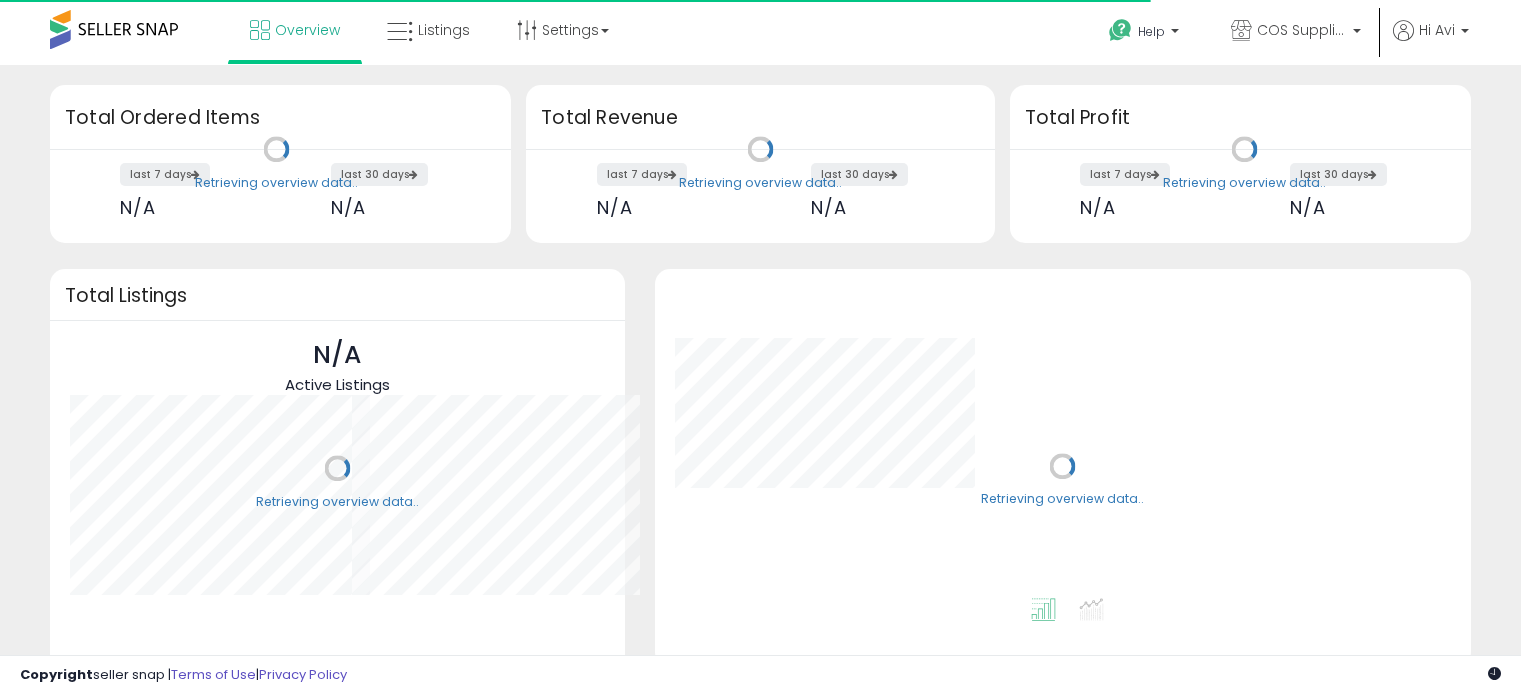scroll, scrollTop: 0, scrollLeft: 0, axis: both 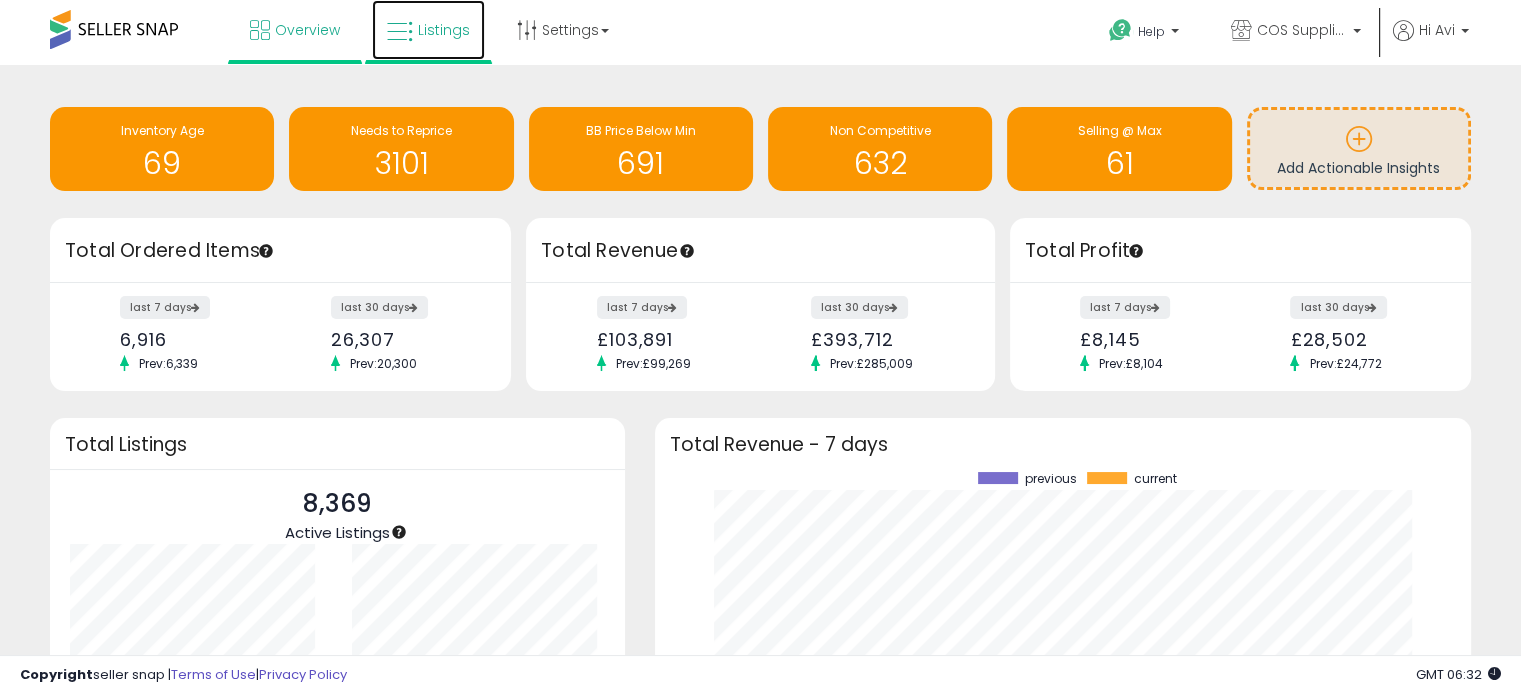 click on "Listings" at bounding box center [444, 30] 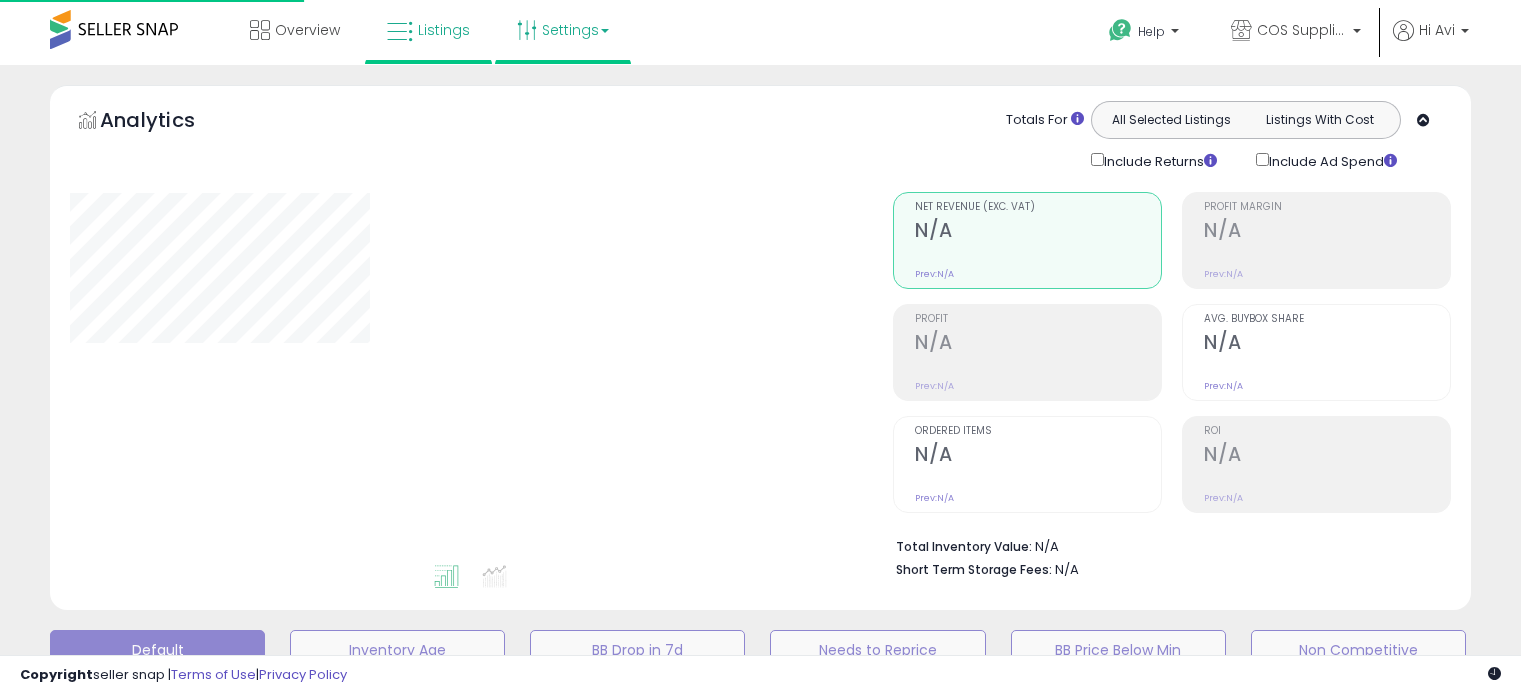 scroll, scrollTop: 0, scrollLeft: 0, axis: both 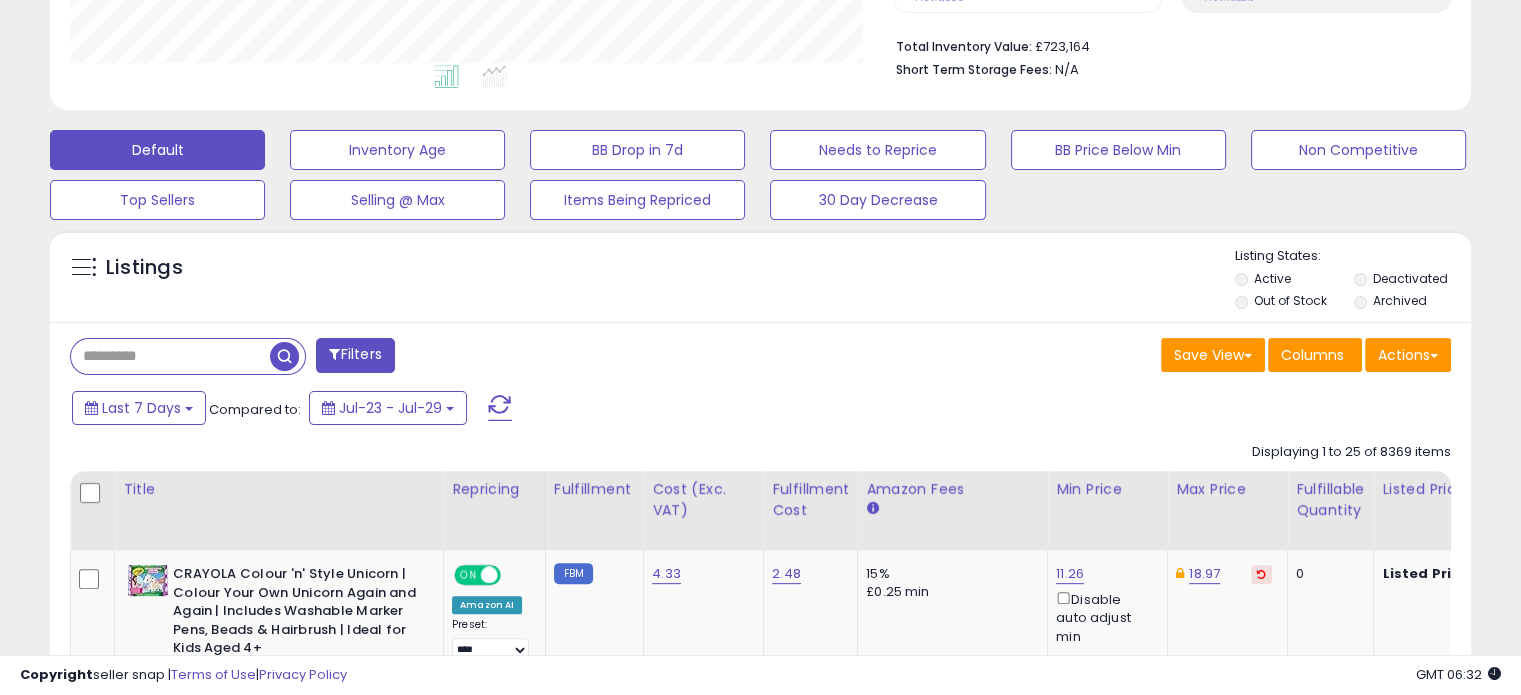 click on "Filters" at bounding box center (355, 355) 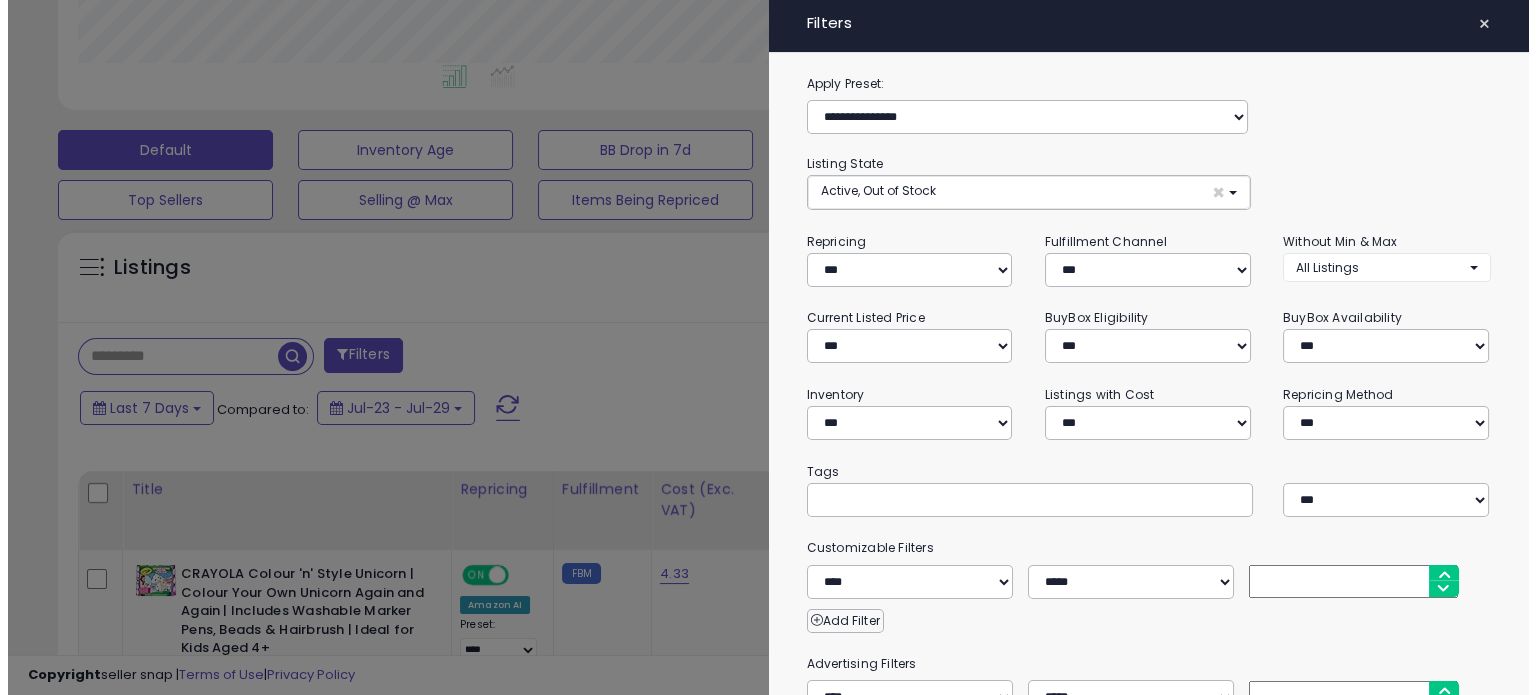 scroll, scrollTop: 999589, scrollLeft: 999168, axis: both 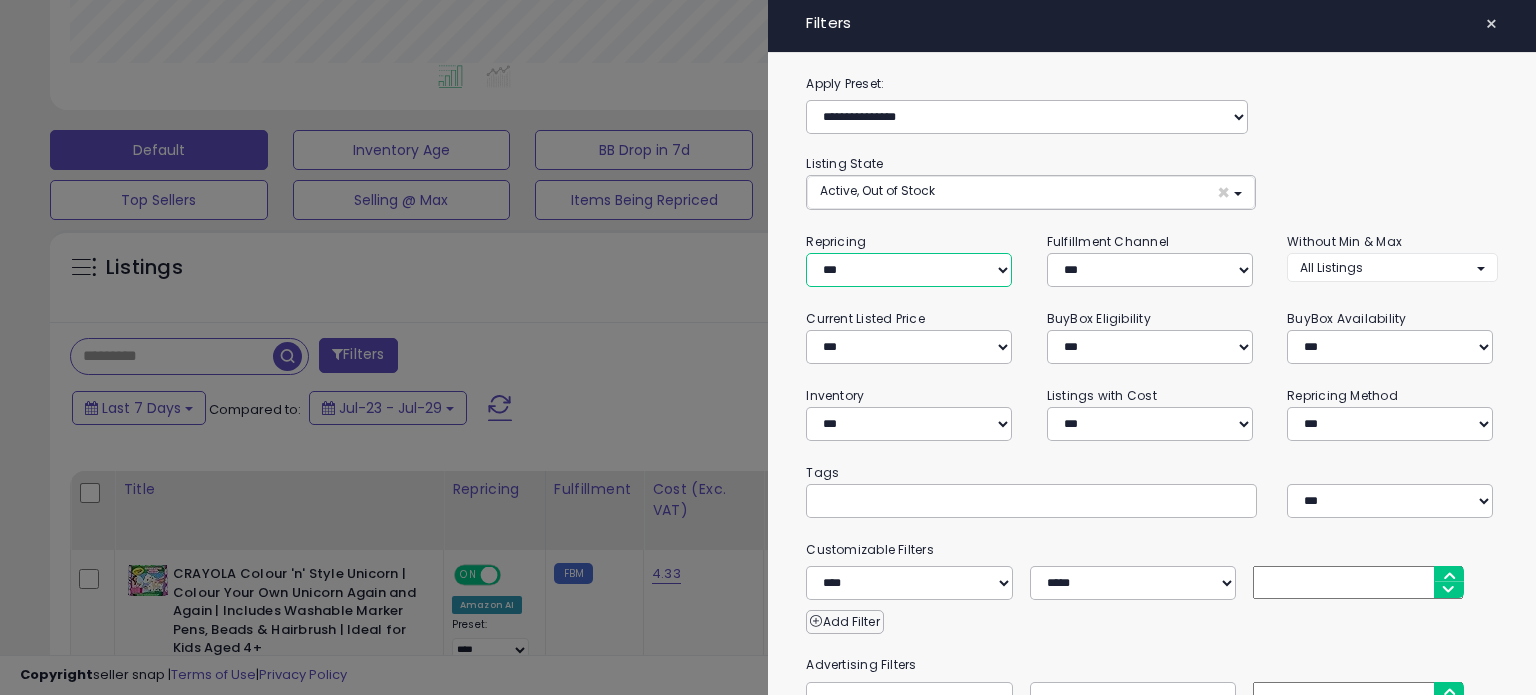 click on "**********" at bounding box center (909, 270) 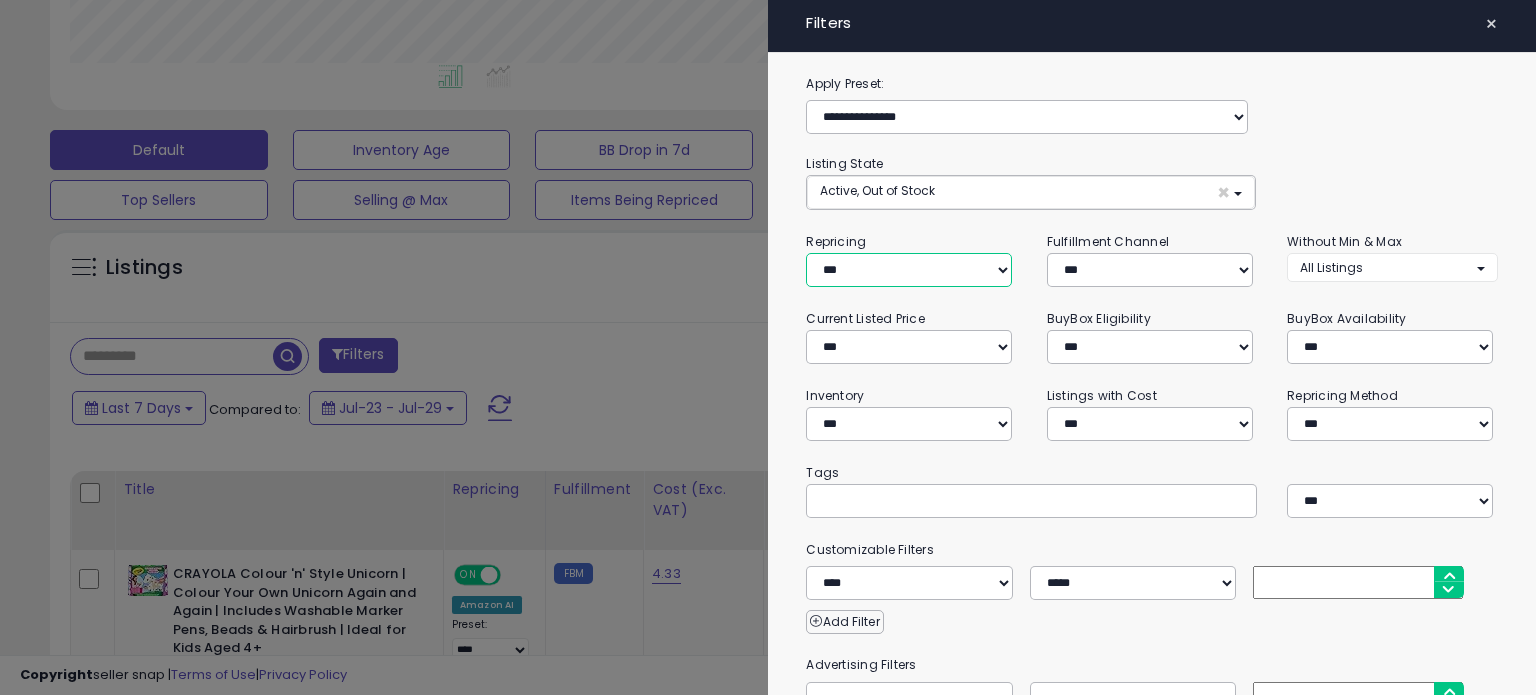select on "***" 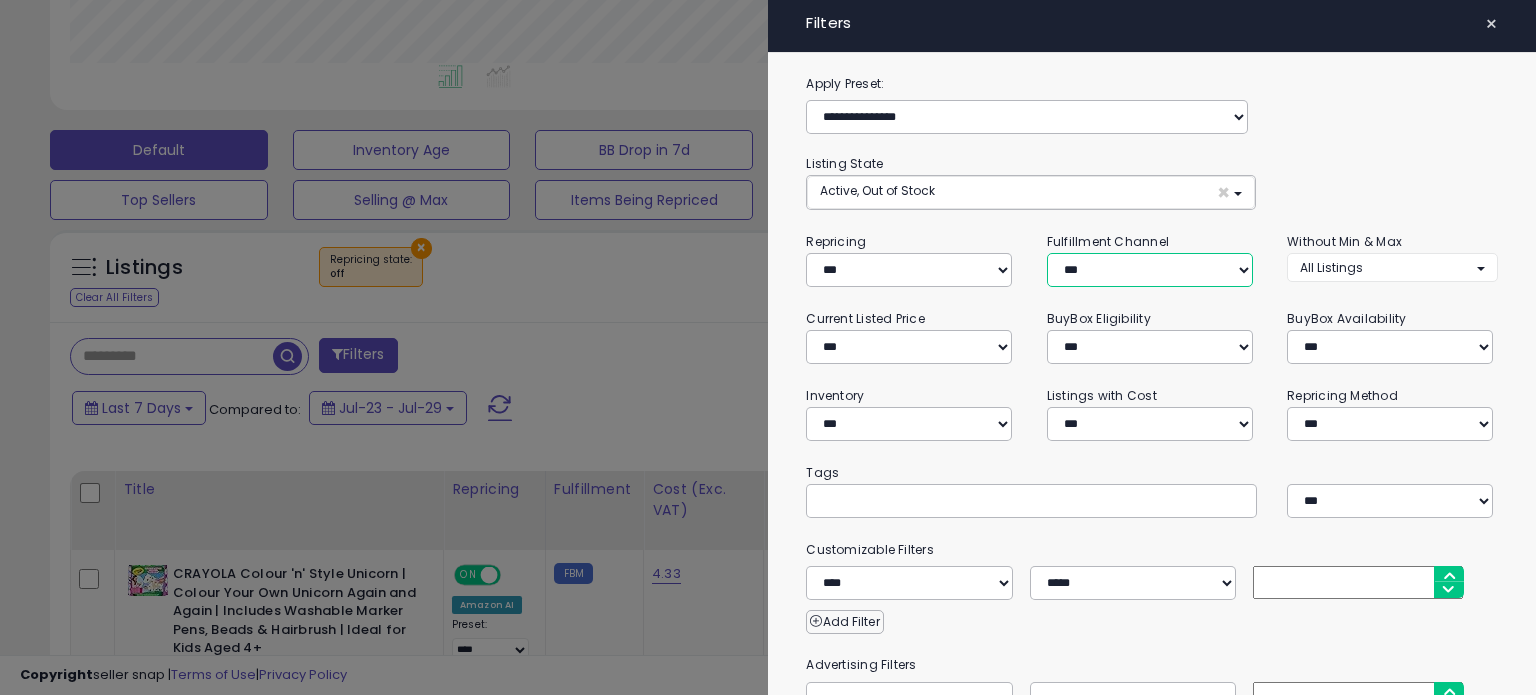 click on "***
***
***
***" at bounding box center (1150, 270) 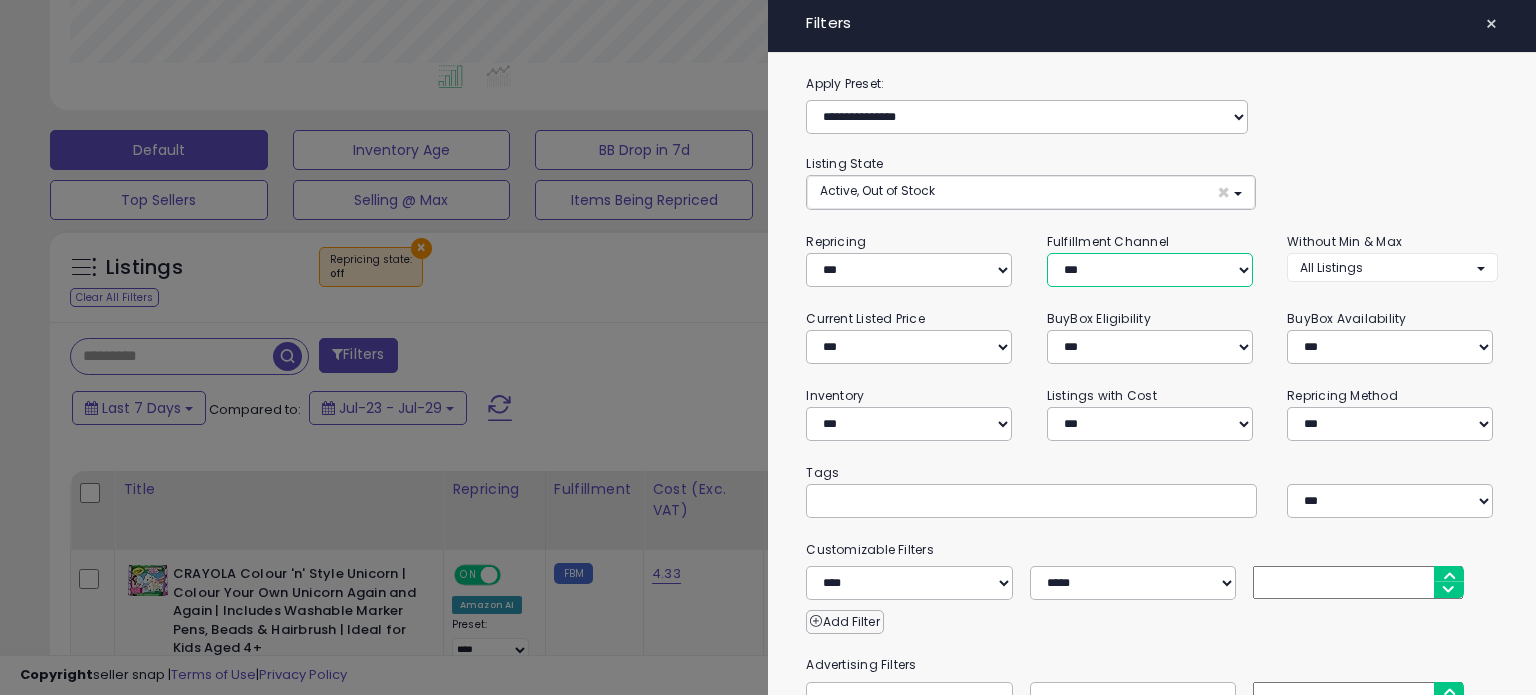 select on "***" 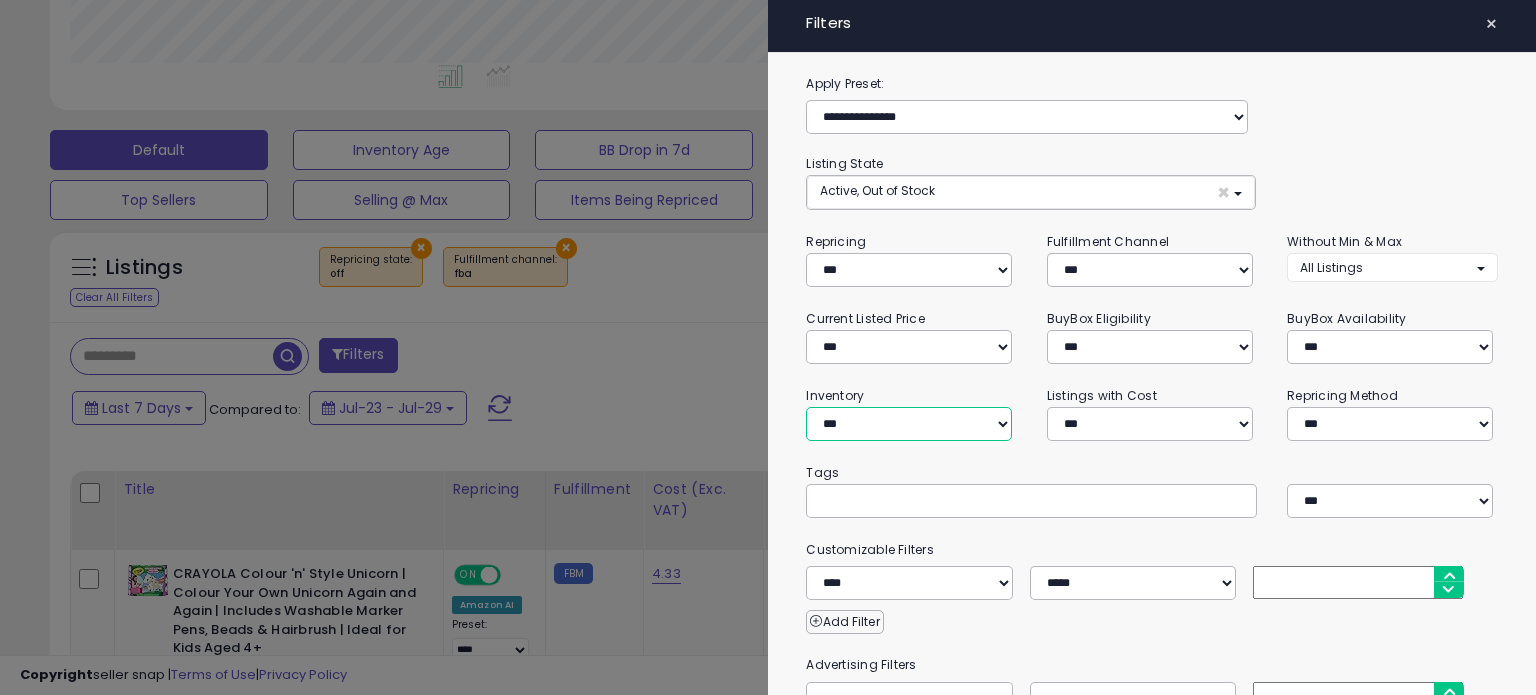click on "**********" at bounding box center (909, 424) 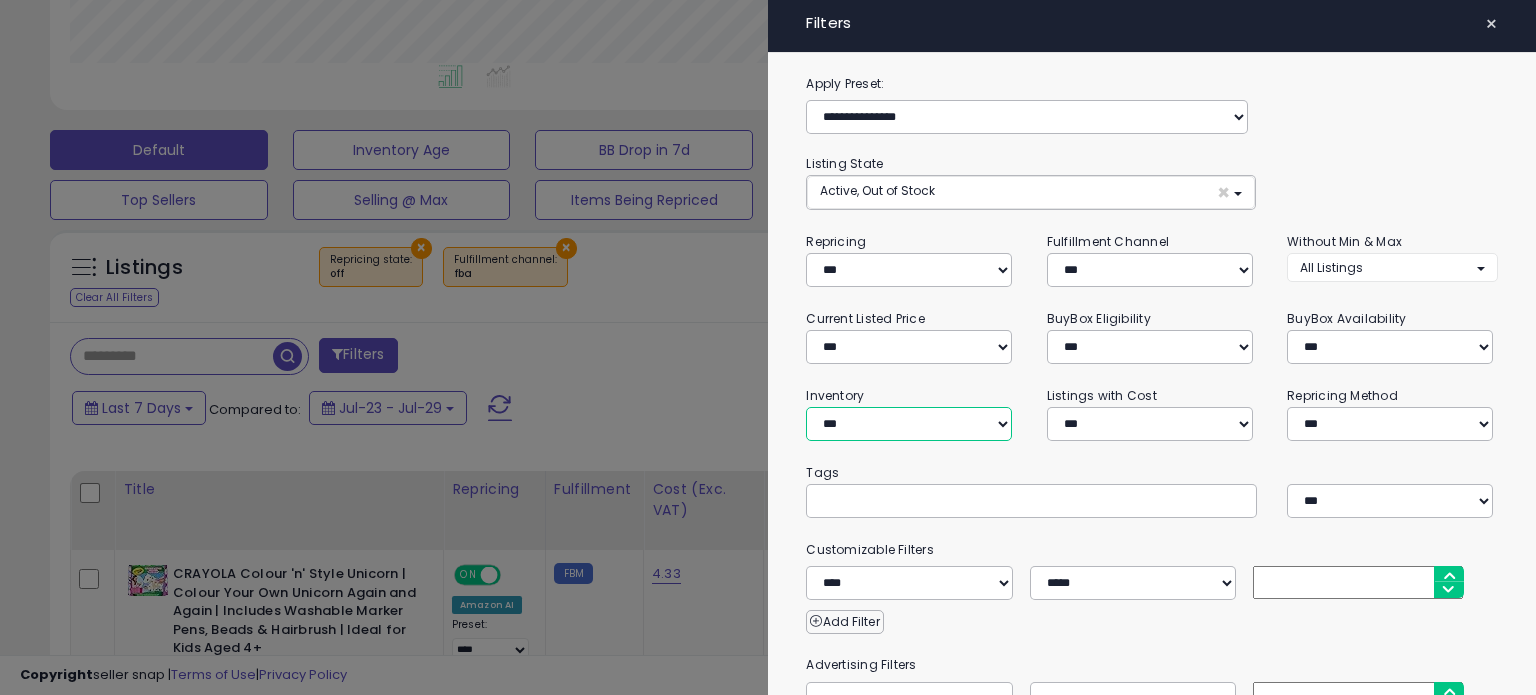 select on "**********" 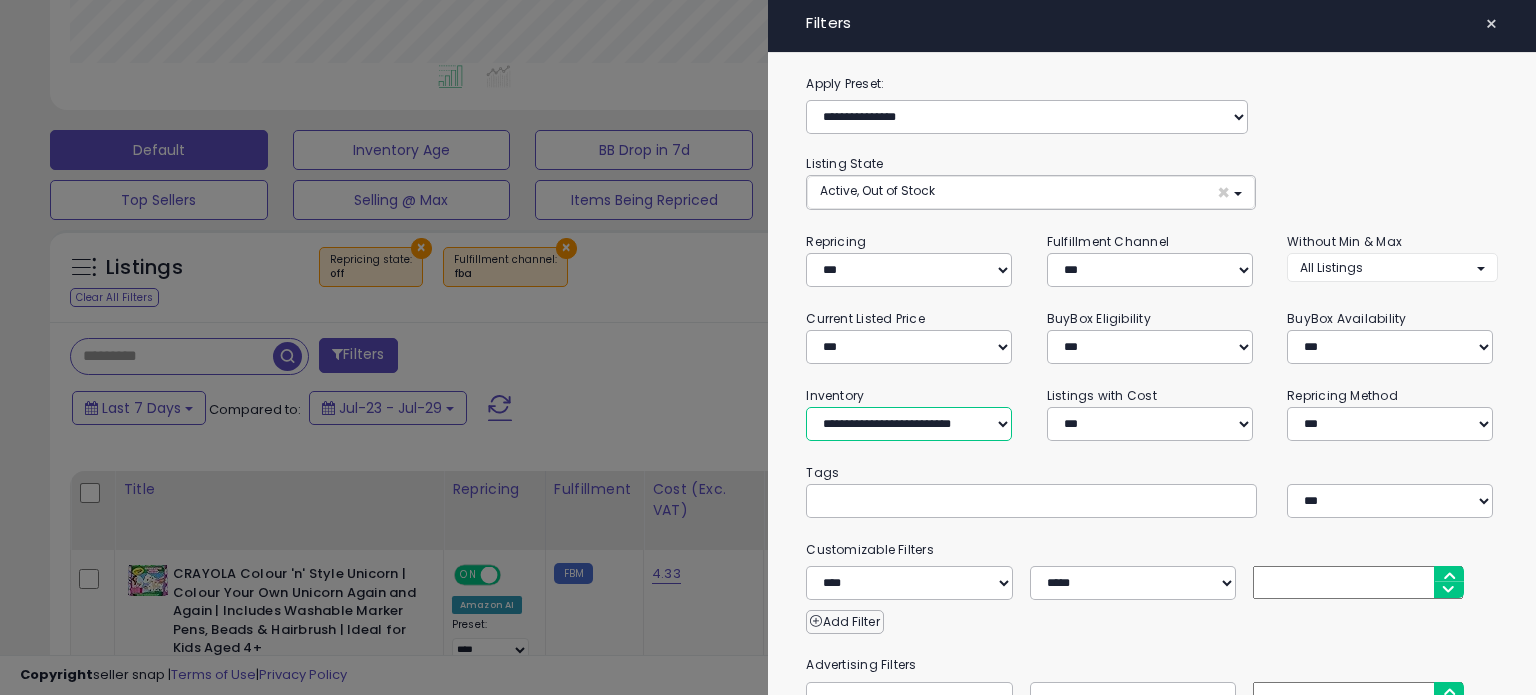 click on "**********" at bounding box center (909, 424) 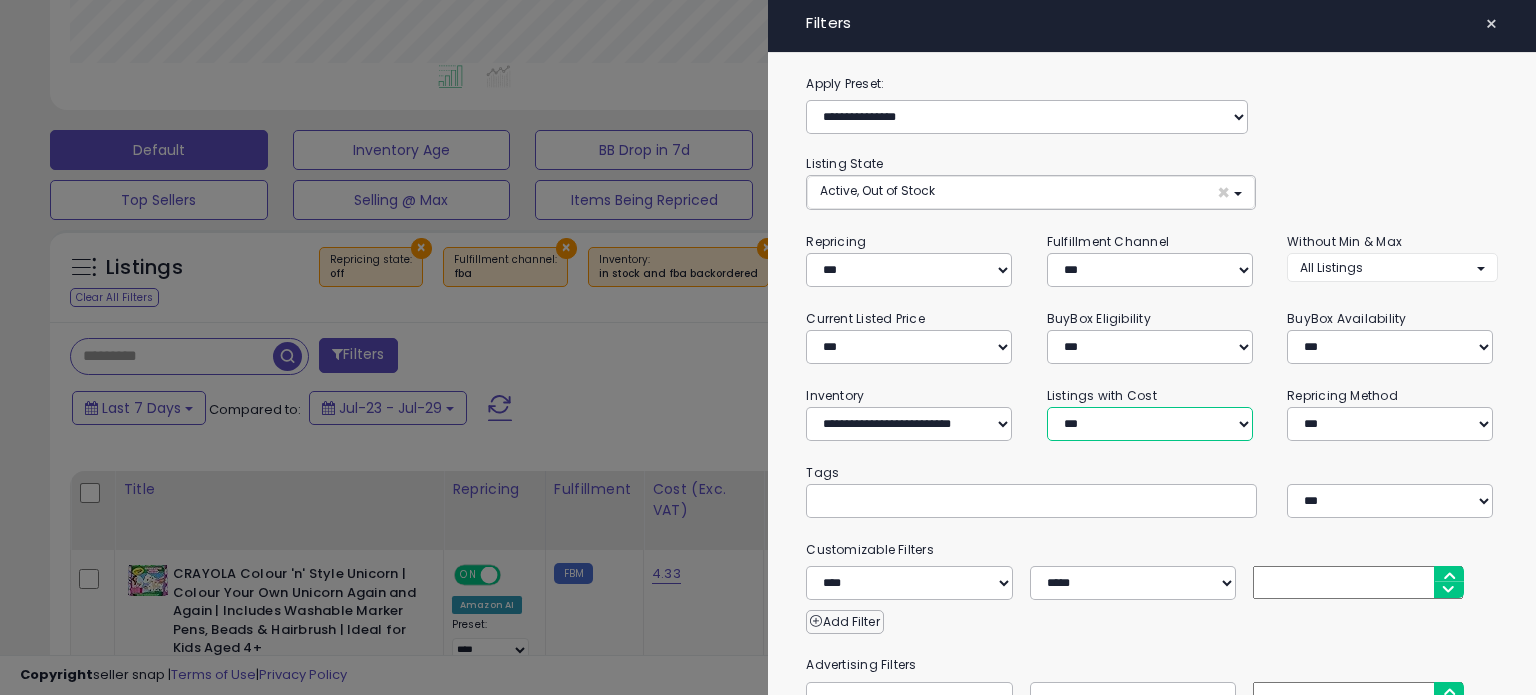 click on "**********" at bounding box center [1150, 424] 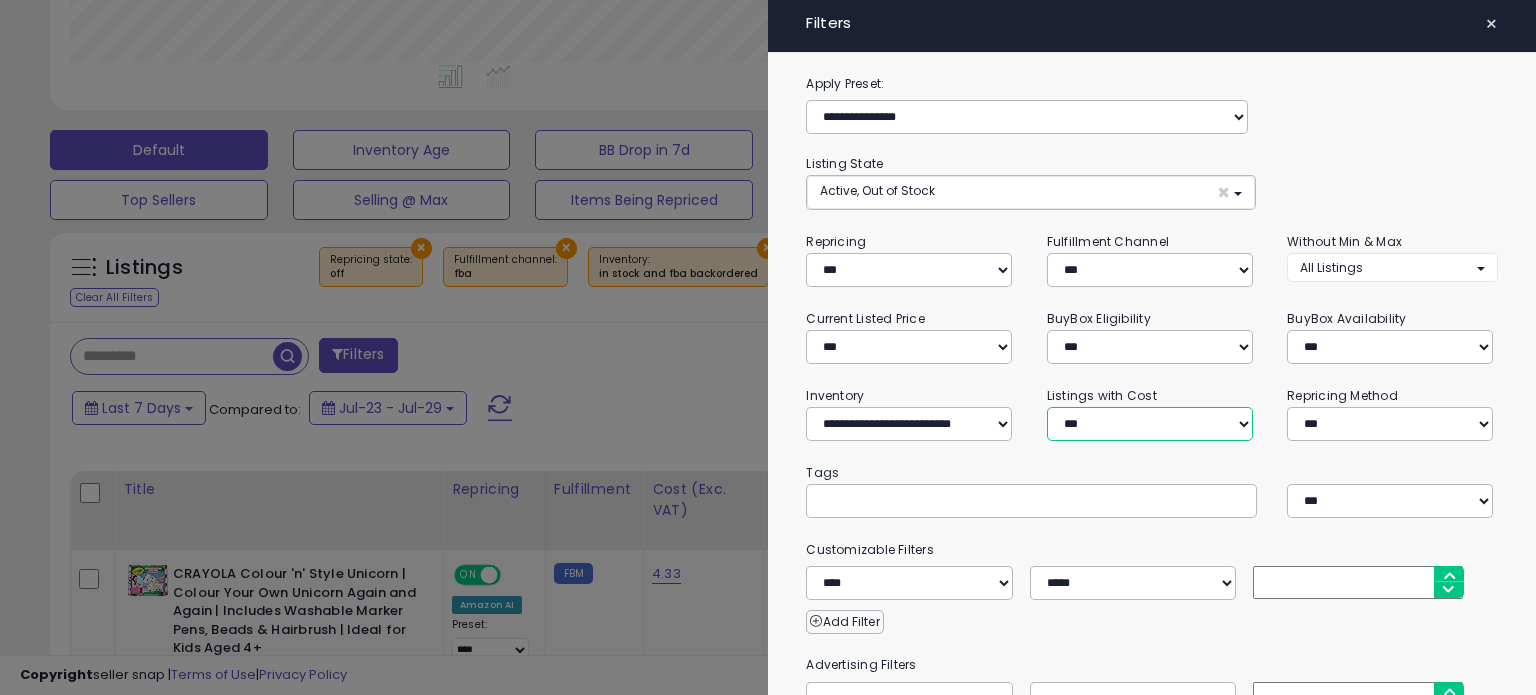 click on "**********" at bounding box center [1150, 424] 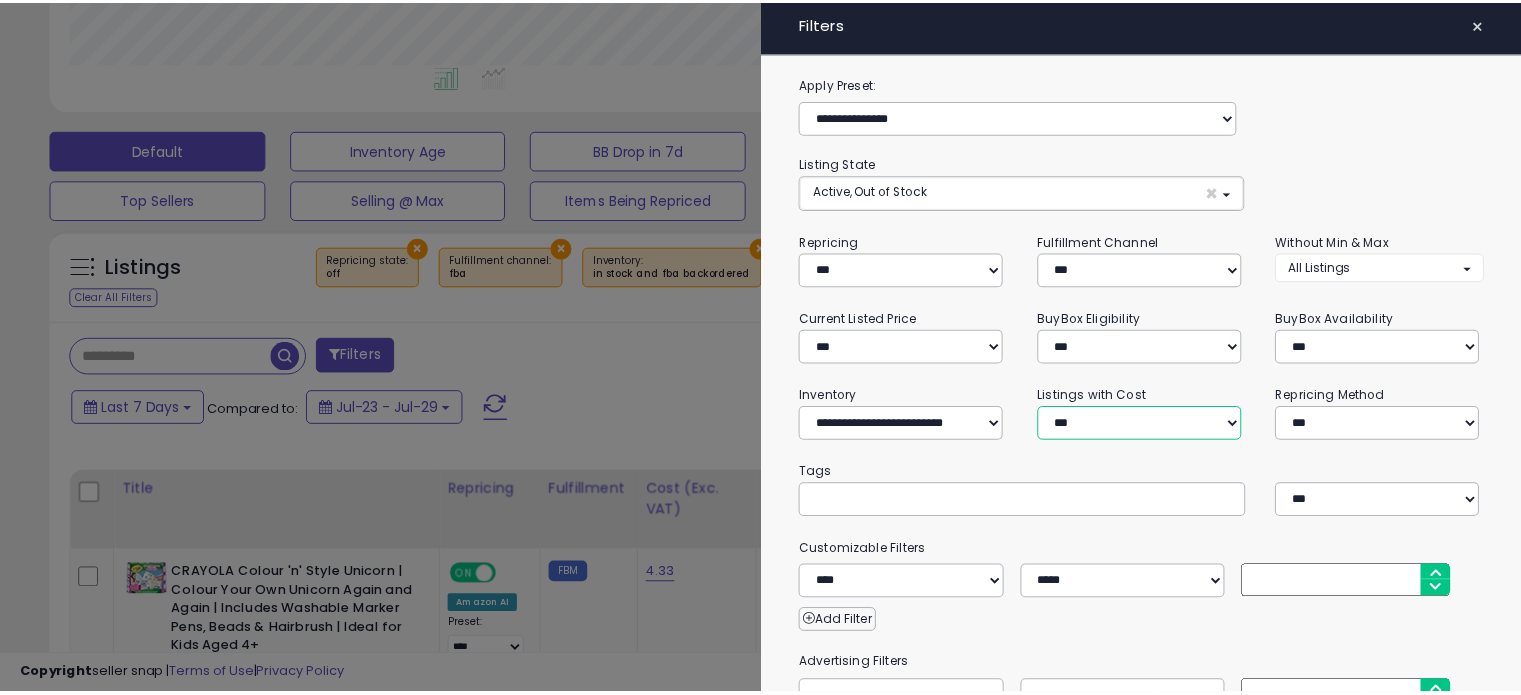 scroll, scrollTop: 269, scrollLeft: 0, axis: vertical 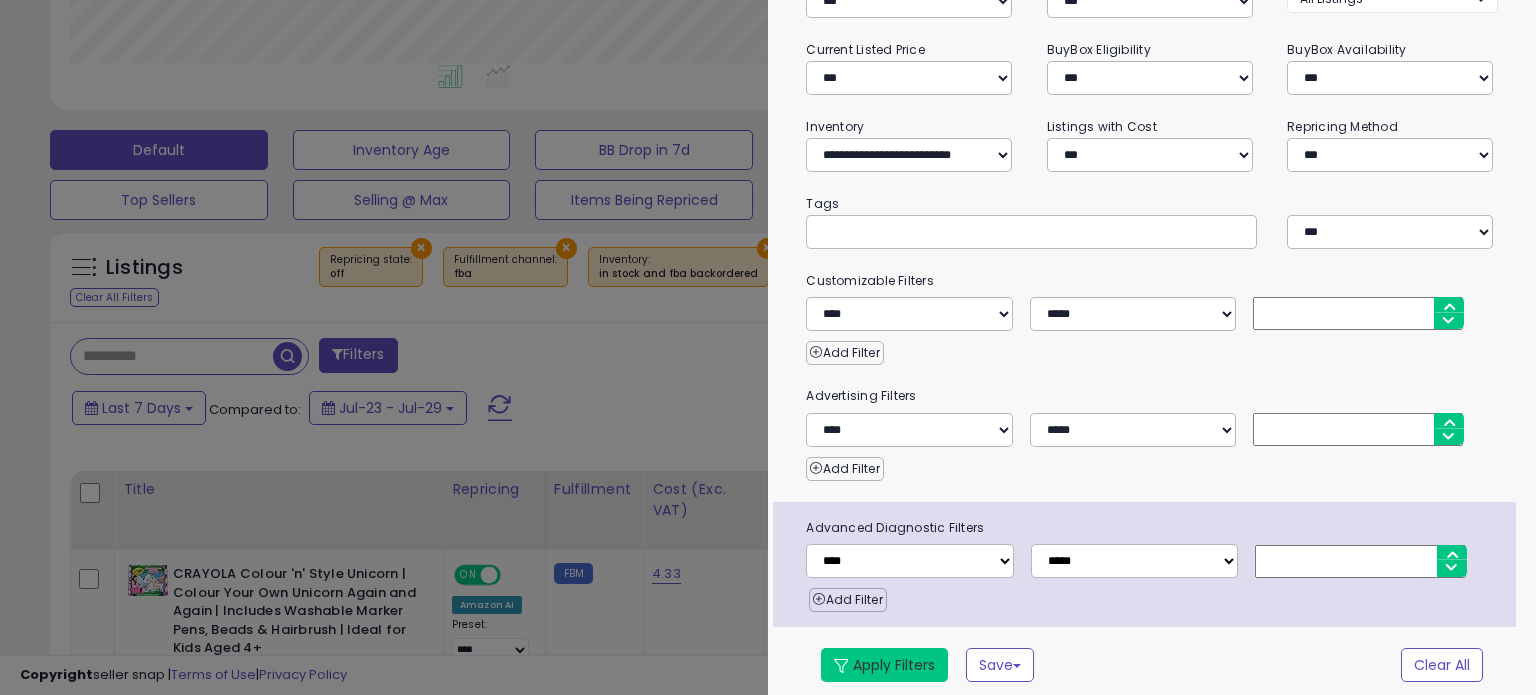 click on "Apply Filters" at bounding box center [884, 665] 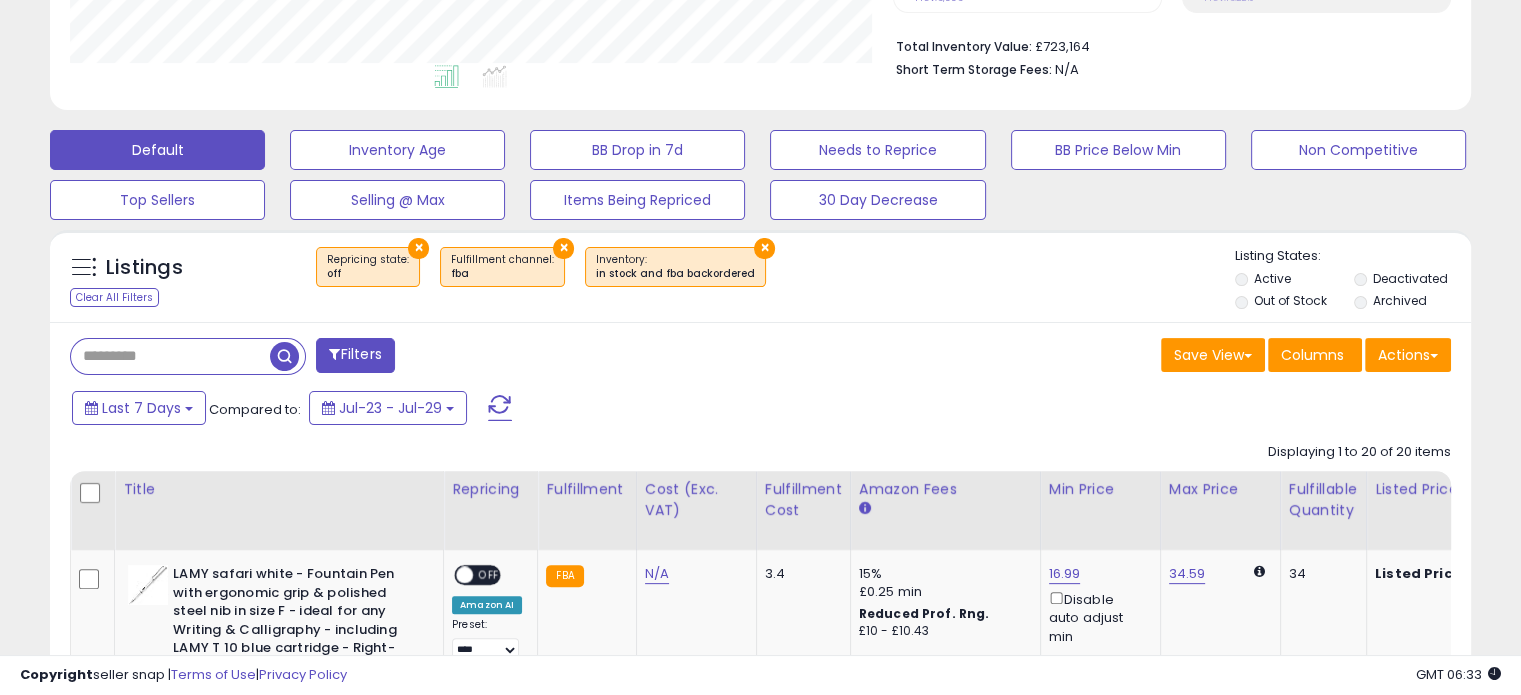 scroll, scrollTop: 409, scrollLeft: 822, axis: both 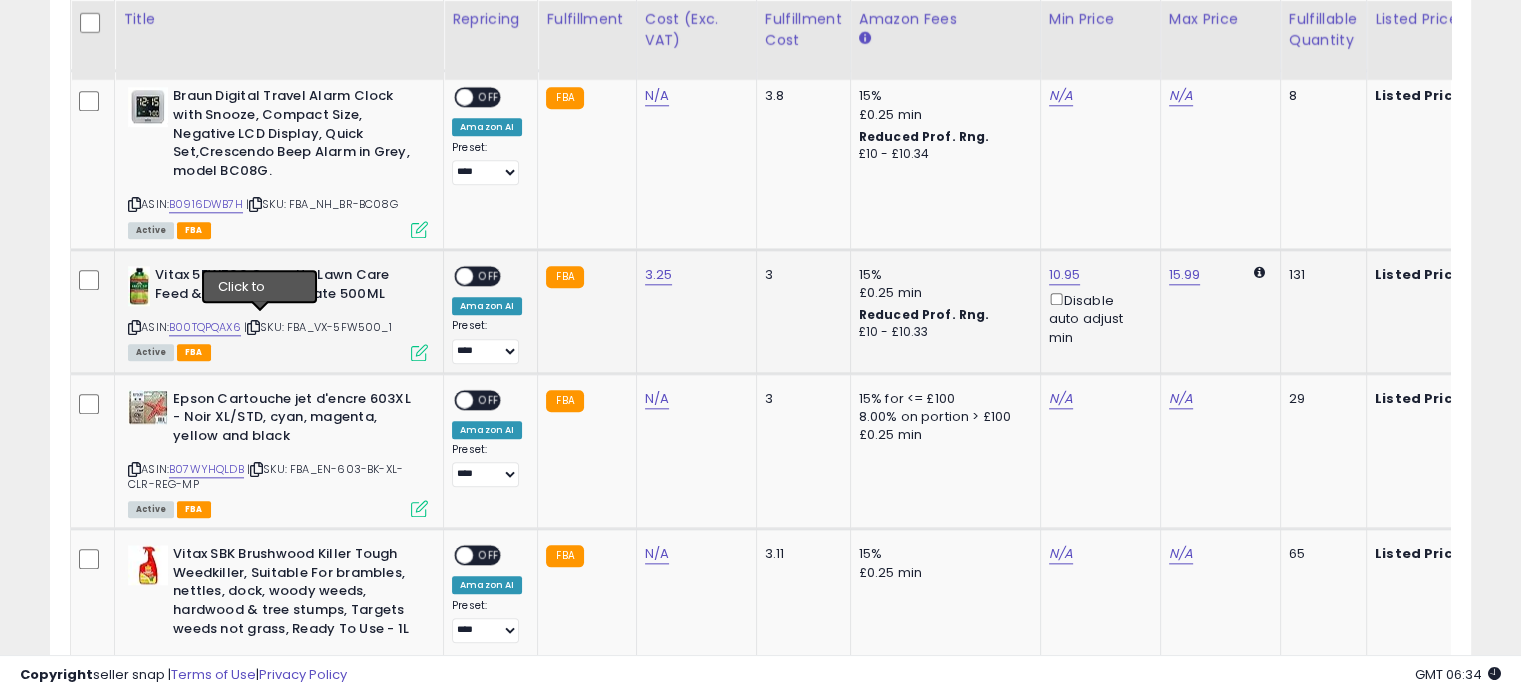 click at bounding box center [253, 327] 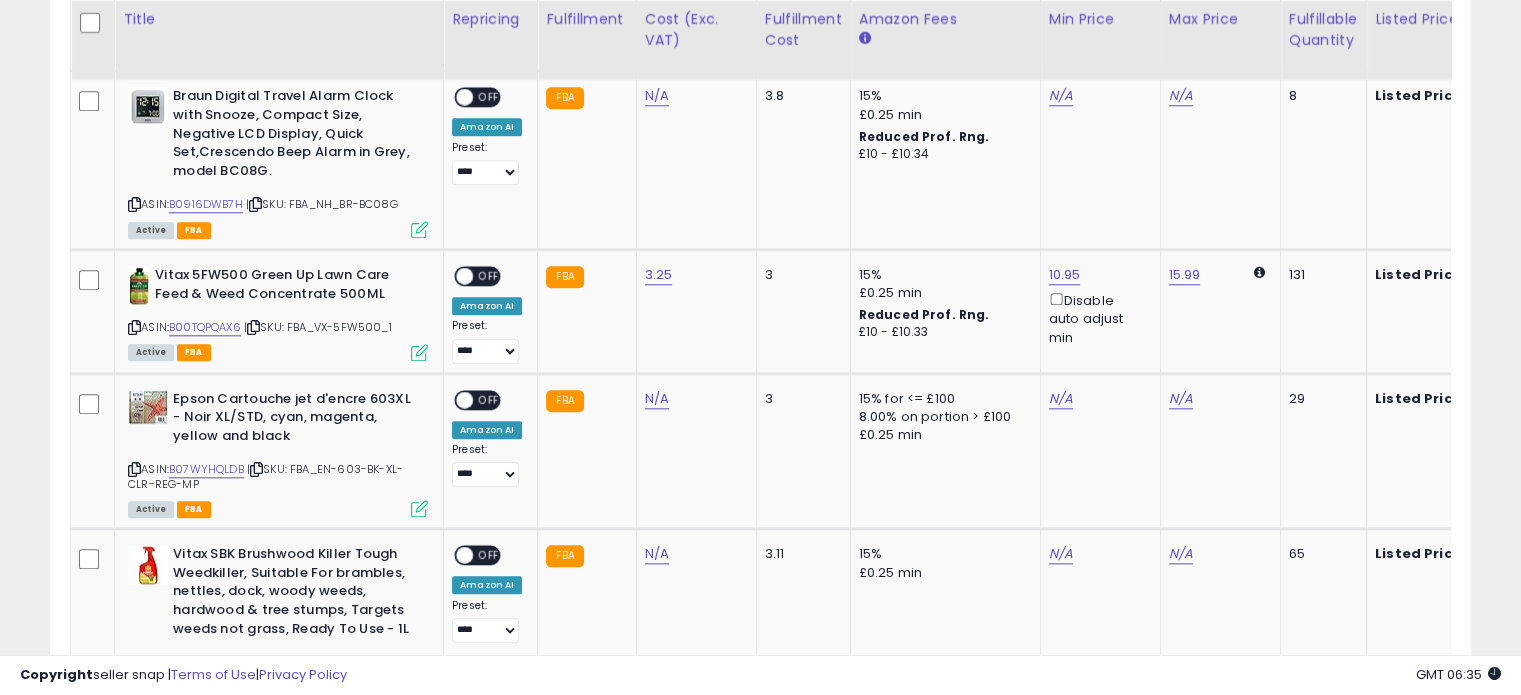 scroll, scrollTop: 0, scrollLeft: 10, axis: horizontal 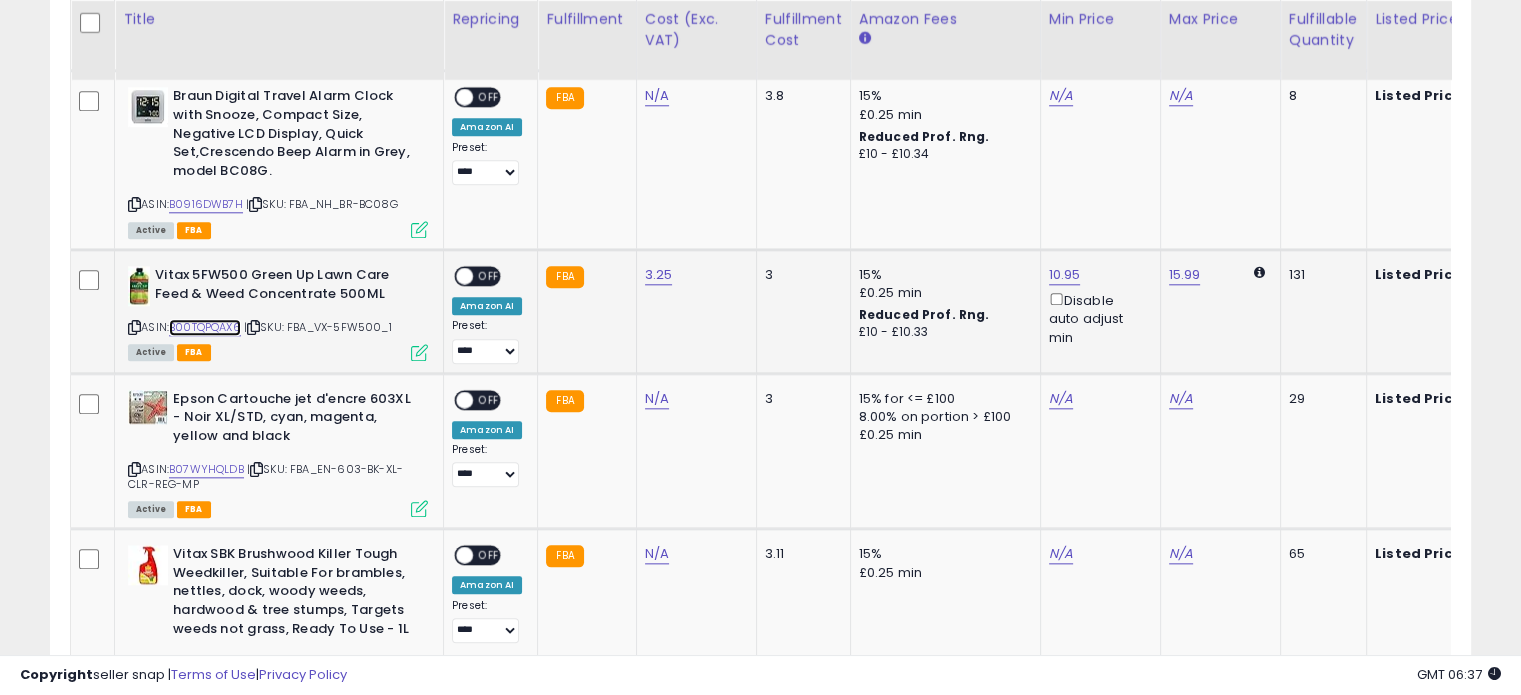 click on "B00TQPQAX6" at bounding box center (205, 327) 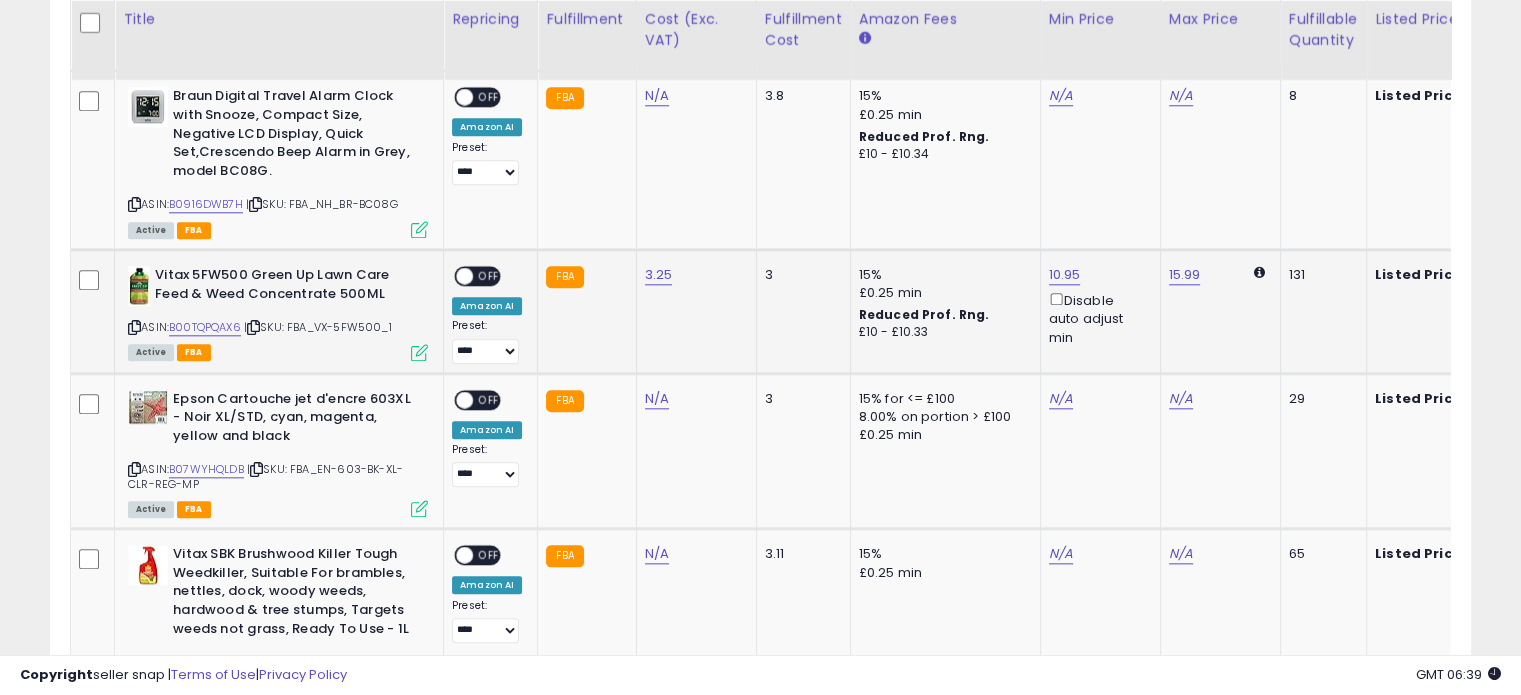 click at bounding box center [419, 352] 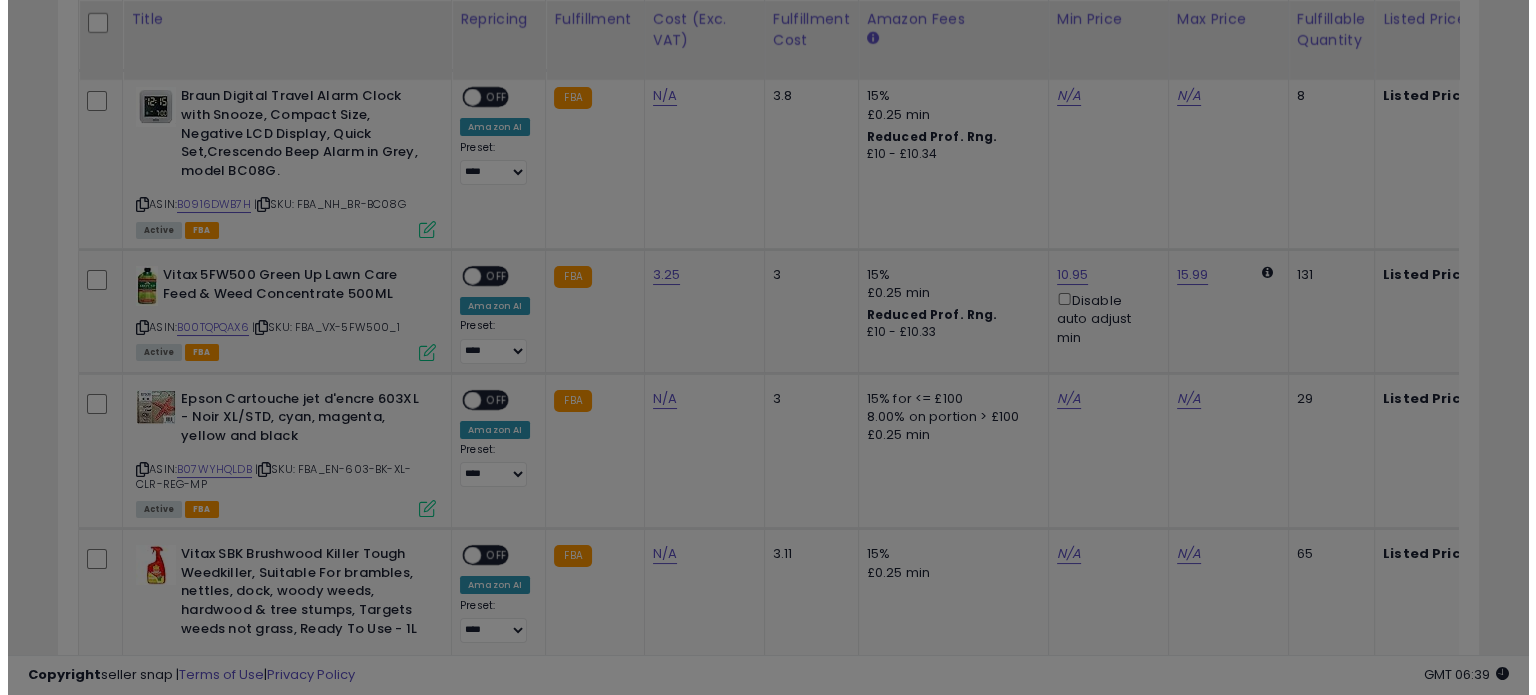 scroll, scrollTop: 999589, scrollLeft: 999168, axis: both 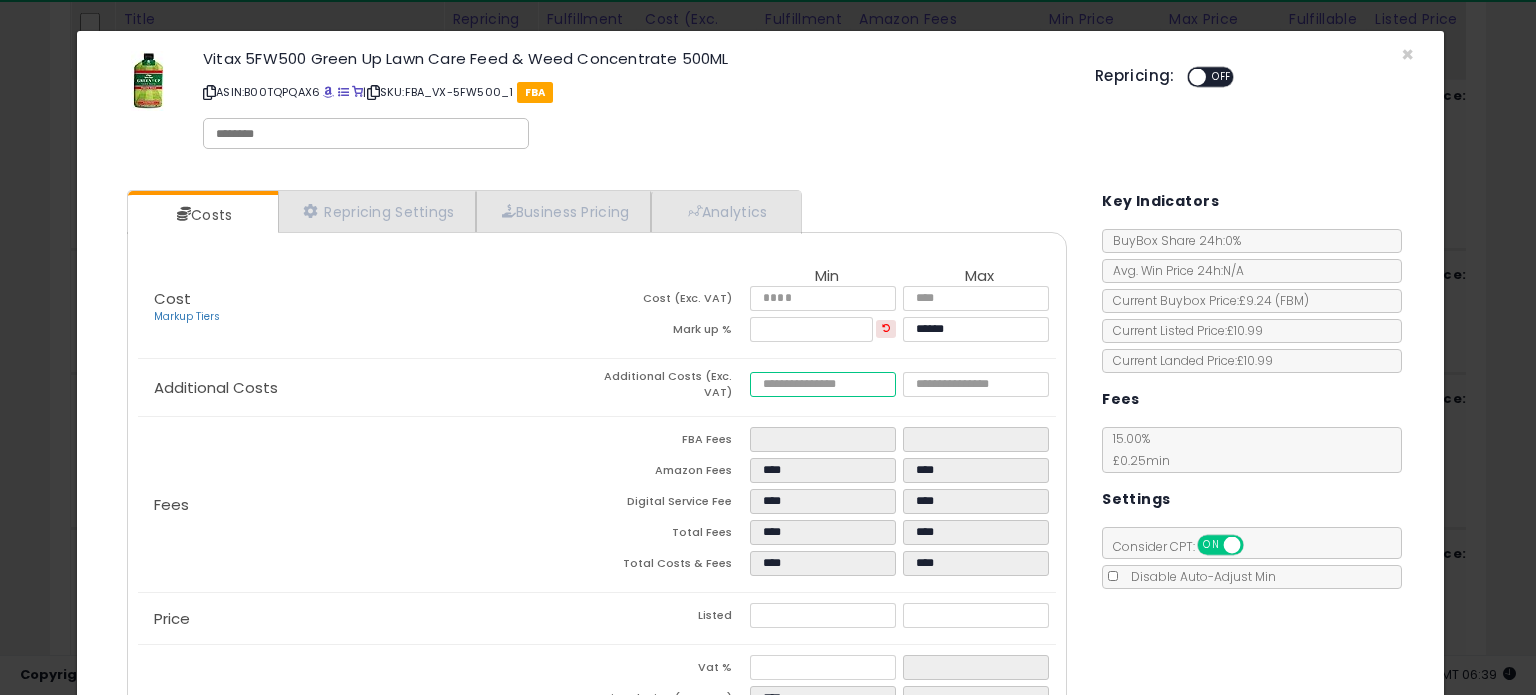 click at bounding box center (822, 384) 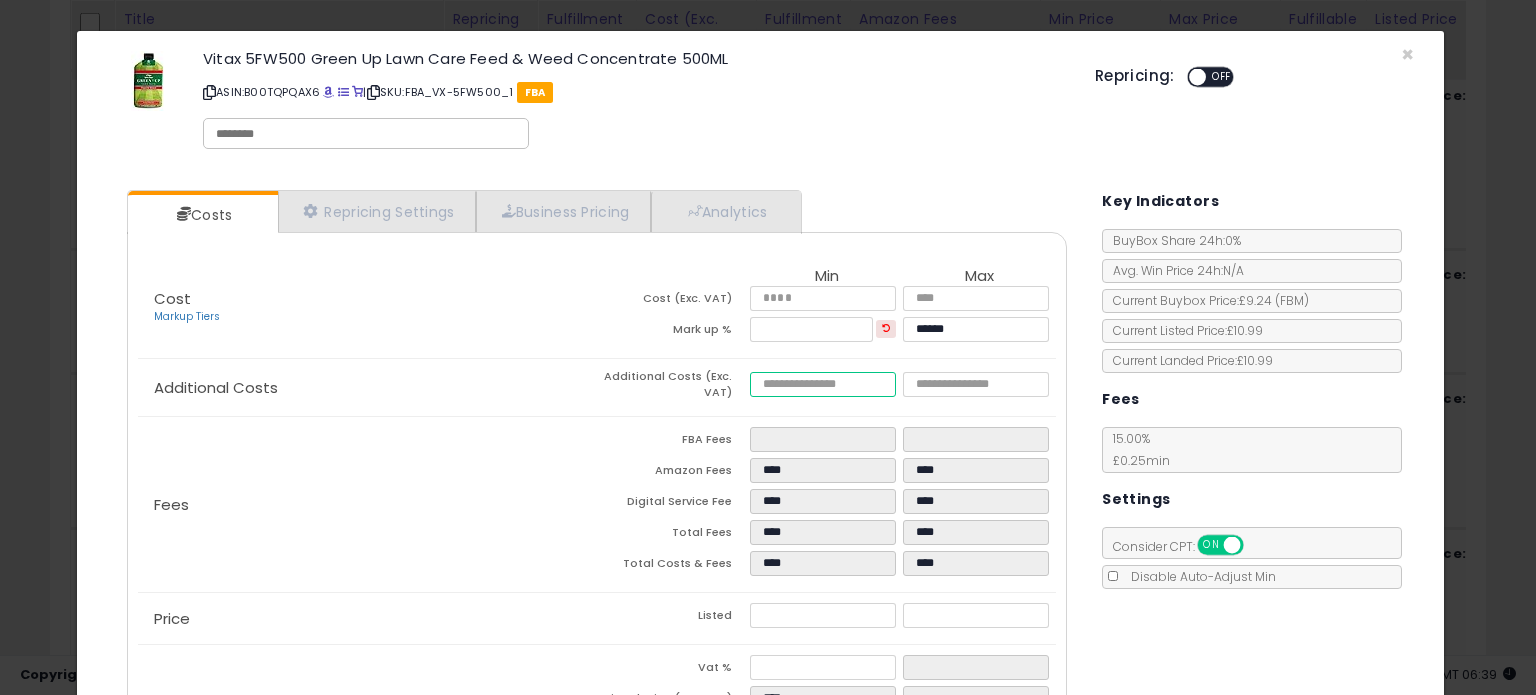type on "*" 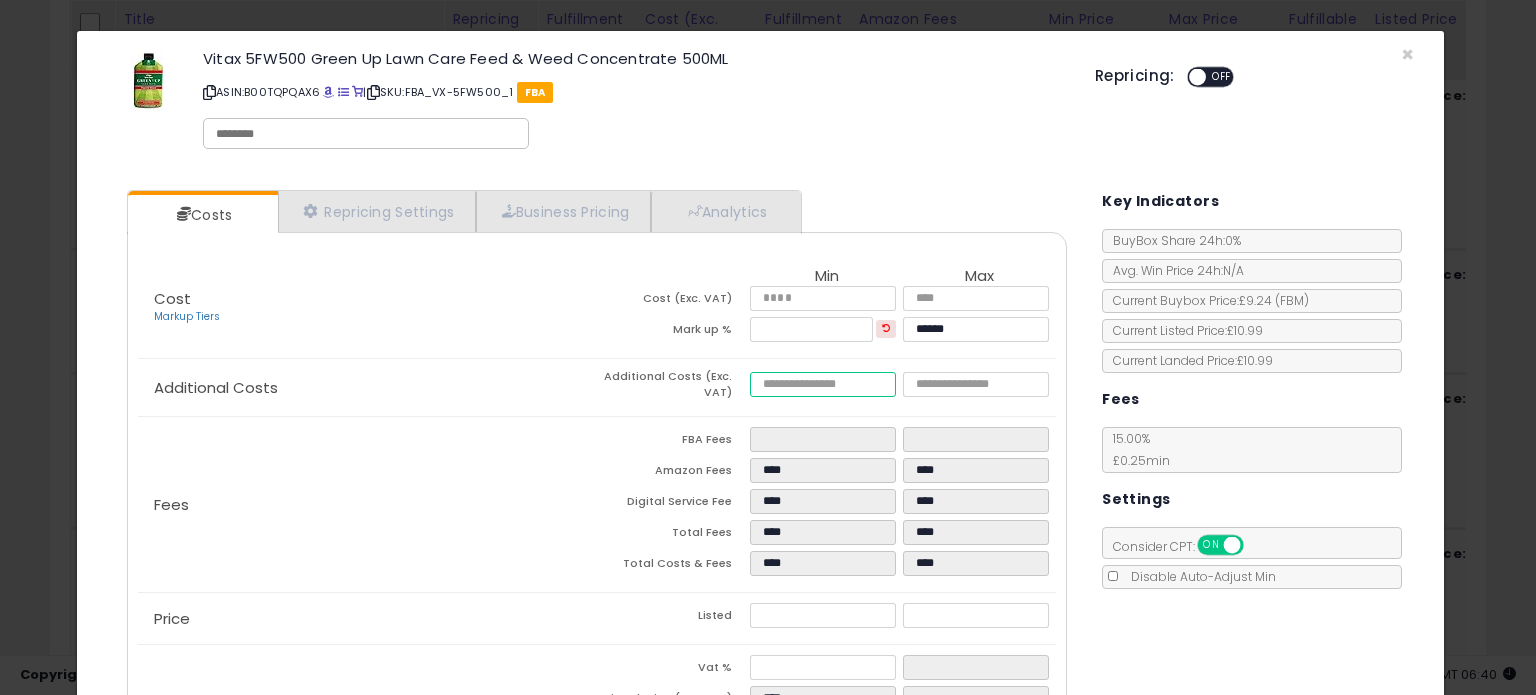 type on "****" 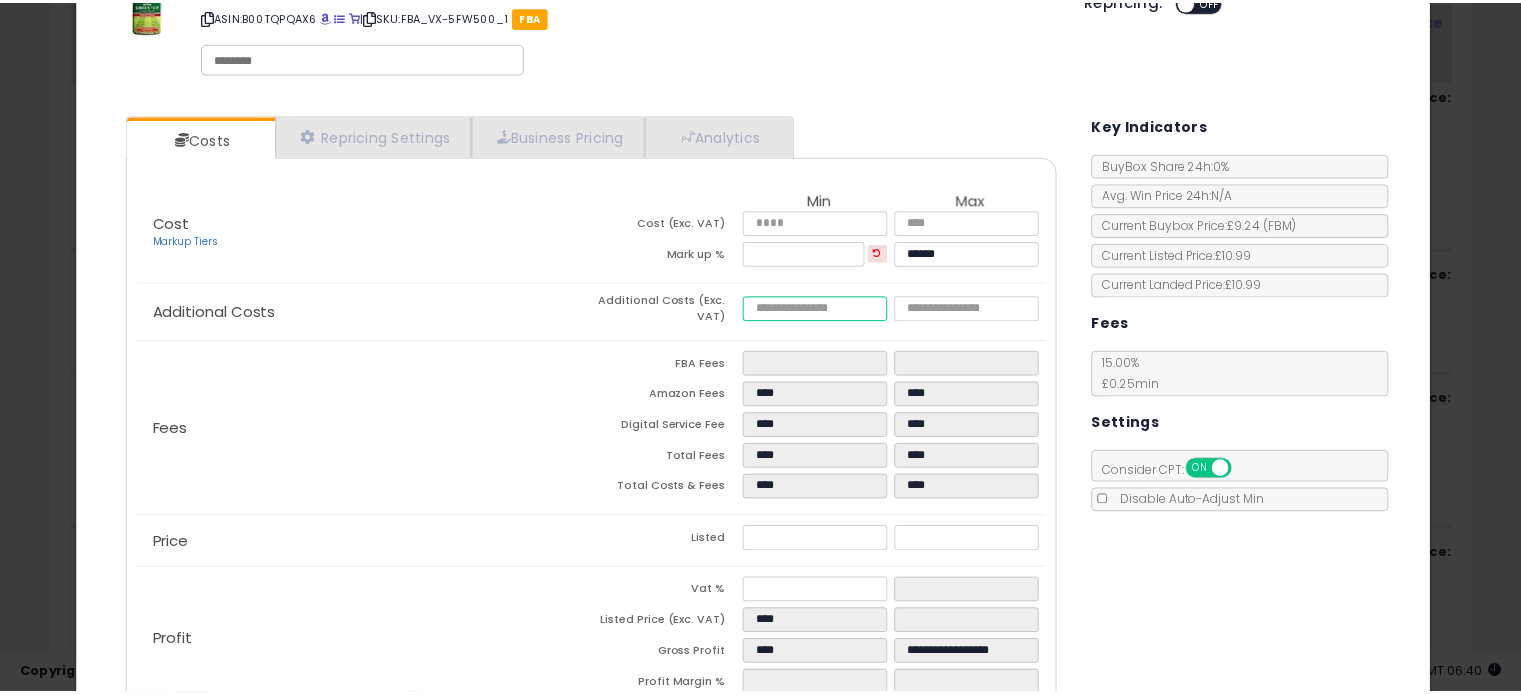 scroll, scrollTop: 197, scrollLeft: 0, axis: vertical 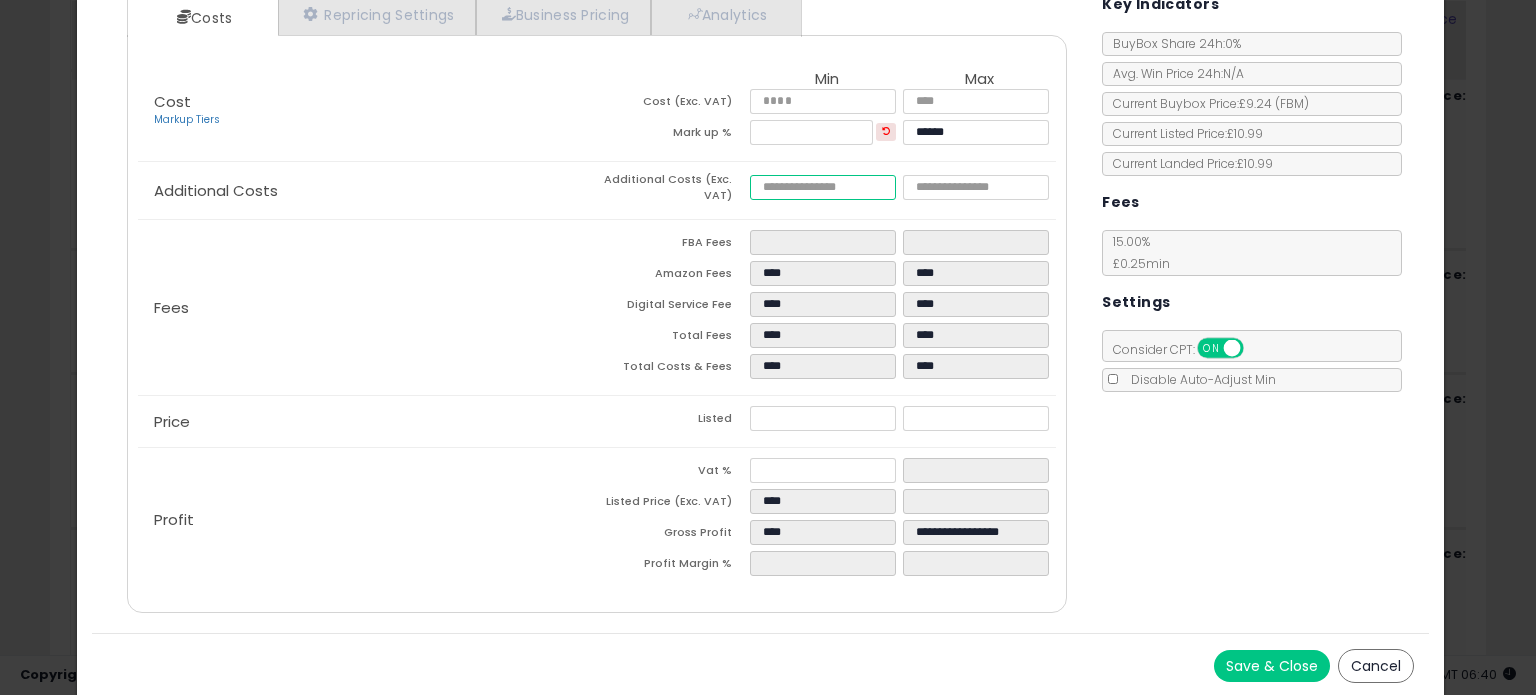 type on "****" 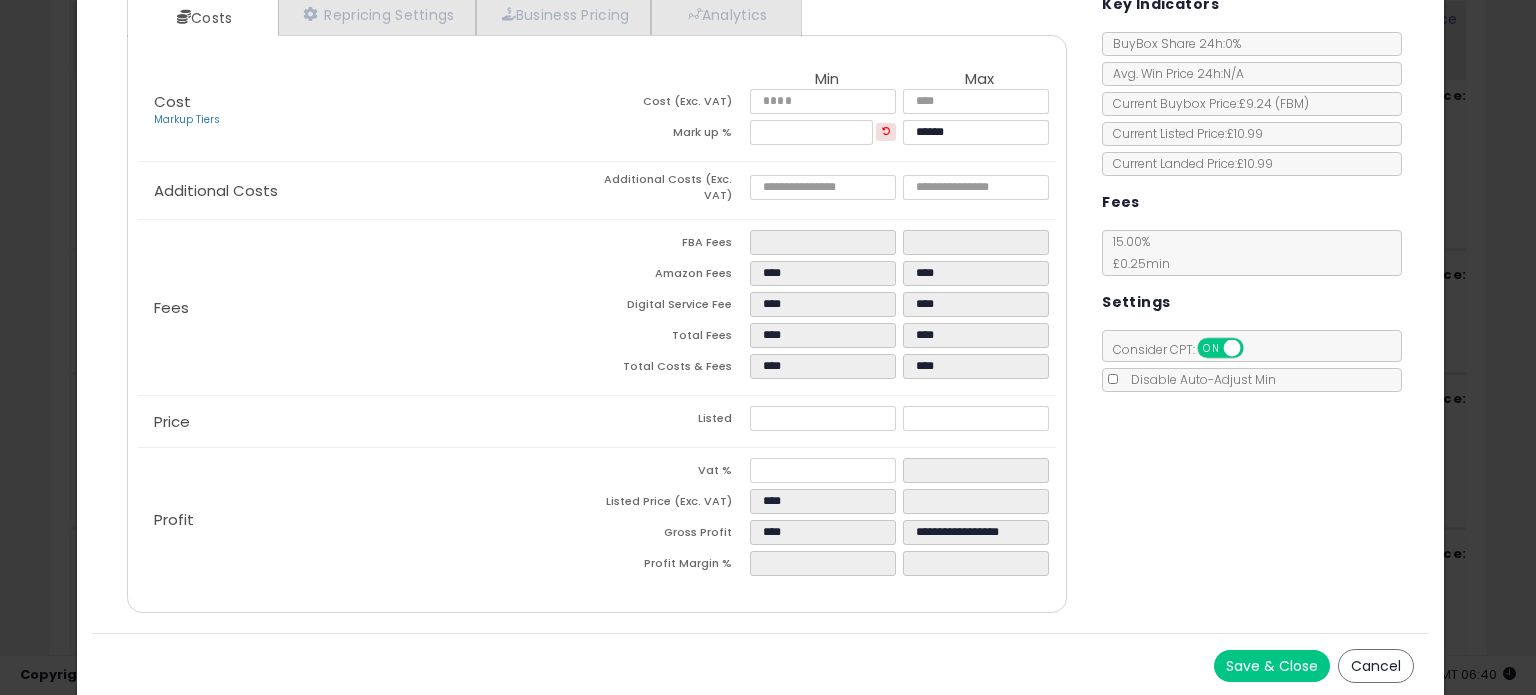 type on "******" 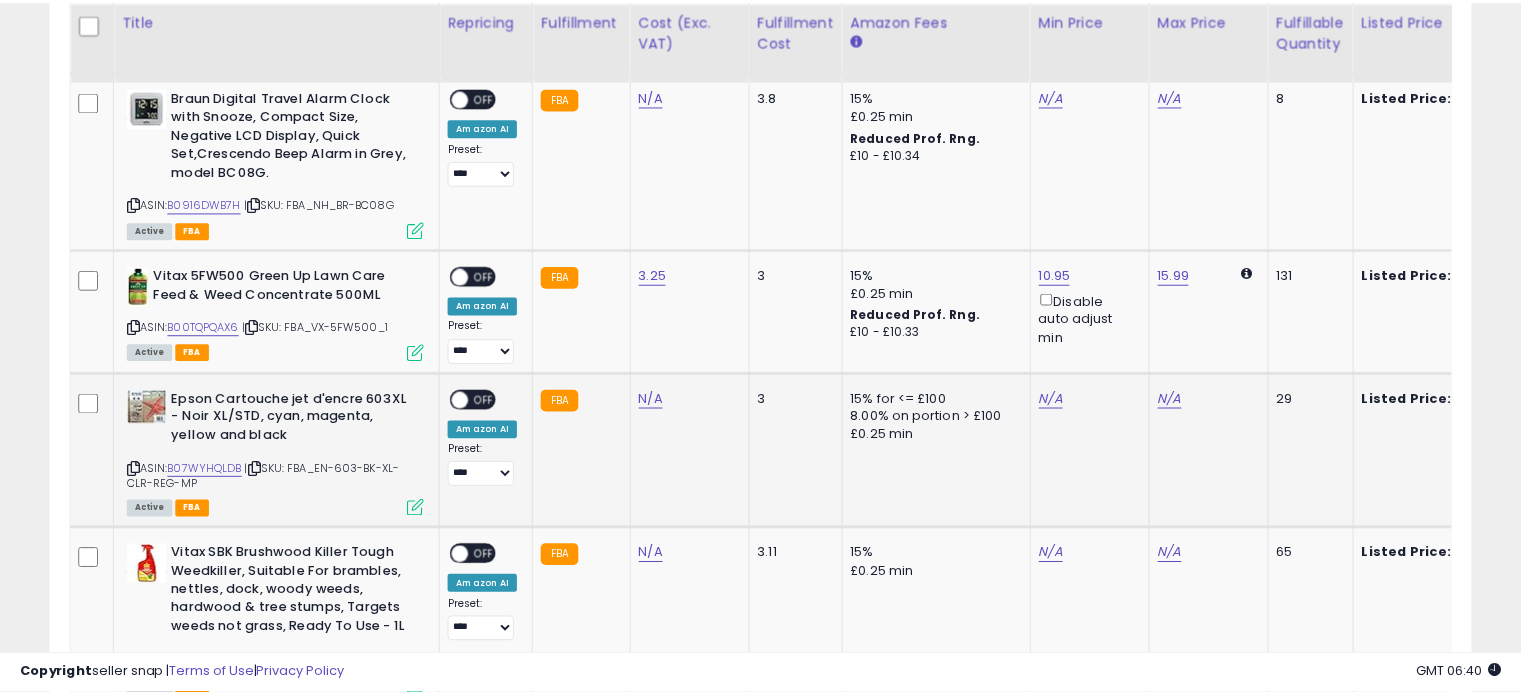 scroll, scrollTop: 409, scrollLeft: 822, axis: both 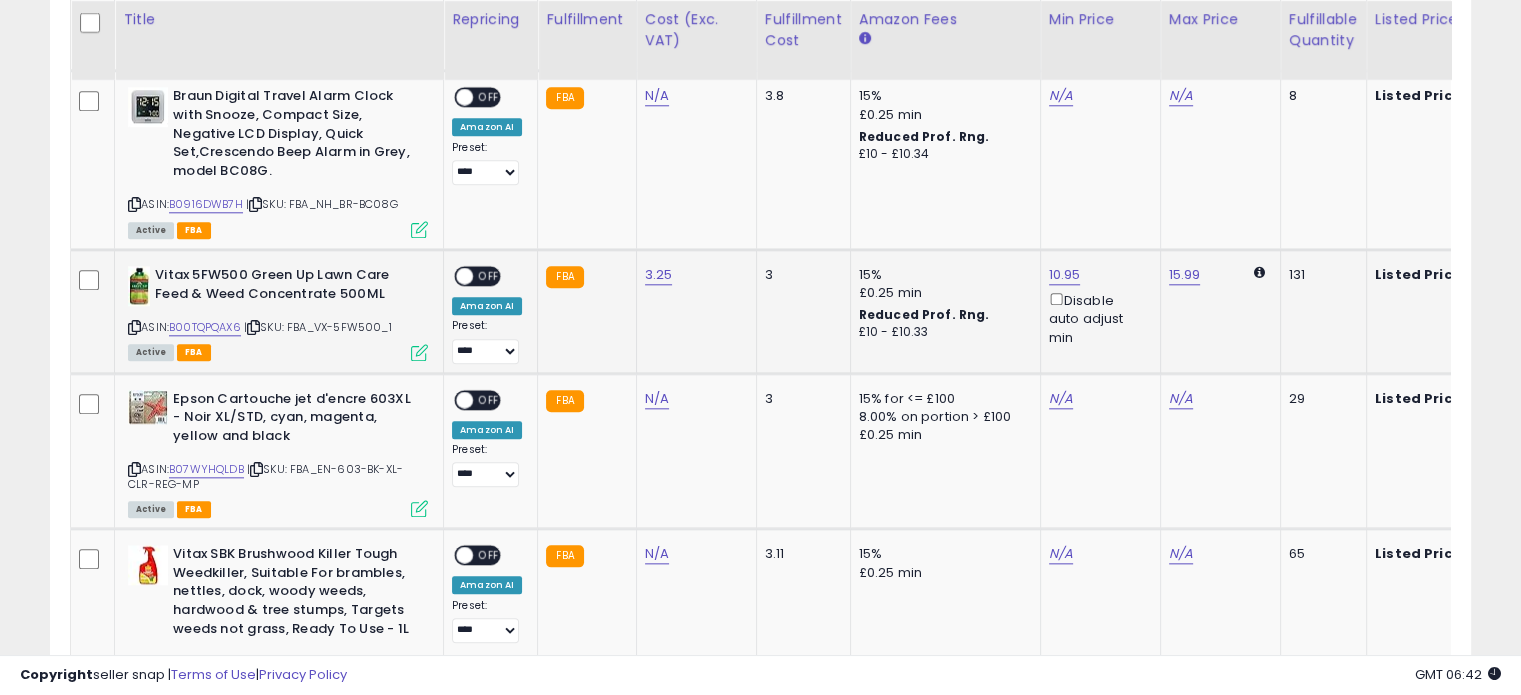click at bounding box center [419, 352] 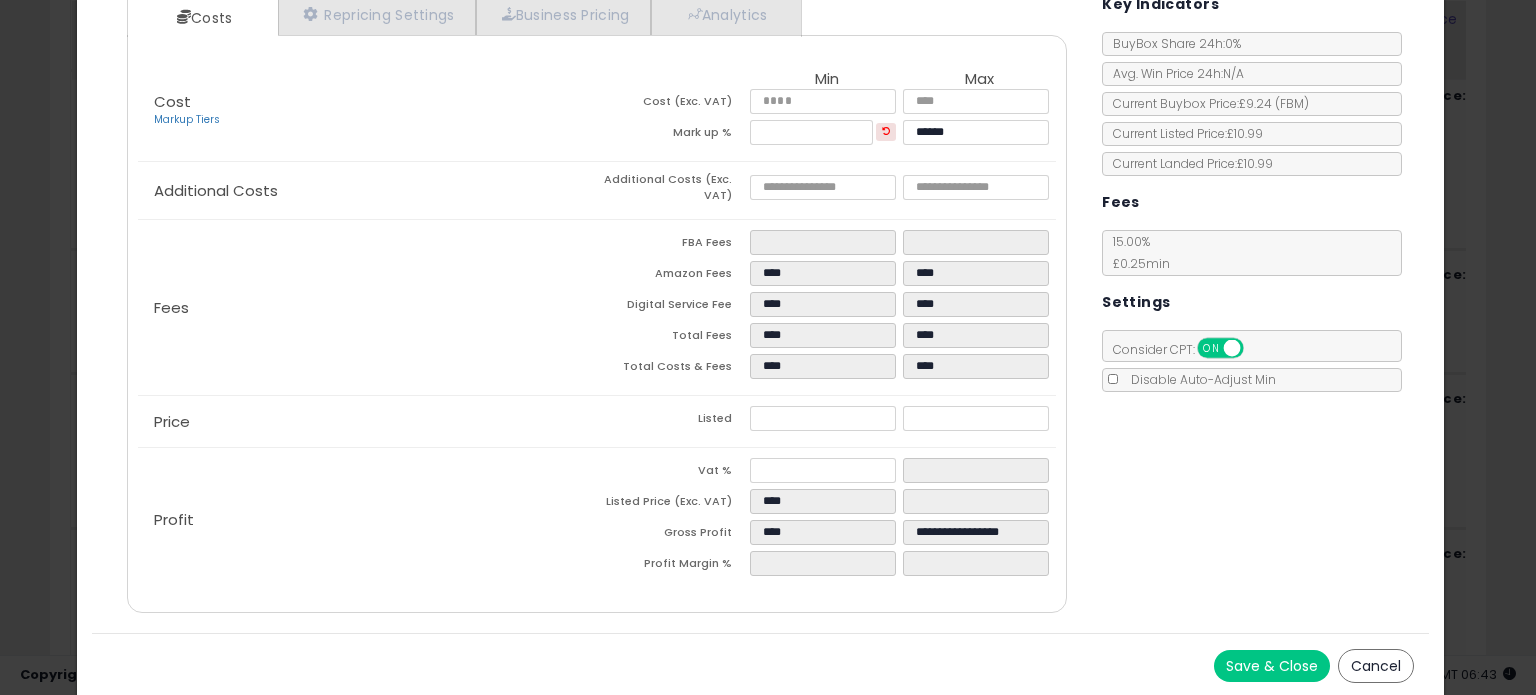 click on "Cancel" at bounding box center [1376, 666] 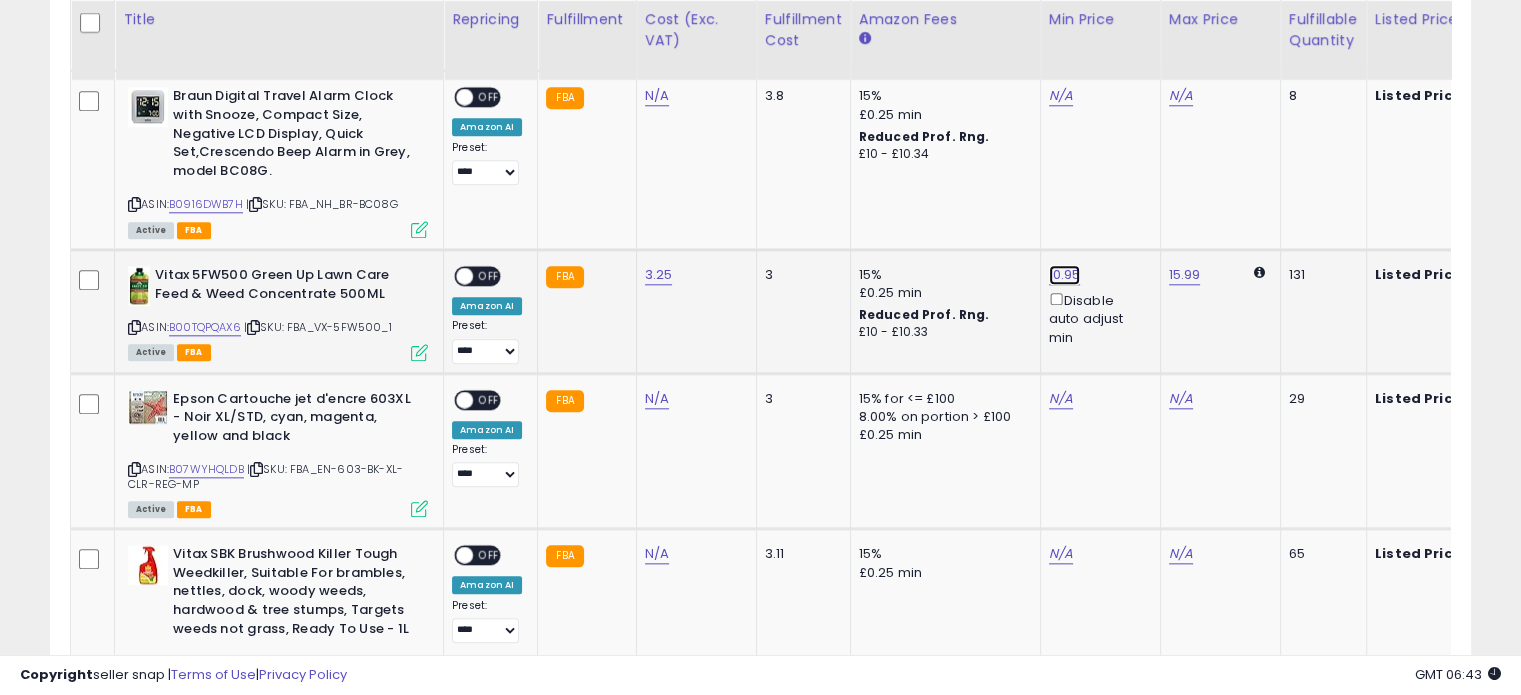 click on "10.95" at bounding box center [1065, -1026] 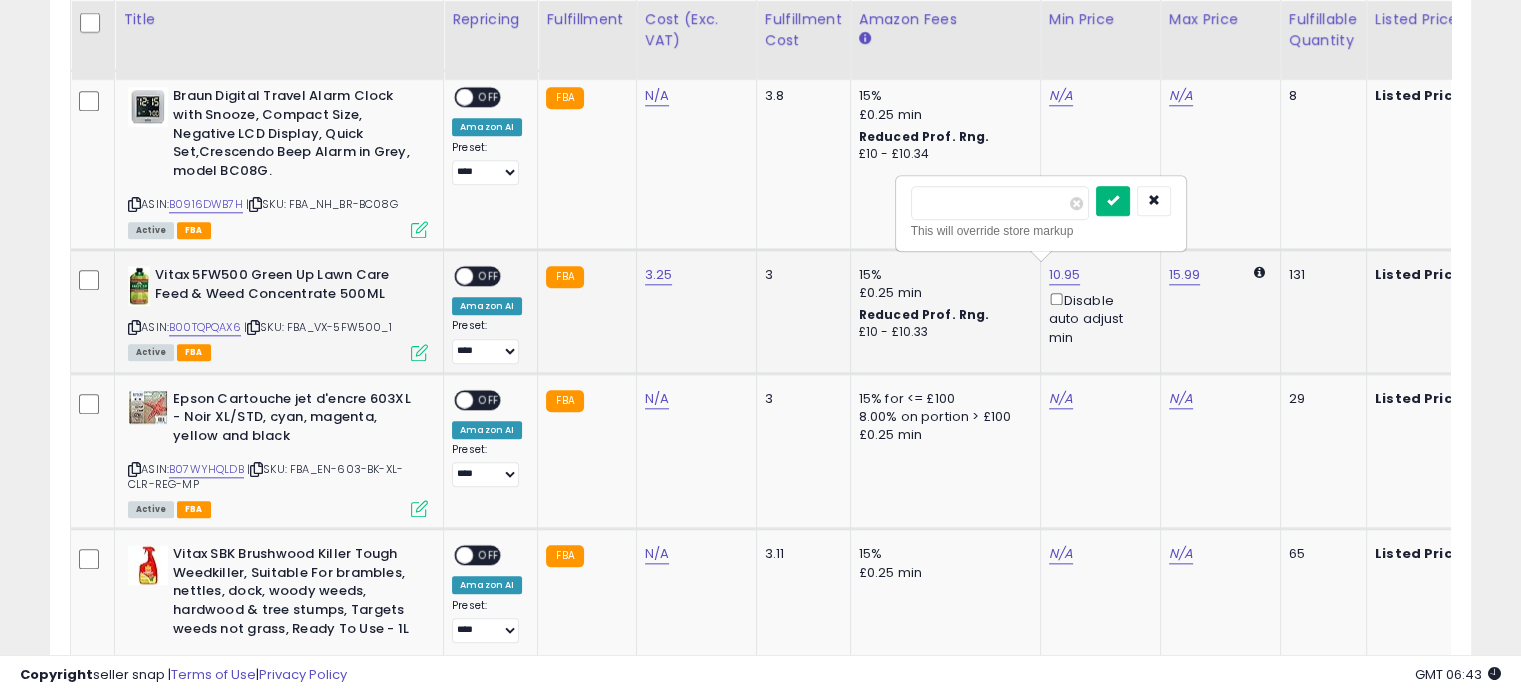 type on "*****" 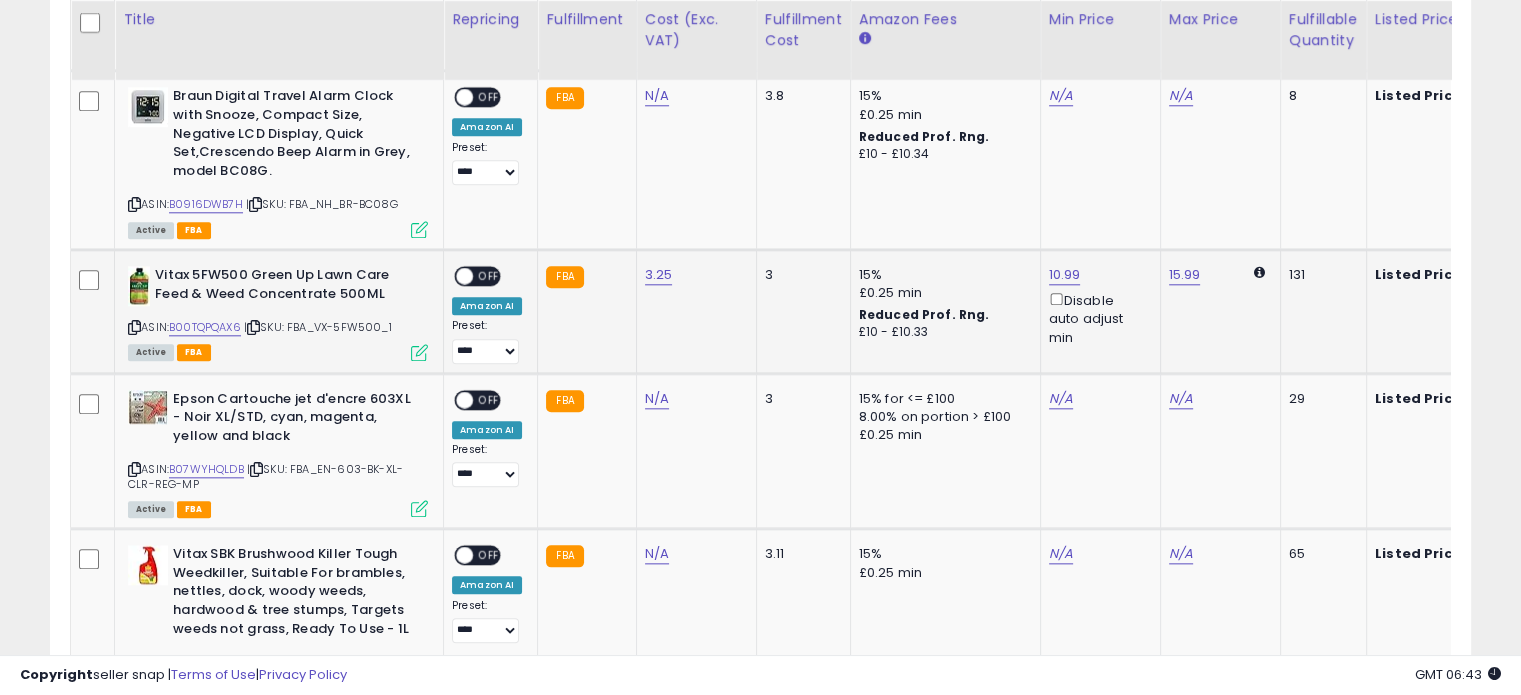 click at bounding box center (419, 352) 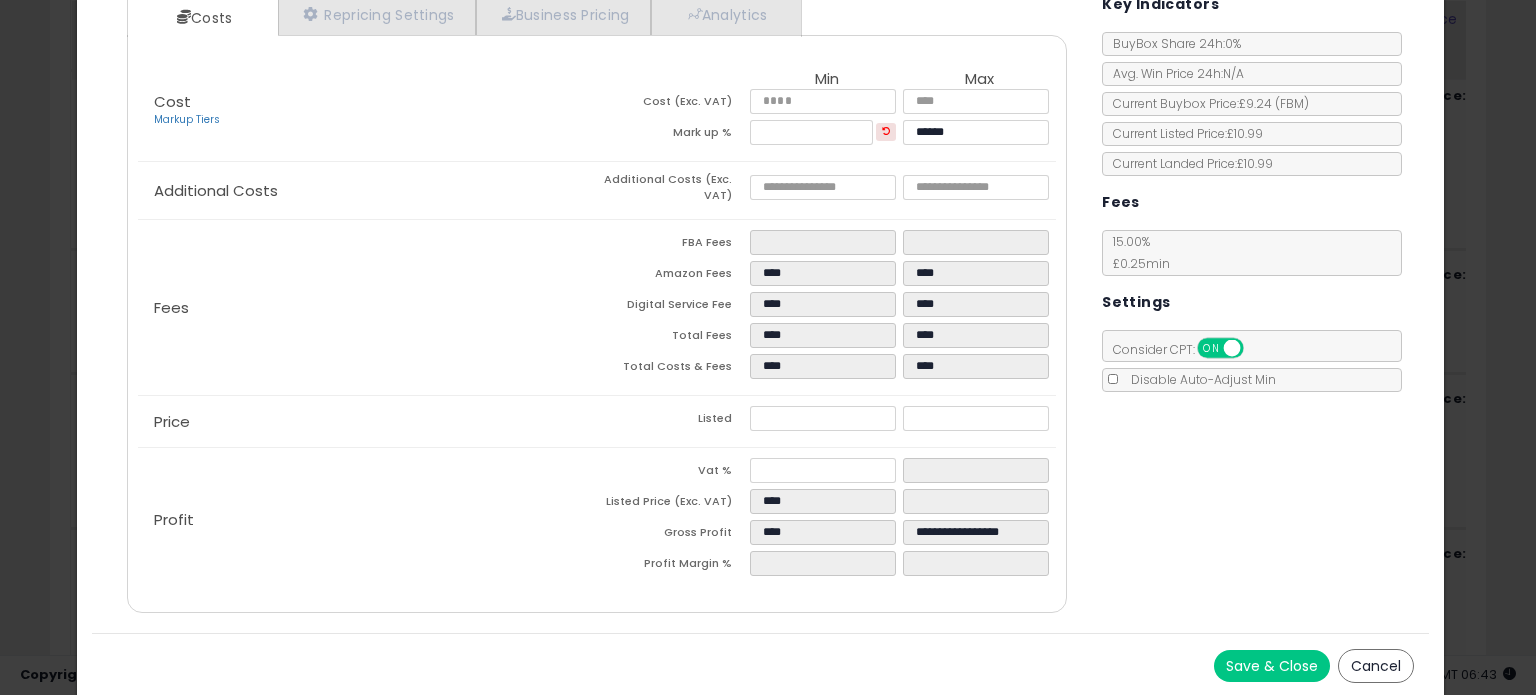 click on "Cancel" at bounding box center (1376, 666) 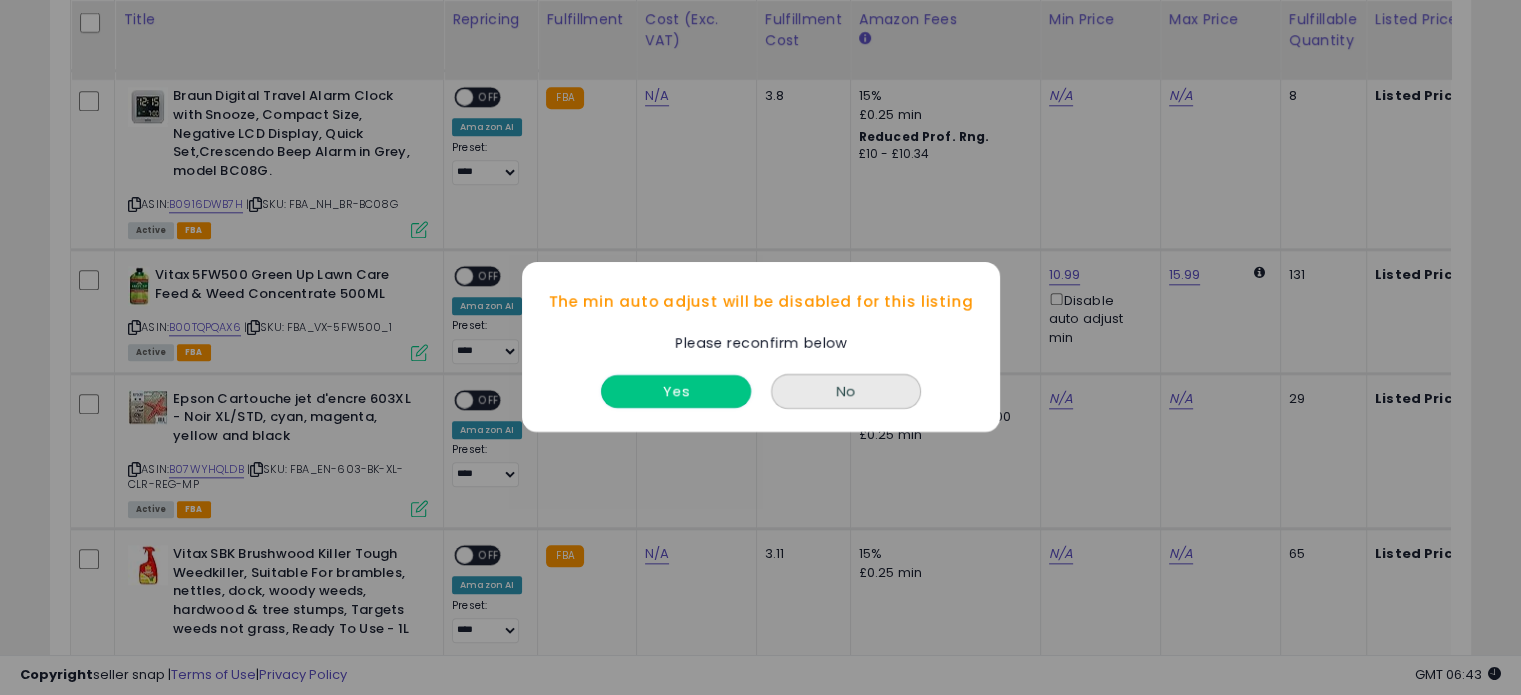 click on "Yes" at bounding box center [676, 392] 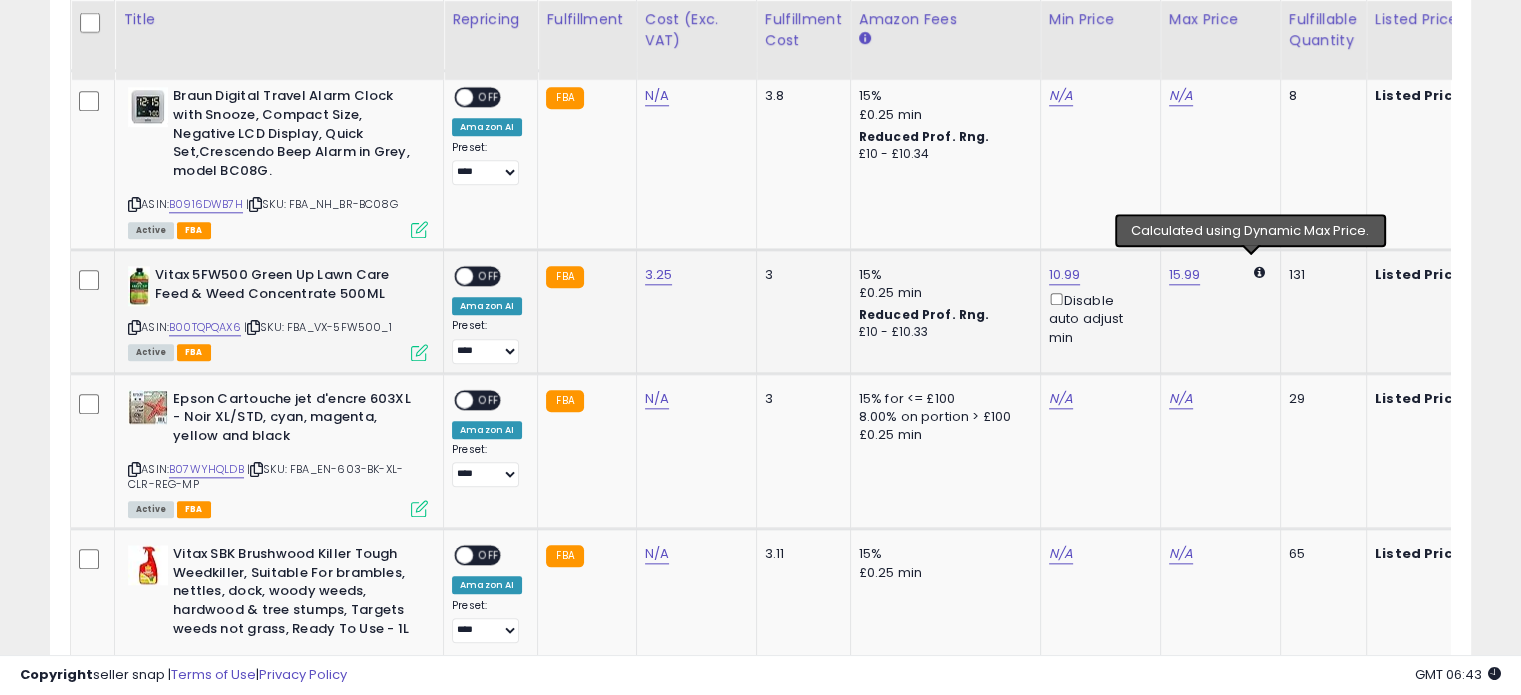 click at bounding box center [1259, 272] 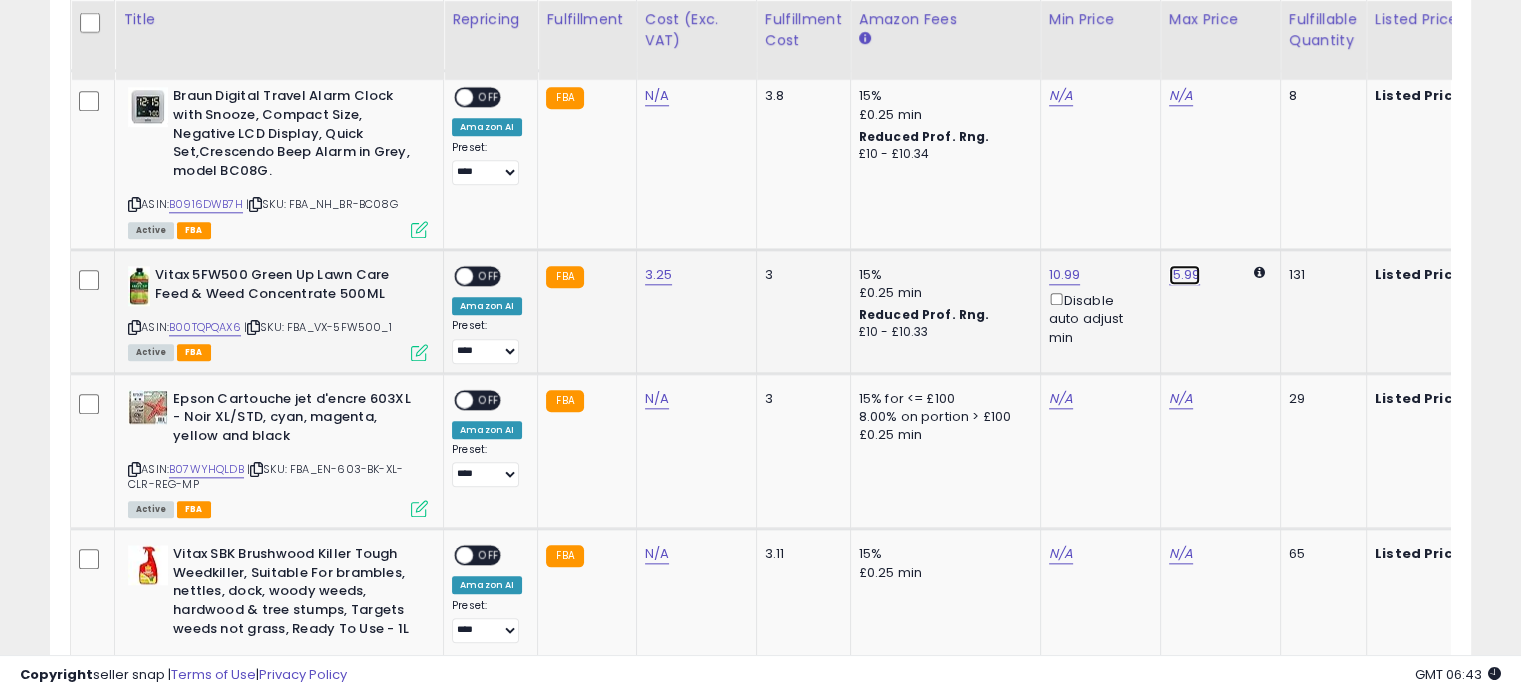 click on "15.99" at bounding box center [1187, -1026] 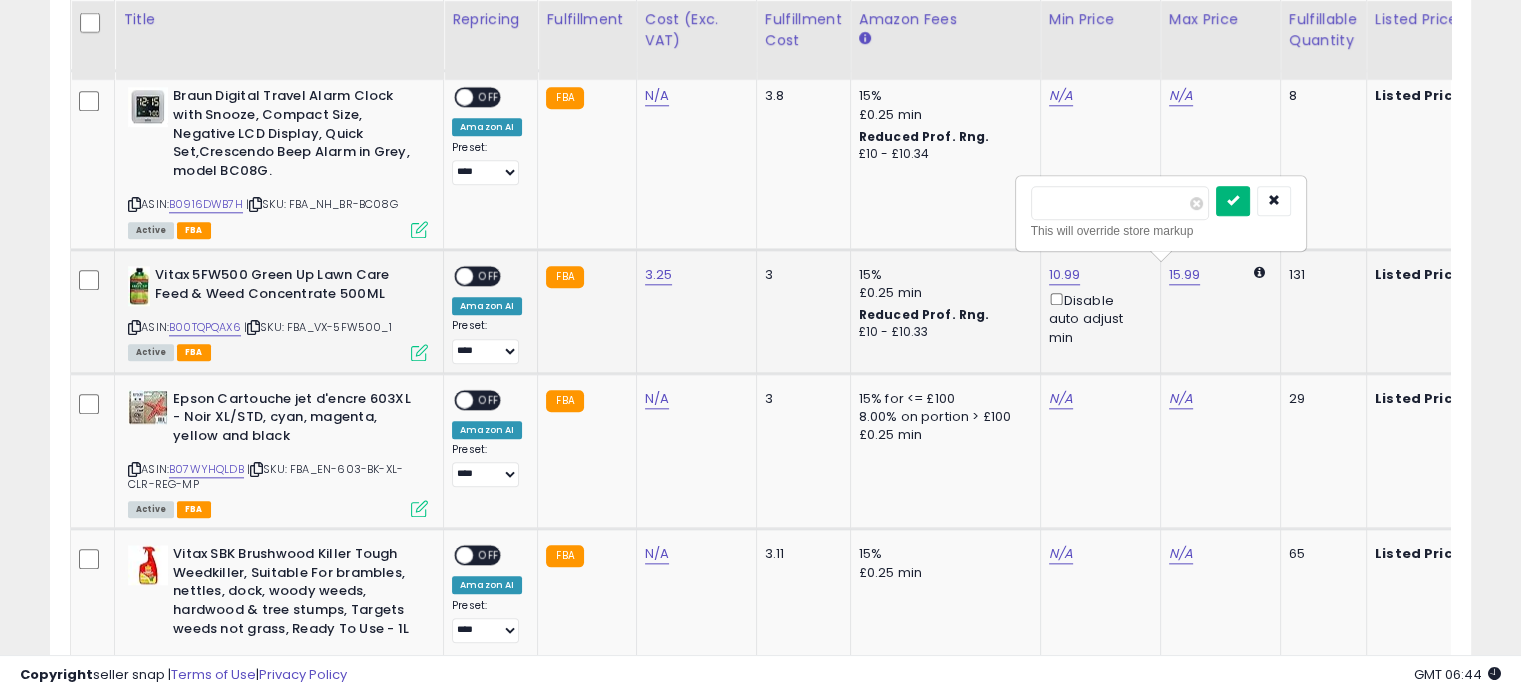 type on "*****" 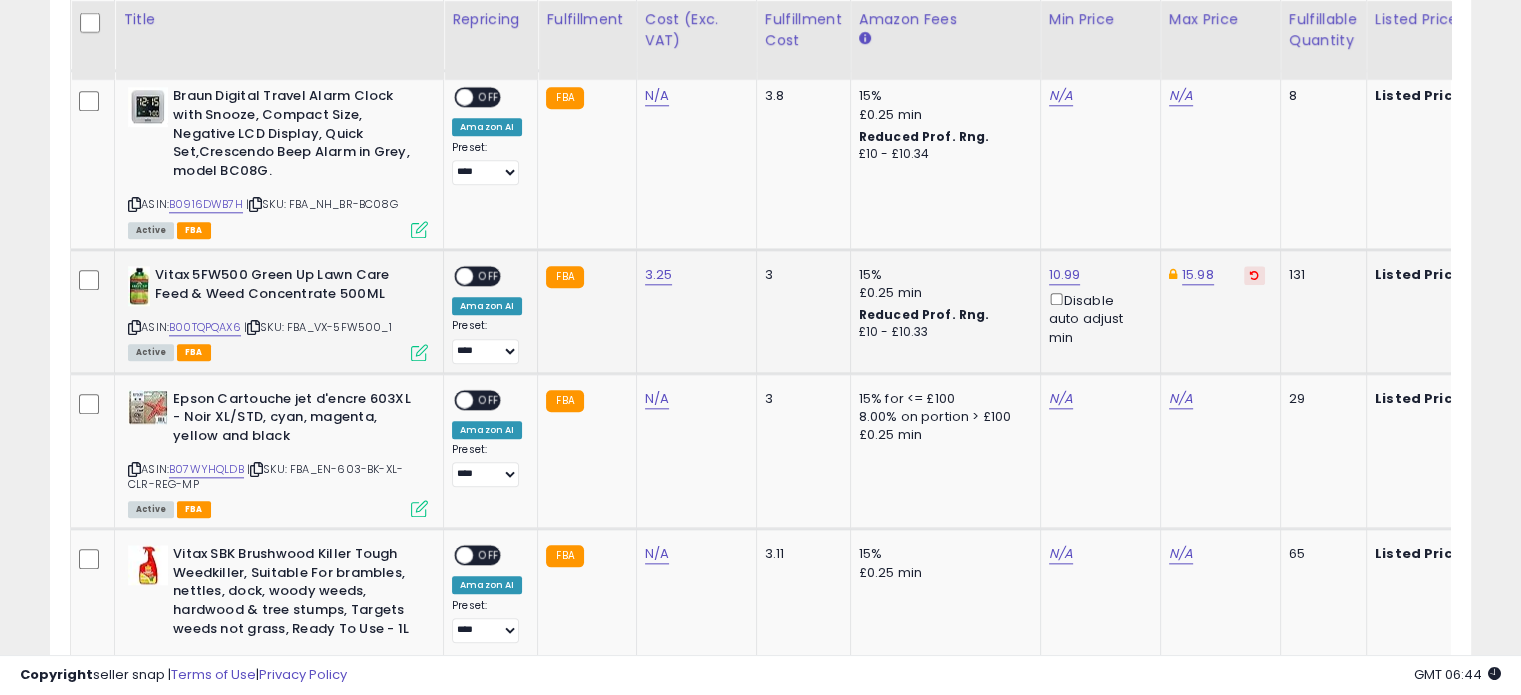 click at bounding box center [1254, 275] 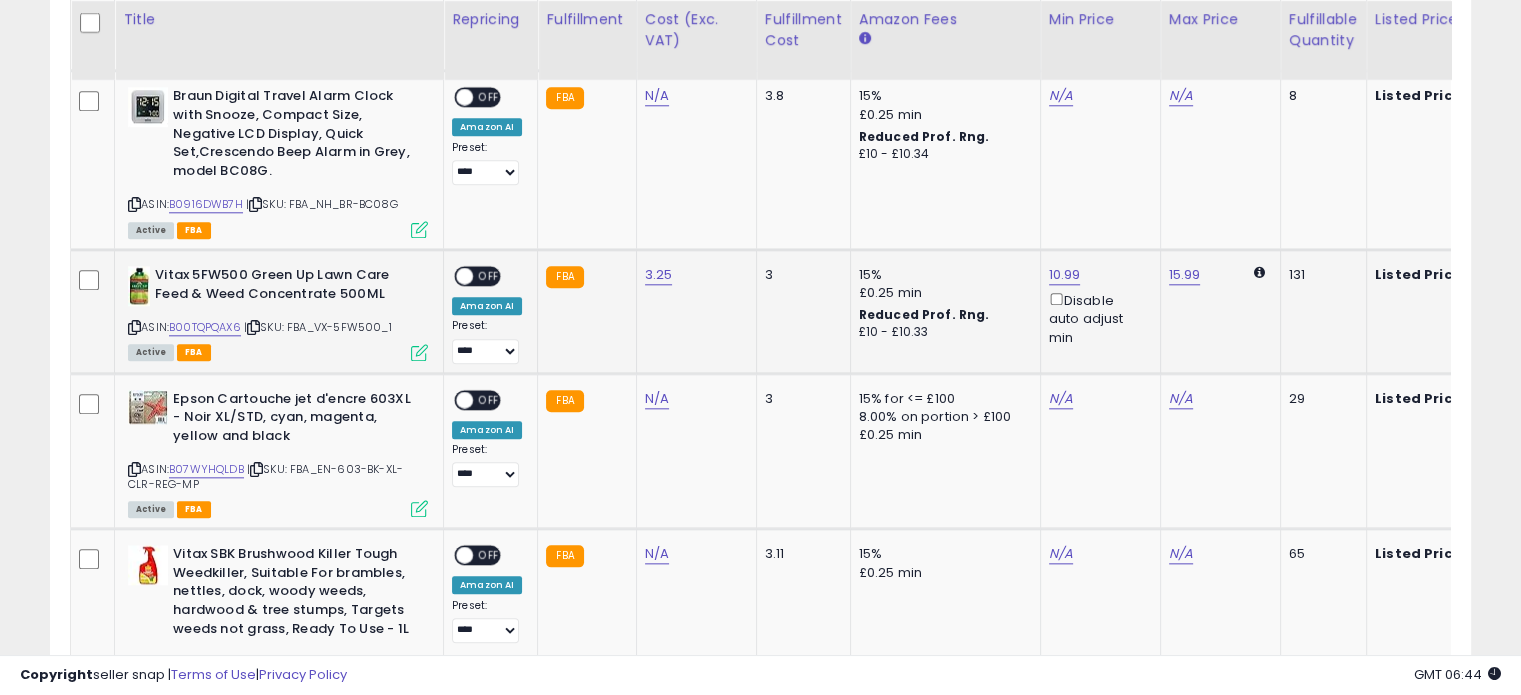 drag, startPoint x: 1252, startPoint y: 267, endPoint x: 1260, endPoint y: 302, distance: 35.902645 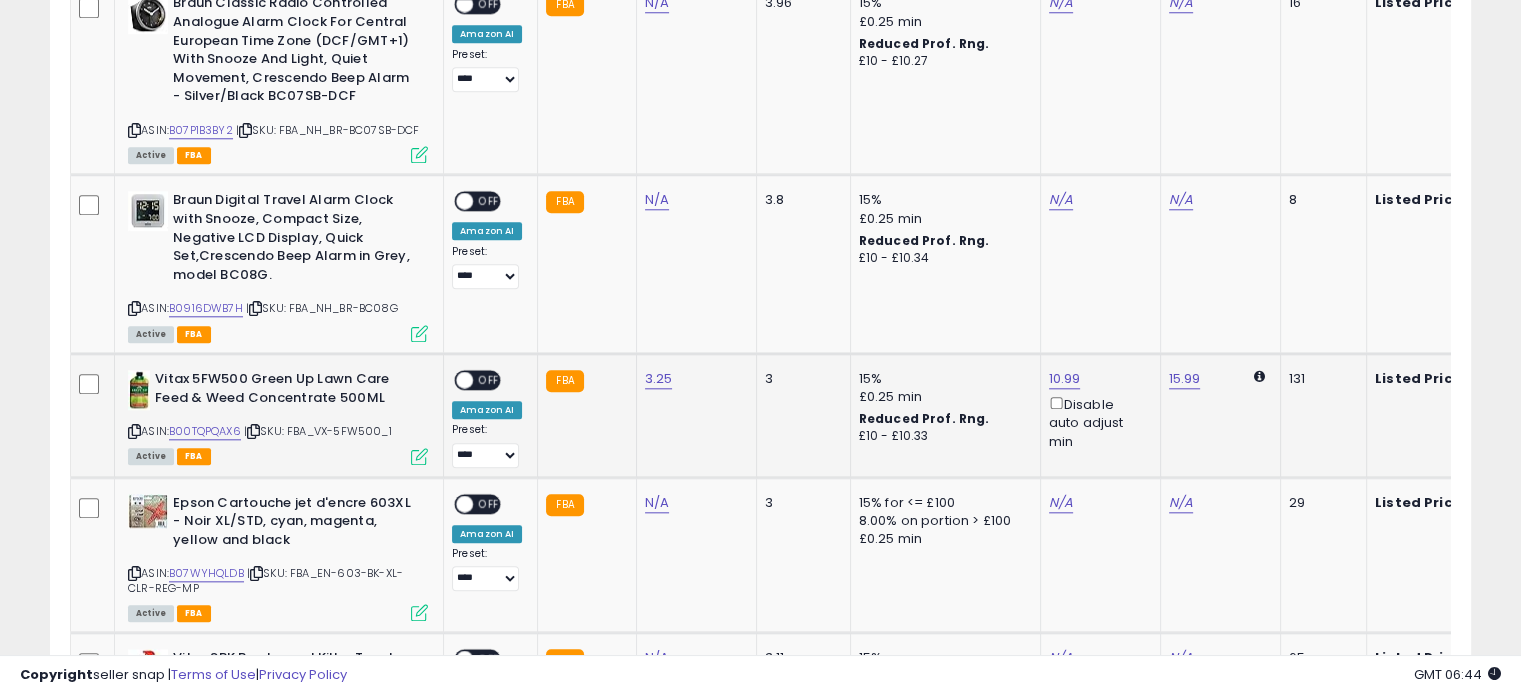 scroll, scrollTop: 2000, scrollLeft: 0, axis: vertical 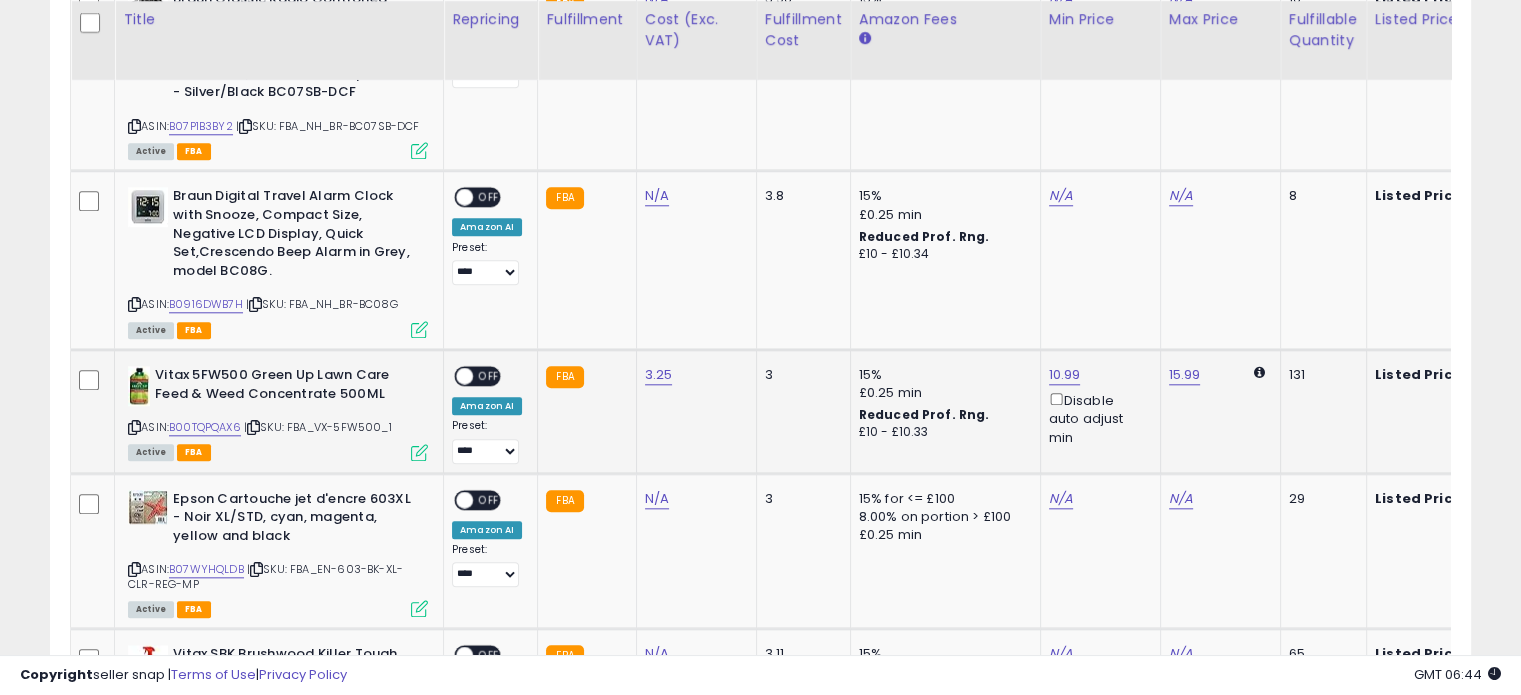 click at bounding box center [464, 376] 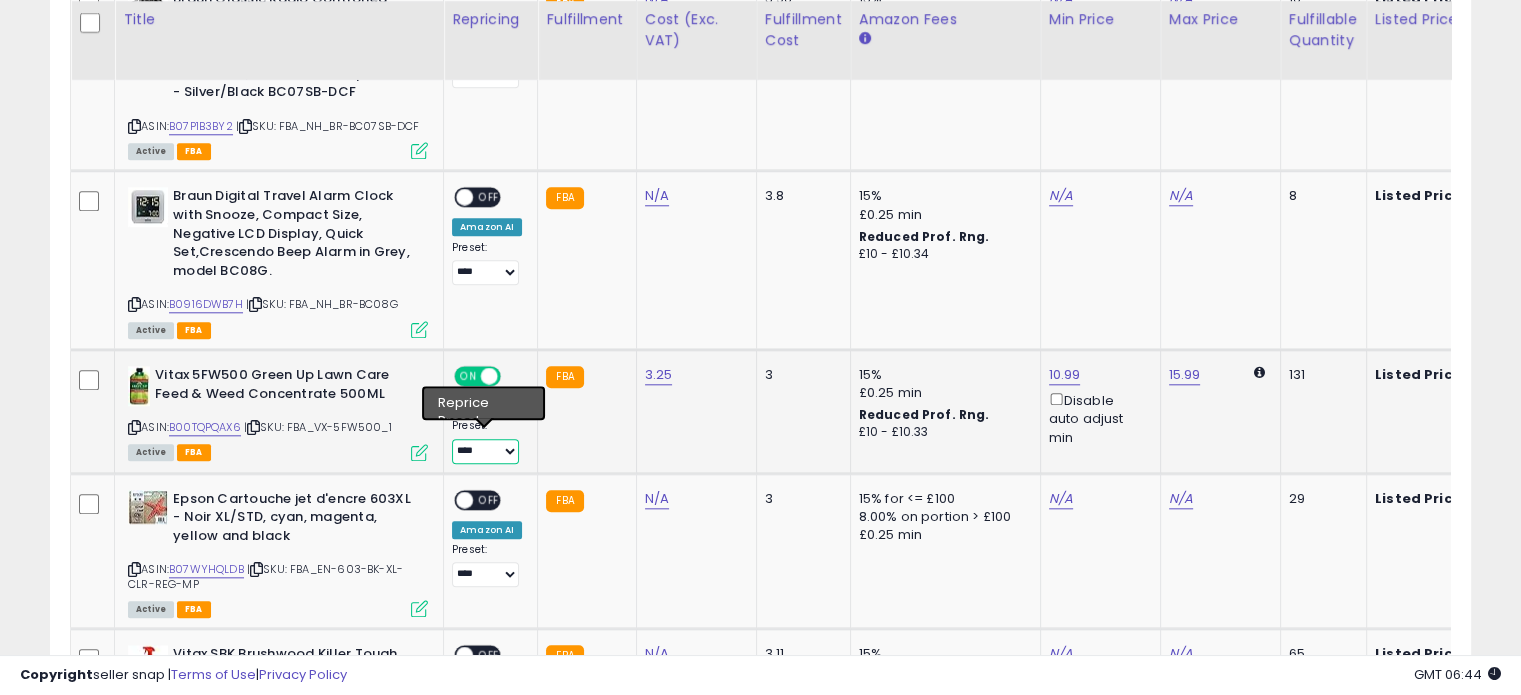 click on "**********" at bounding box center [485, 451] 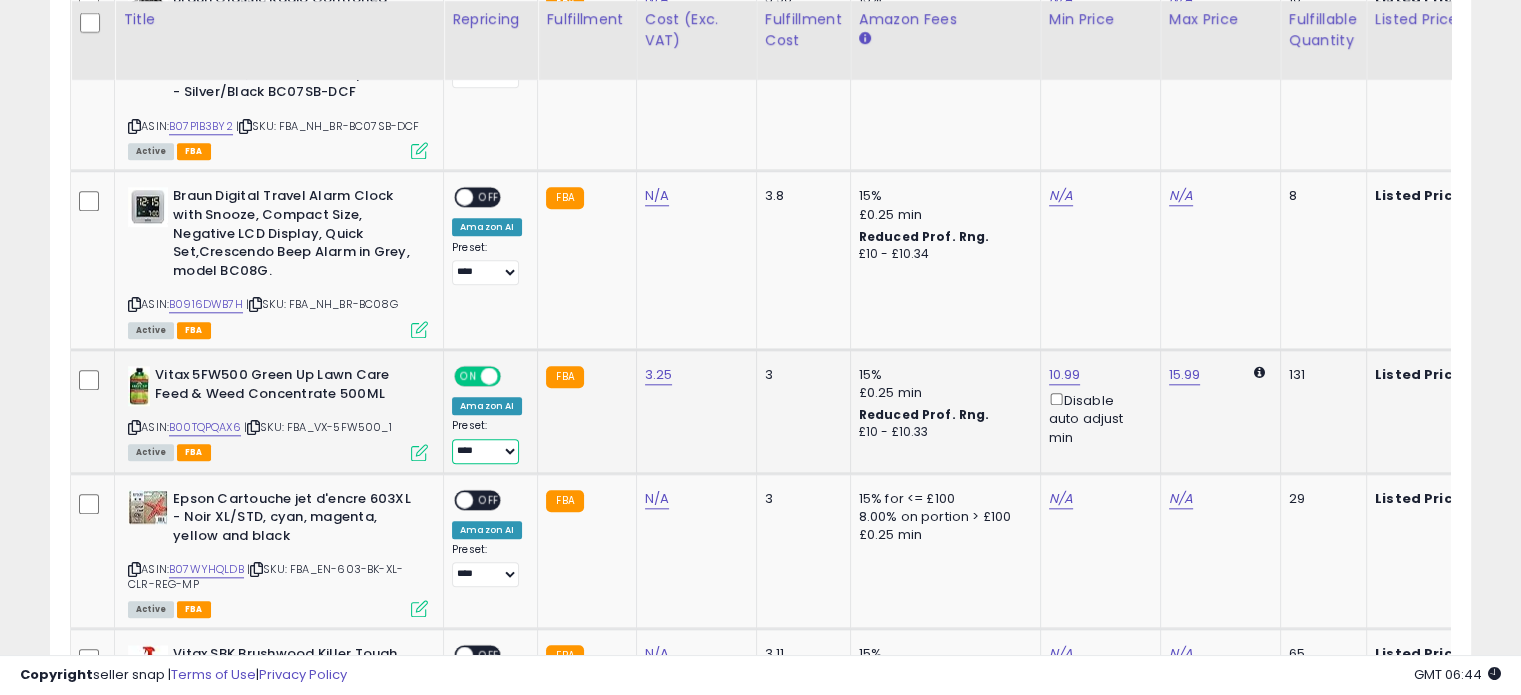 select on "**********" 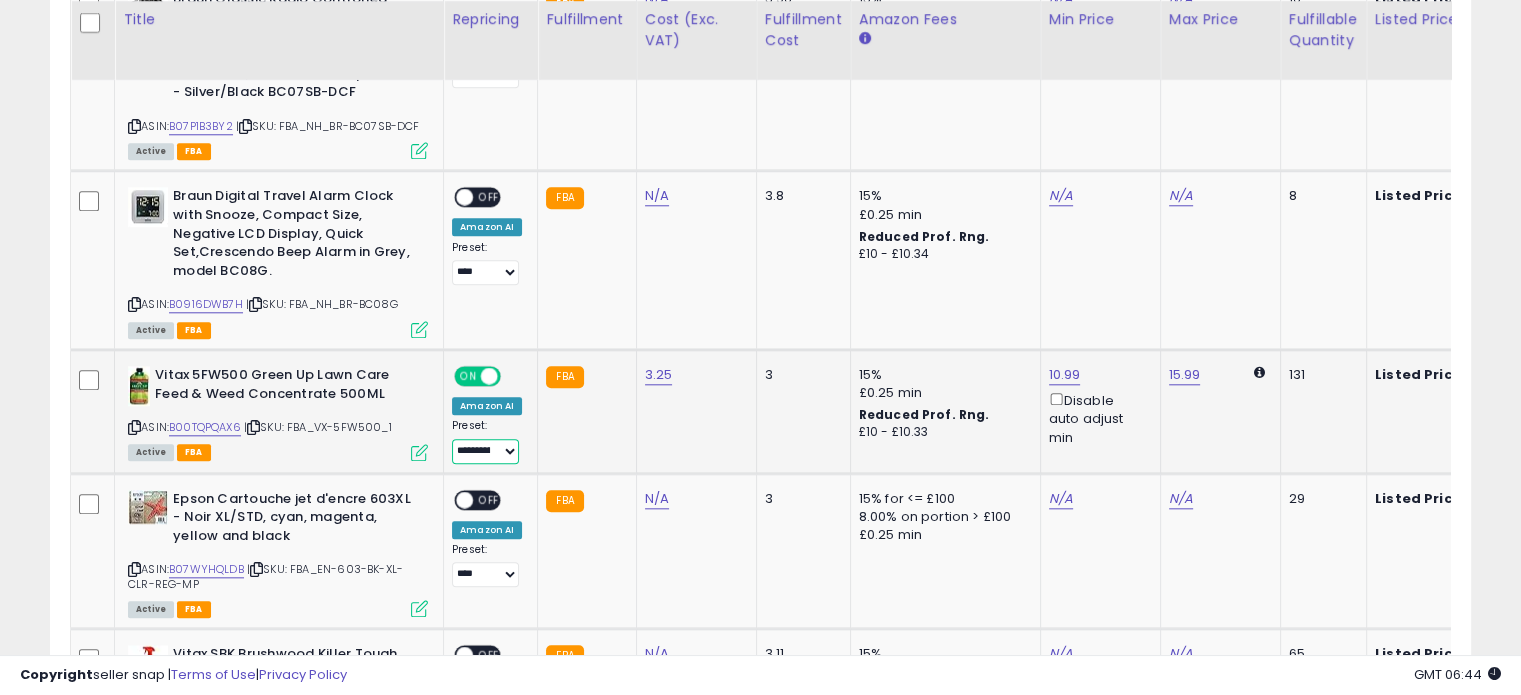 click on "**********" at bounding box center [485, 451] 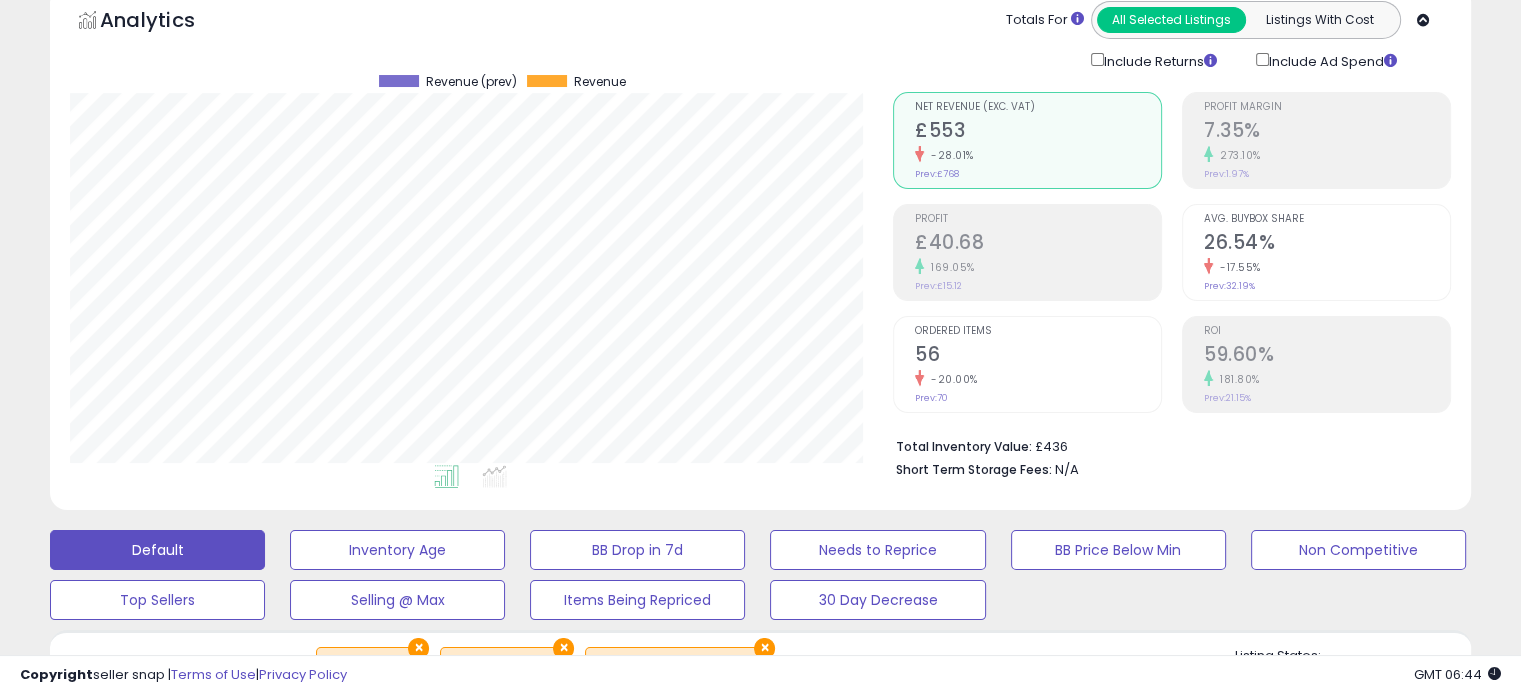 scroll, scrollTop: 0, scrollLeft: 0, axis: both 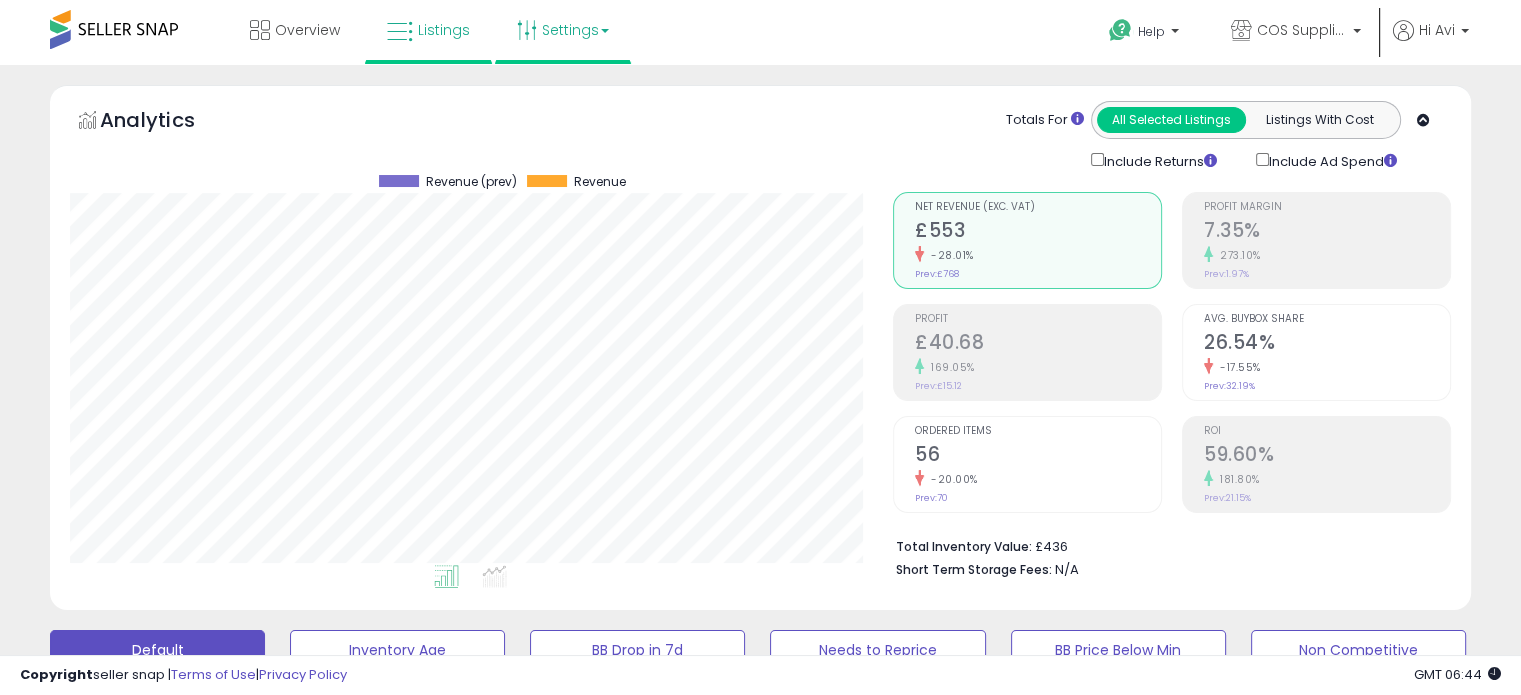 click on "Settings" at bounding box center [563, 30] 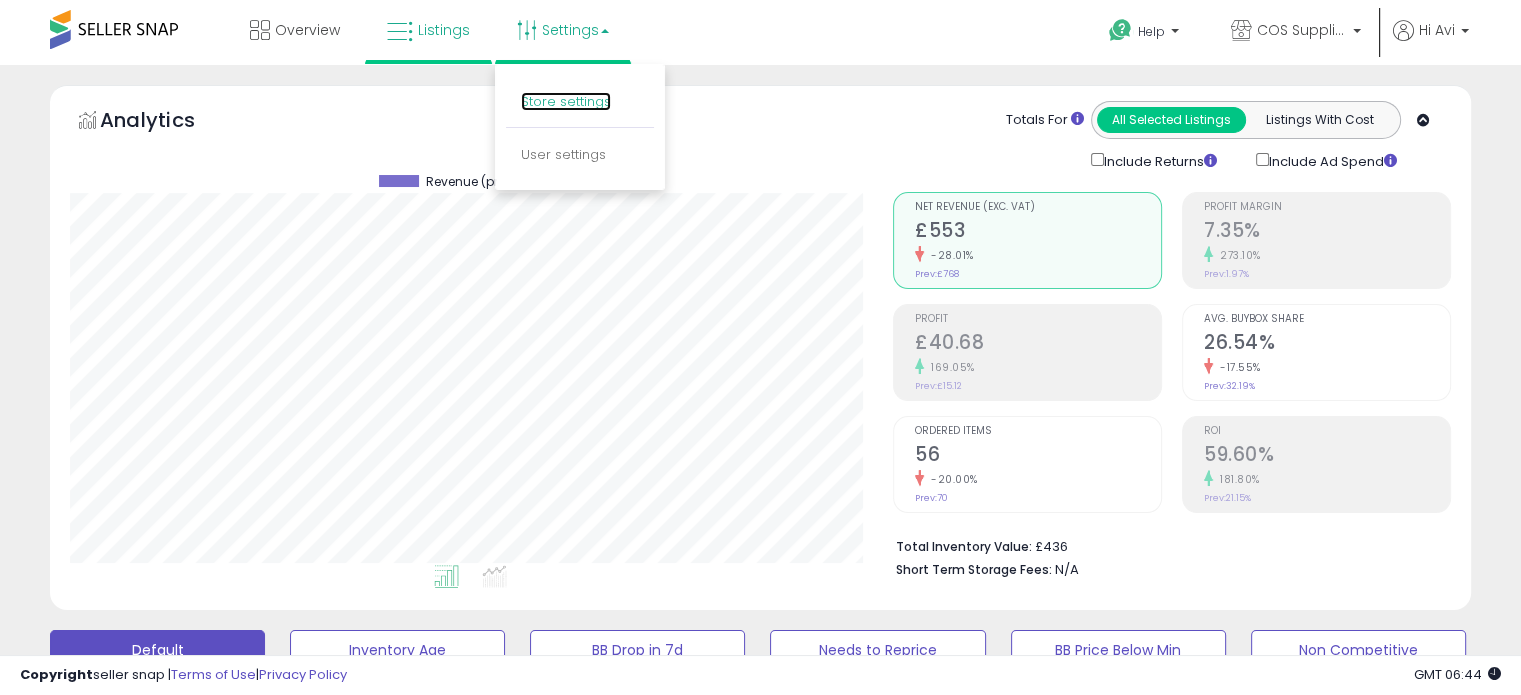 click on "Store
settings" at bounding box center [566, 101] 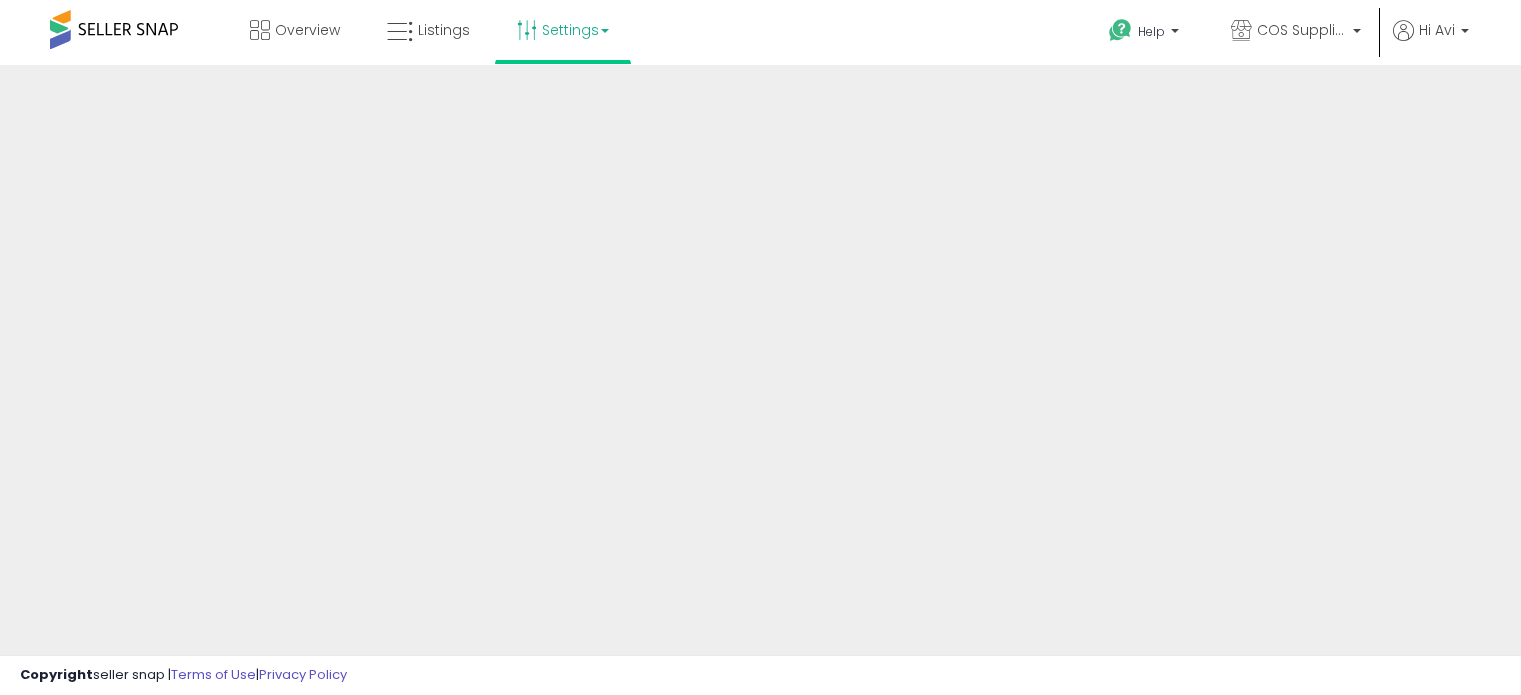 scroll, scrollTop: 0, scrollLeft: 0, axis: both 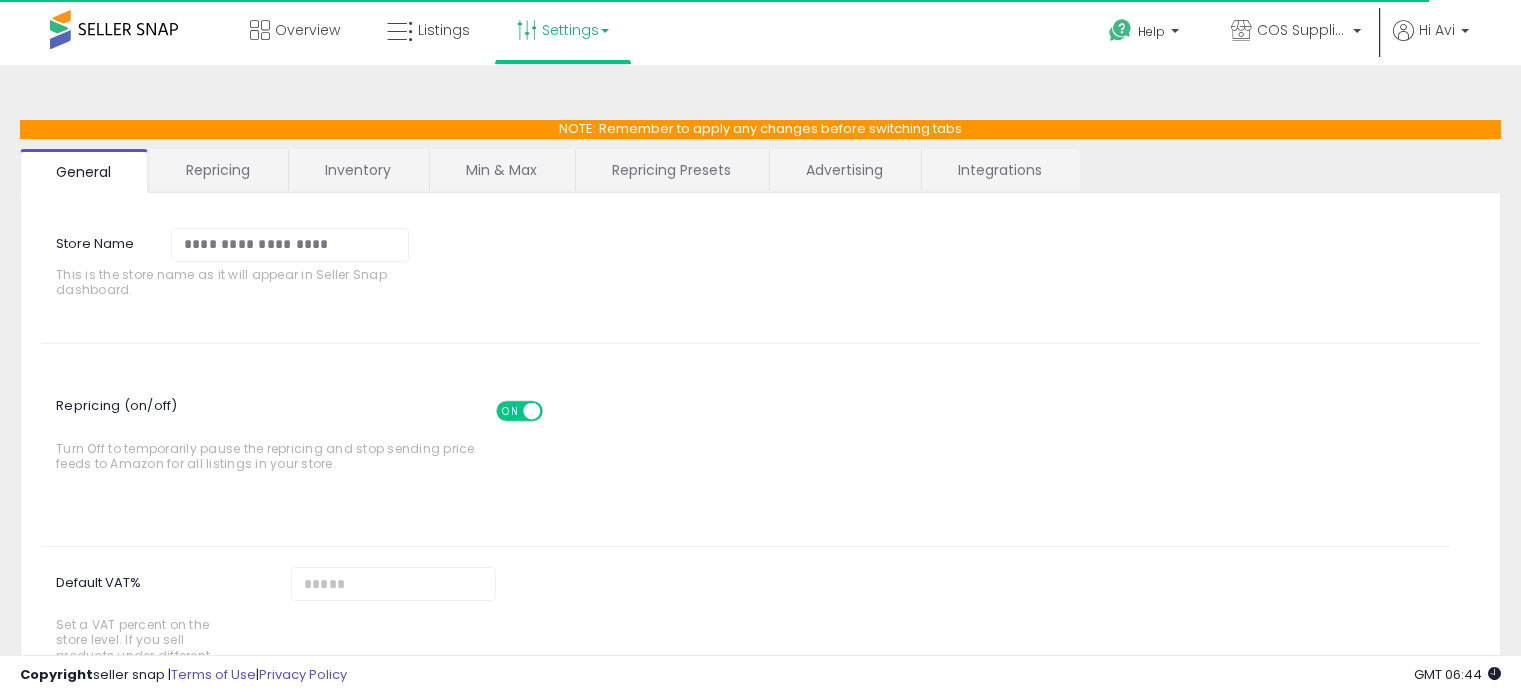 click on "Min & Max" at bounding box center [501, 170] 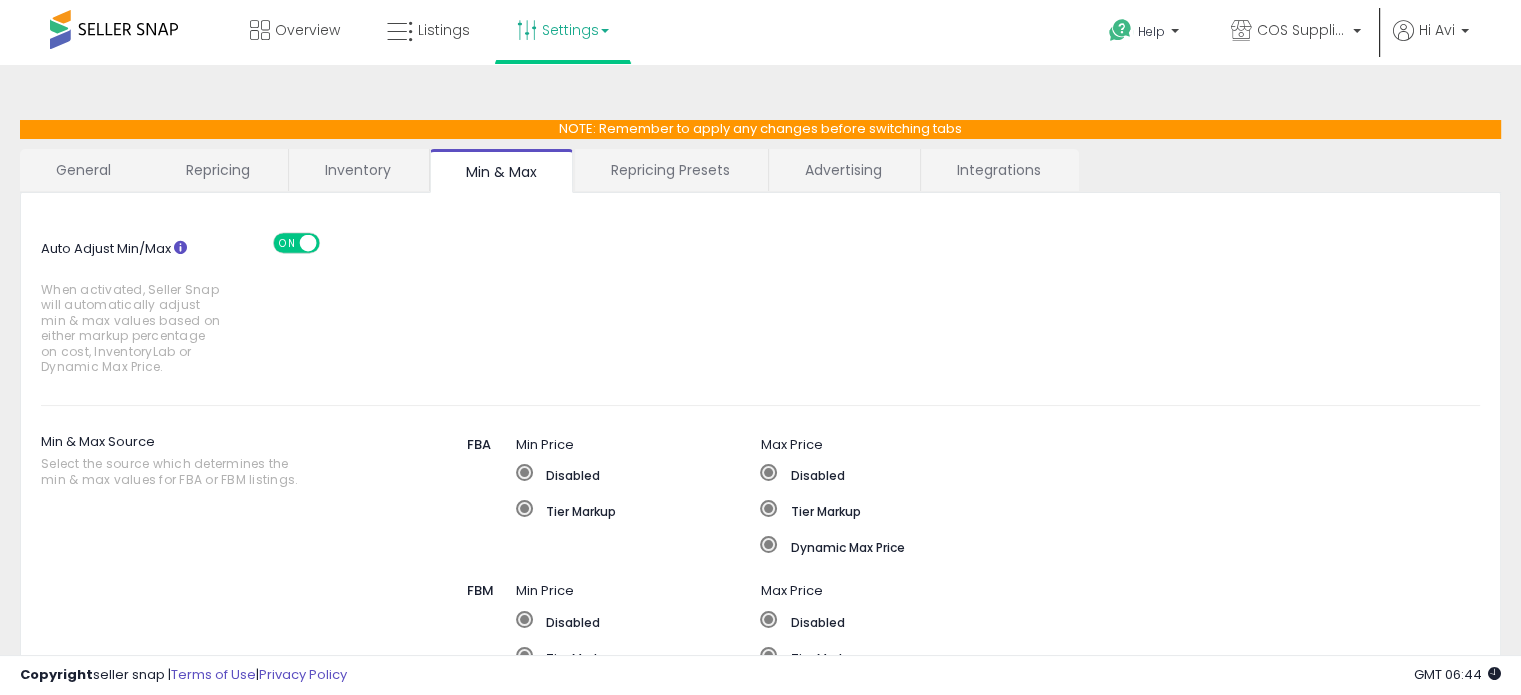 scroll, scrollTop: 100, scrollLeft: 0, axis: vertical 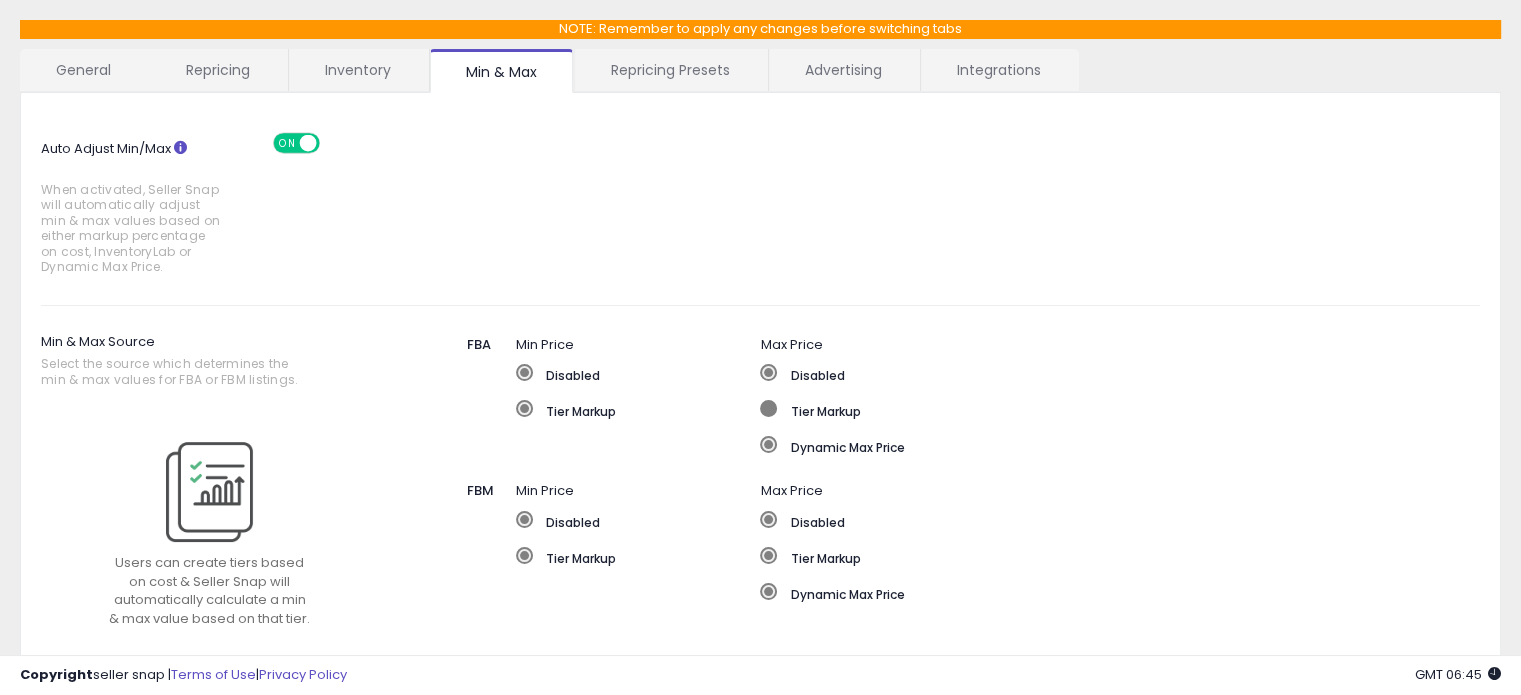 click at bounding box center [768, 408] 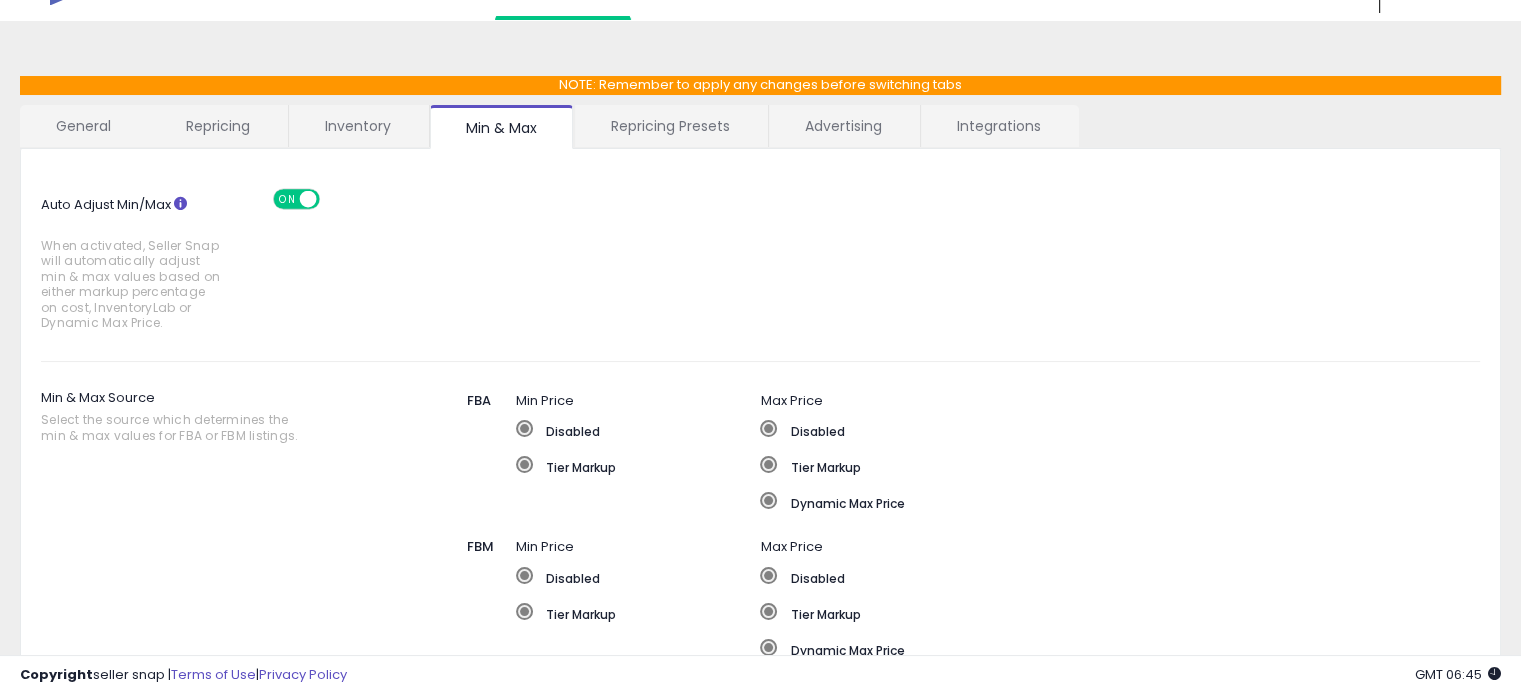 scroll, scrollTop: 0, scrollLeft: 0, axis: both 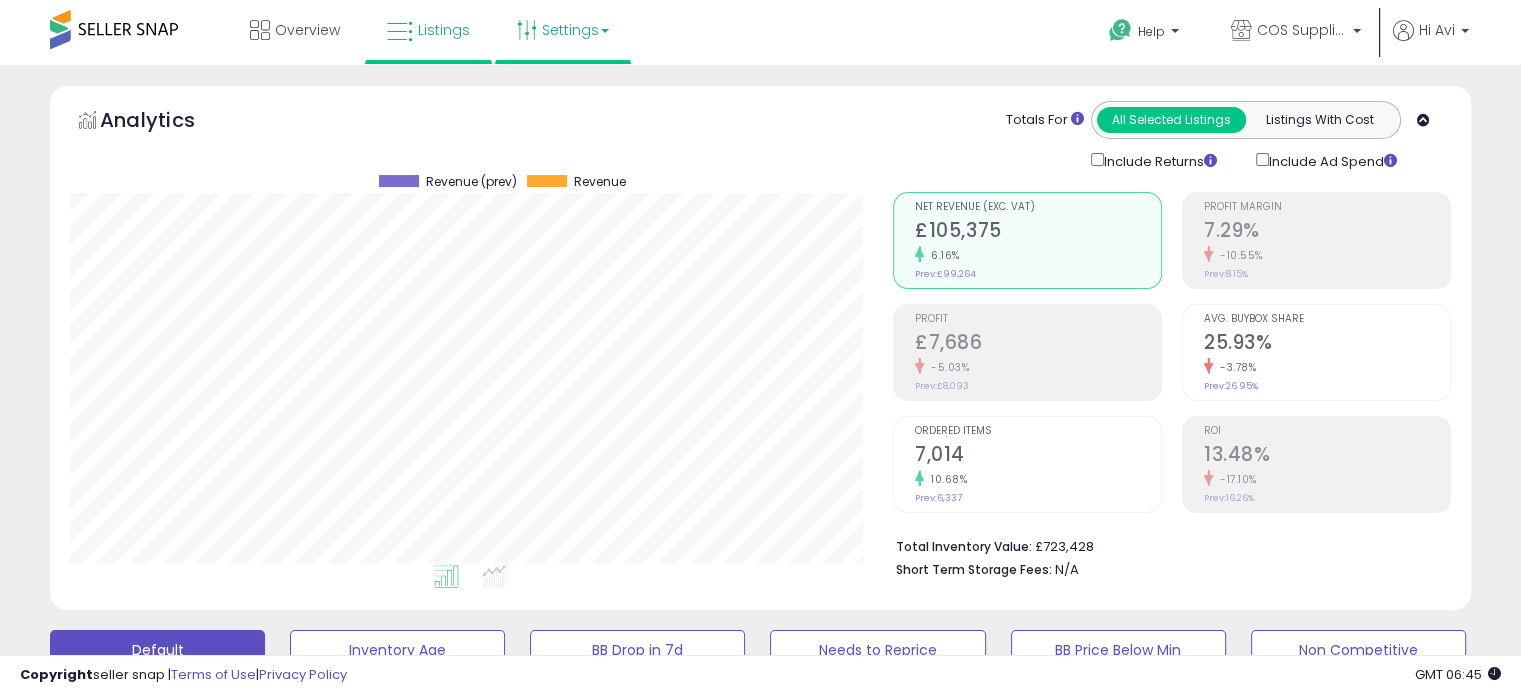 click on "Settings" at bounding box center [563, 30] 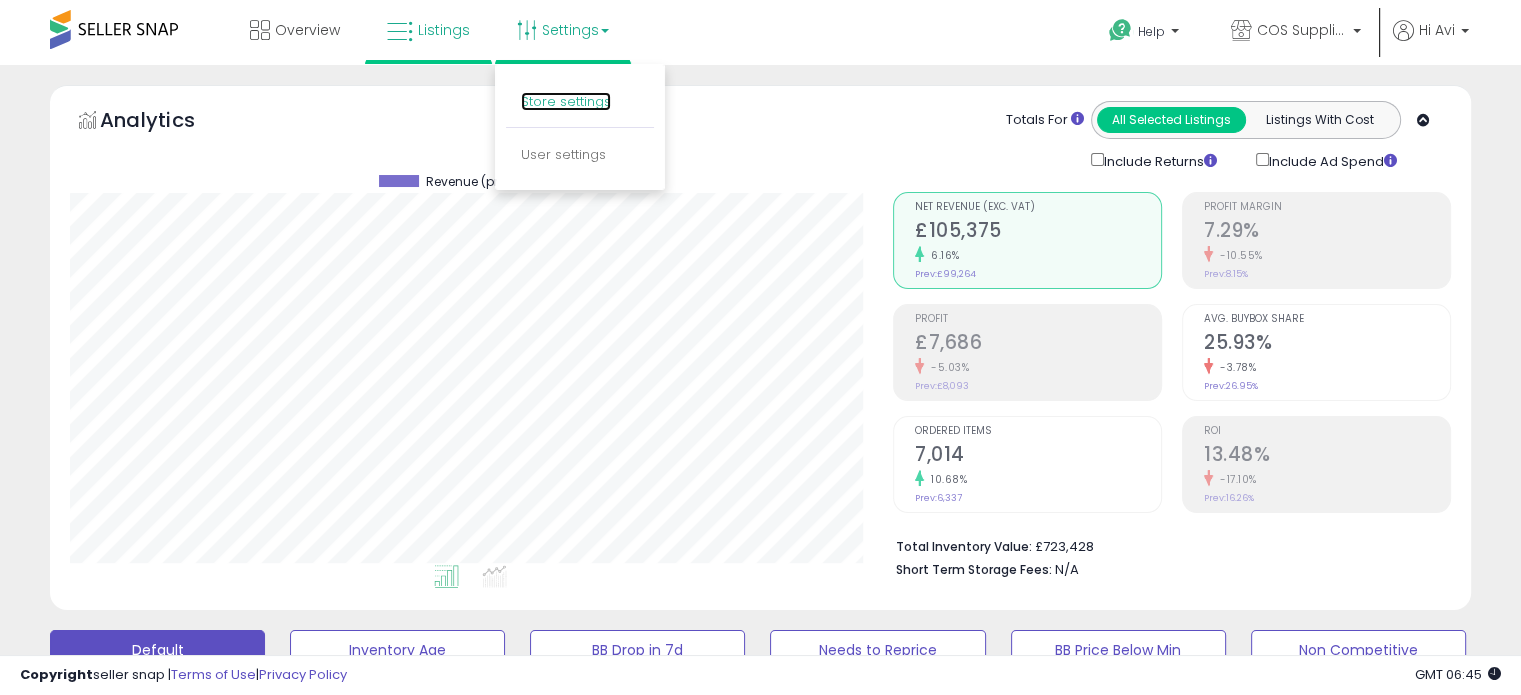 click on "Store
settings" at bounding box center (566, 101) 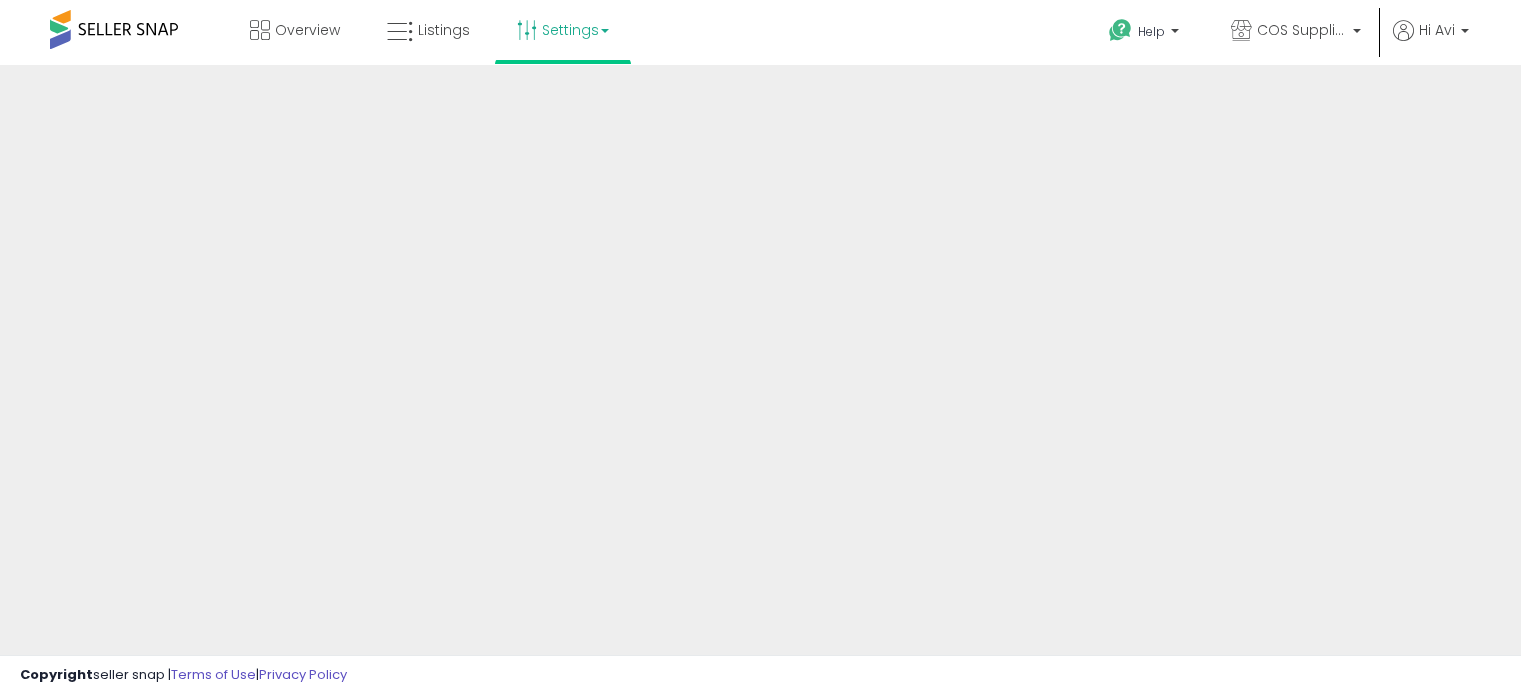 scroll, scrollTop: 0, scrollLeft: 0, axis: both 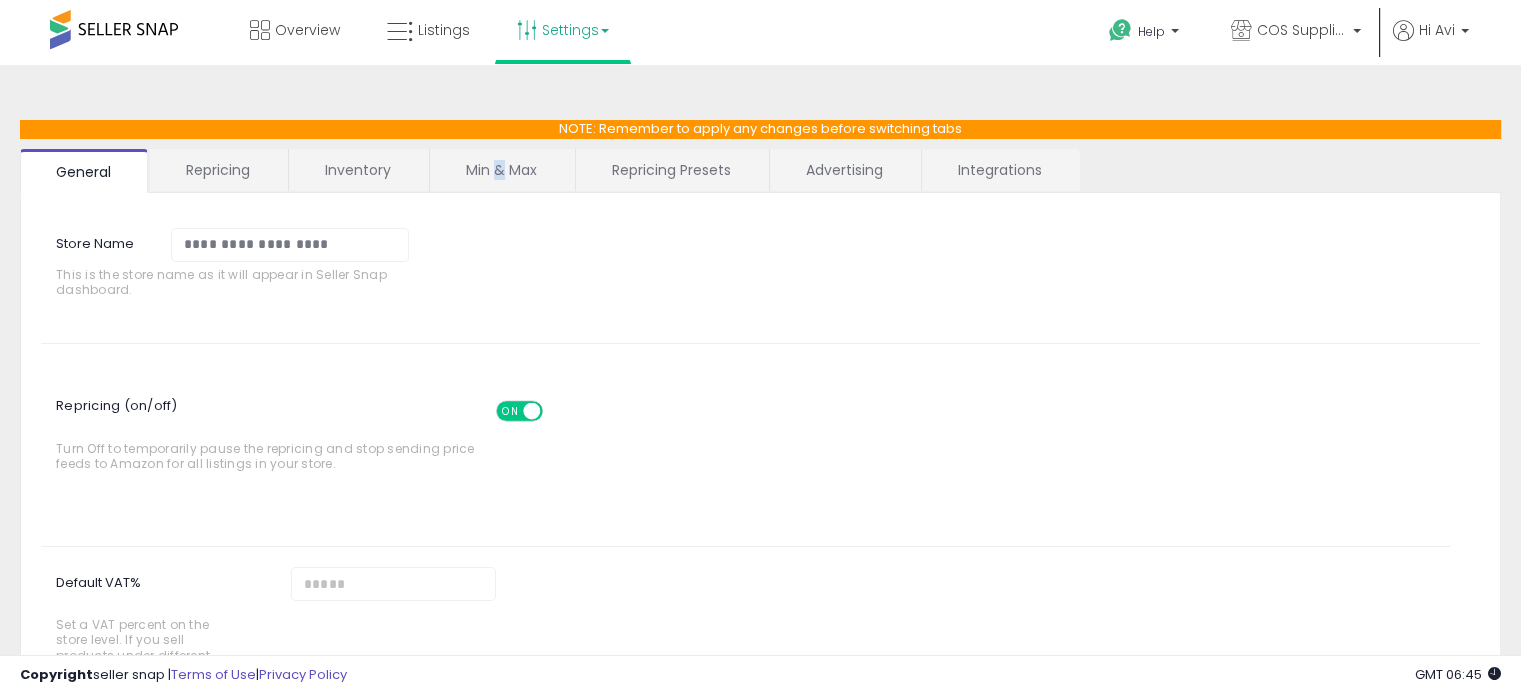 click on "Min & Max" at bounding box center (501, 170) 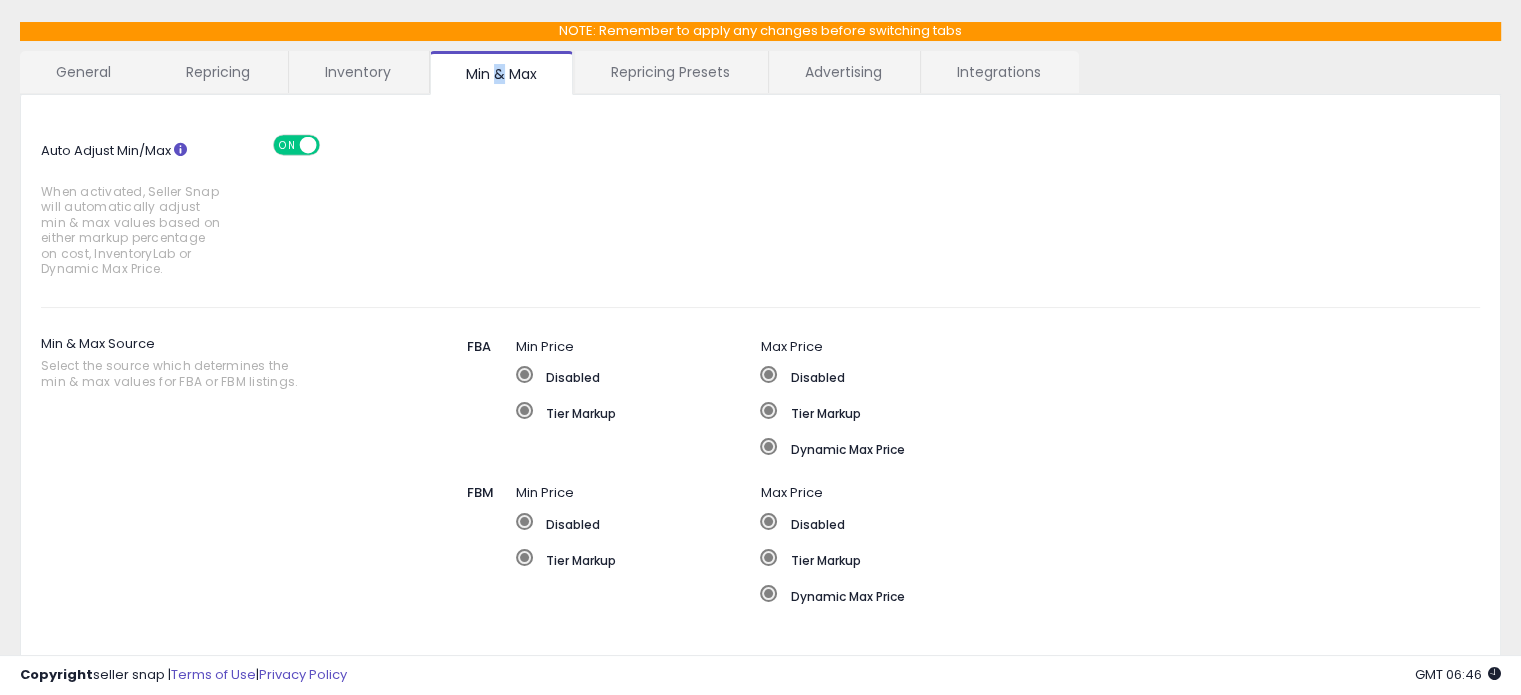 scroll, scrollTop: 200, scrollLeft: 0, axis: vertical 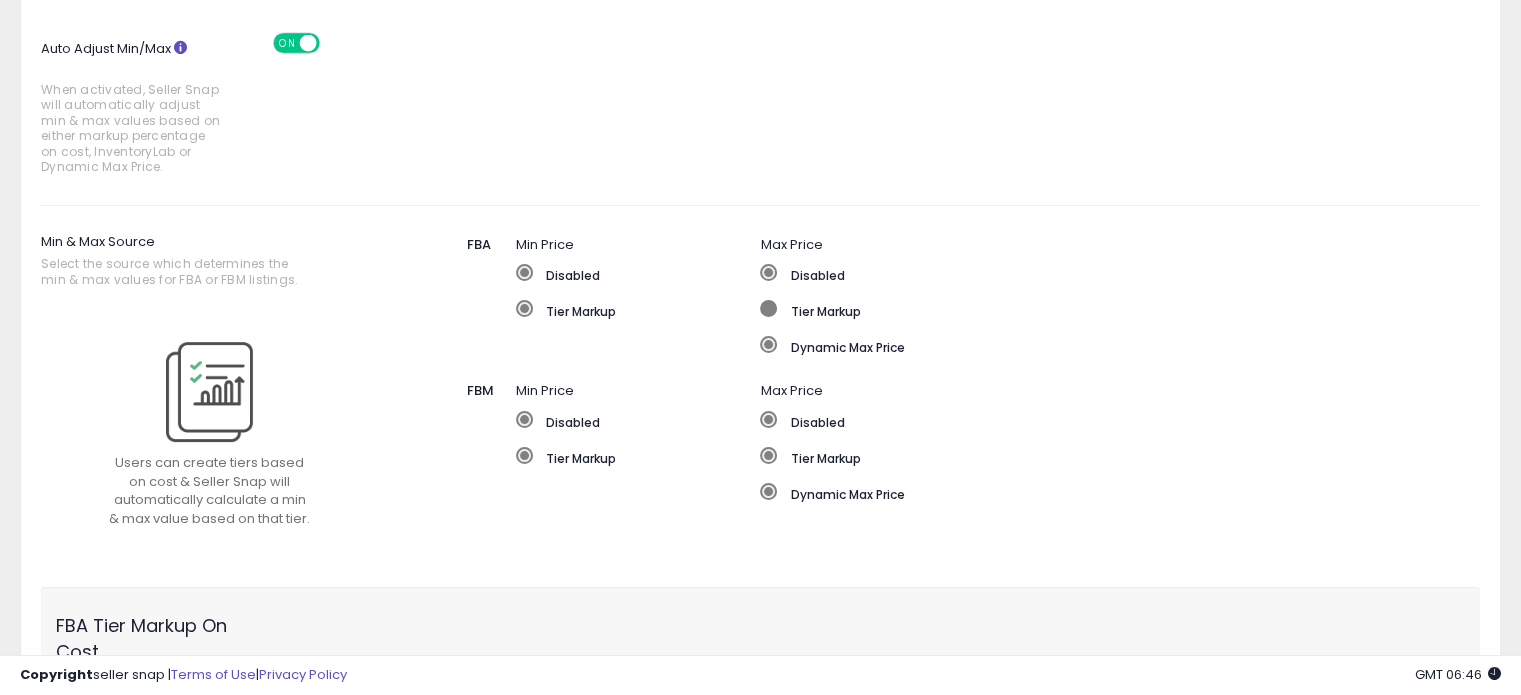 click at bounding box center [768, 308] 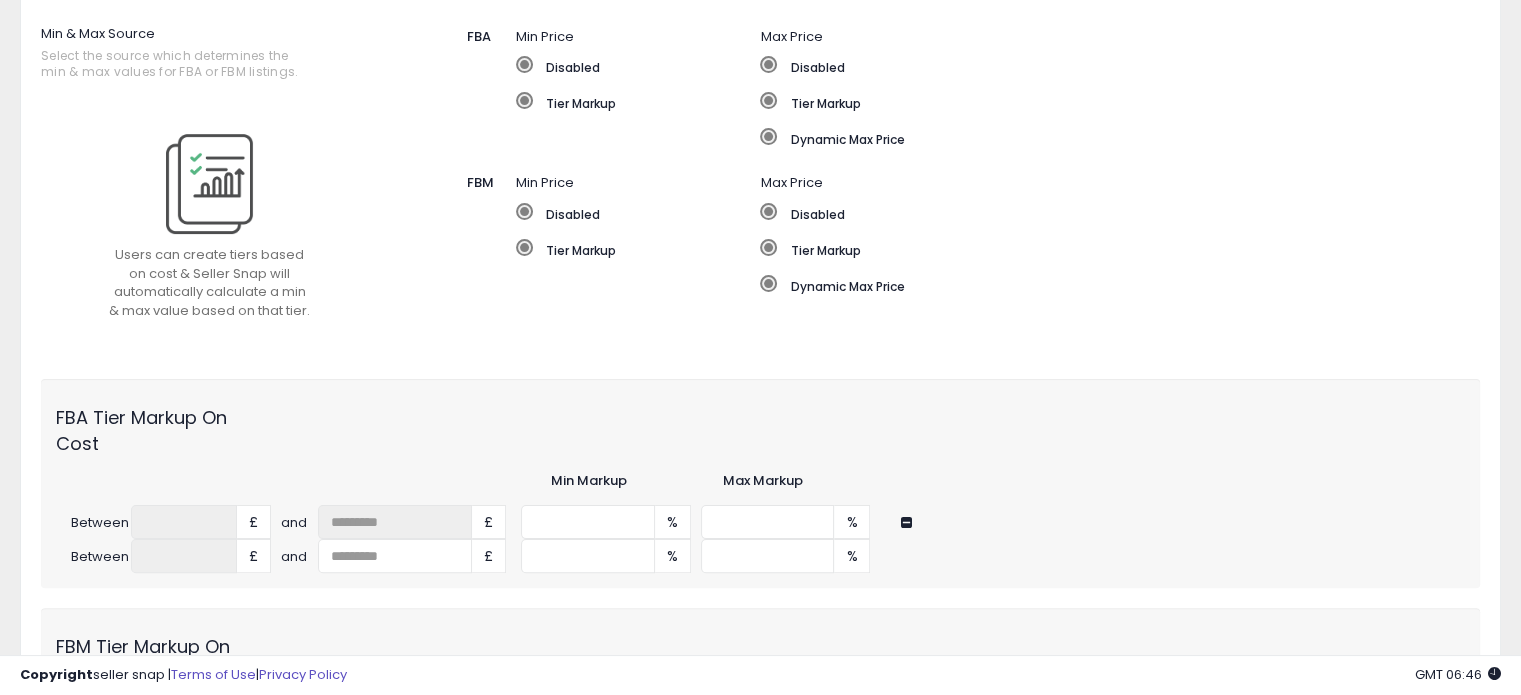 scroll, scrollTop: 908, scrollLeft: 0, axis: vertical 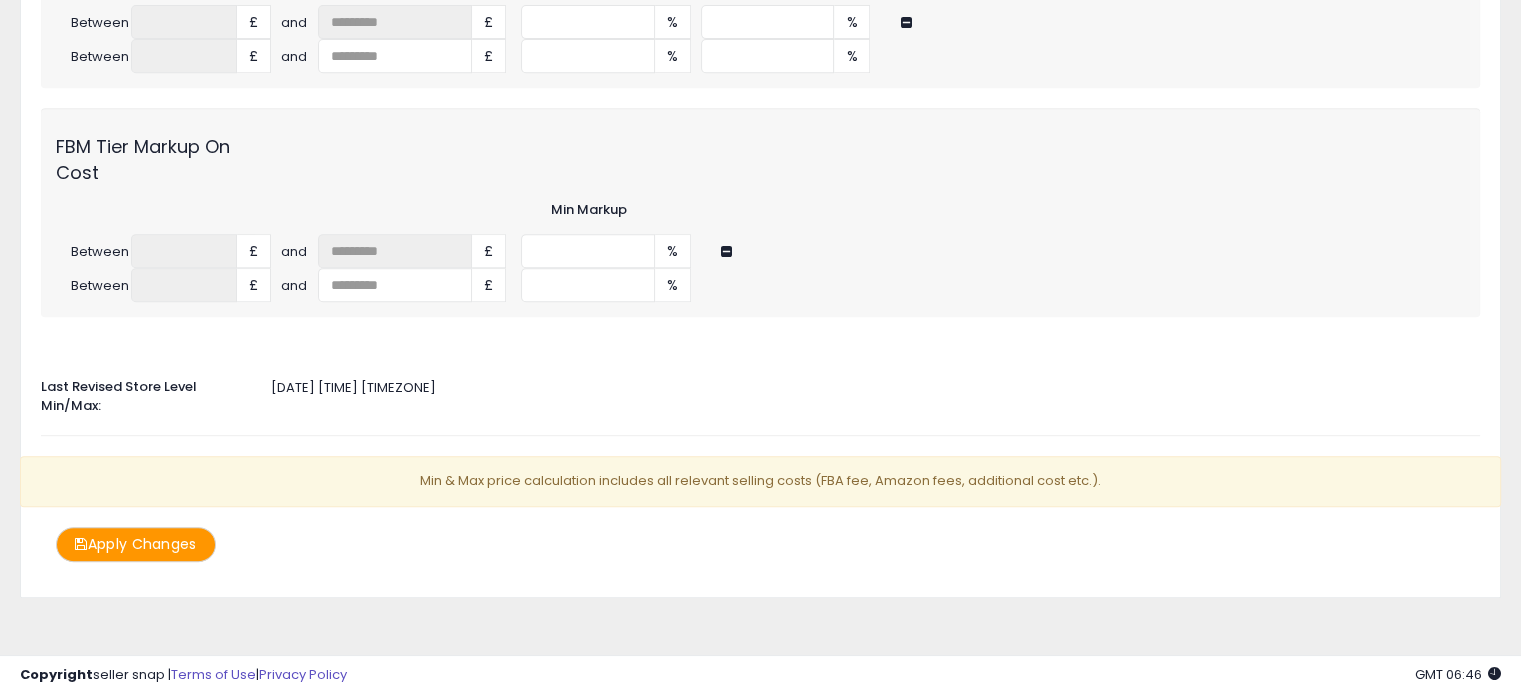 click on "Apply Changes" at bounding box center [136, 544] 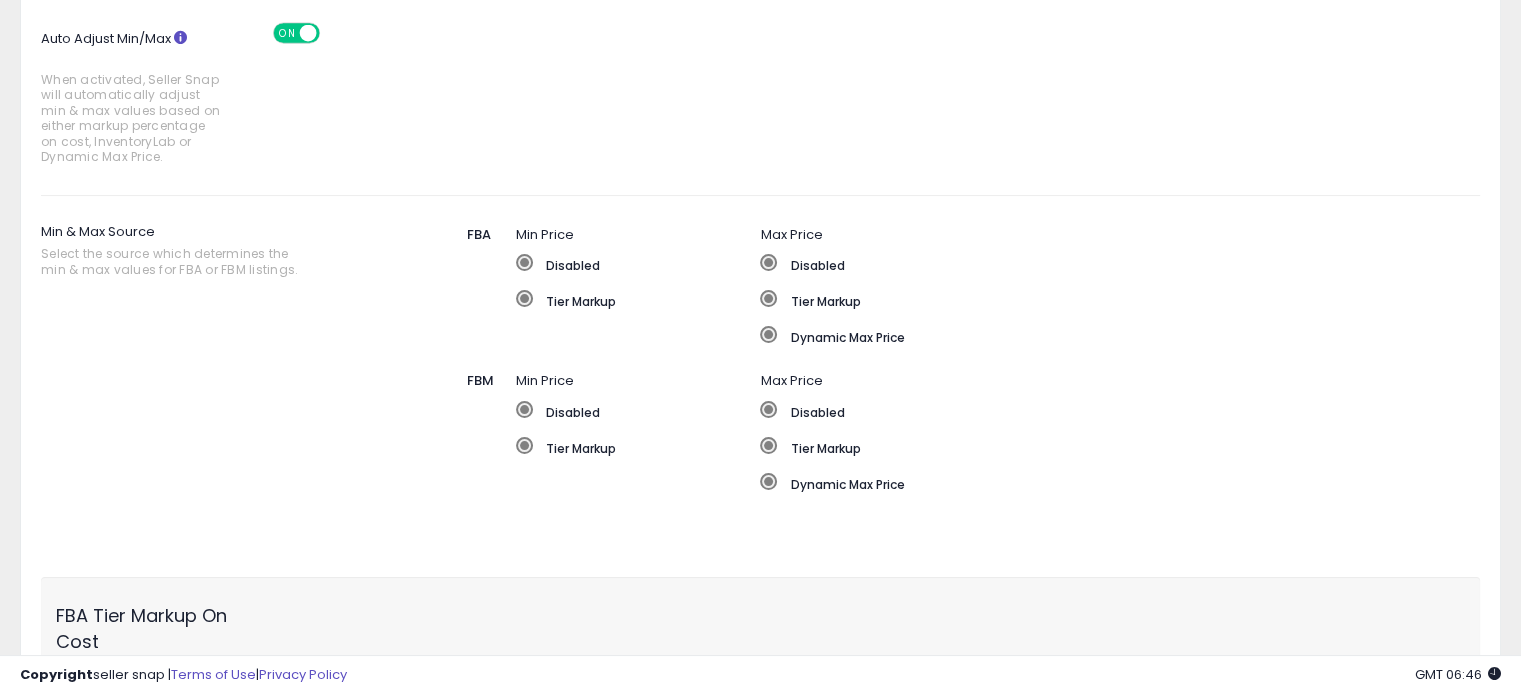 scroll, scrollTop: 208, scrollLeft: 0, axis: vertical 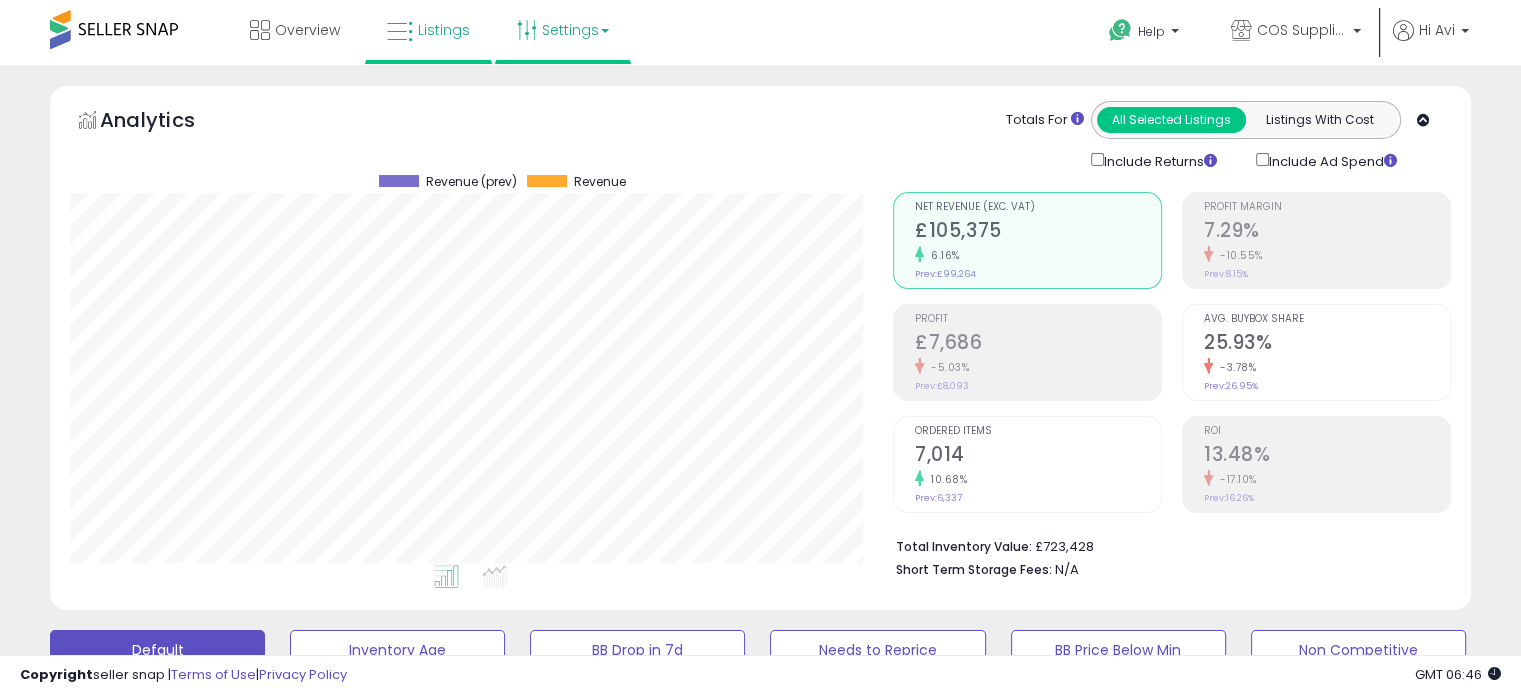click on "Settings" at bounding box center (563, 30) 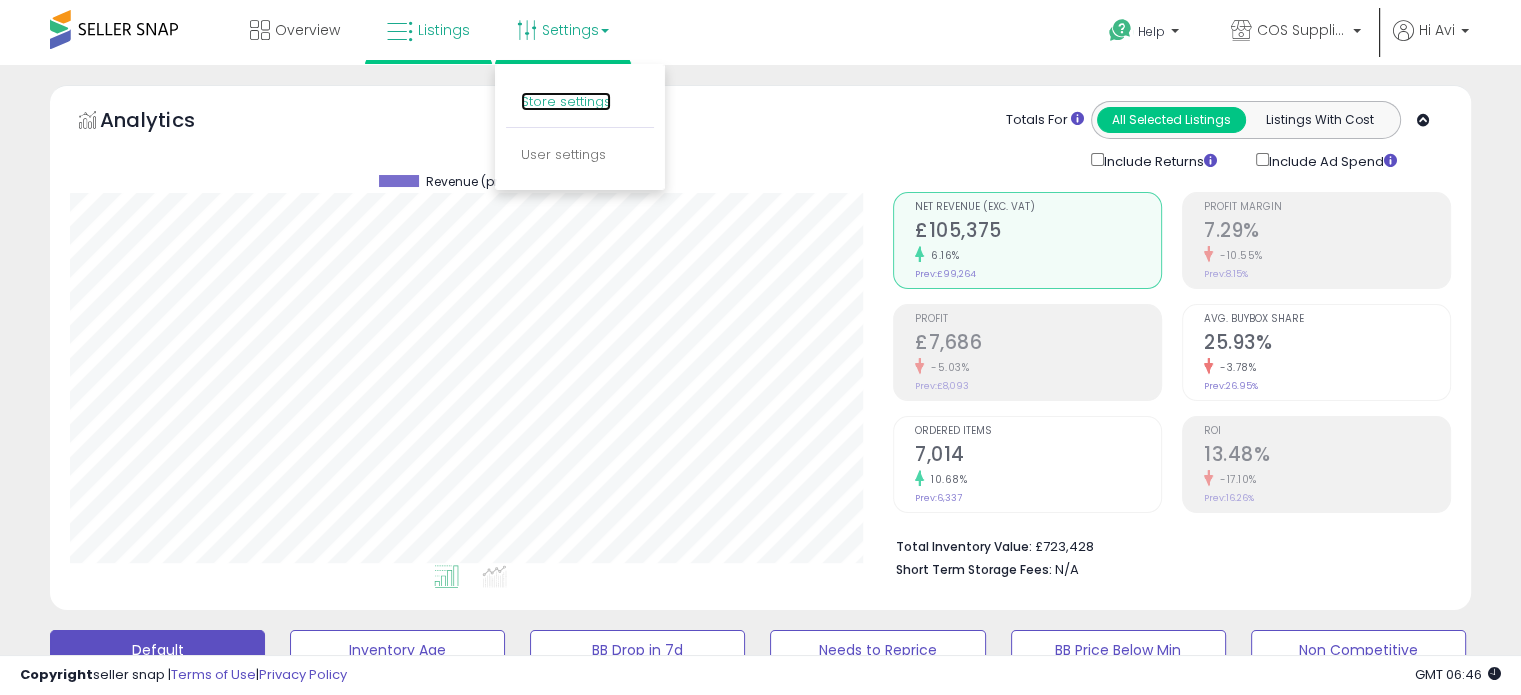 click on "Store
settings" at bounding box center (566, 101) 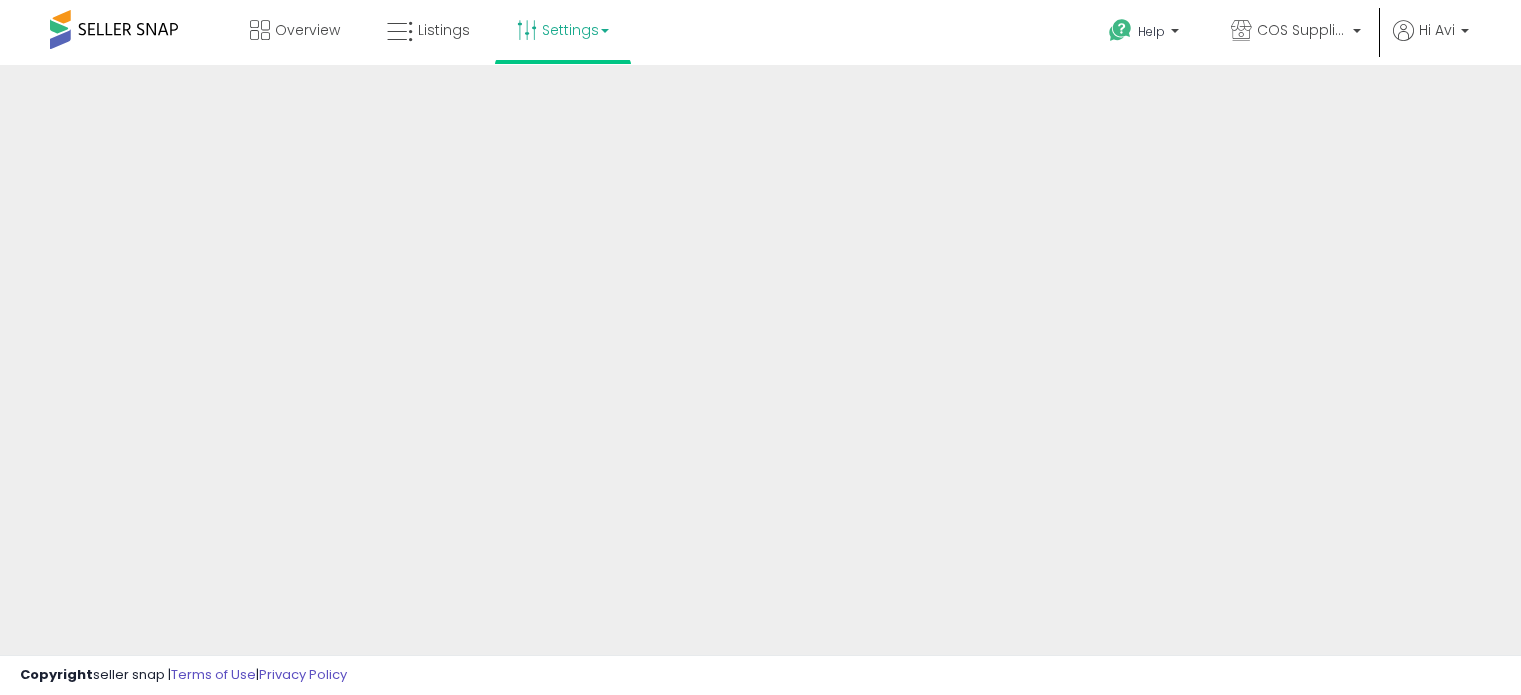 scroll, scrollTop: 0, scrollLeft: 0, axis: both 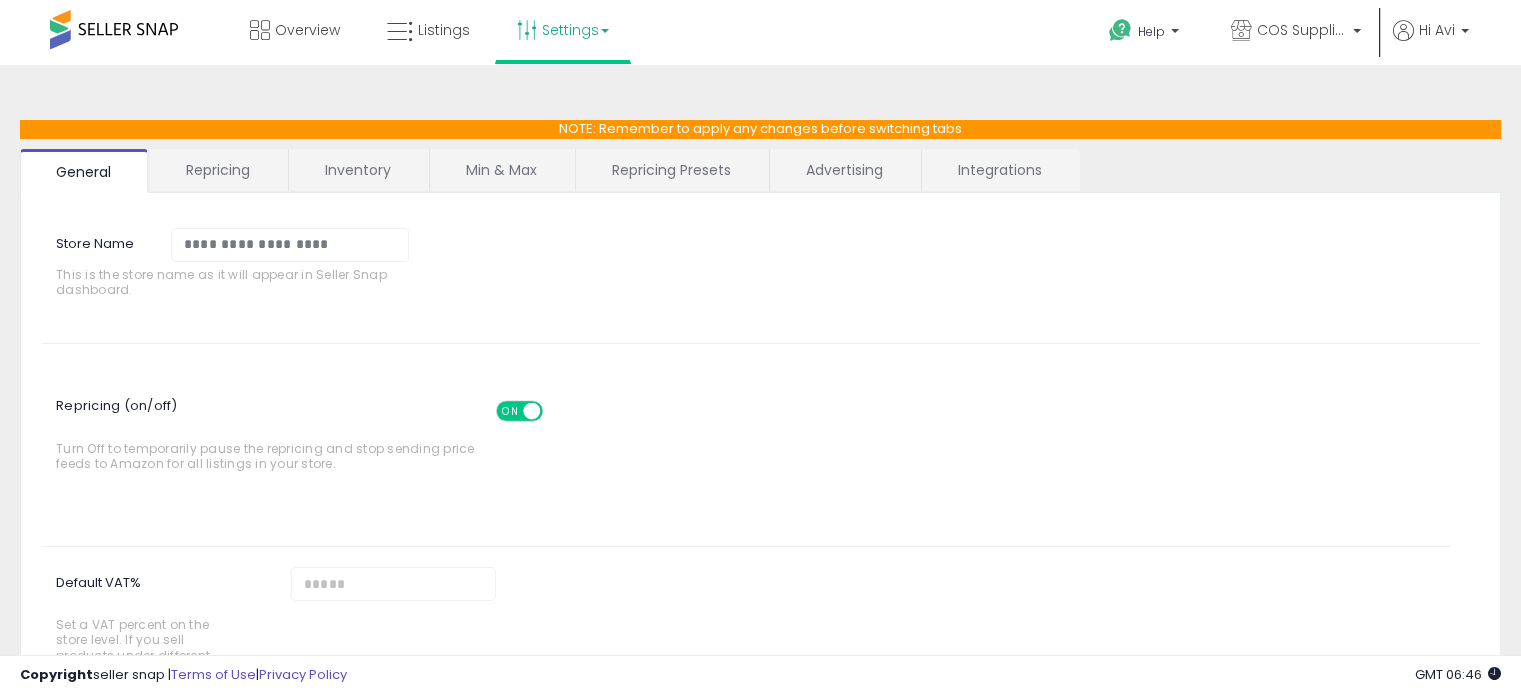 click on "Min & Max" at bounding box center [501, 170] 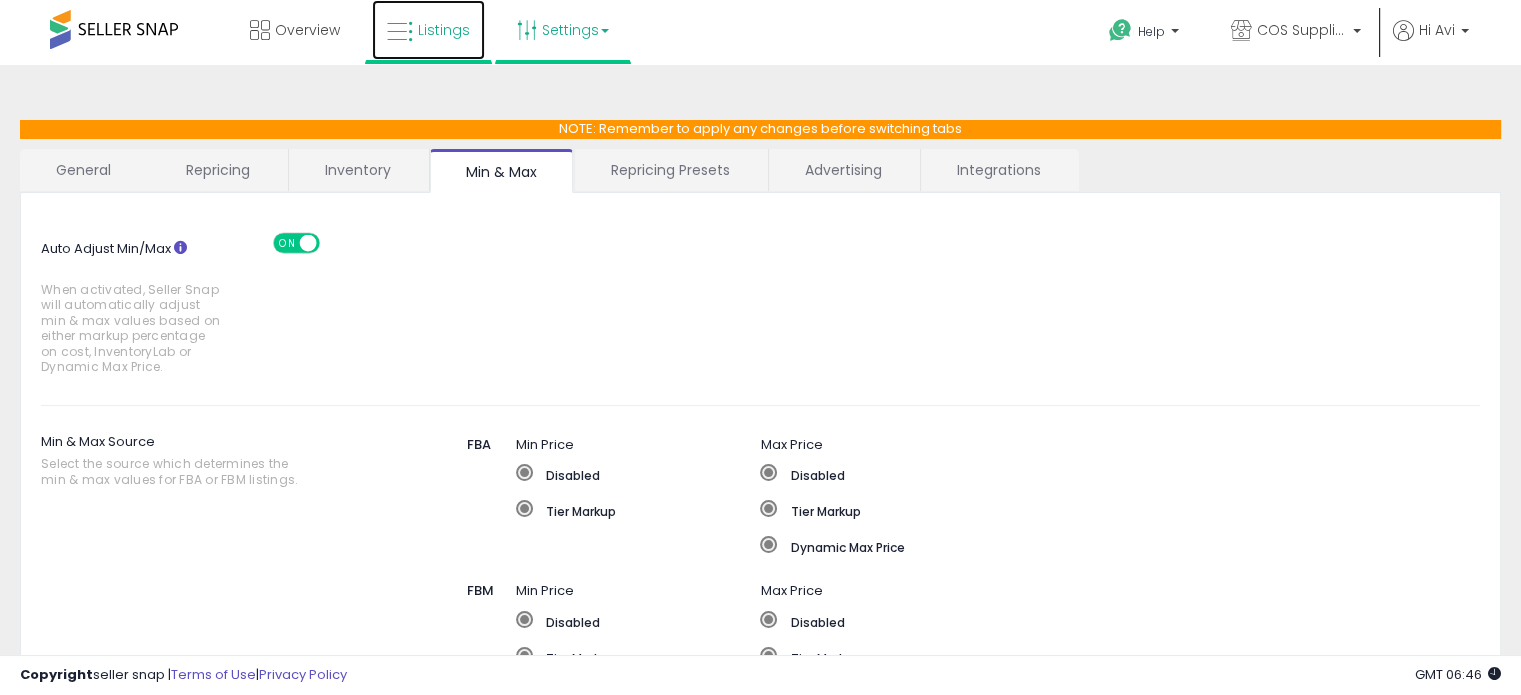 click at bounding box center [400, 32] 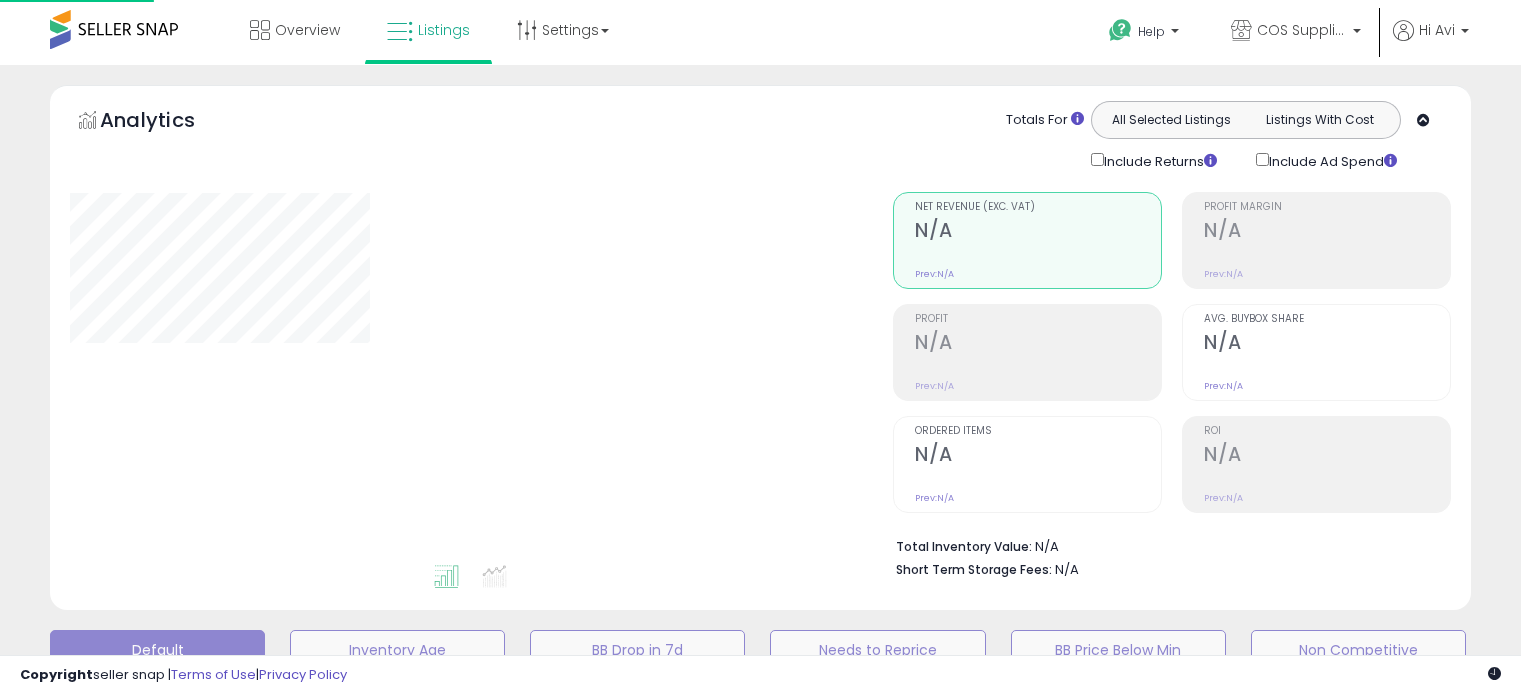 scroll, scrollTop: 0, scrollLeft: 0, axis: both 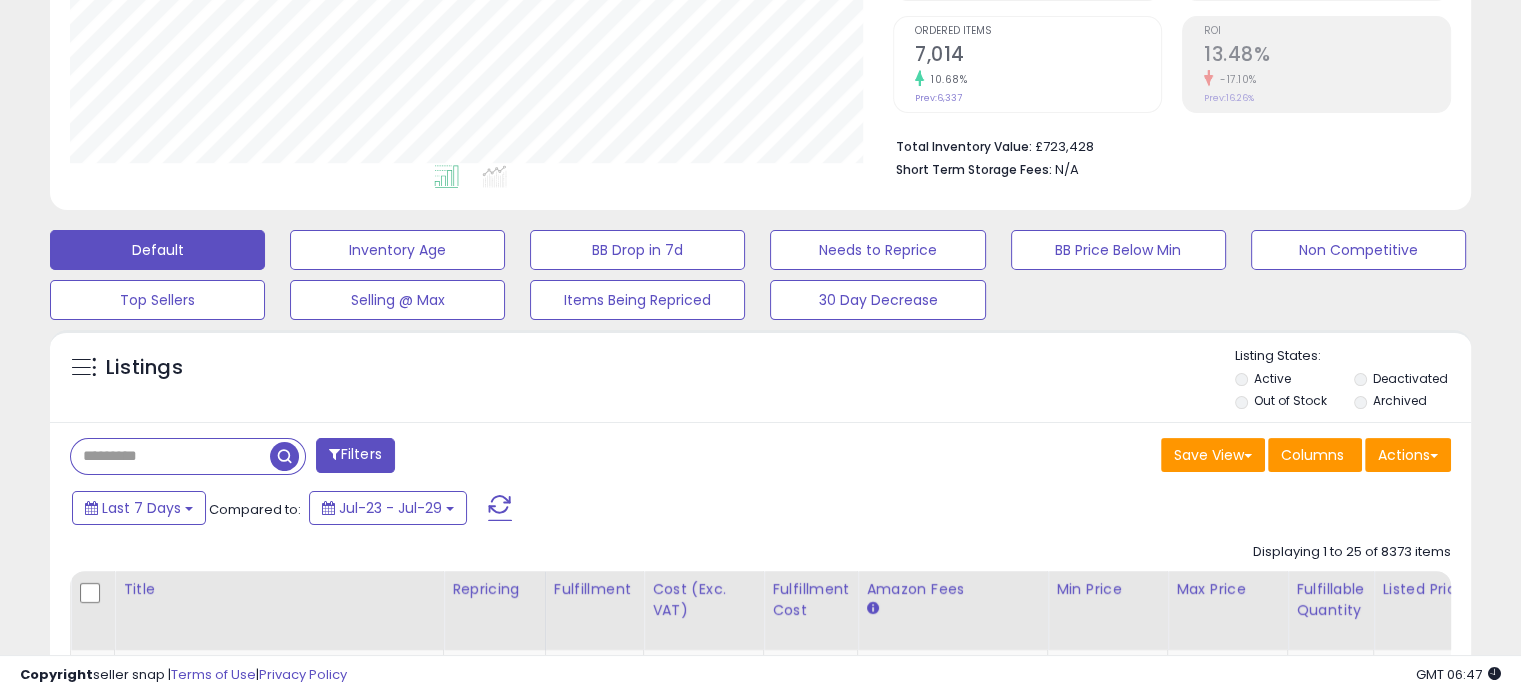 click on "Filters" at bounding box center [355, 455] 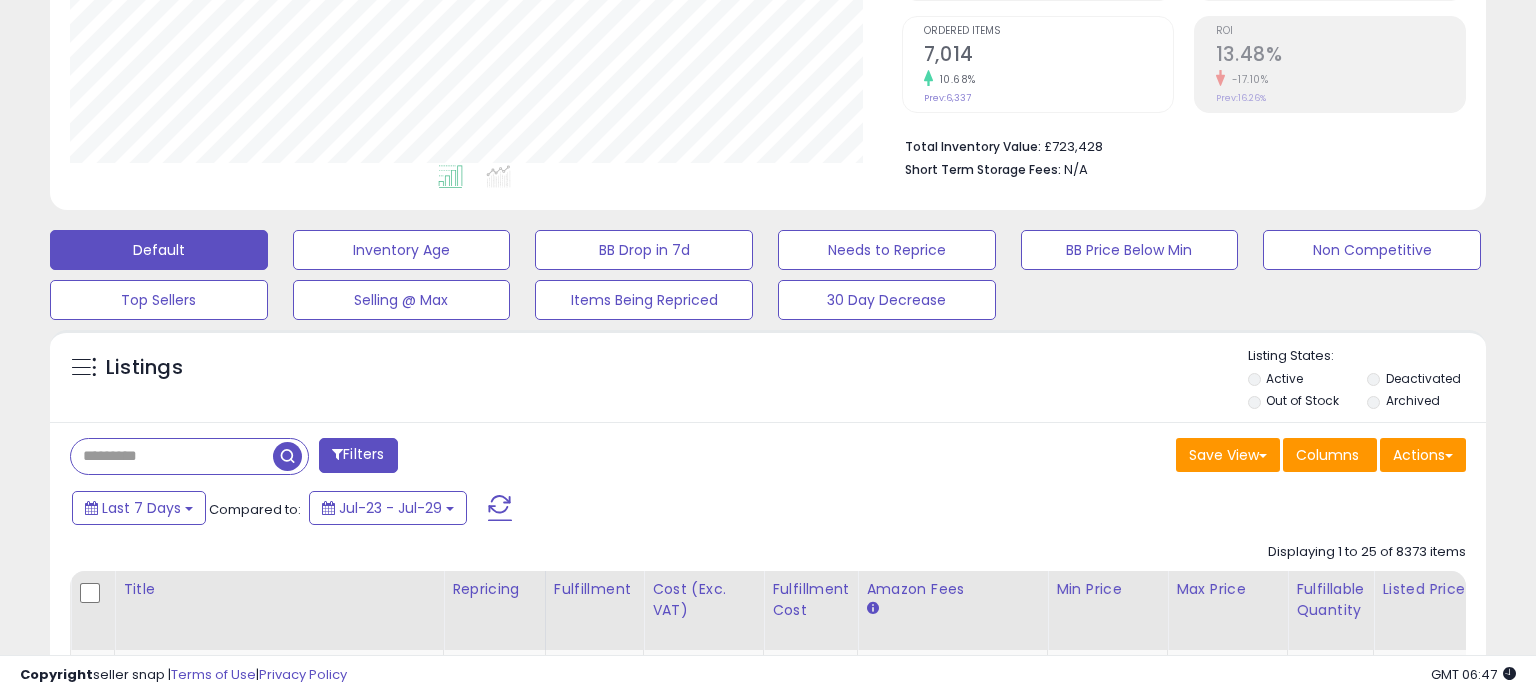 scroll, scrollTop: 999589, scrollLeft: 999168, axis: both 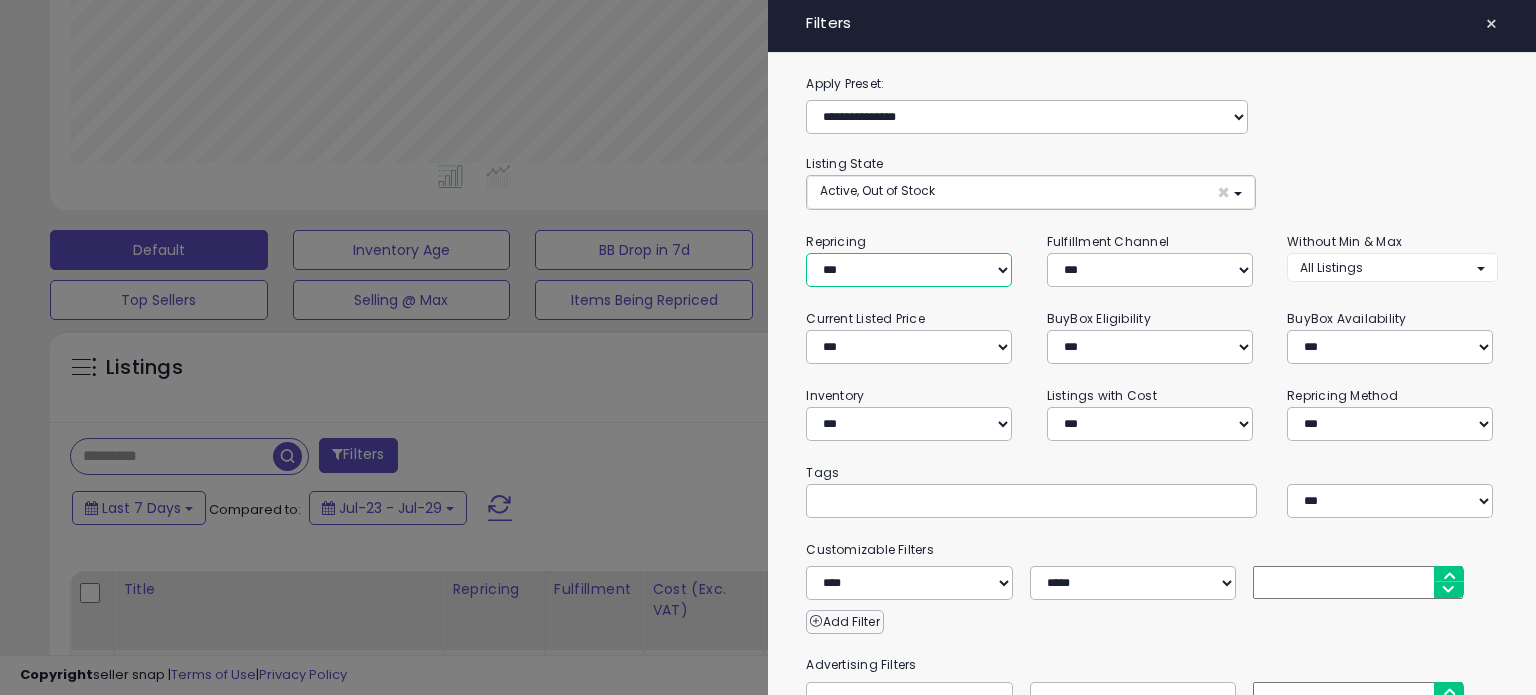 click on "**********" at bounding box center (909, 270) 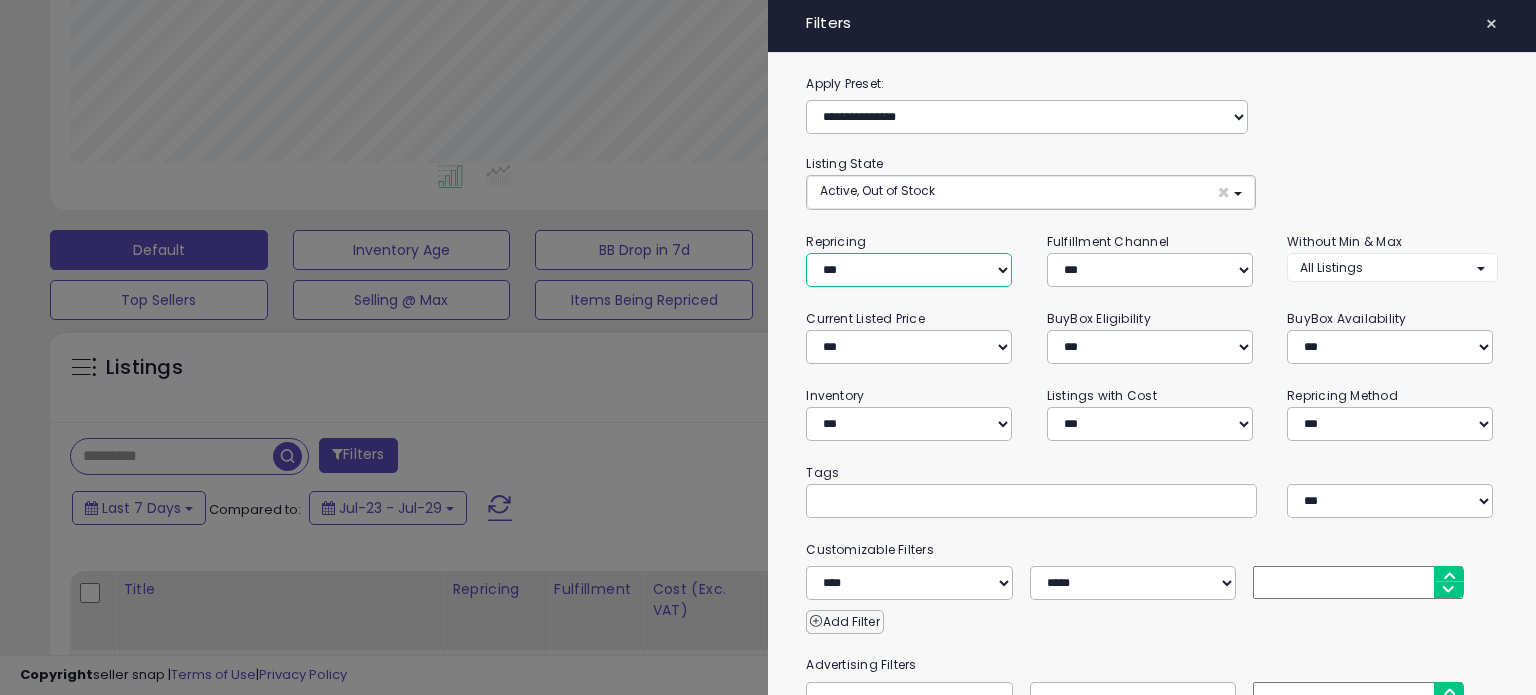 select on "***" 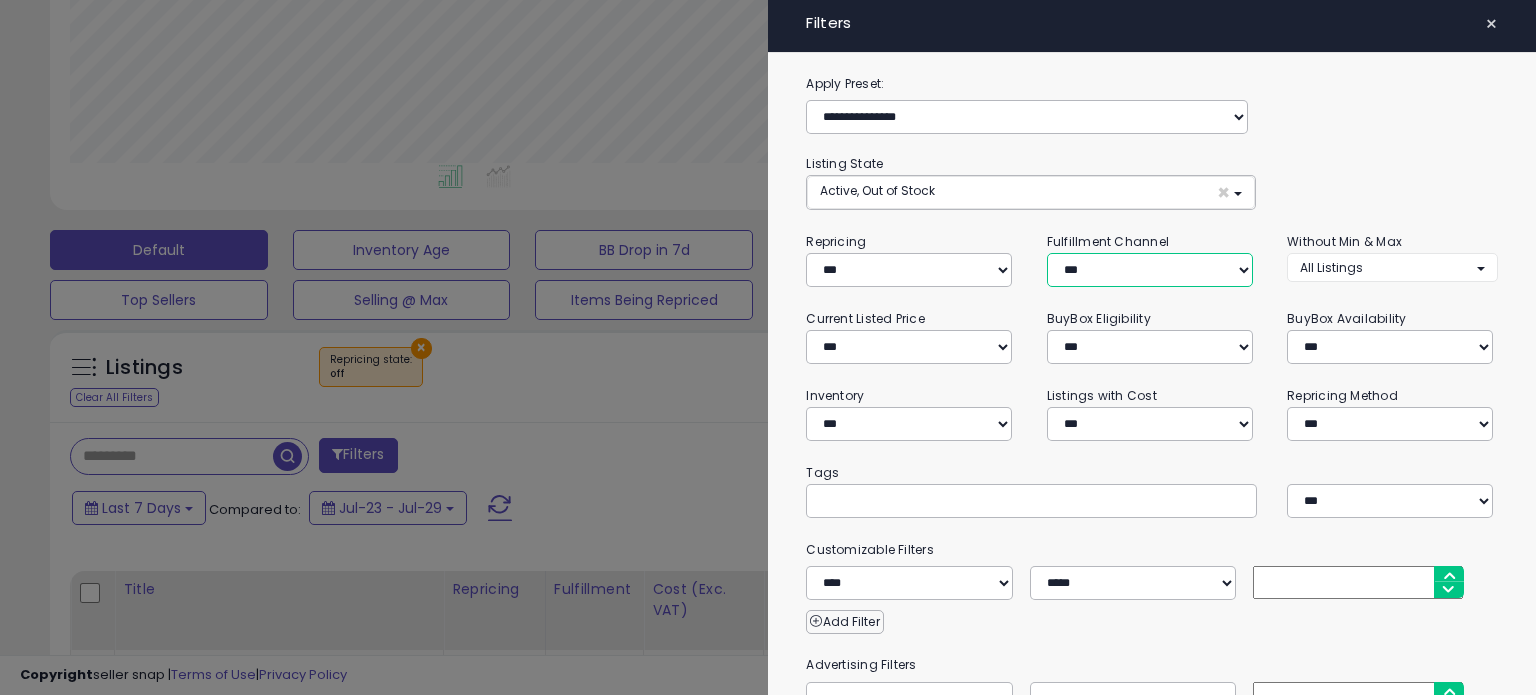 click on "***
***
***
***" at bounding box center (1150, 270) 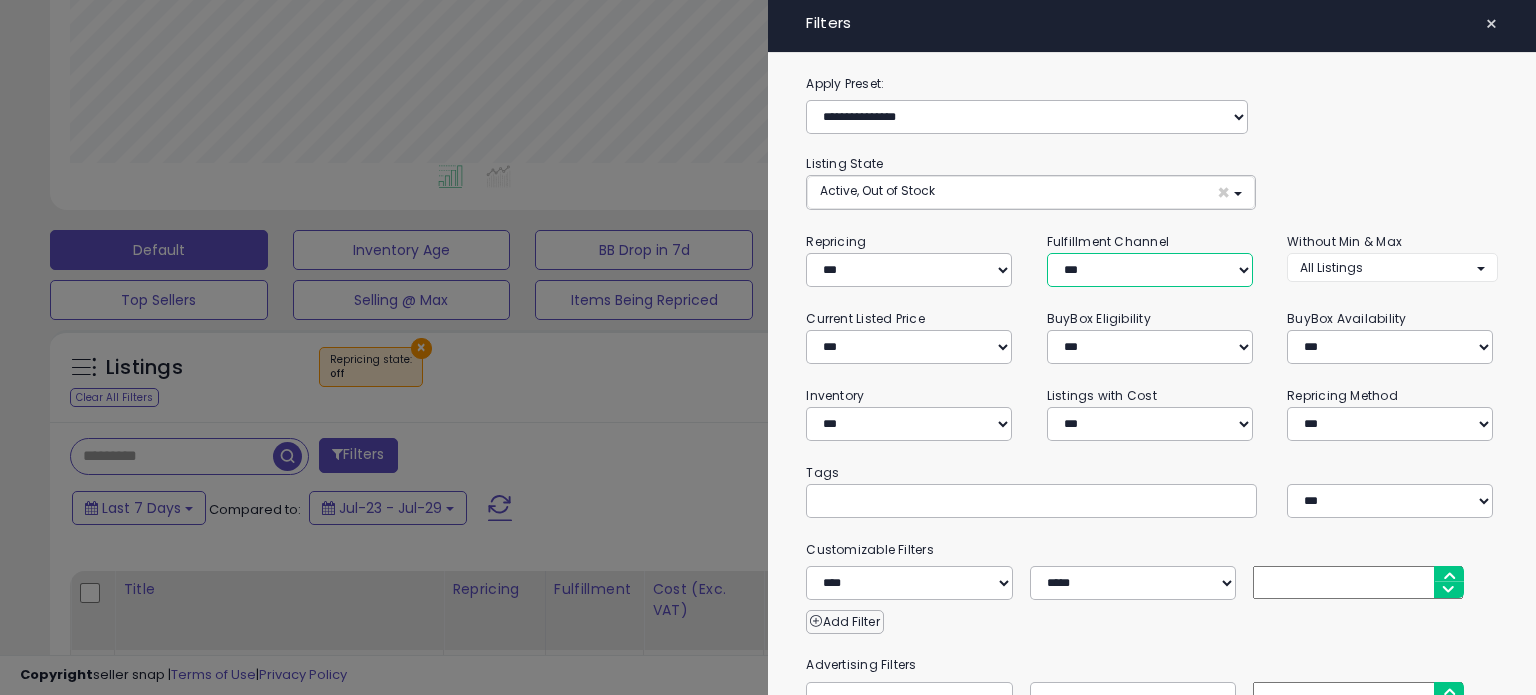 select on "***" 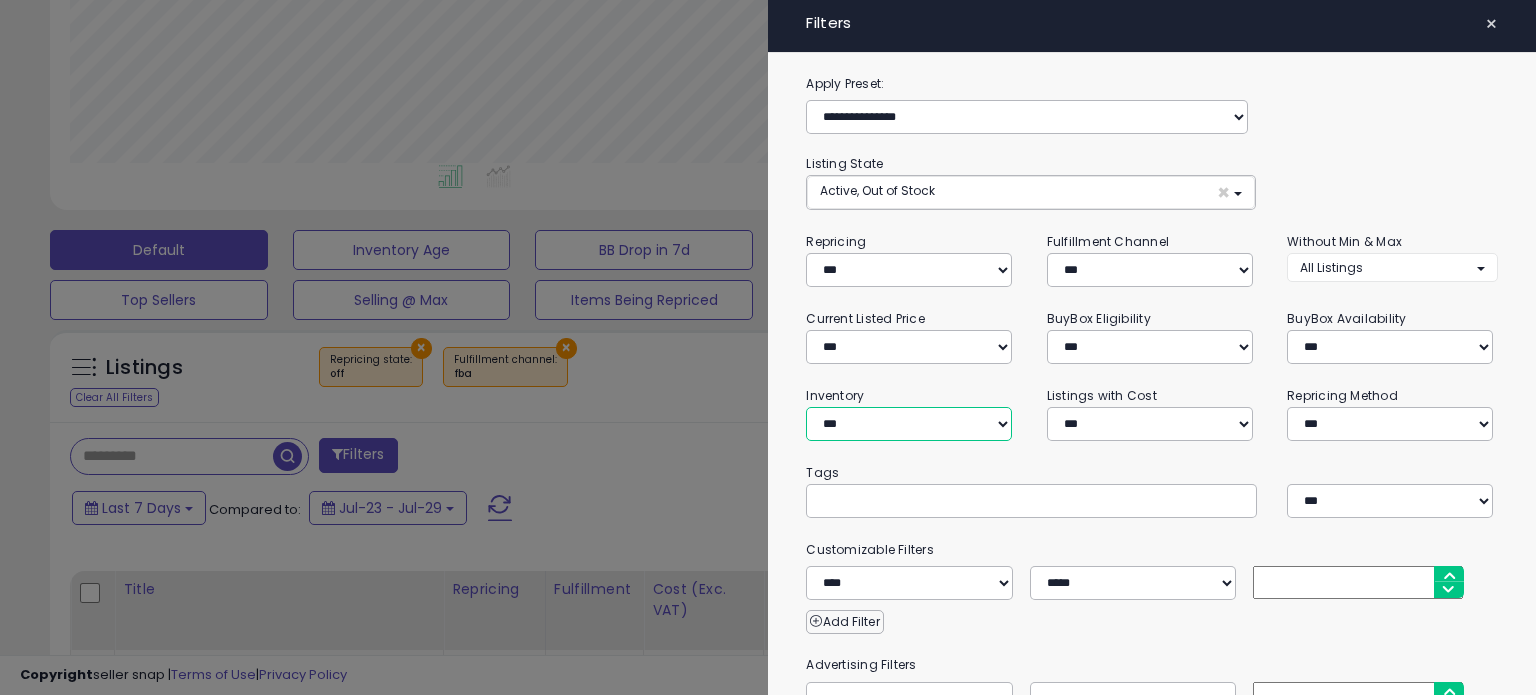 click on "**********" at bounding box center (909, 424) 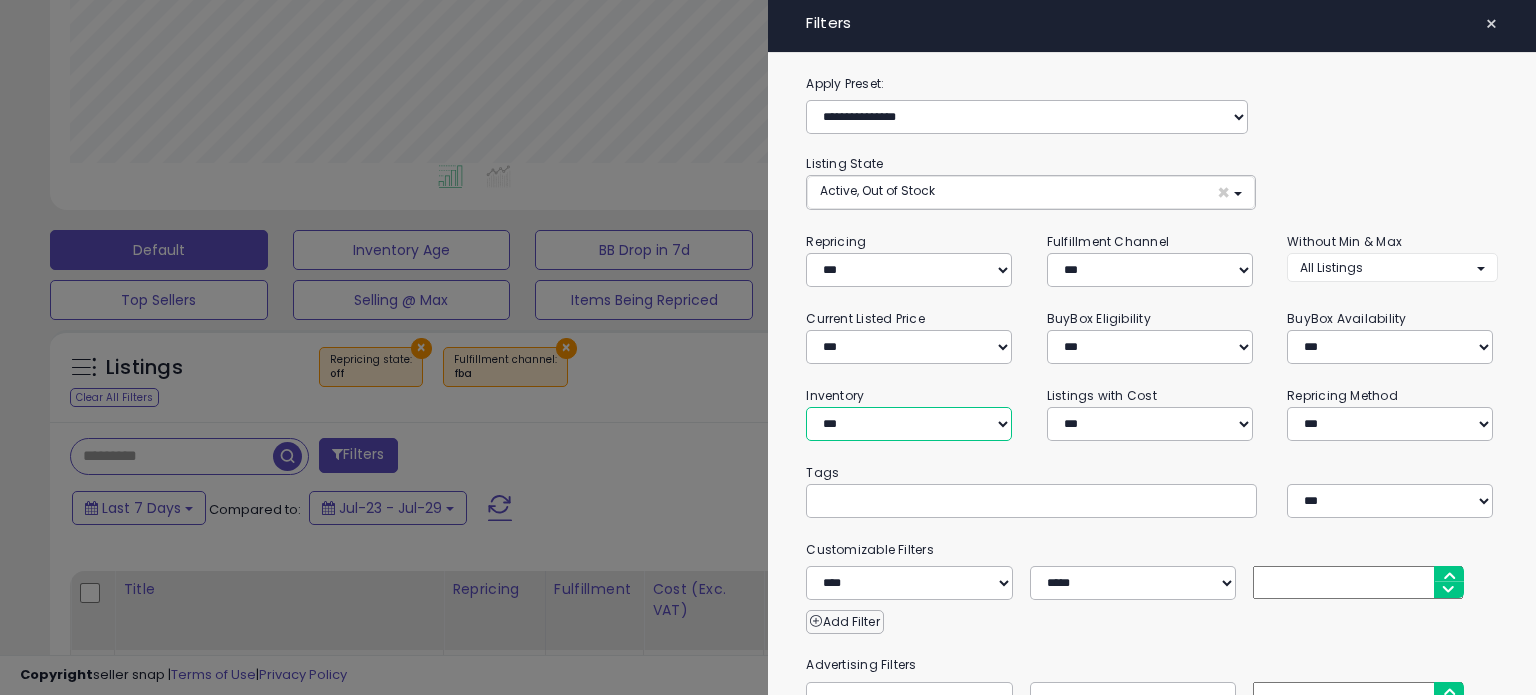 select on "**********" 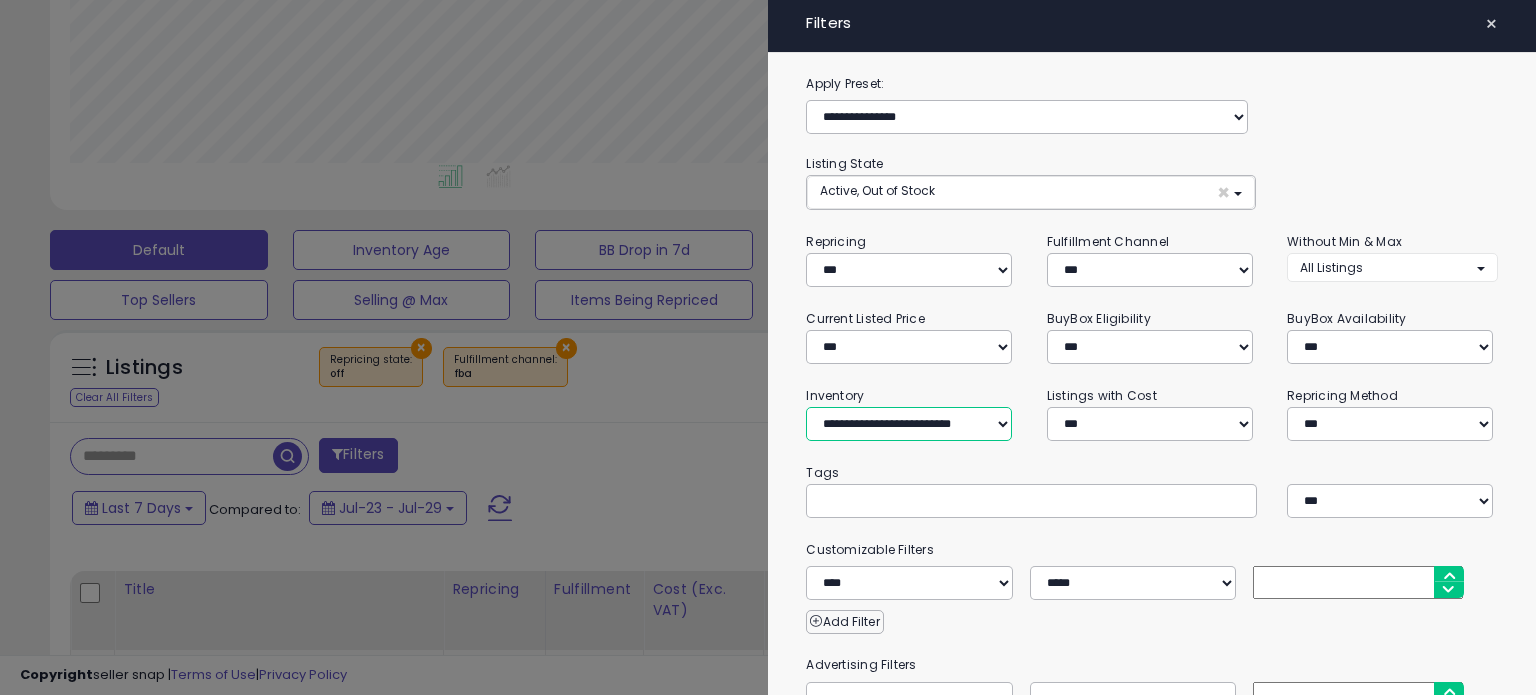 click on "**********" at bounding box center [909, 424] 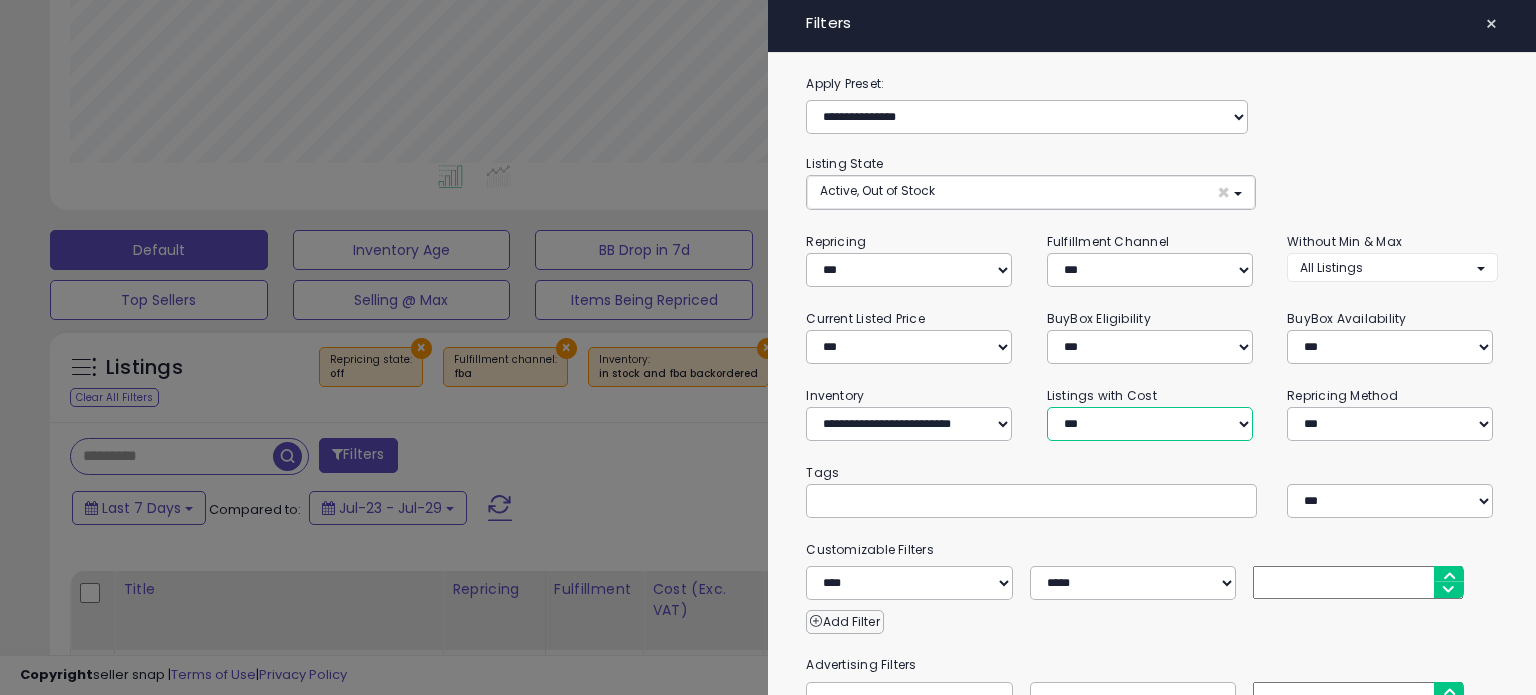click on "**********" at bounding box center (1150, 424) 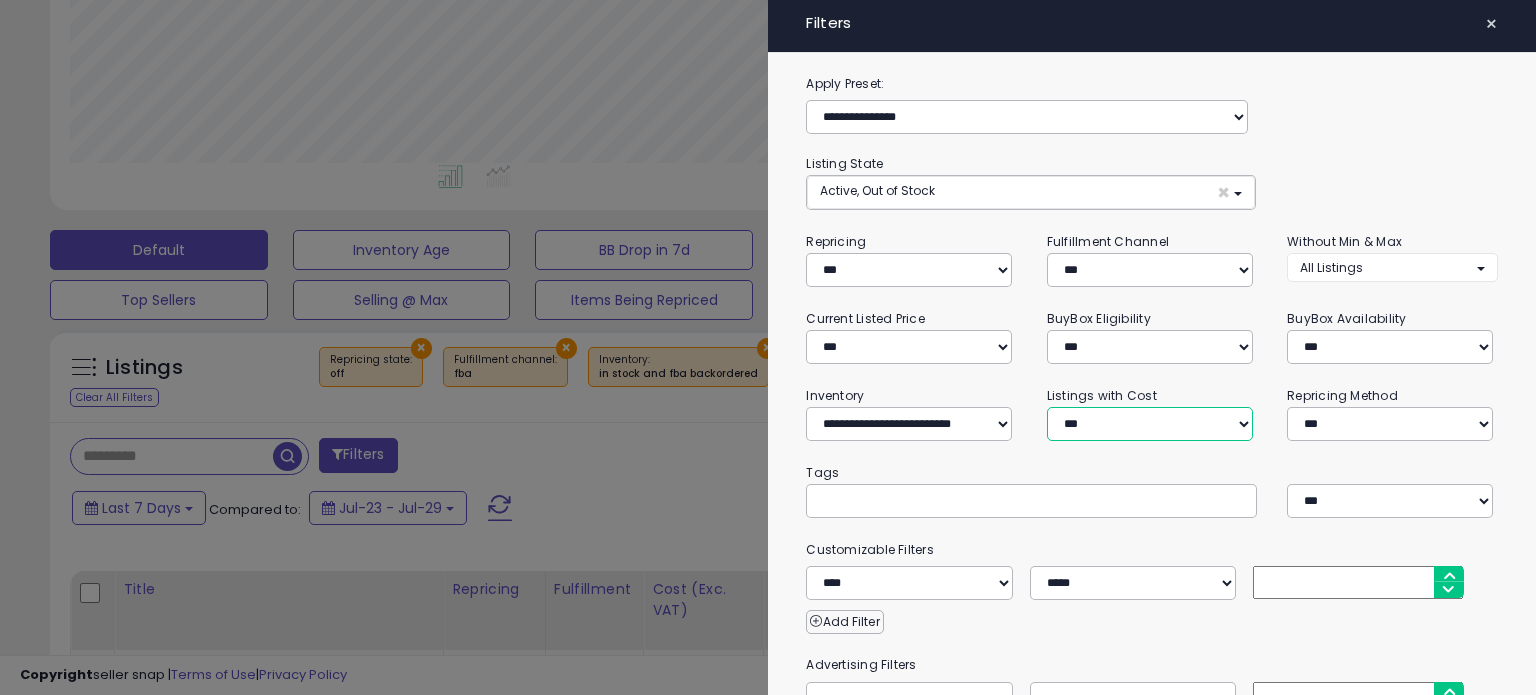 click on "**********" at bounding box center [1150, 424] 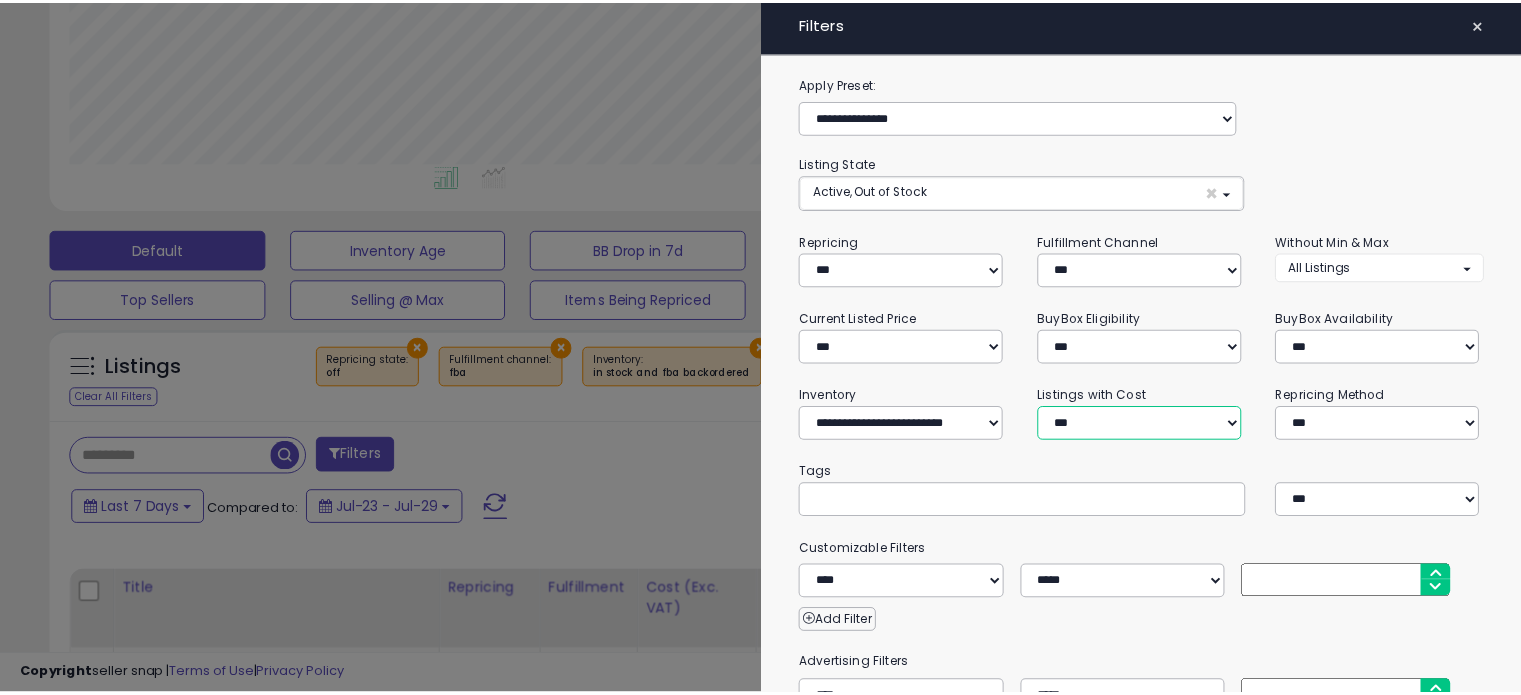 scroll, scrollTop: 269, scrollLeft: 0, axis: vertical 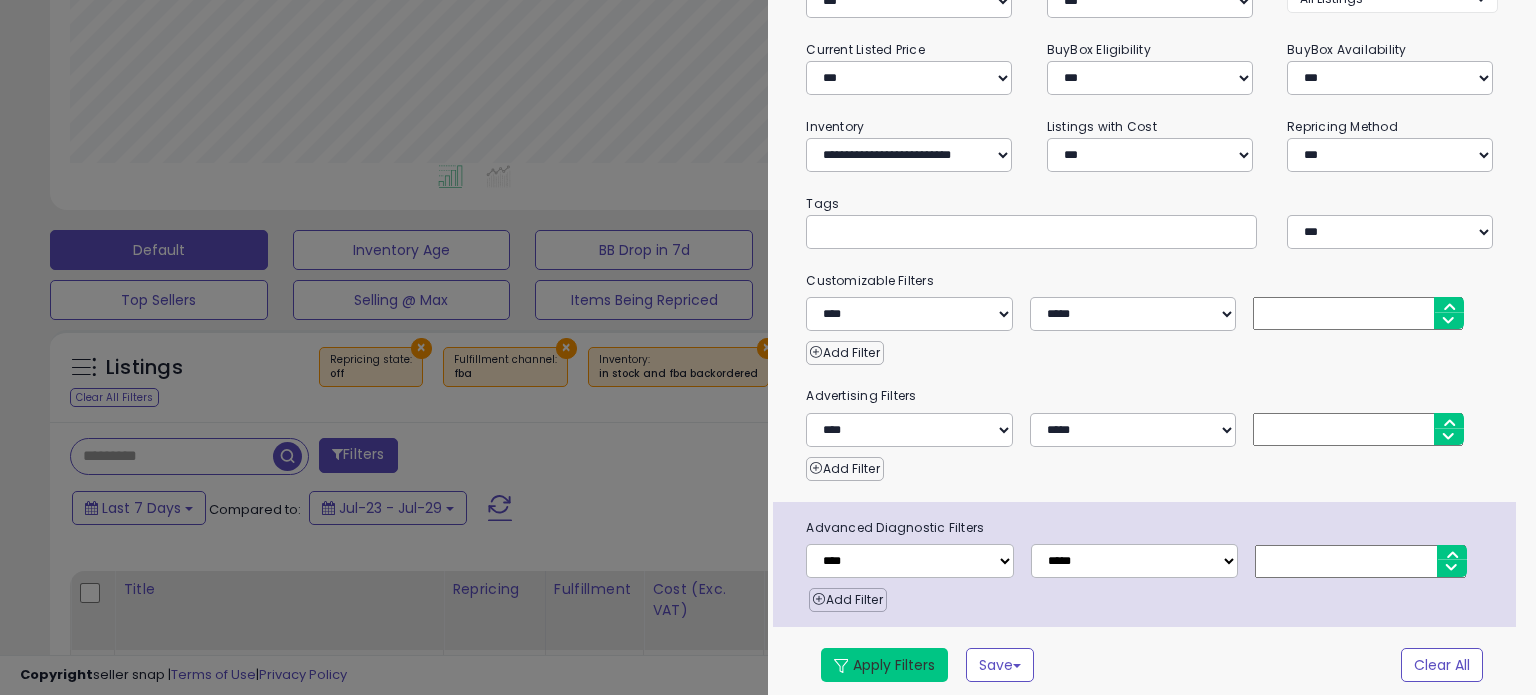 click on "Apply Filters" at bounding box center [884, 665] 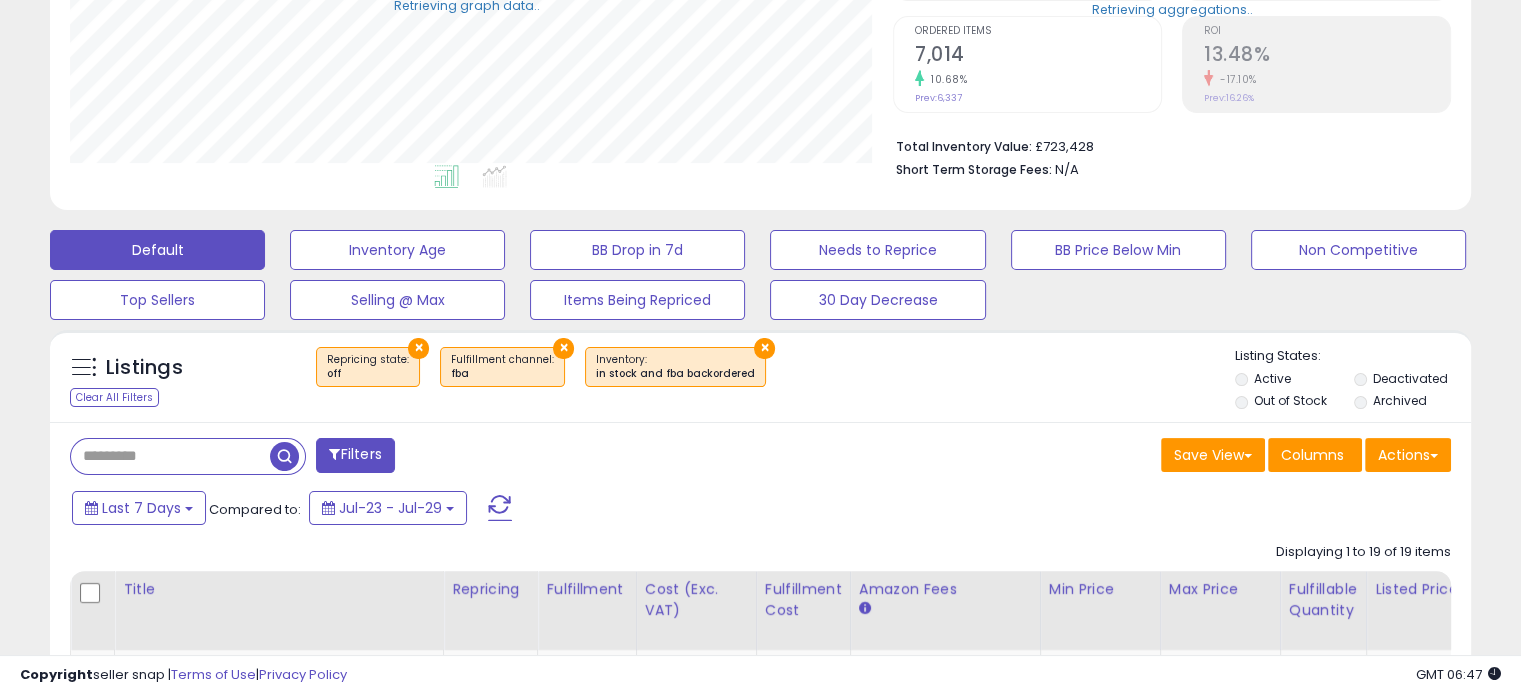 scroll, scrollTop: 409, scrollLeft: 822, axis: both 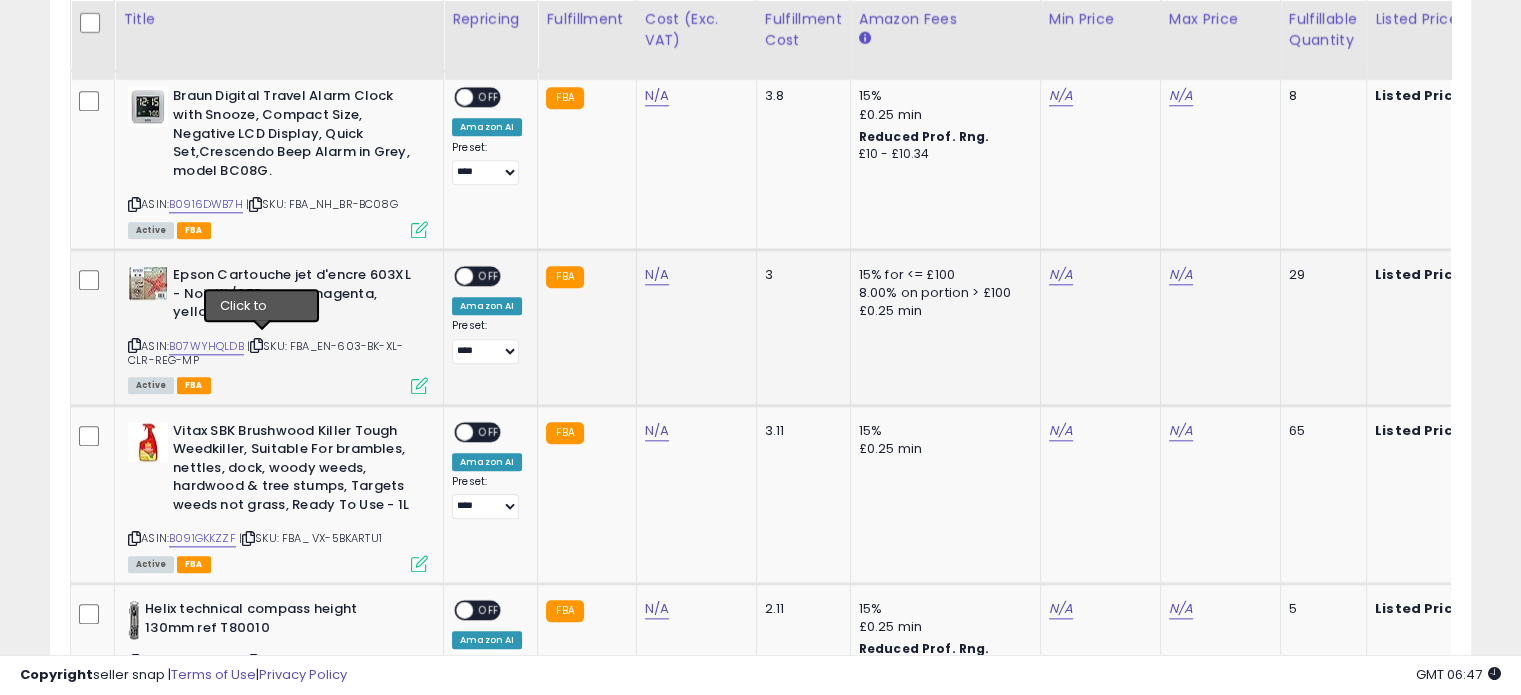 click at bounding box center (256, 345) 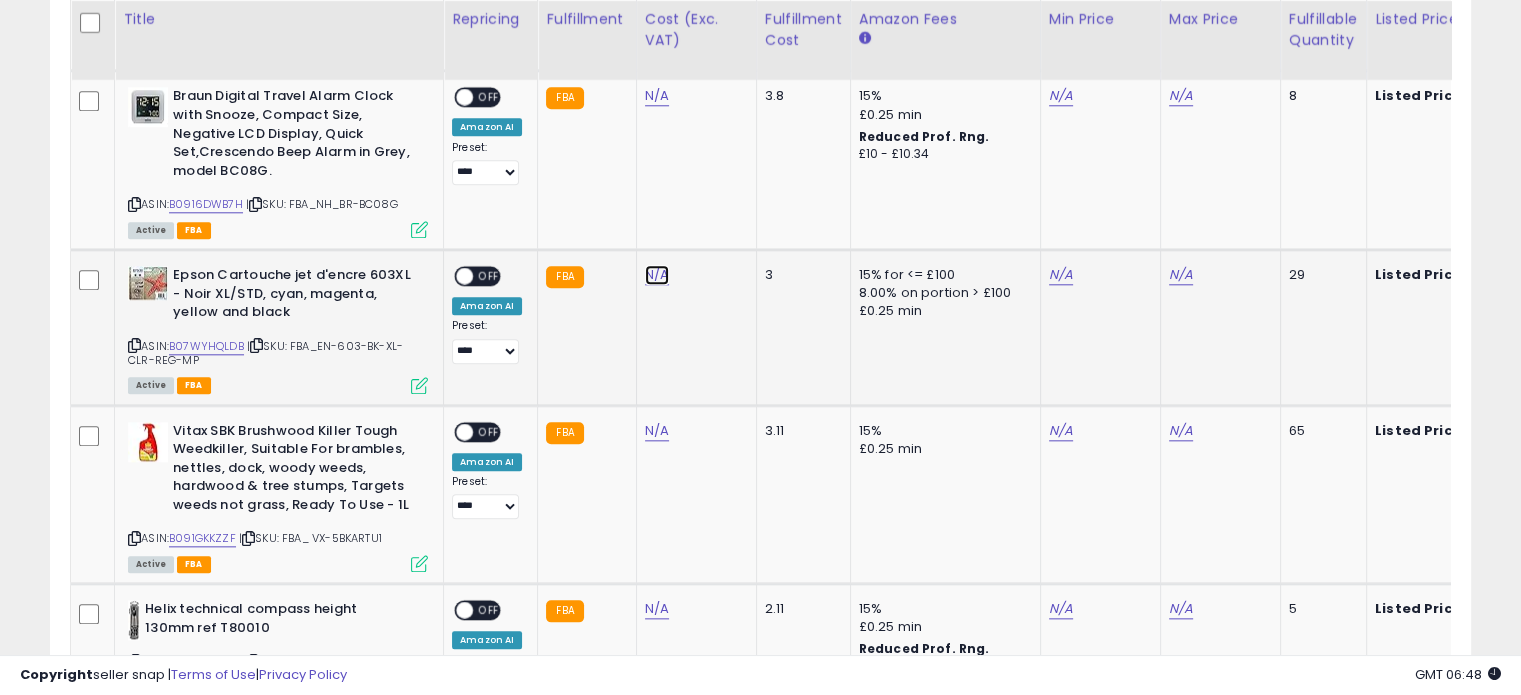 click on "N/A" at bounding box center (657, -1026) 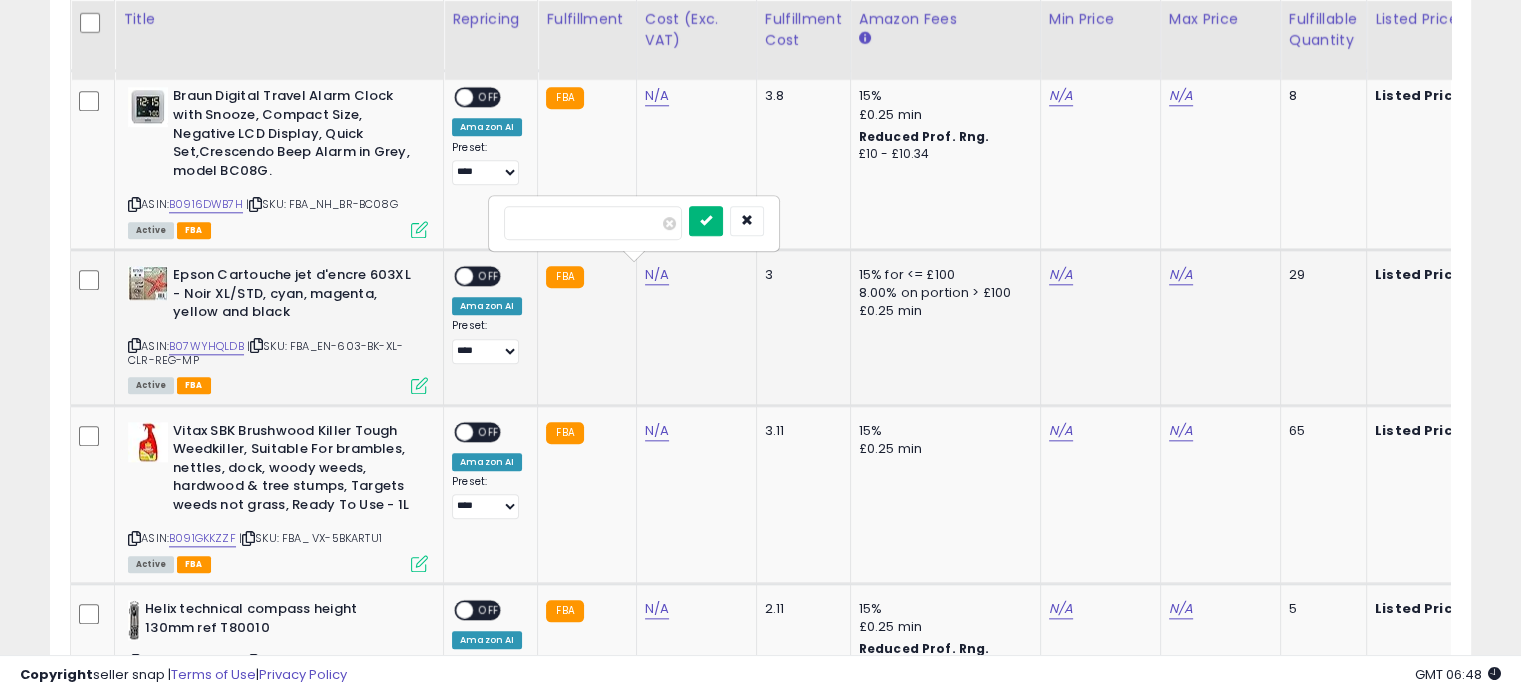 type on "*****" 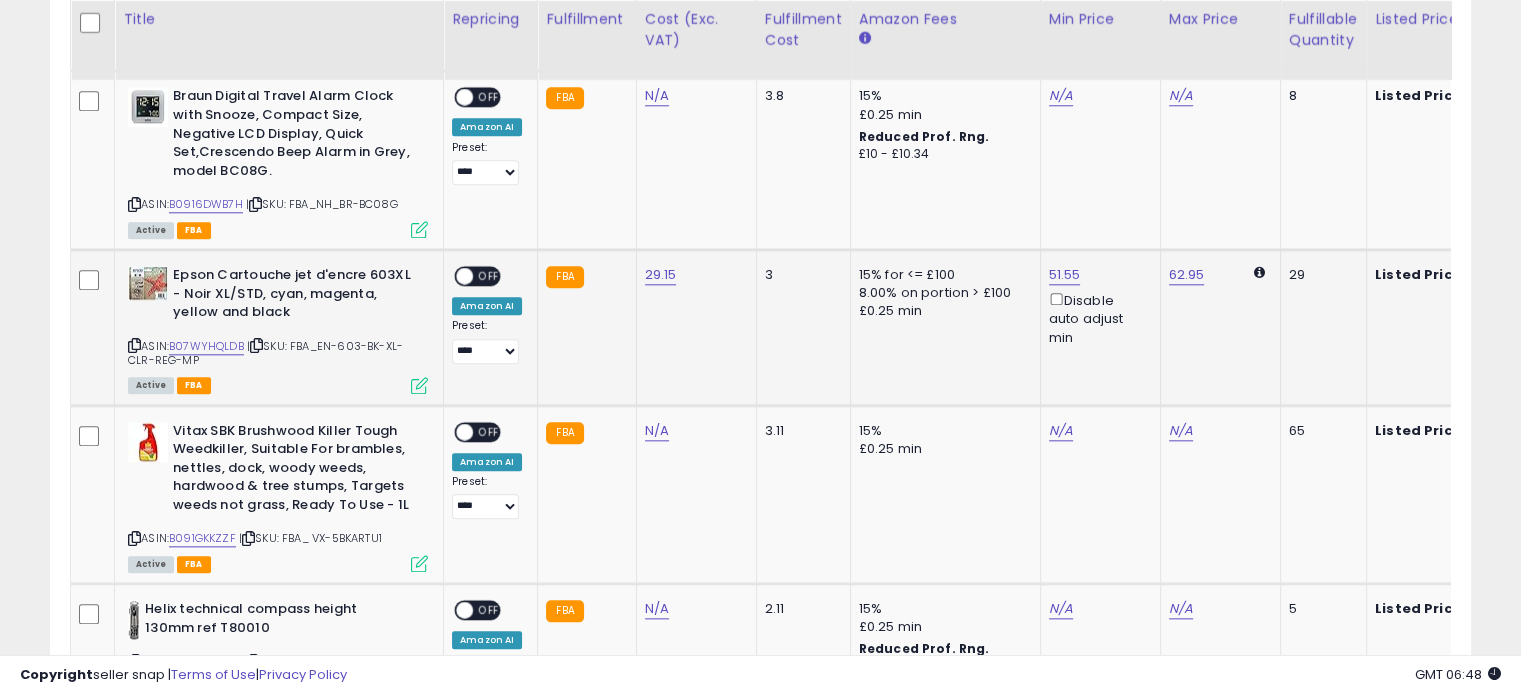 scroll, scrollTop: 0, scrollLeft: 16, axis: horizontal 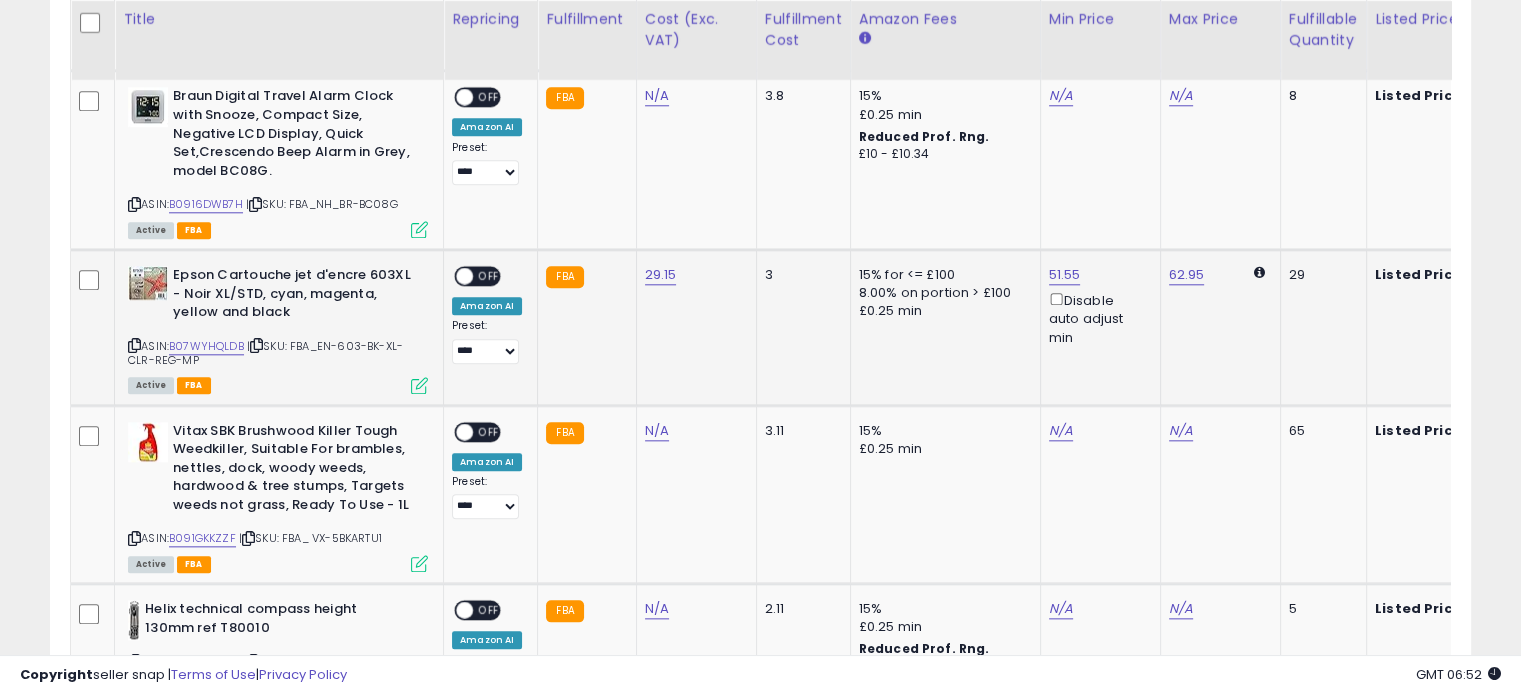 click at bounding box center [419, 385] 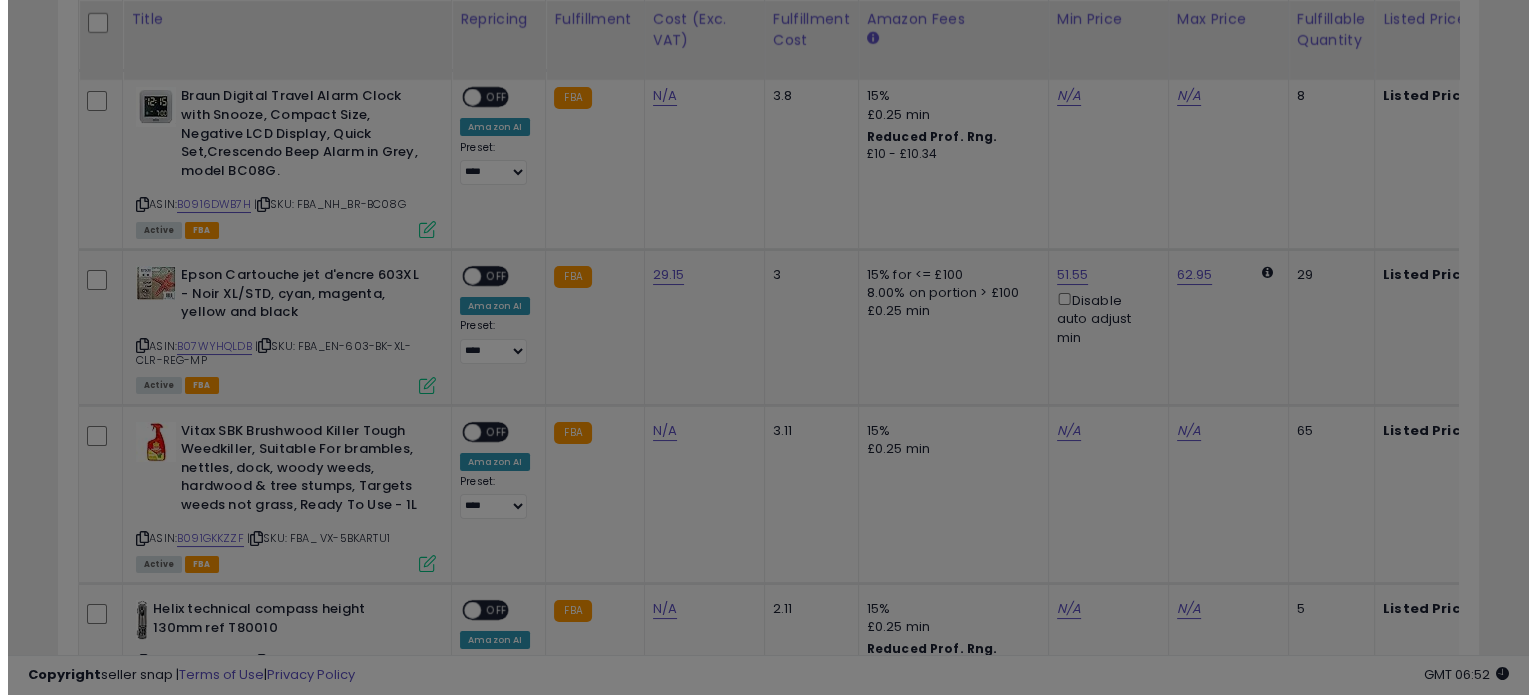 scroll, scrollTop: 999589, scrollLeft: 999168, axis: both 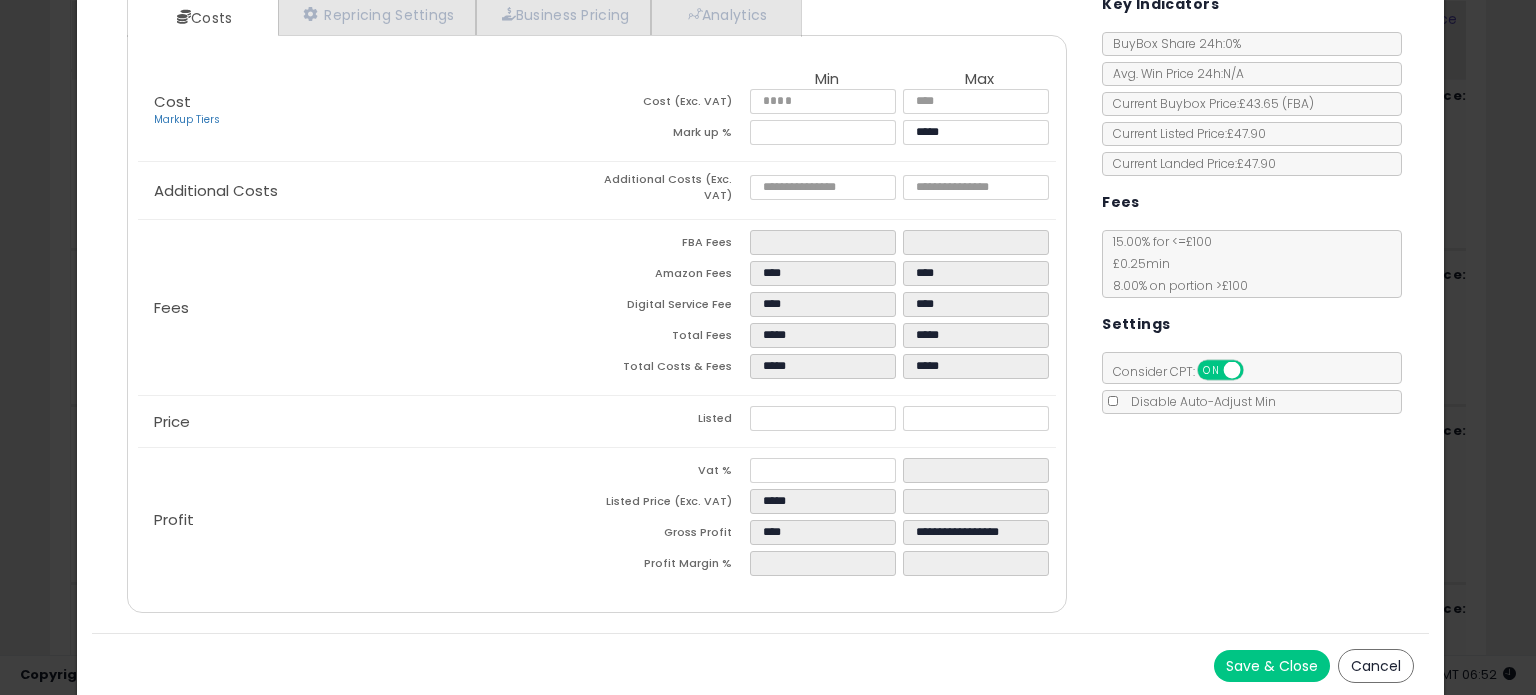 click on "Cancel" at bounding box center (1376, 666) 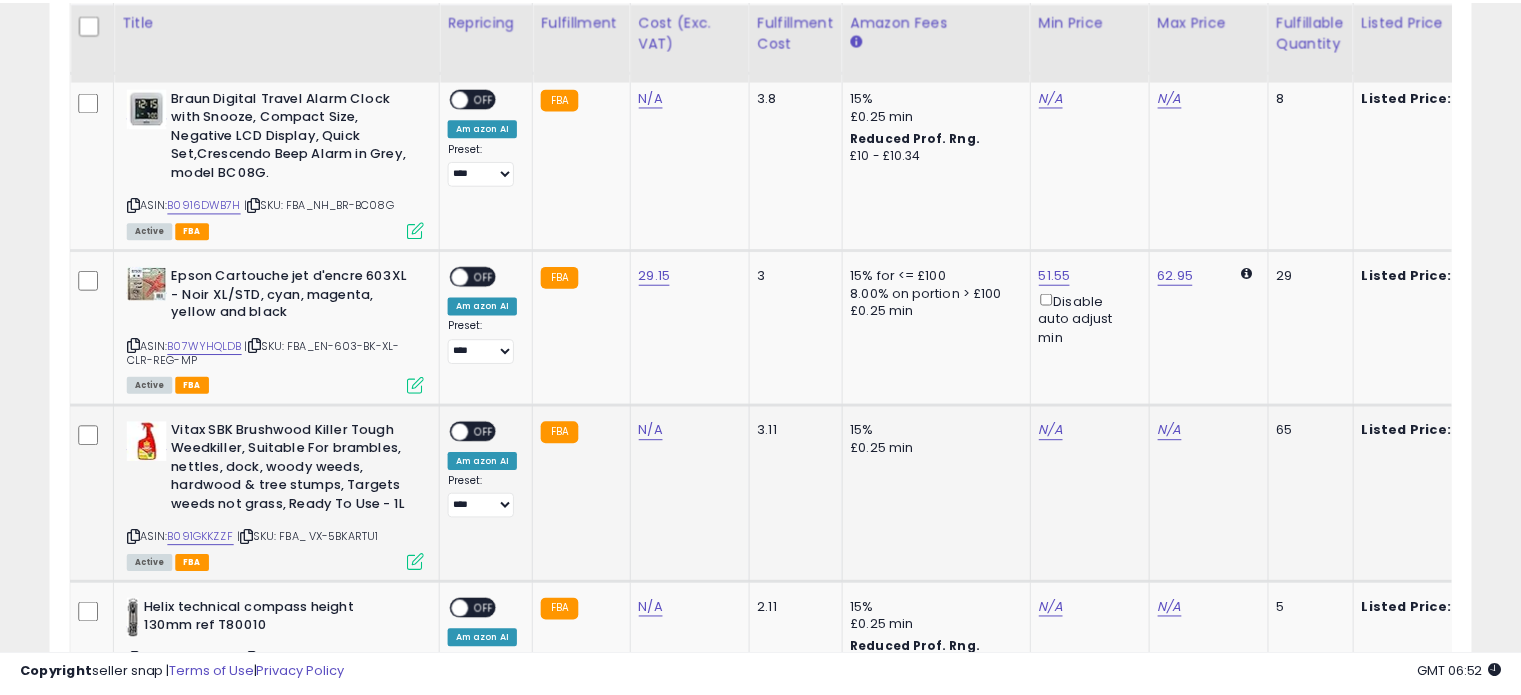 scroll, scrollTop: 409, scrollLeft: 822, axis: both 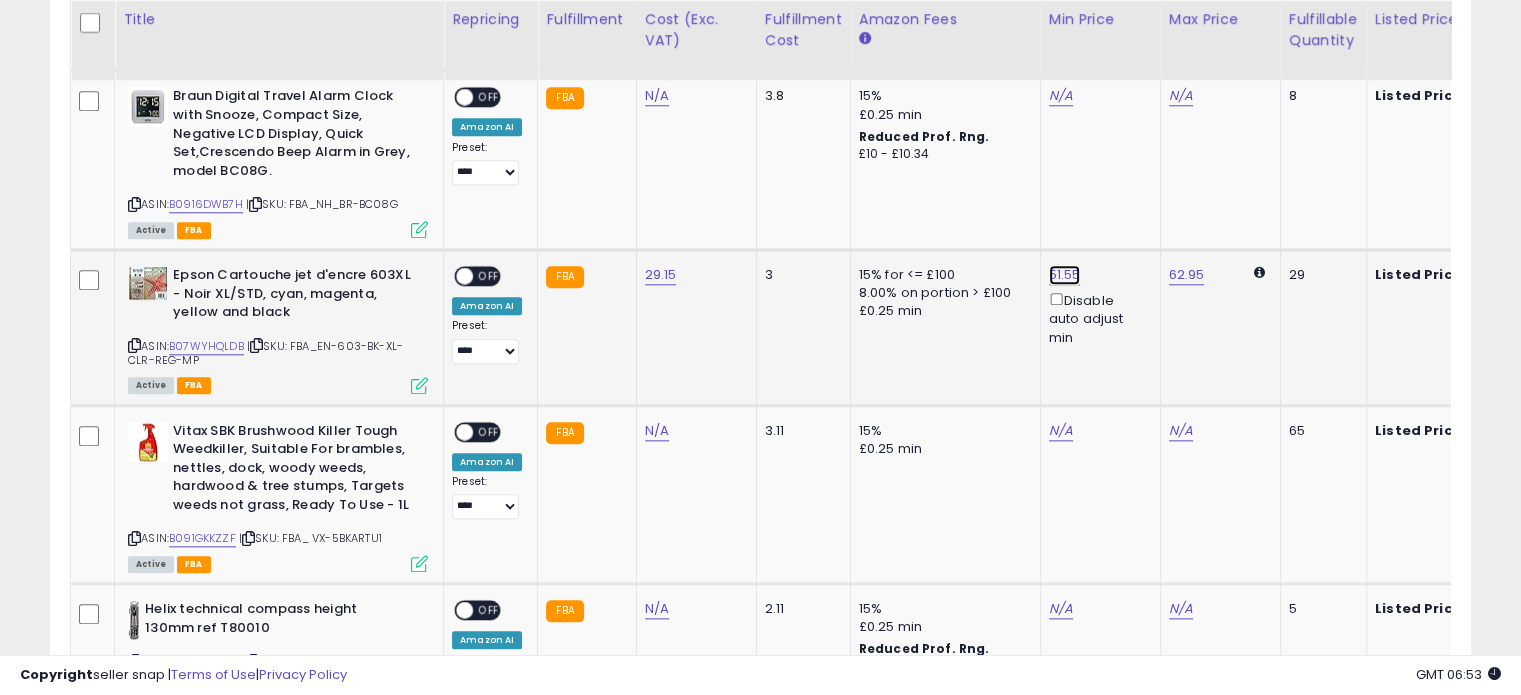 click on "51.55" at bounding box center [1065, -1026] 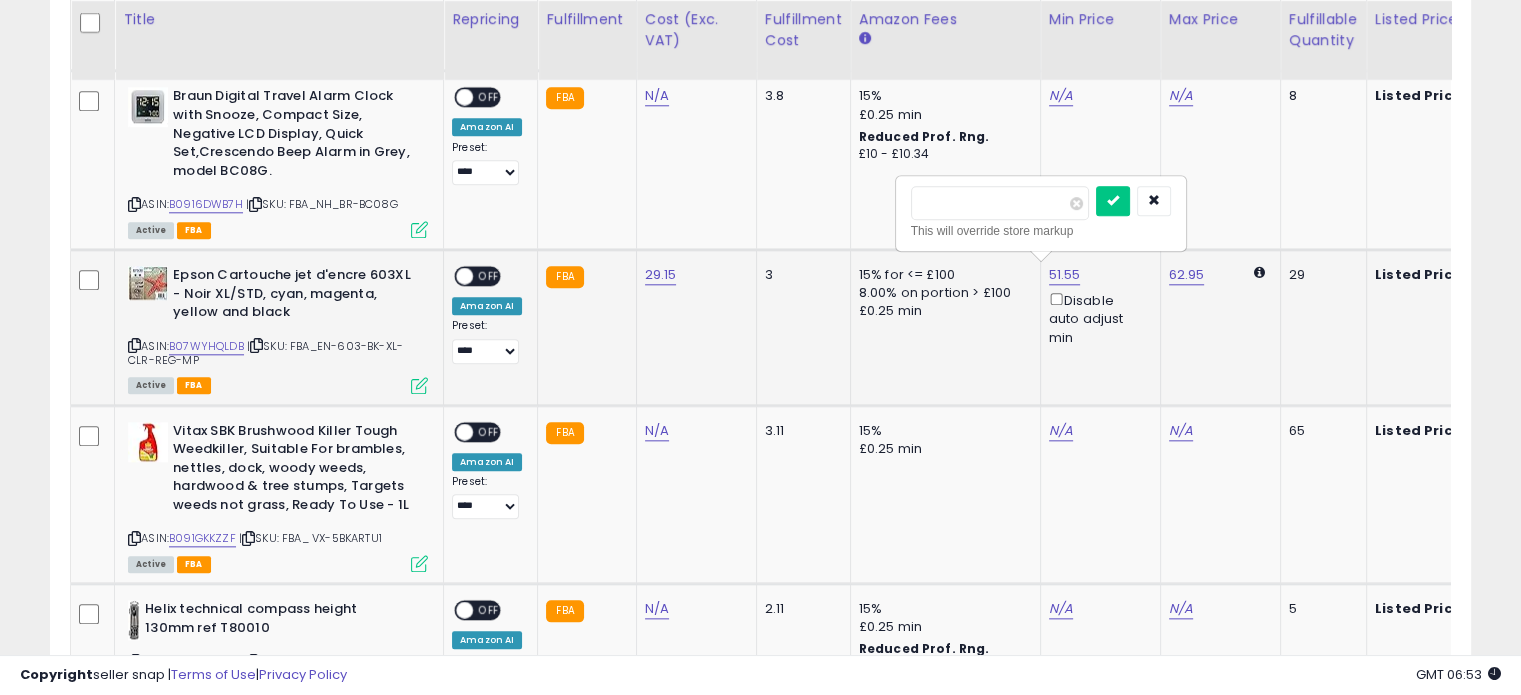 type on "*" 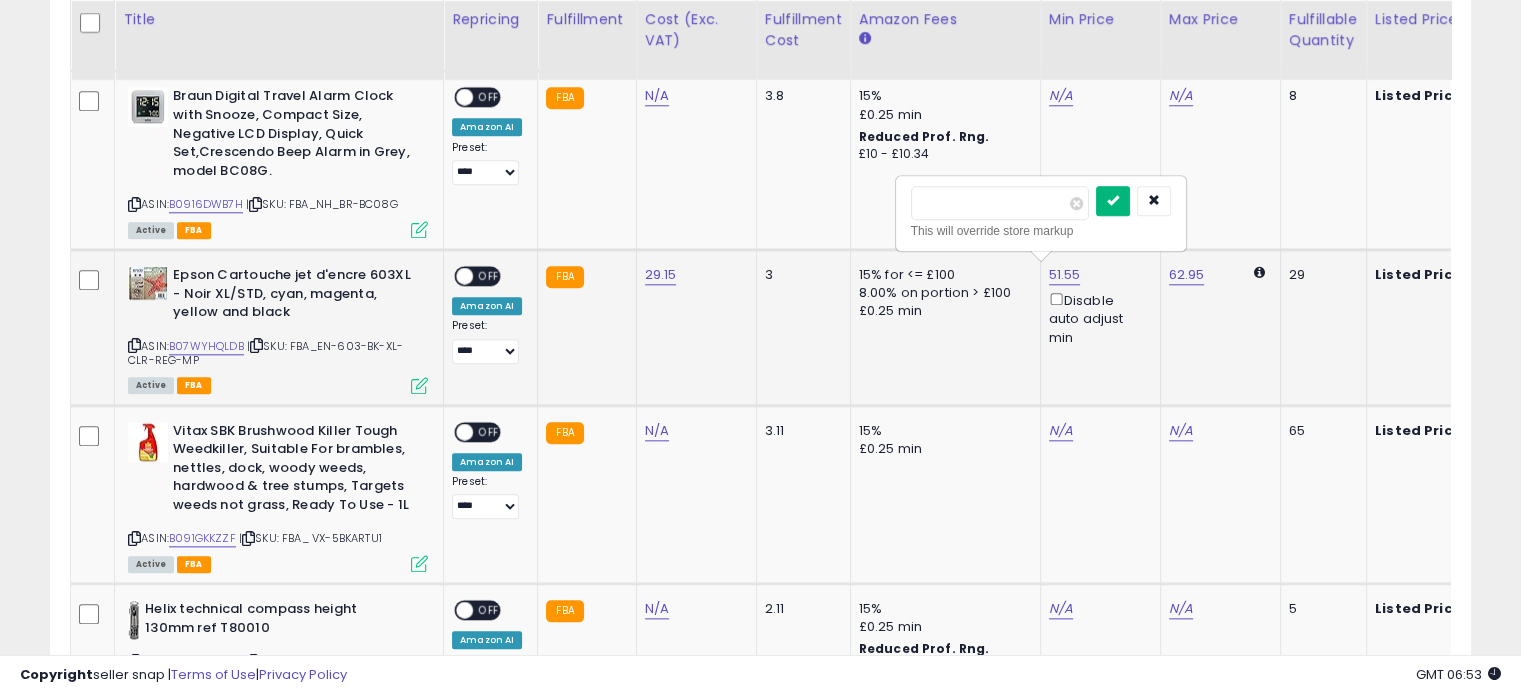 type on "*****" 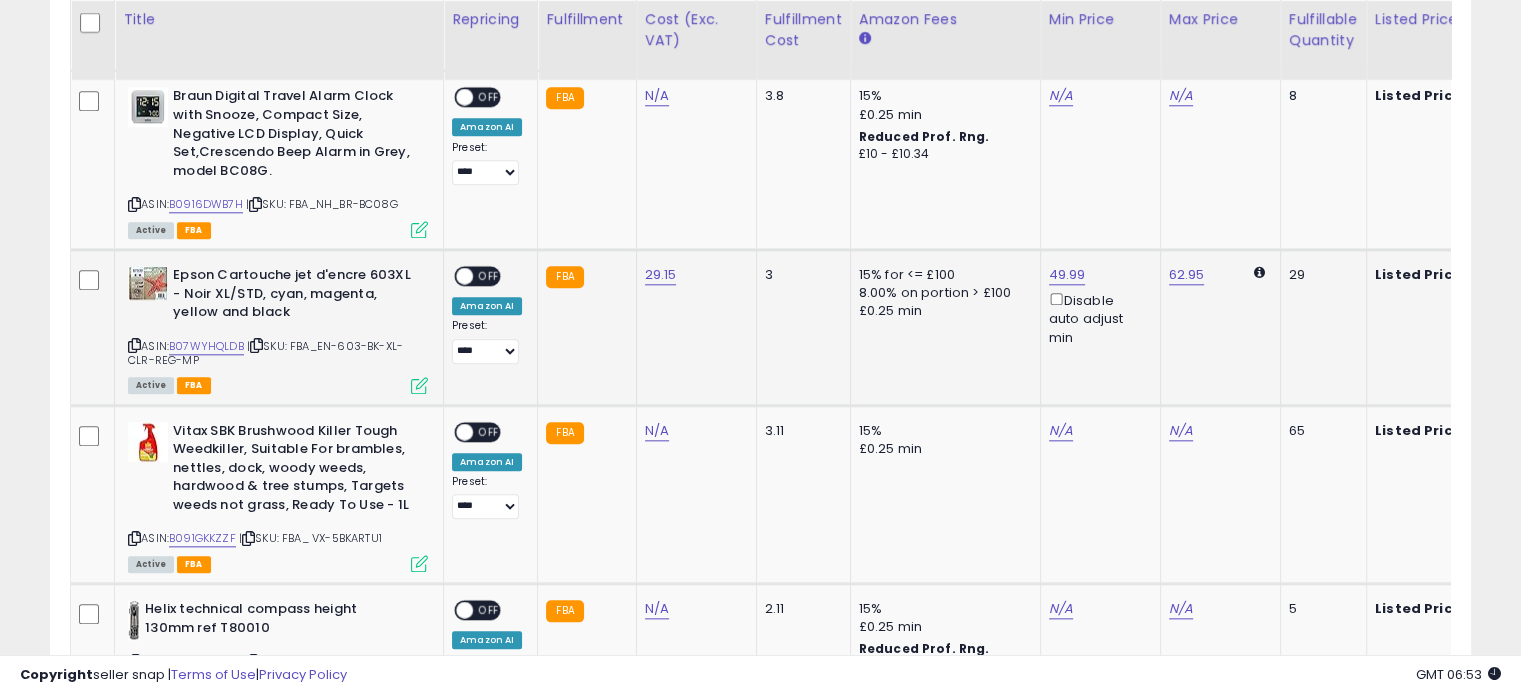 click at bounding box center (419, 385) 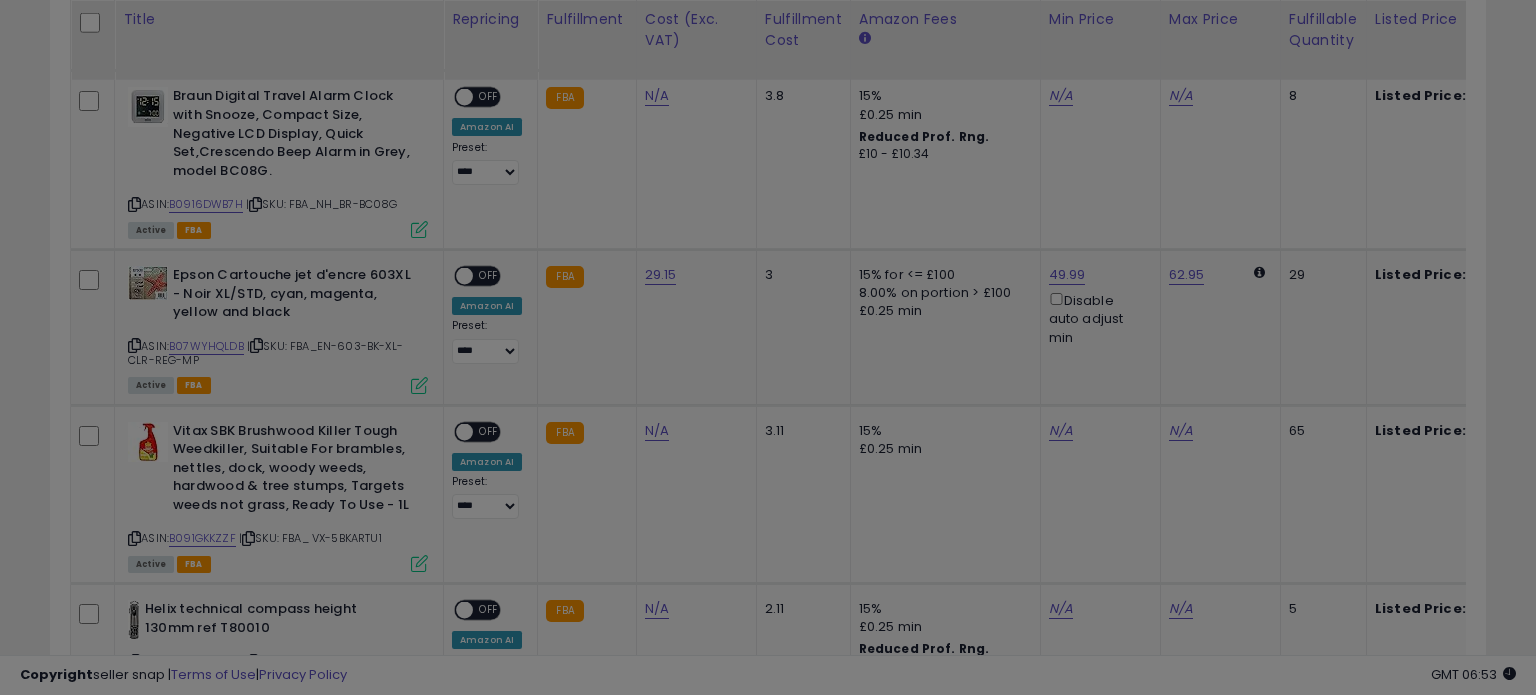 scroll, scrollTop: 999589, scrollLeft: 999168, axis: both 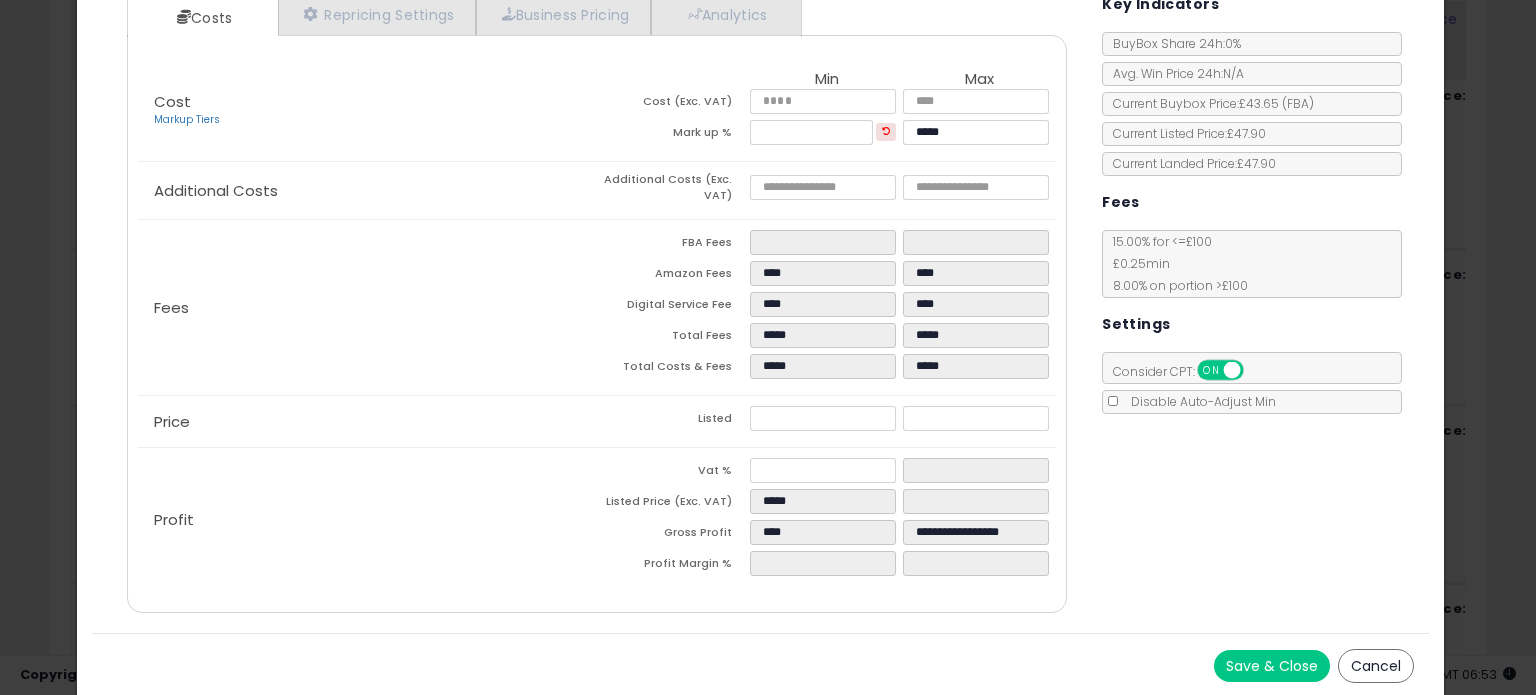 click on "Cancel" at bounding box center (1376, 666) 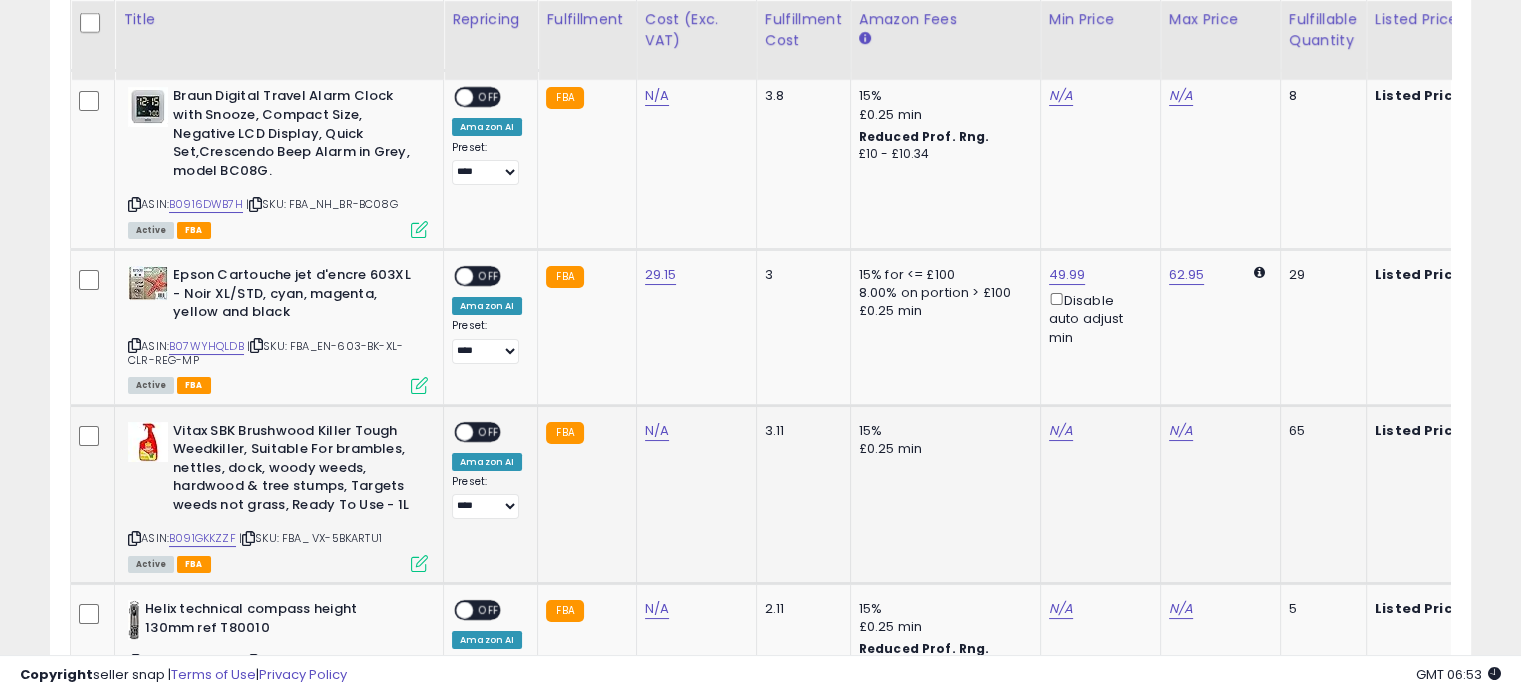 scroll, scrollTop: 409, scrollLeft: 822, axis: both 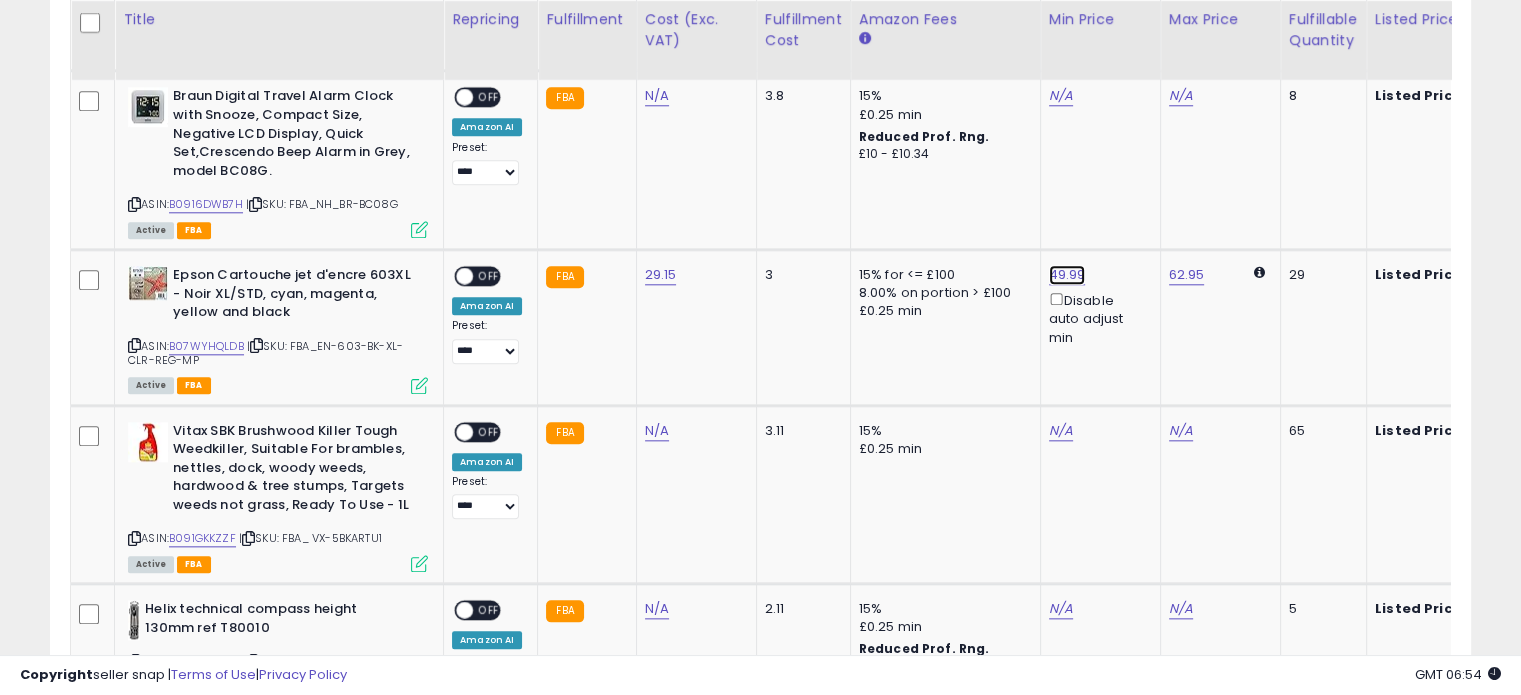 click on "49.99" at bounding box center (1065, -1026) 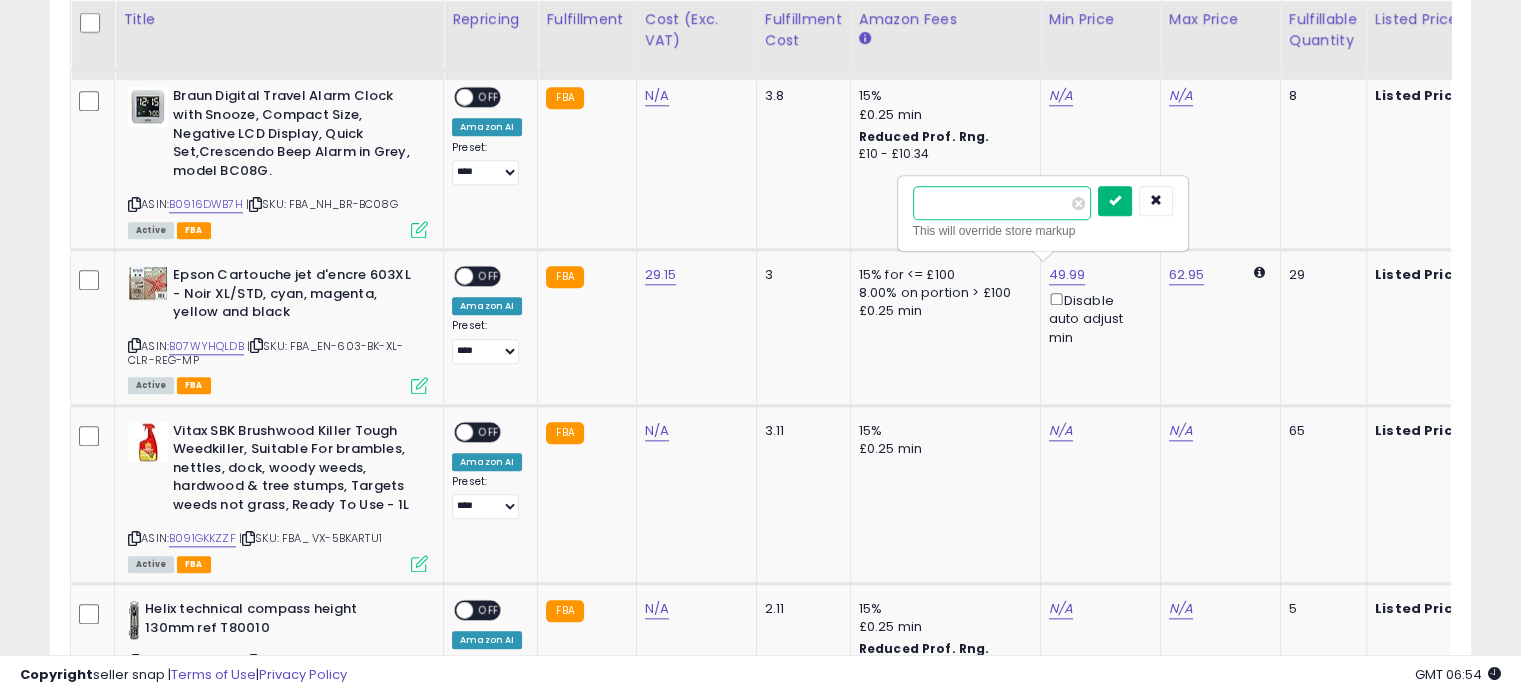 type on "*****" 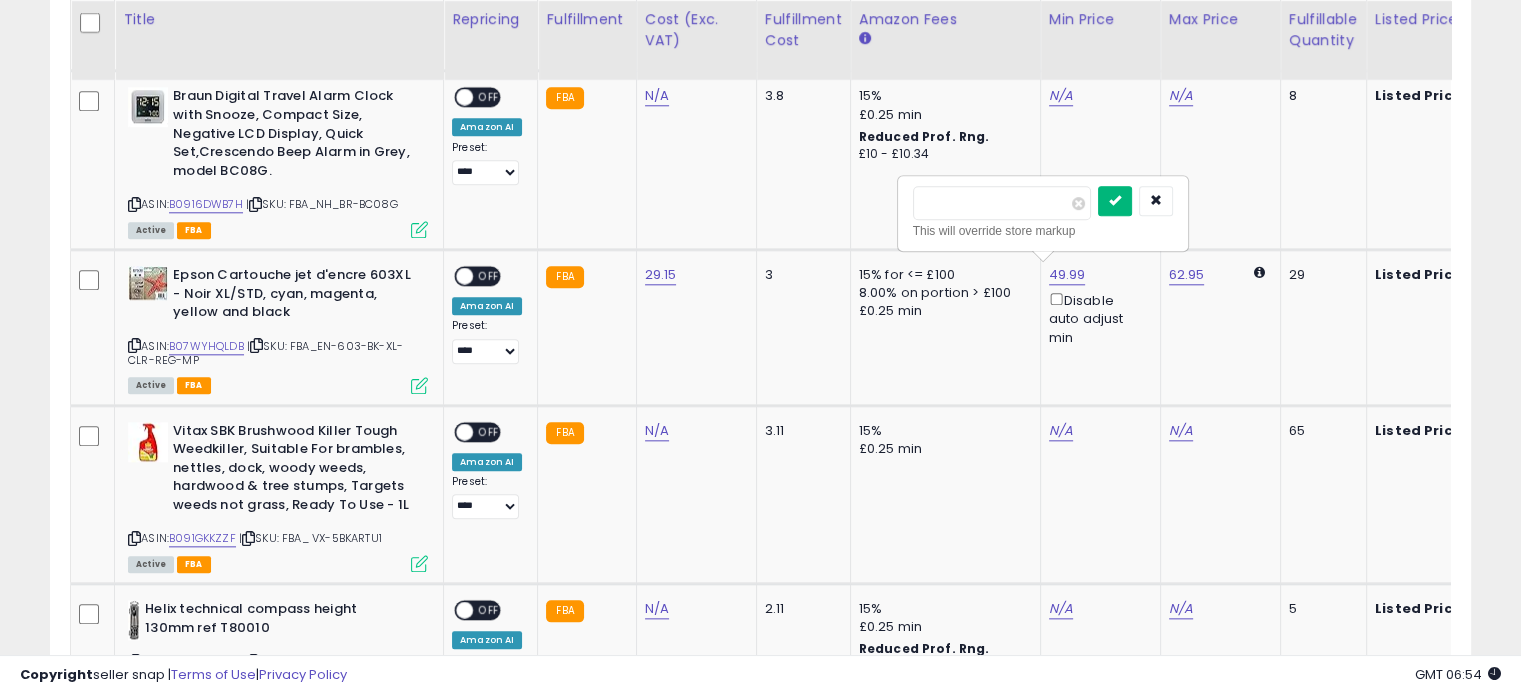 click at bounding box center [1115, 201] 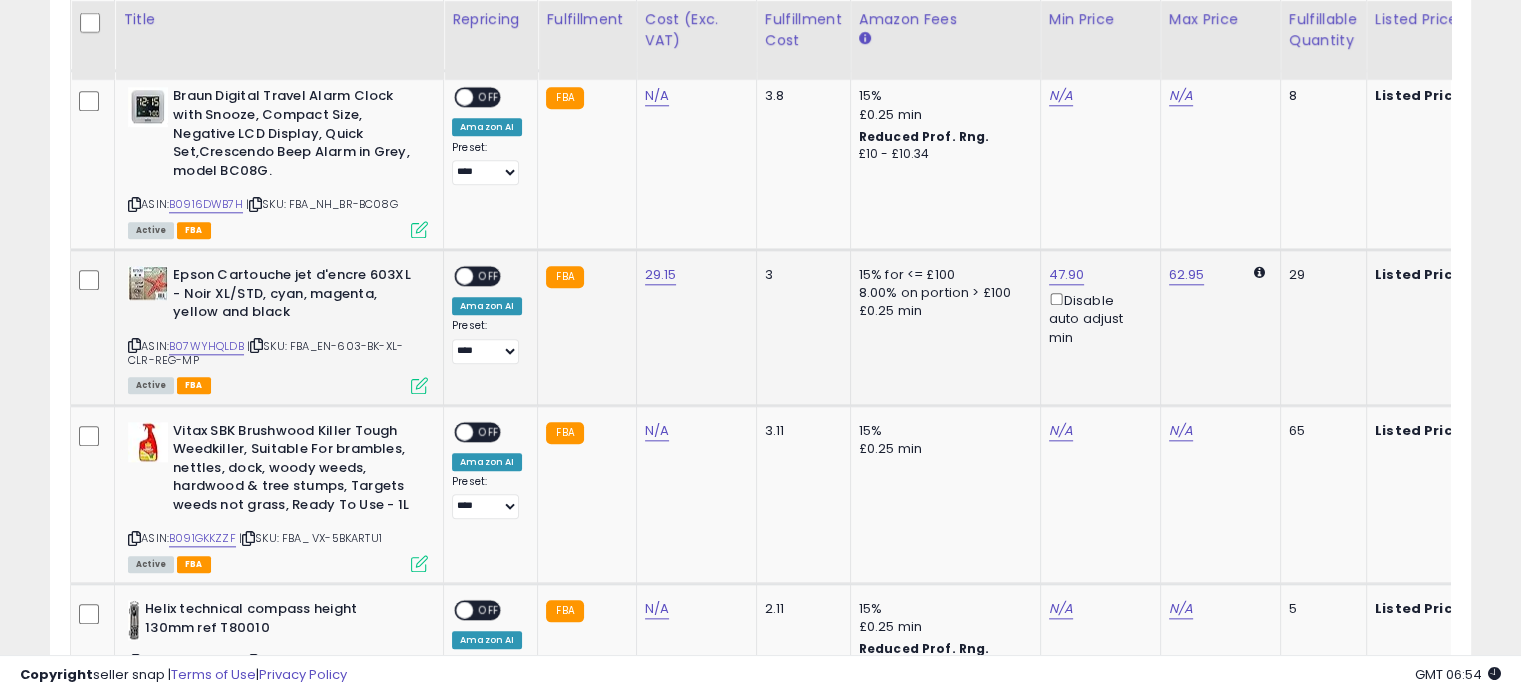 click at bounding box center [419, 385] 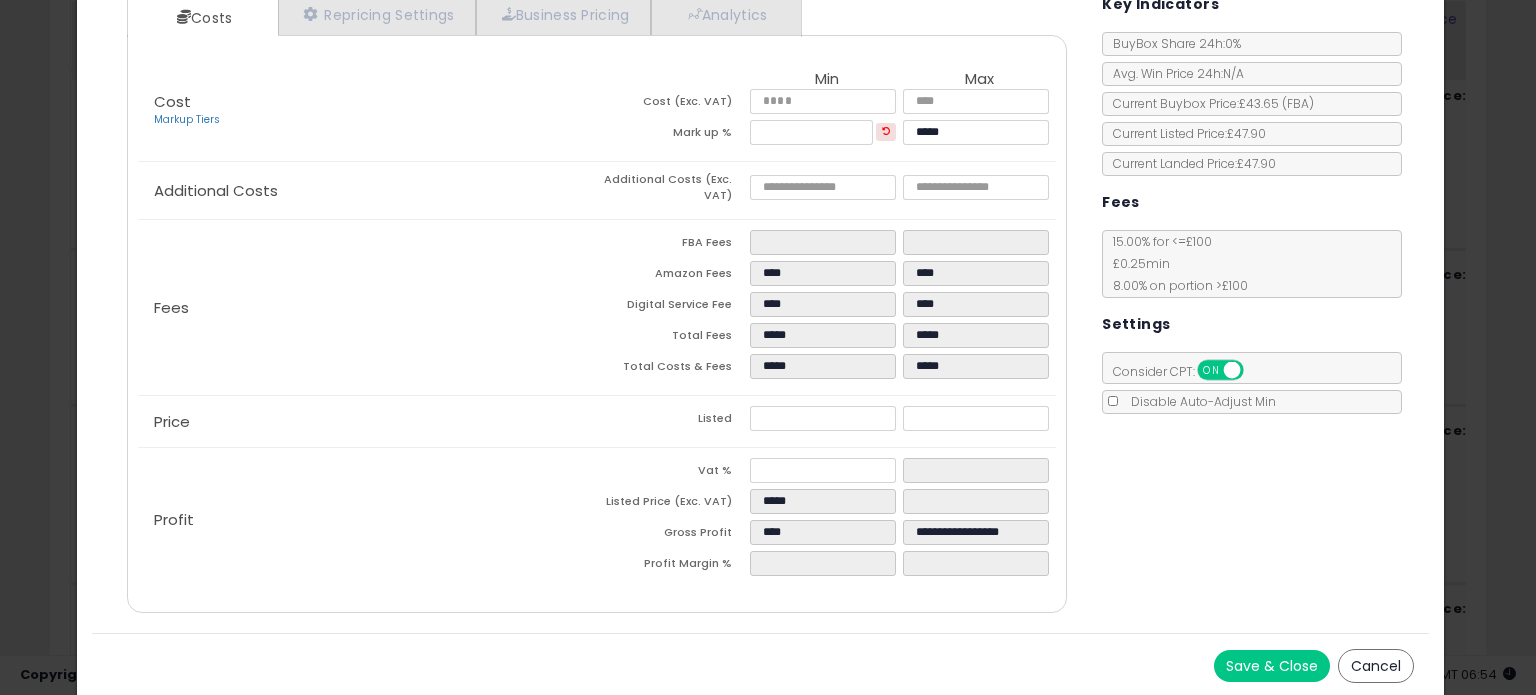 click on "Cancel" at bounding box center [1376, 666] 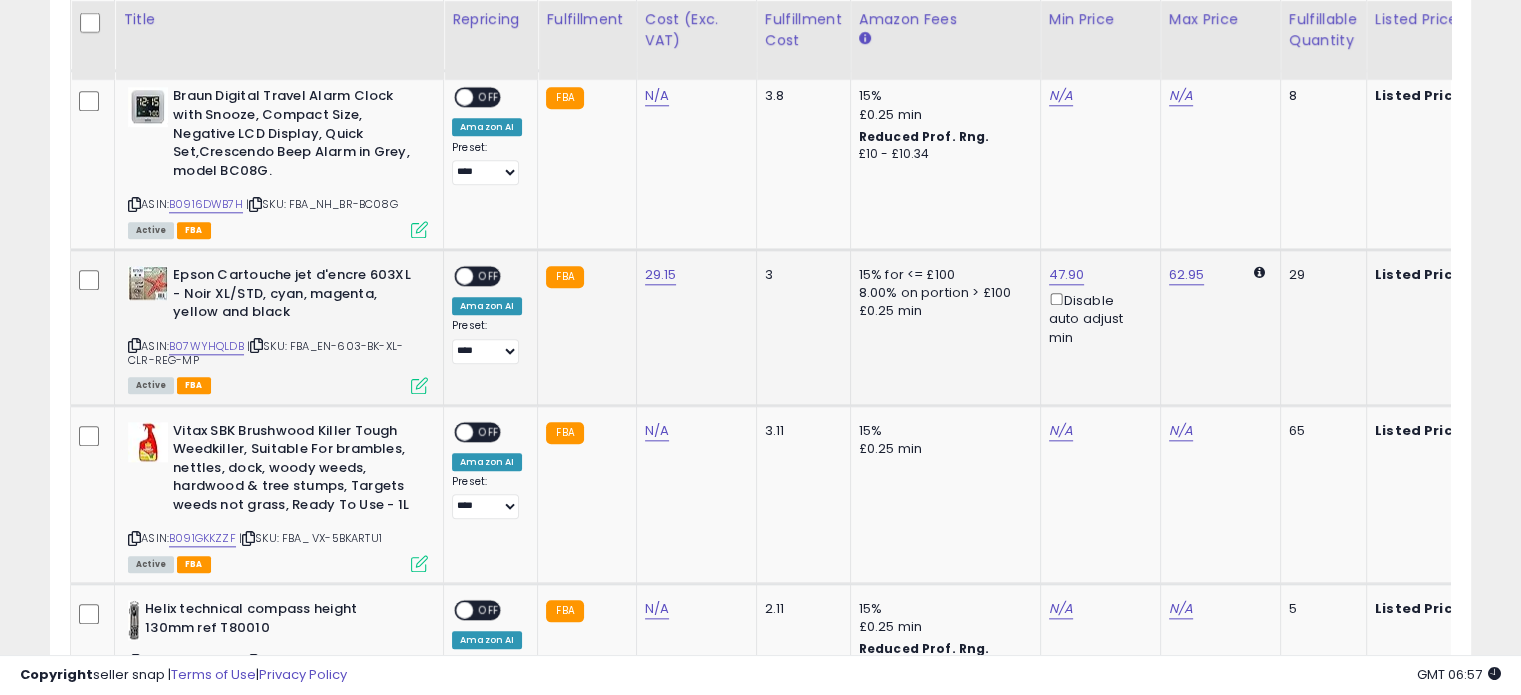 click at bounding box center (419, 385) 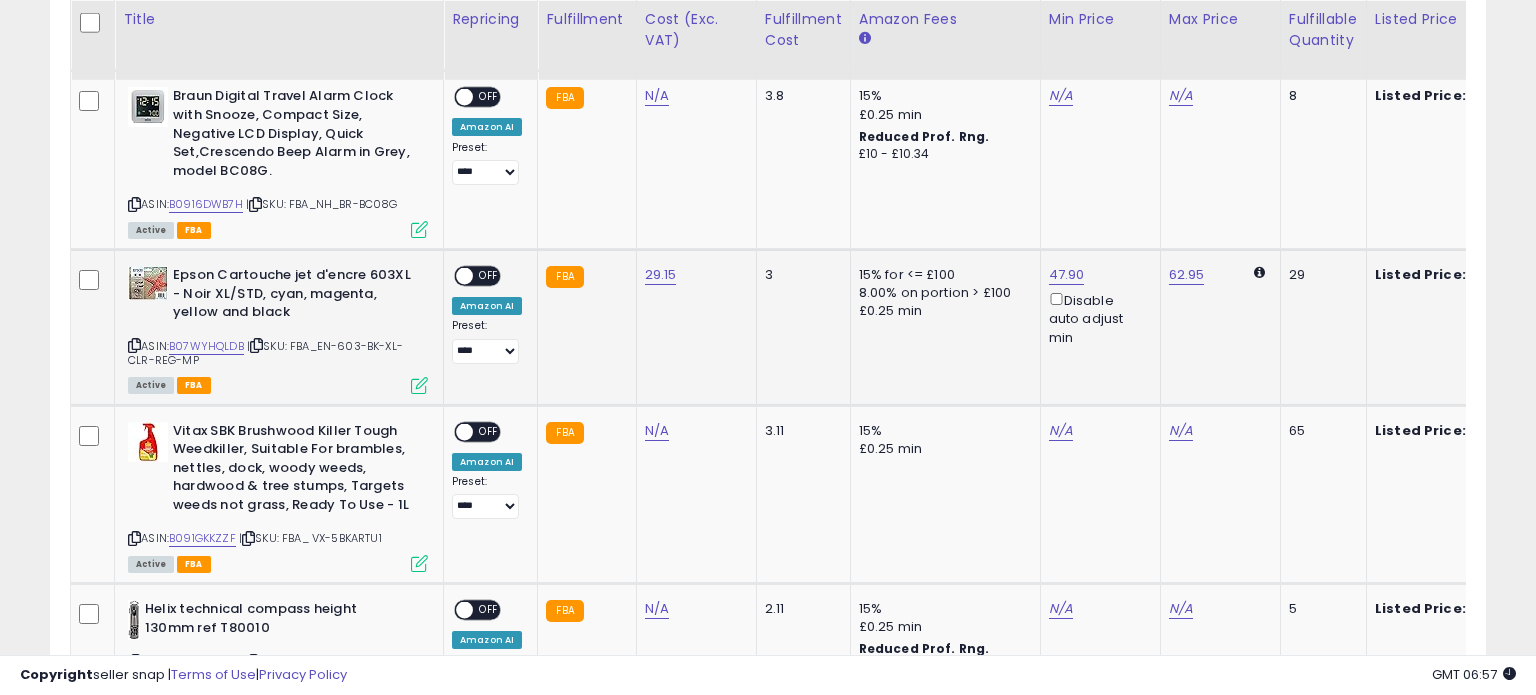 scroll, scrollTop: 999589, scrollLeft: 999168, axis: both 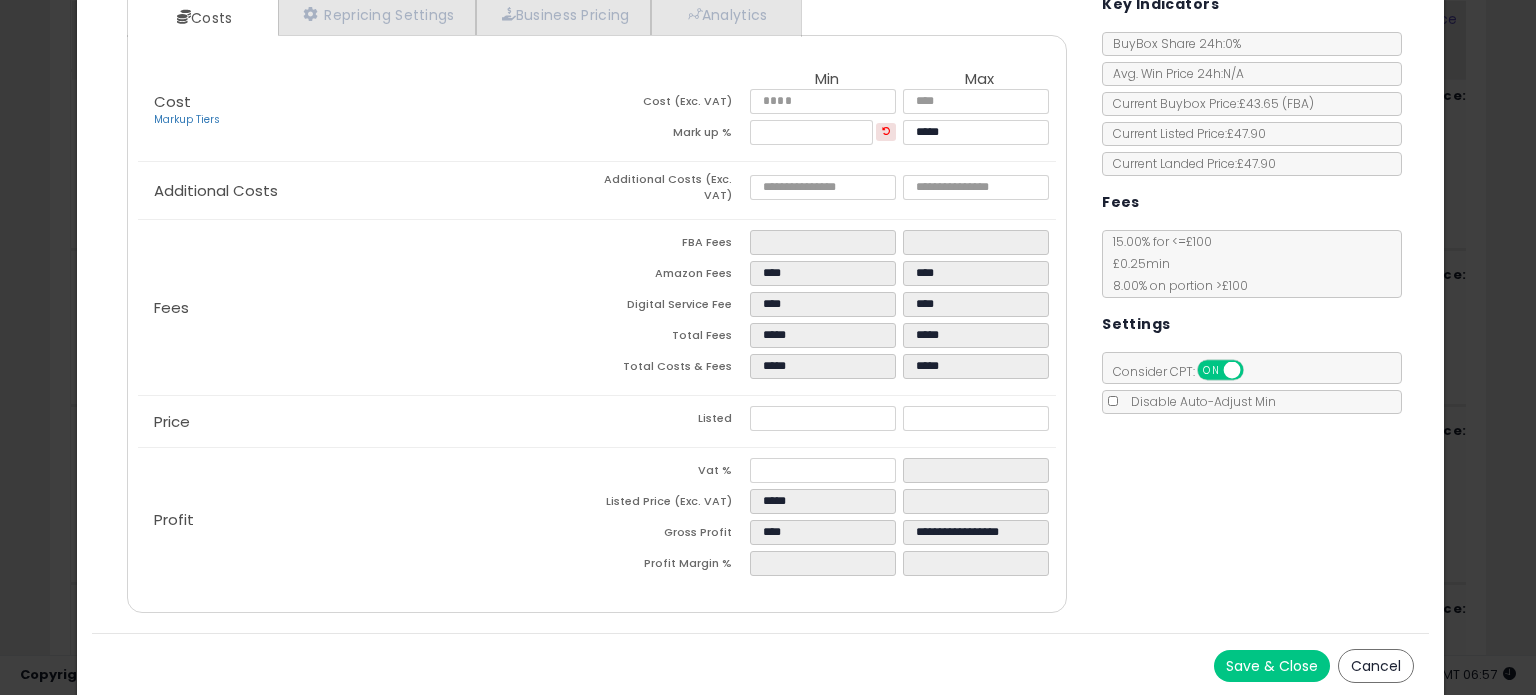 click on "Cancel" at bounding box center [1376, 666] 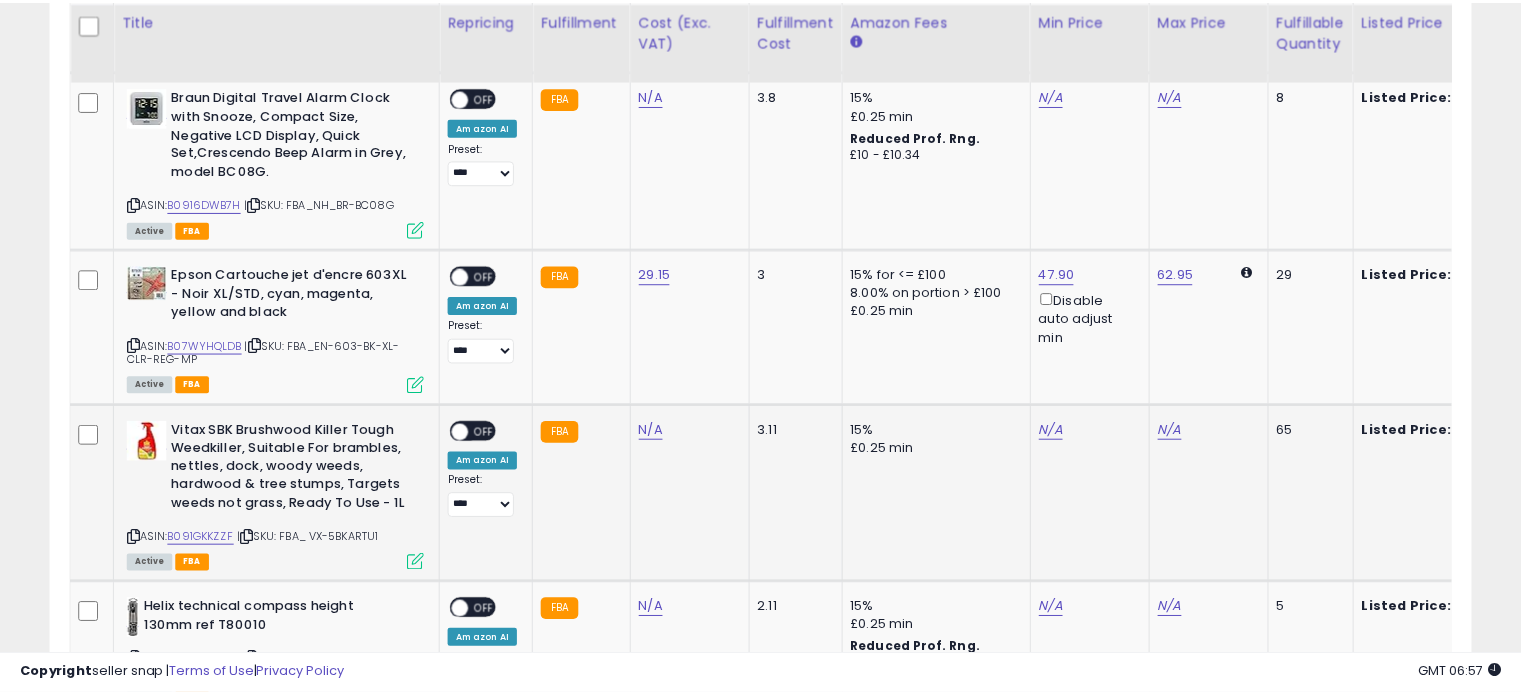scroll, scrollTop: 409, scrollLeft: 822, axis: both 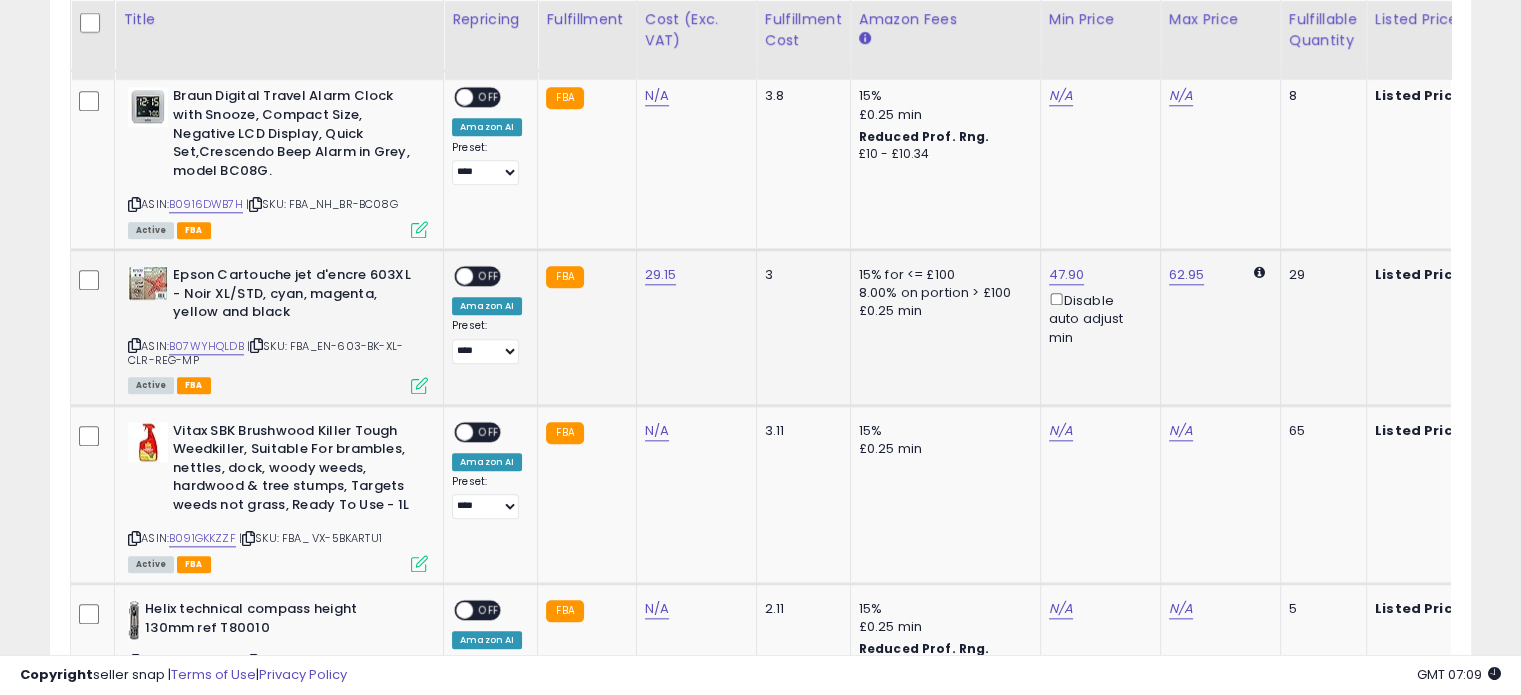 click at bounding box center [419, 385] 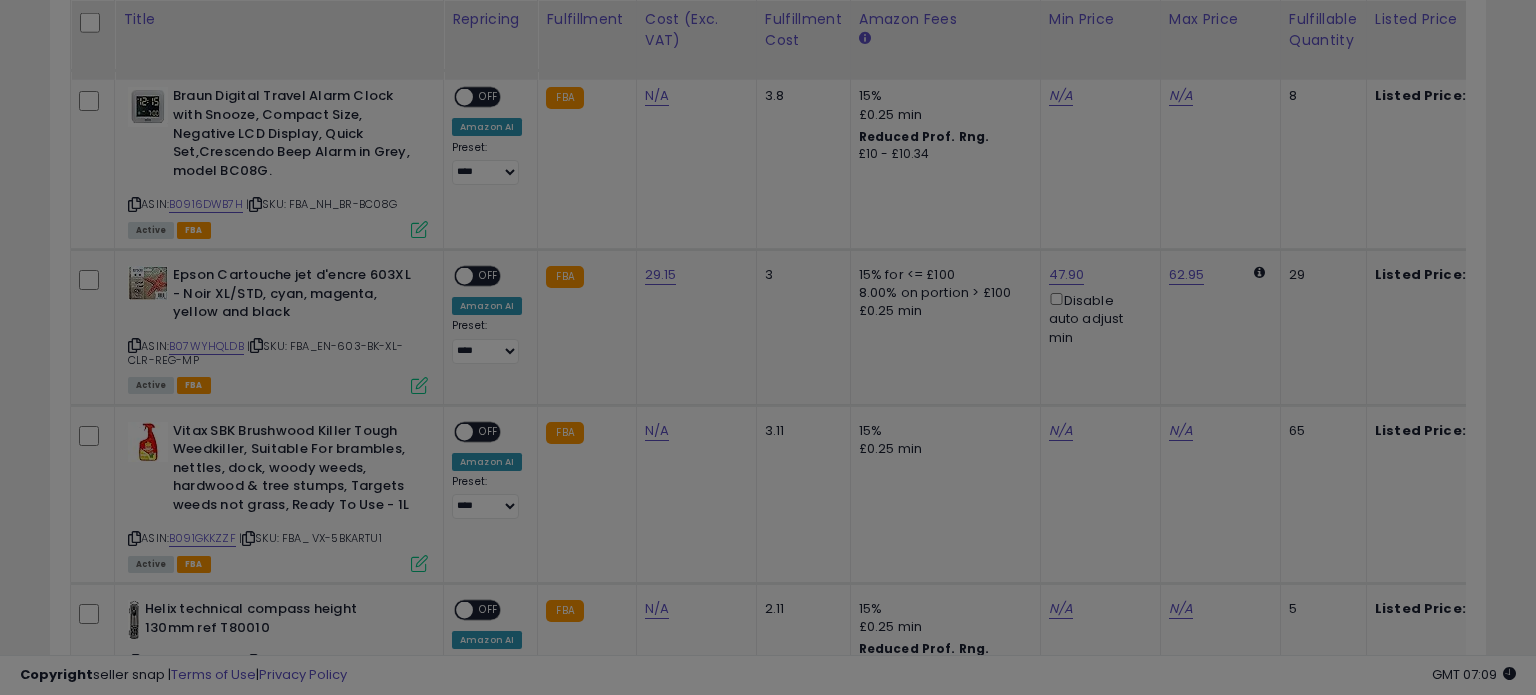 scroll, scrollTop: 999589, scrollLeft: 999168, axis: both 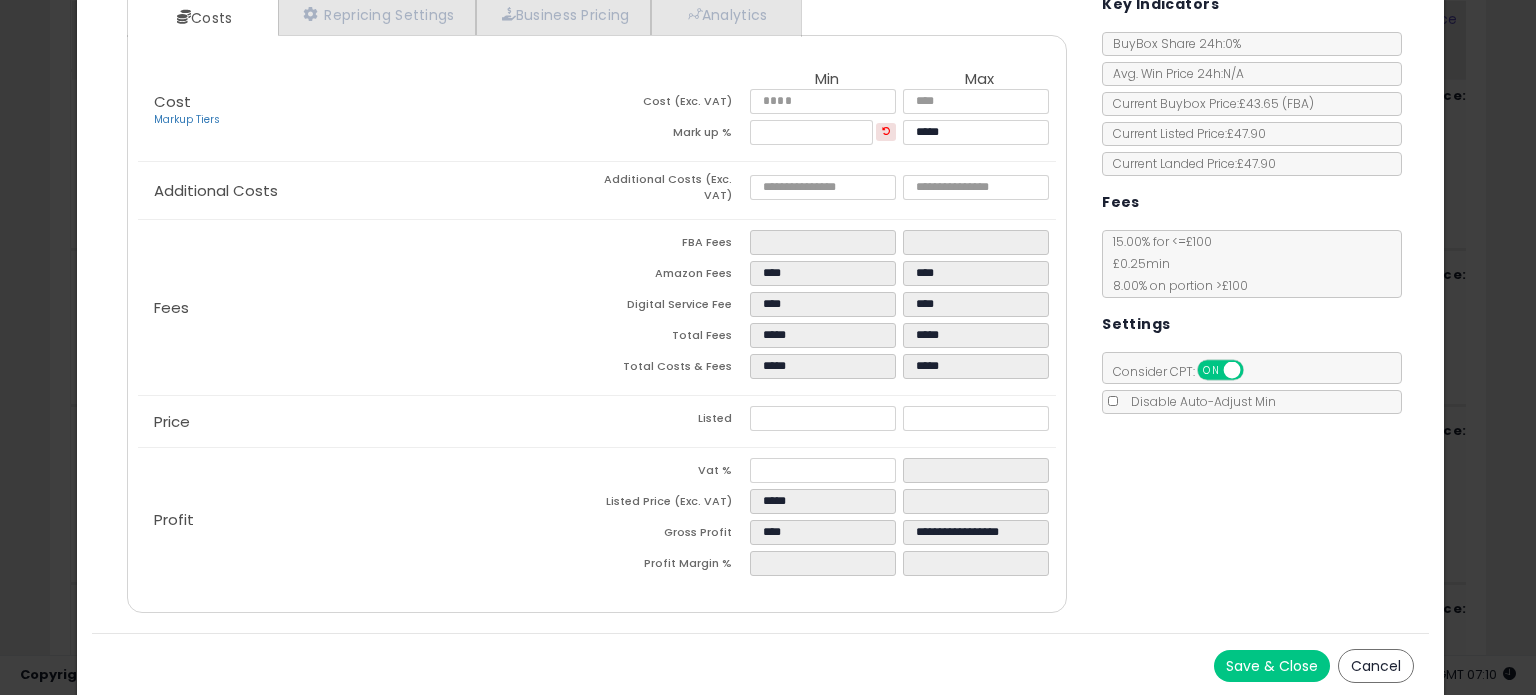 click on "Cancel" at bounding box center (1376, 666) 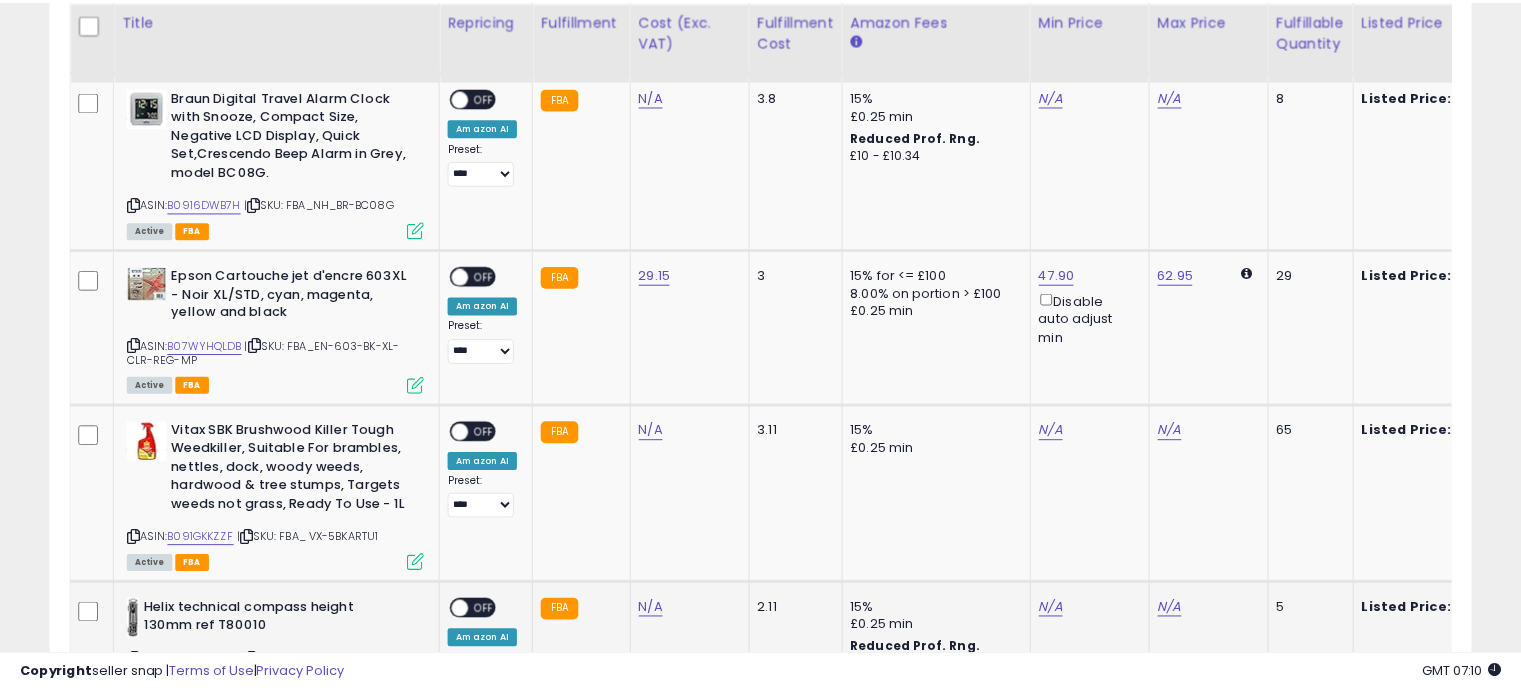 scroll, scrollTop: 409, scrollLeft: 822, axis: both 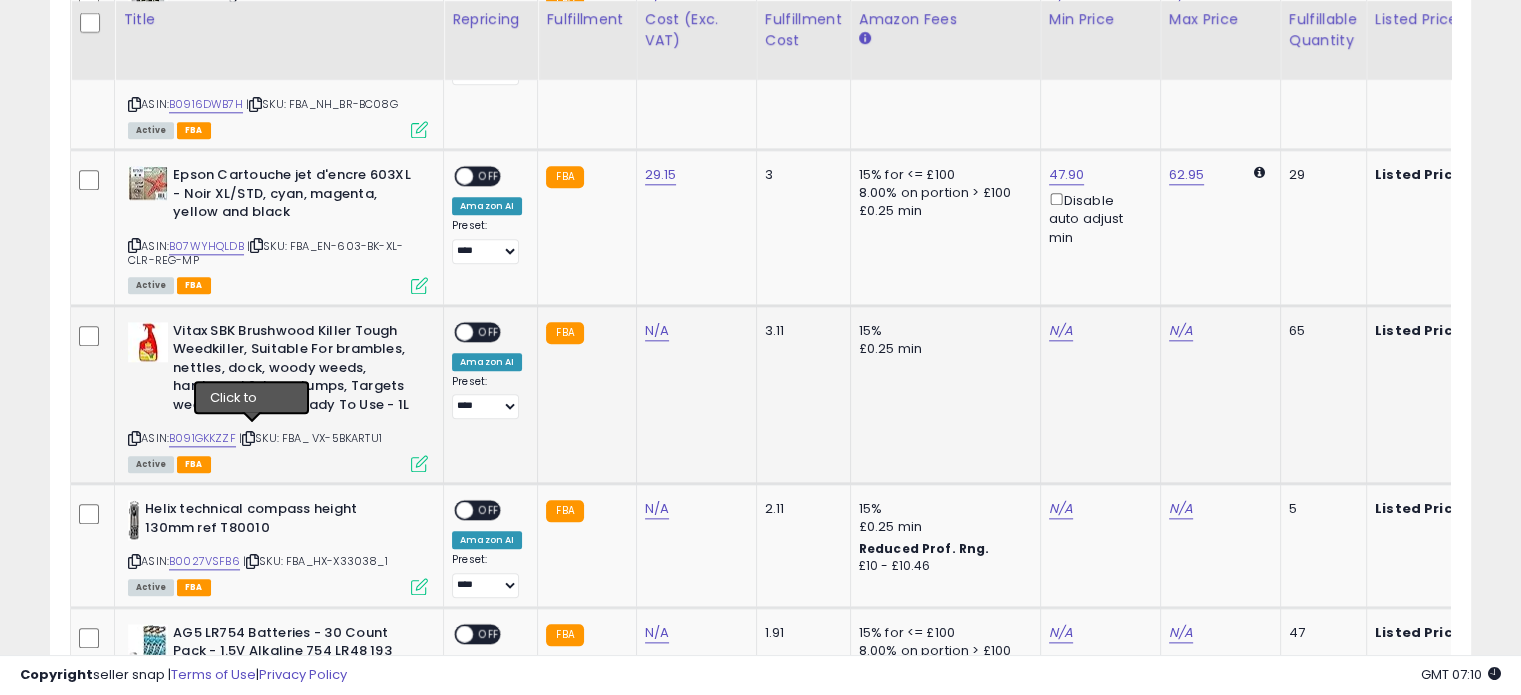 click at bounding box center [248, 438] 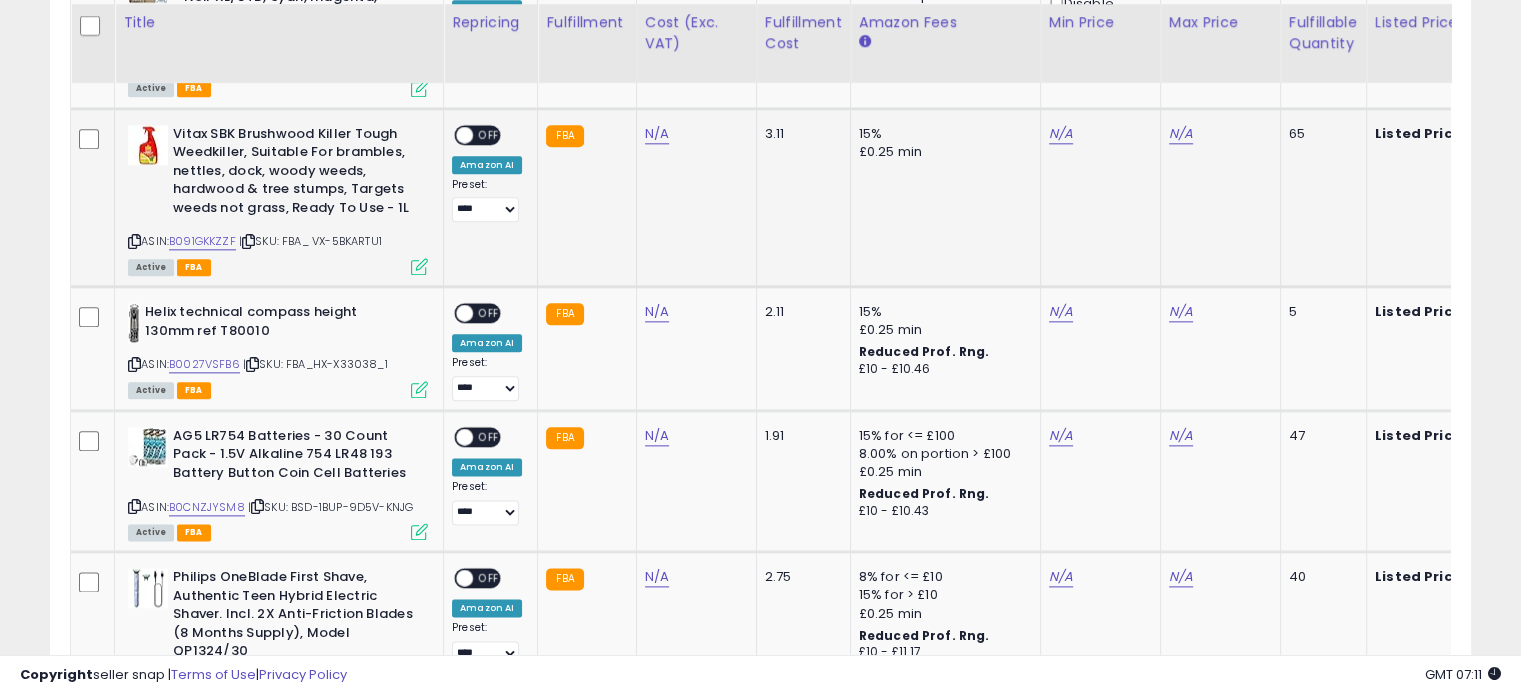 scroll, scrollTop: 2400, scrollLeft: 0, axis: vertical 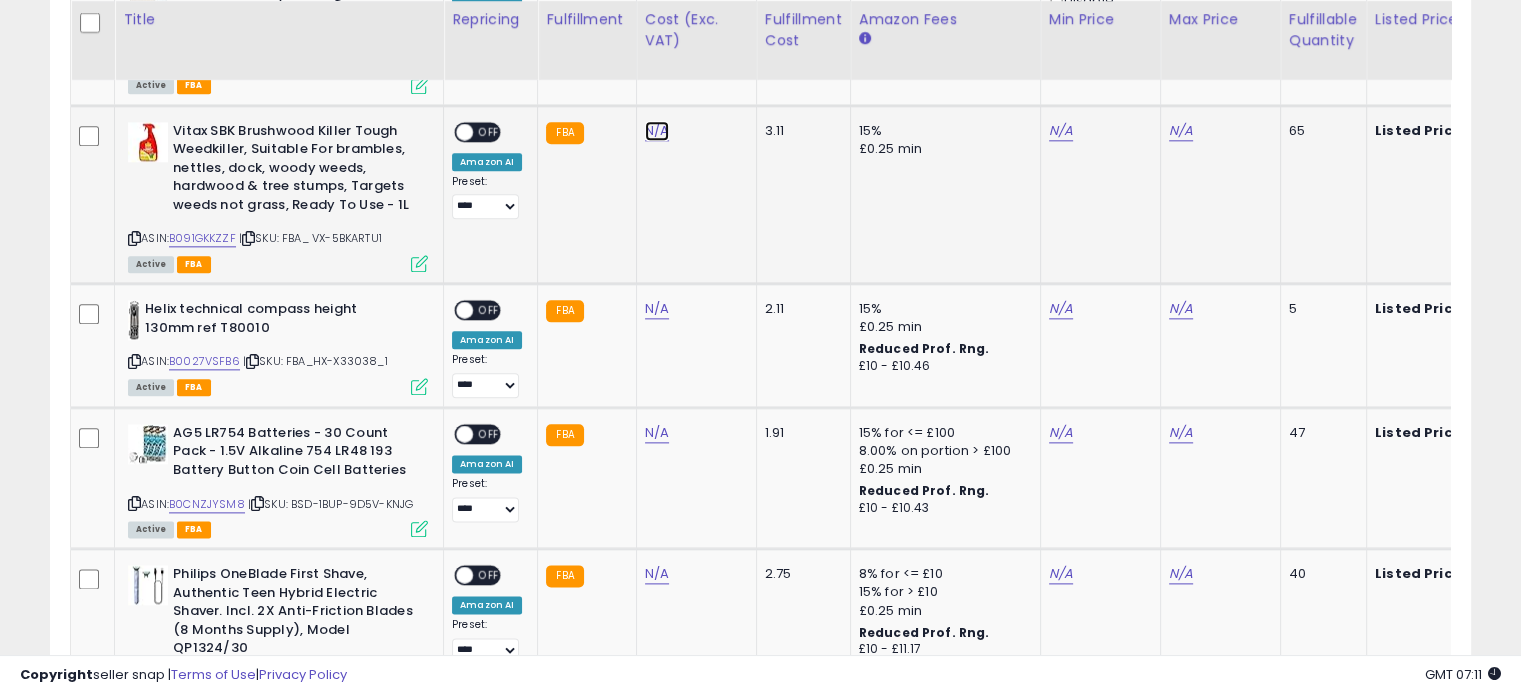 click on "N/A" at bounding box center [657, -1326] 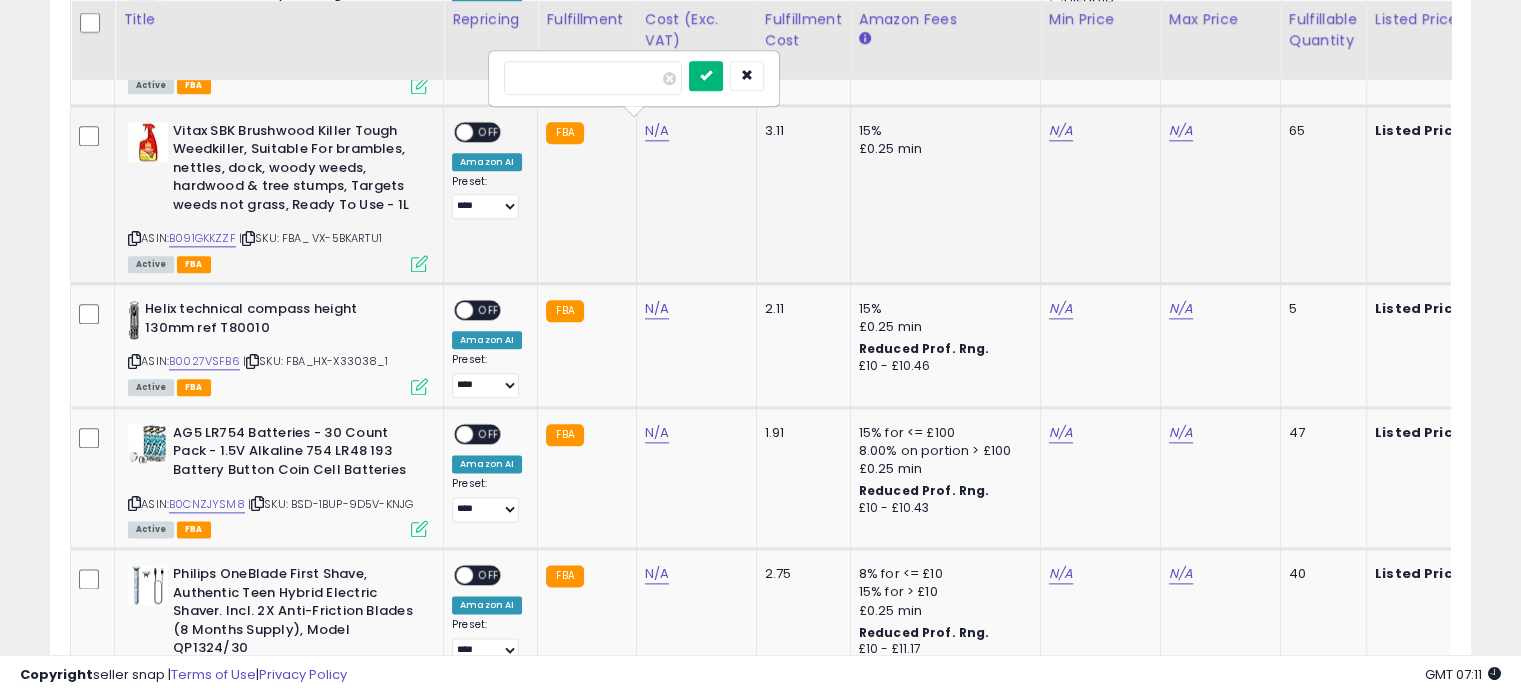 type on "***" 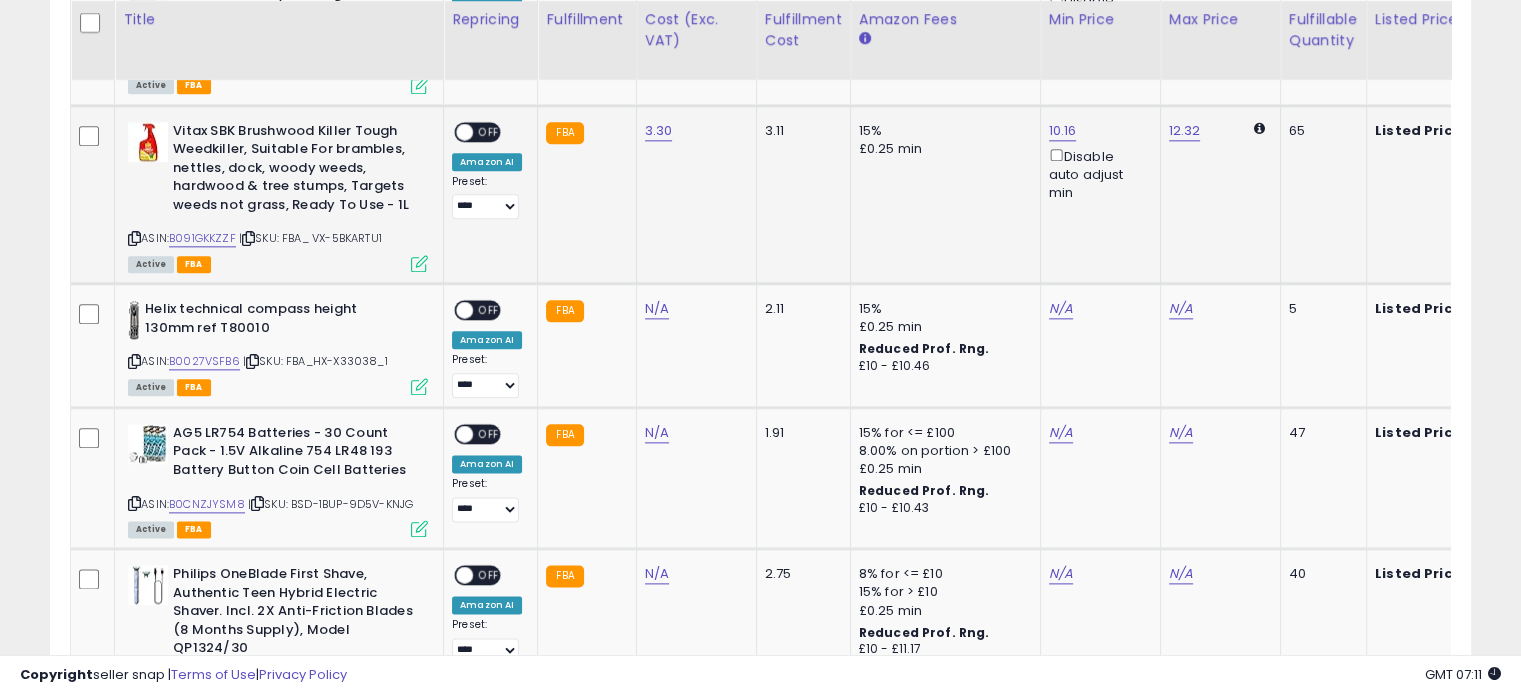 scroll, scrollTop: 0, scrollLeft: 85, axis: horizontal 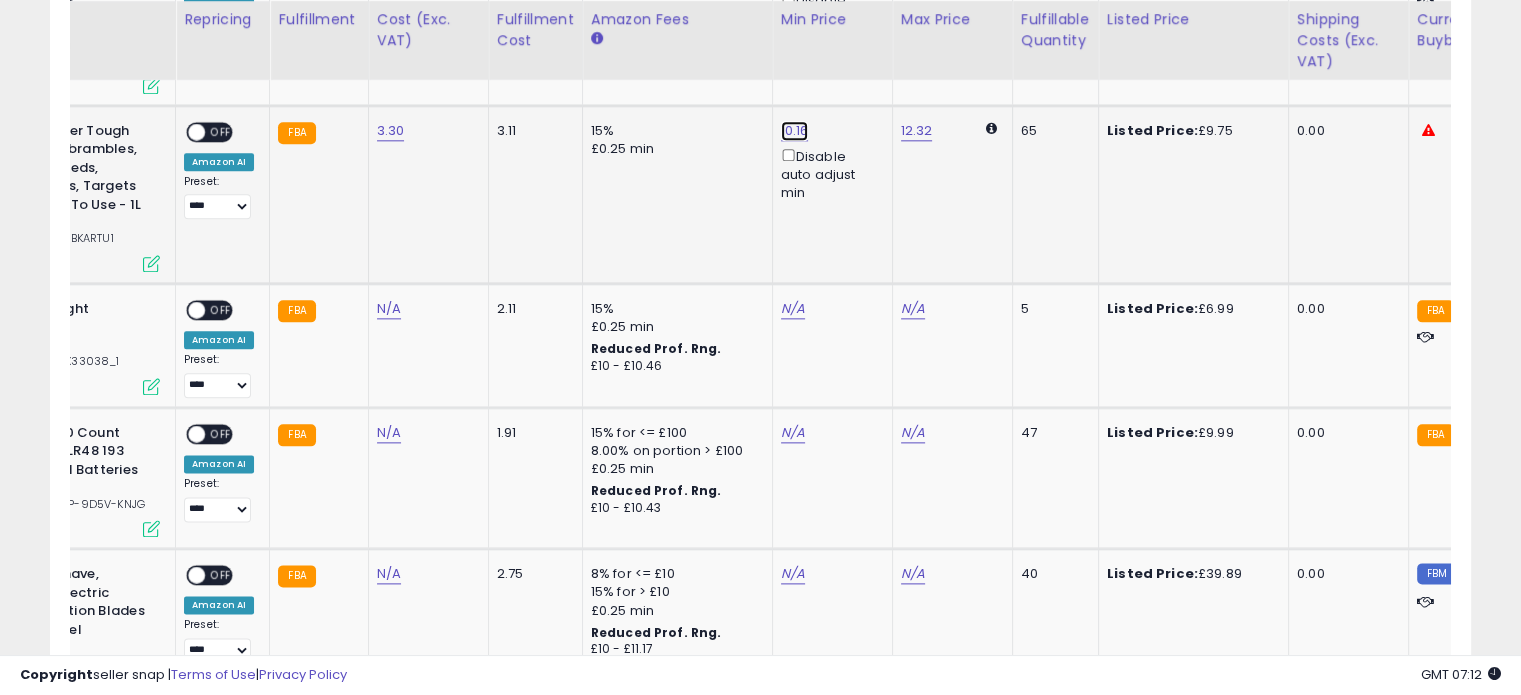 click on "10.16" at bounding box center (797, -1326) 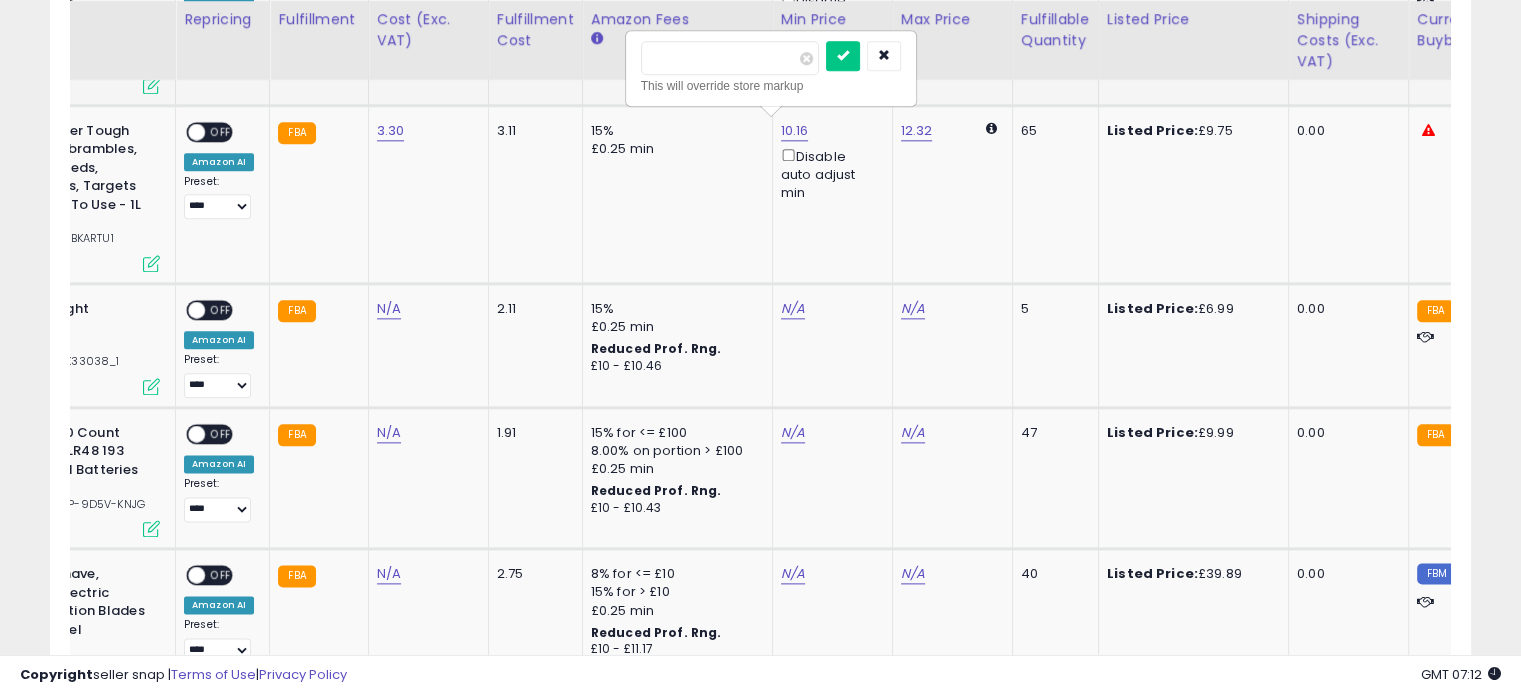 type on "*" 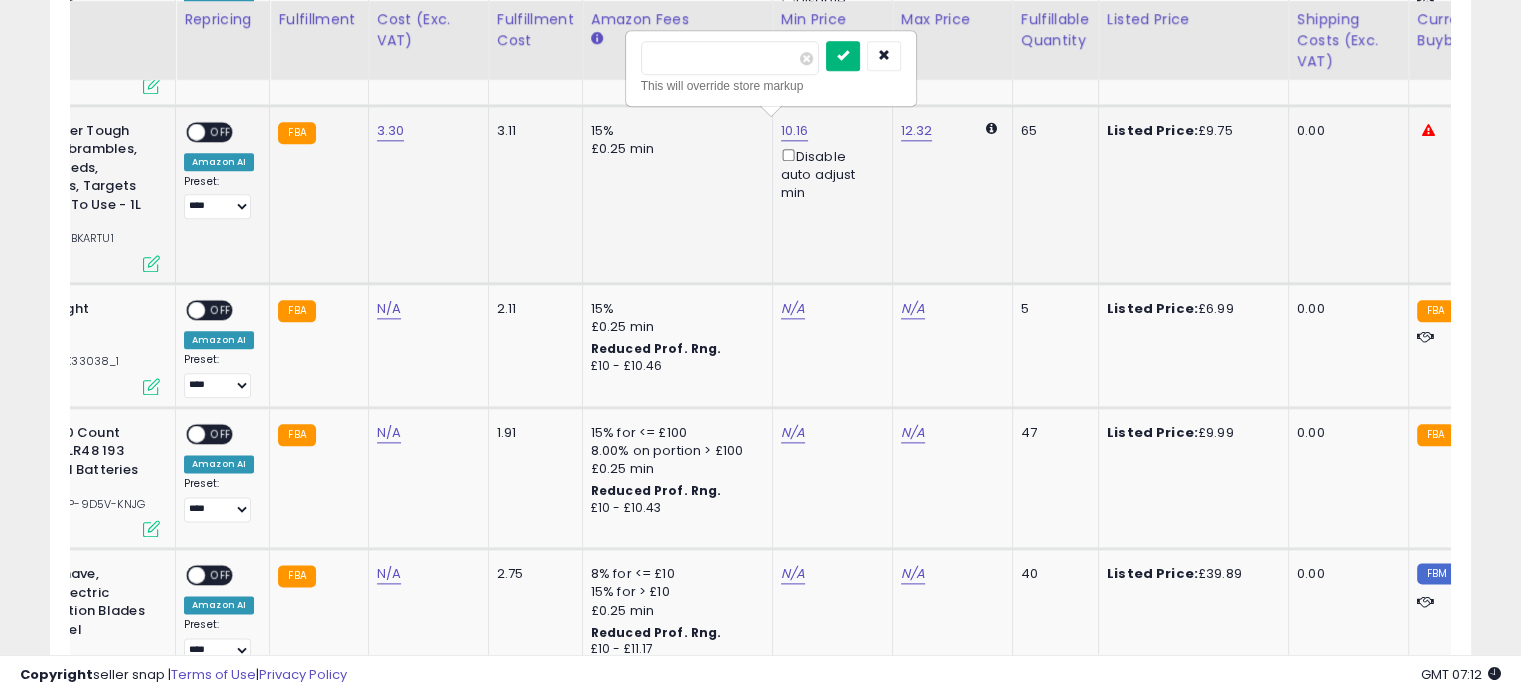 type on "****" 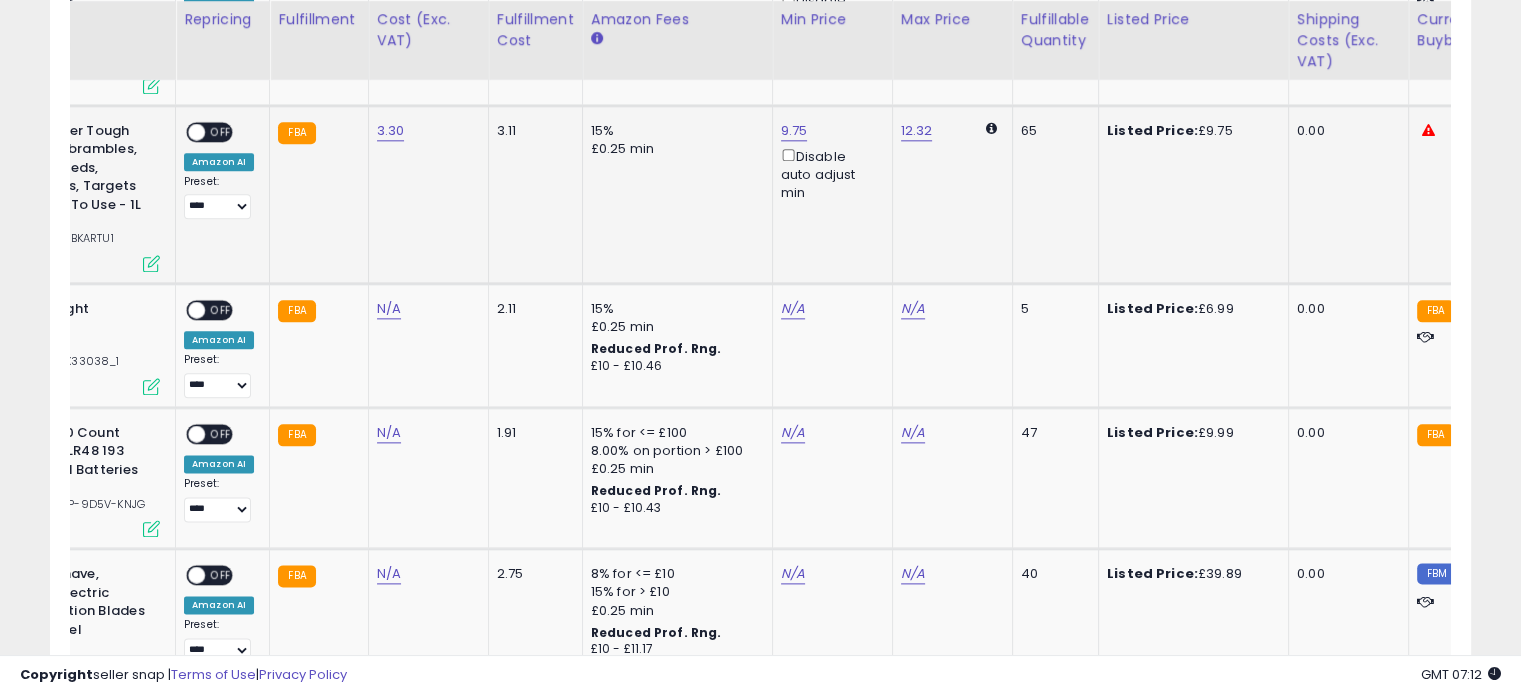click at bounding box center [151, 263] 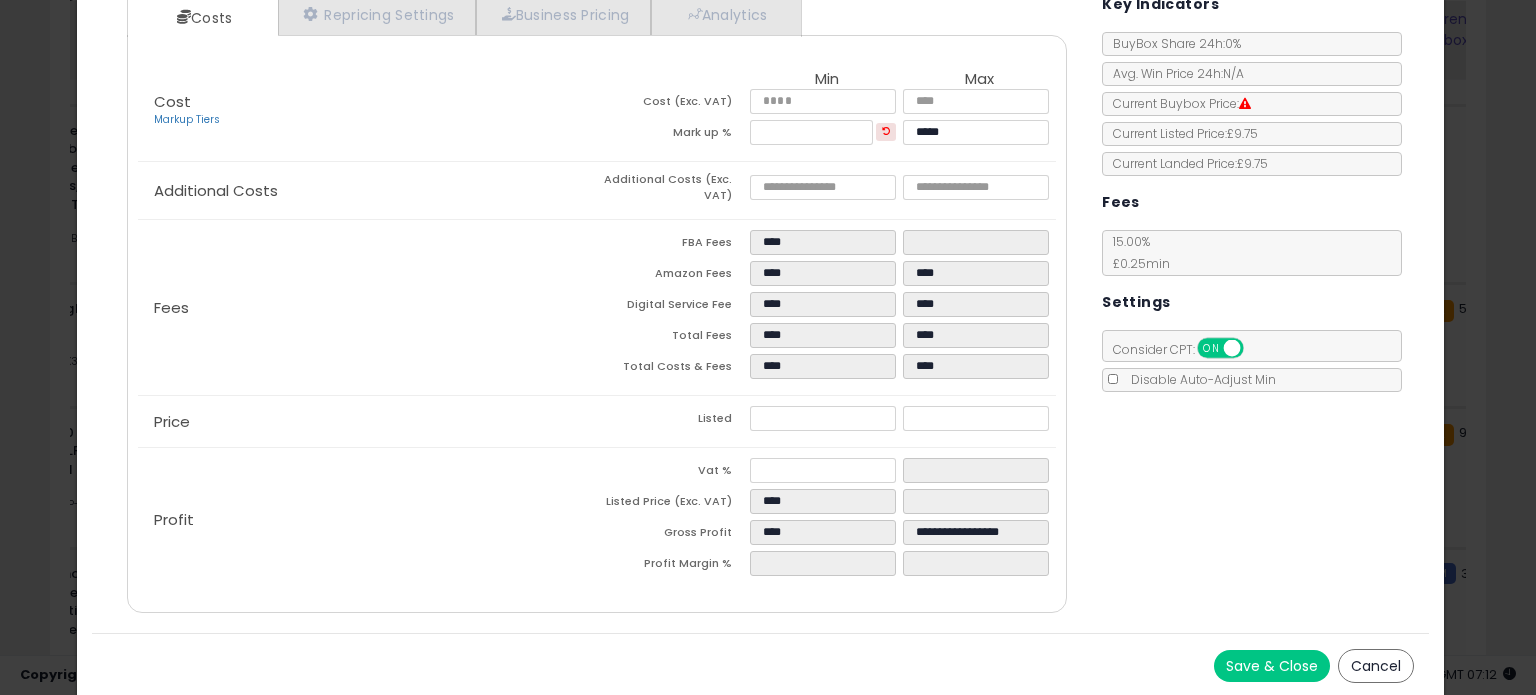 click on "Cancel" at bounding box center (1376, 666) 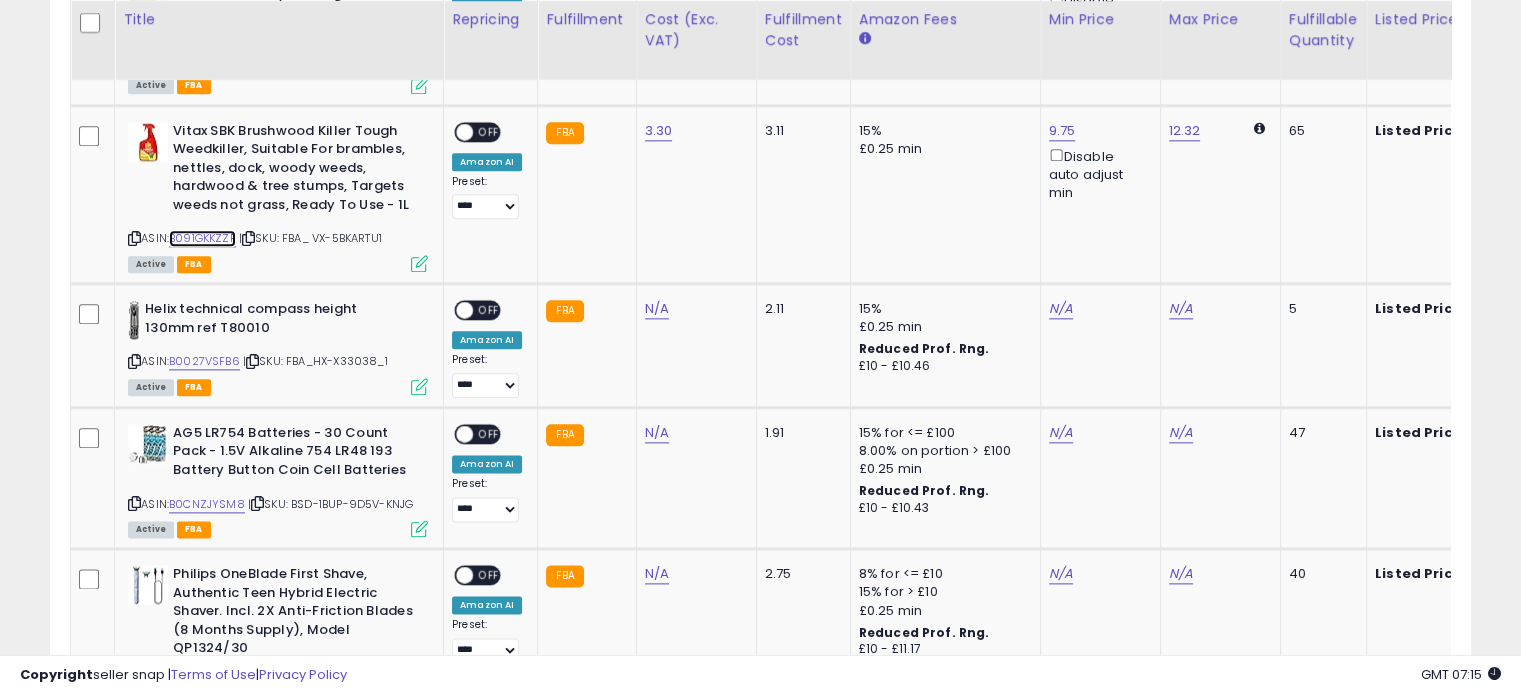 scroll, scrollTop: 0, scrollLeft: 50, axis: horizontal 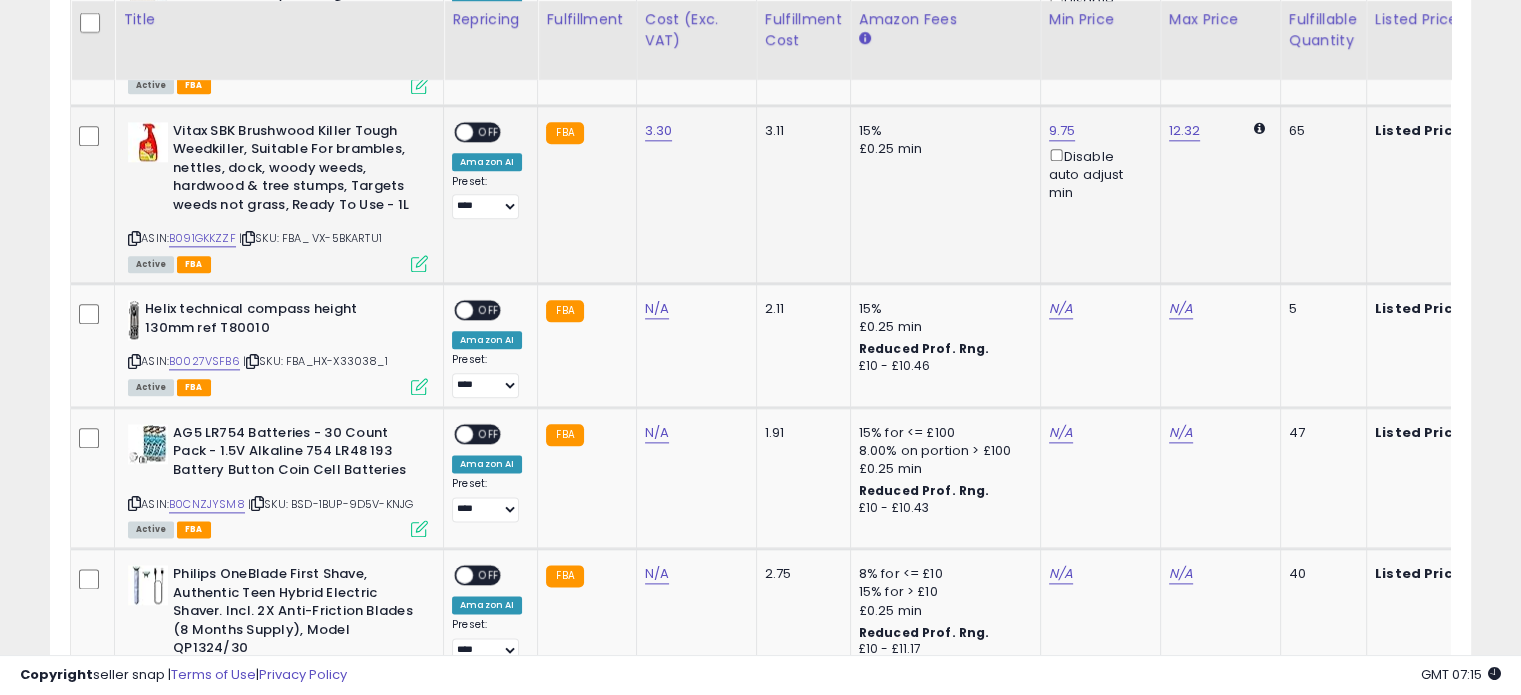 click at bounding box center [419, 263] 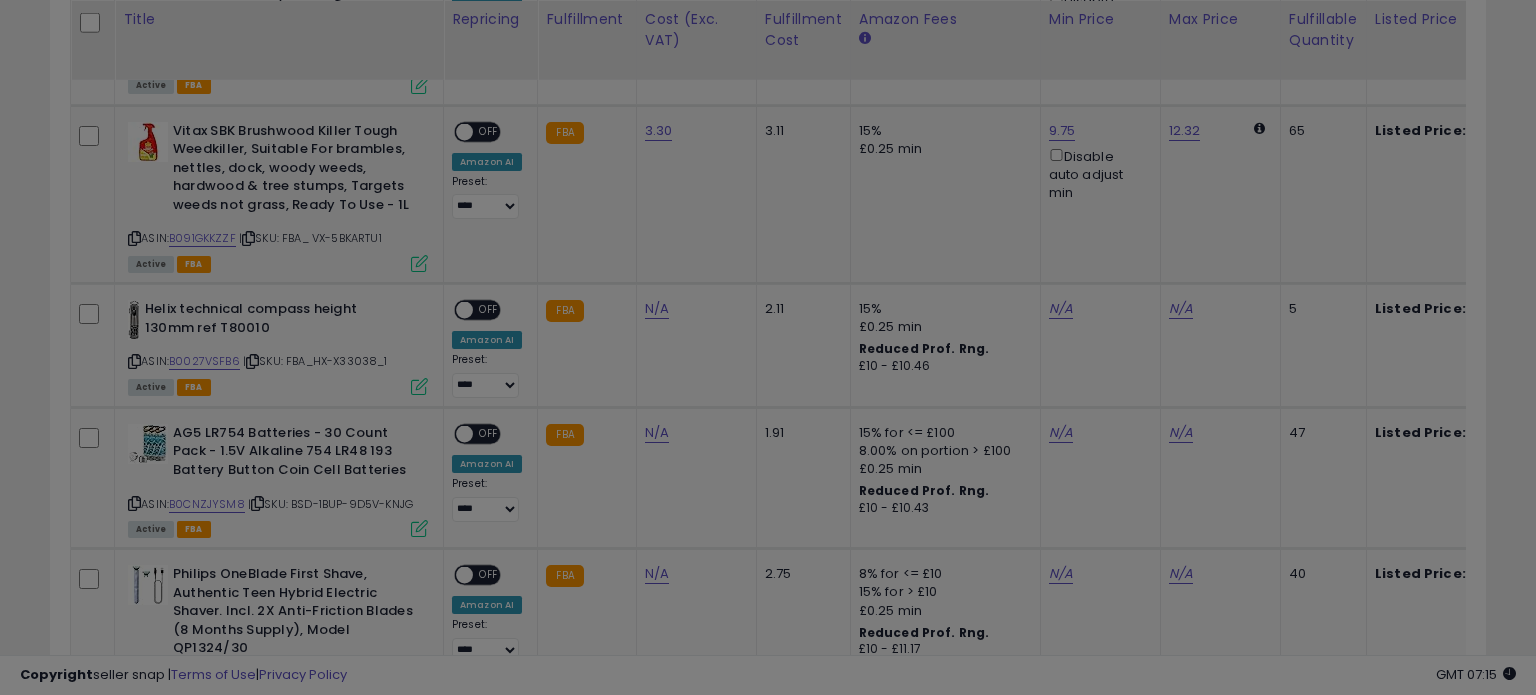 scroll, scrollTop: 999589, scrollLeft: 999168, axis: both 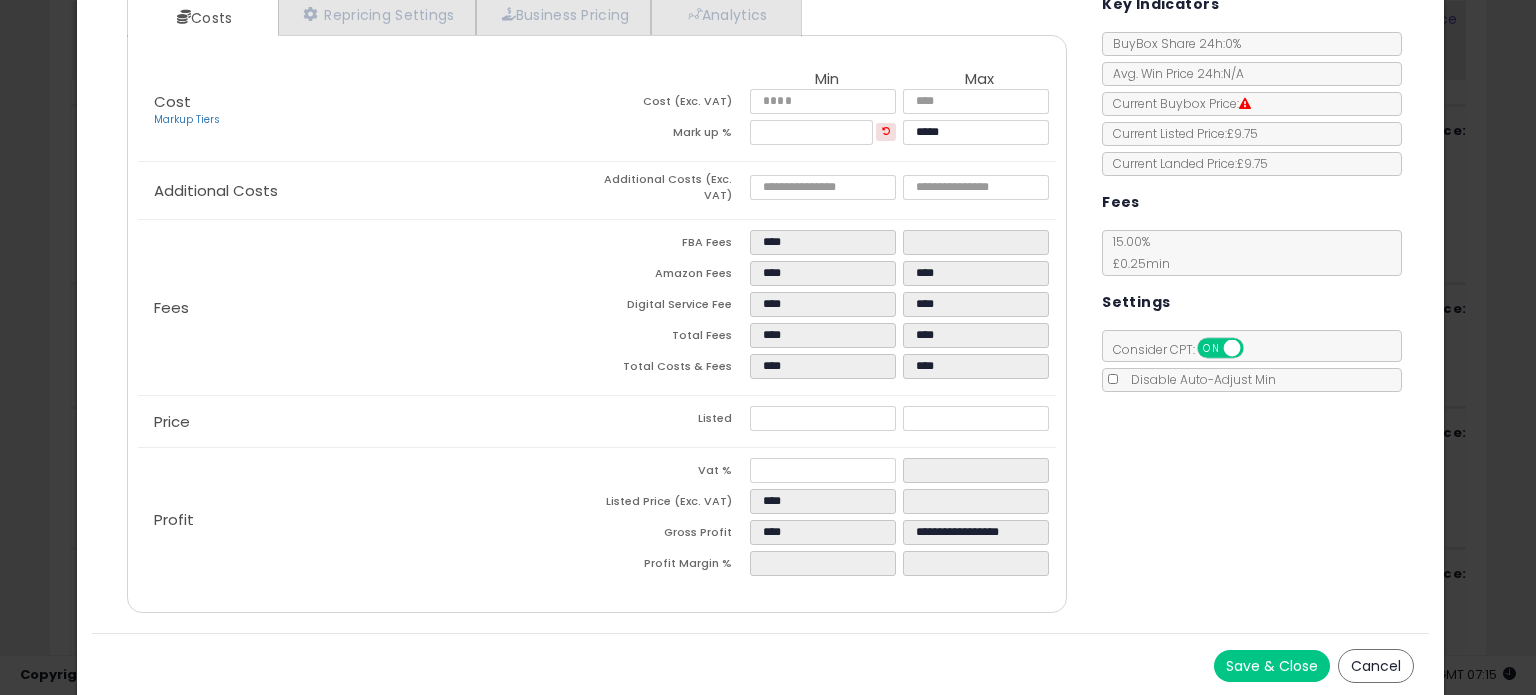 click on "Cancel" at bounding box center [1376, 666] 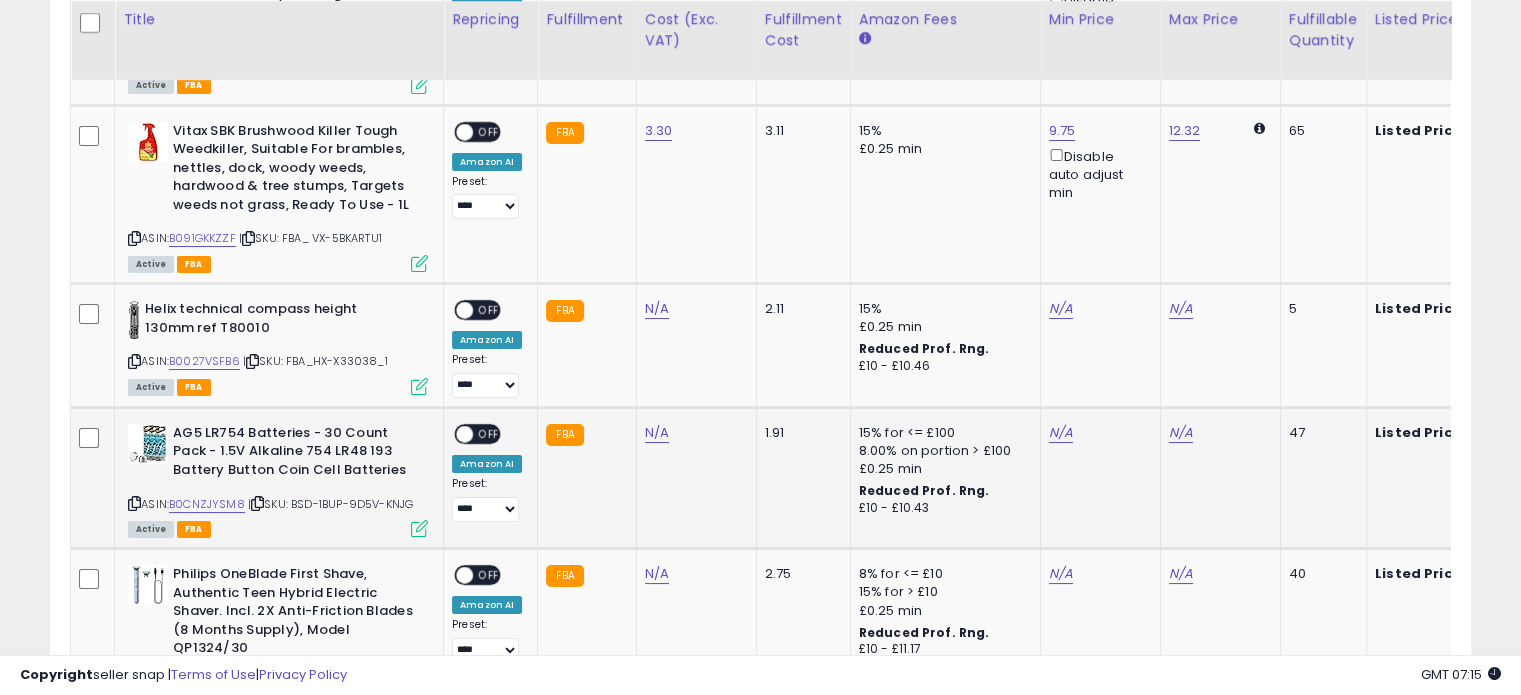 scroll, scrollTop: 409, scrollLeft: 822, axis: both 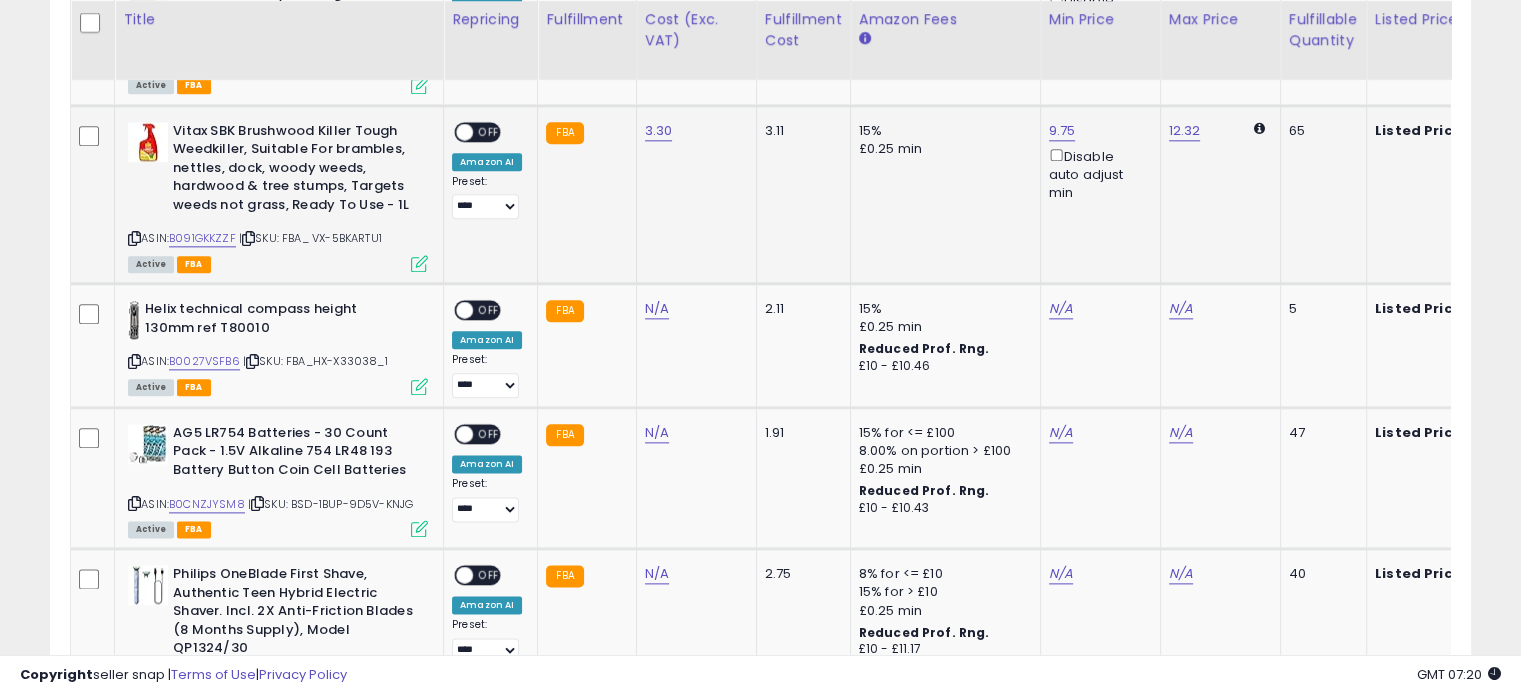 click at bounding box center [419, 263] 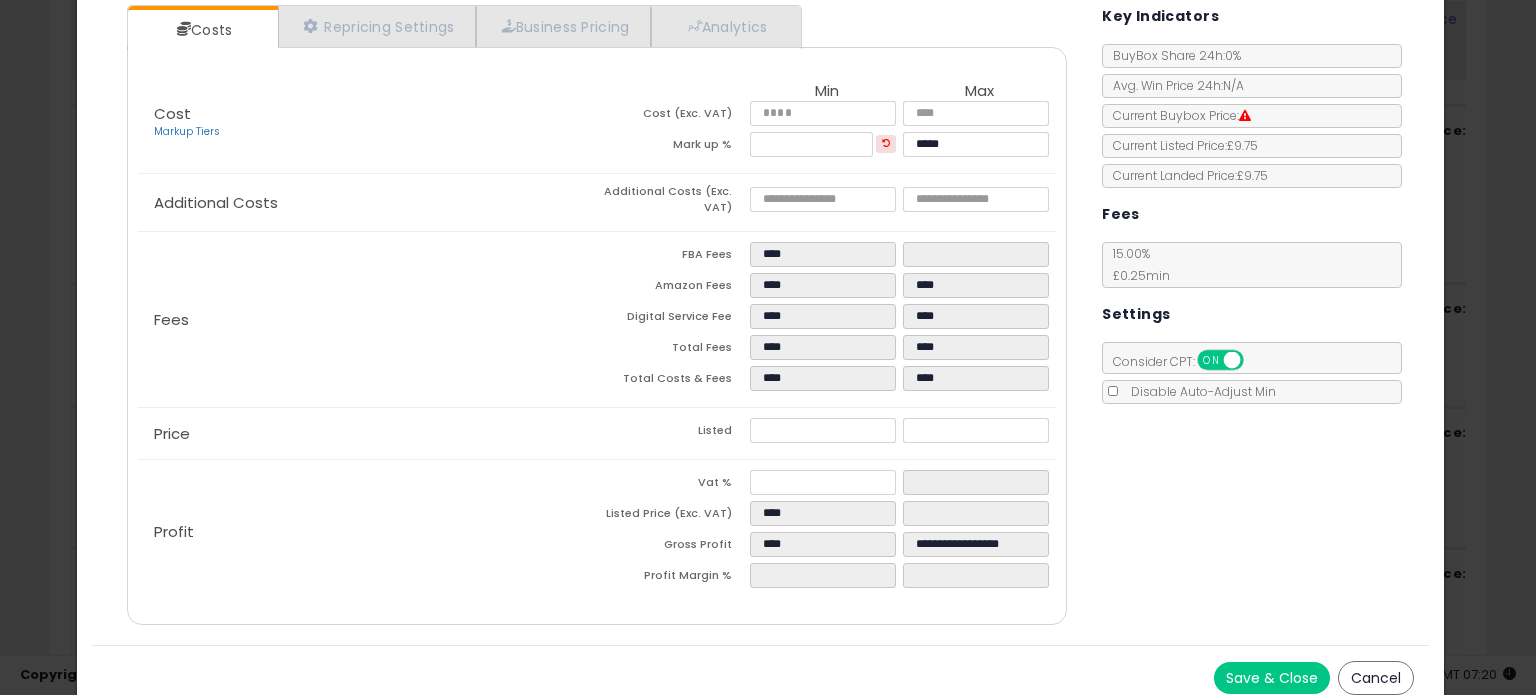 click on "Cancel" at bounding box center (1376, 678) 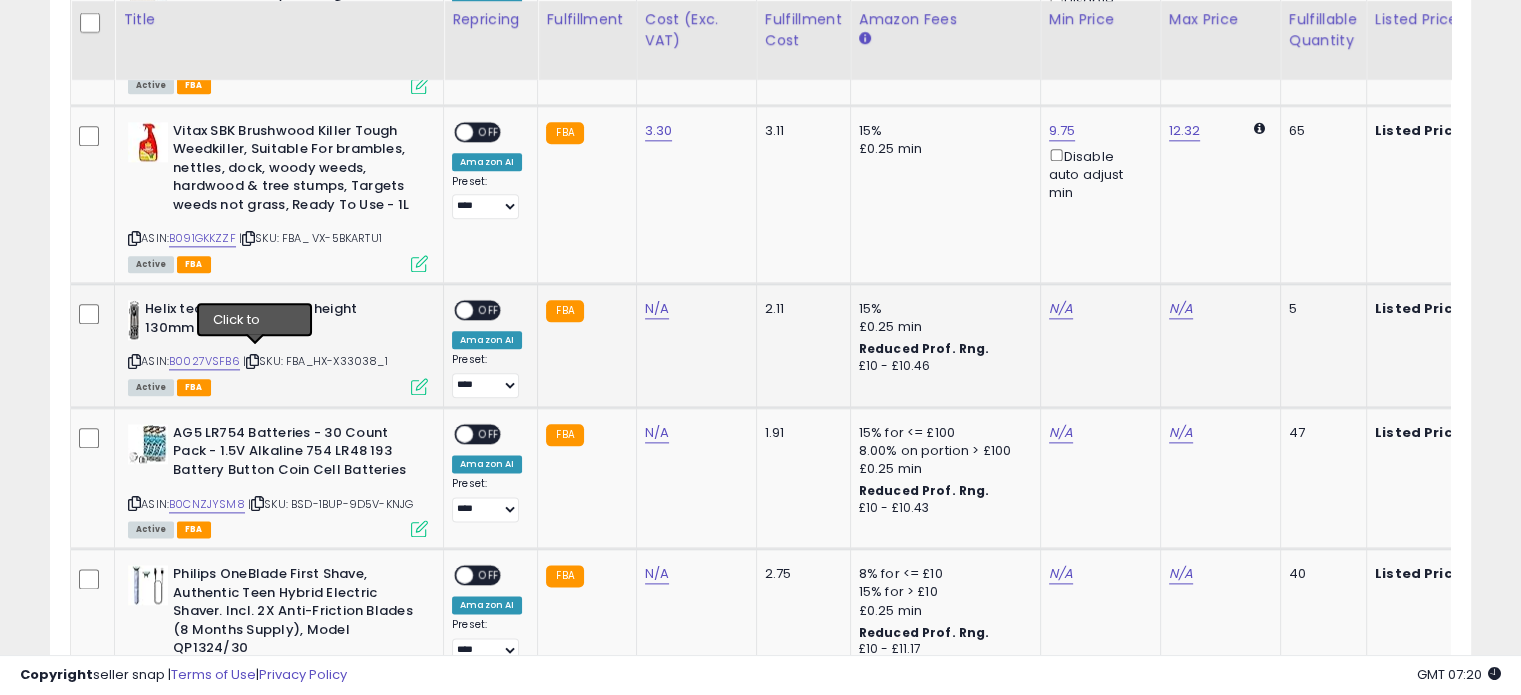 click at bounding box center [252, 361] 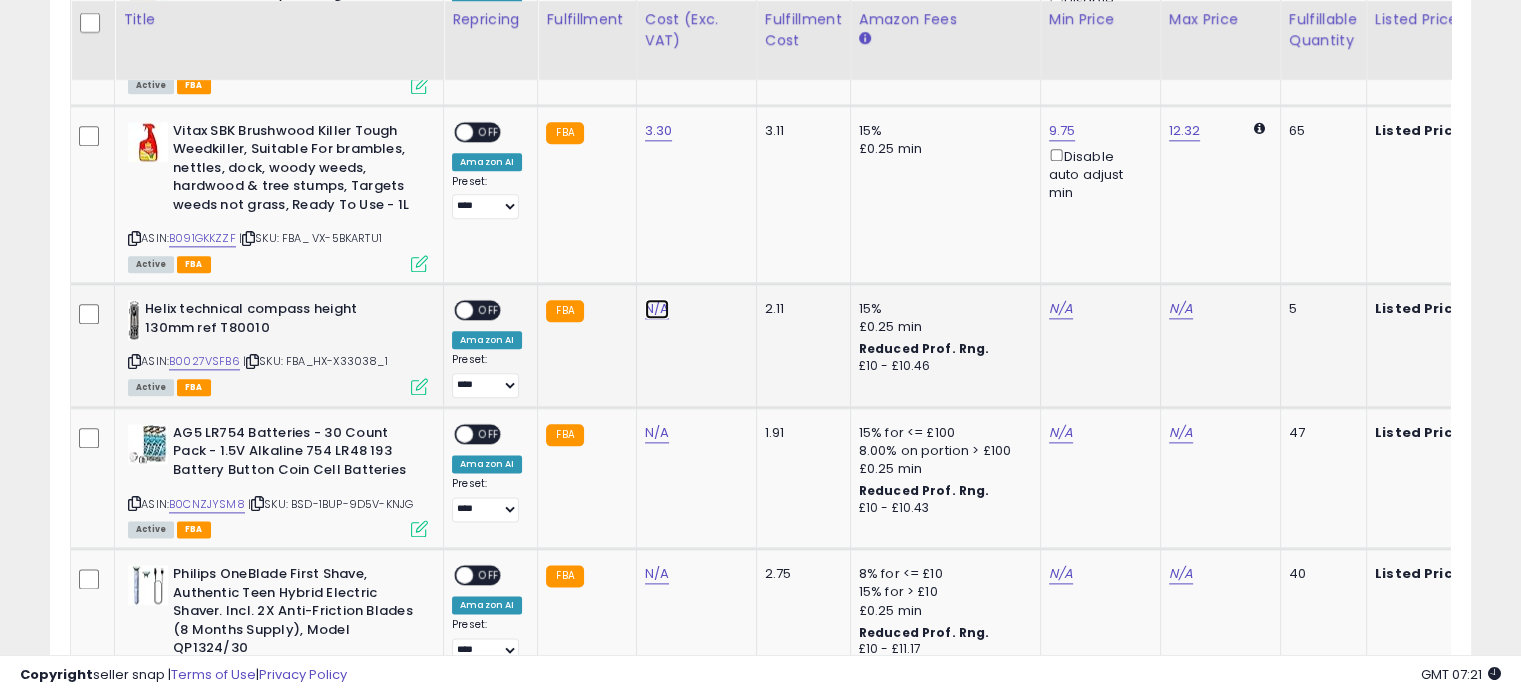 click on "N/A" at bounding box center [657, -1326] 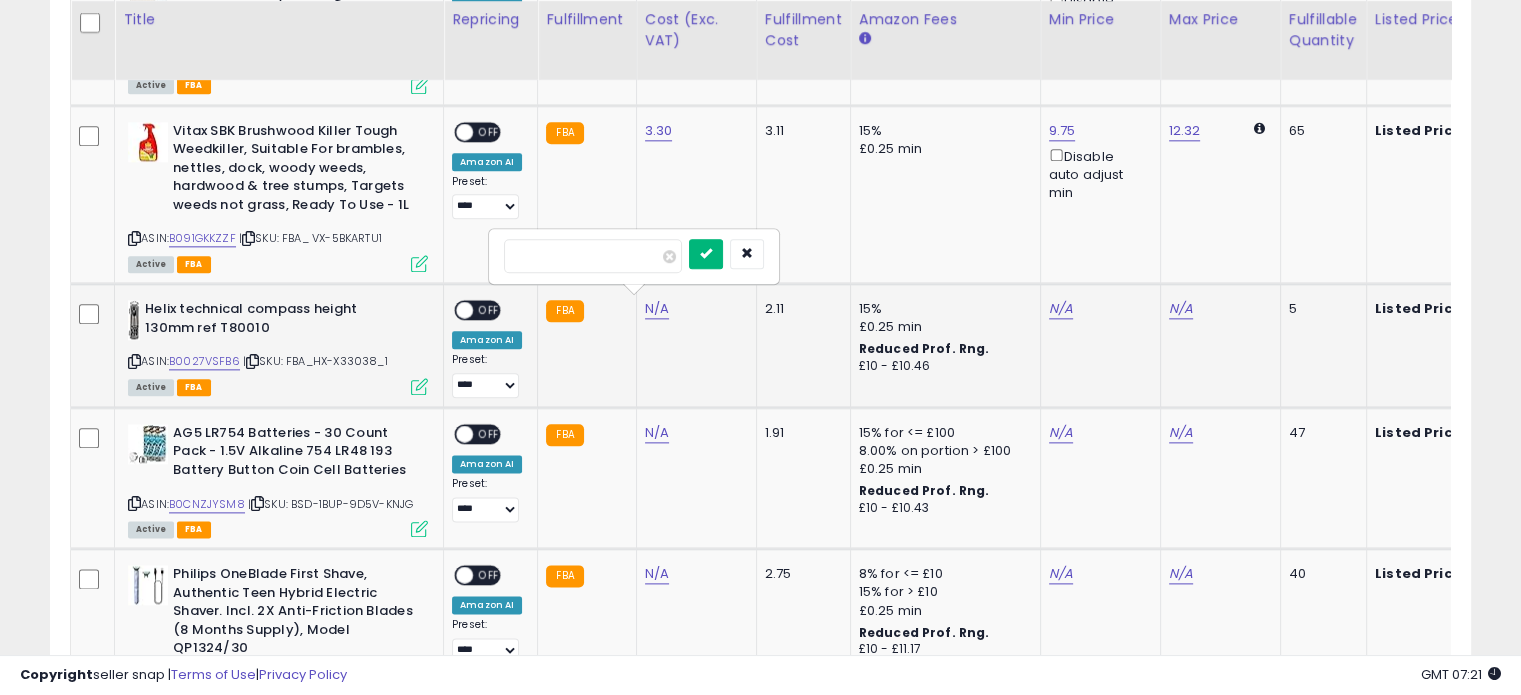 type on "***" 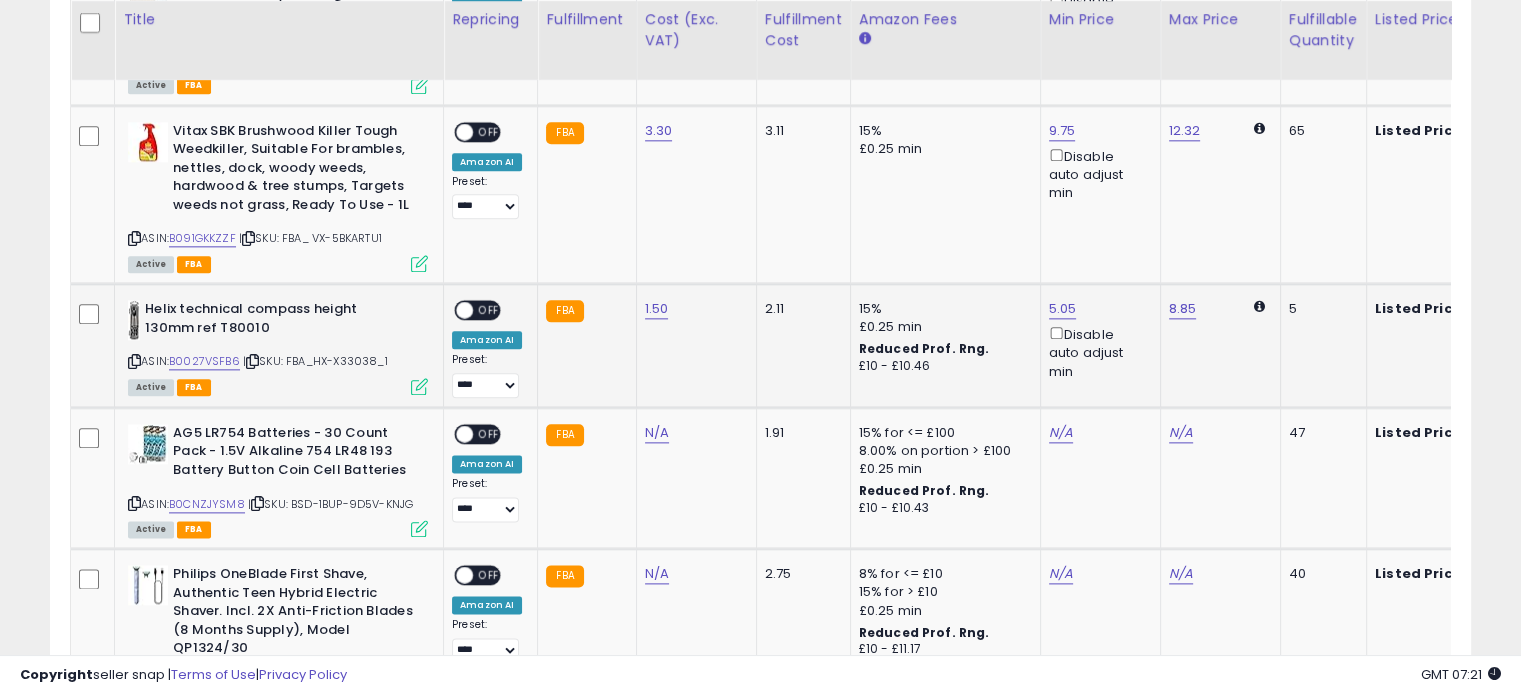 scroll, scrollTop: 0, scrollLeft: 8, axis: horizontal 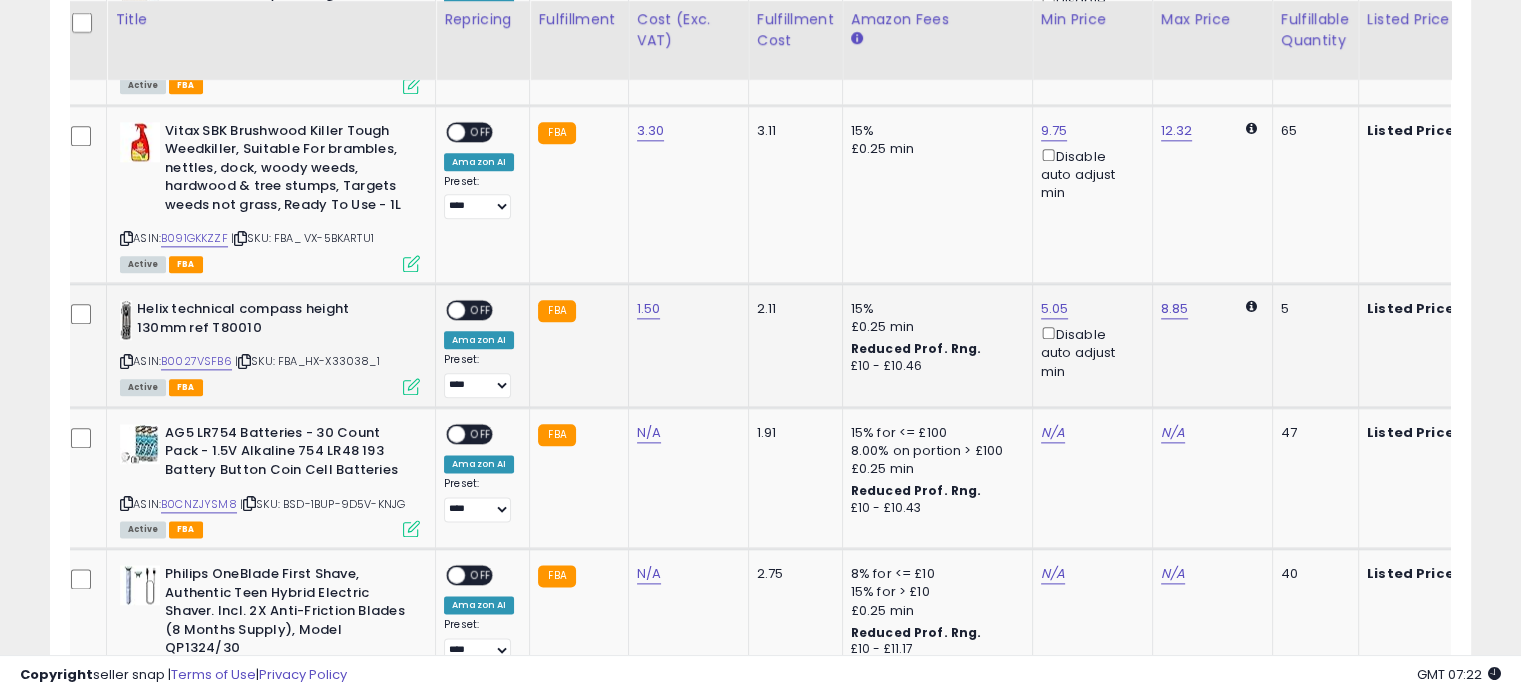click at bounding box center [411, 386] 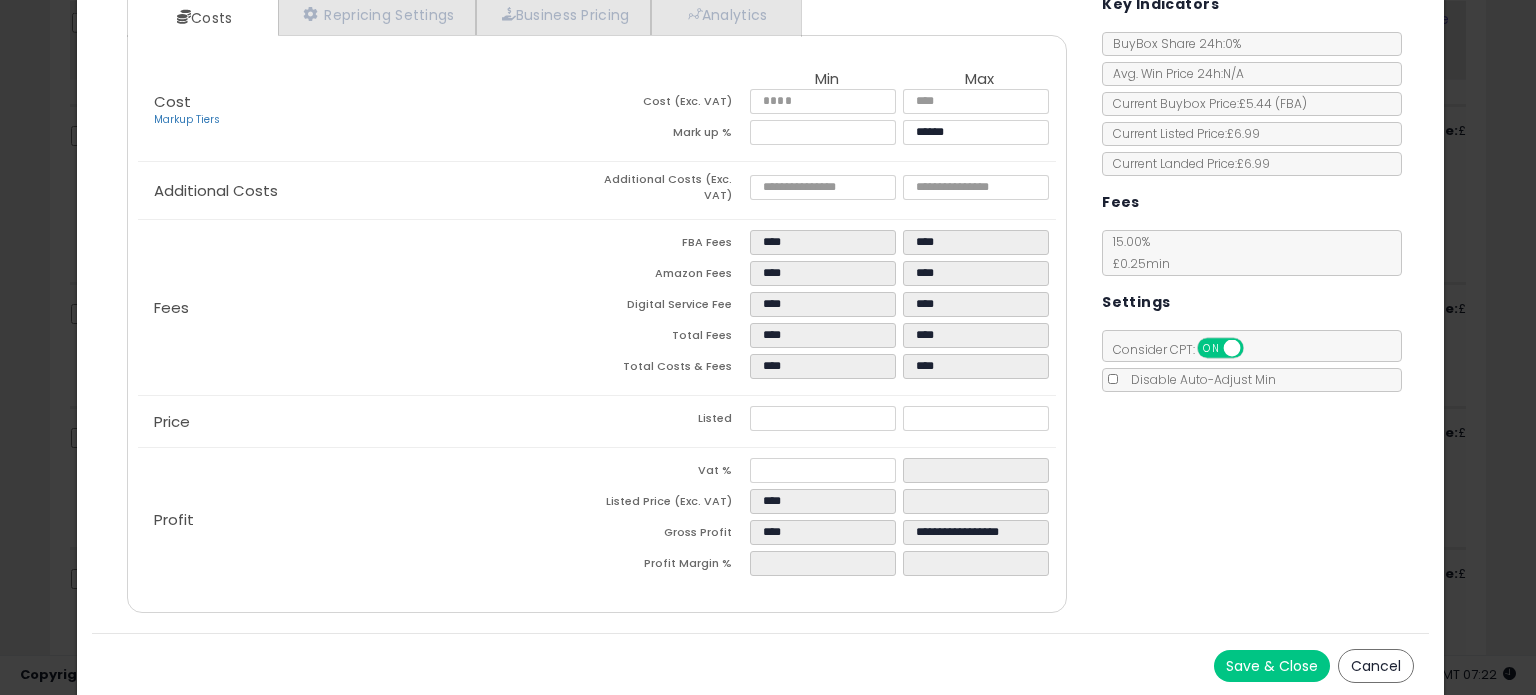 click on "Cancel" at bounding box center [1376, 666] 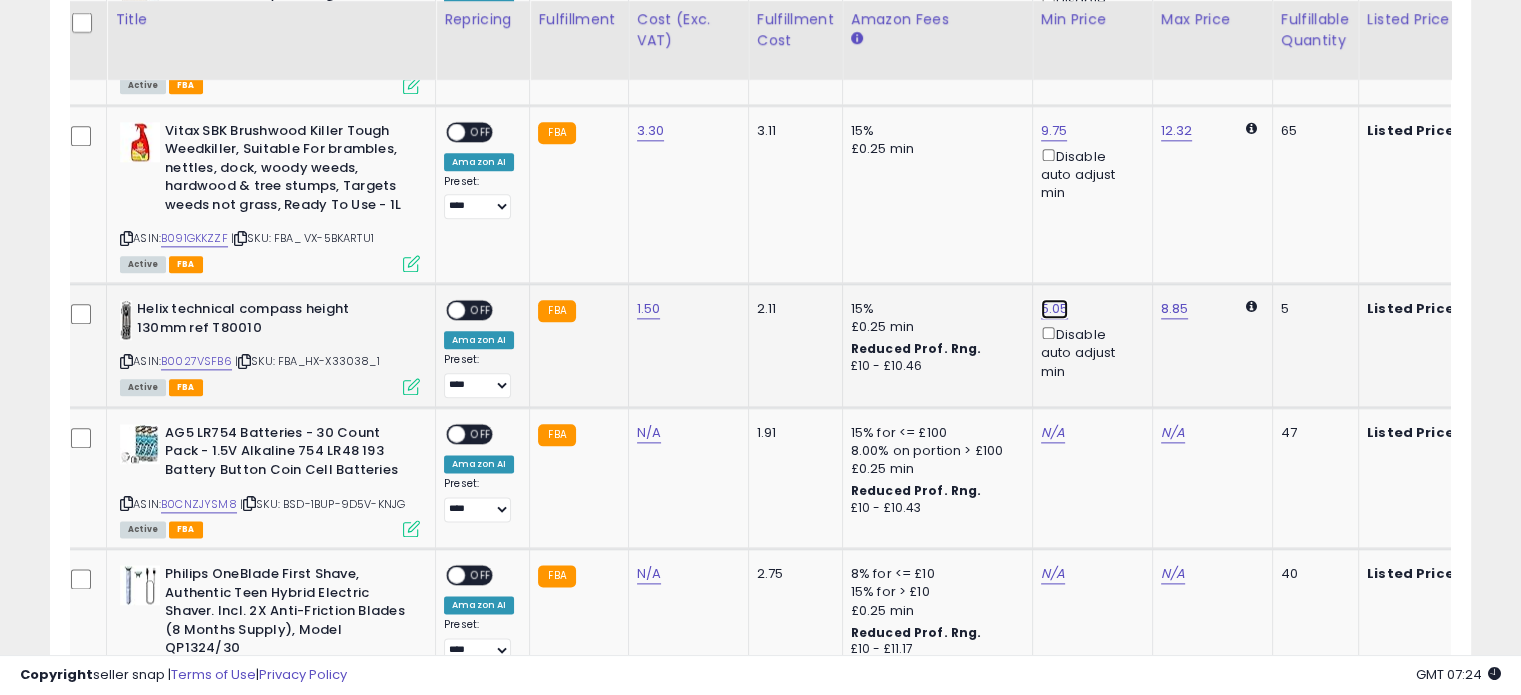 click on "5.05" at bounding box center (1057, -1326) 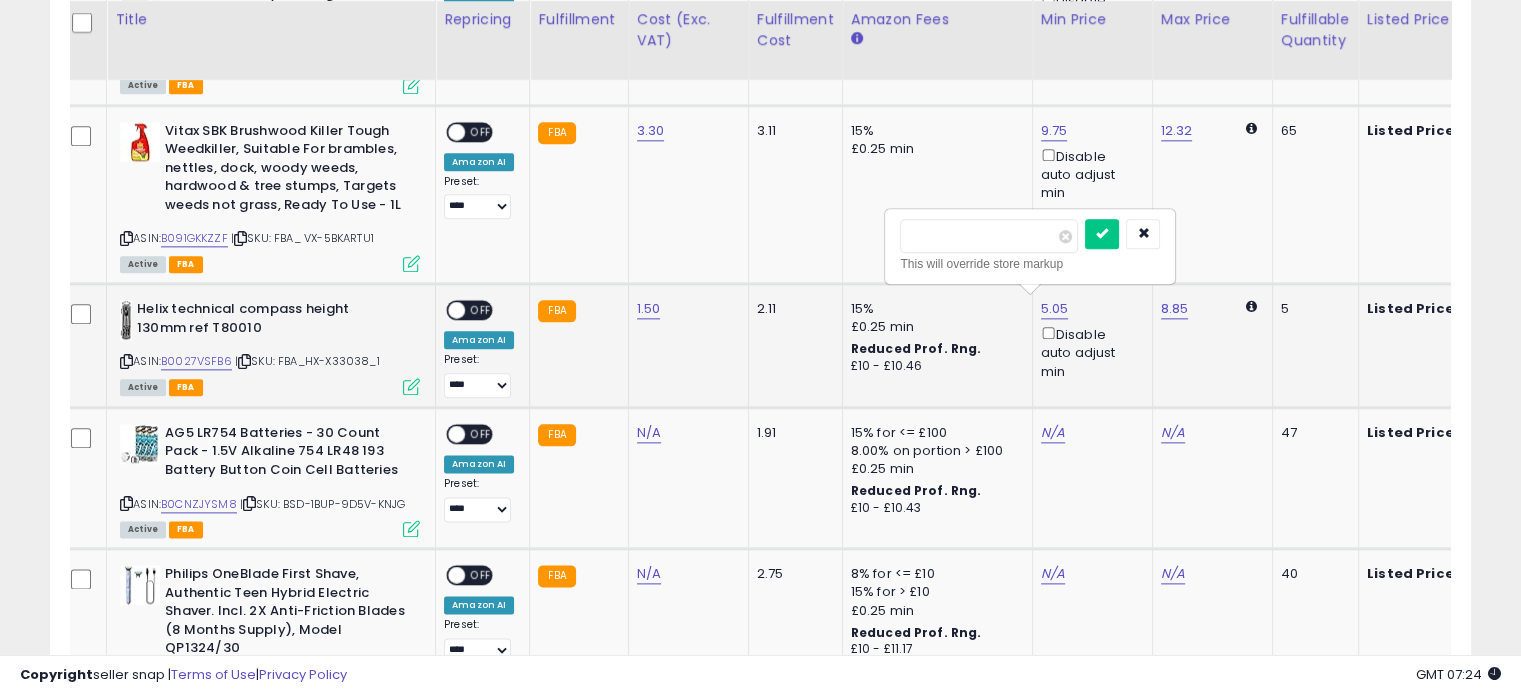 type on "*" 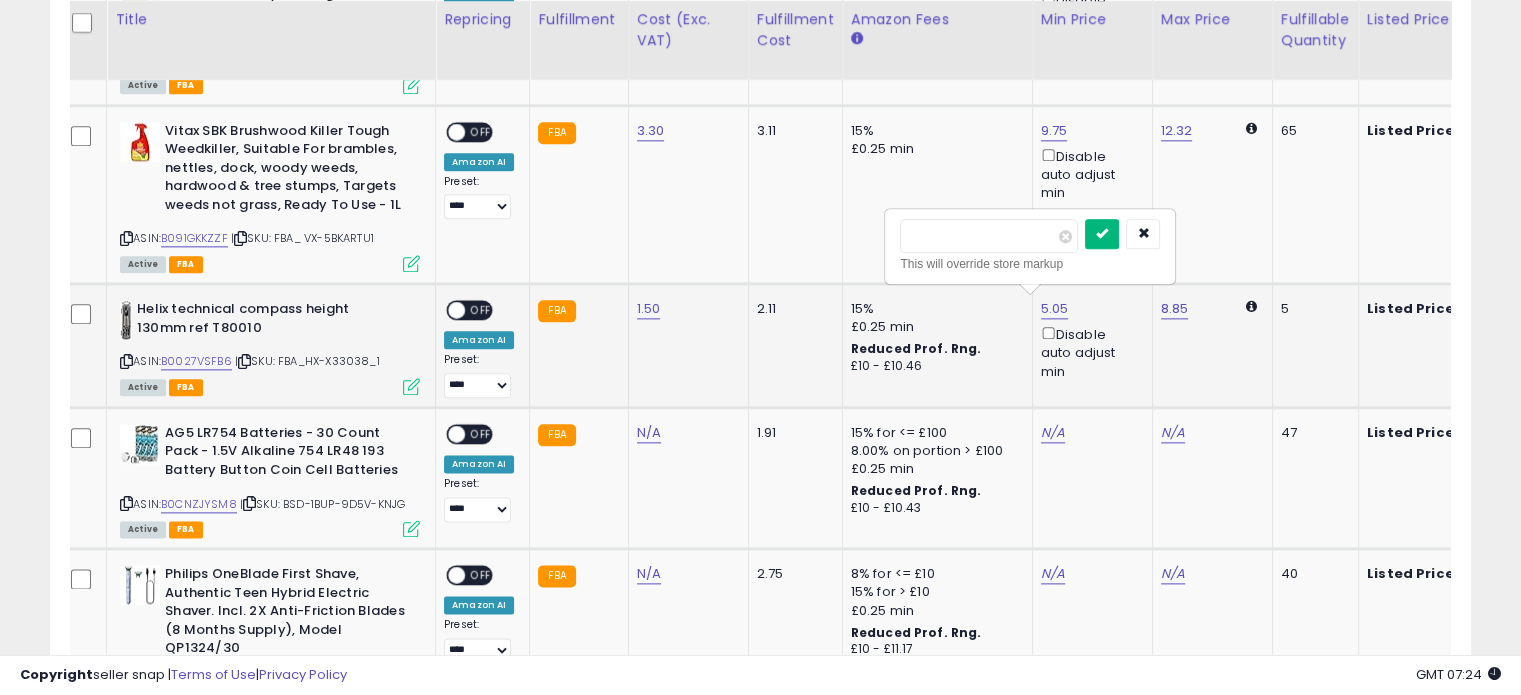 type on "****" 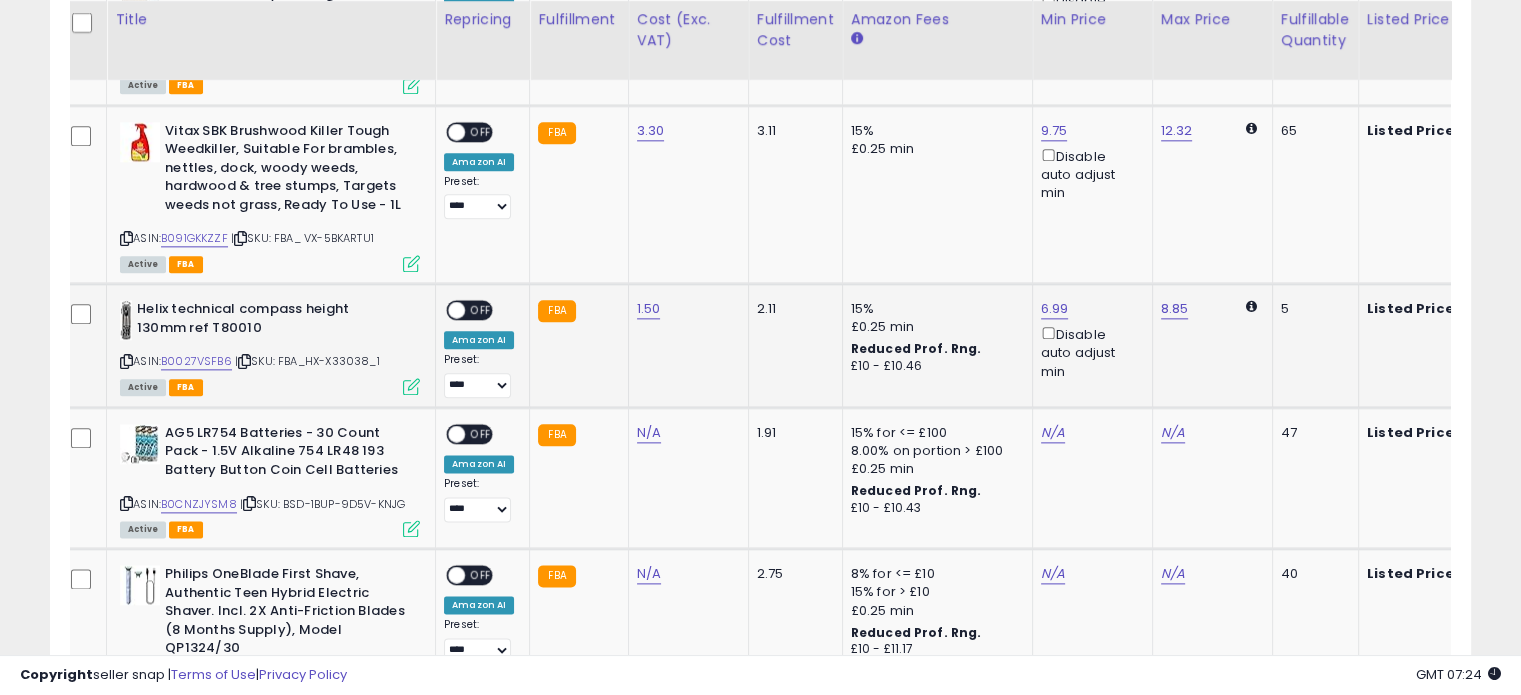 click at bounding box center (411, 386) 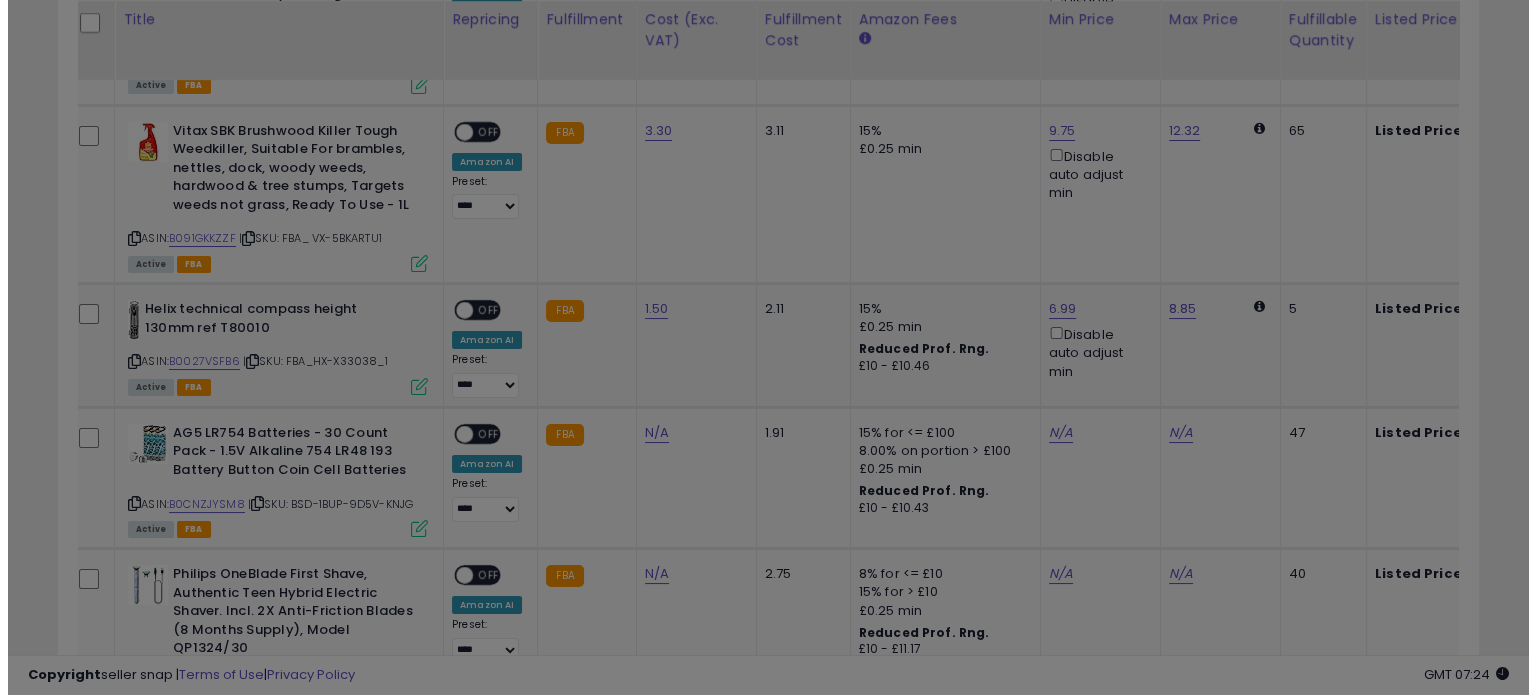 scroll, scrollTop: 999589, scrollLeft: 999168, axis: both 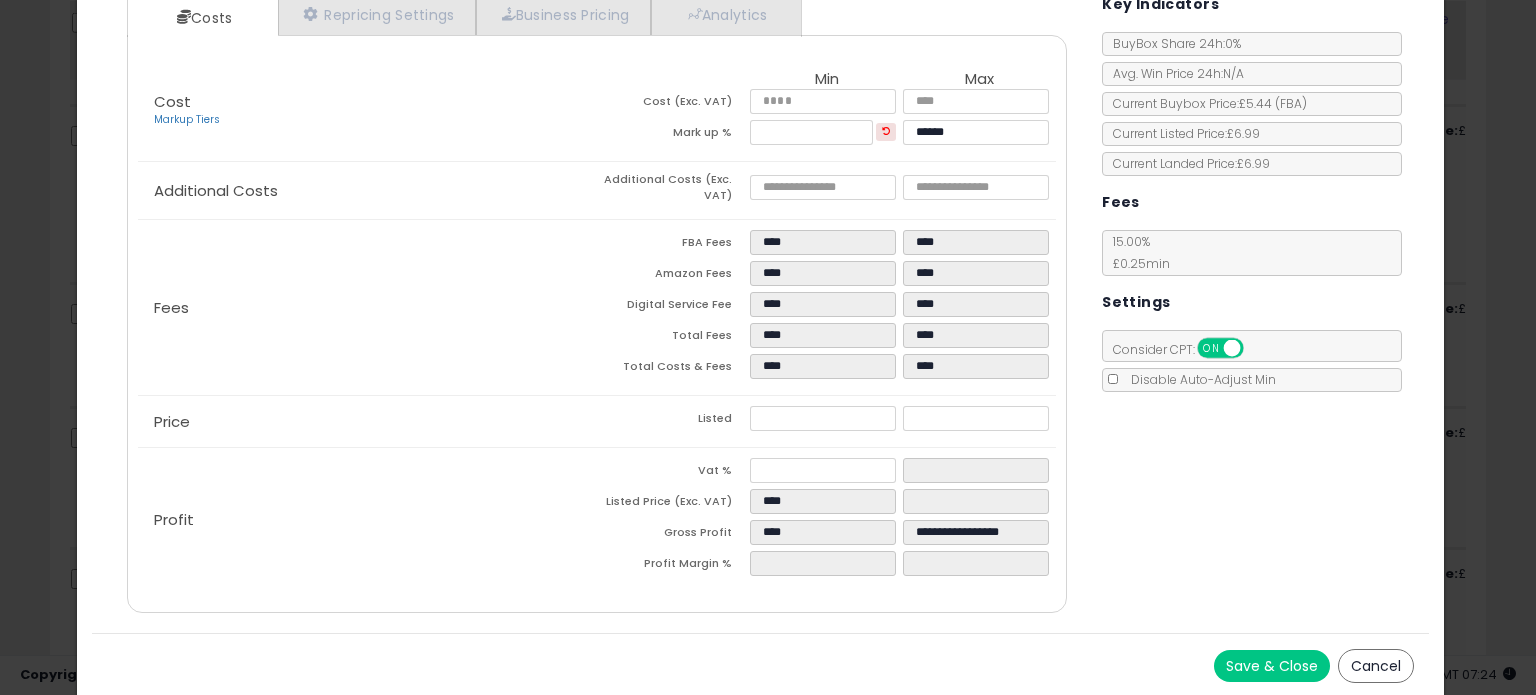 click on "Cancel" at bounding box center (1376, 666) 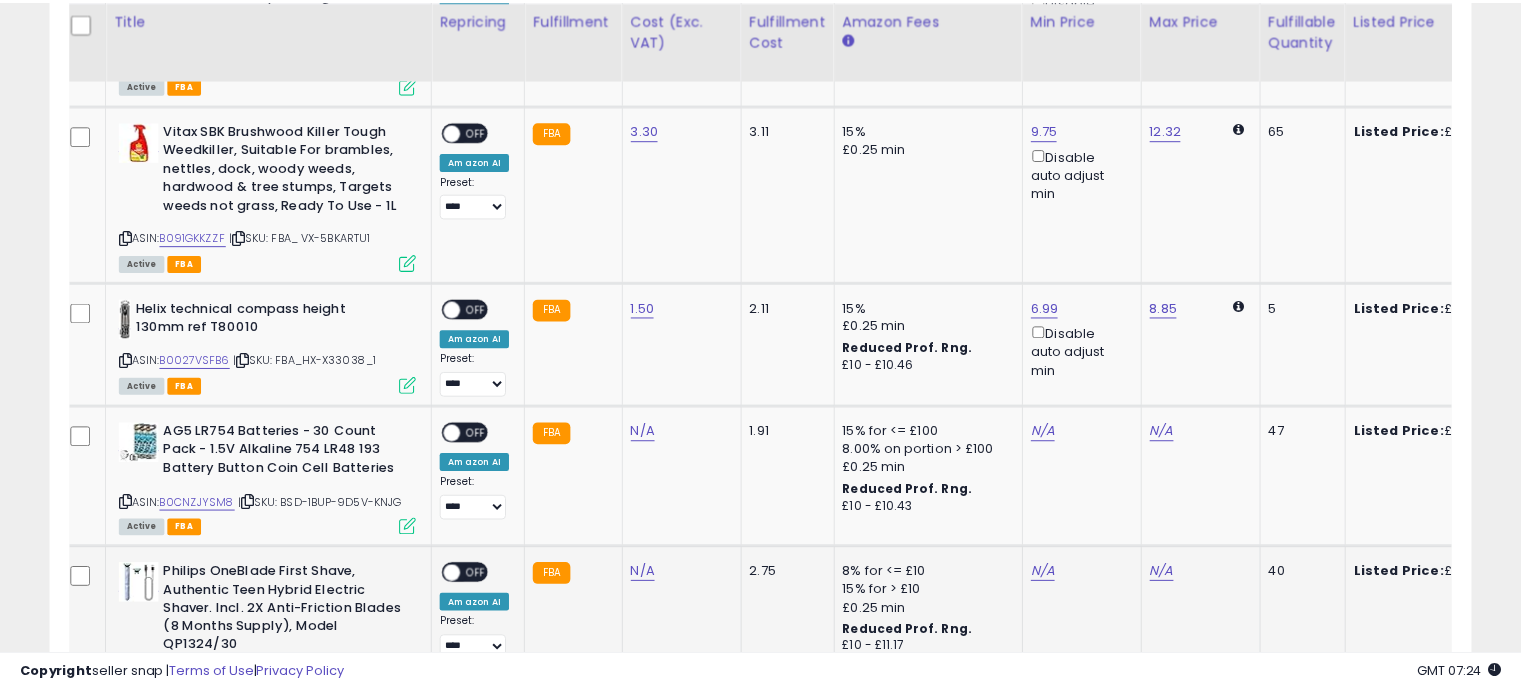 scroll, scrollTop: 409, scrollLeft: 822, axis: both 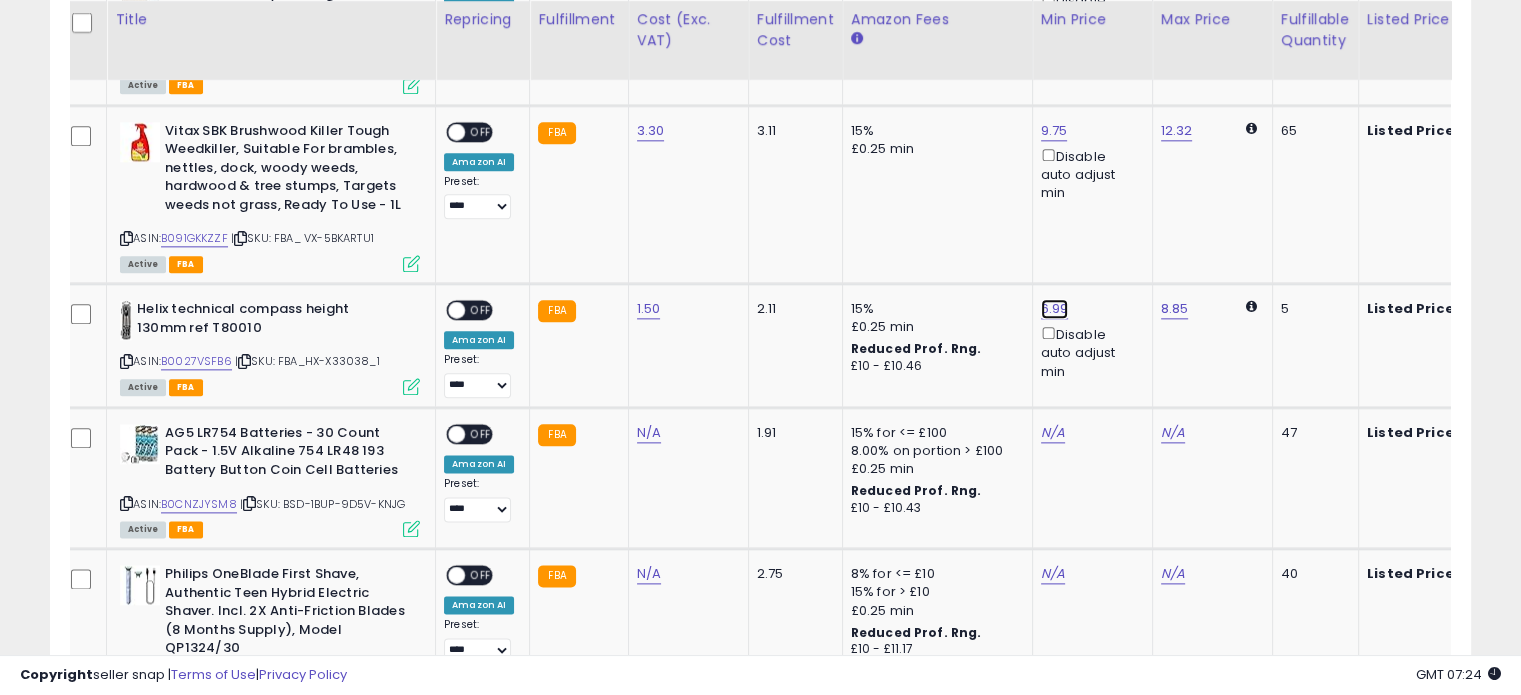 click on "6.99" at bounding box center (1057, -1326) 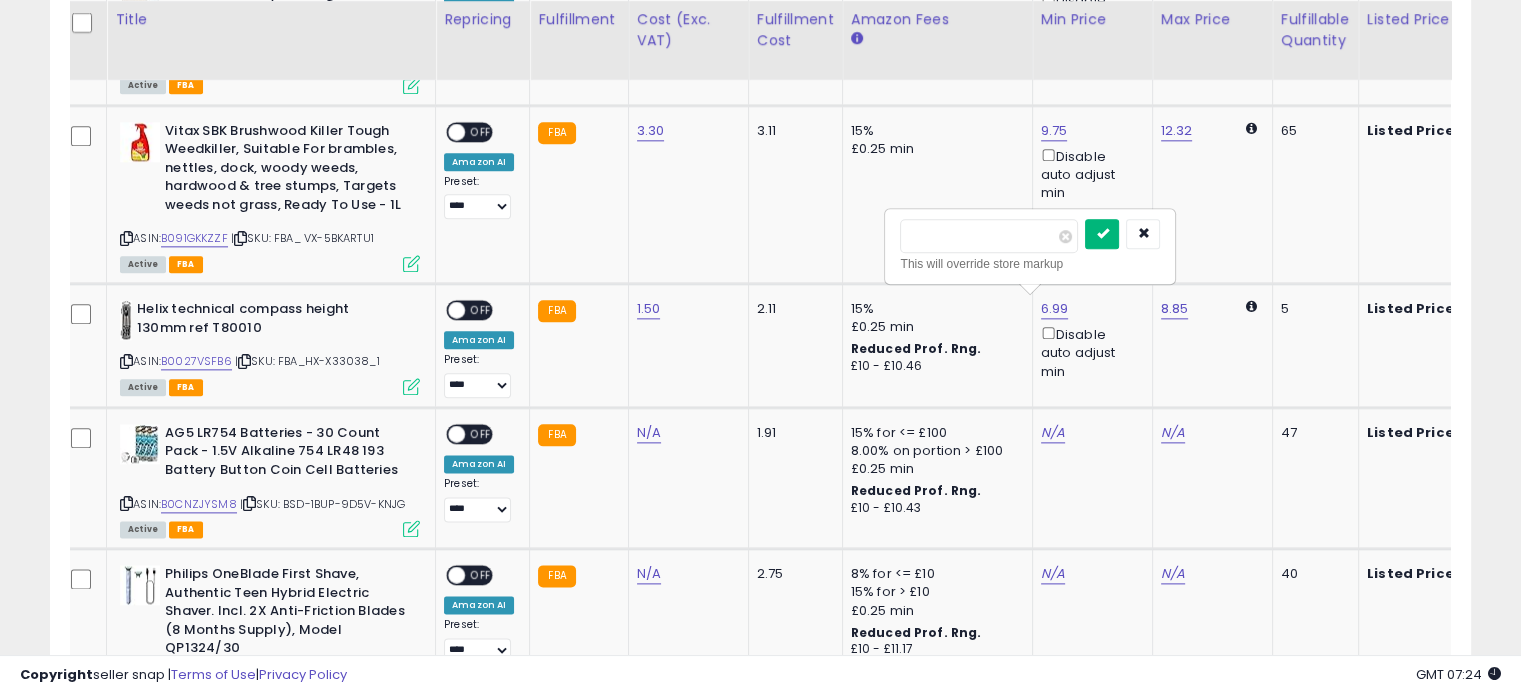 type on "****" 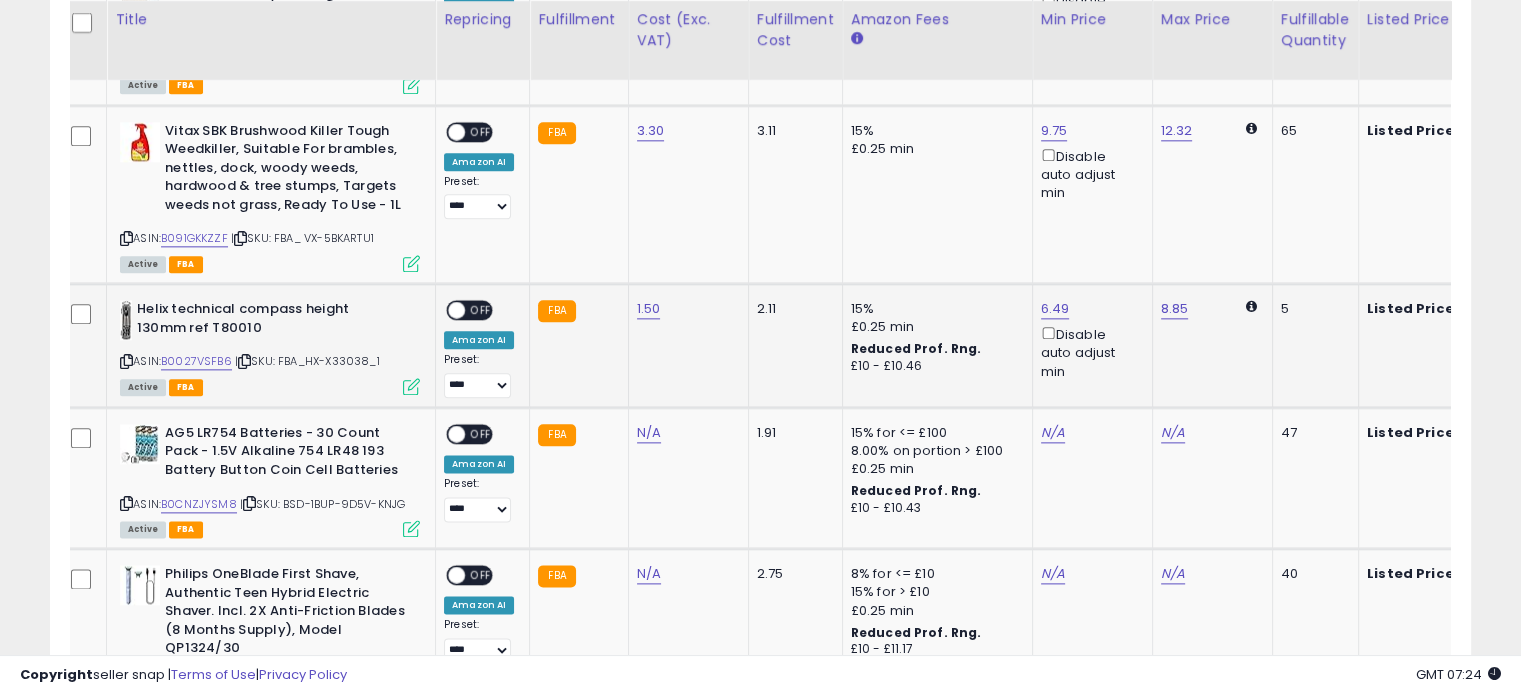 click at bounding box center [411, 386] 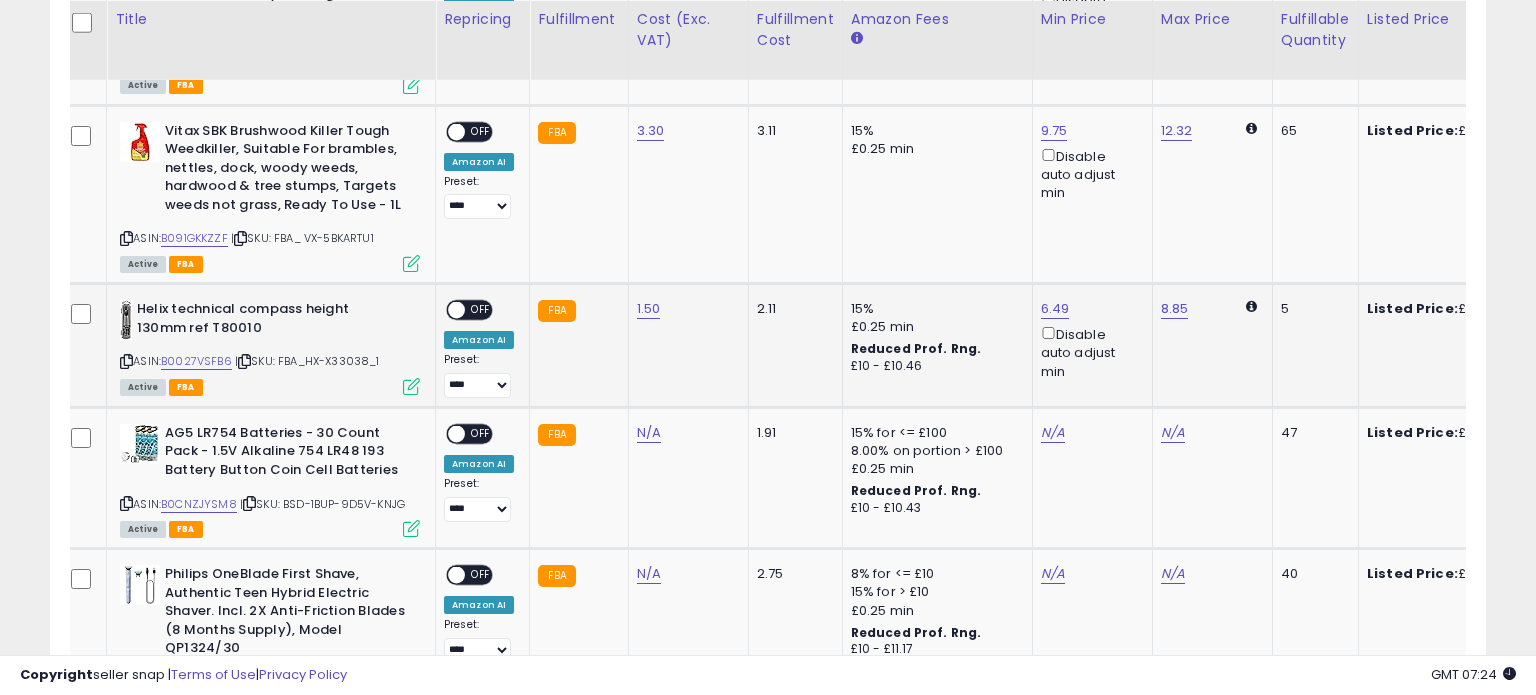 scroll, scrollTop: 999589, scrollLeft: 999168, axis: both 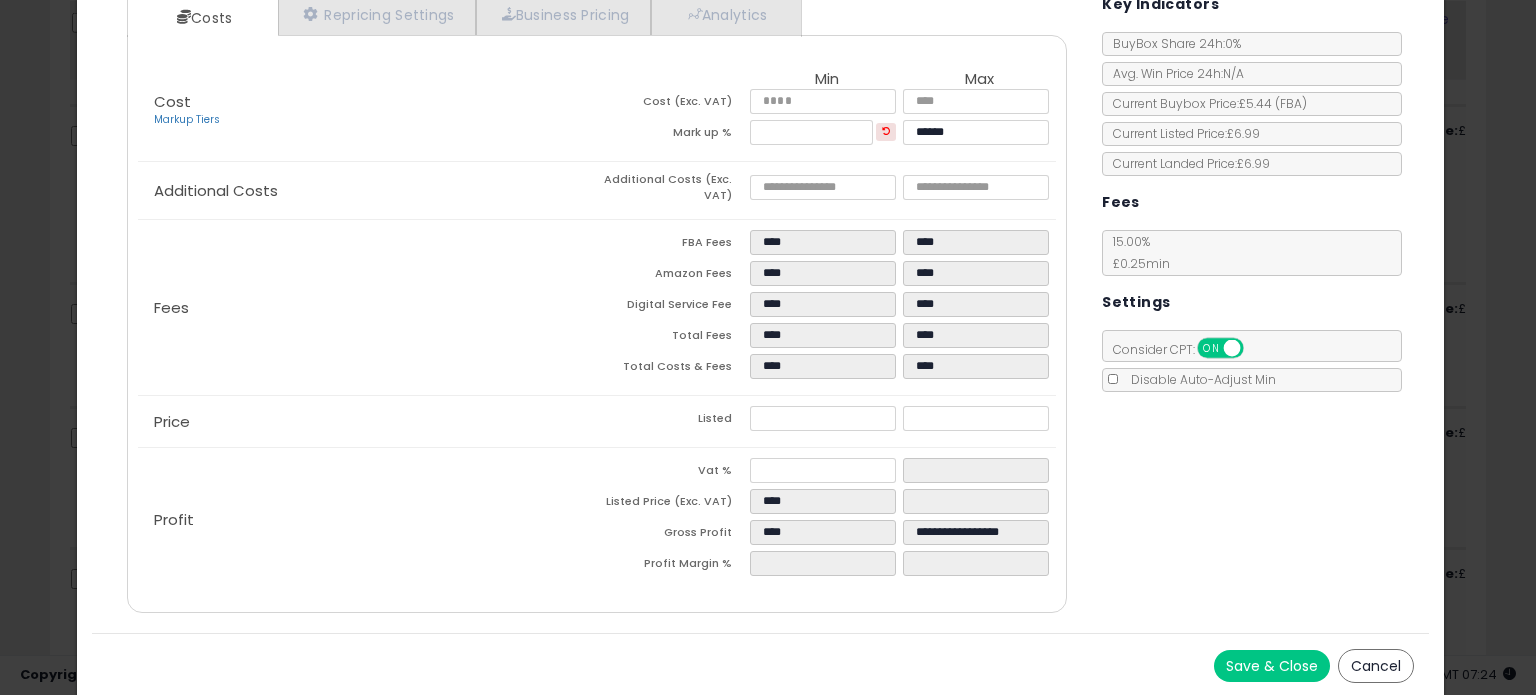 click on "Cancel" at bounding box center (1376, 666) 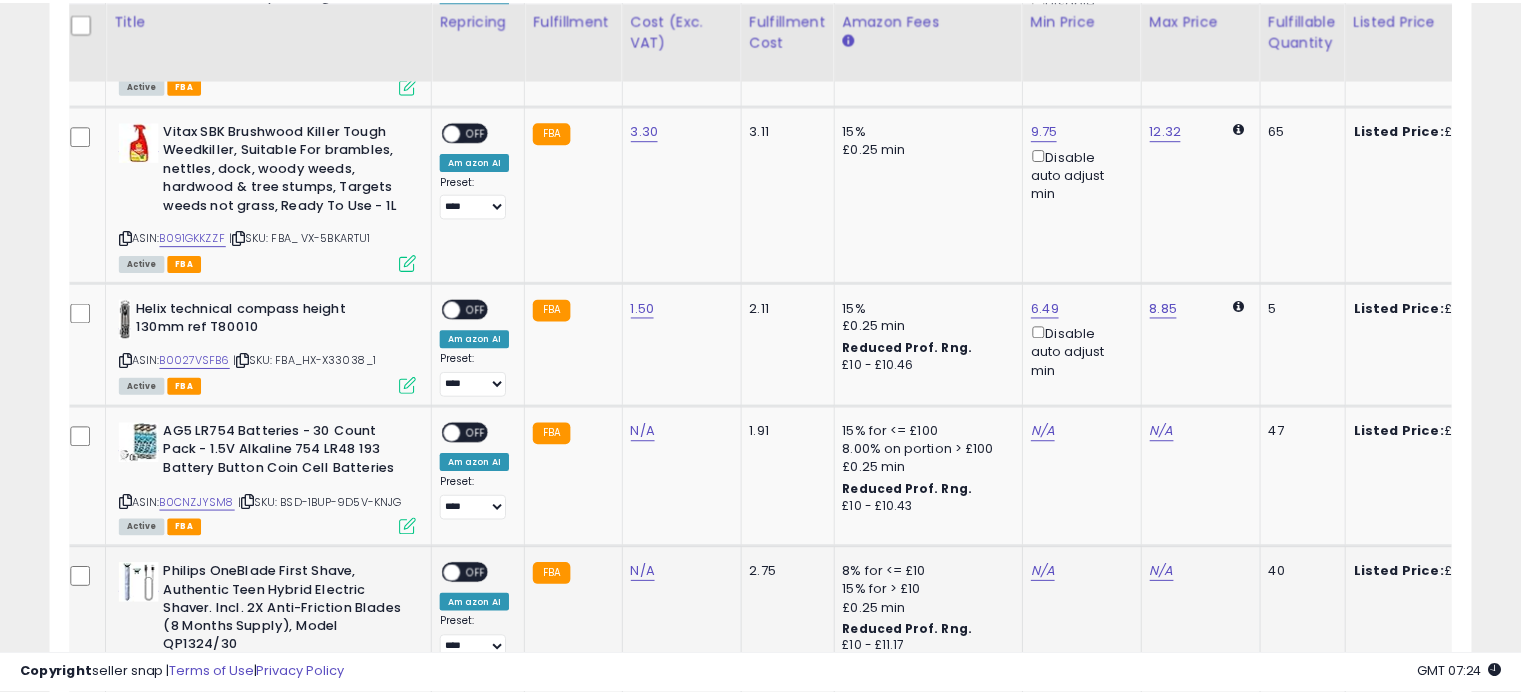 scroll, scrollTop: 409, scrollLeft: 822, axis: both 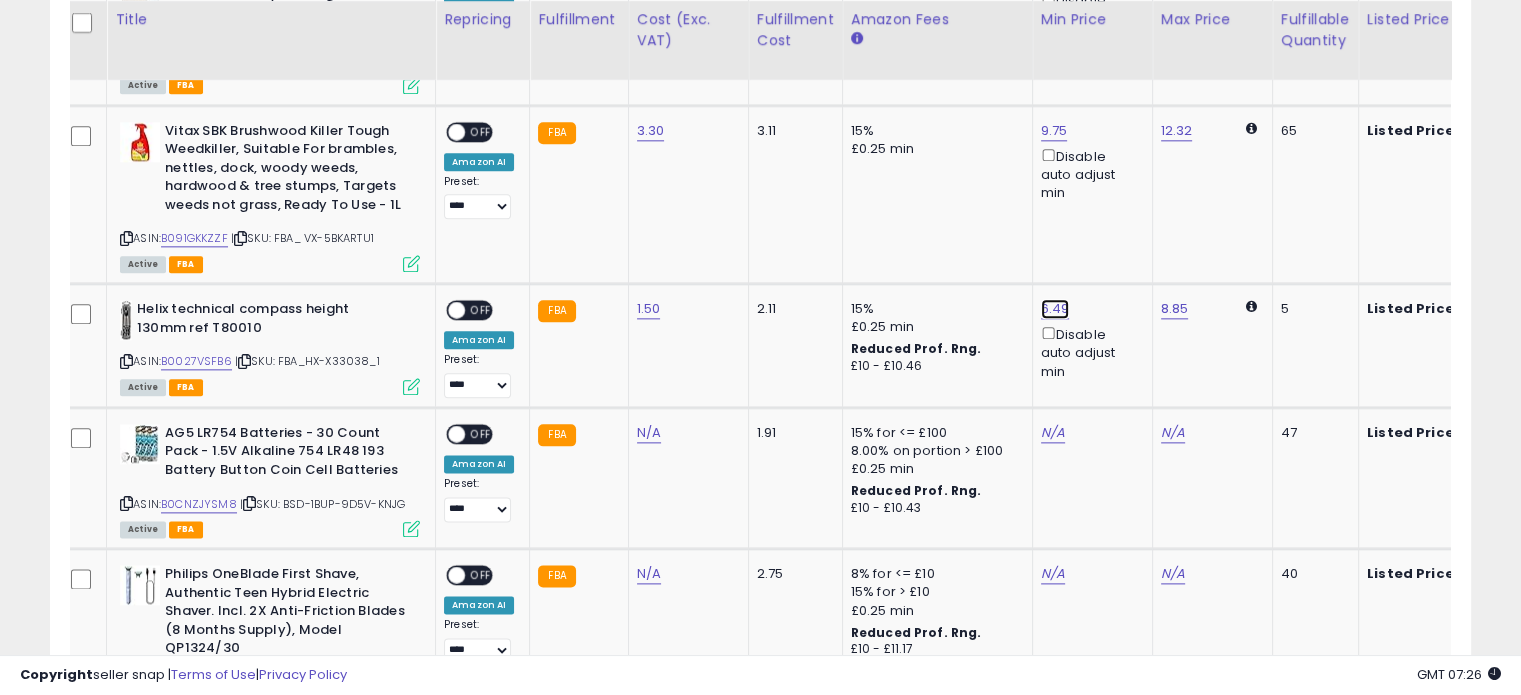 click on "6.49" at bounding box center [1057, -1326] 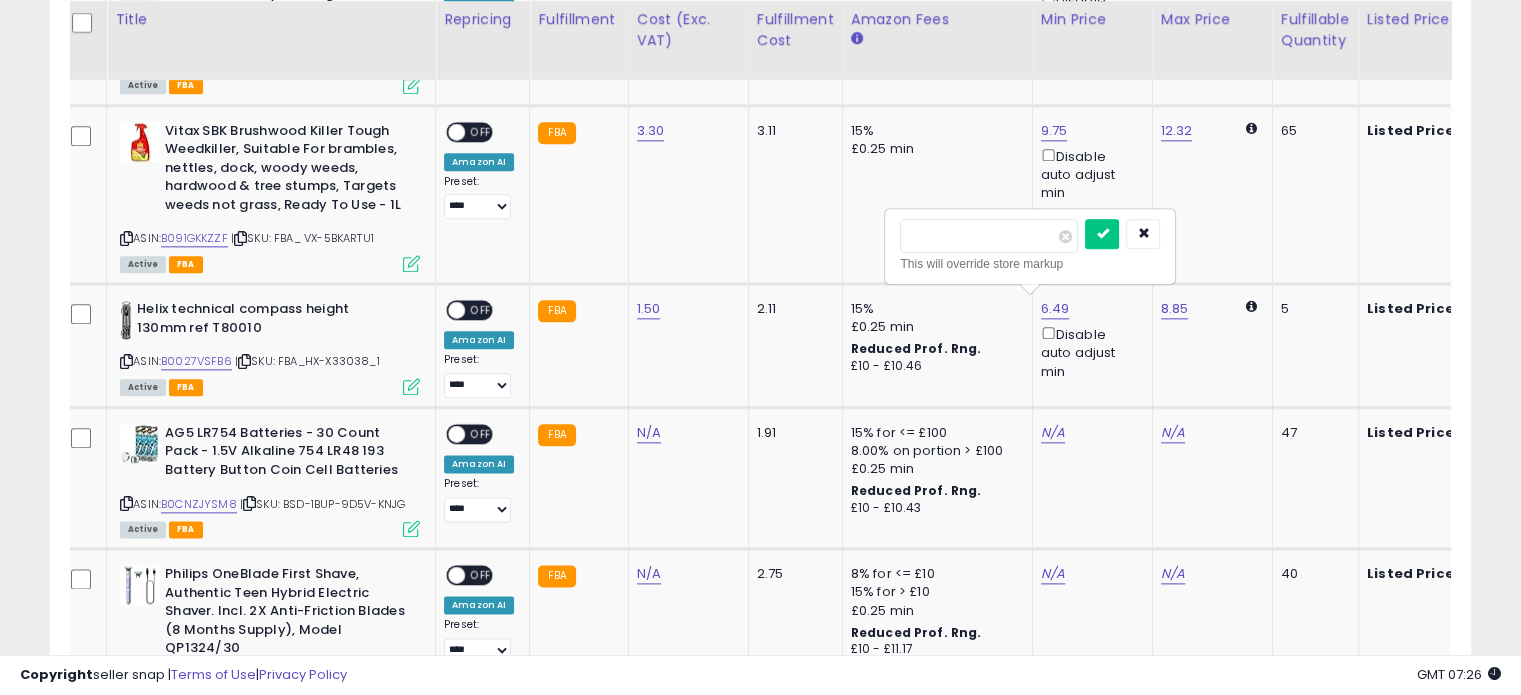 type on "*" 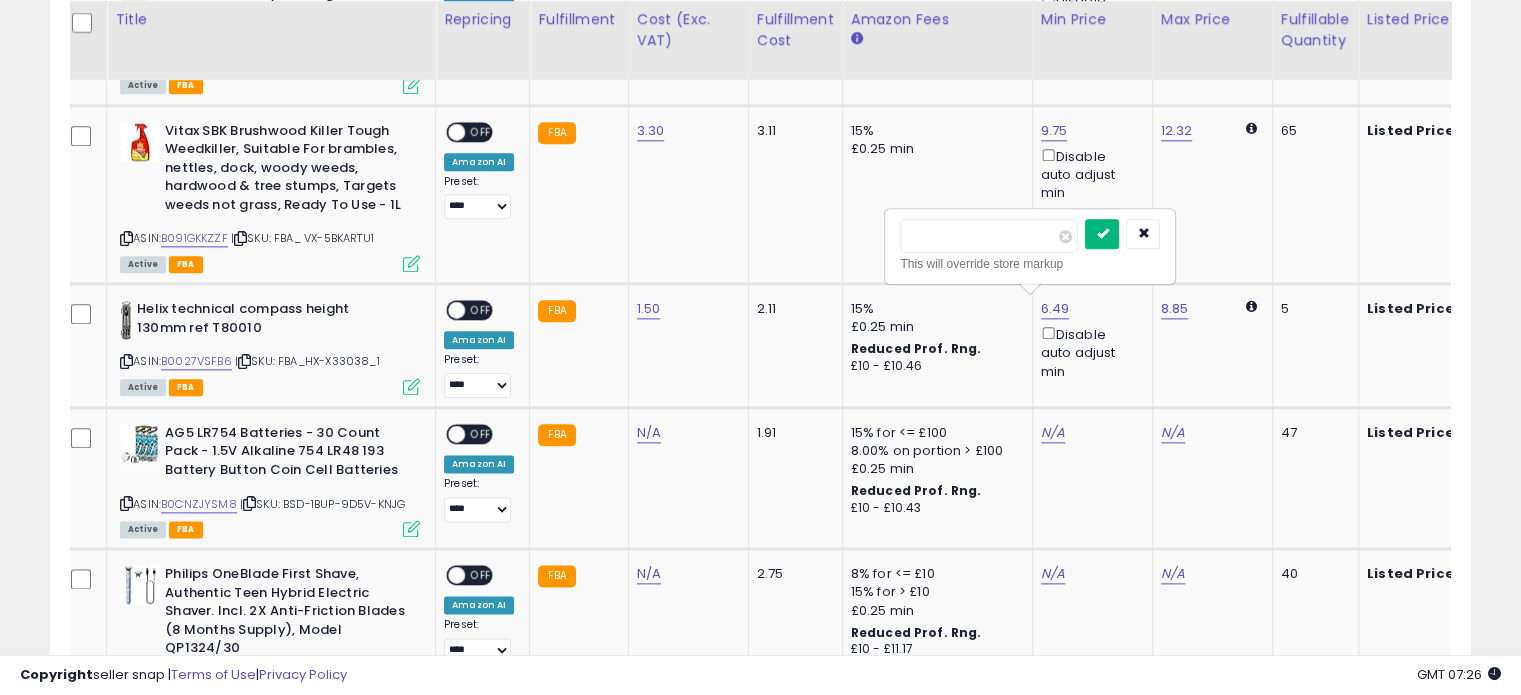 type on "****" 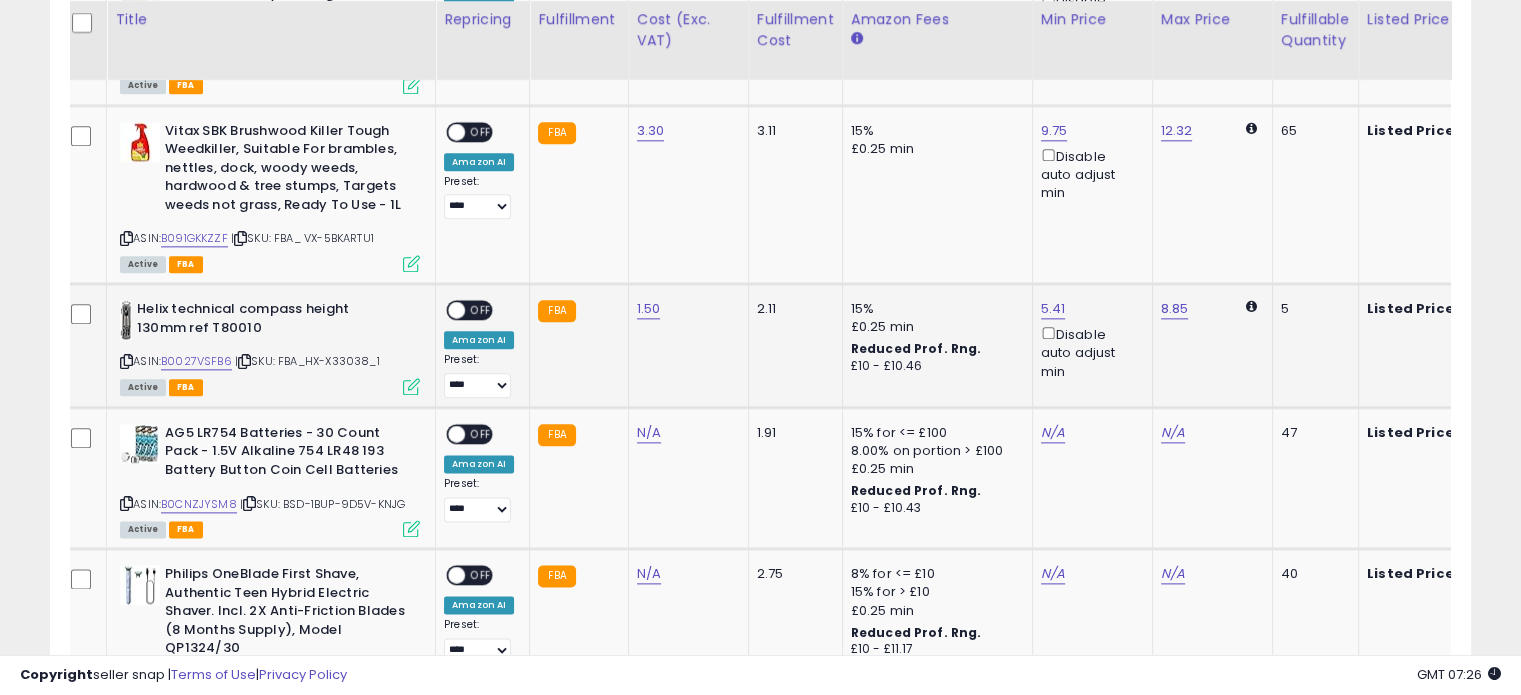 click at bounding box center [411, 386] 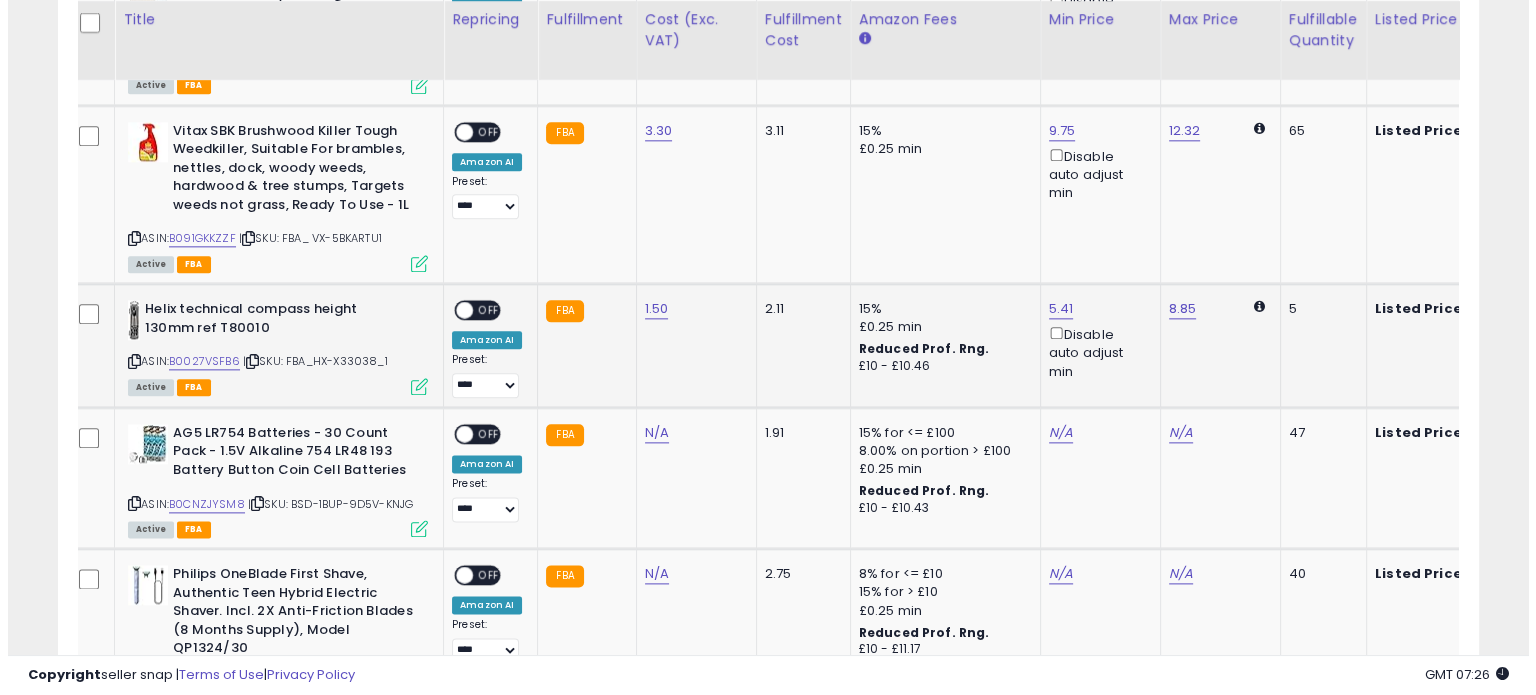 scroll, scrollTop: 999589, scrollLeft: 999168, axis: both 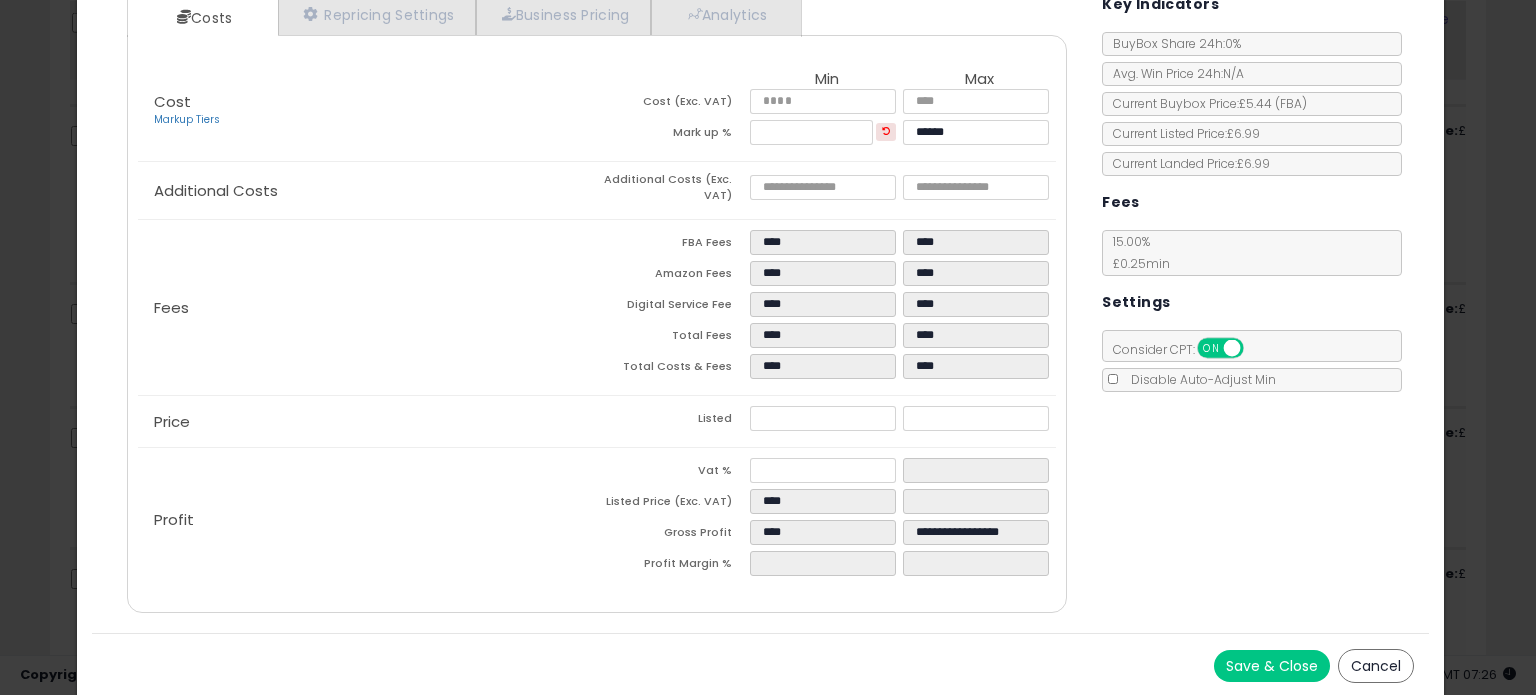 click on "Cancel" at bounding box center (1376, 666) 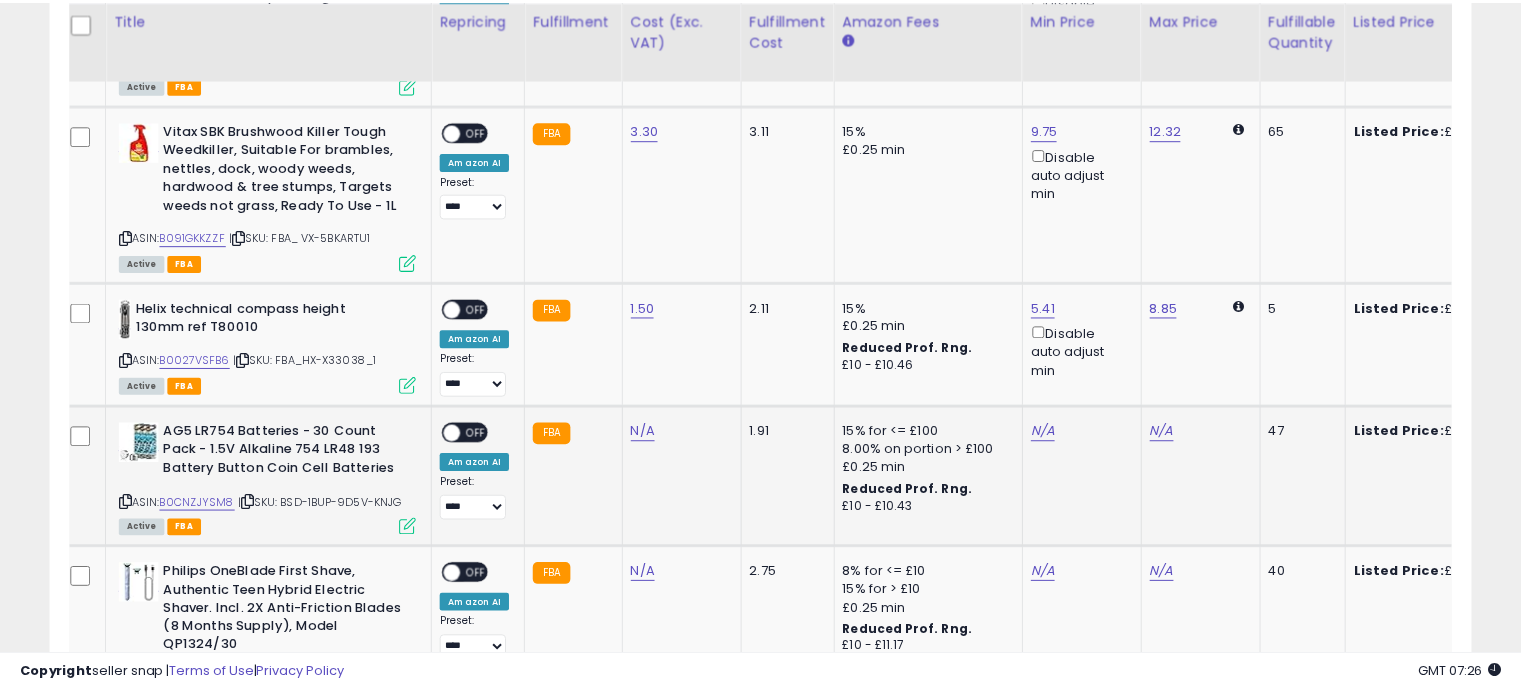 scroll, scrollTop: 409, scrollLeft: 822, axis: both 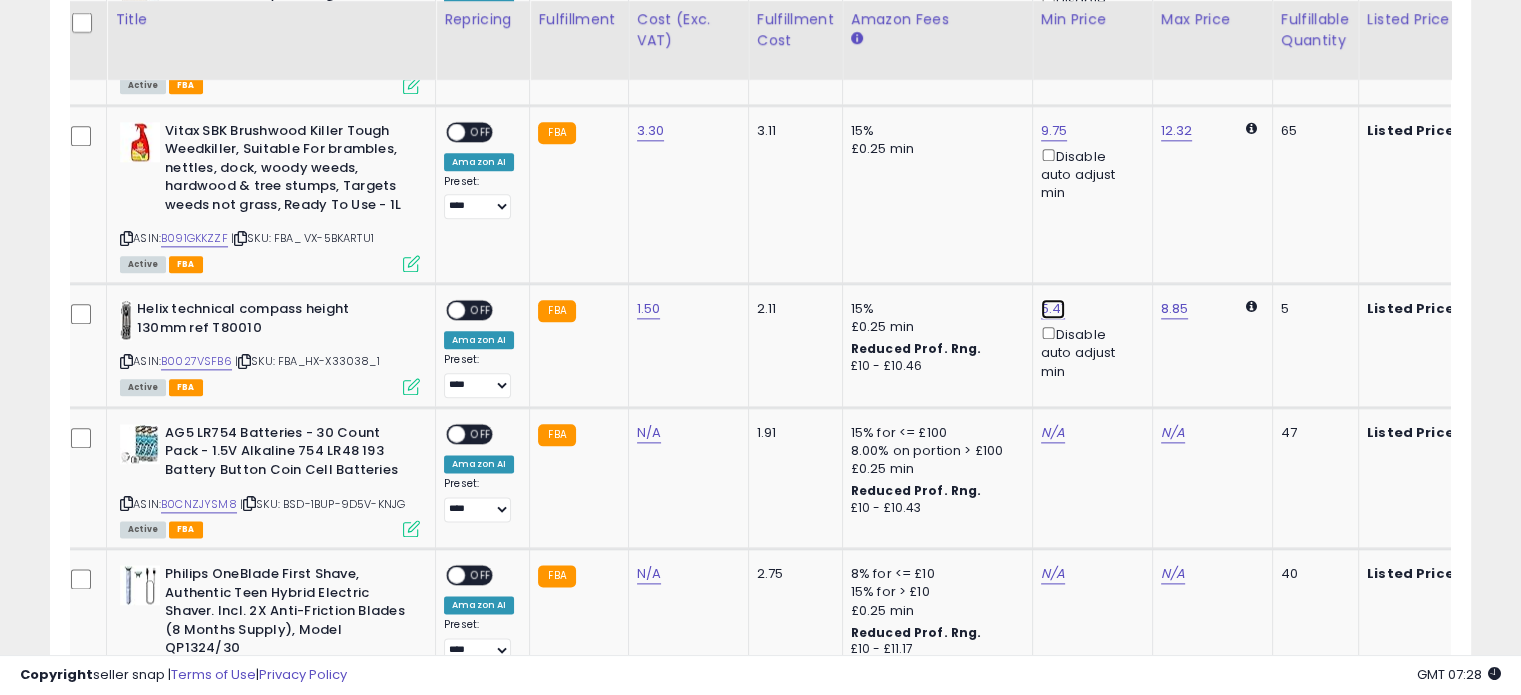 click on "5.41" at bounding box center (1057, -1326) 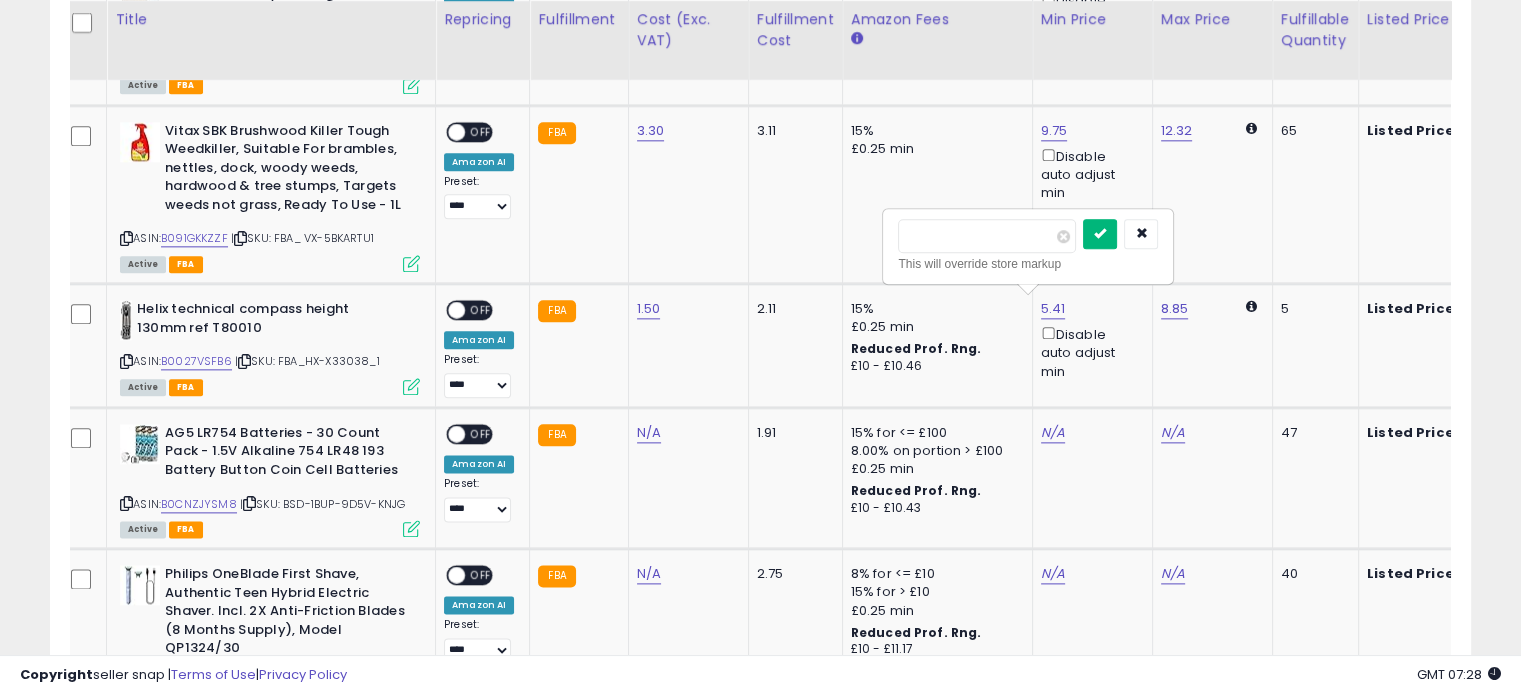 type on "****" 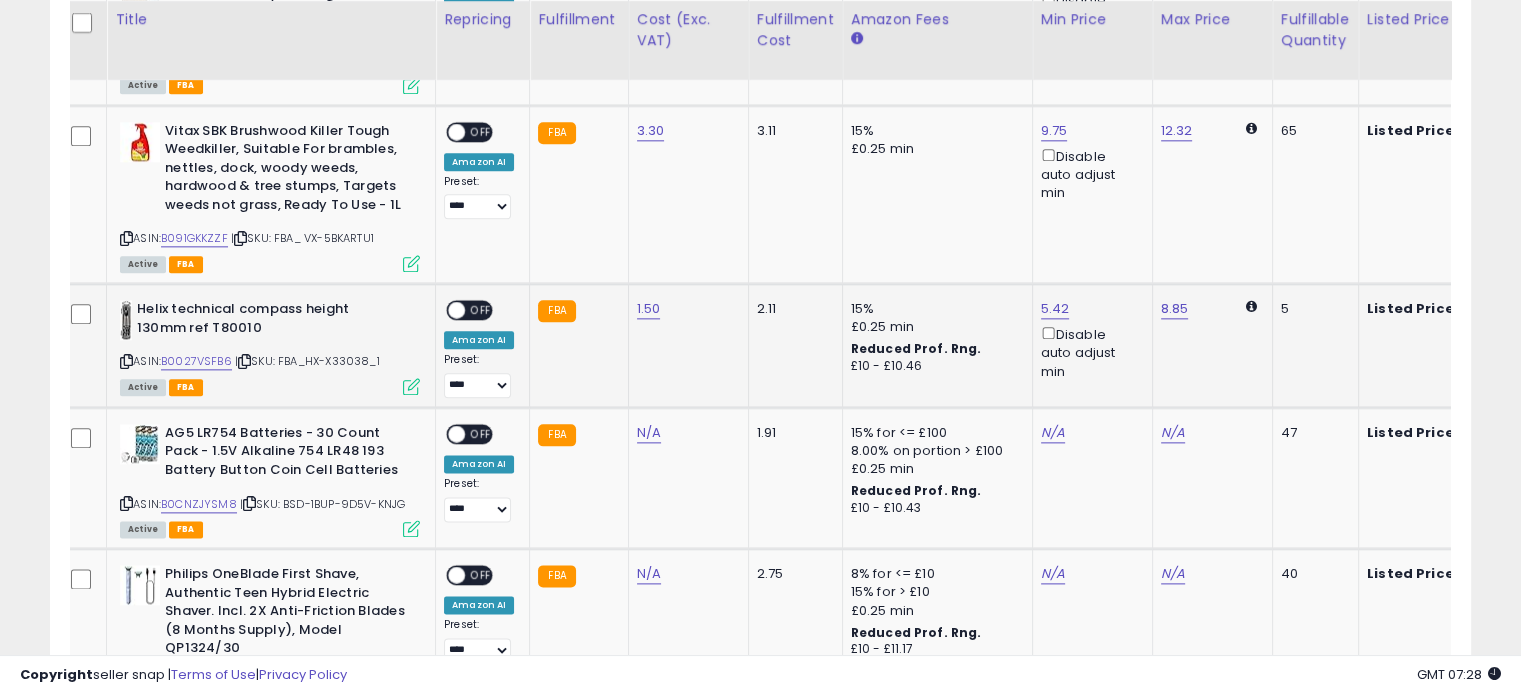 click at bounding box center (411, 386) 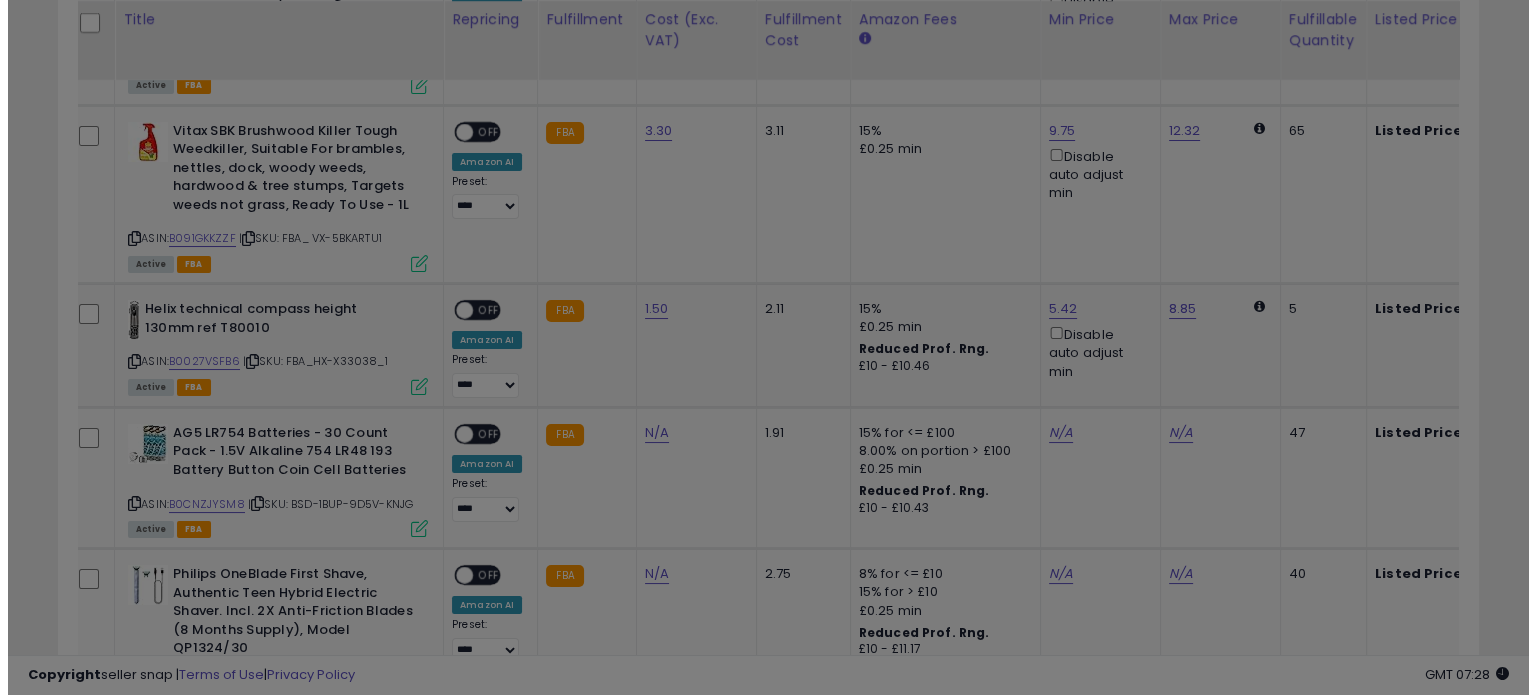 scroll, scrollTop: 999589, scrollLeft: 999168, axis: both 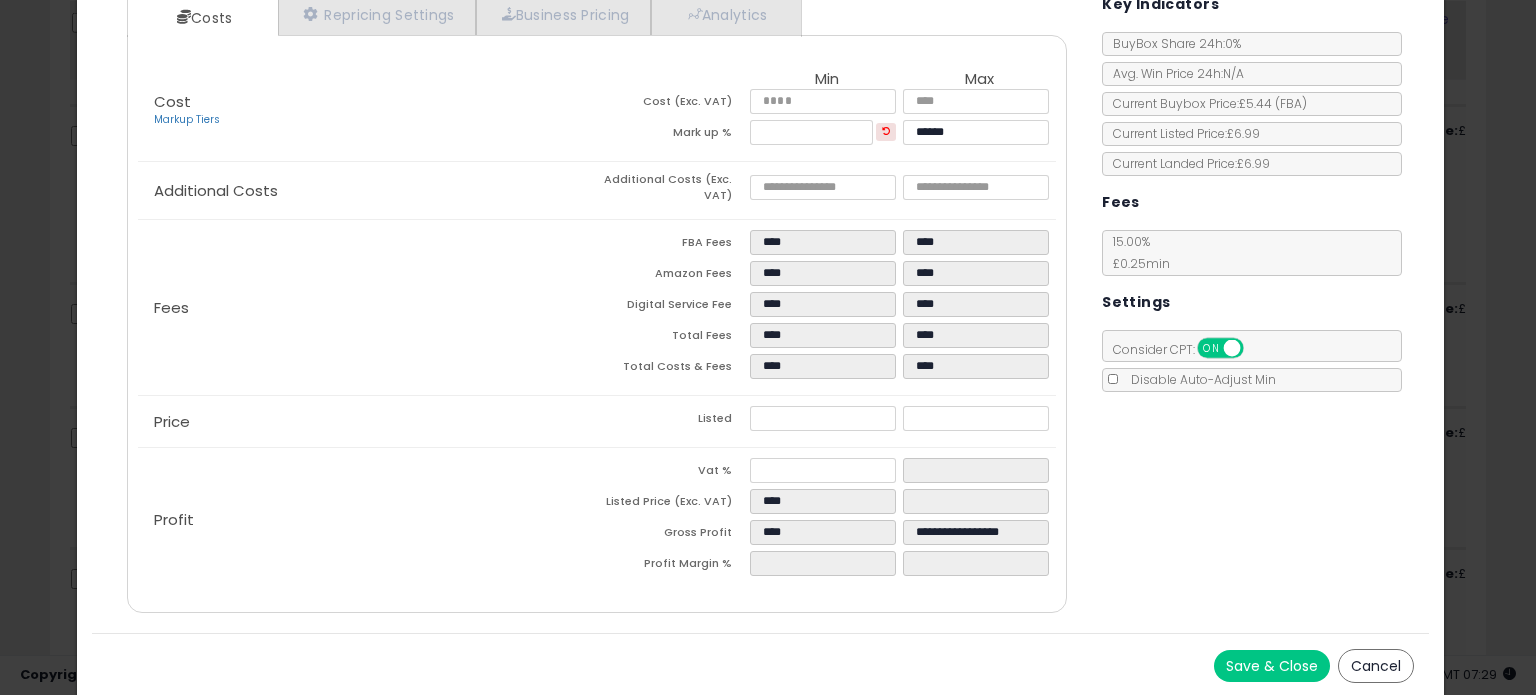 click on "Cancel" at bounding box center (1376, 666) 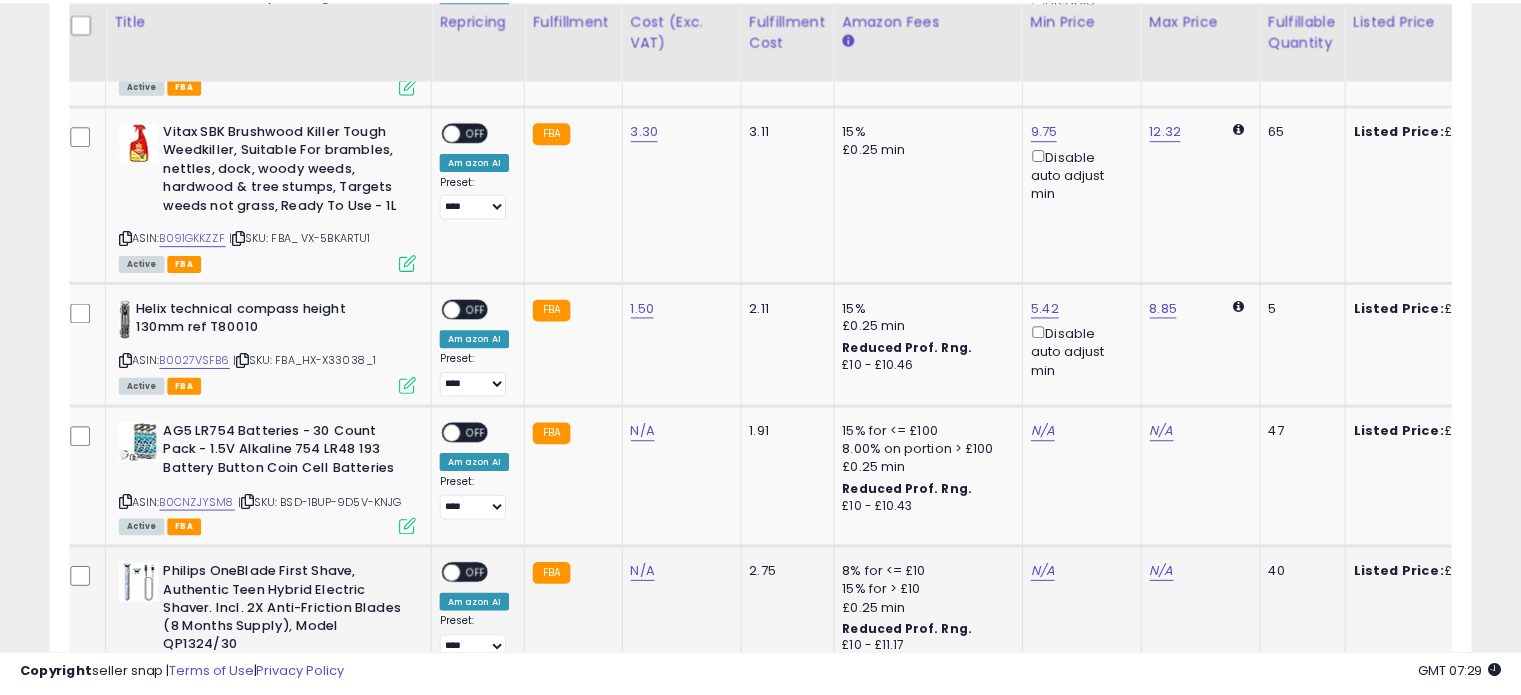 scroll, scrollTop: 409, scrollLeft: 822, axis: both 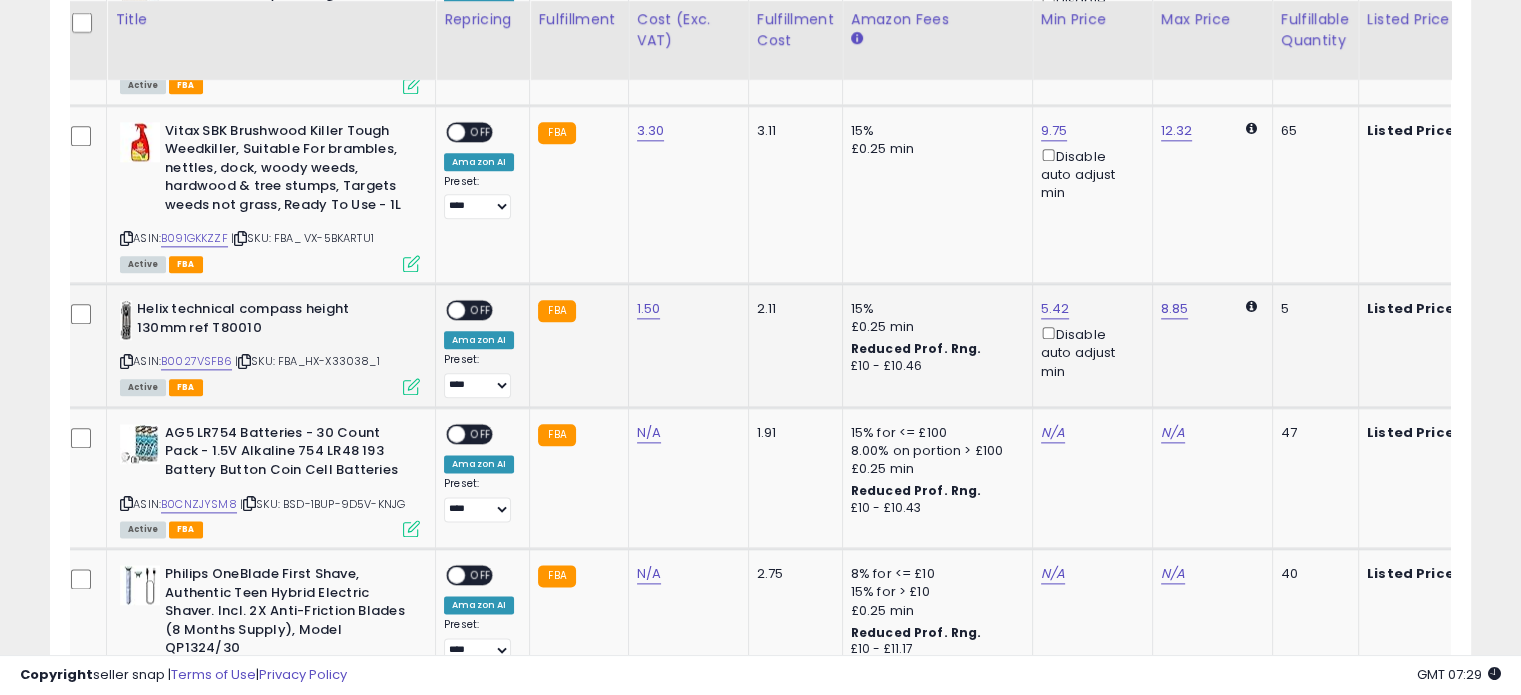 click at bounding box center (411, 386) 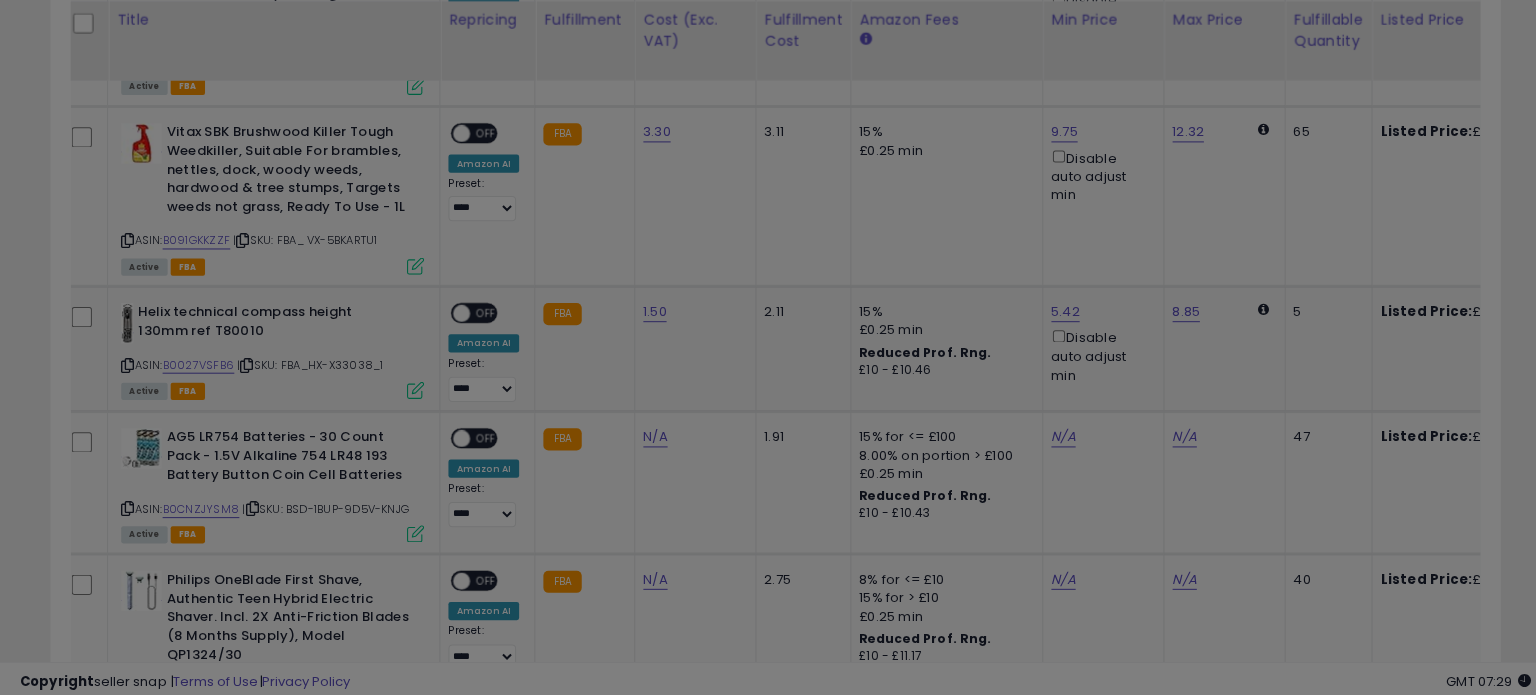 scroll, scrollTop: 999589, scrollLeft: 999168, axis: both 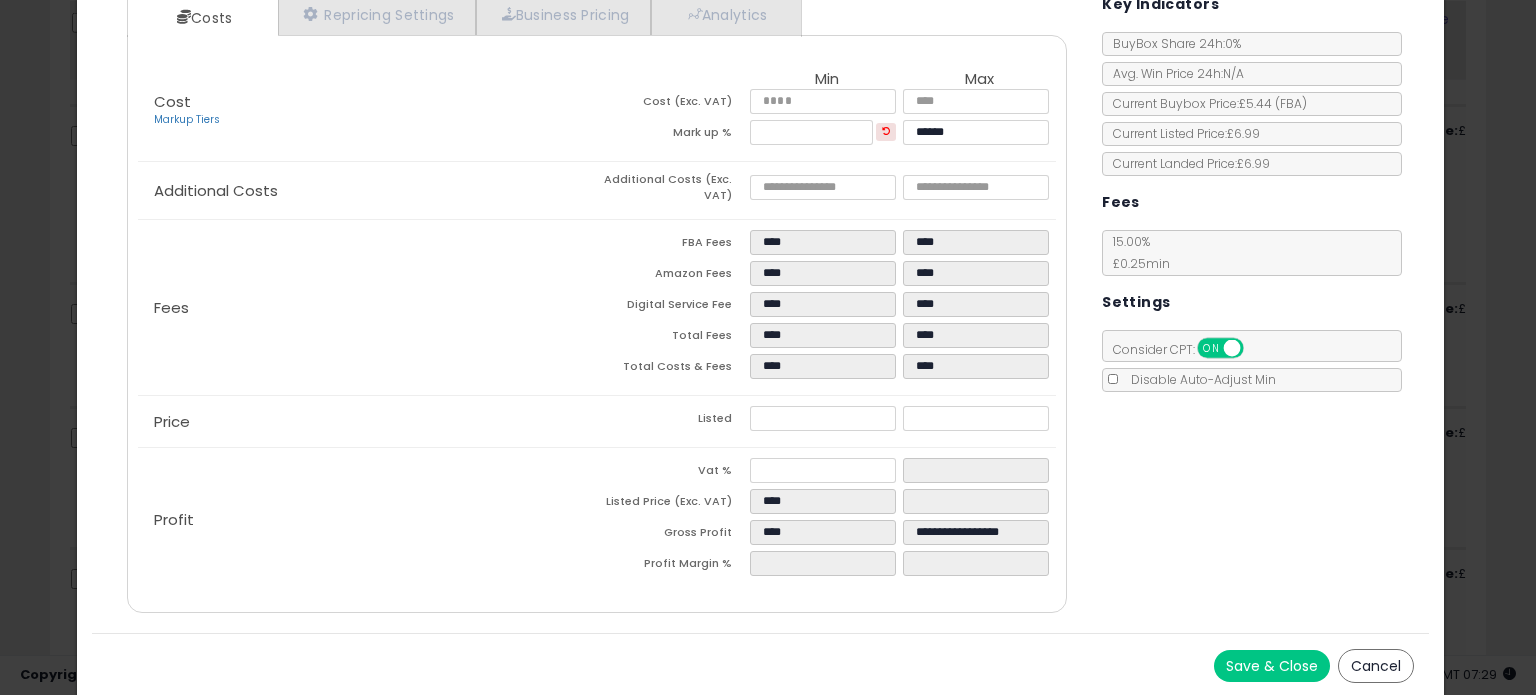 click on "Cancel" at bounding box center [1376, 666] 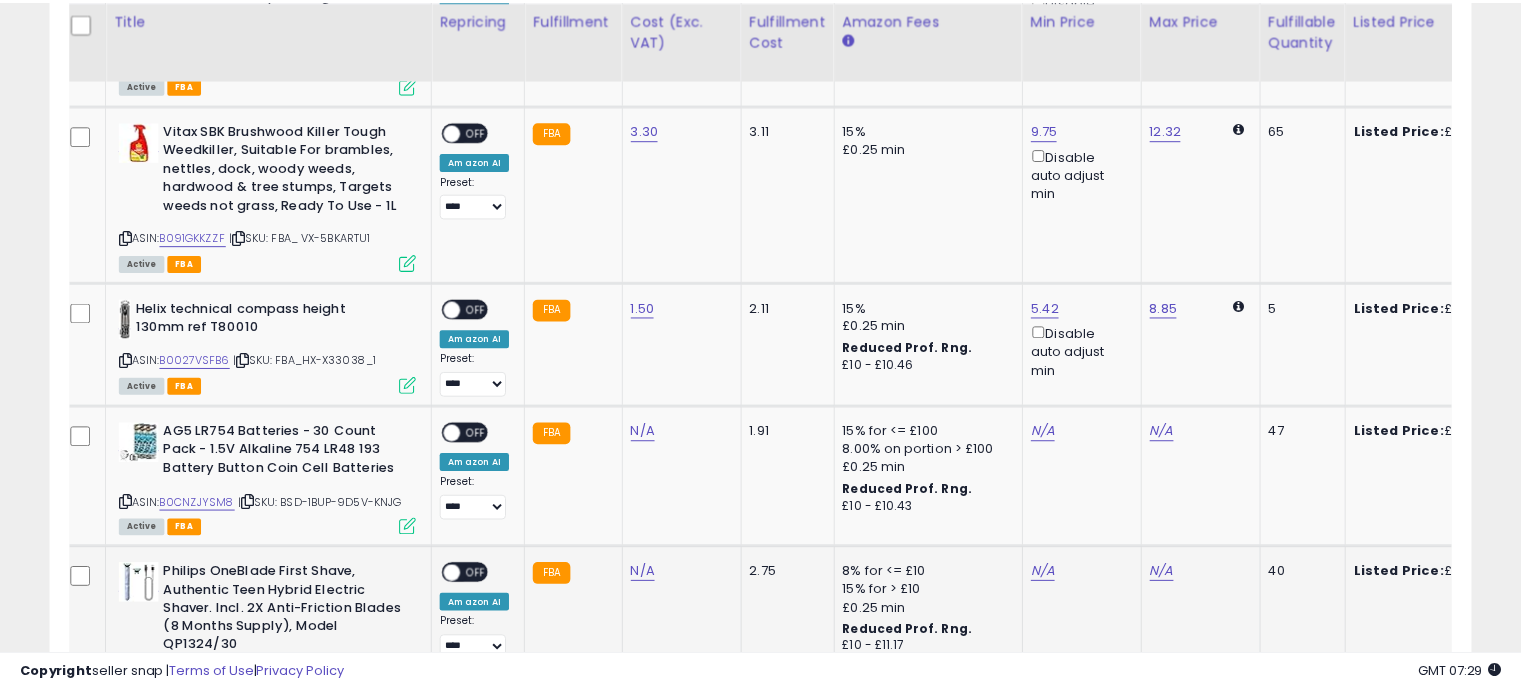 scroll, scrollTop: 409, scrollLeft: 822, axis: both 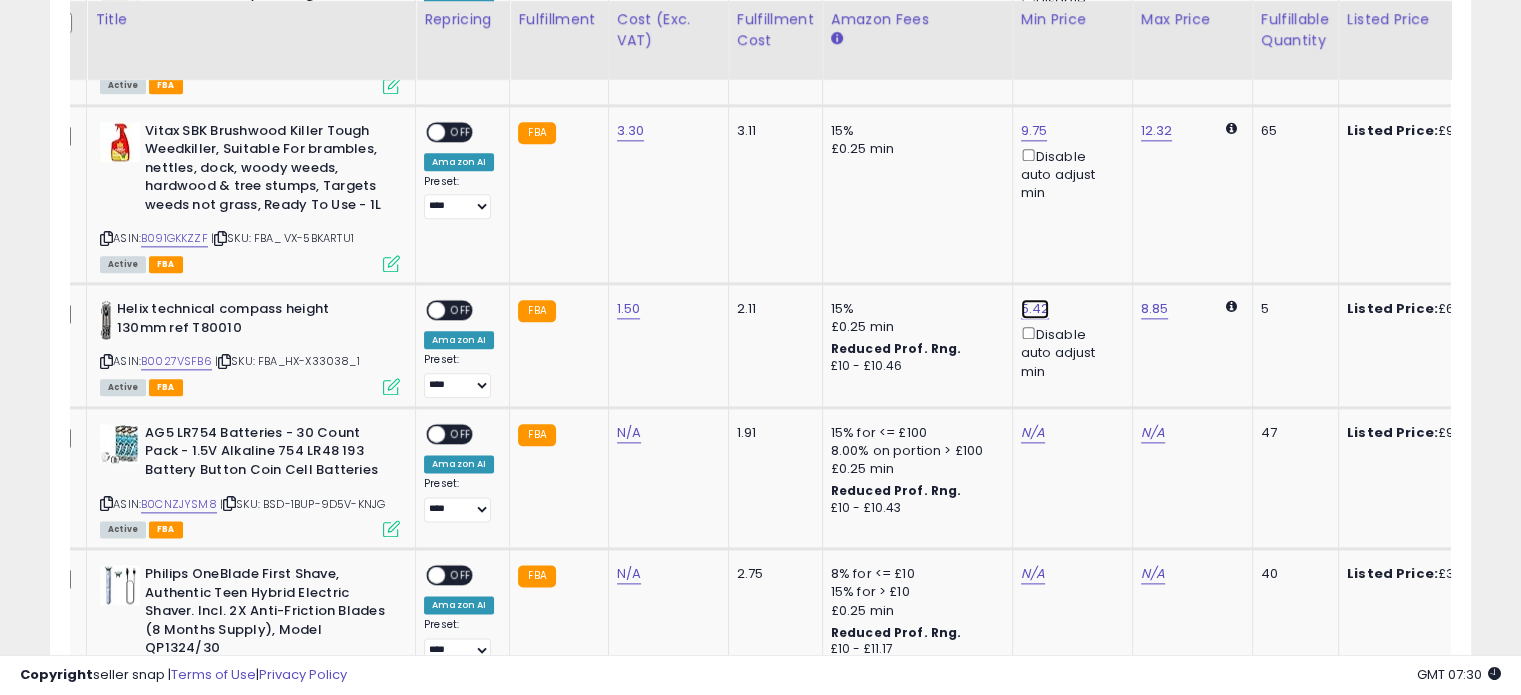 click on "5.42" at bounding box center [1037, -1326] 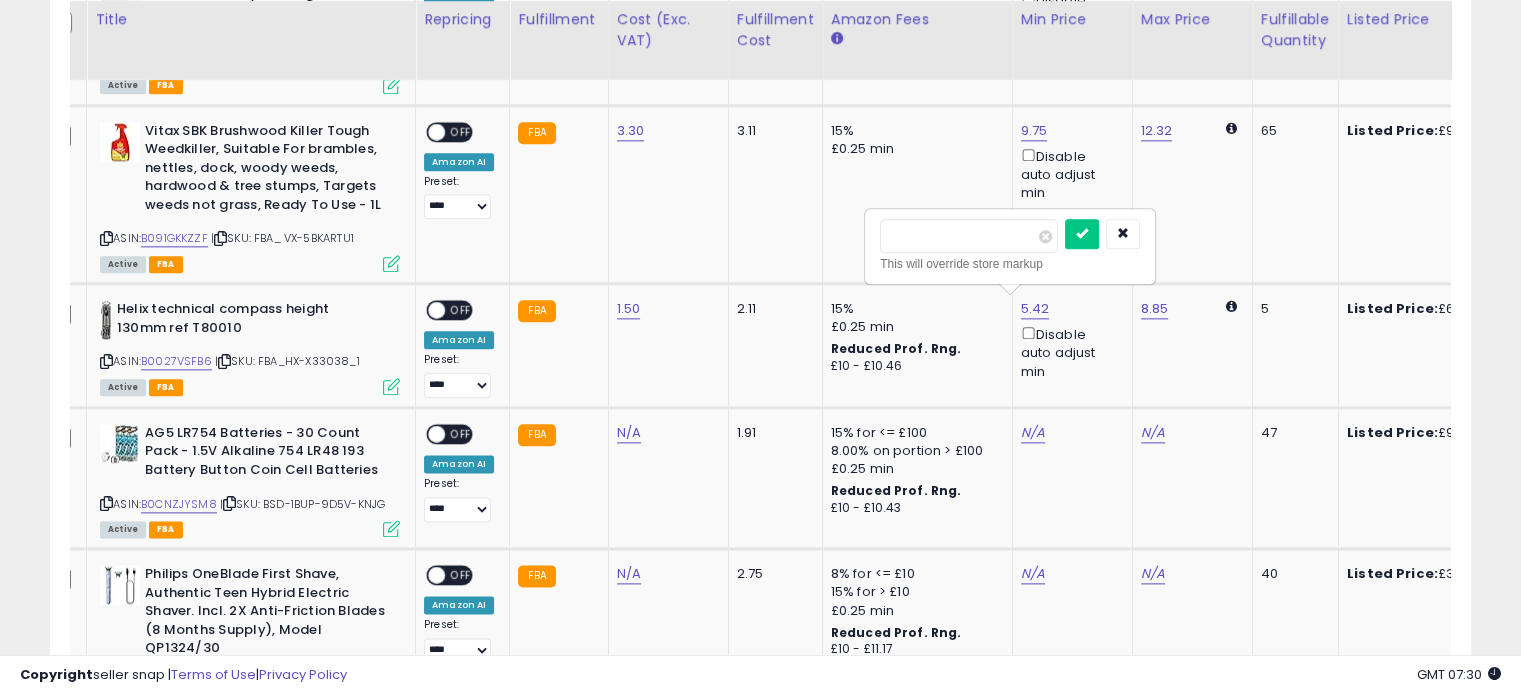 type on "*" 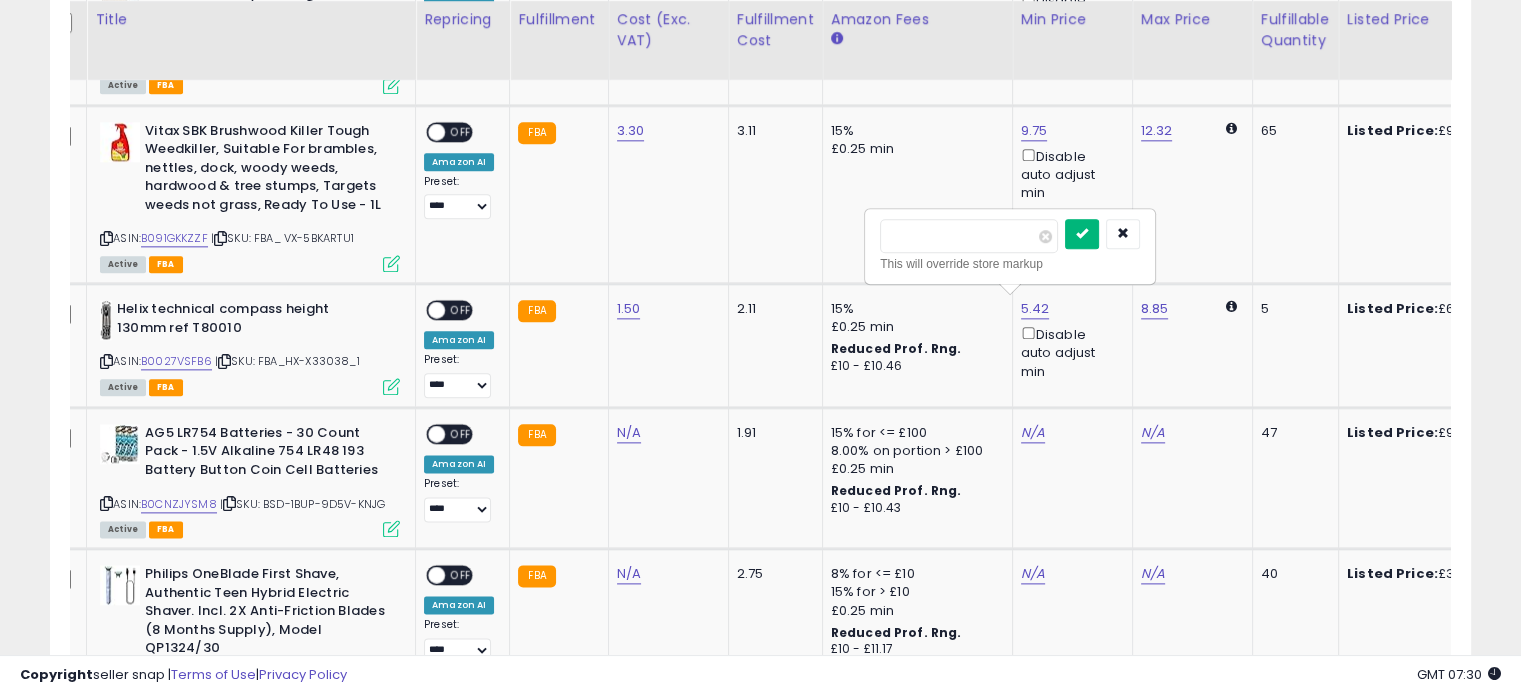 type on "****" 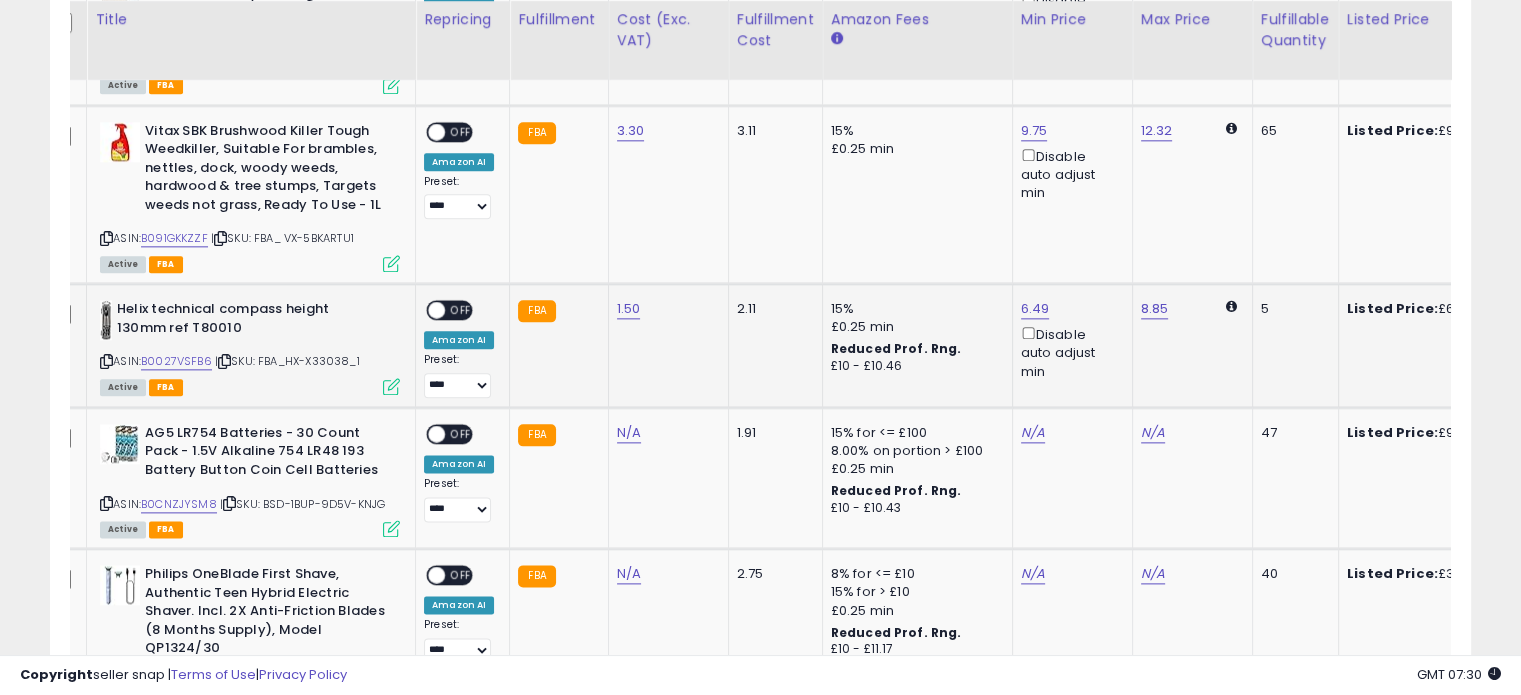 click at bounding box center [391, 386] 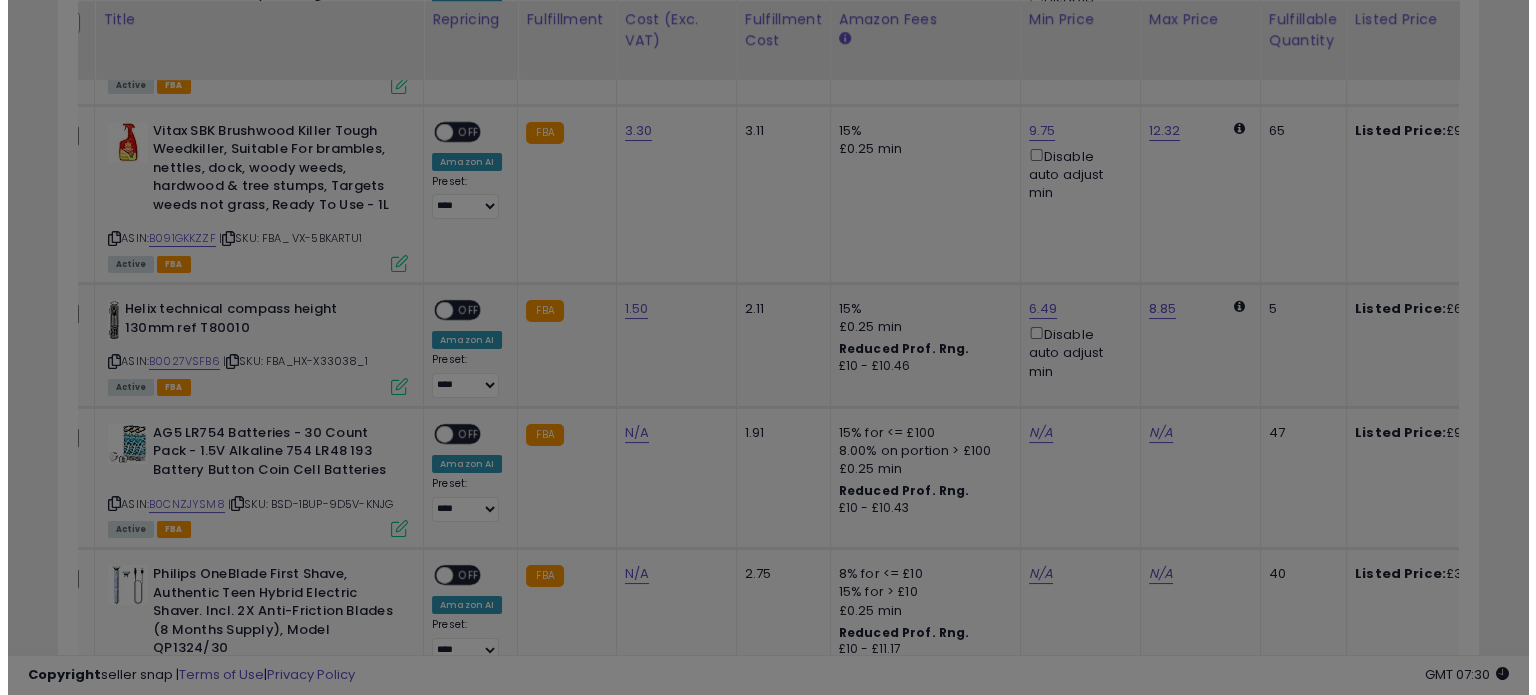 scroll, scrollTop: 999589, scrollLeft: 999168, axis: both 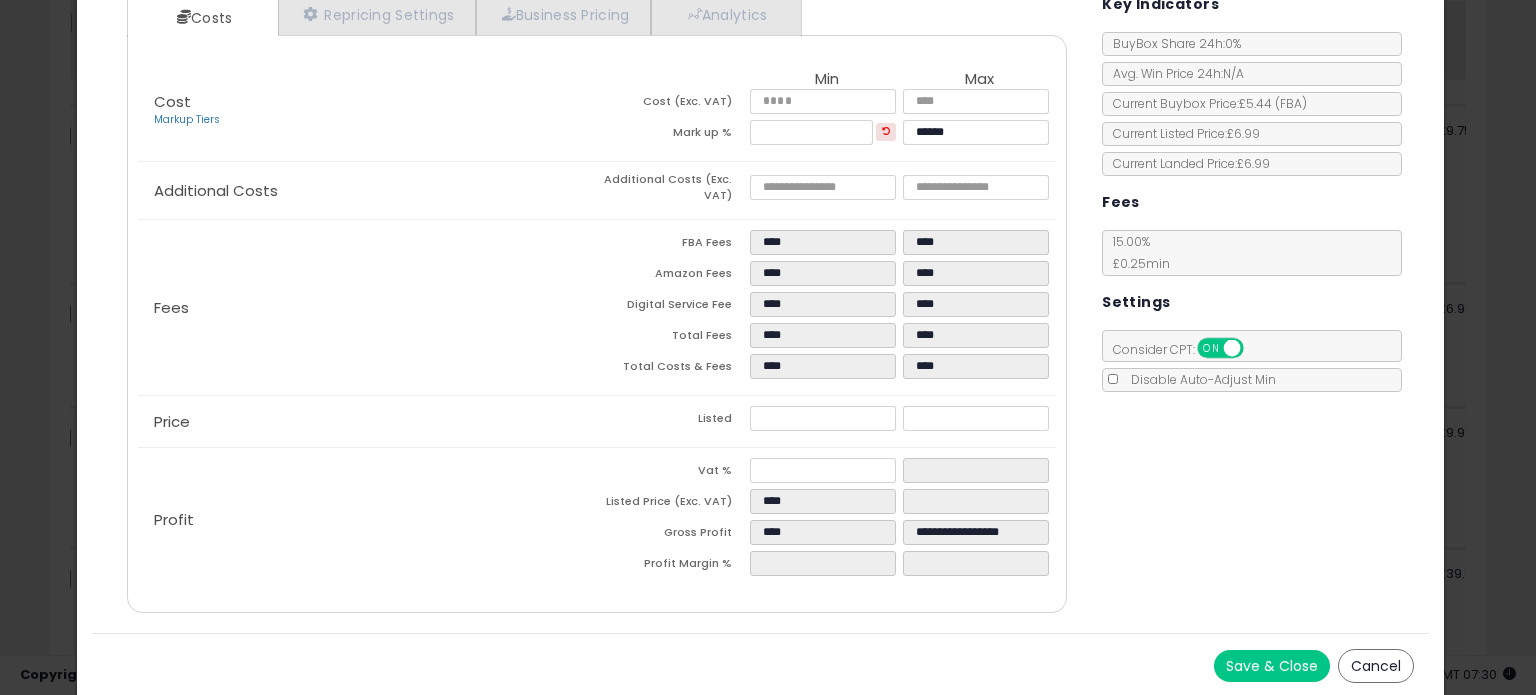 click on "Cancel" at bounding box center [1376, 666] 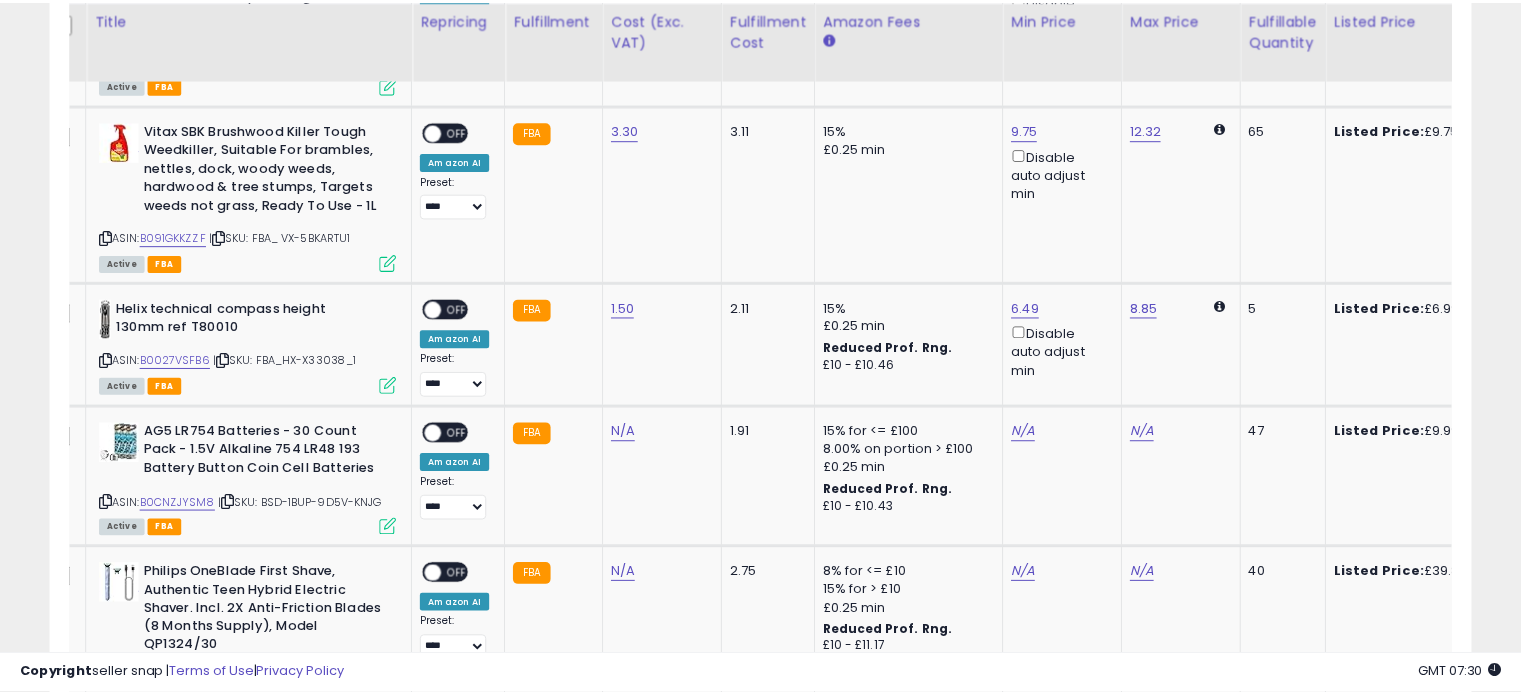 scroll, scrollTop: 409, scrollLeft: 822, axis: both 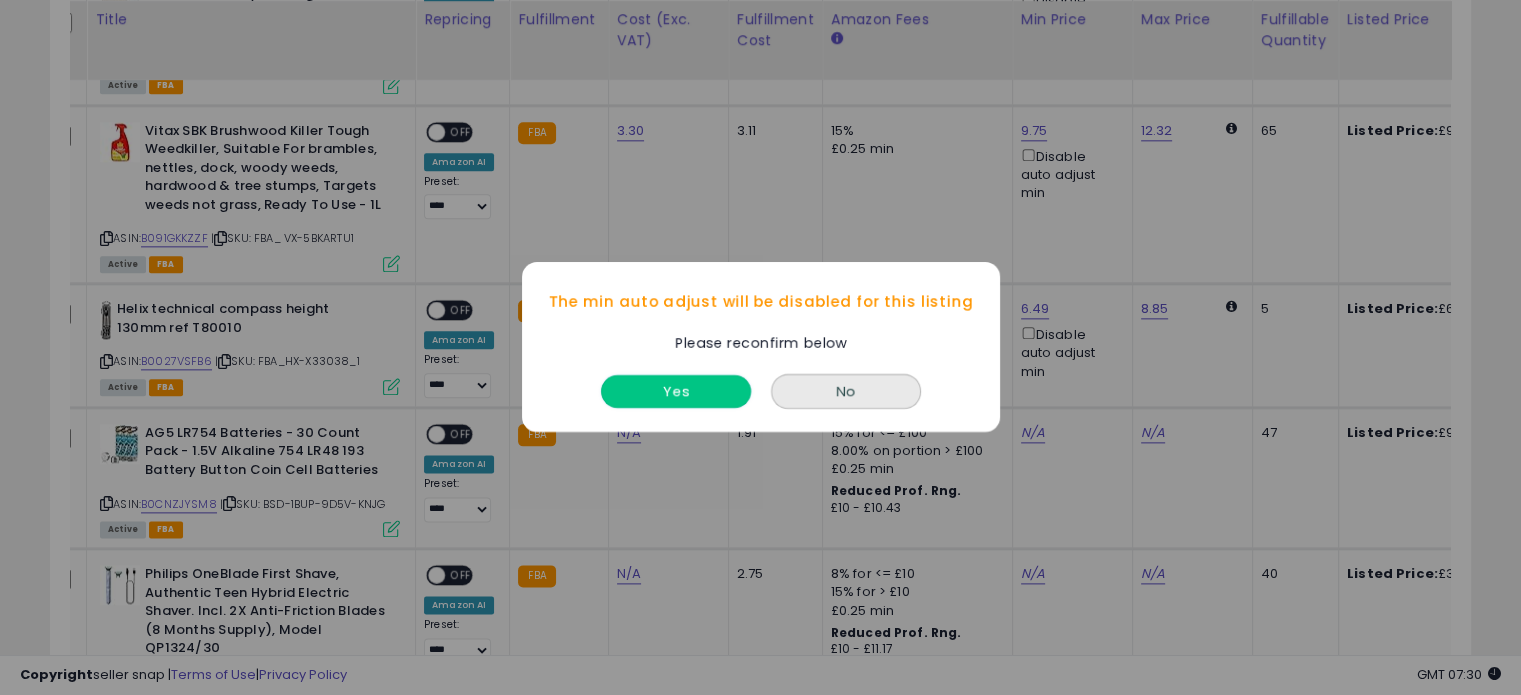 click on "Yes" at bounding box center (676, 392) 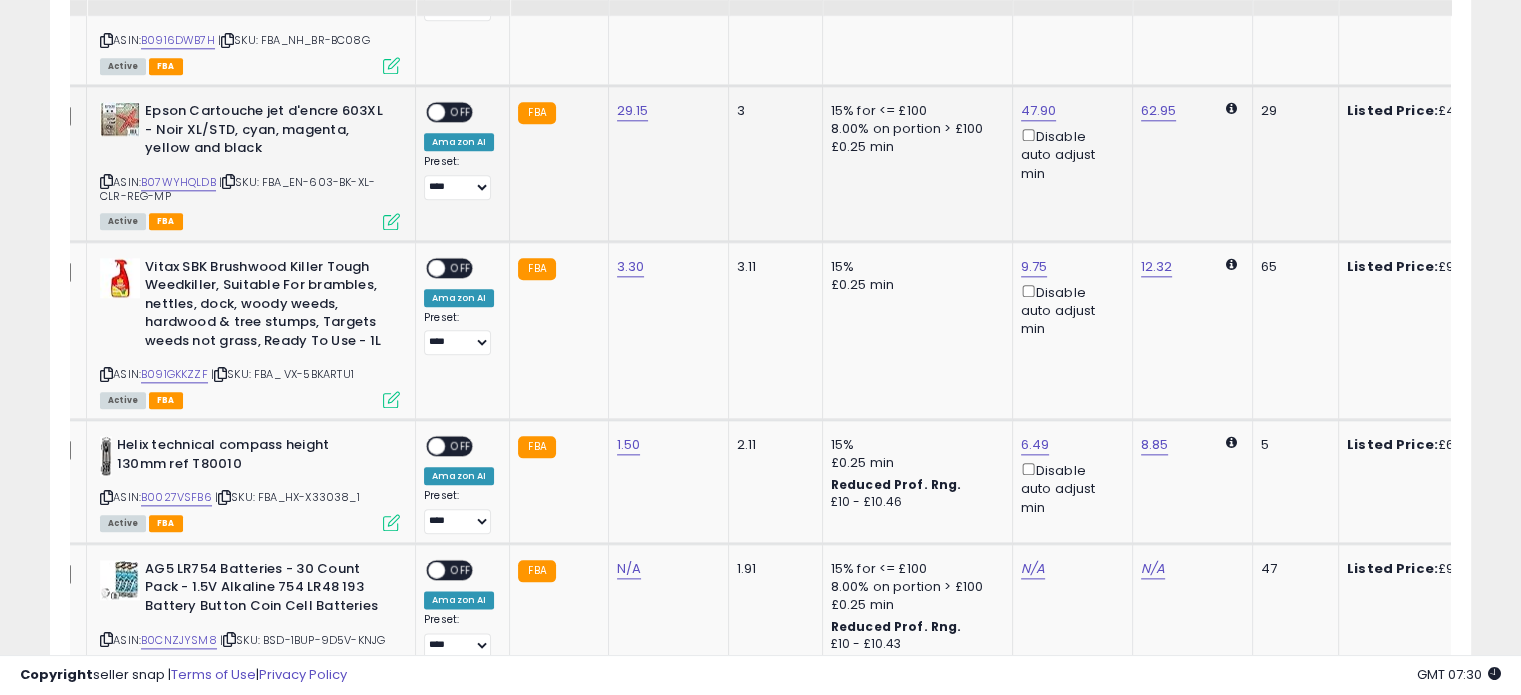 scroll, scrollTop: 2300, scrollLeft: 0, axis: vertical 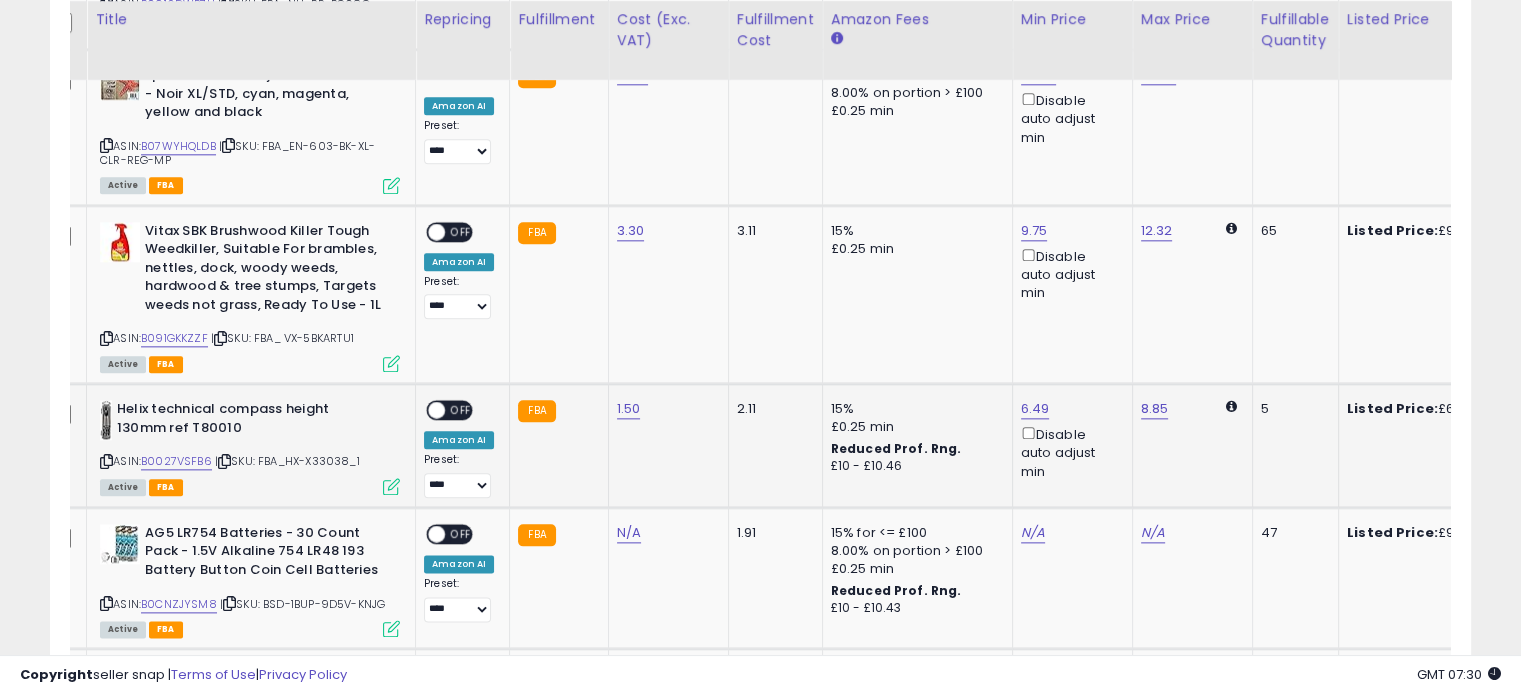 click at bounding box center [436, 410] 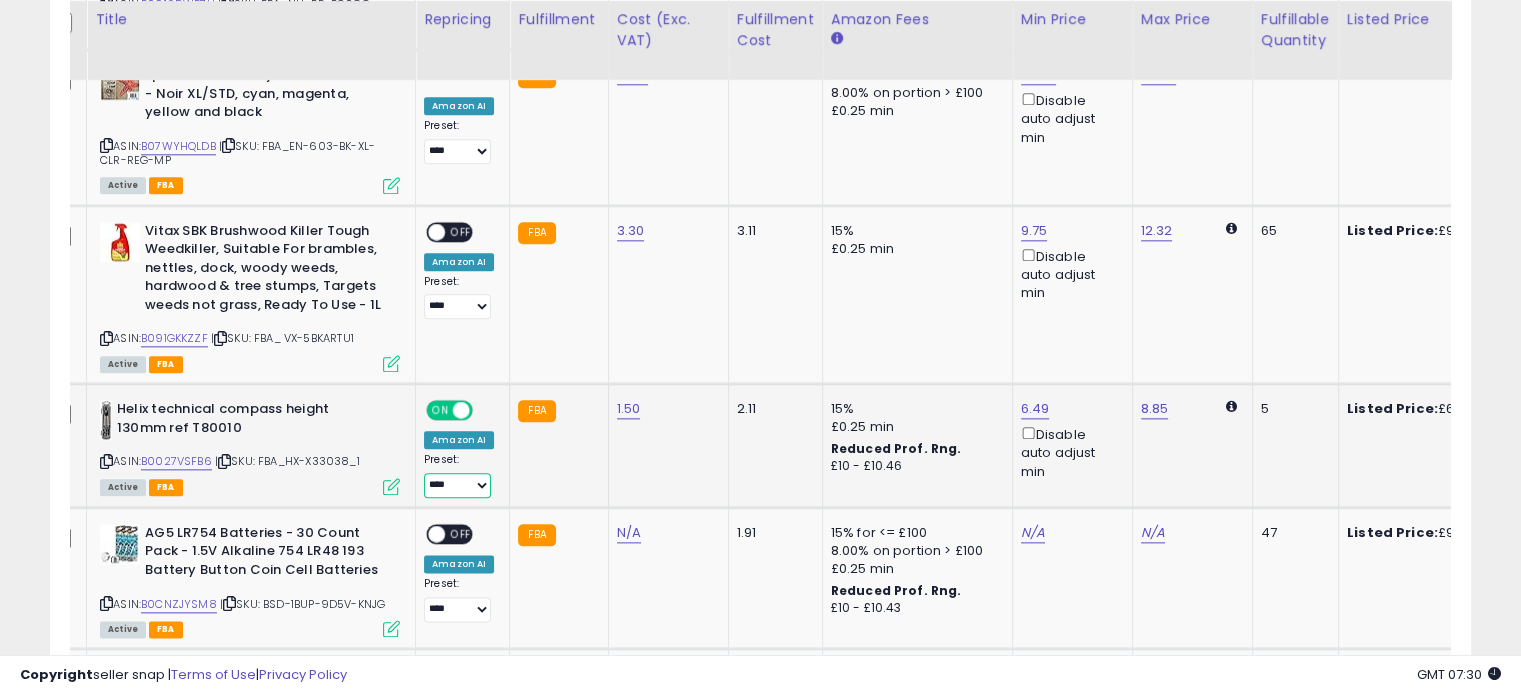 click on "**********" at bounding box center [457, 485] 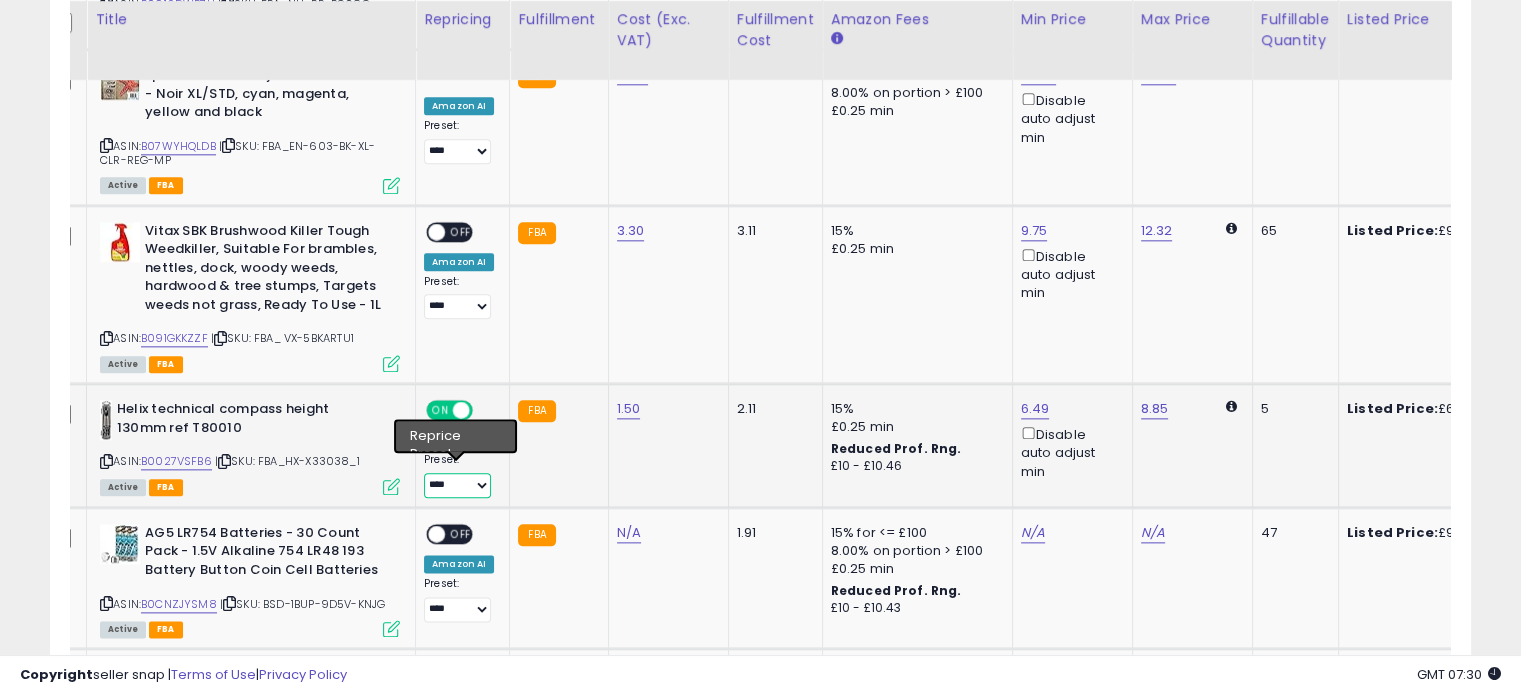 select on "**********" 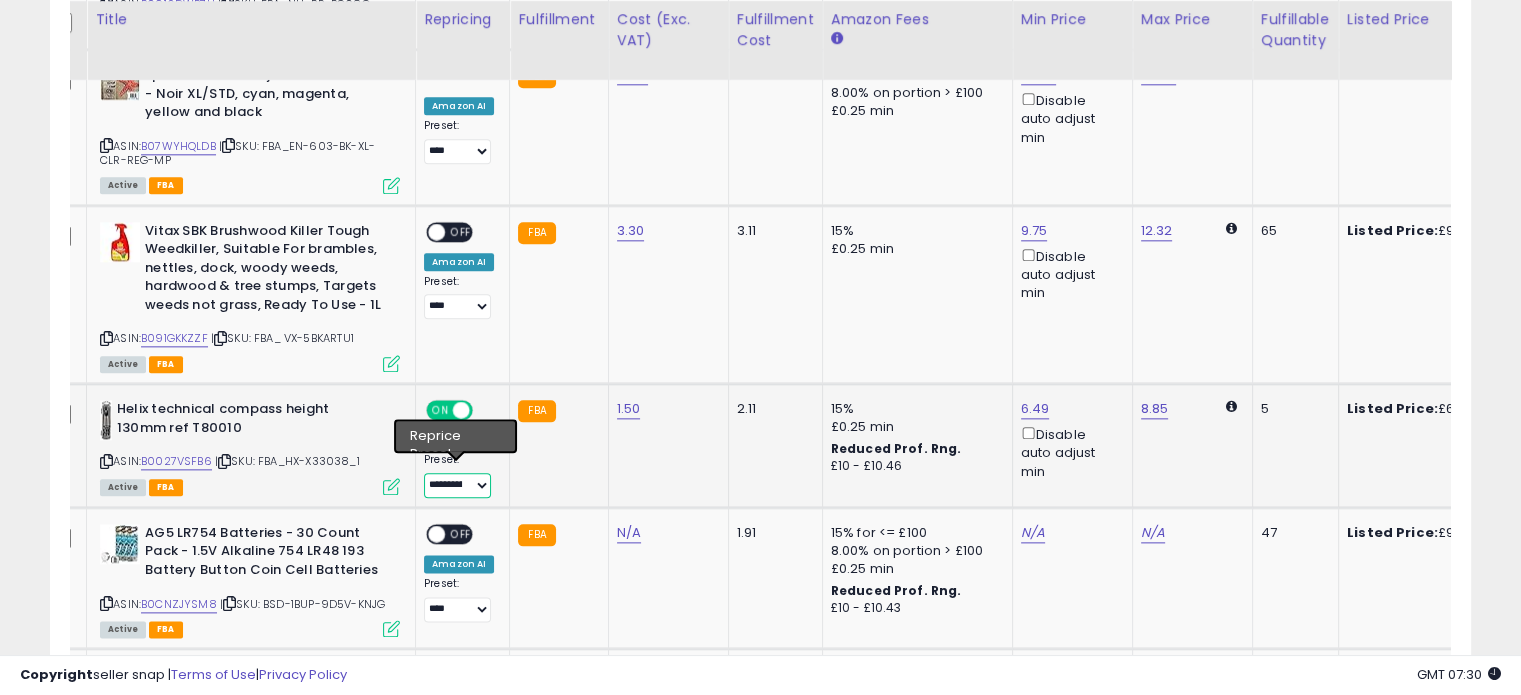 click on "**********" at bounding box center [457, 485] 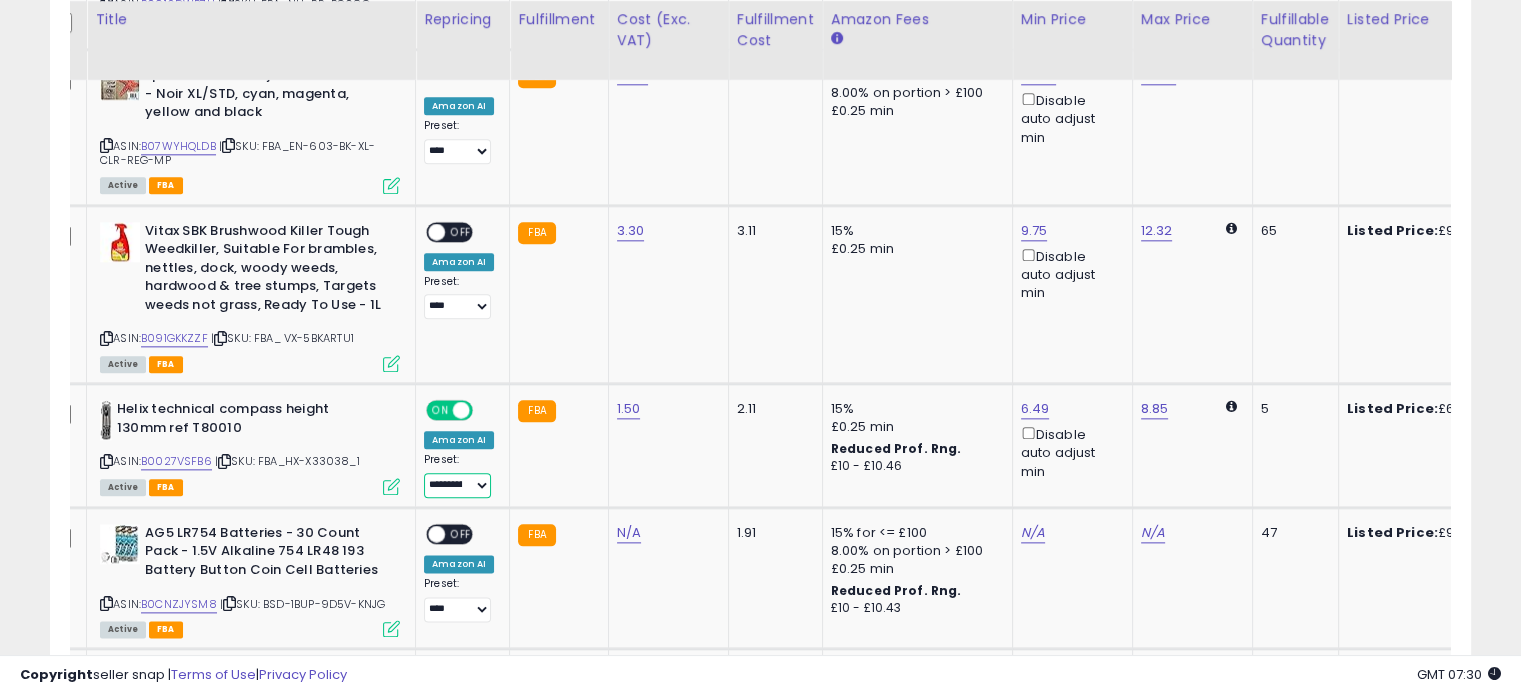 scroll, scrollTop: 0, scrollLeft: 191, axis: horizontal 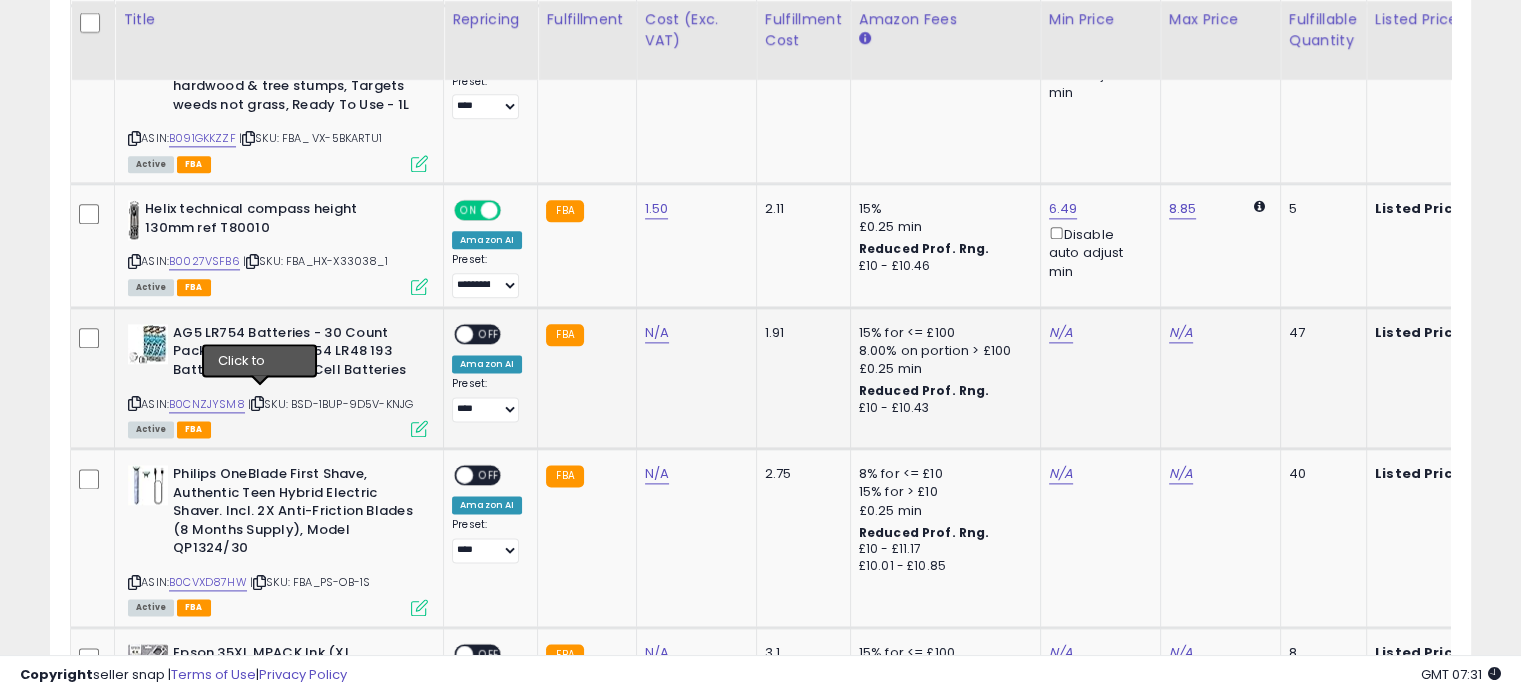 click at bounding box center [257, 403] 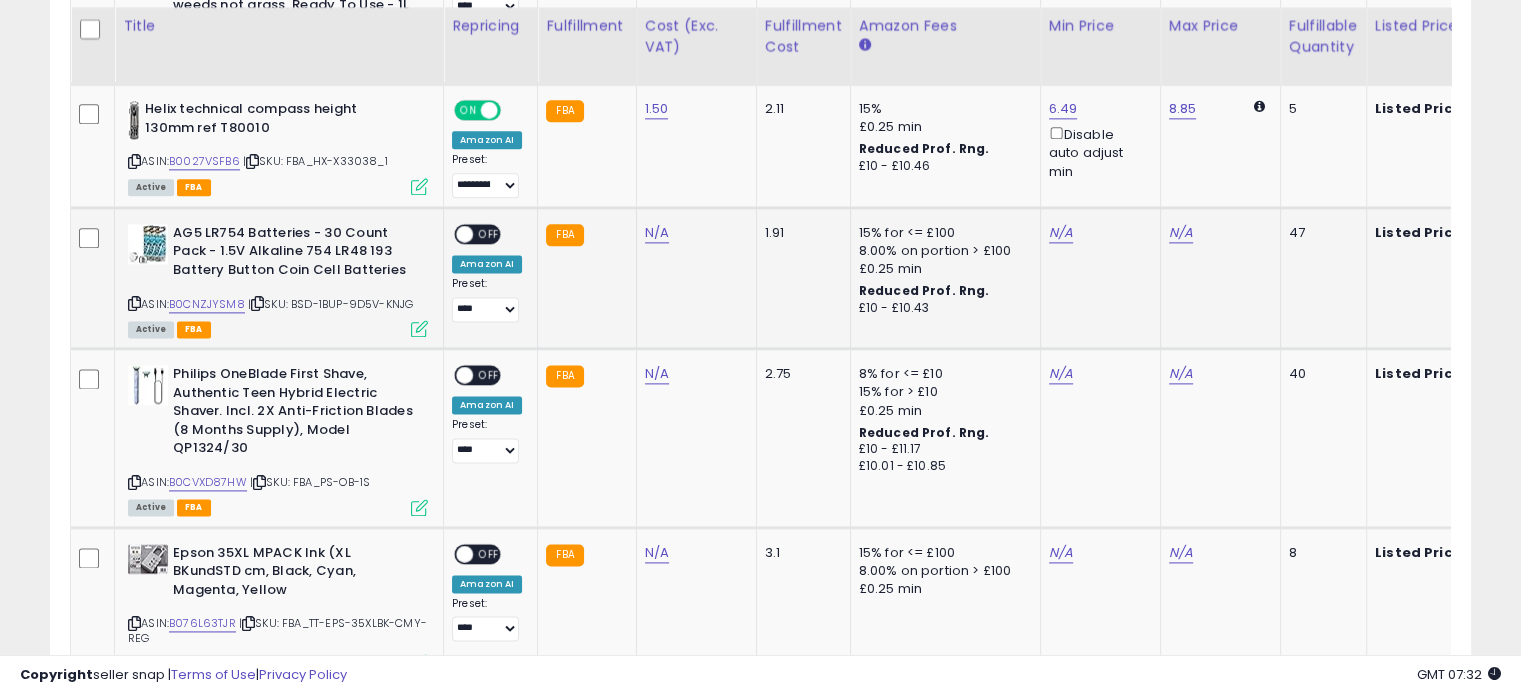 scroll, scrollTop: 2700, scrollLeft: 0, axis: vertical 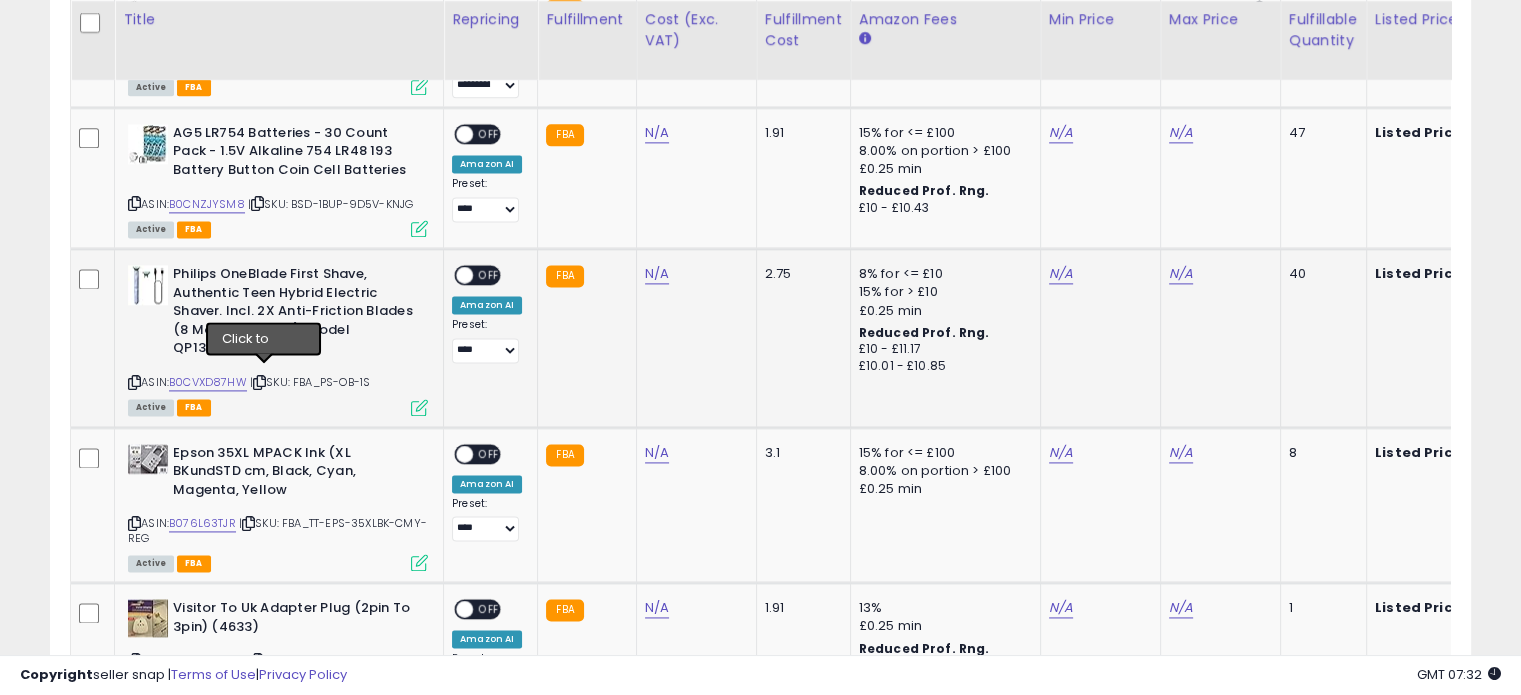 click at bounding box center (259, 382) 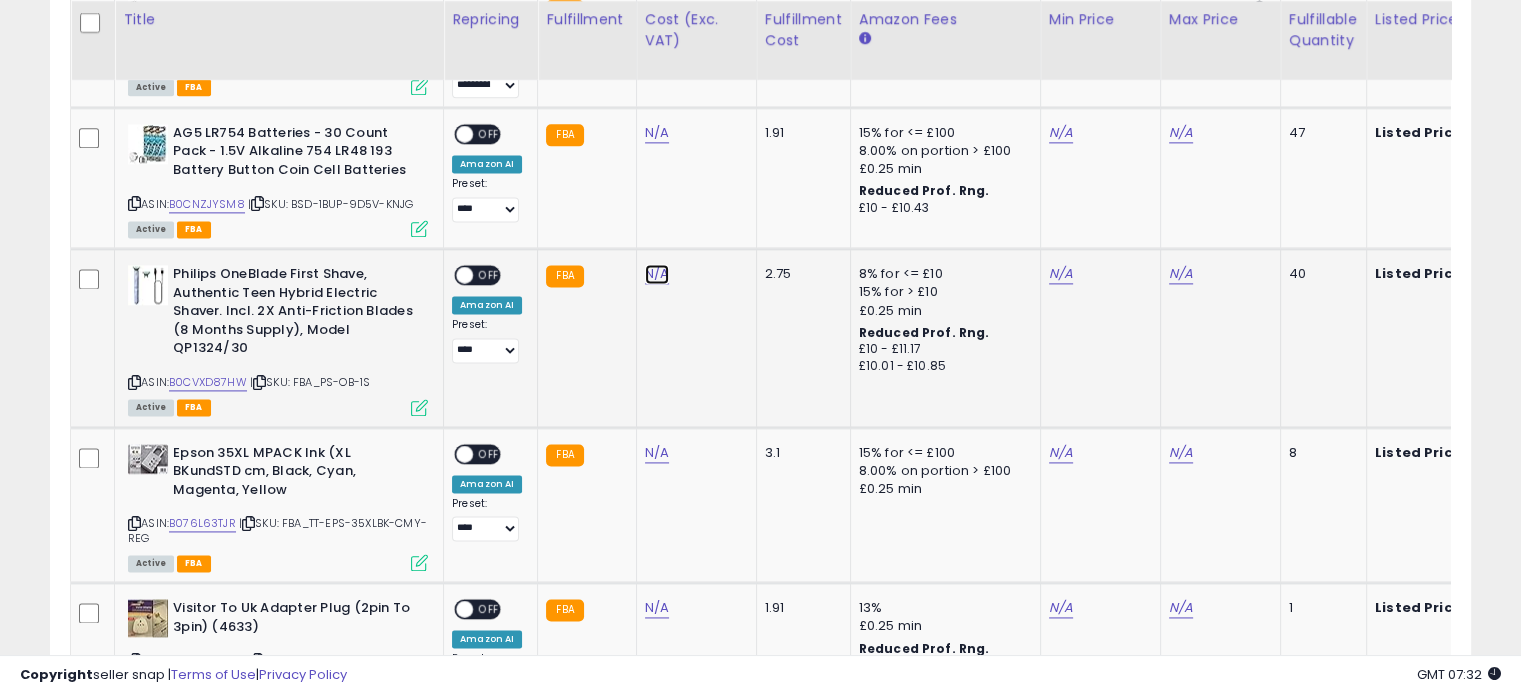 click on "N/A" at bounding box center [657, -1626] 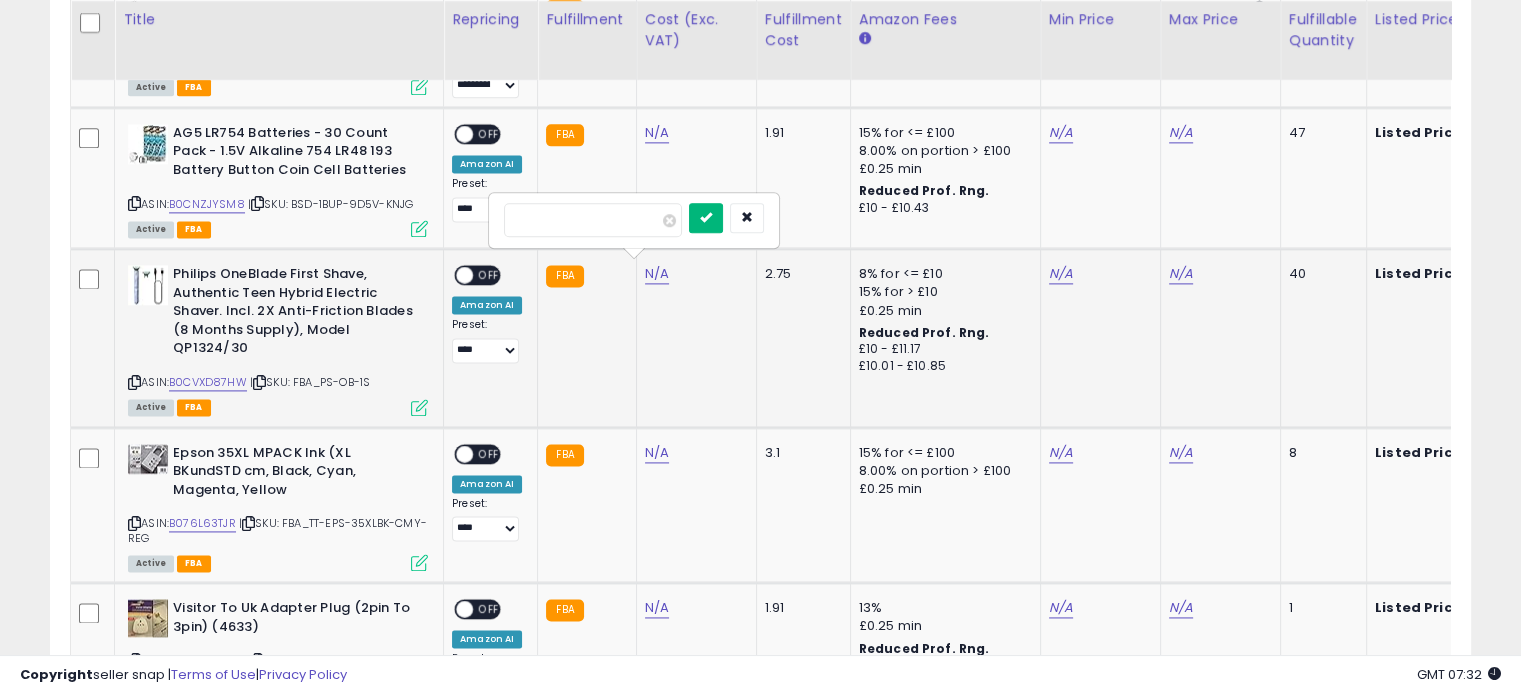 type on "*****" 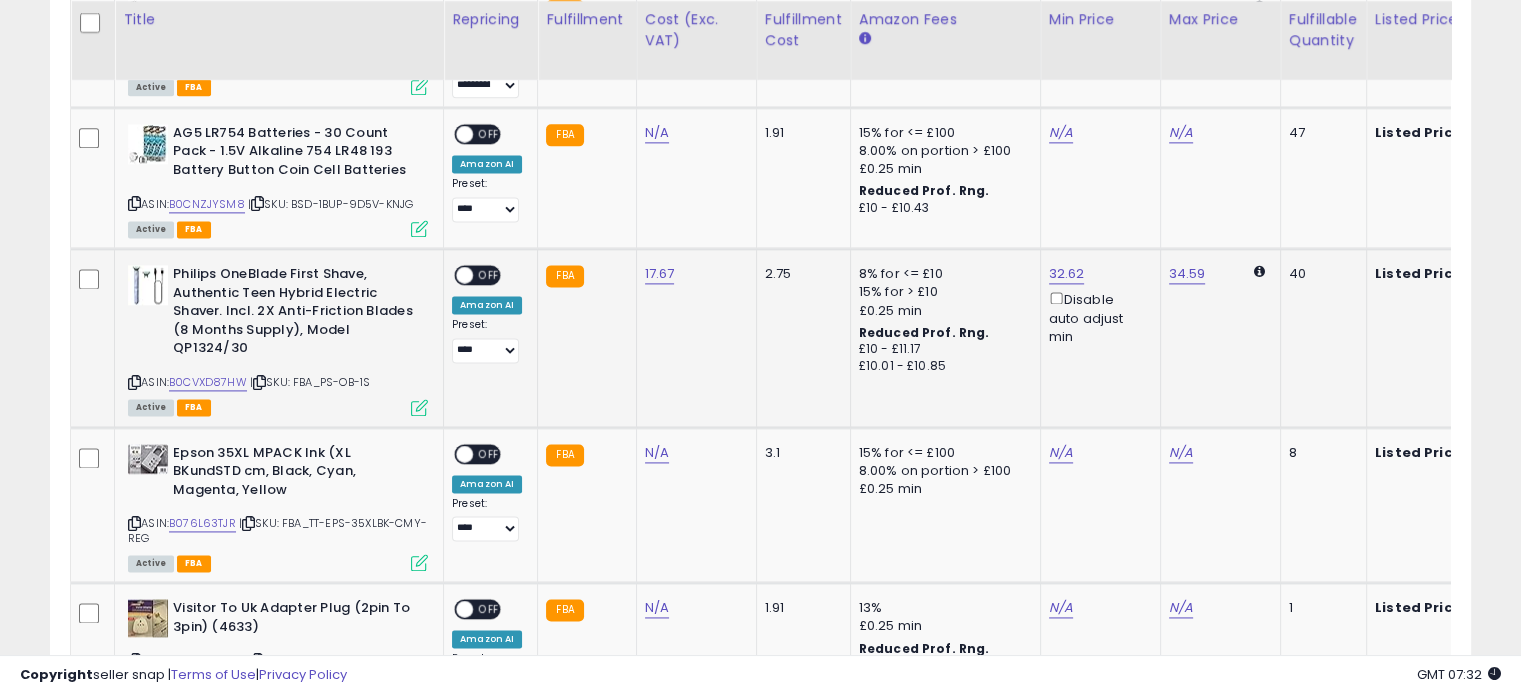 scroll, scrollTop: 0, scrollLeft: 38, axis: horizontal 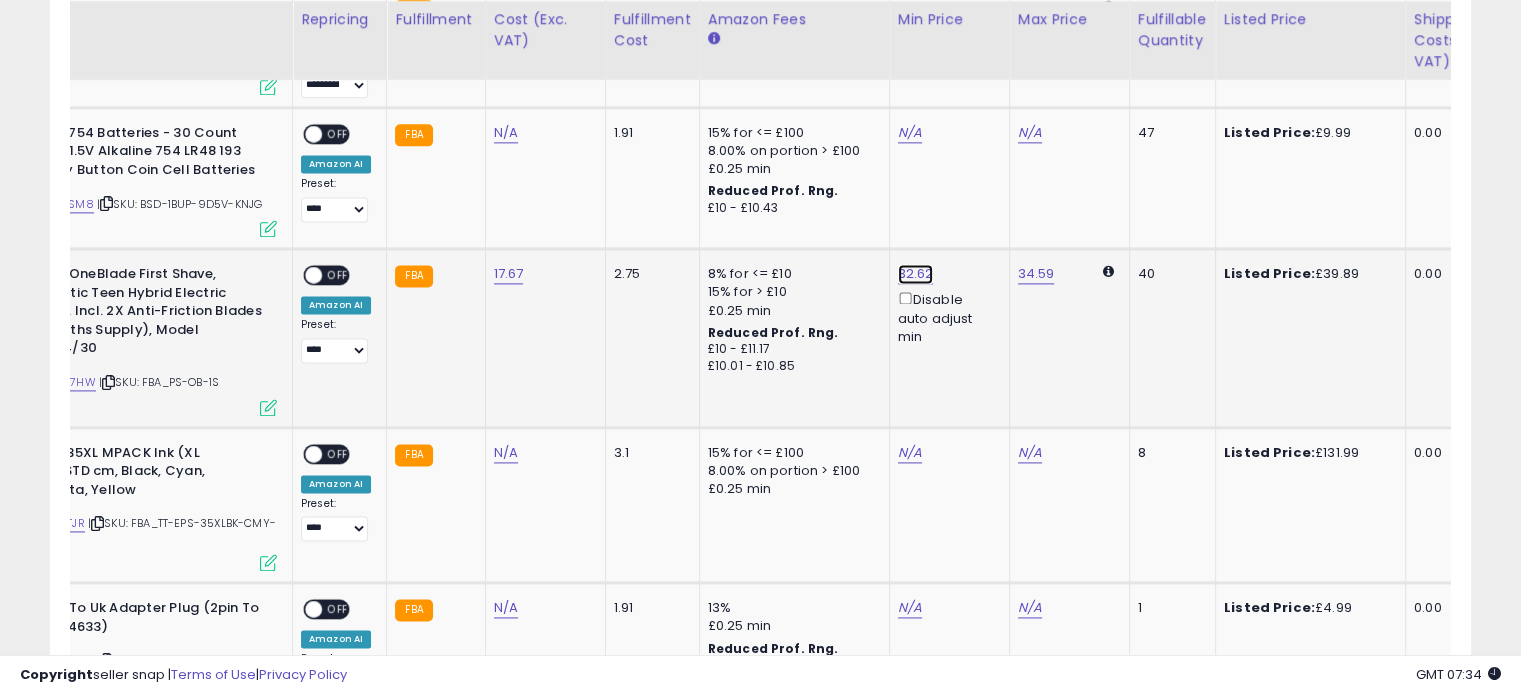 click on "32.62" at bounding box center (914, -1626) 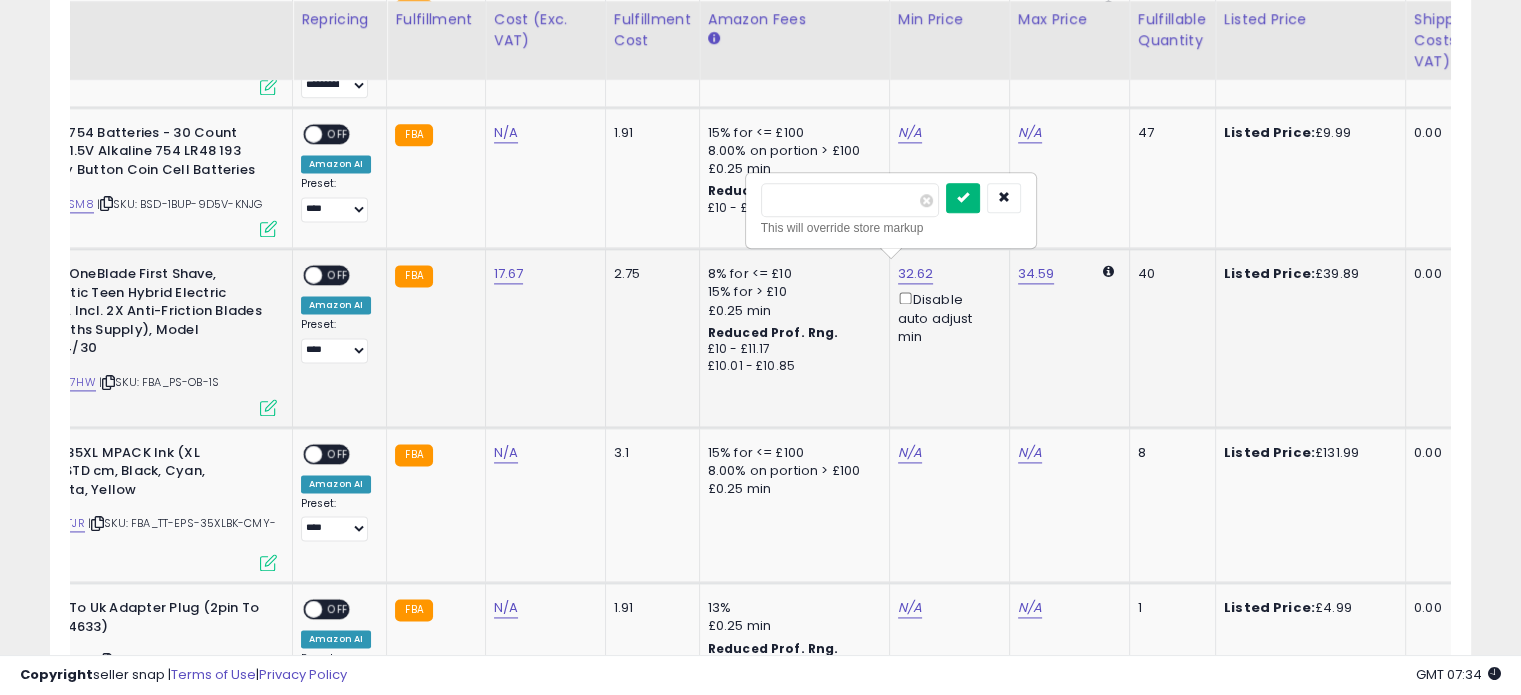 type on "*****" 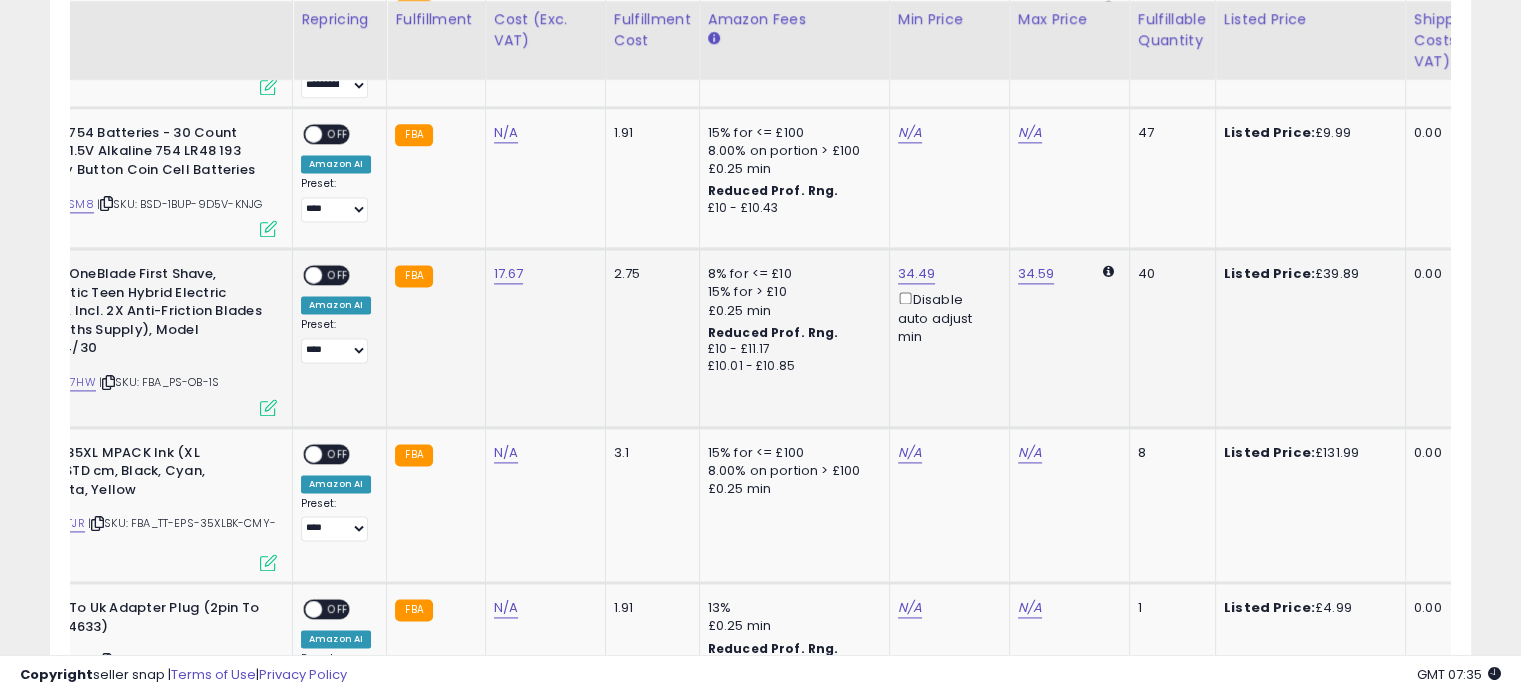 click at bounding box center [268, 407] 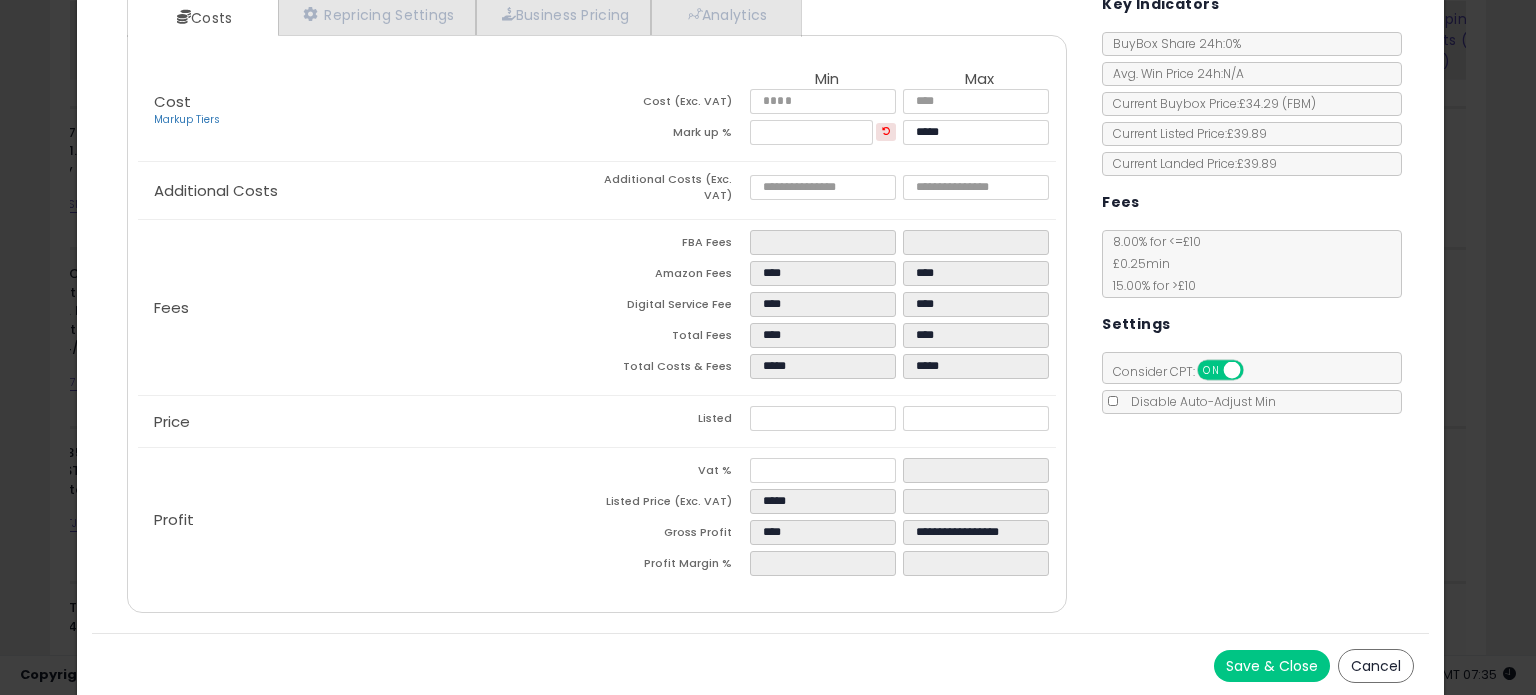 click on "Cancel" at bounding box center (1376, 666) 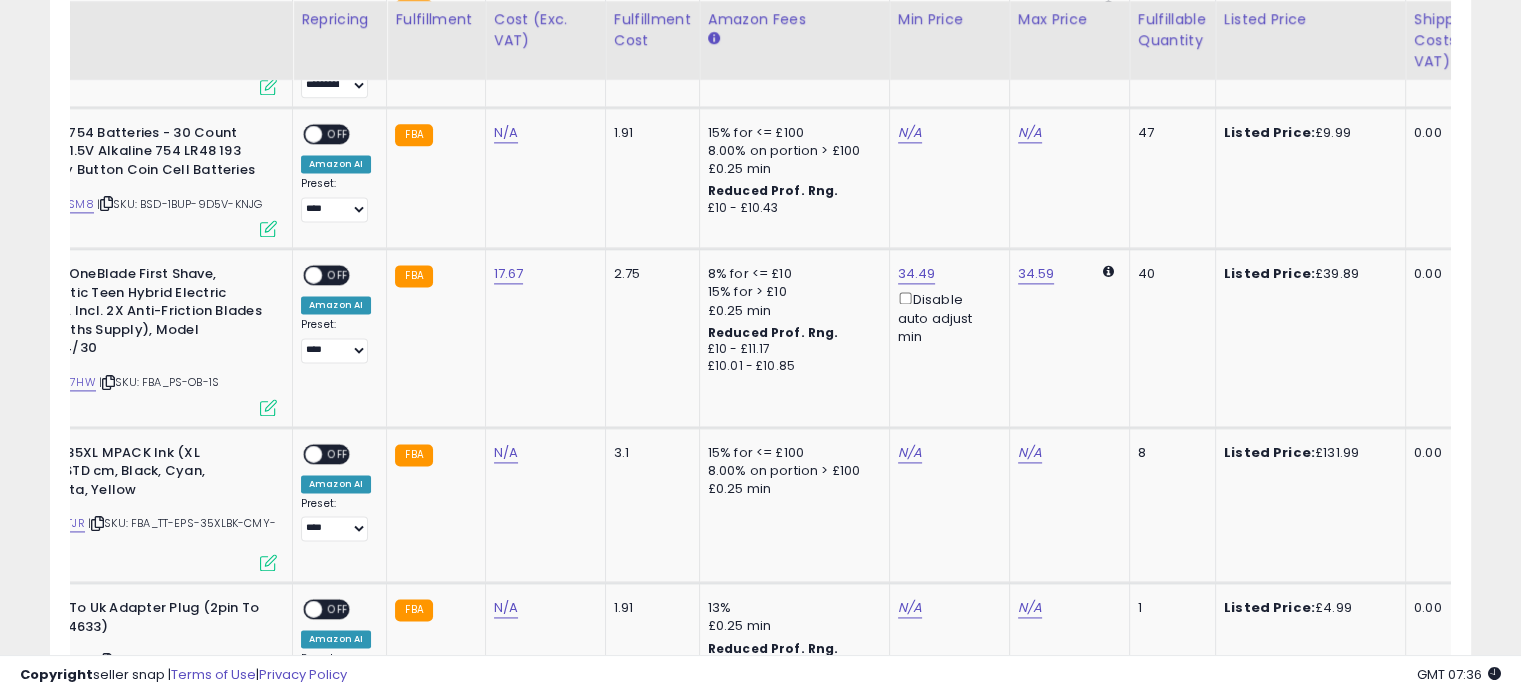 scroll, scrollTop: 0, scrollLeft: 64, axis: horizontal 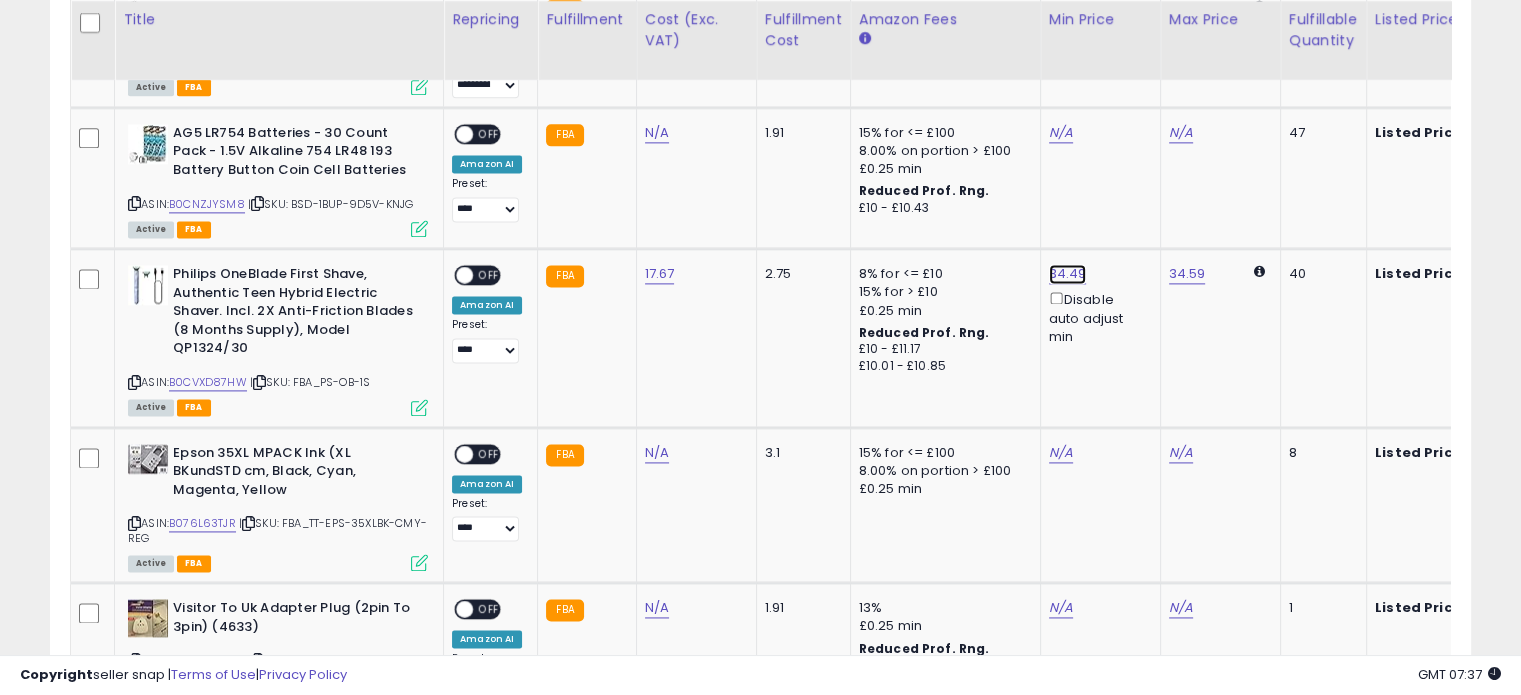 click on "34.49" at bounding box center (1065, -1626) 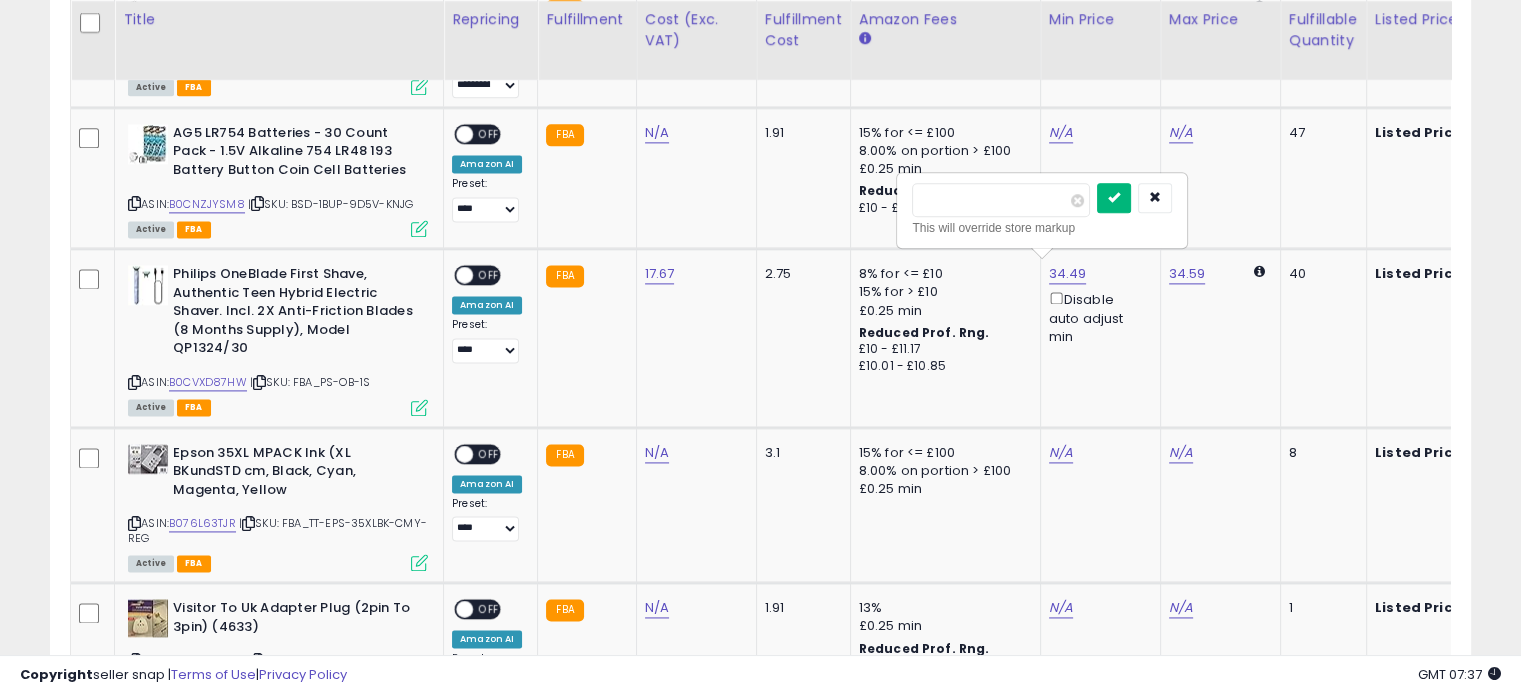 type on "*****" 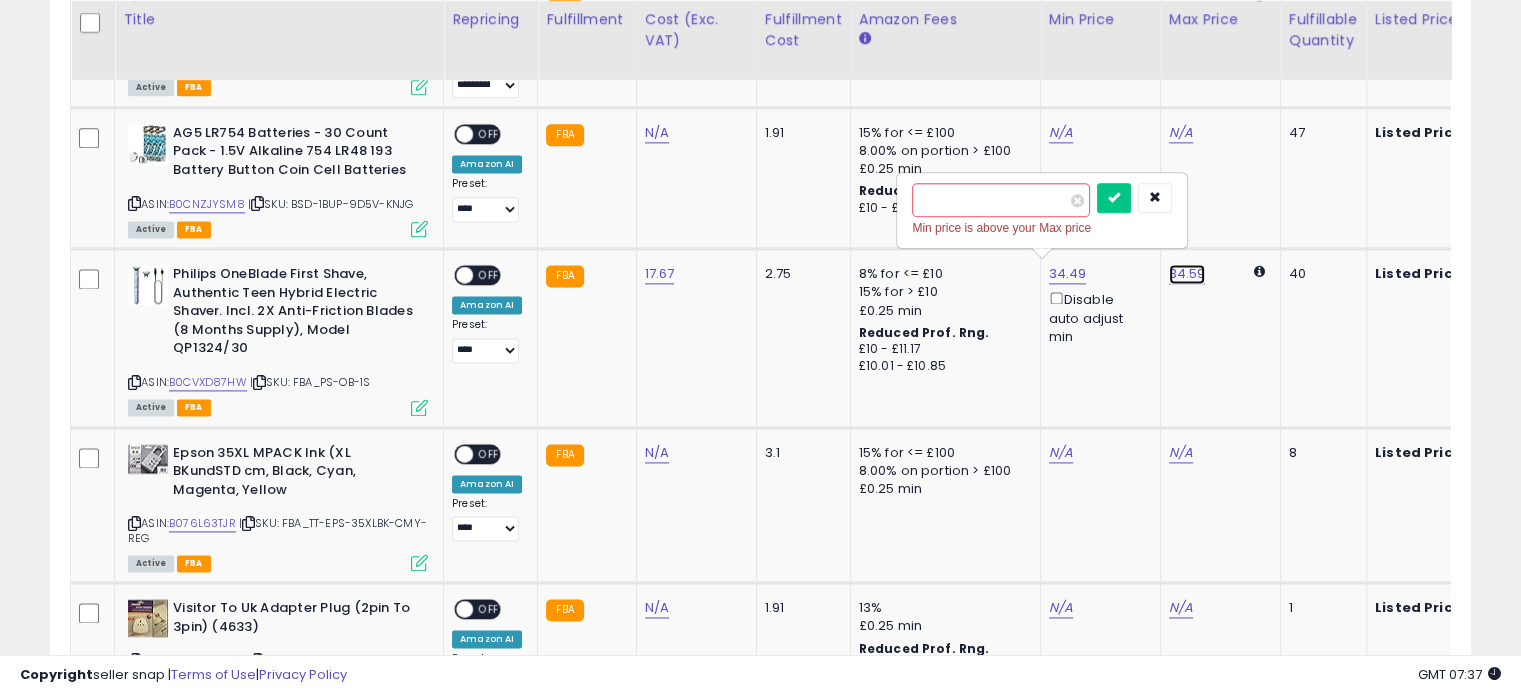 click on "34.59" at bounding box center [1187, -1626] 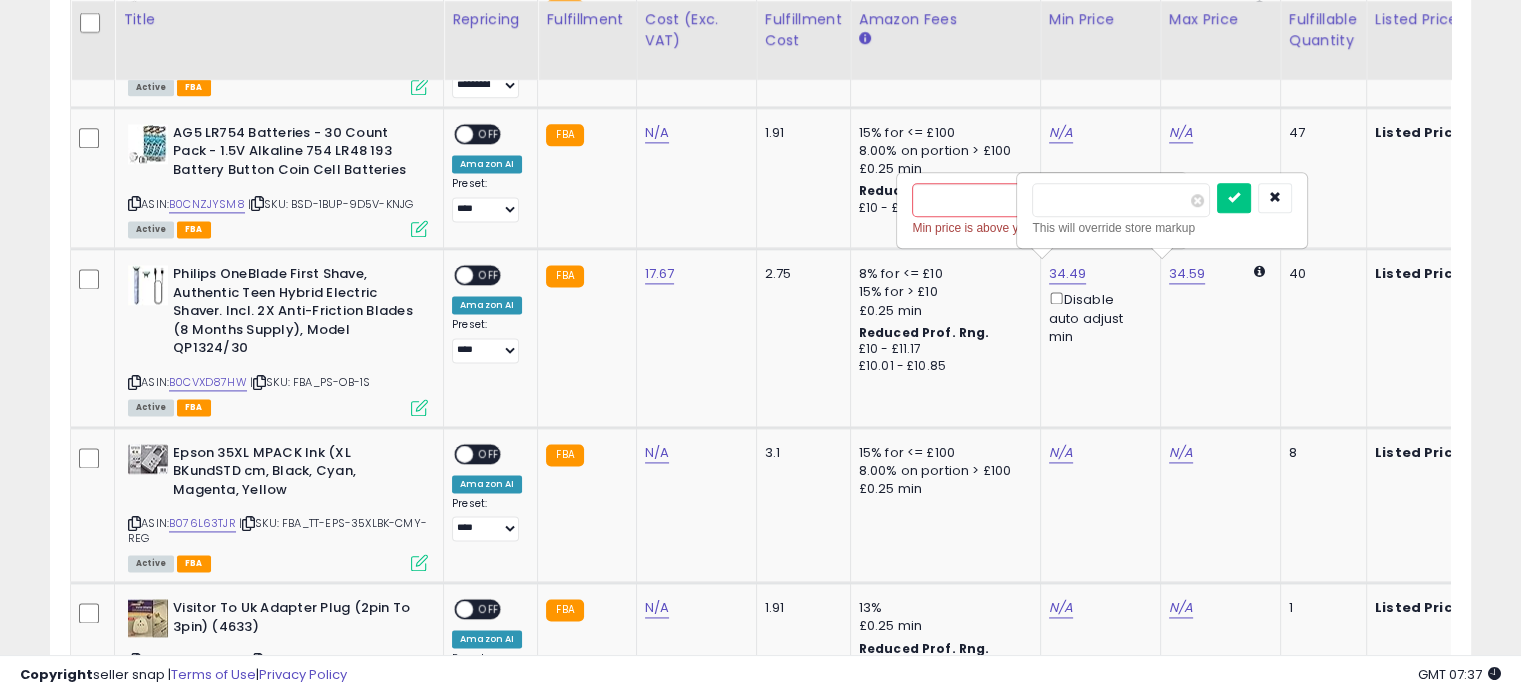 type on "*" 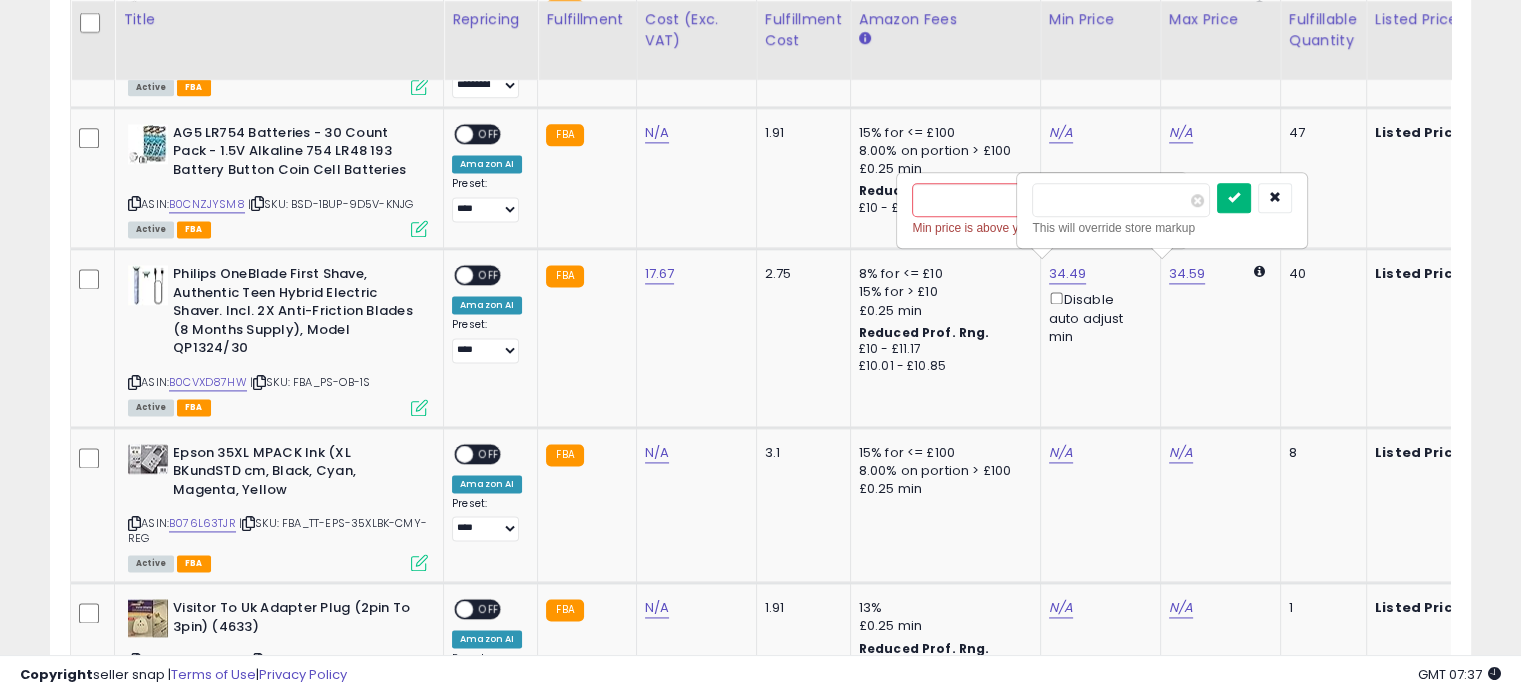 type on "*****" 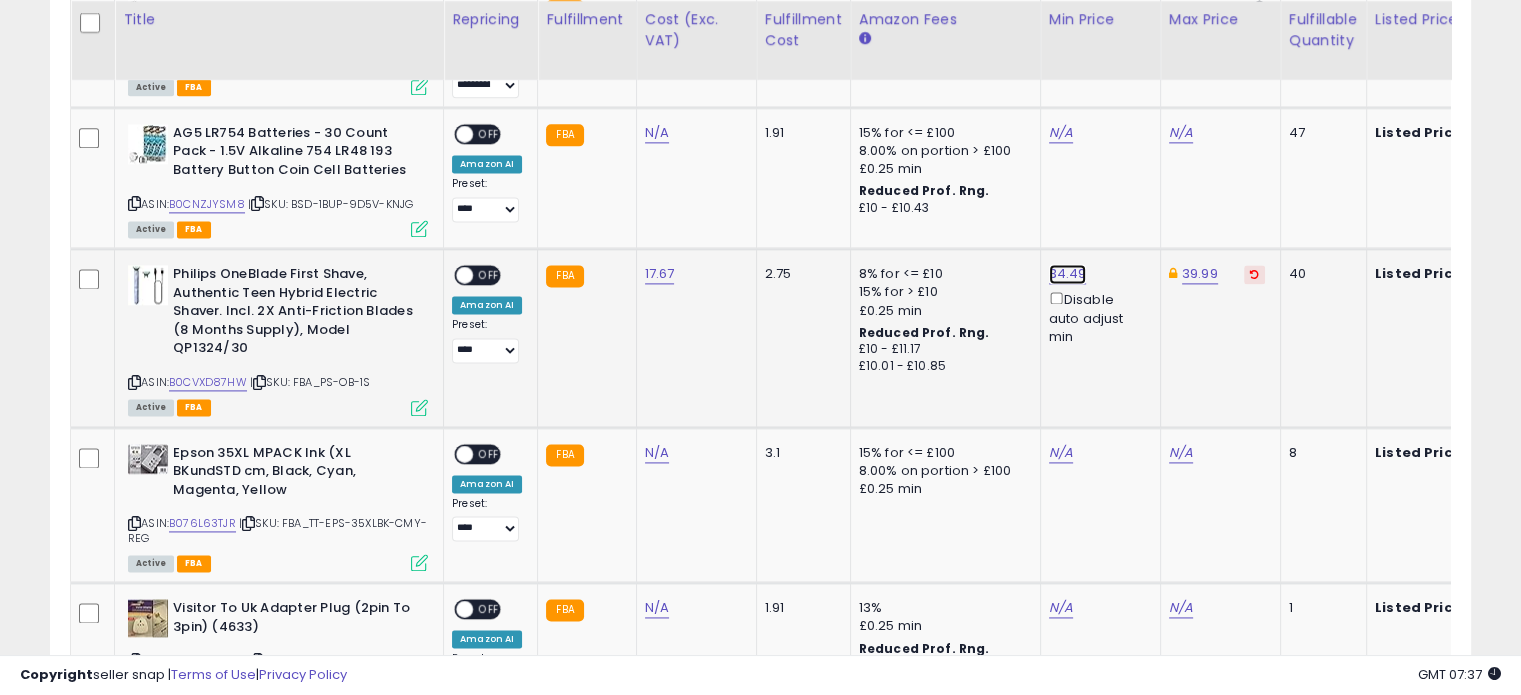 click on "34.49" at bounding box center [1065, -1626] 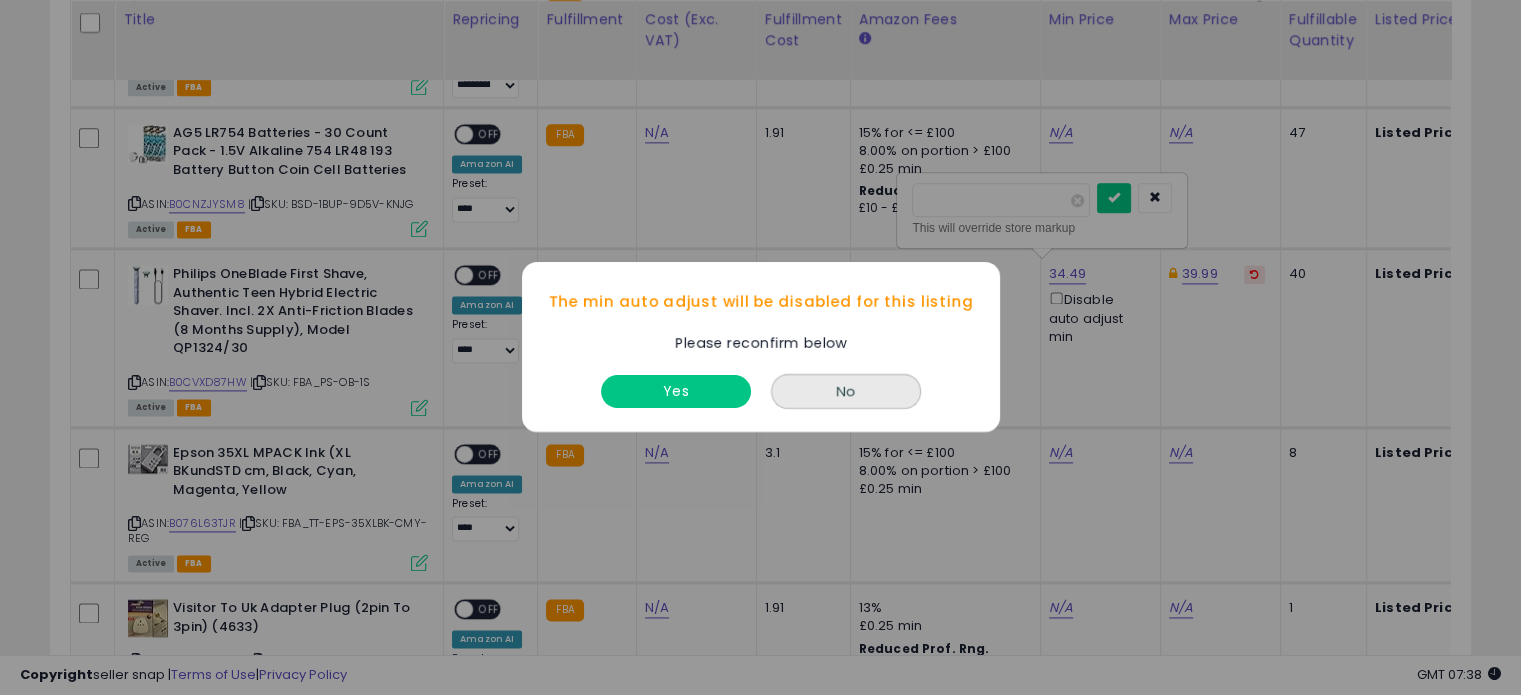 click on "No" at bounding box center (846, 392) 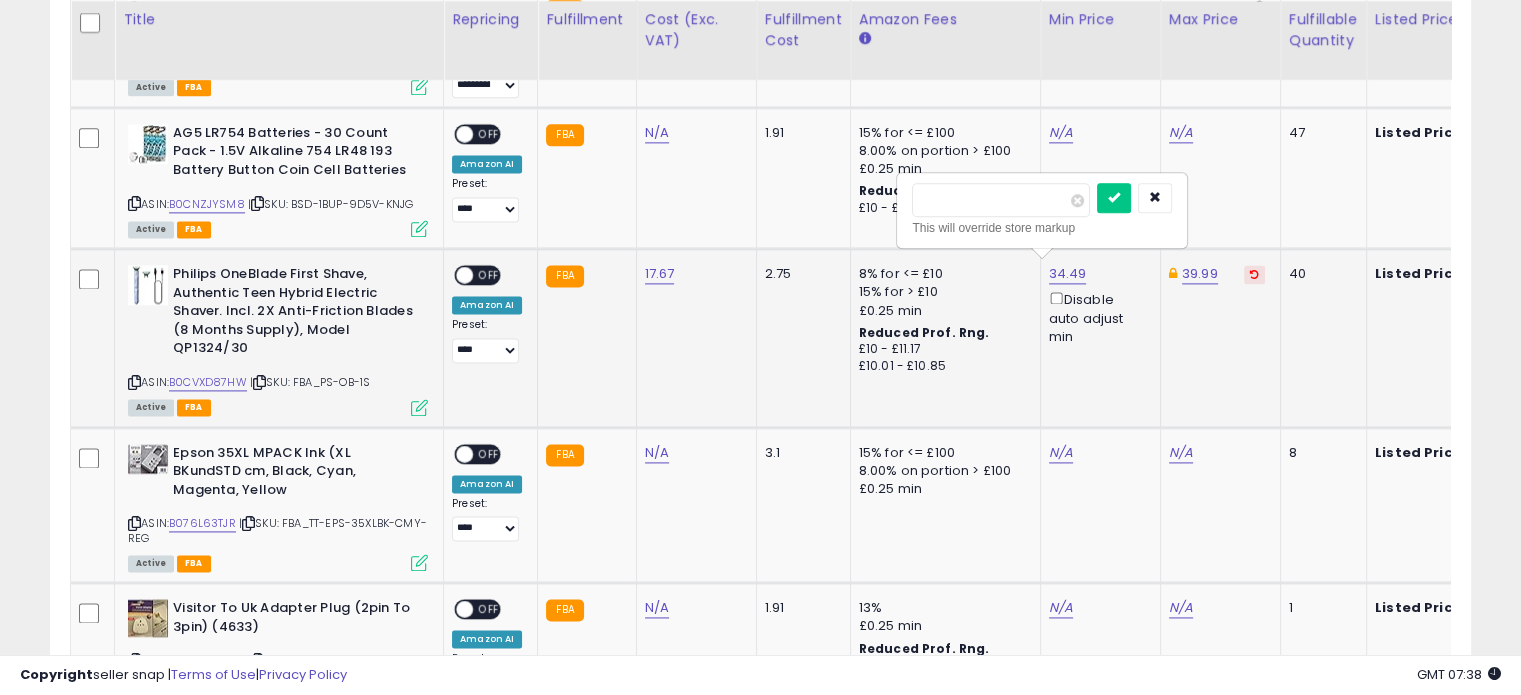 click at bounding box center (419, 407) 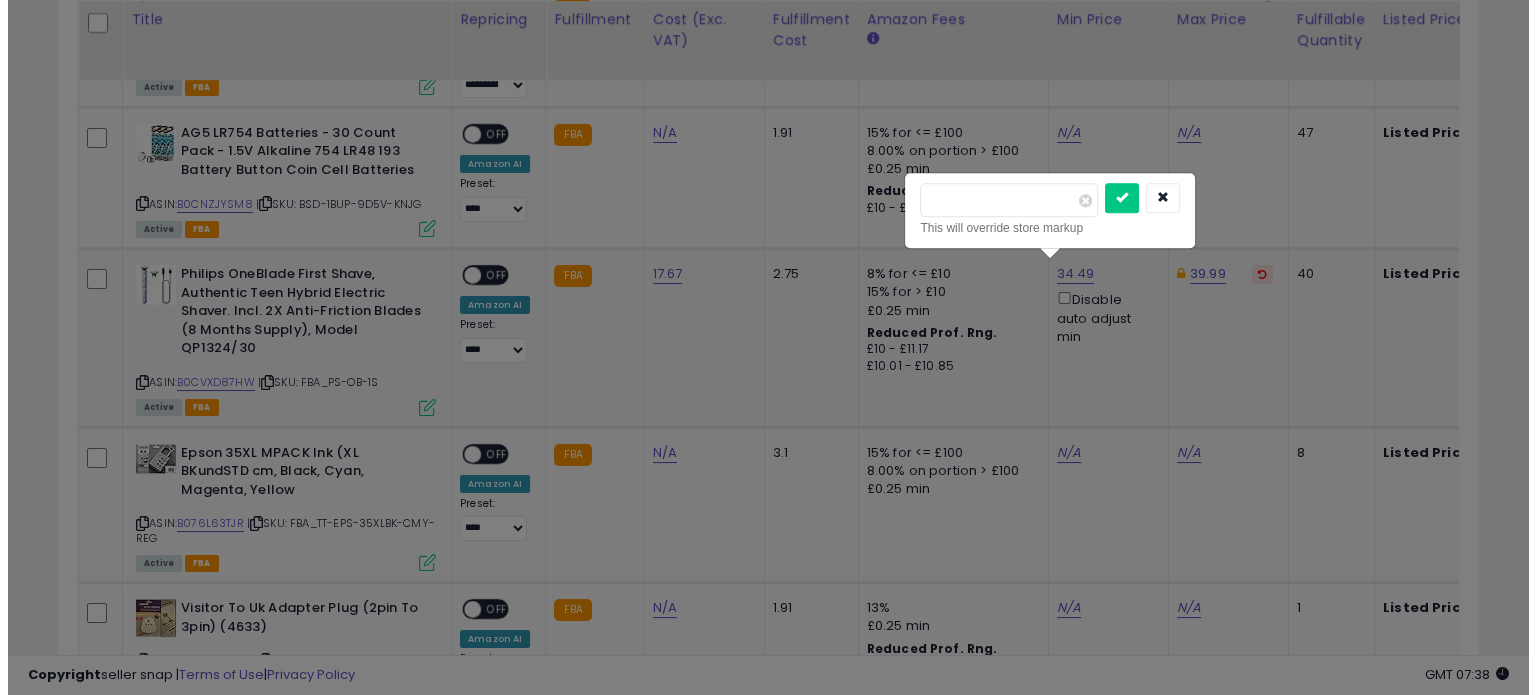 scroll, scrollTop: 999589, scrollLeft: 999168, axis: both 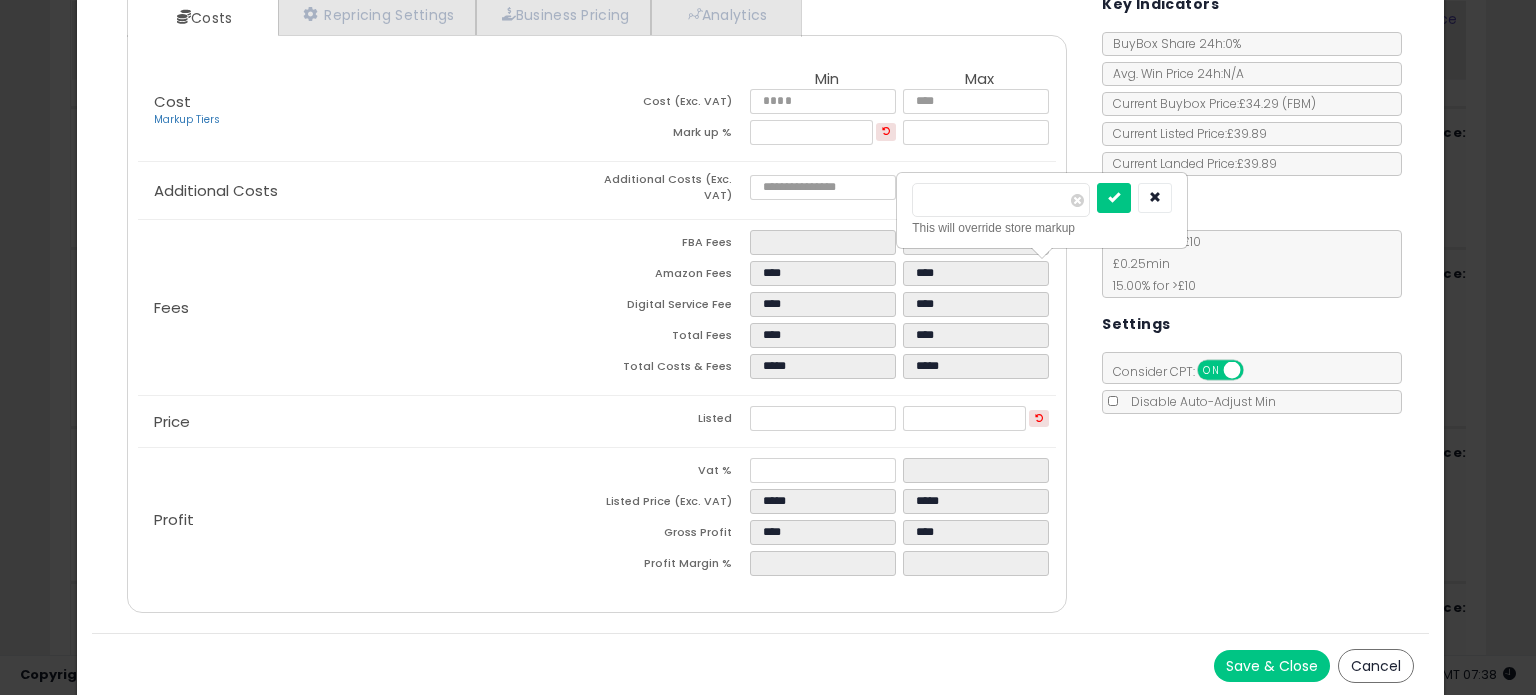 click on "Cancel" at bounding box center [1376, 666] 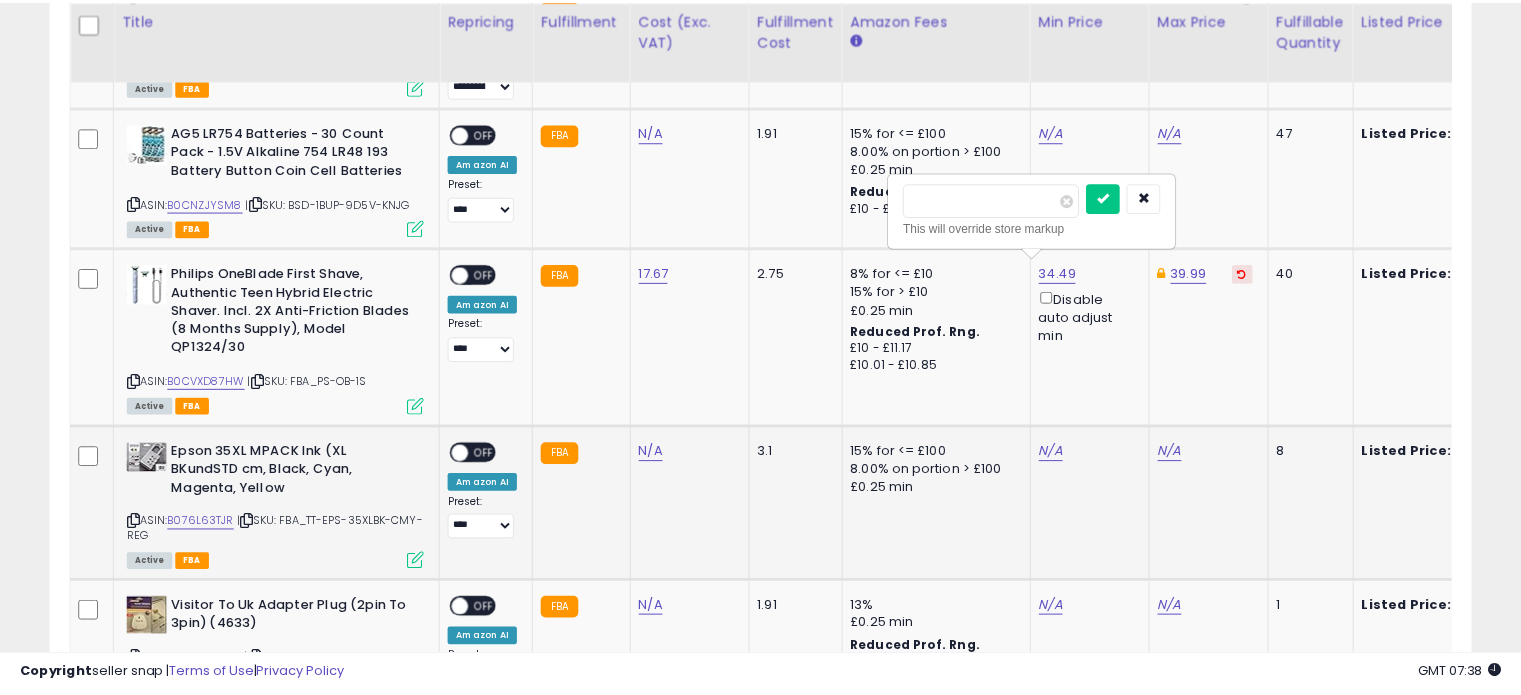 scroll, scrollTop: 409, scrollLeft: 822, axis: both 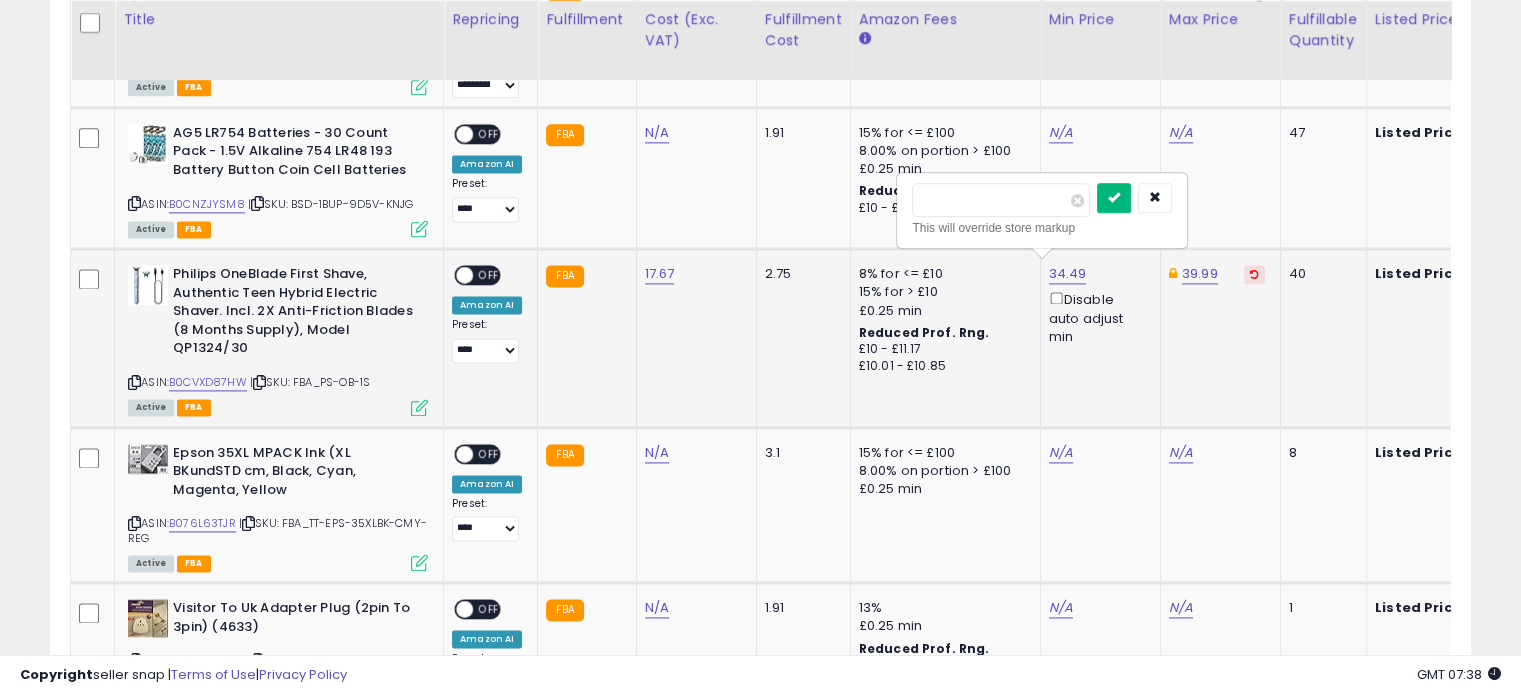 click at bounding box center (1114, 198) 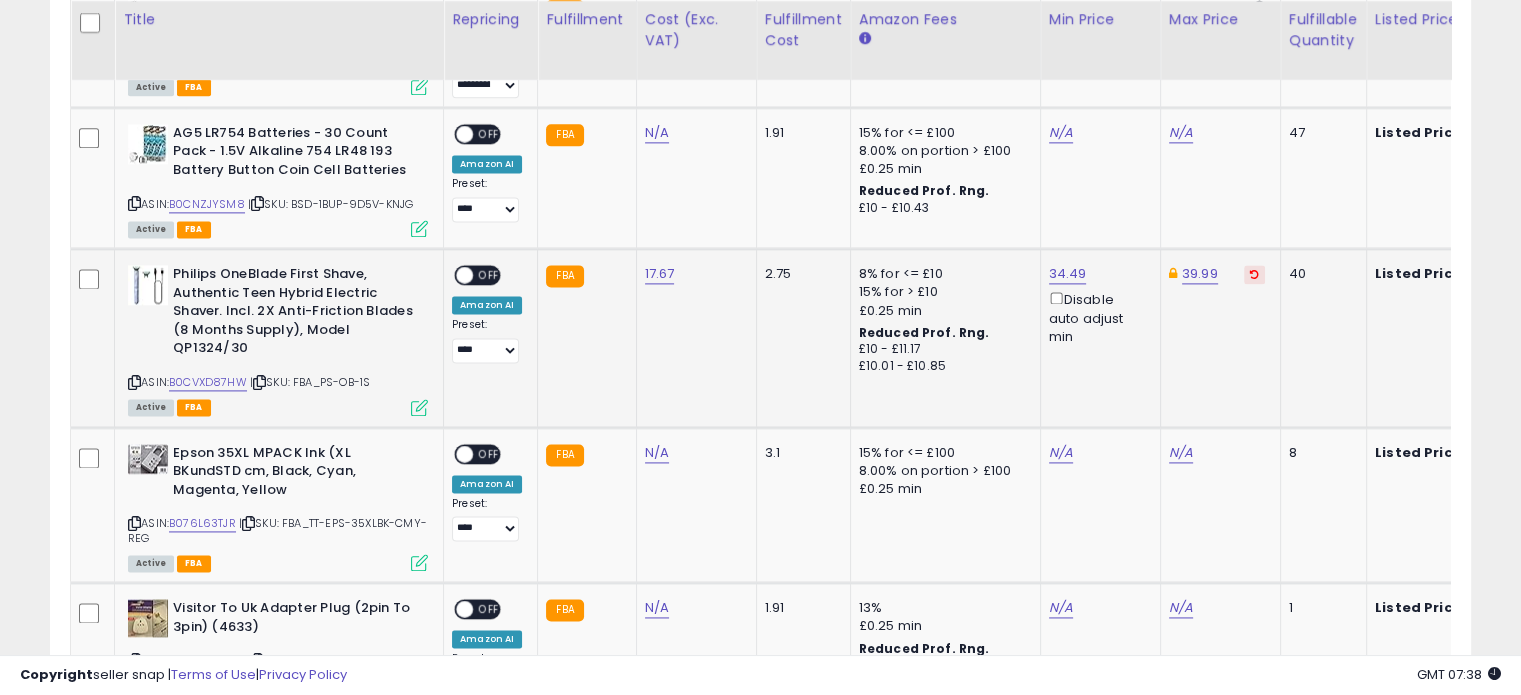 scroll, scrollTop: 0, scrollLeft: 87, axis: horizontal 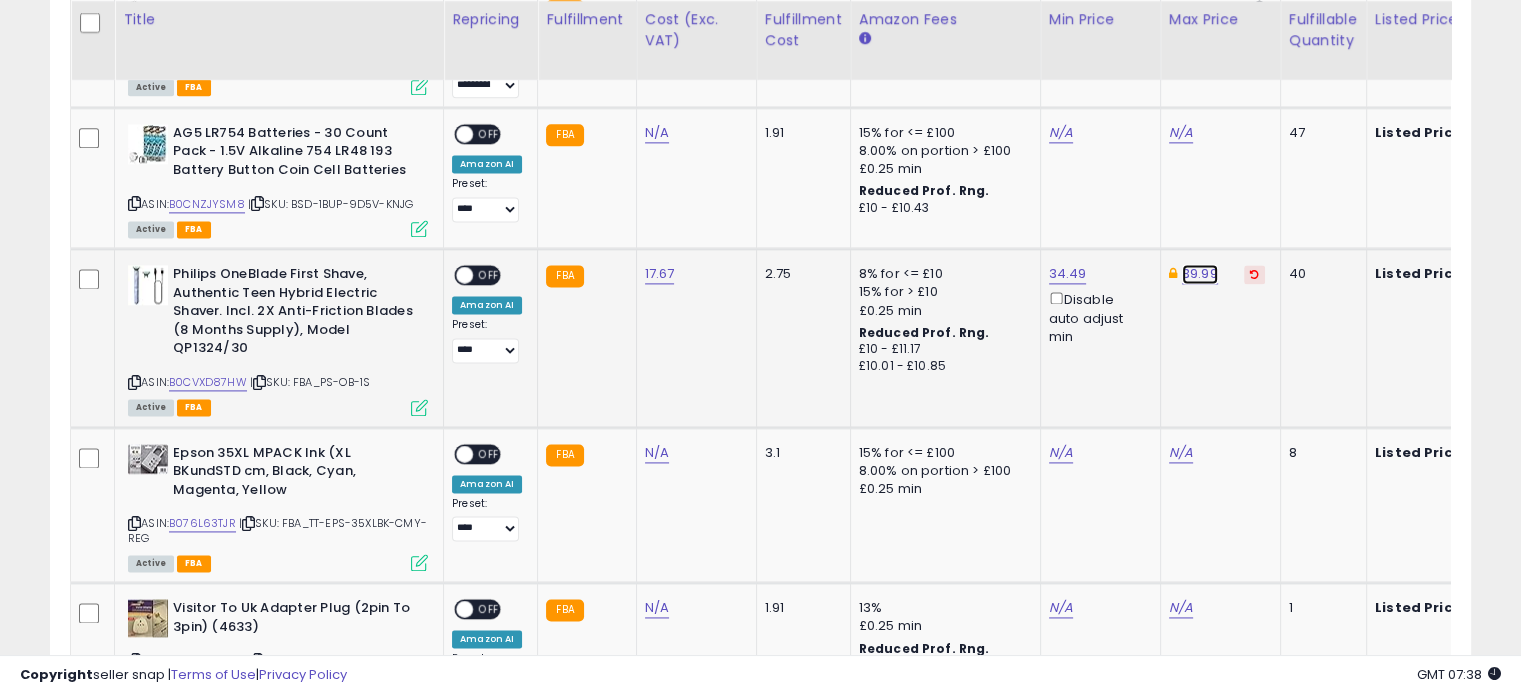 click on "39.99" at bounding box center [1200, 274] 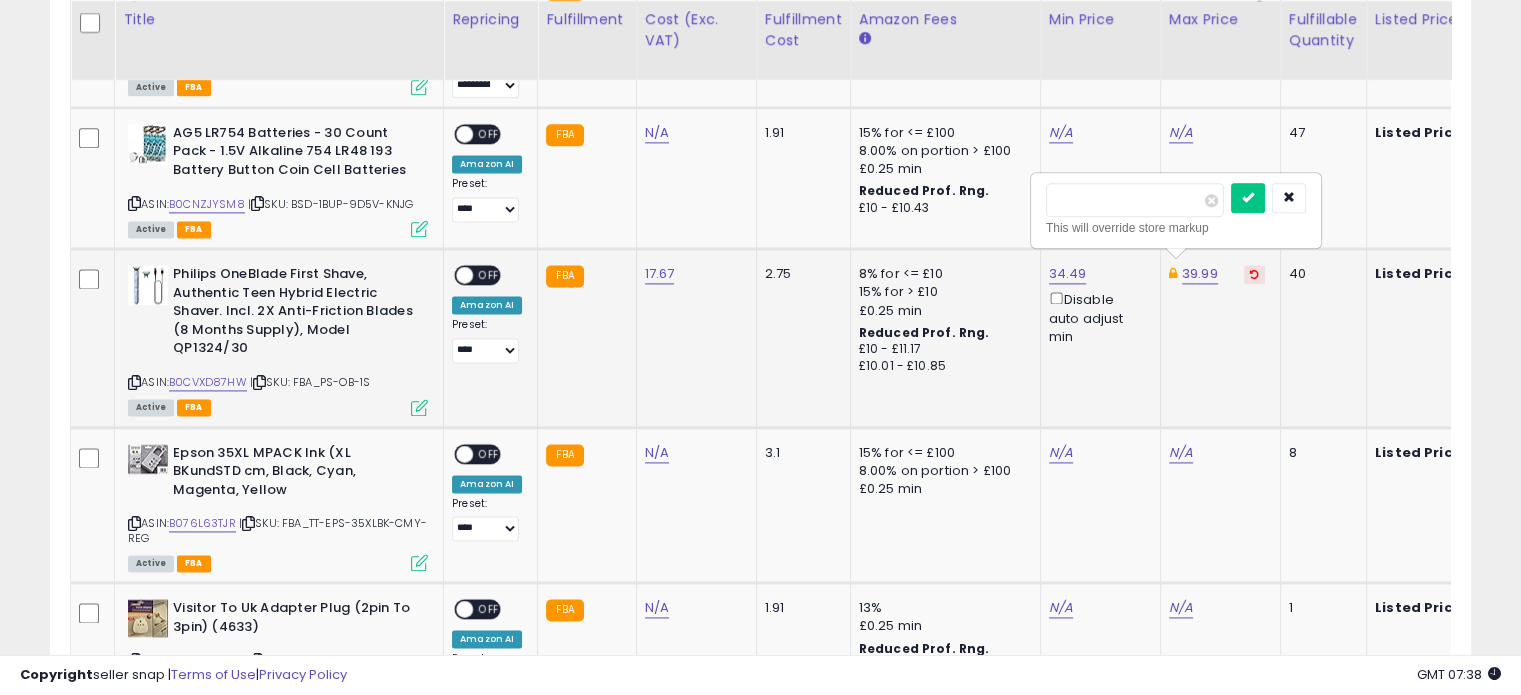 type on "*" 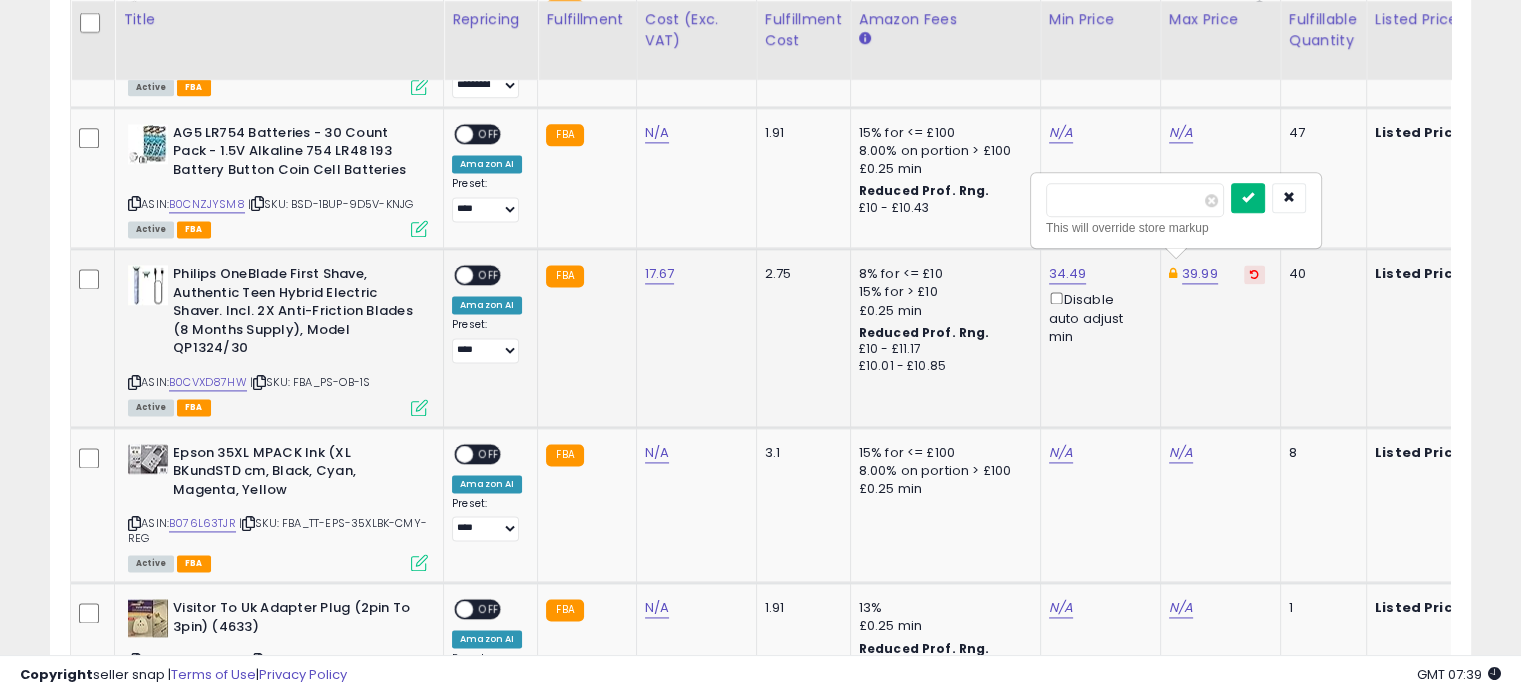type on "*****" 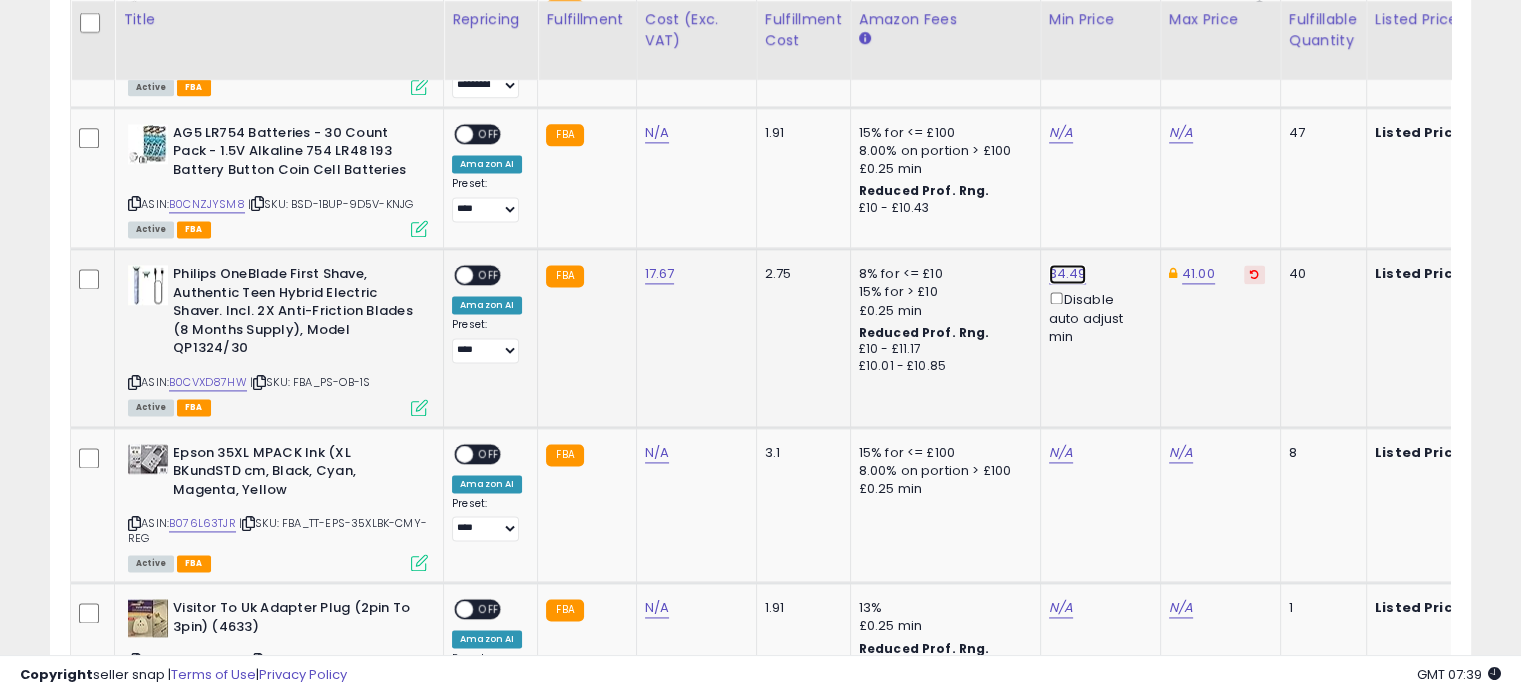 click on "34.49" at bounding box center [1065, -1626] 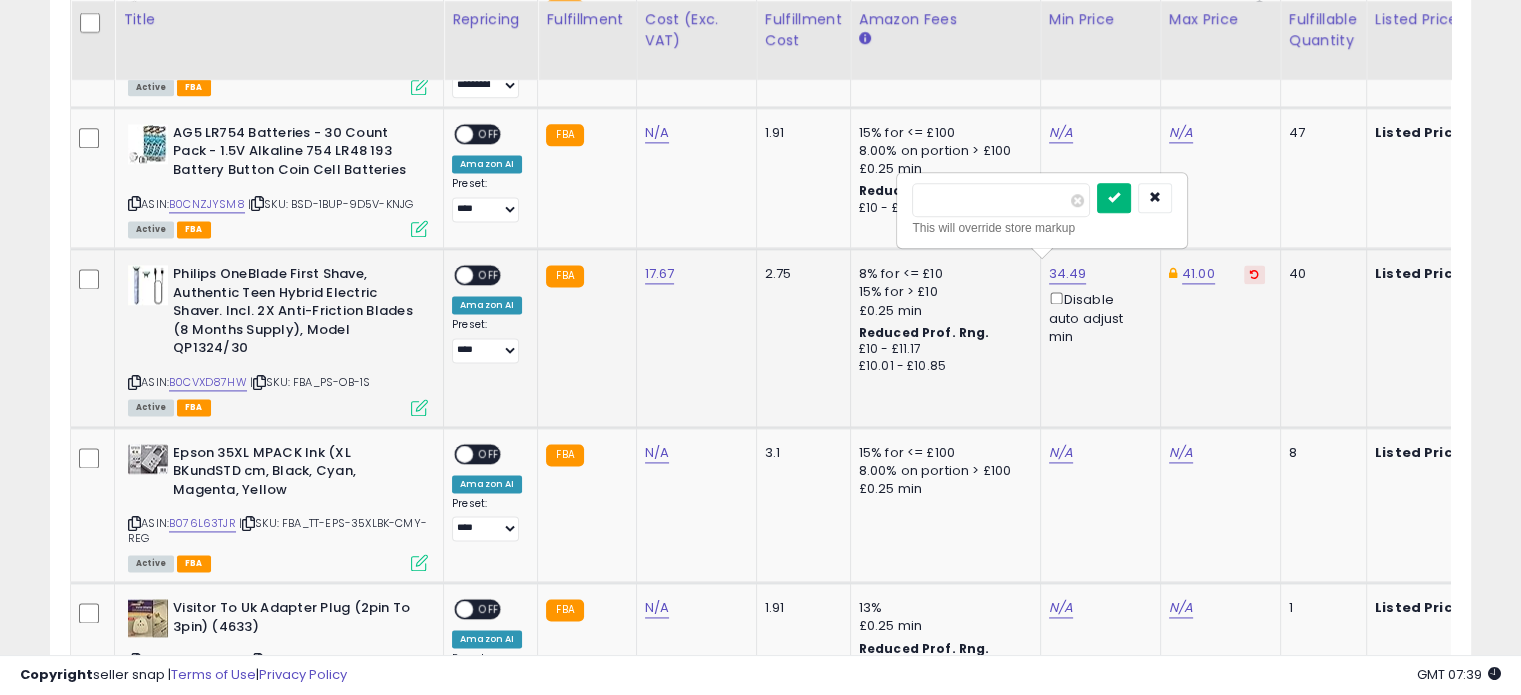 type on "*****" 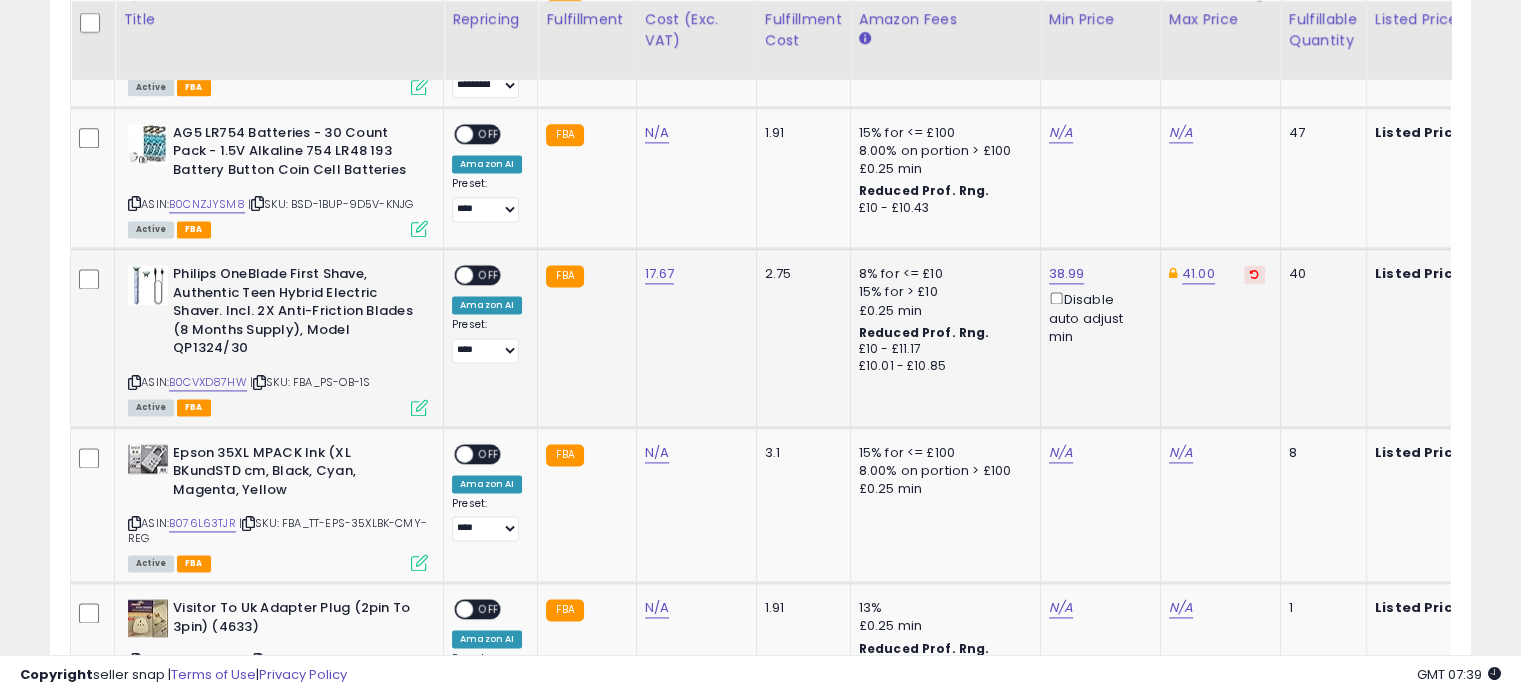 click at bounding box center (419, 407) 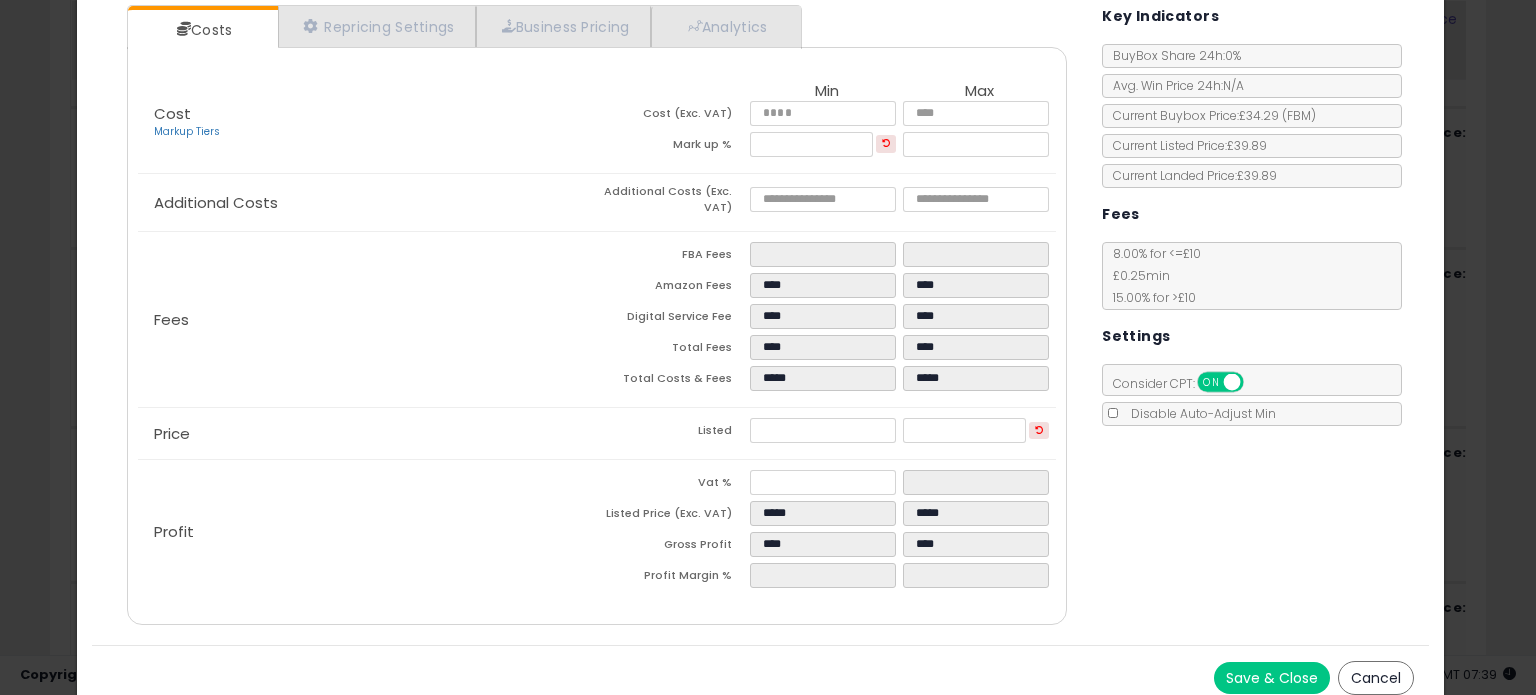 click on "Cancel" at bounding box center (1376, 678) 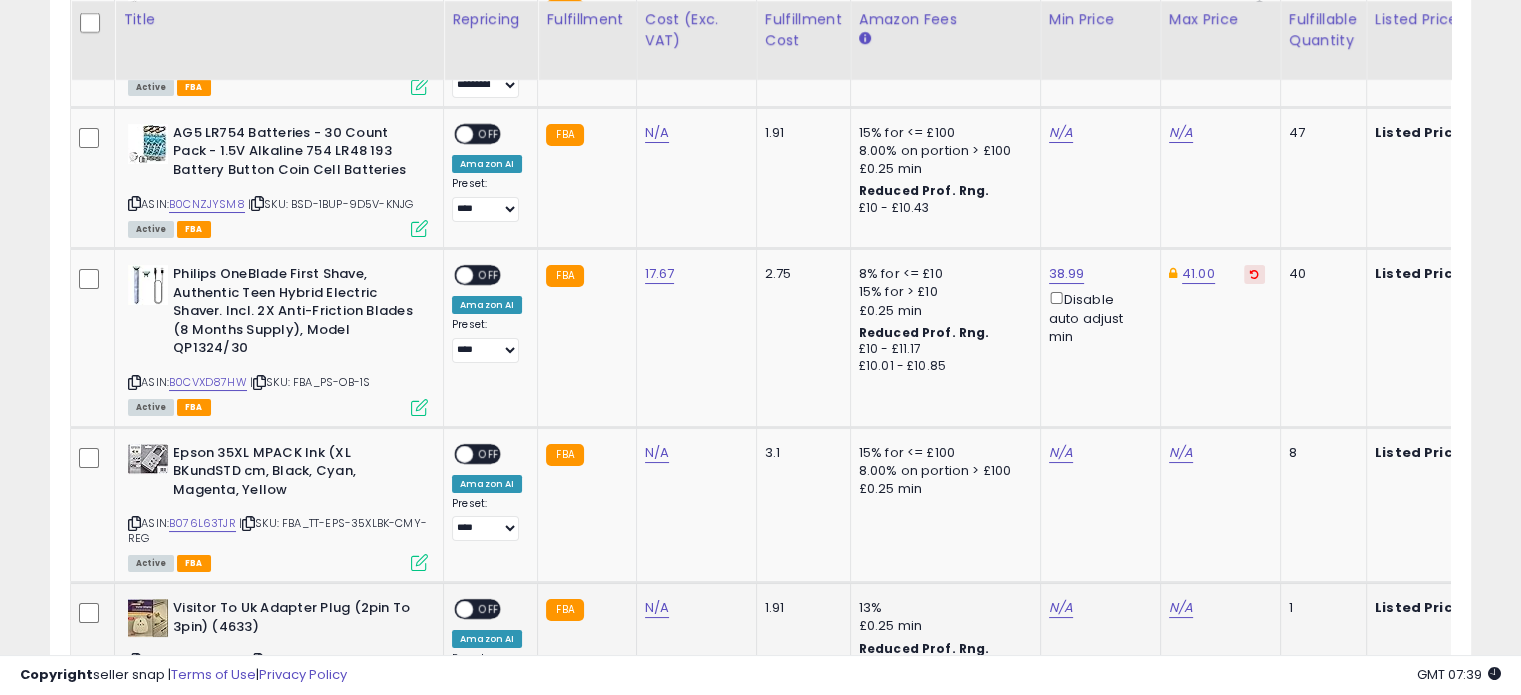 scroll, scrollTop: 409, scrollLeft: 822, axis: both 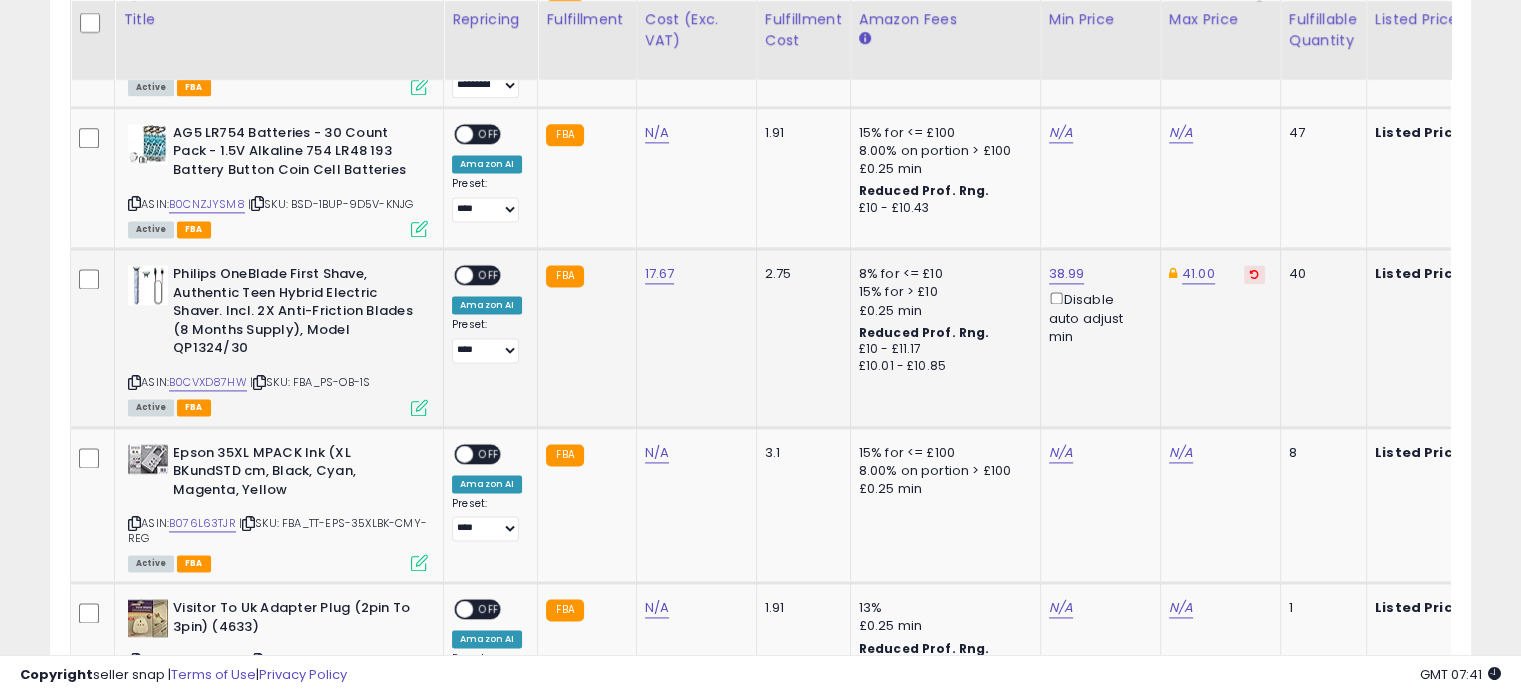 click at bounding box center (419, 407) 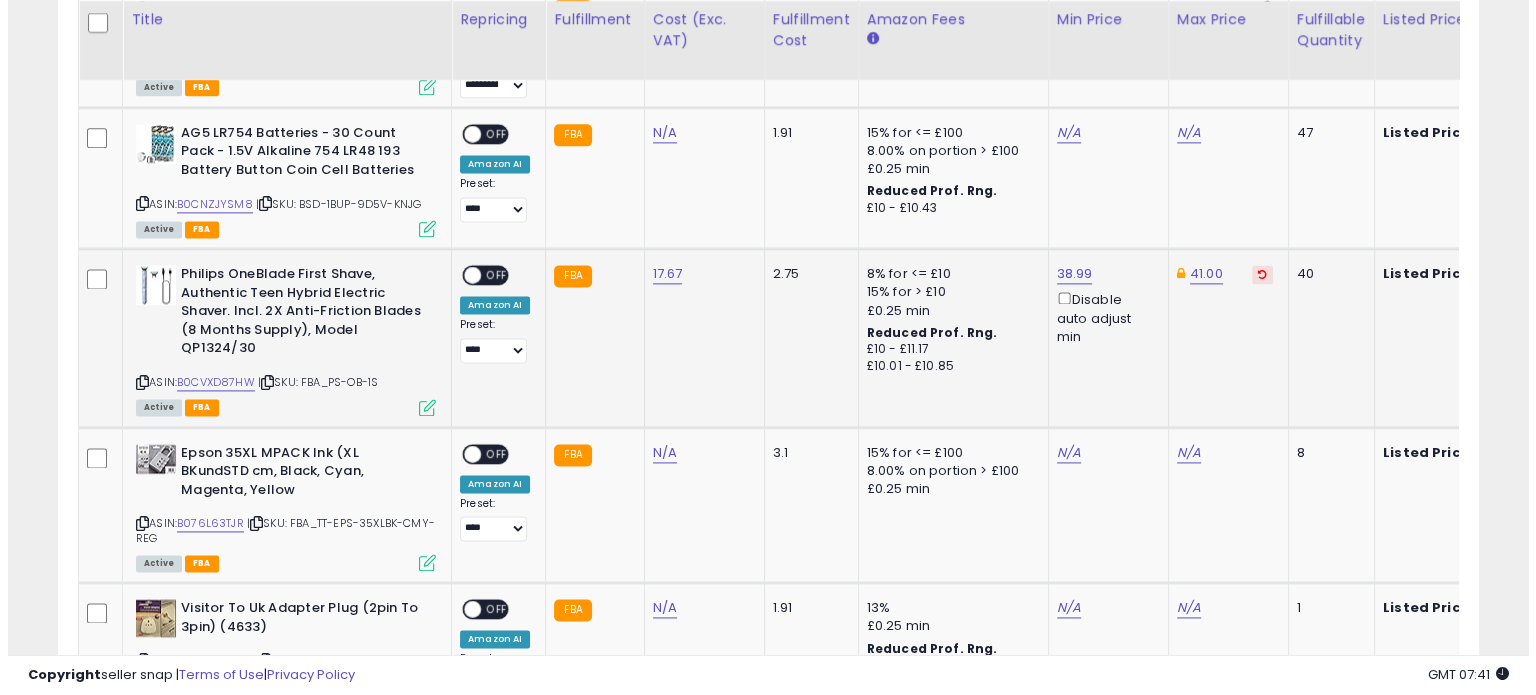 scroll, scrollTop: 999589, scrollLeft: 999168, axis: both 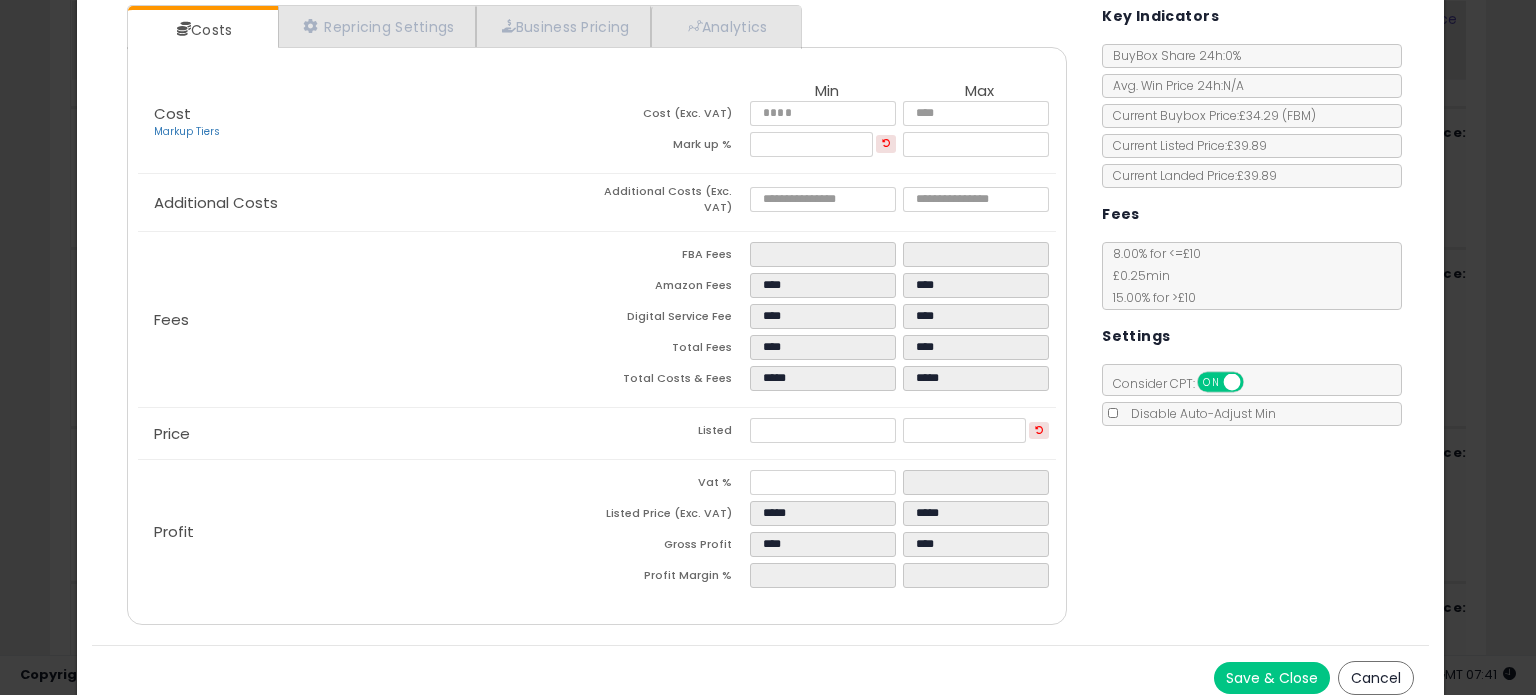 click on "Cancel" at bounding box center (1376, 678) 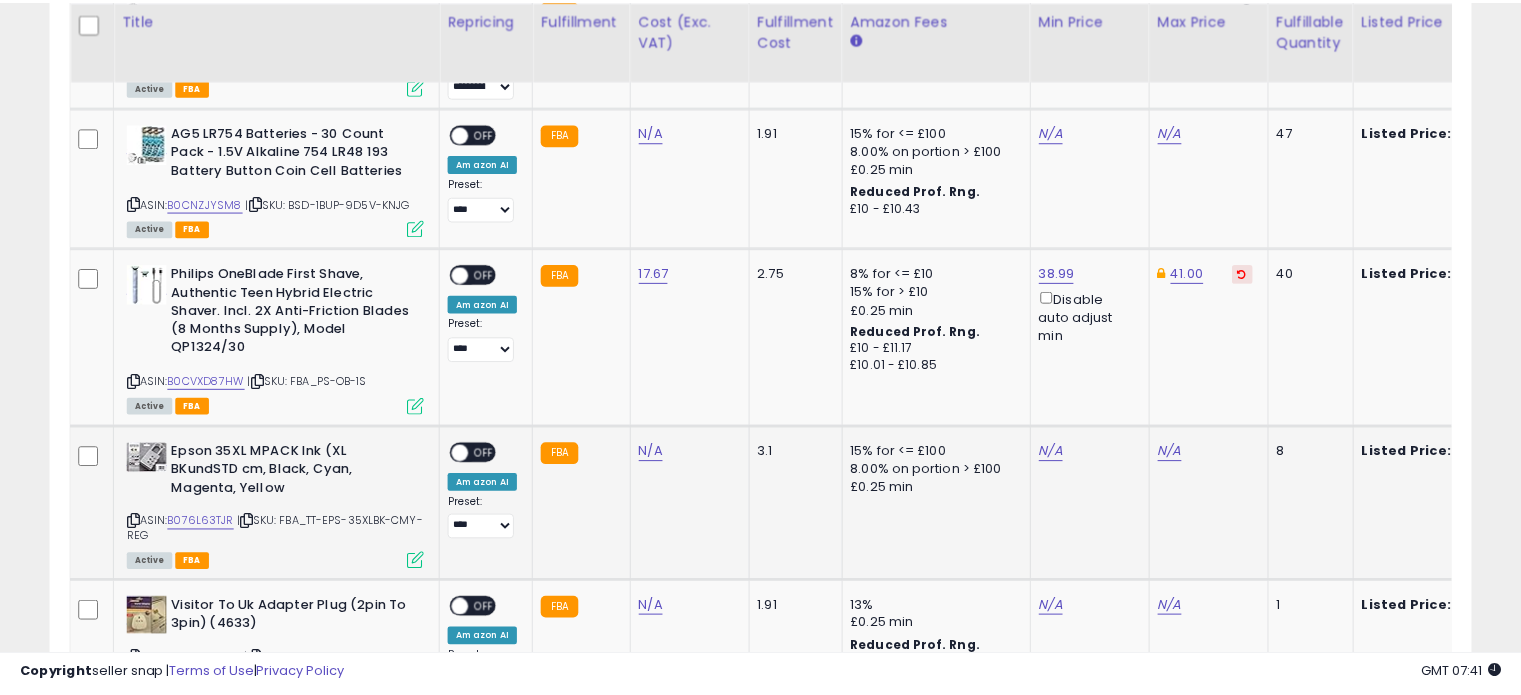 scroll, scrollTop: 409, scrollLeft: 822, axis: both 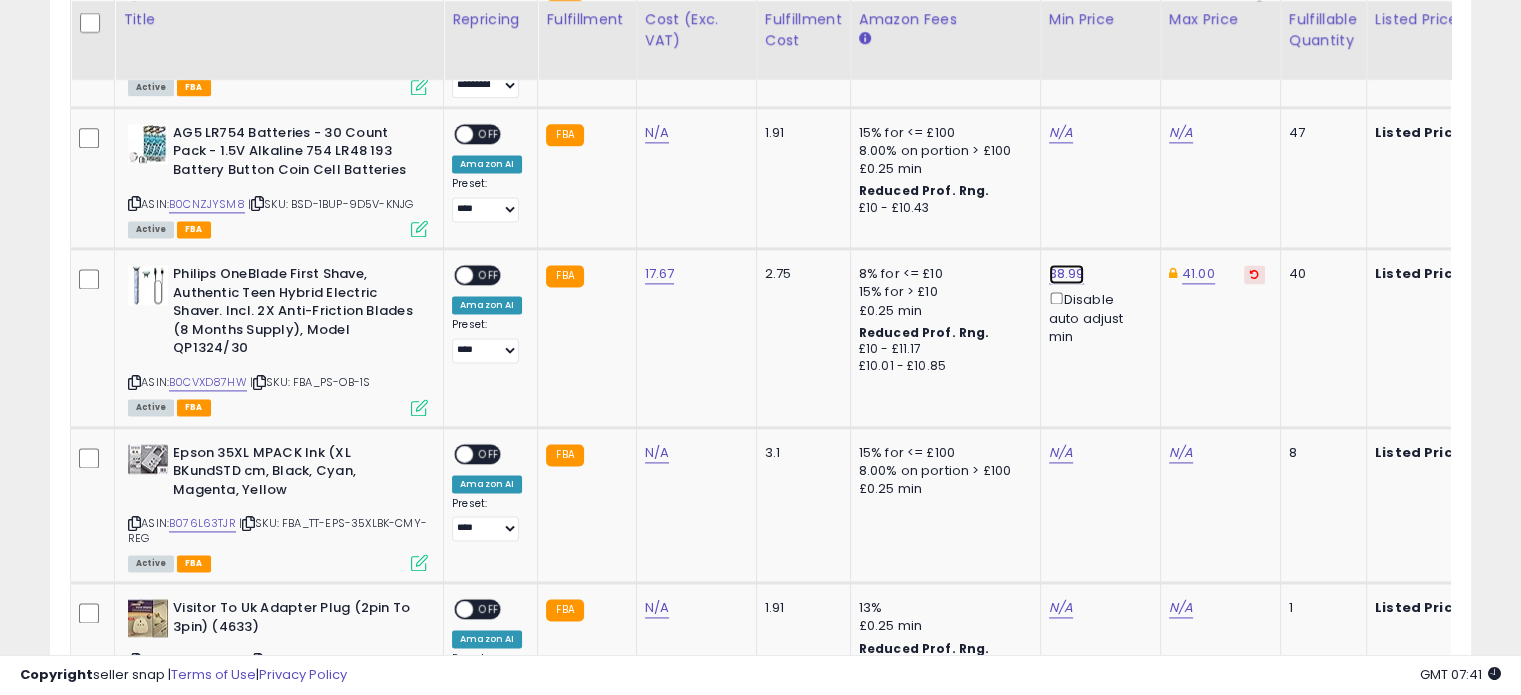 click on "38.99" at bounding box center (1065, -1626) 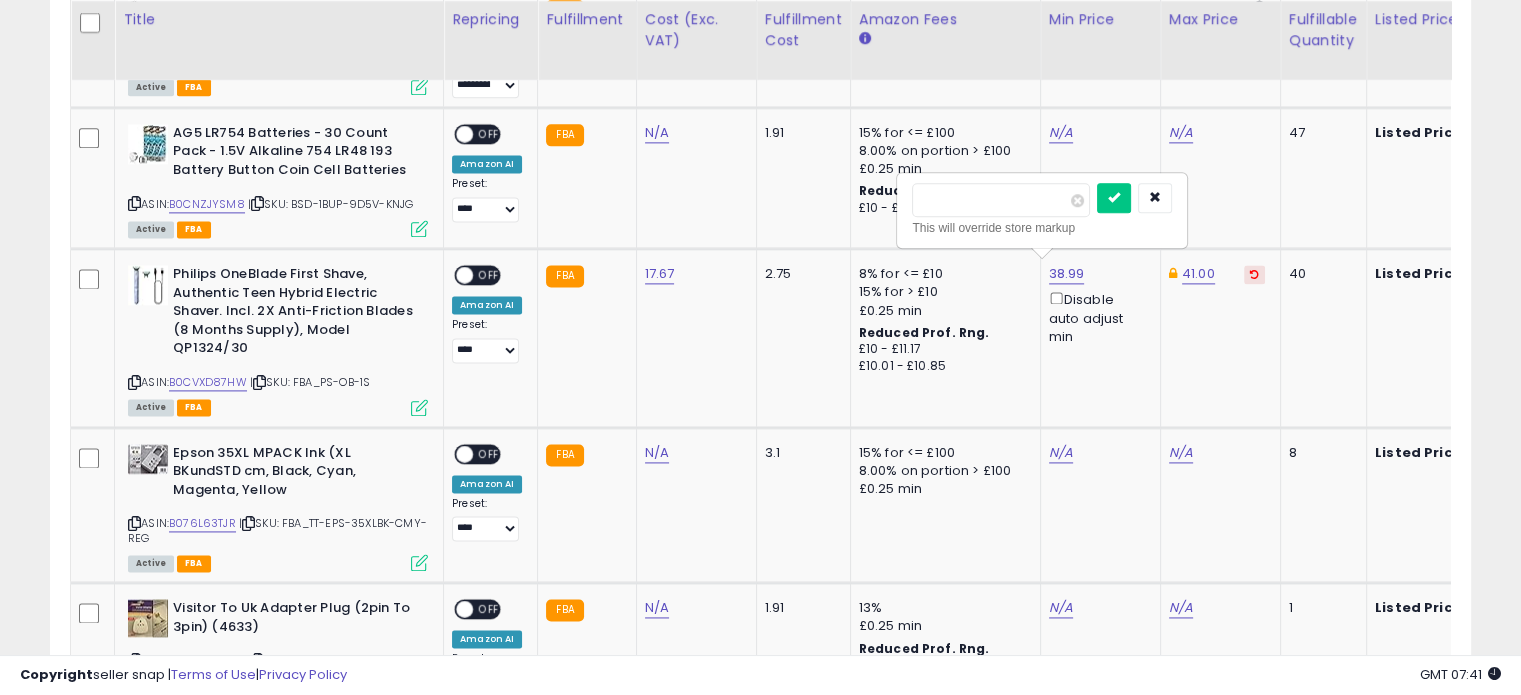 click on "*****" at bounding box center [1001, 200] 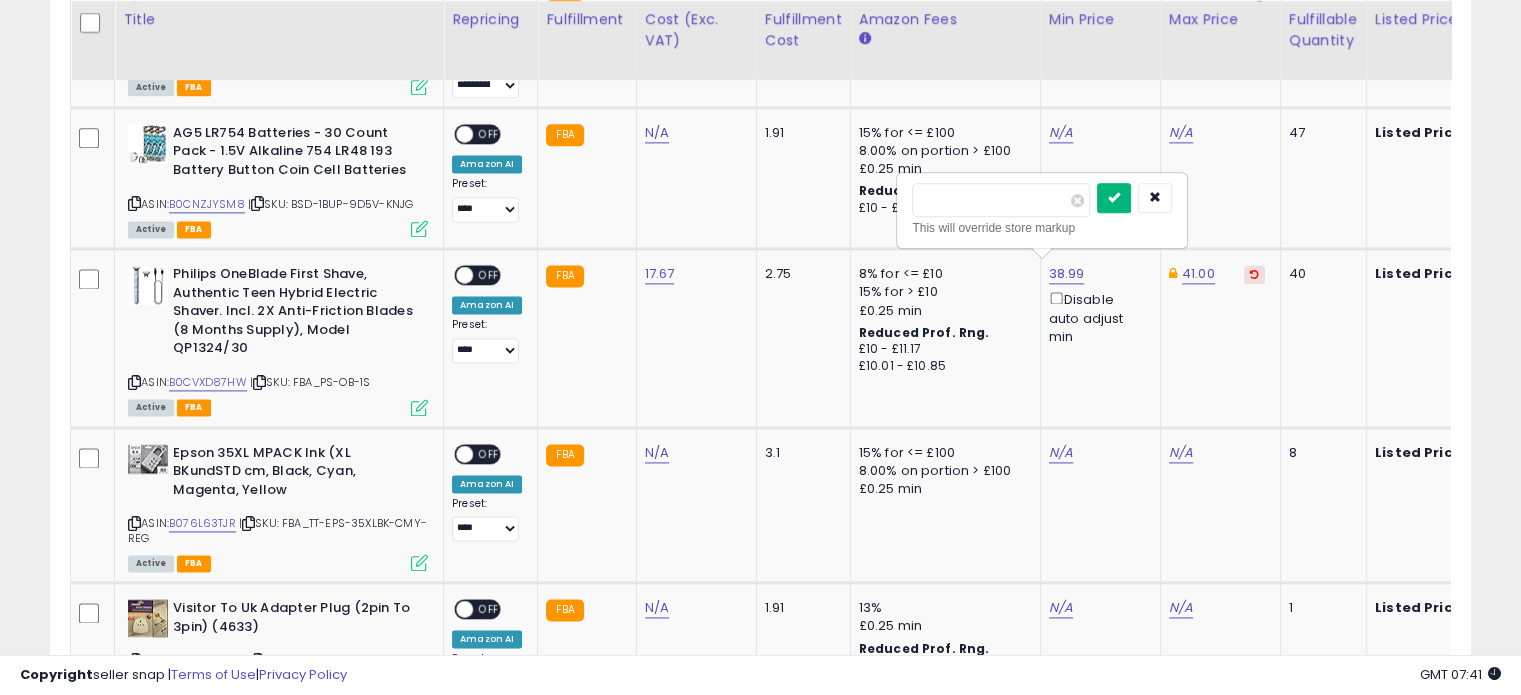 type on "*****" 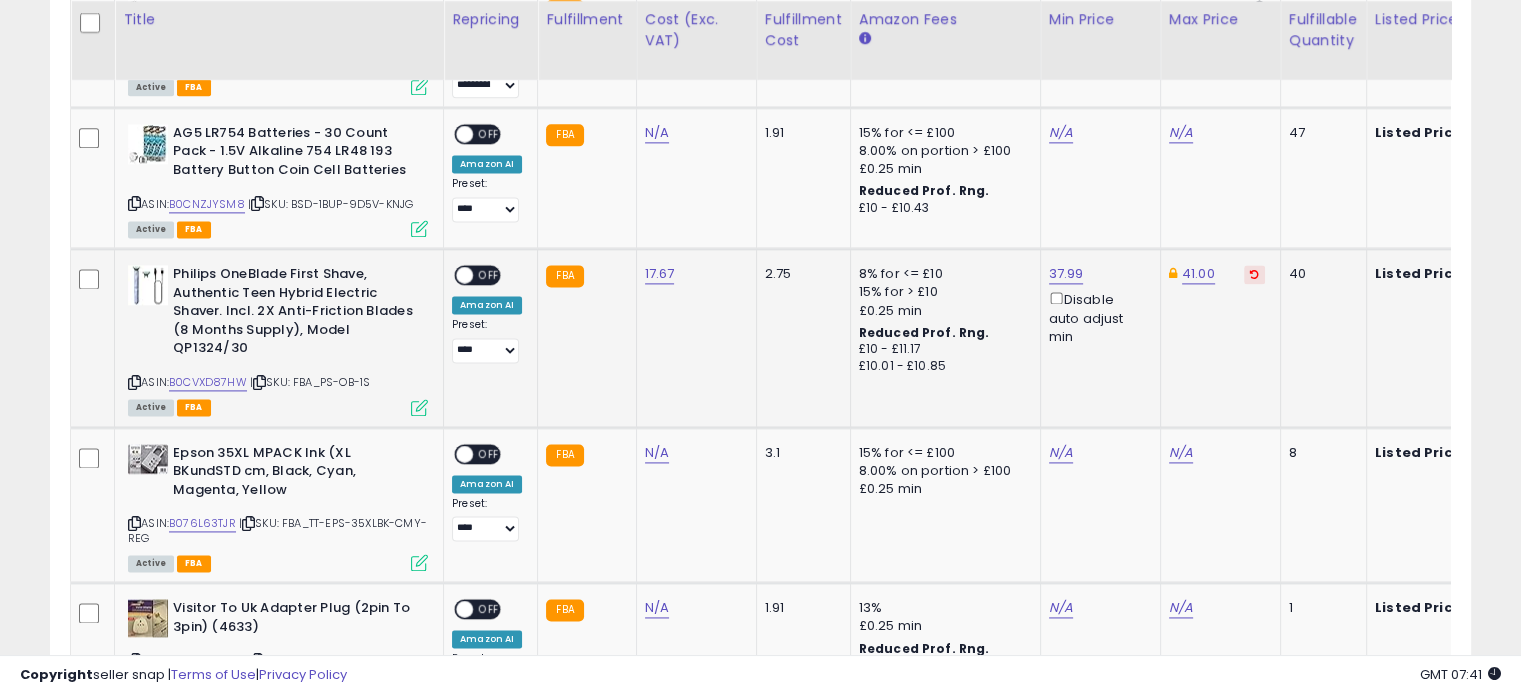 click at bounding box center (419, 407) 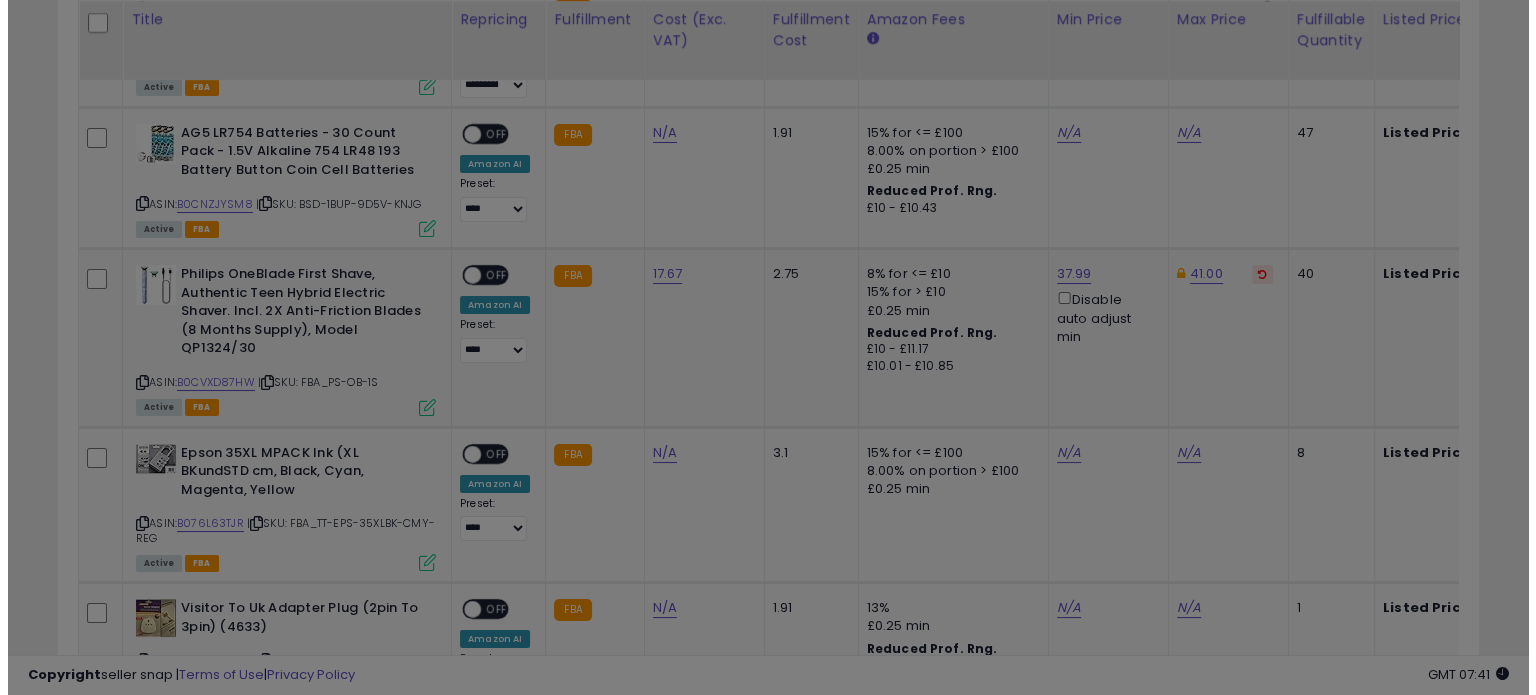 scroll, scrollTop: 999589, scrollLeft: 999168, axis: both 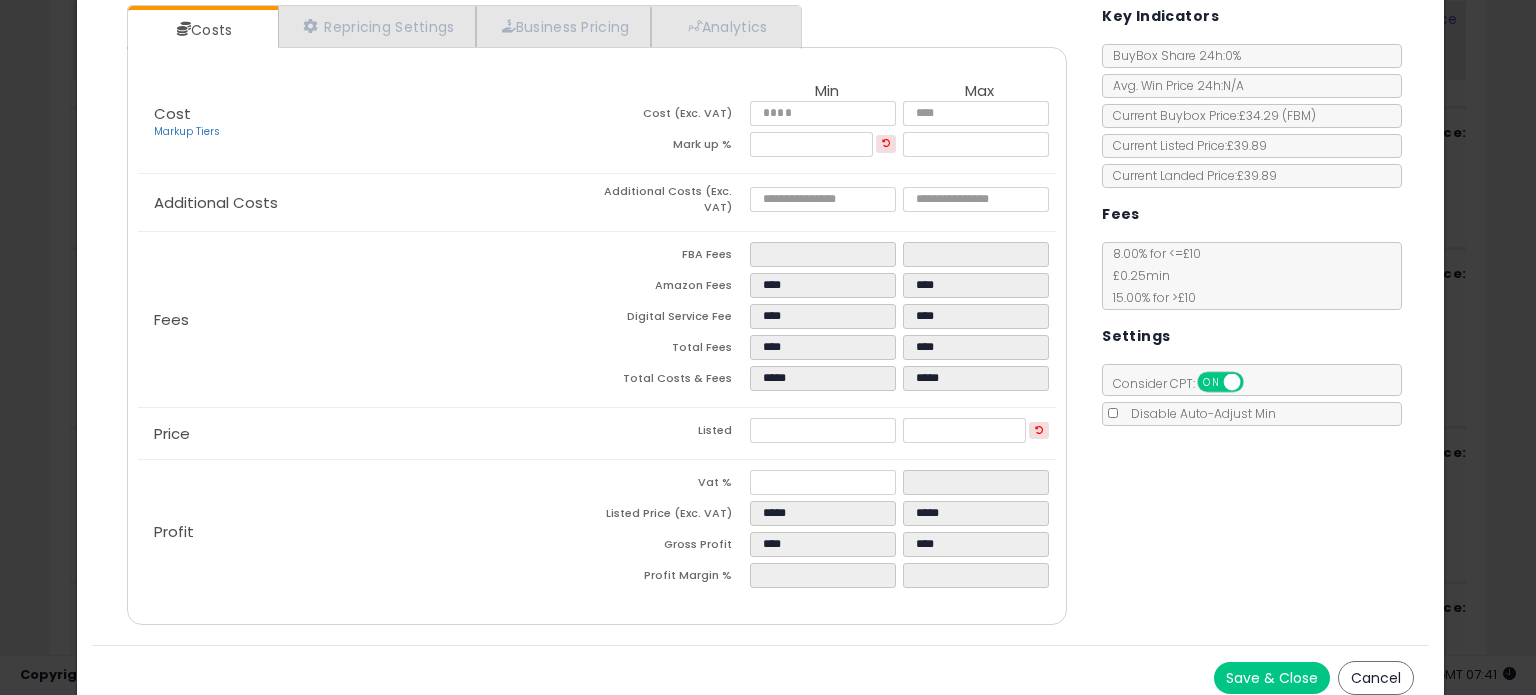 click on "Cancel" at bounding box center [1376, 678] 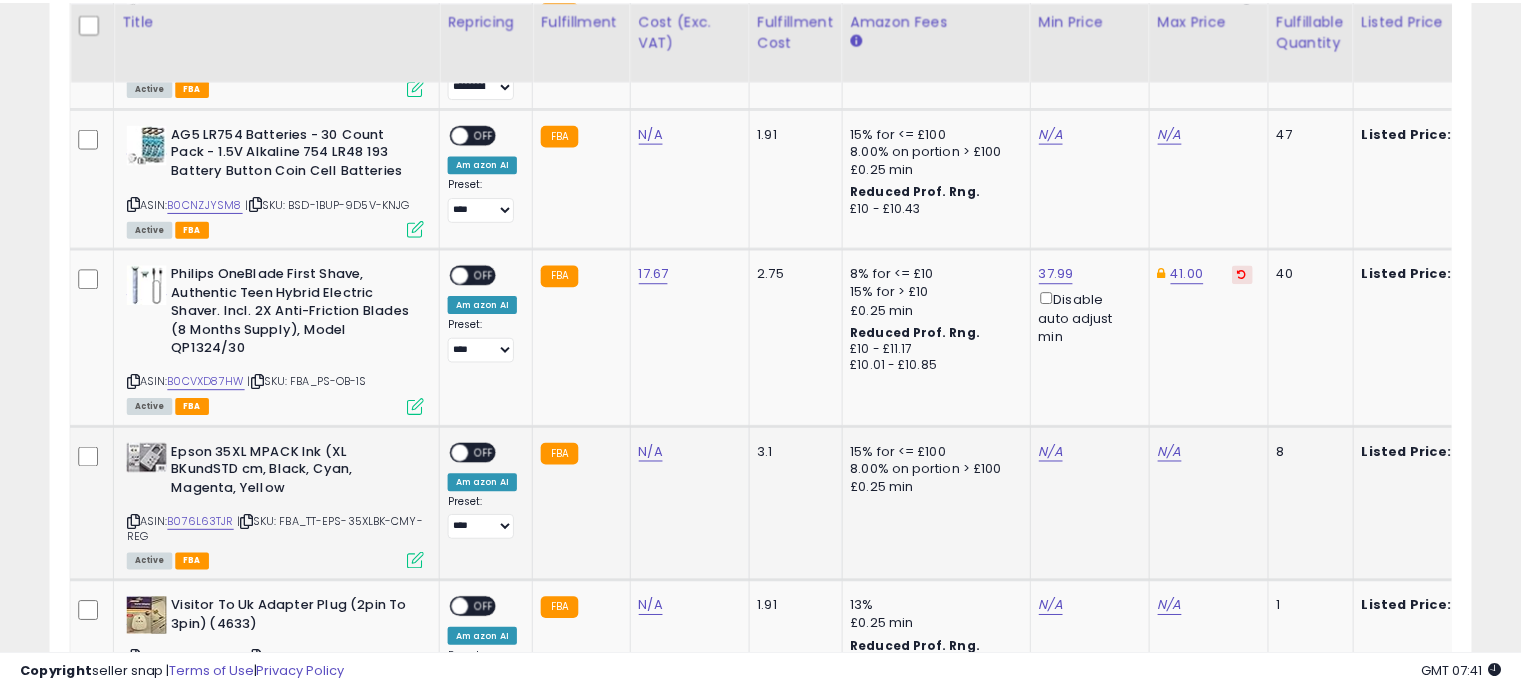 scroll, scrollTop: 409, scrollLeft: 822, axis: both 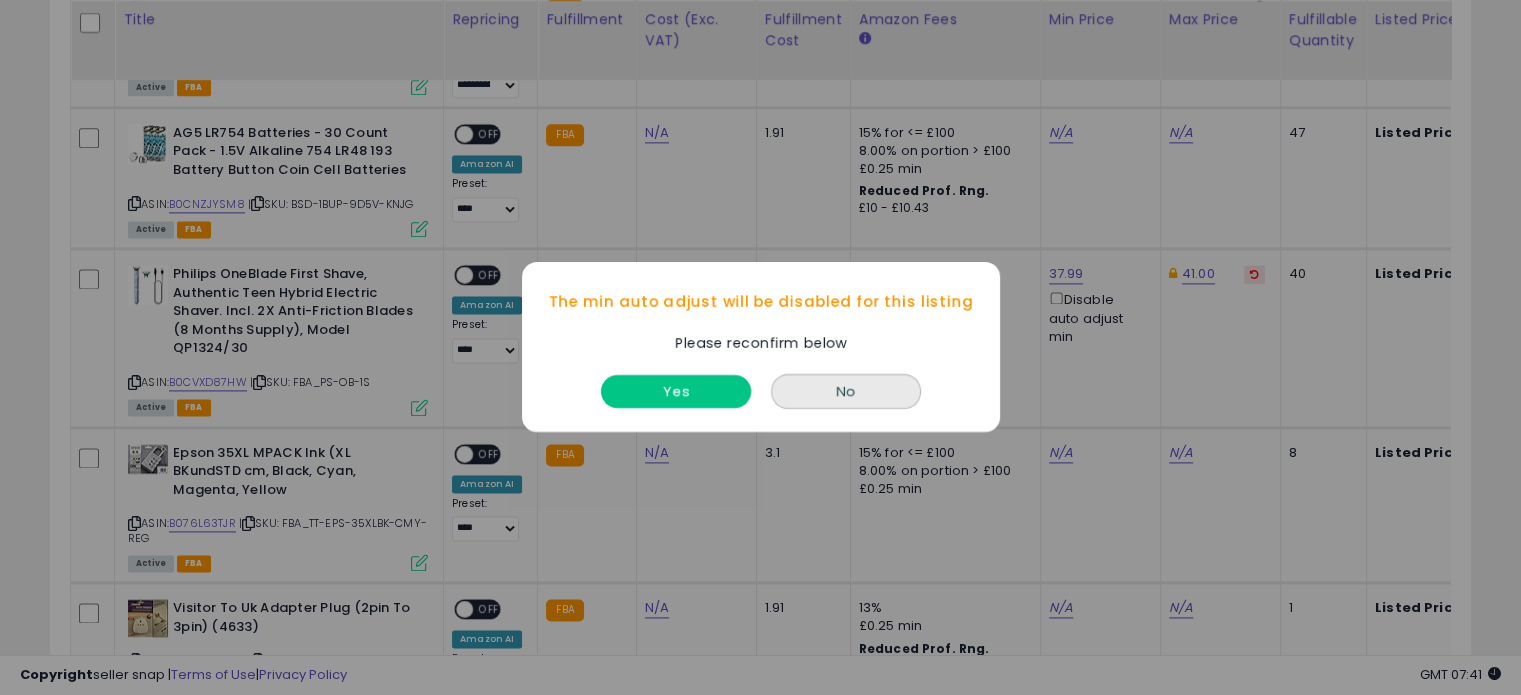 click on "Yes" at bounding box center [676, 392] 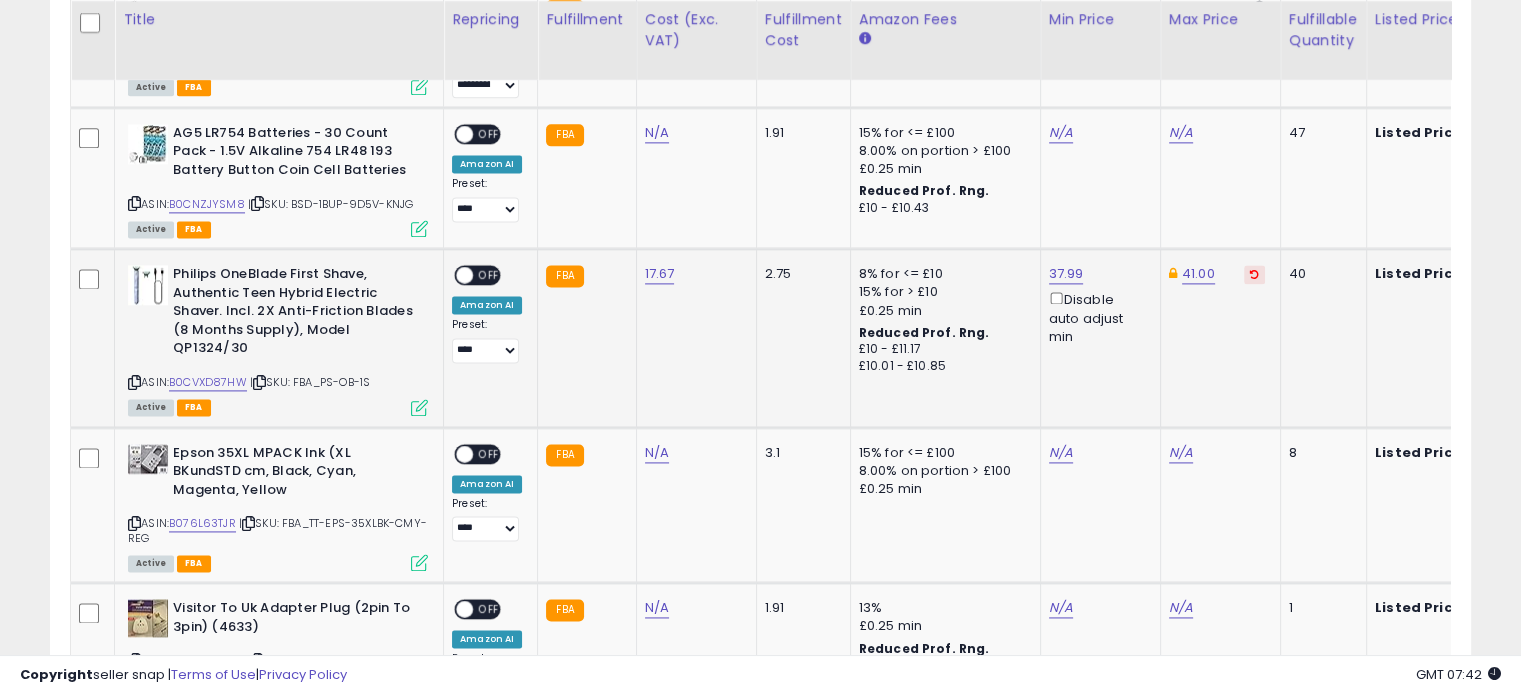 click at bounding box center (464, 275) 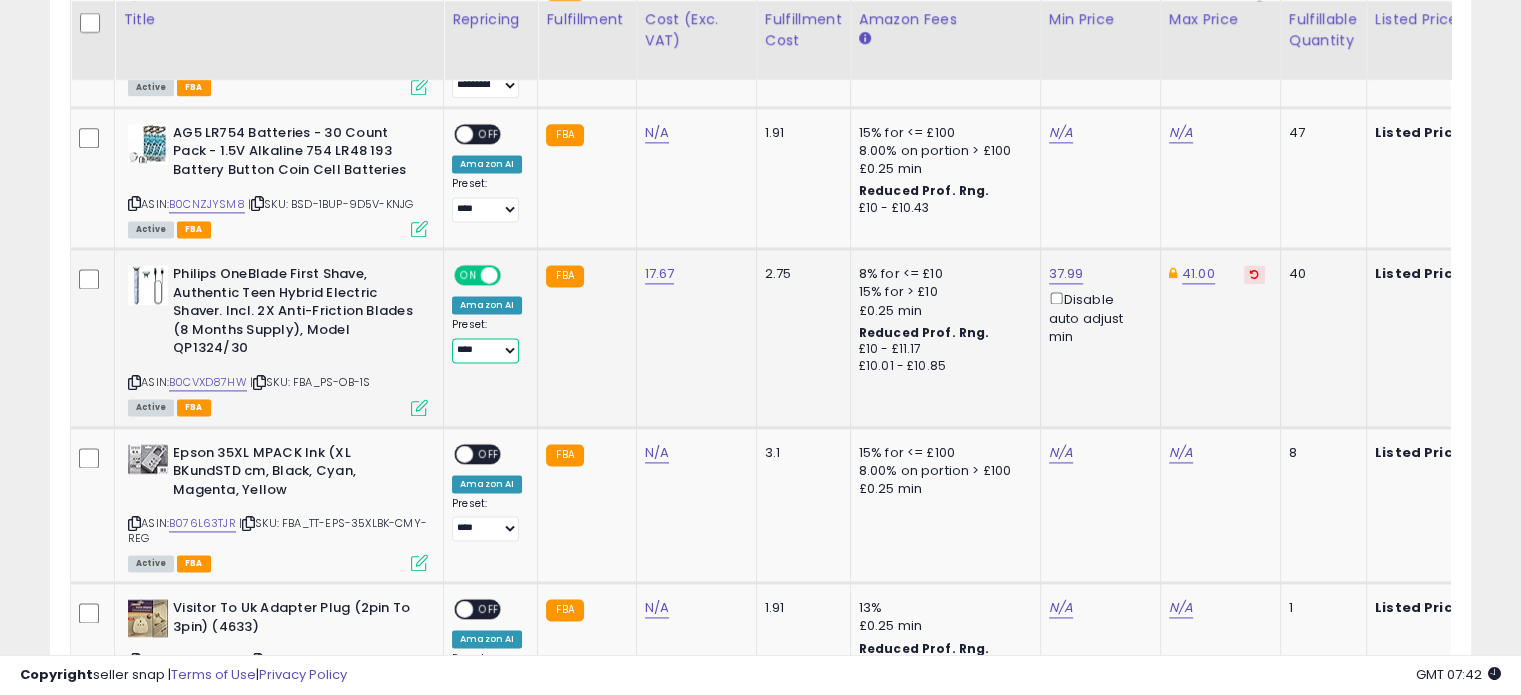 click on "**********" at bounding box center [485, 350] 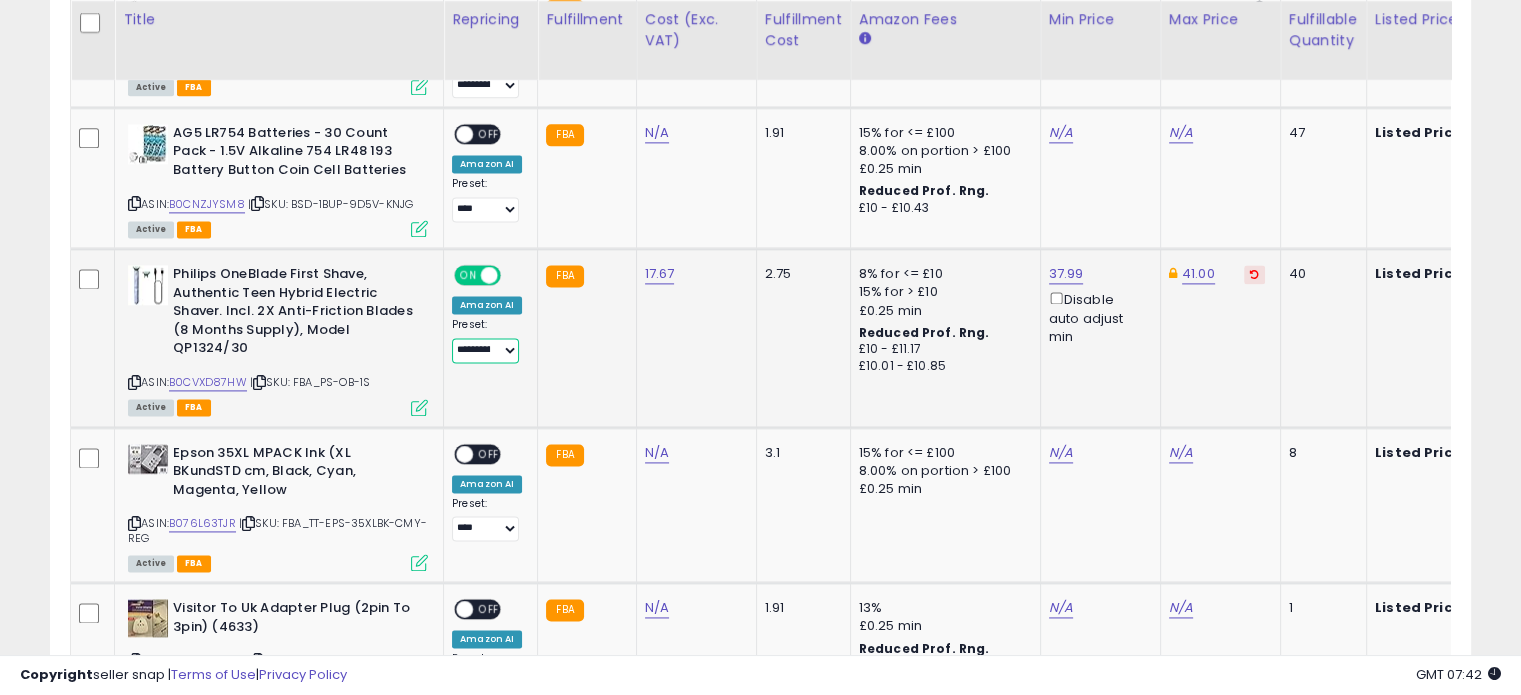 click on "**********" at bounding box center (485, 350) 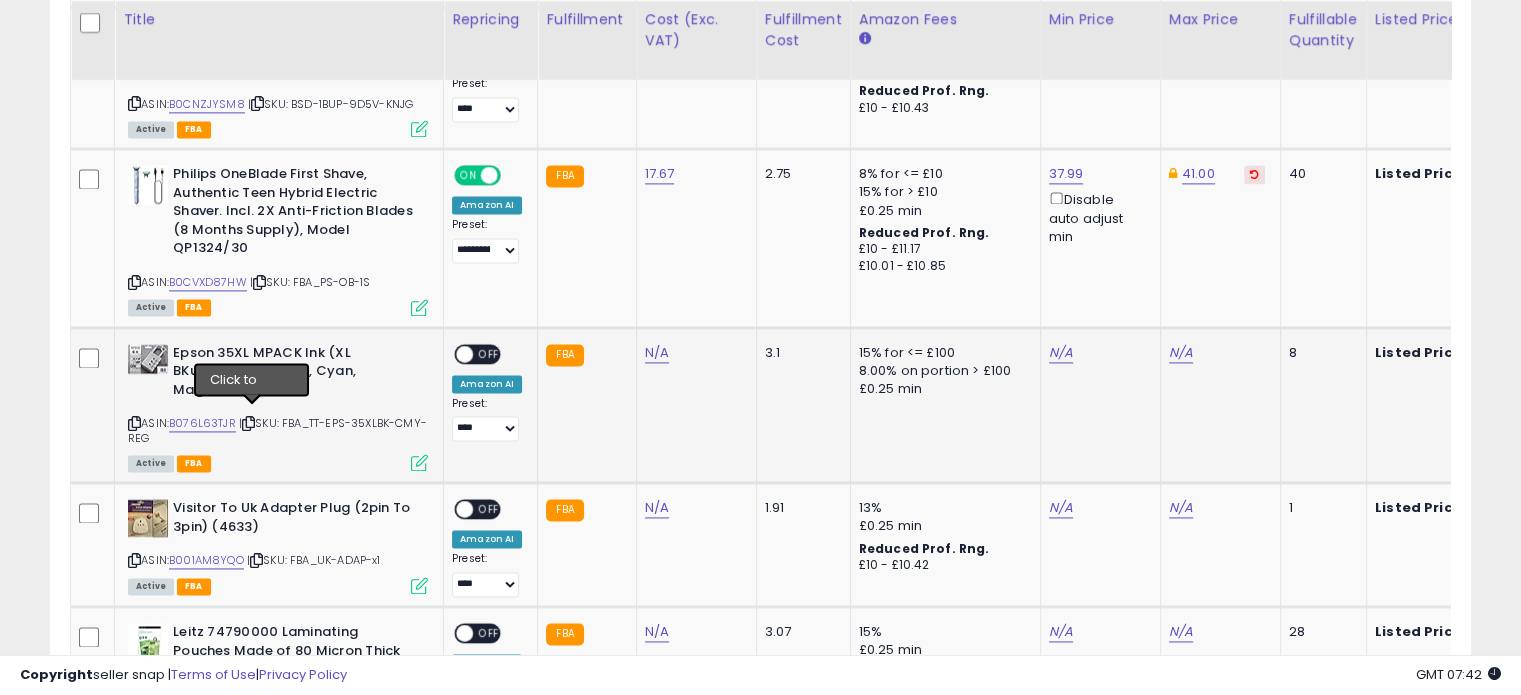 click at bounding box center (248, 423) 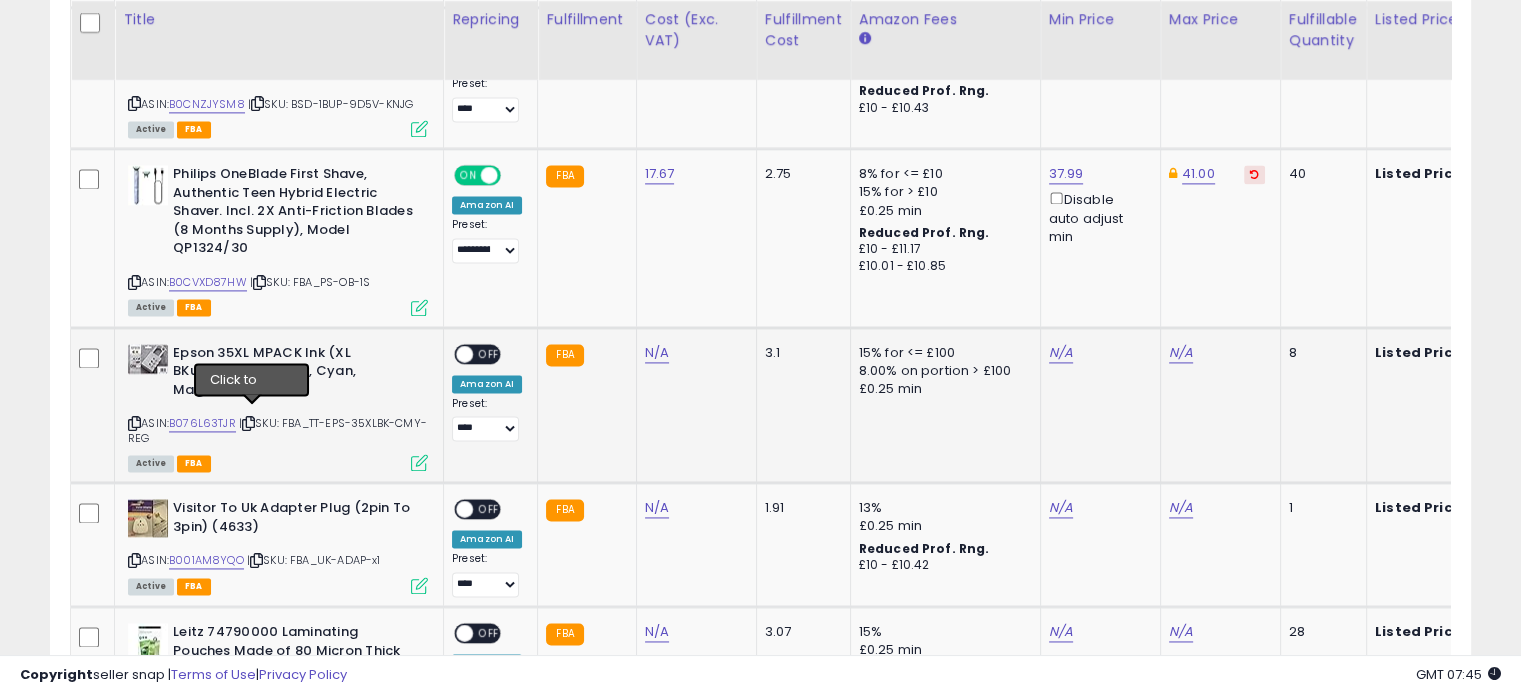 click at bounding box center [248, 423] 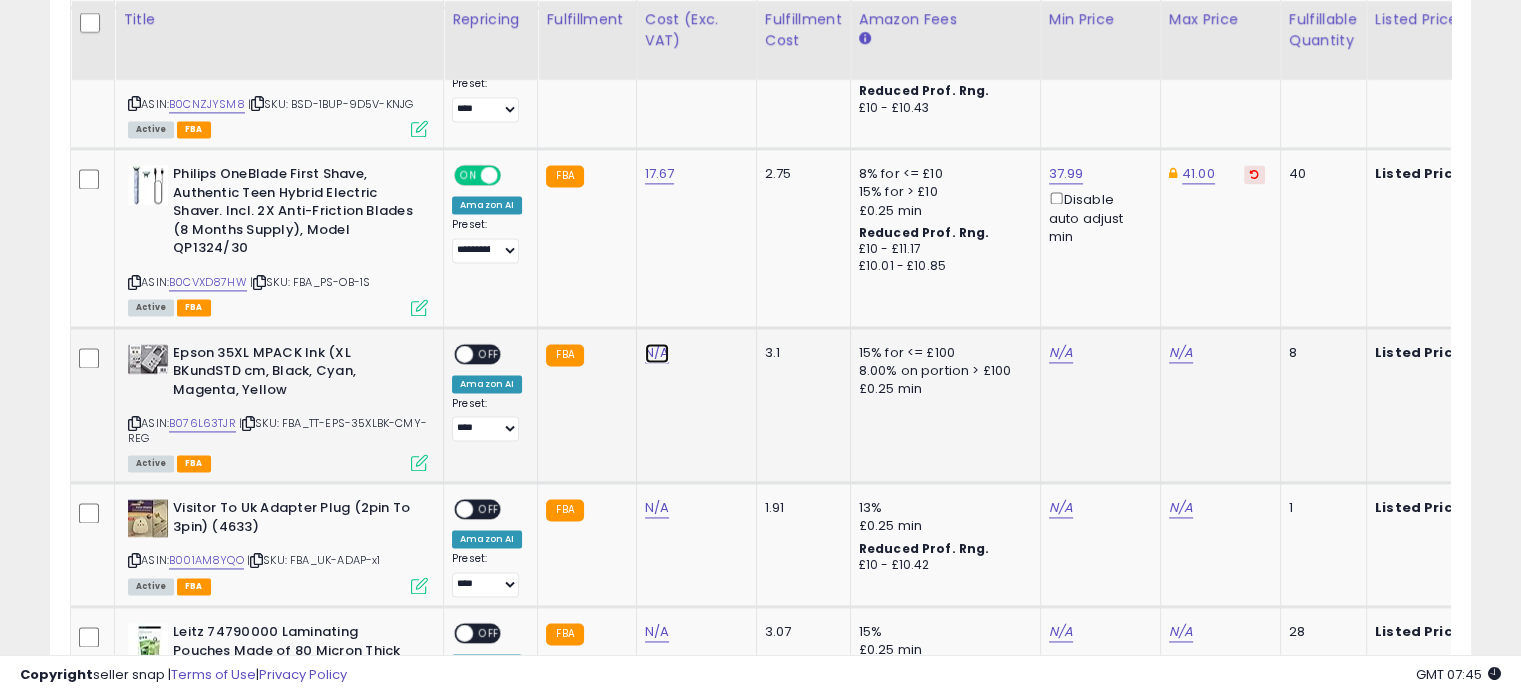 click on "N/A" at bounding box center (657, -1726) 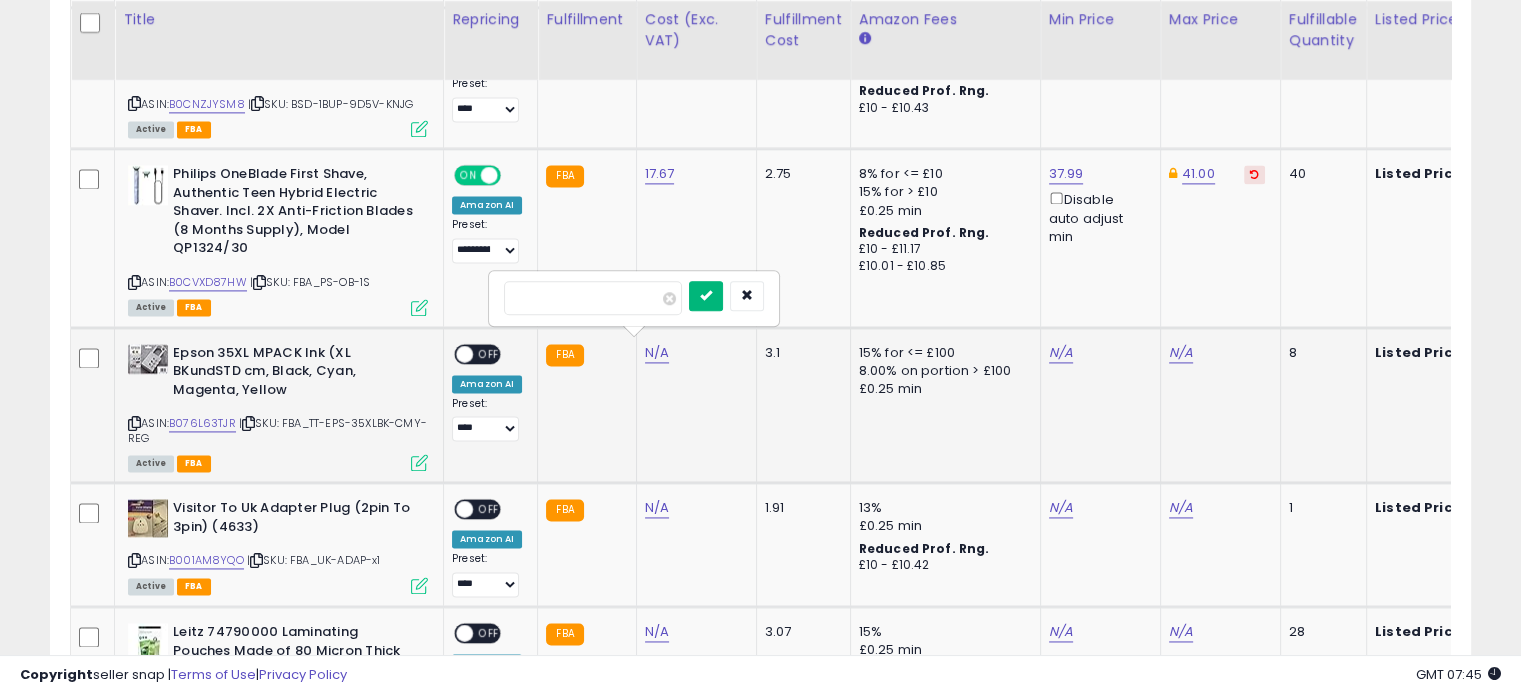 type on "**" 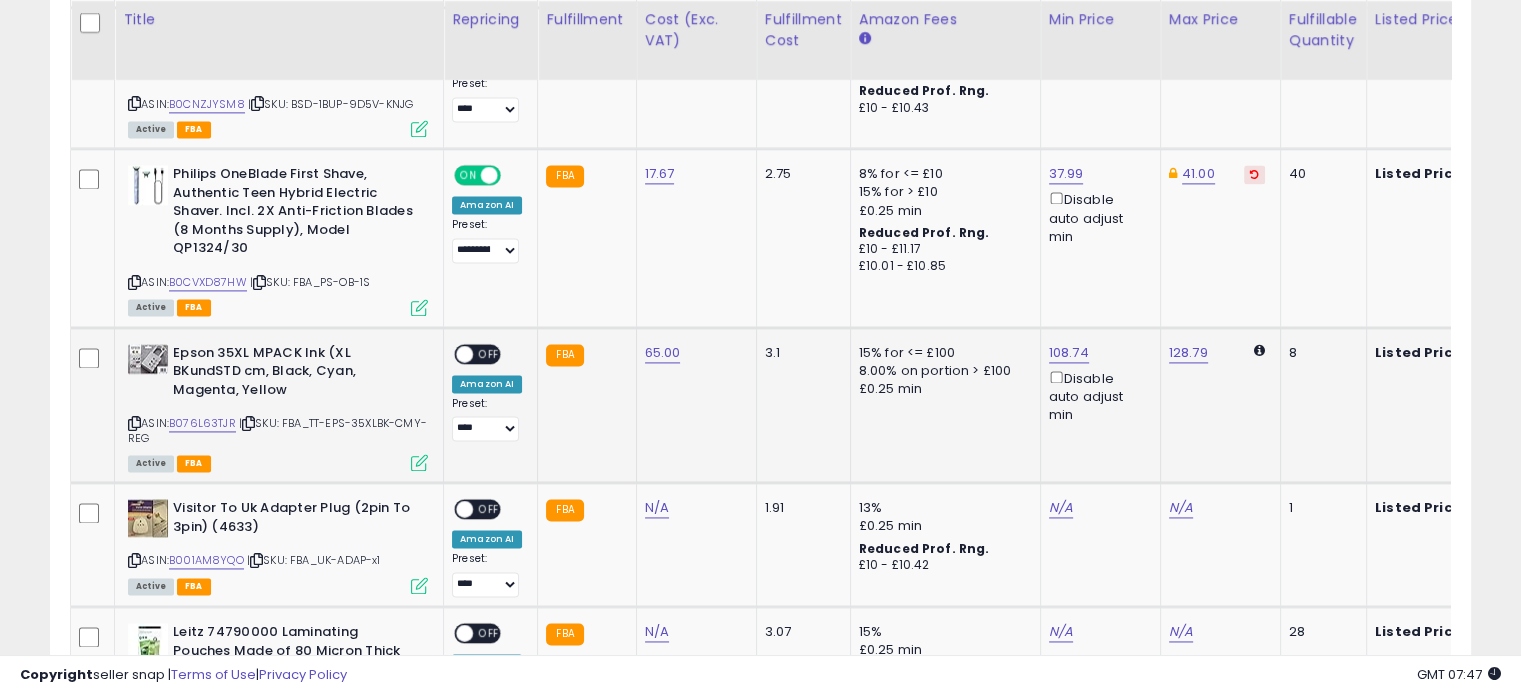 scroll, scrollTop: 0, scrollLeft: 29, axis: horizontal 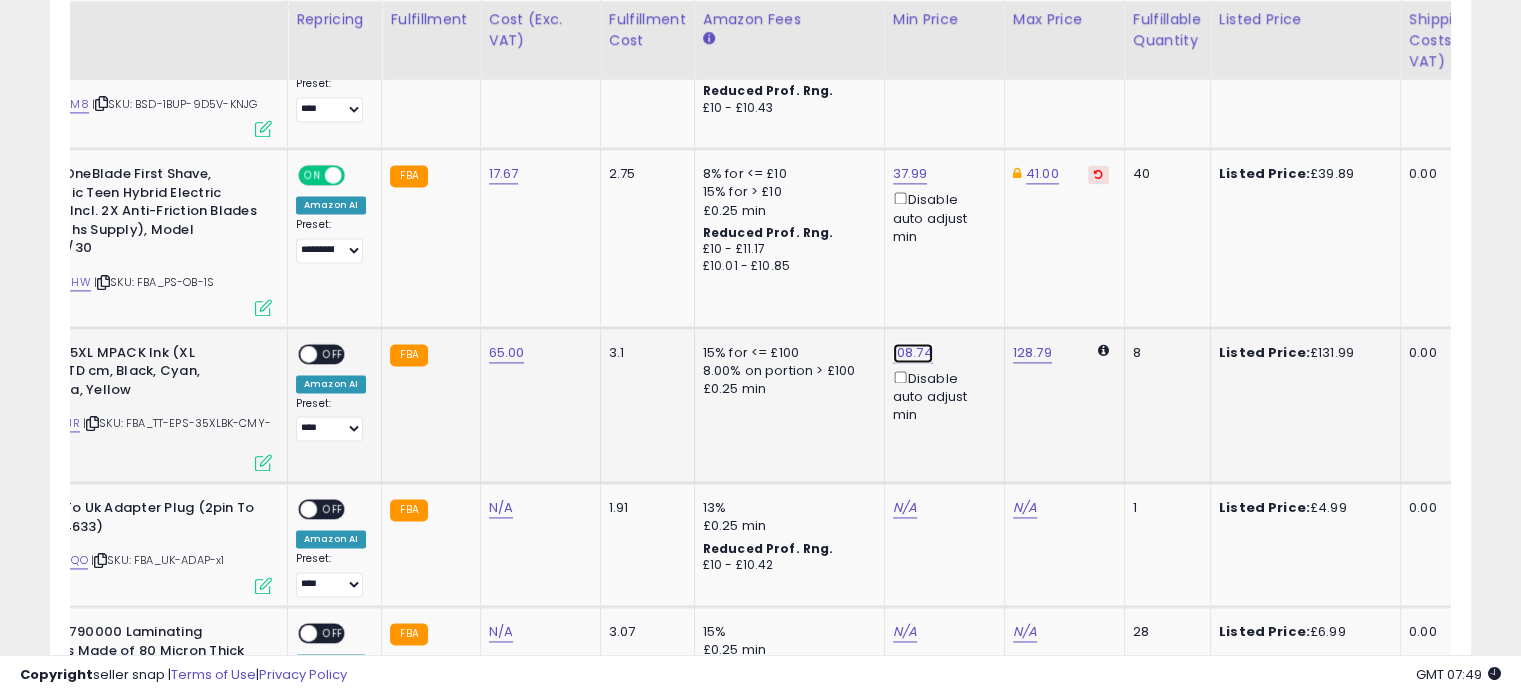 click on "108.74" at bounding box center (909, -1726) 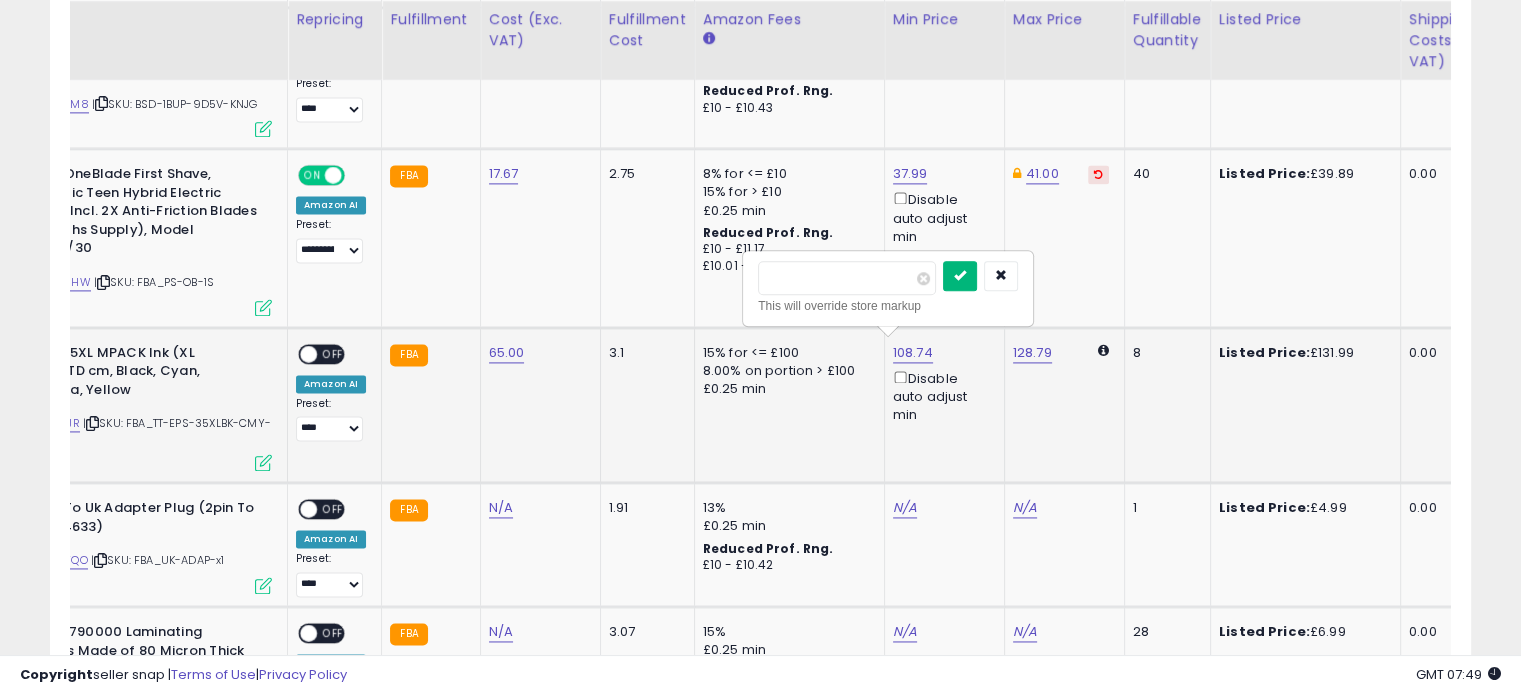 type on "******" 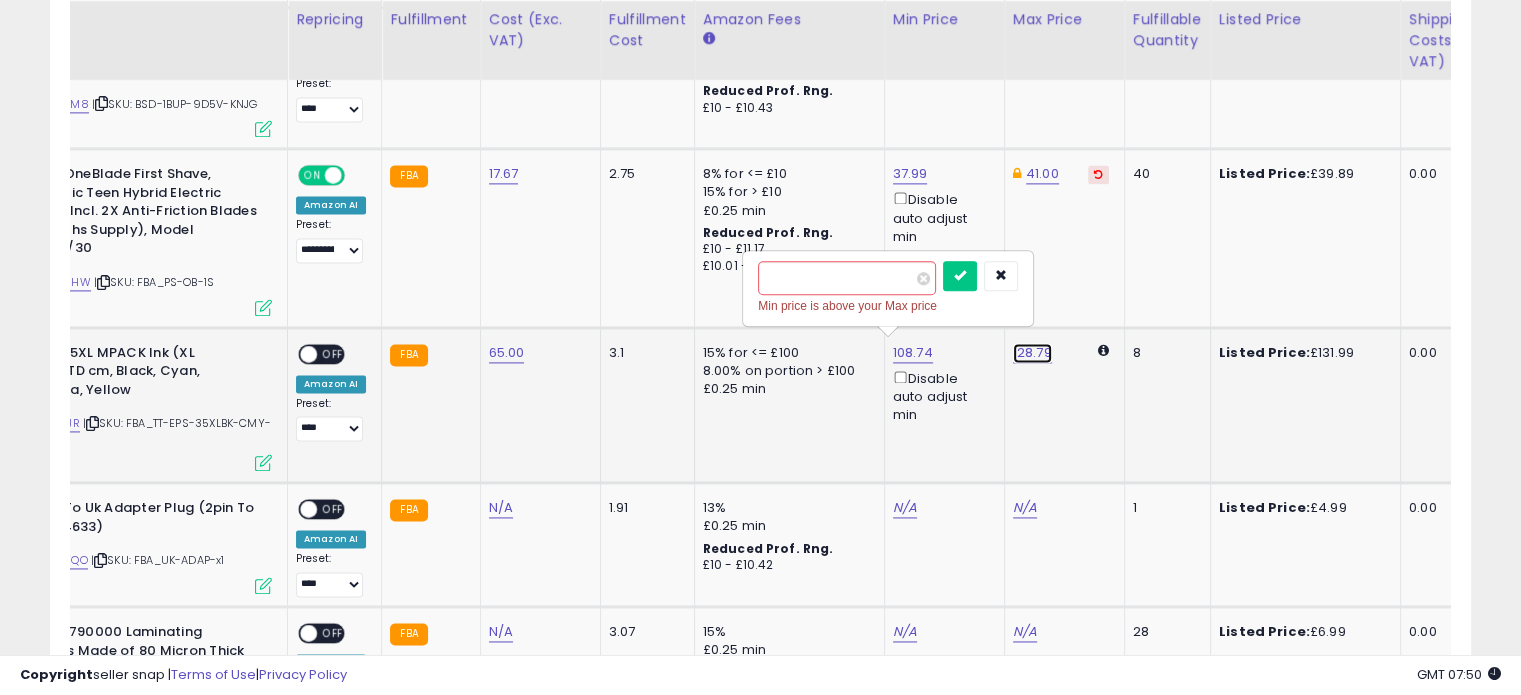click on "128.79" at bounding box center (1031, -1726) 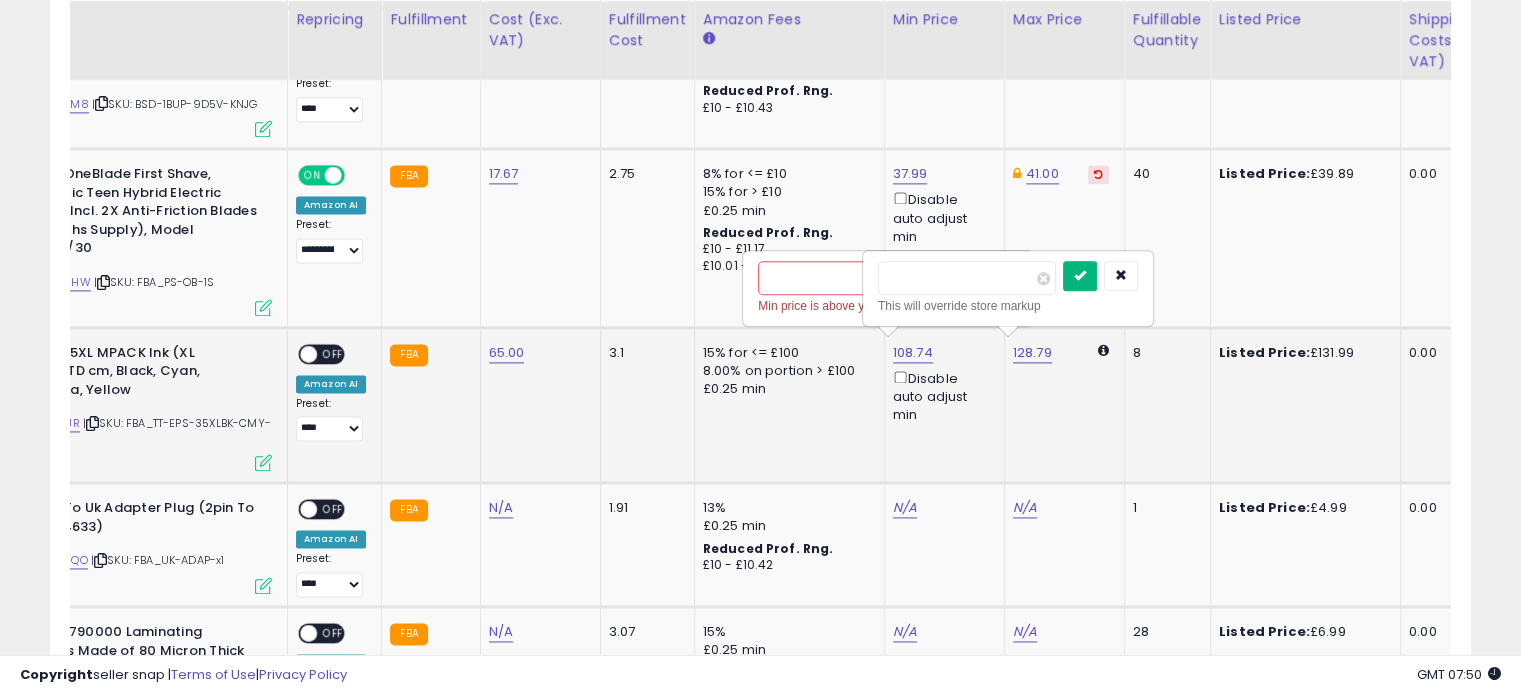 type on "******" 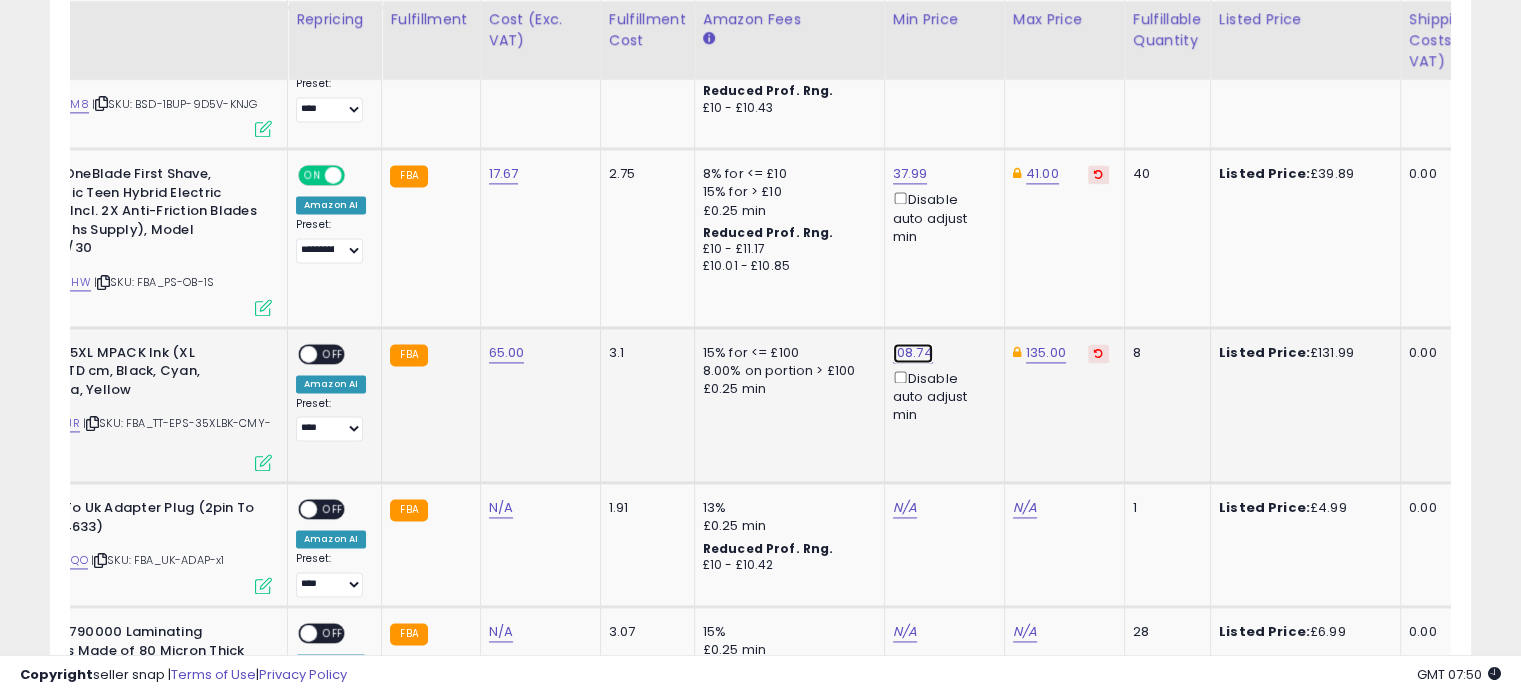 click on "108.74" at bounding box center [909, -1726] 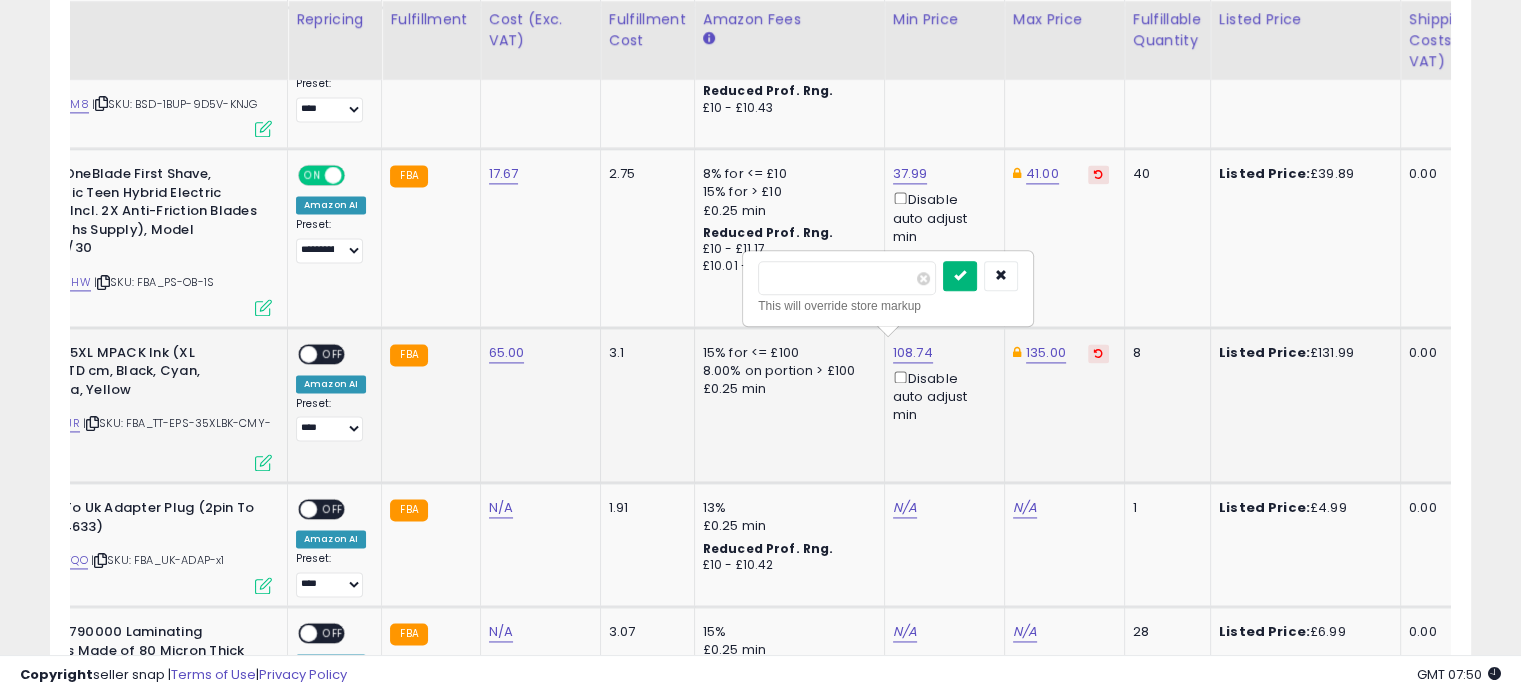 type on "******" 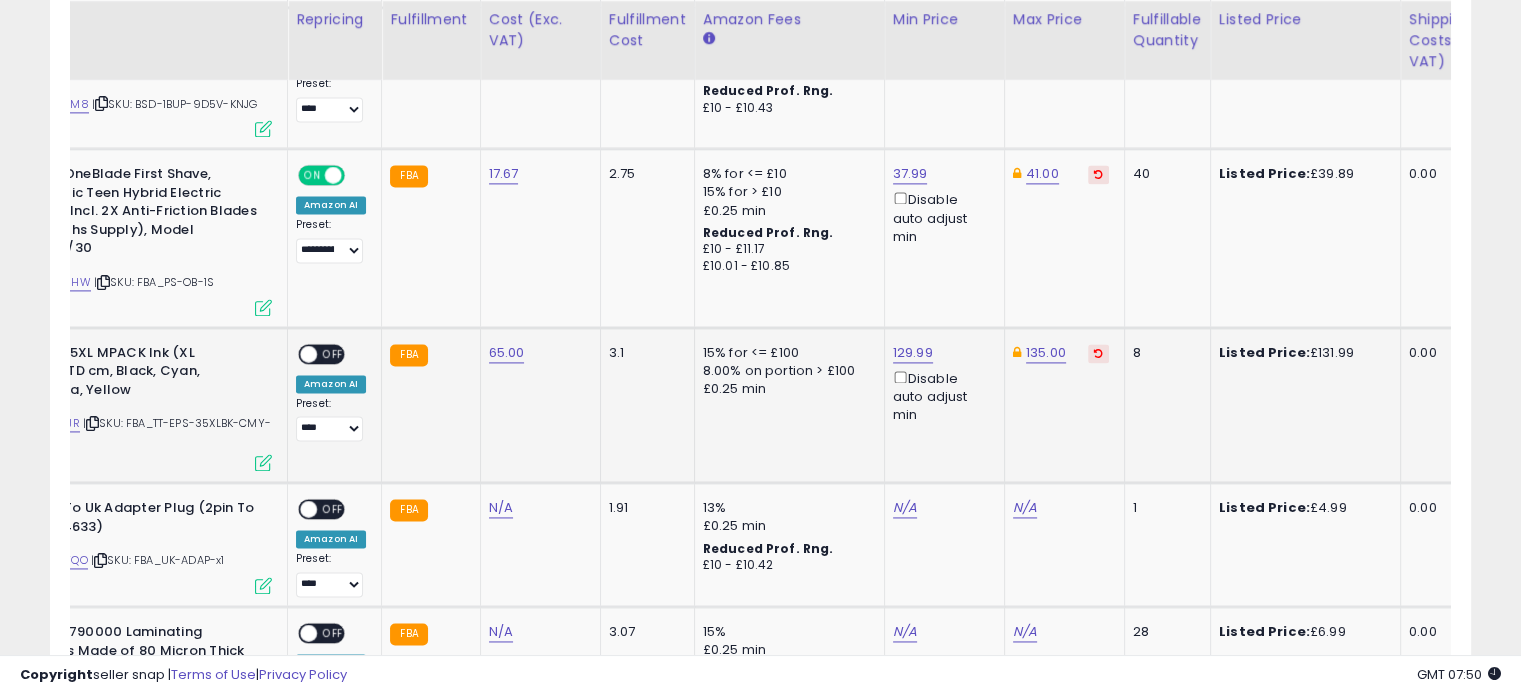 click at bounding box center (263, 462) 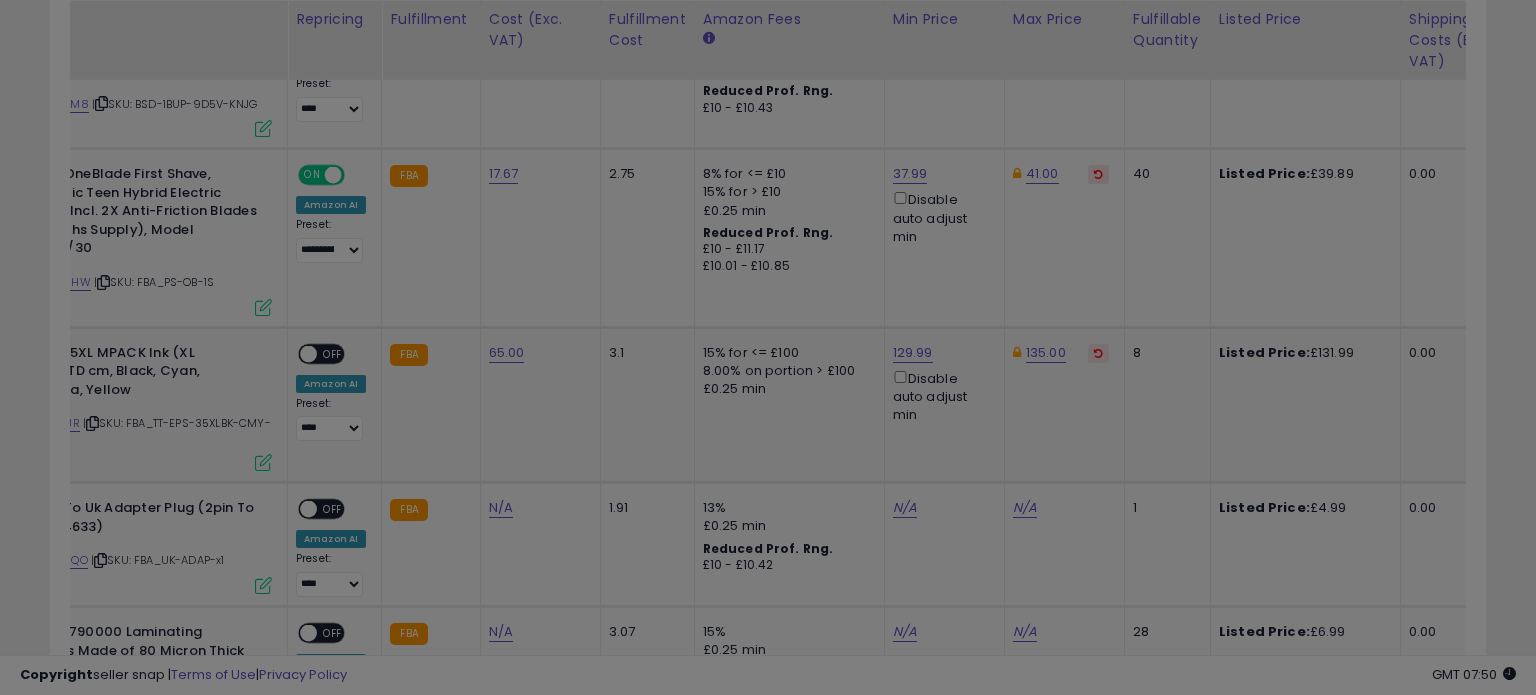 scroll, scrollTop: 999589, scrollLeft: 999168, axis: both 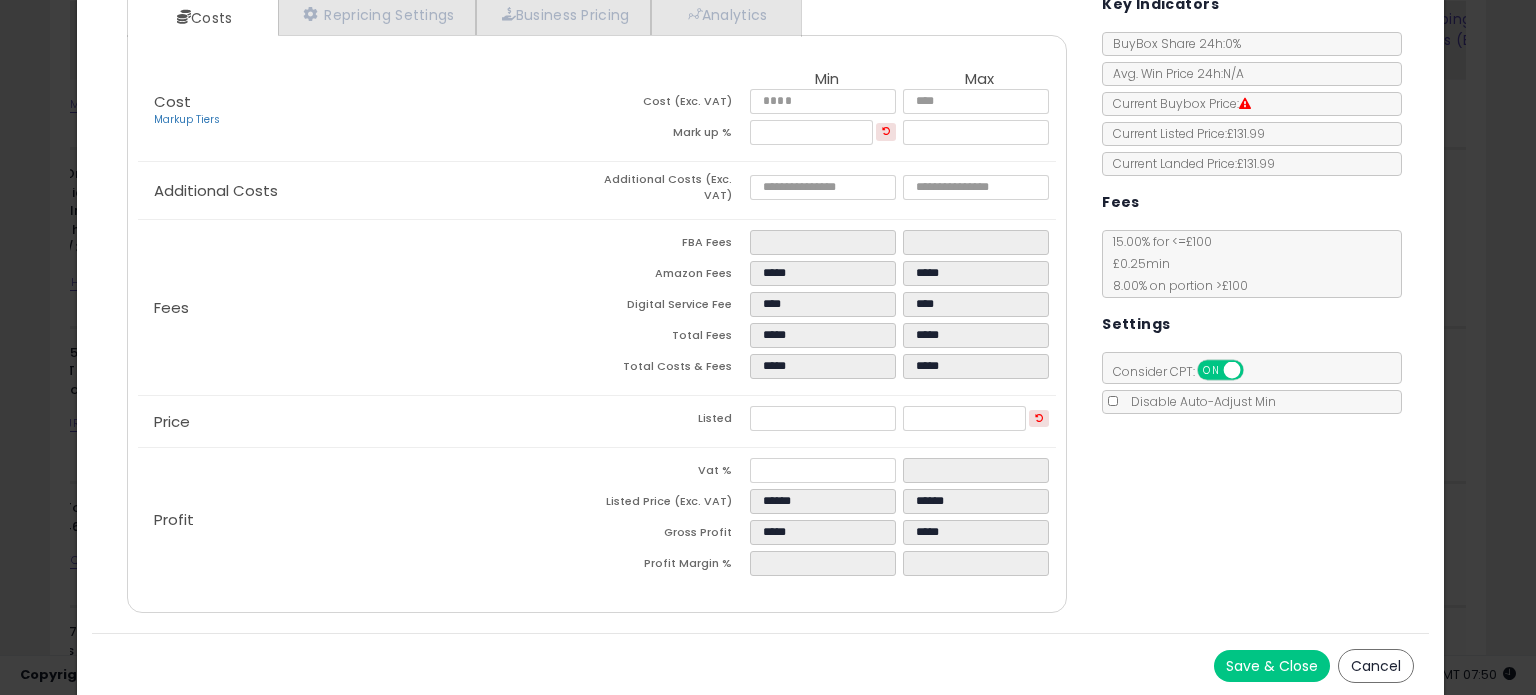 click on "Cancel" at bounding box center (1376, 666) 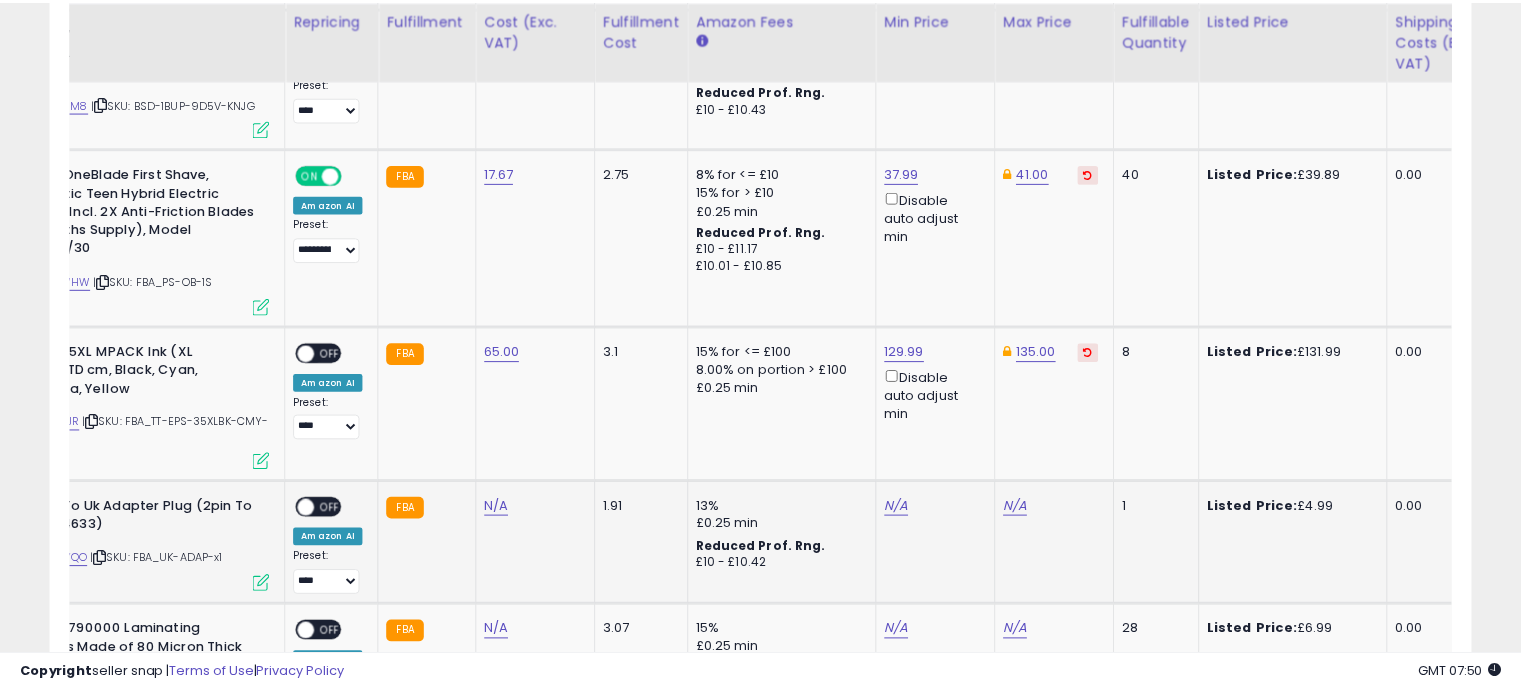 scroll, scrollTop: 409, scrollLeft: 822, axis: both 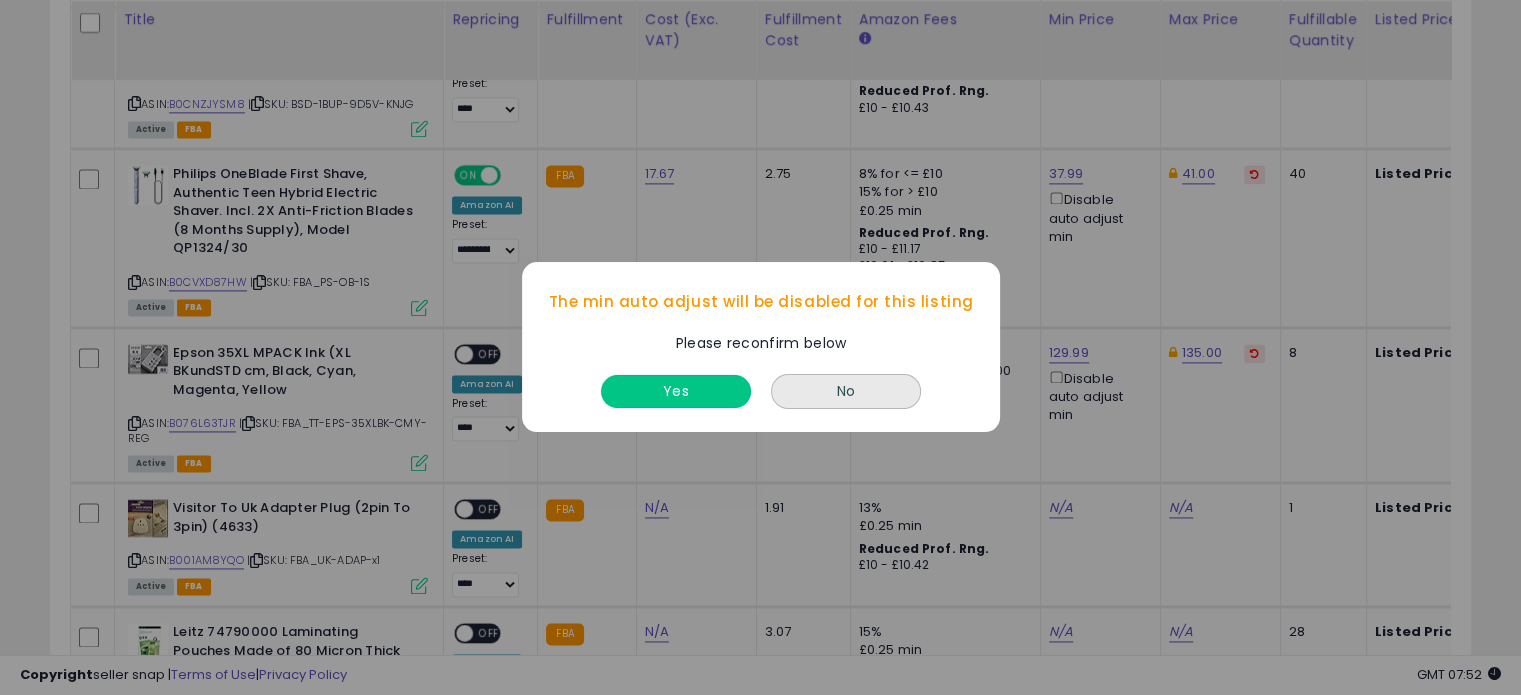 click on "Yes" at bounding box center (676, 392) 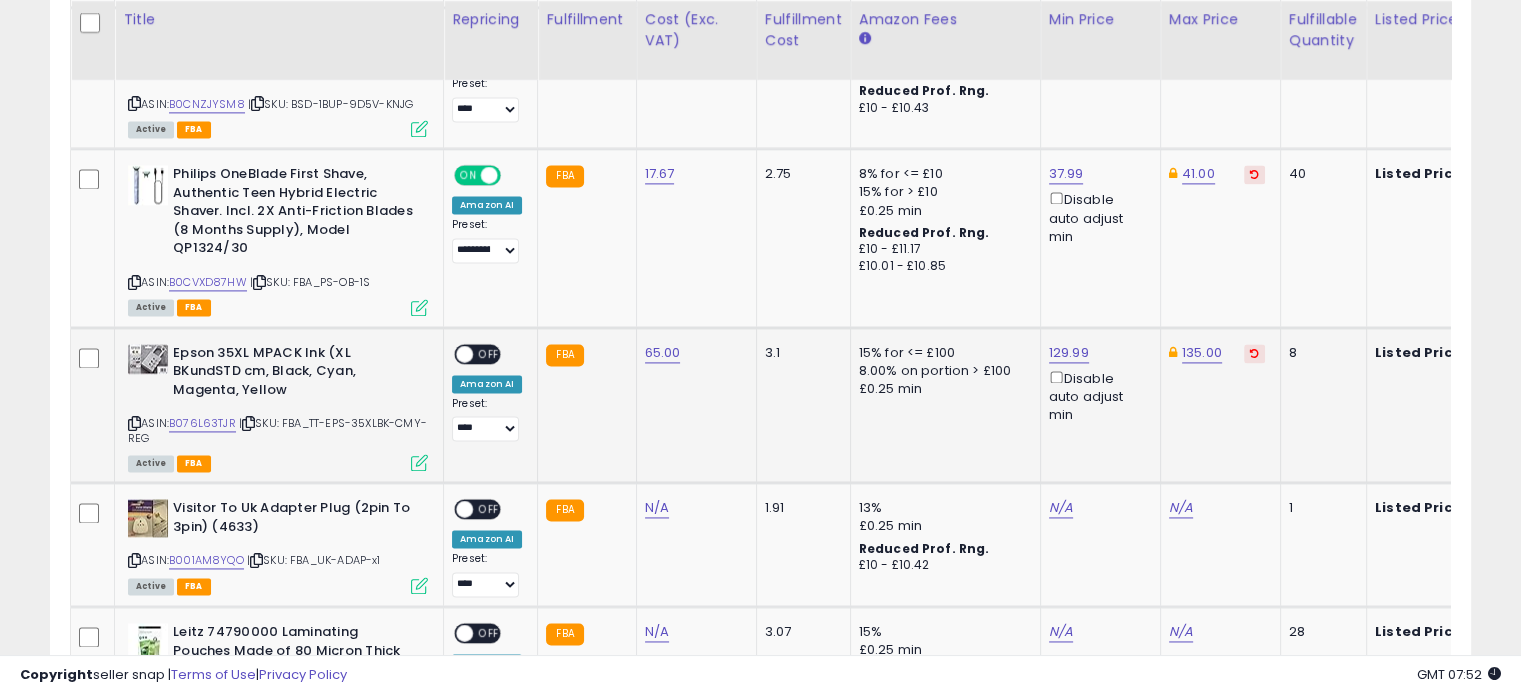 click at bounding box center (464, 353) 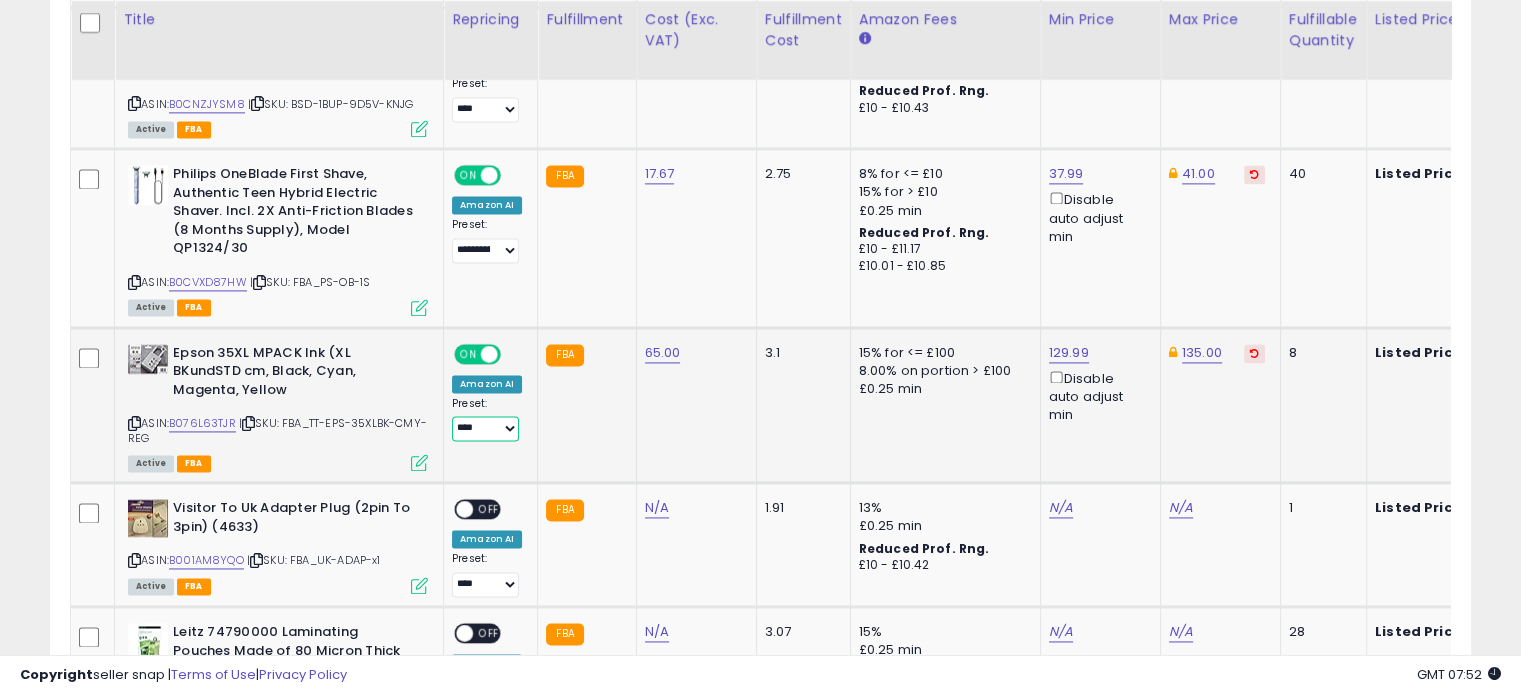 click on "**********" at bounding box center [485, 428] 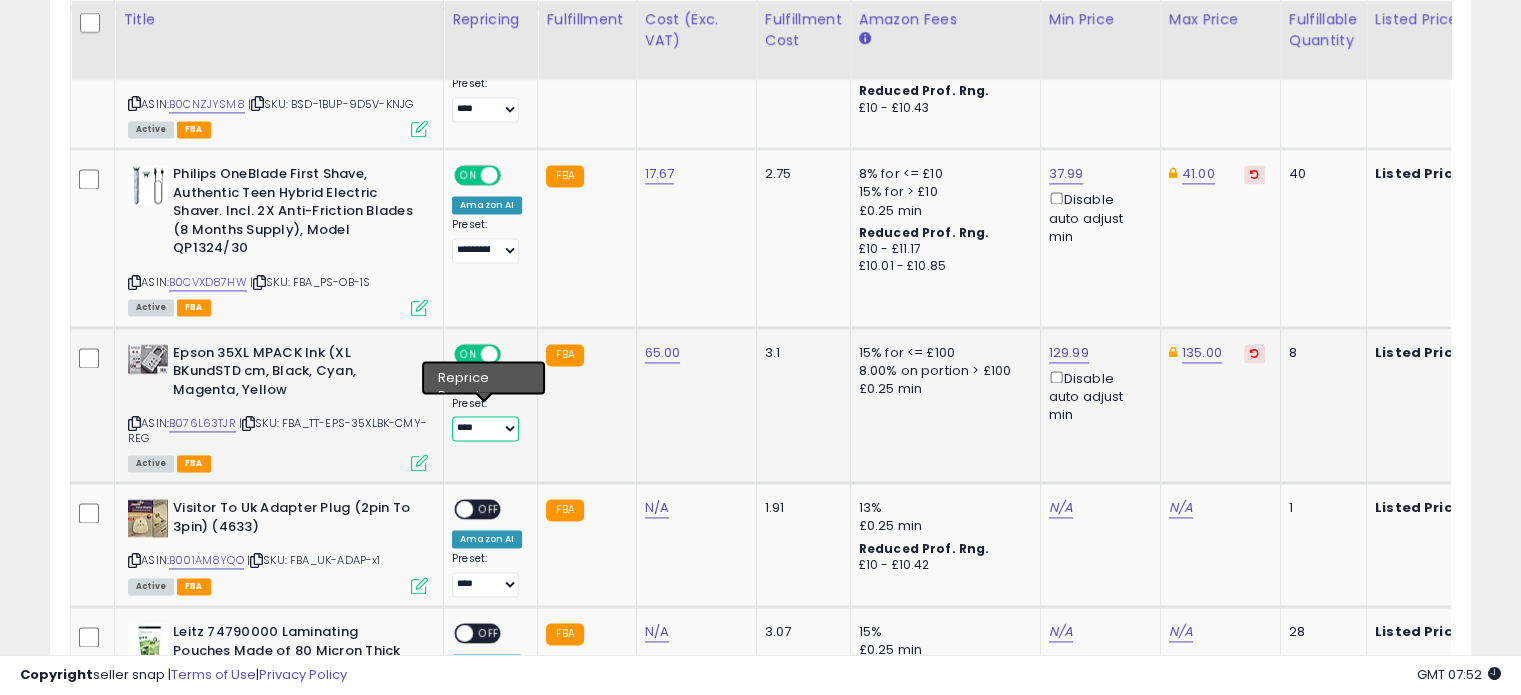 select on "**********" 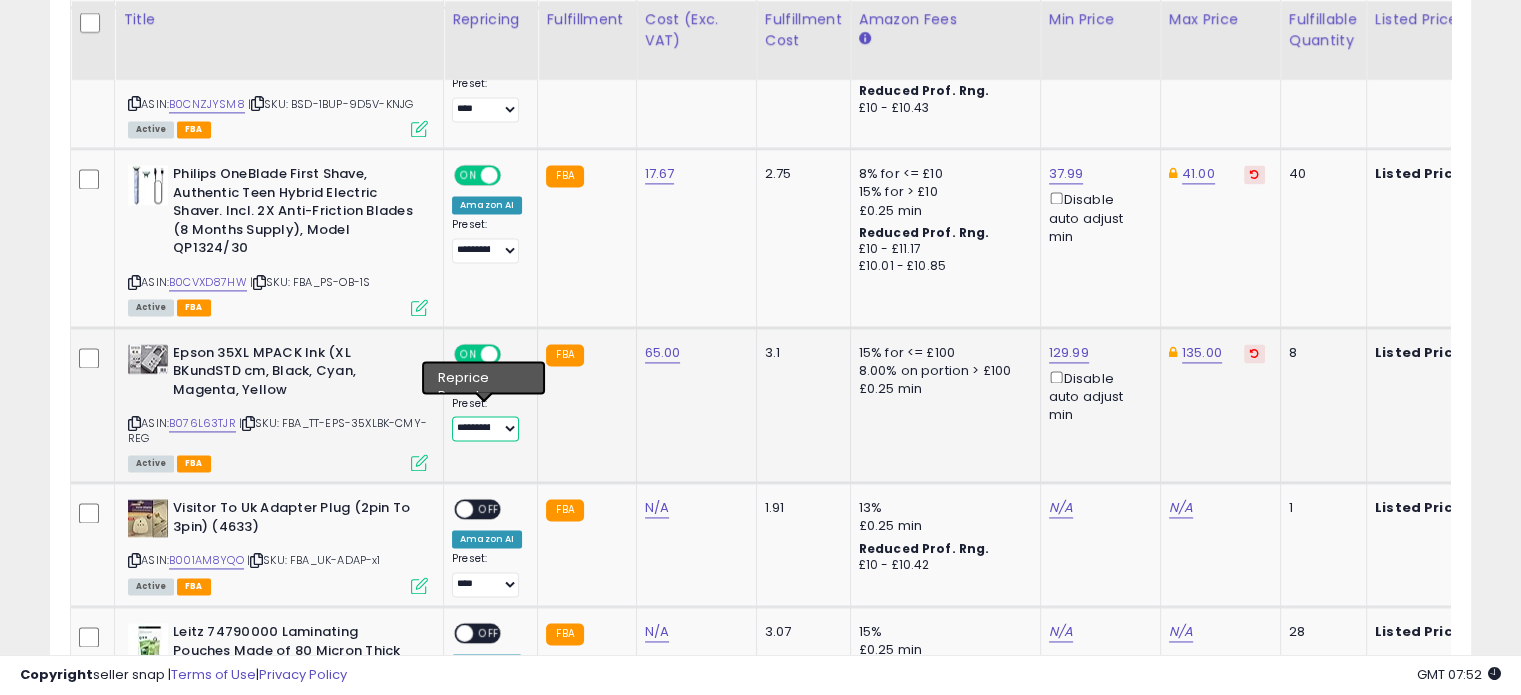 click on "**********" at bounding box center [485, 428] 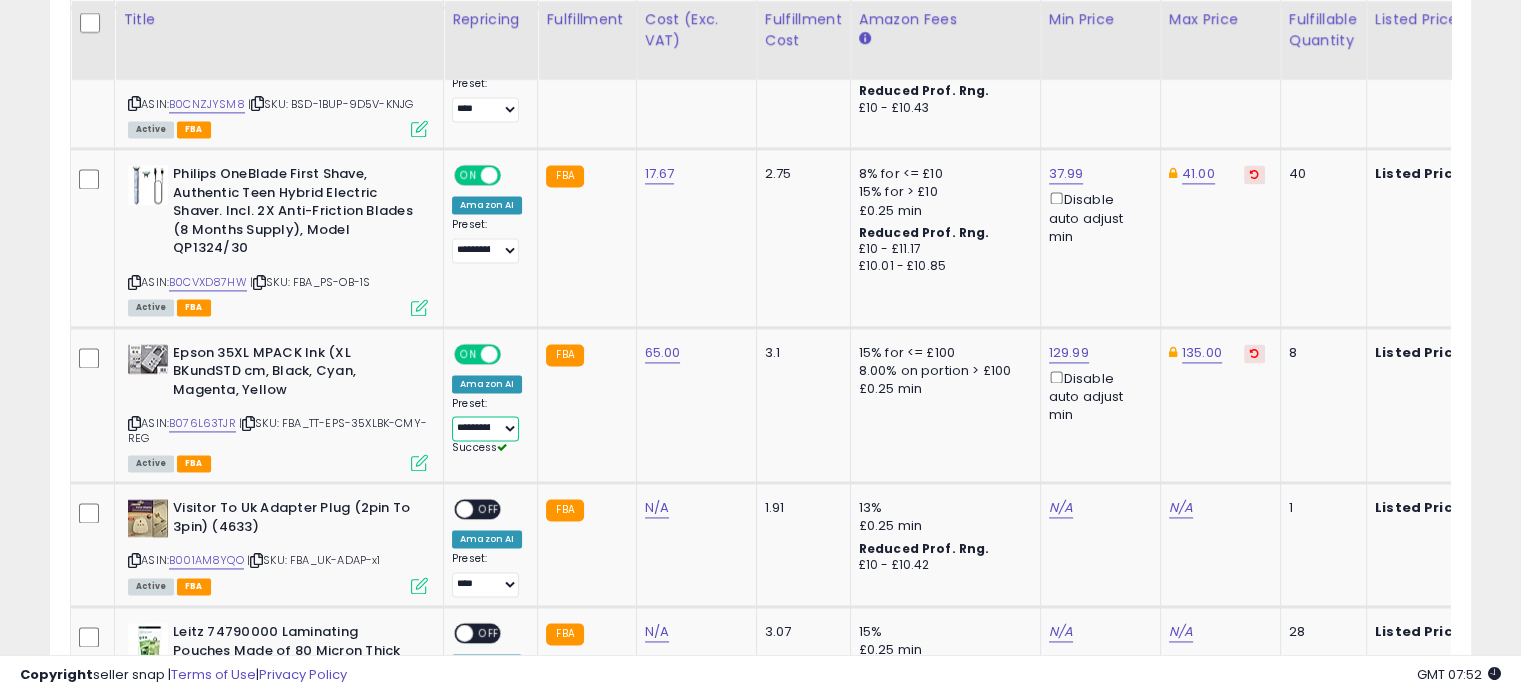 scroll, scrollTop: 0, scrollLeft: 35, axis: horizontal 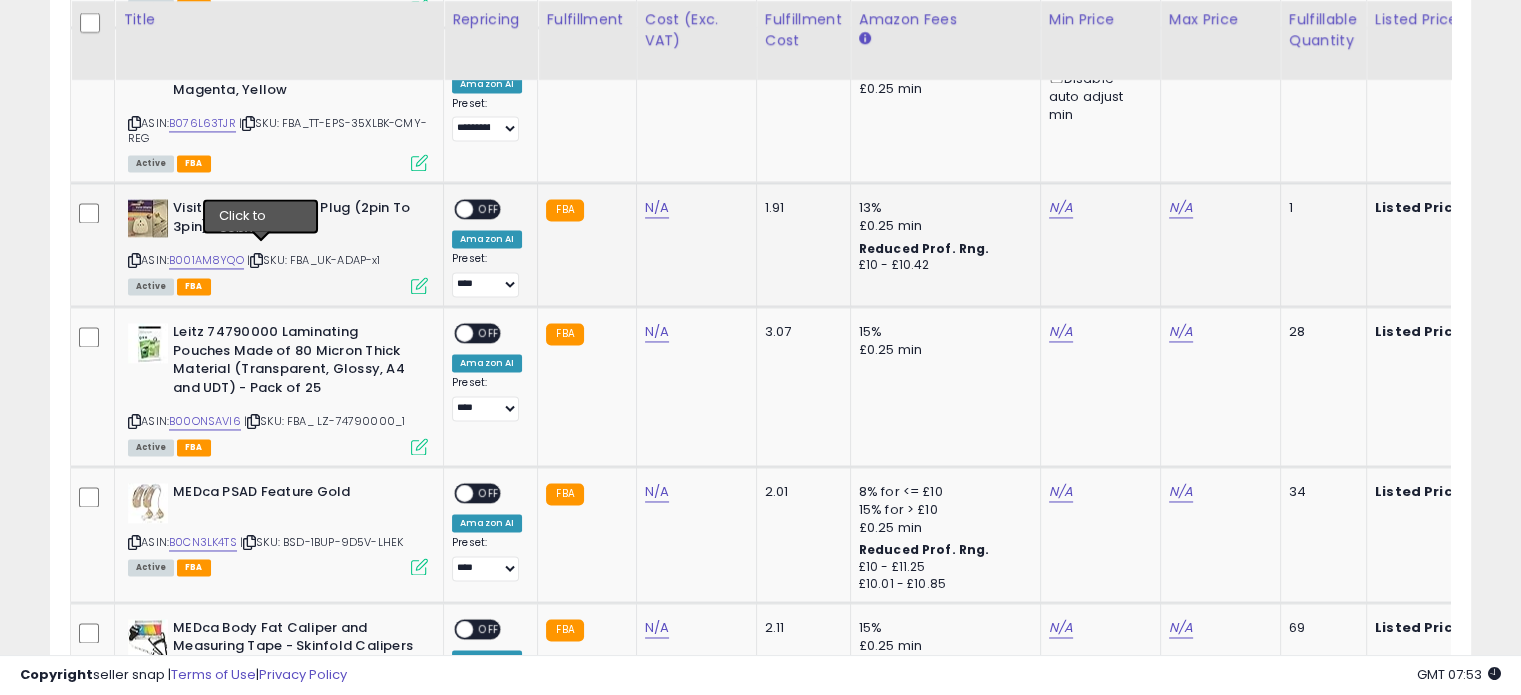 click at bounding box center [256, 260] 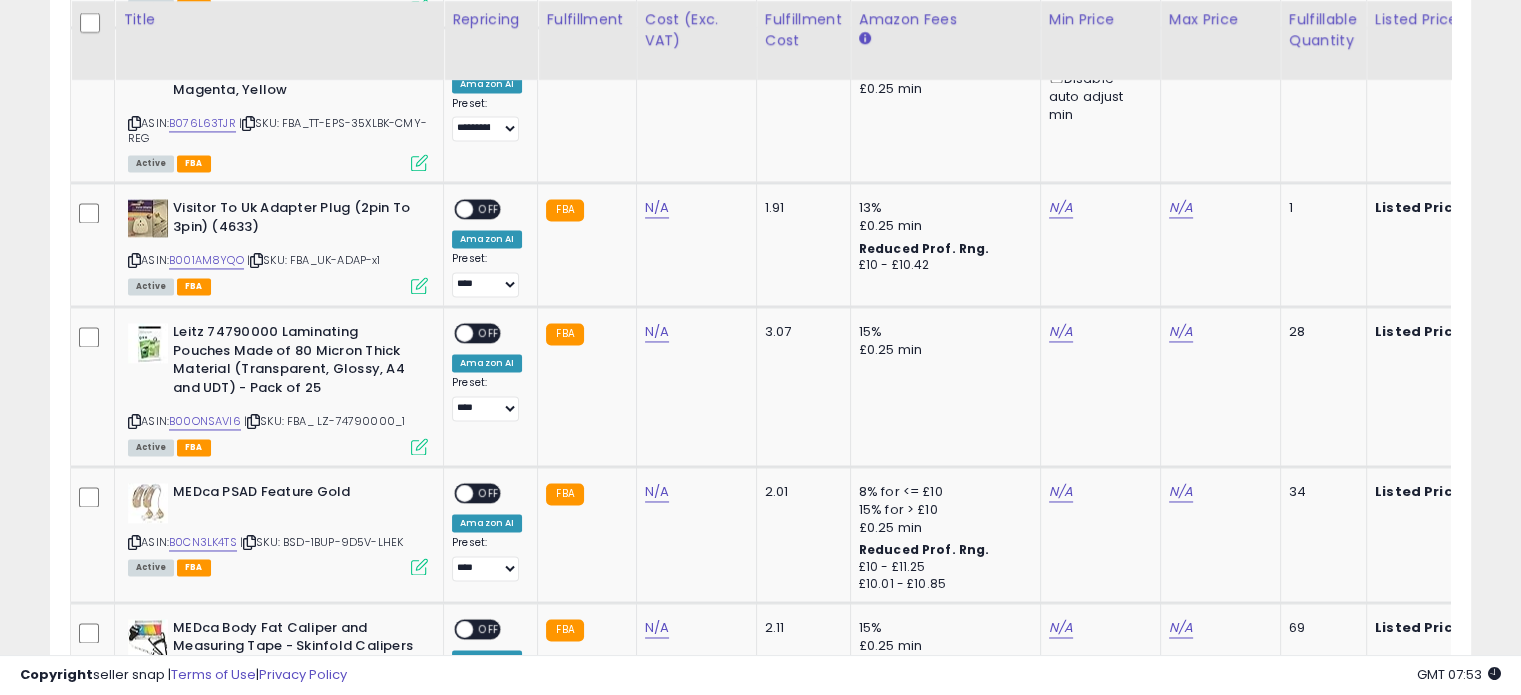 scroll, scrollTop: 0, scrollLeft: 7, axis: horizontal 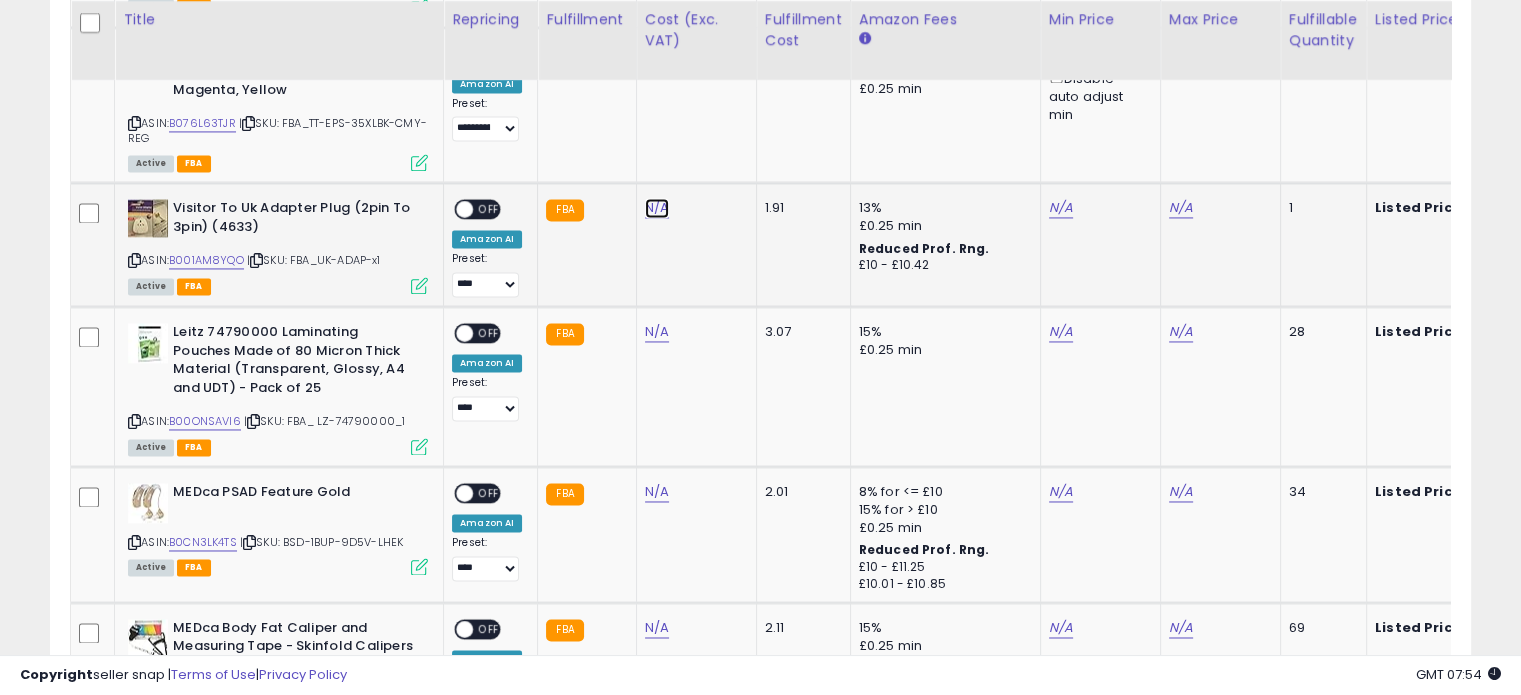 click on "N/A" at bounding box center [657, -2026] 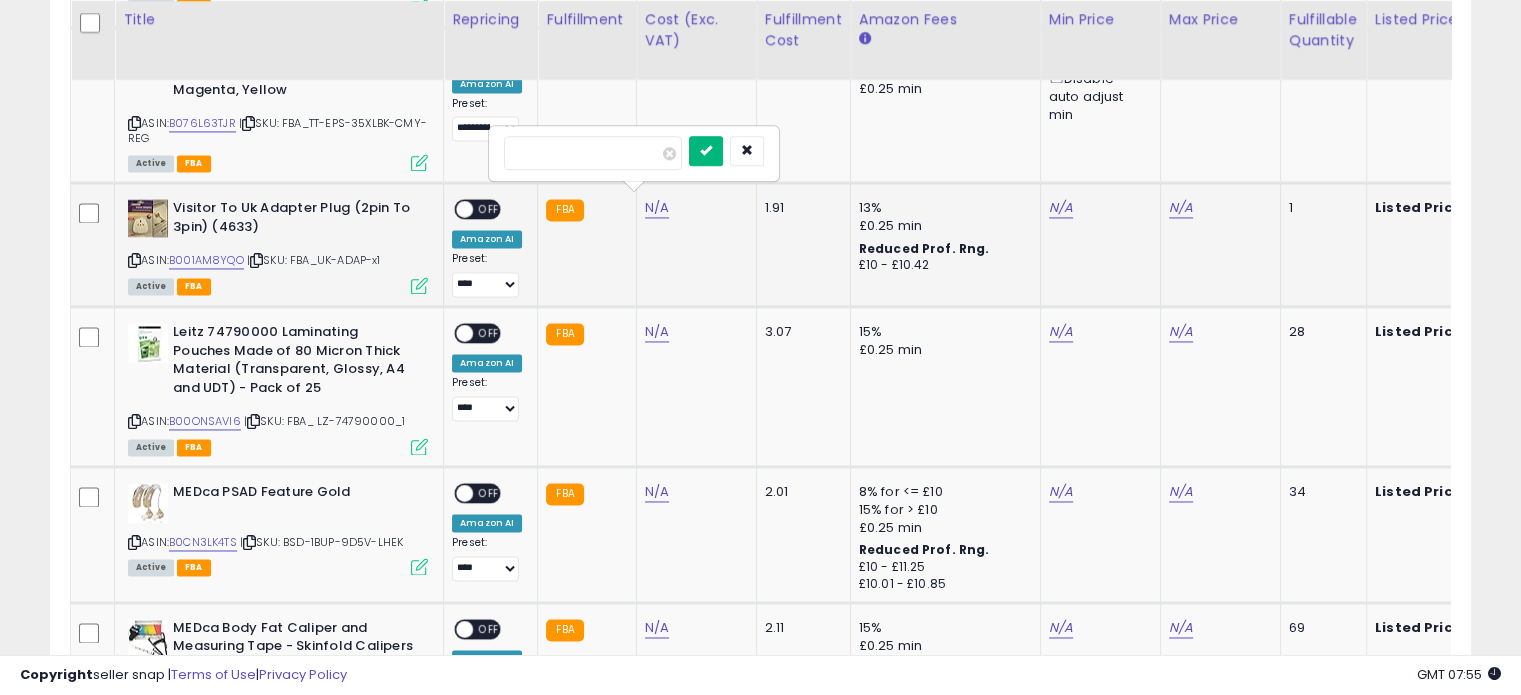 type on "****" 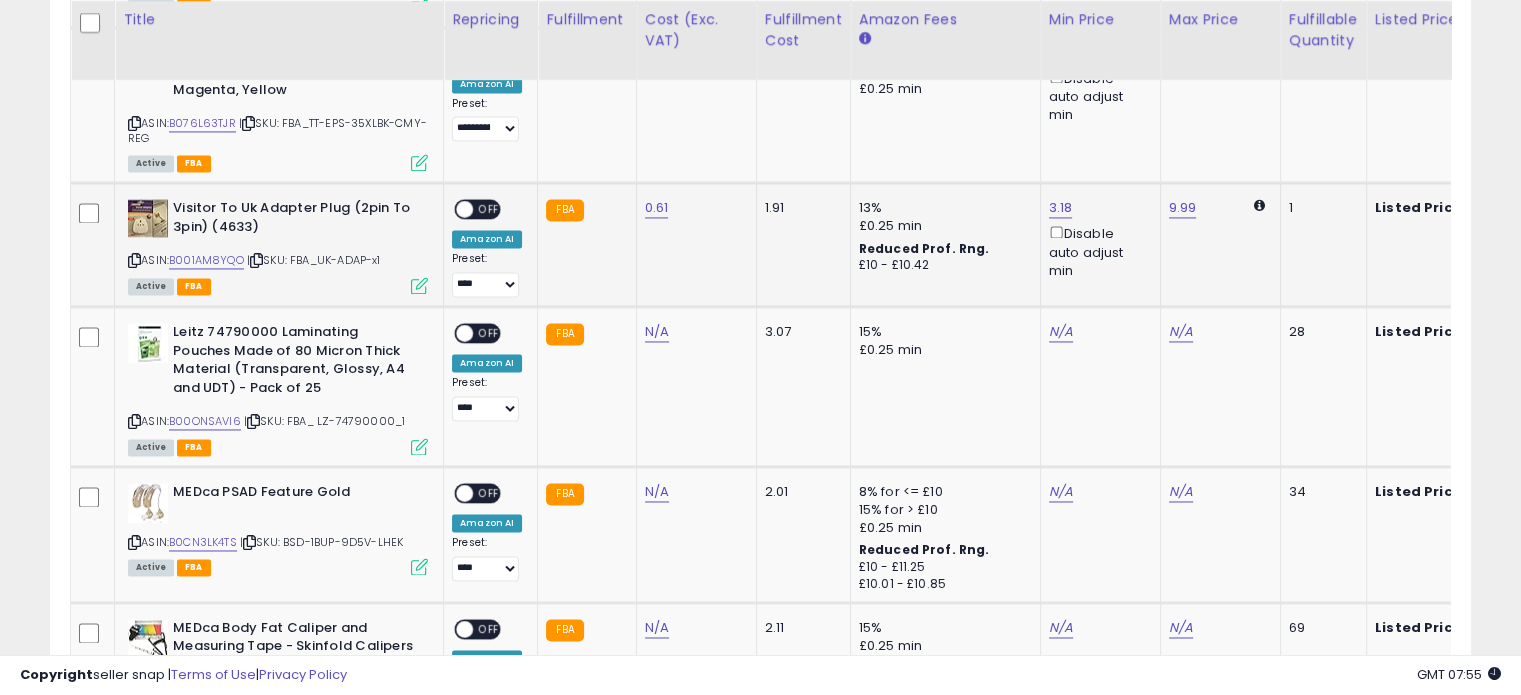 scroll, scrollTop: 0, scrollLeft: 10, axis: horizontal 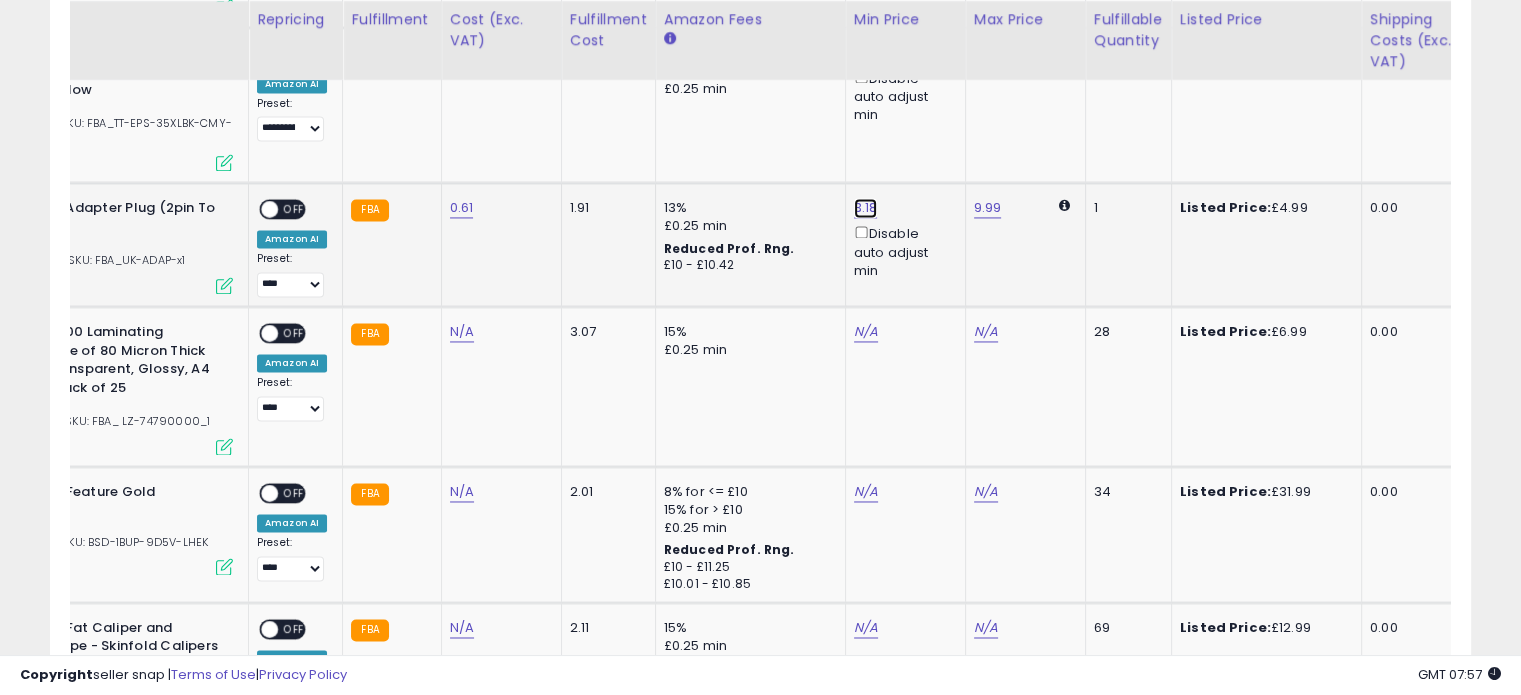 click on "3.18" at bounding box center [870, -2026] 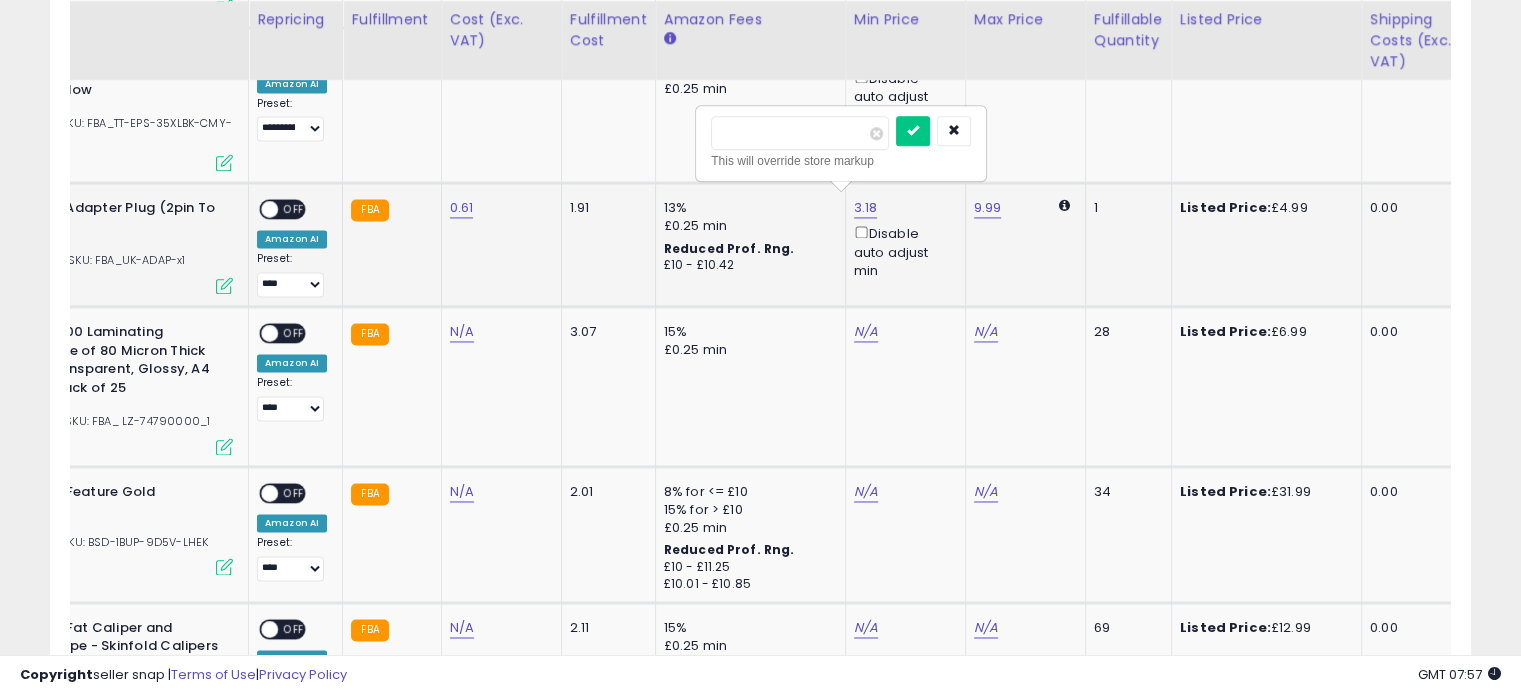 type on "*" 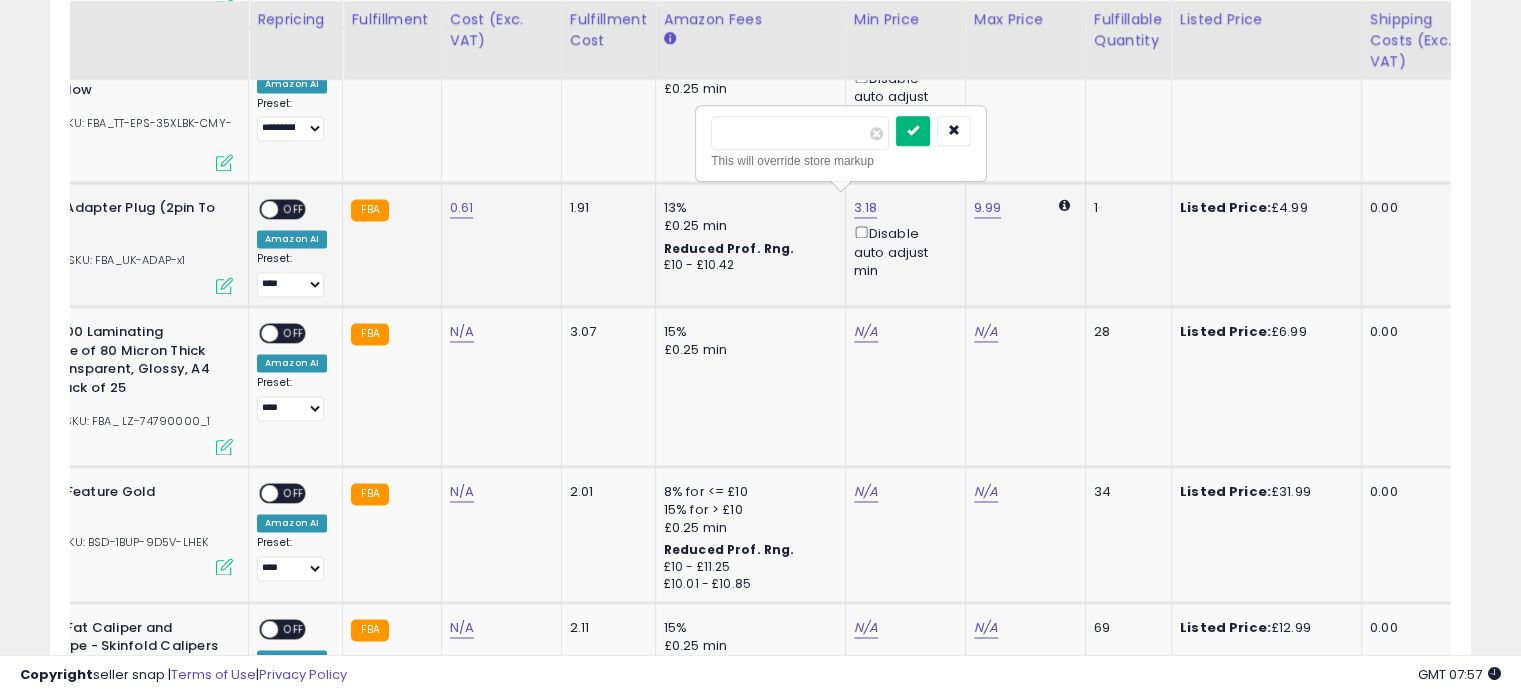 type on "****" 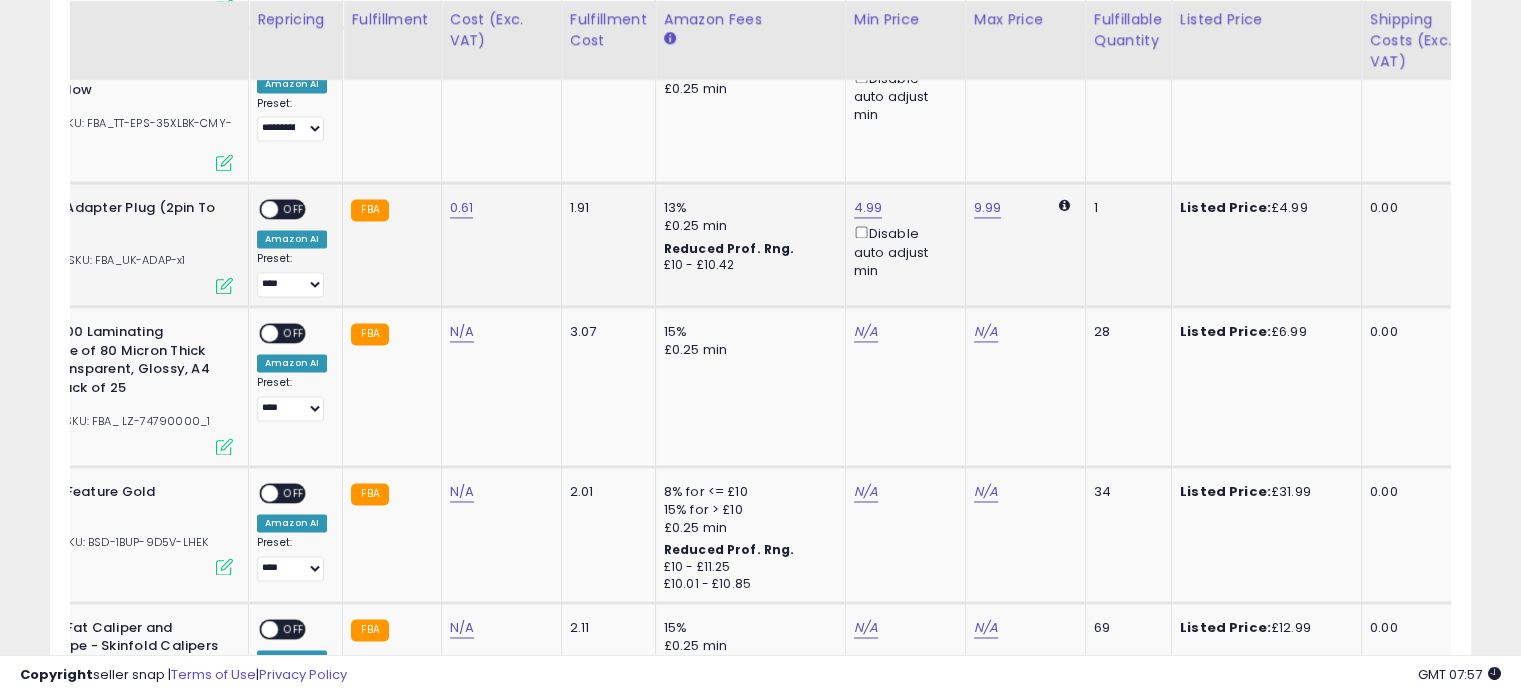 click at bounding box center [224, 285] 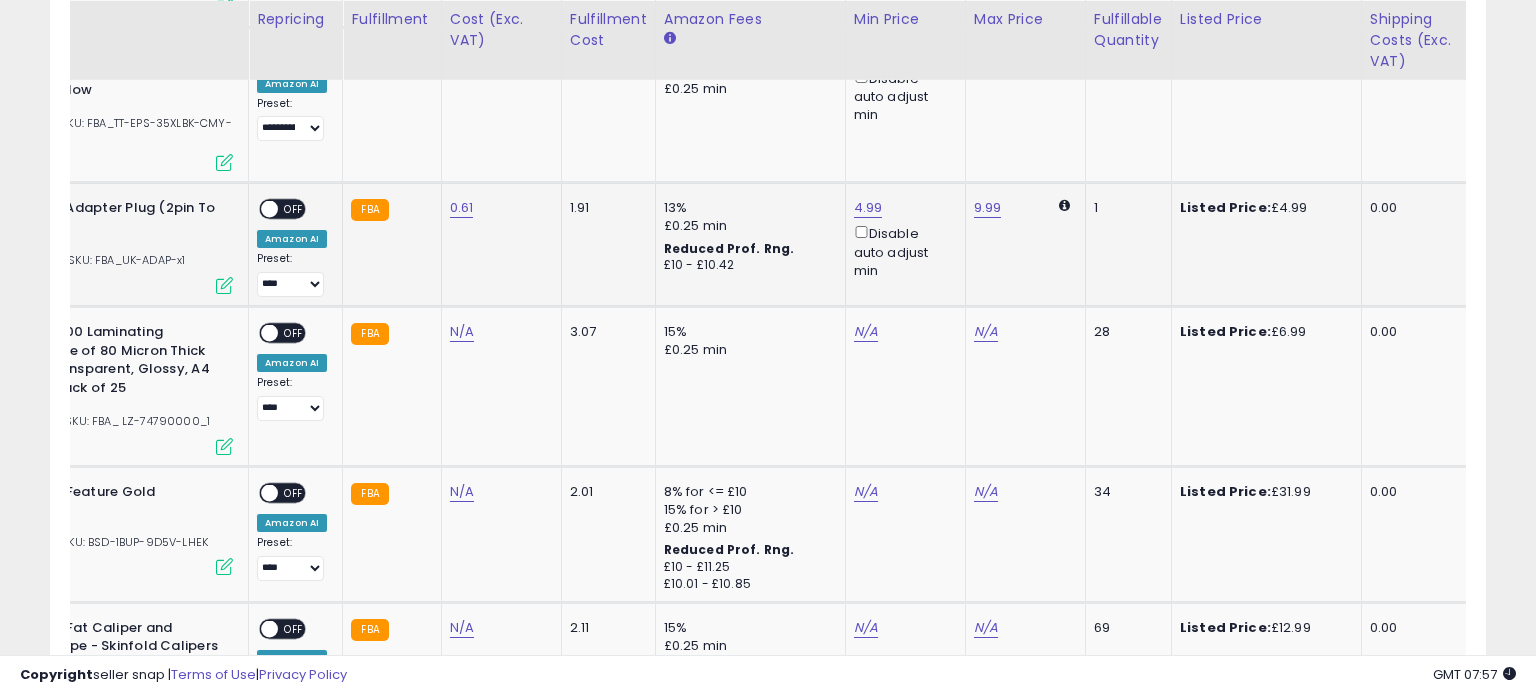 scroll, scrollTop: 999589, scrollLeft: 999168, axis: both 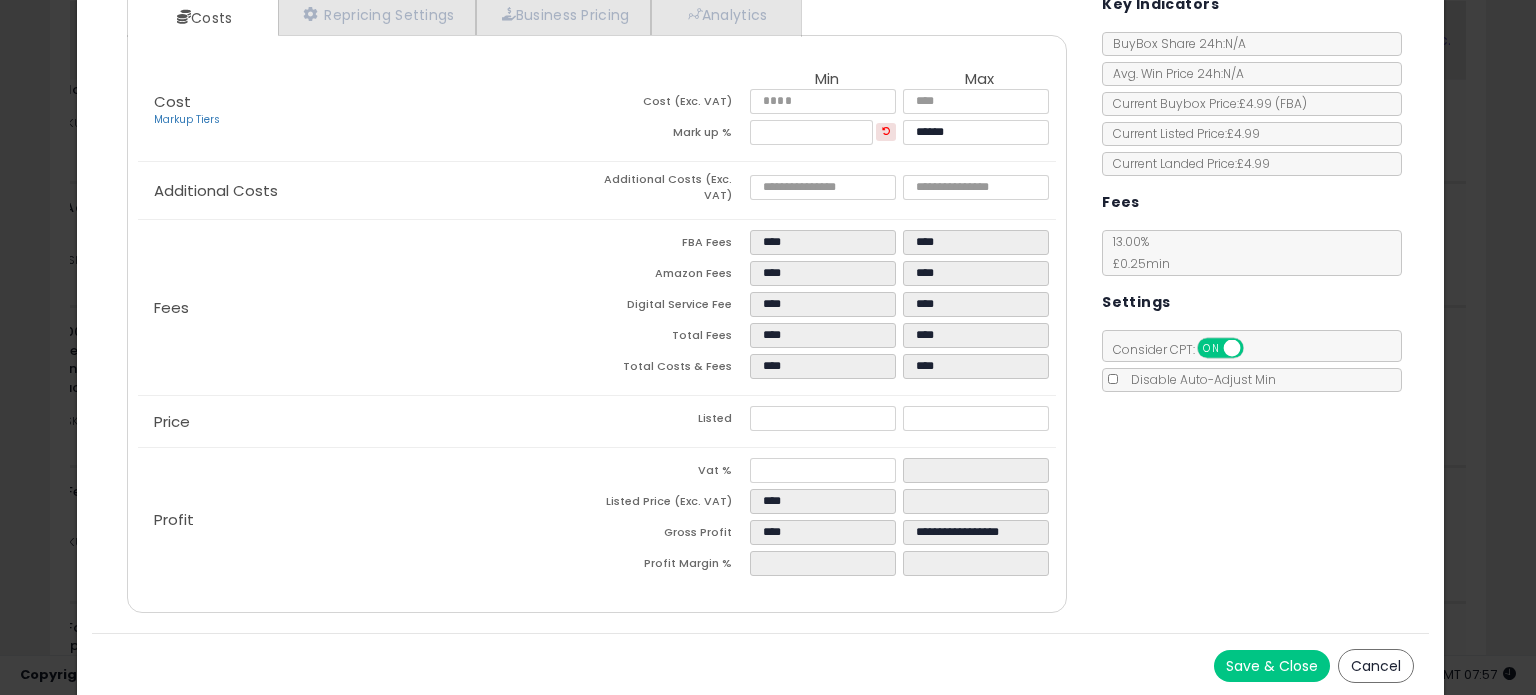 click on "Cancel" at bounding box center (1376, 666) 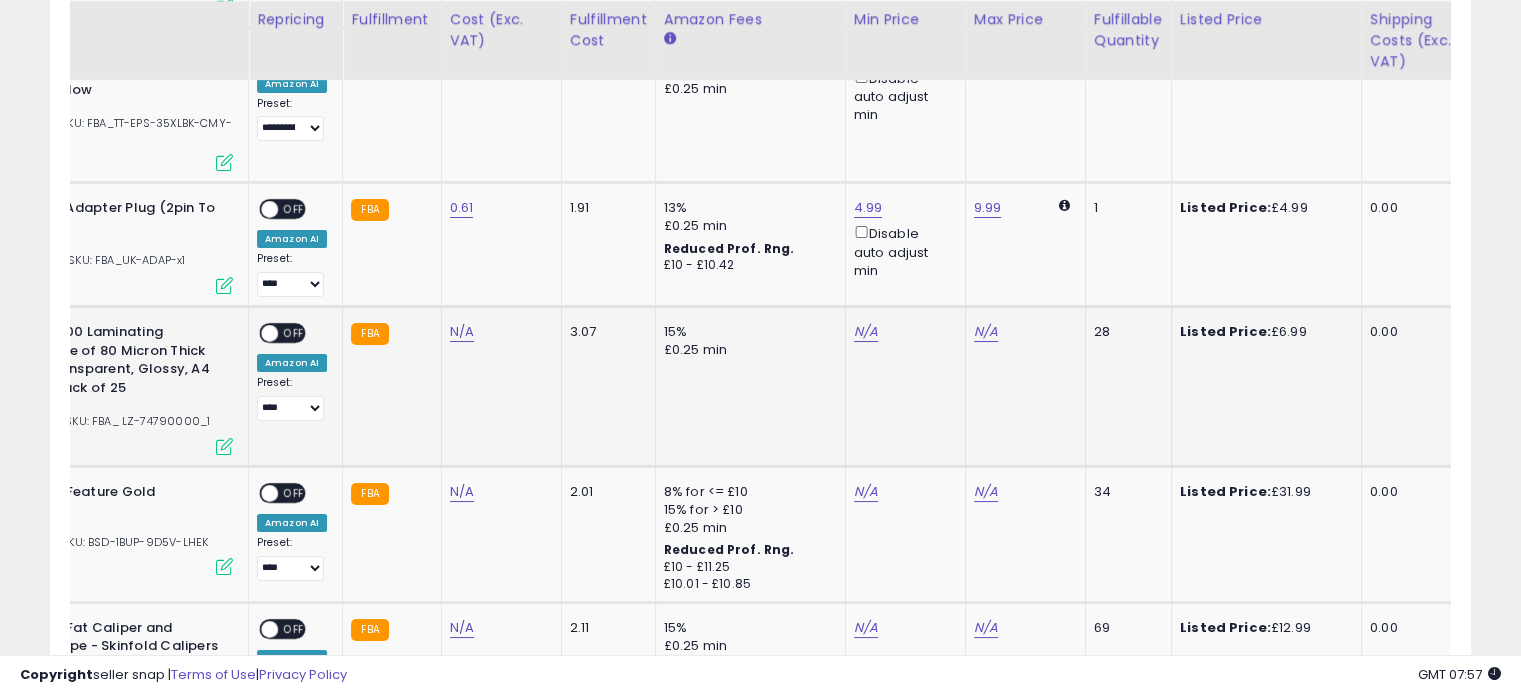 scroll, scrollTop: 409, scrollLeft: 822, axis: both 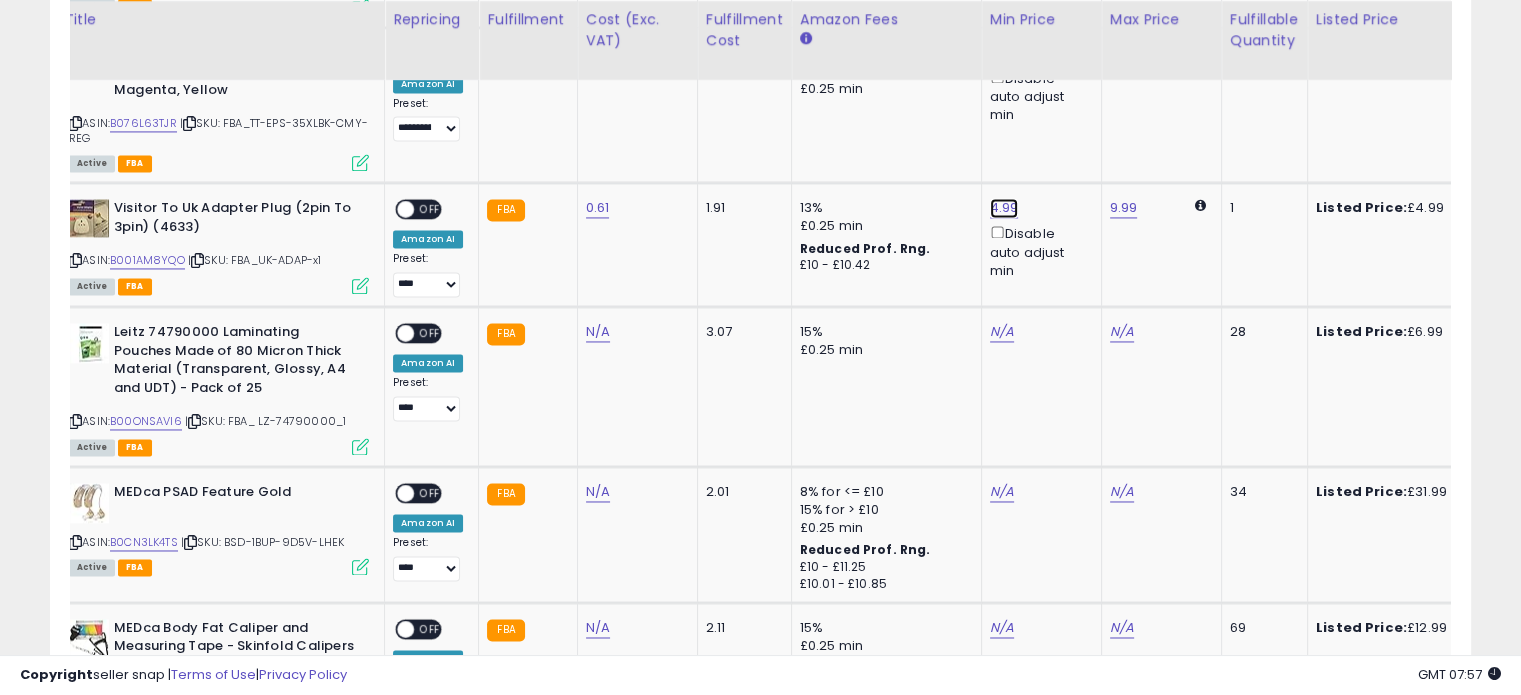 click on "4.99" at bounding box center [1006, -2026] 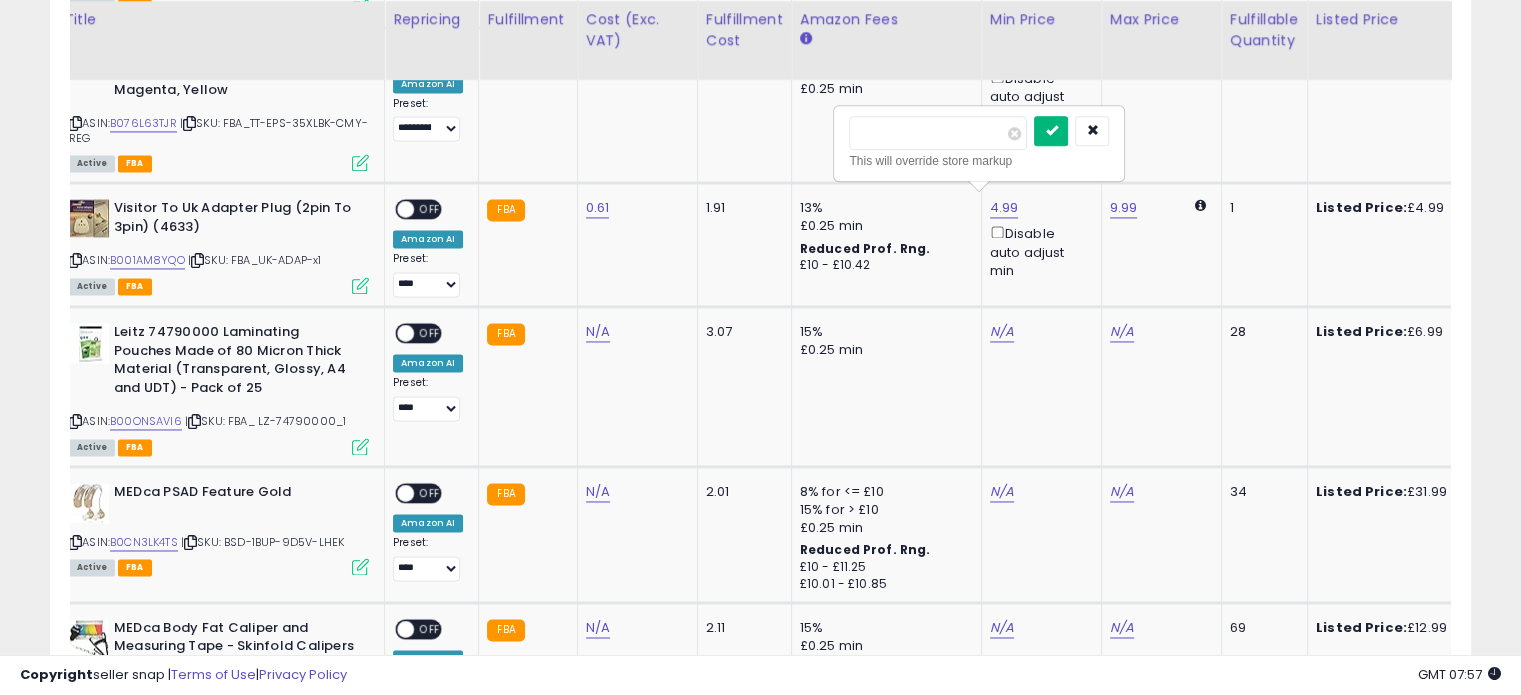type on "****" 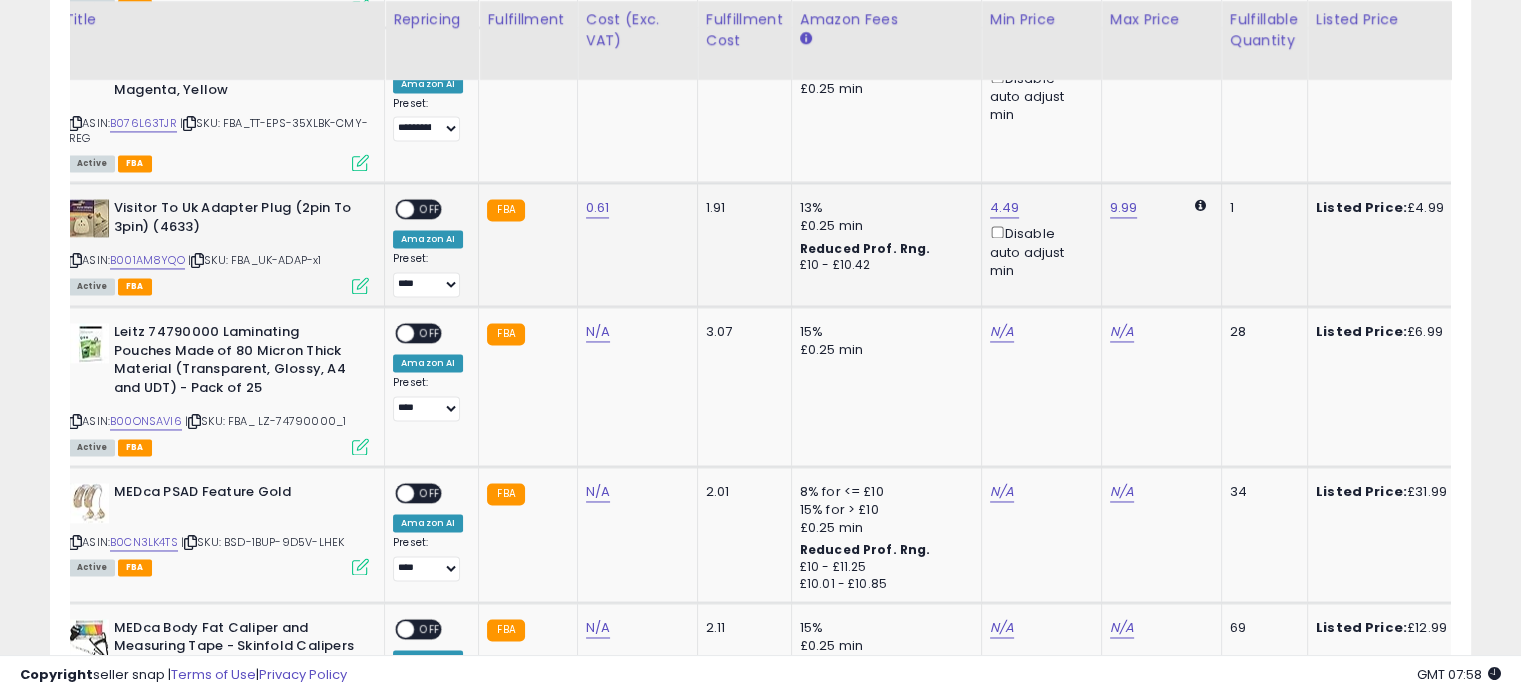 click at bounding box center (360, 285) 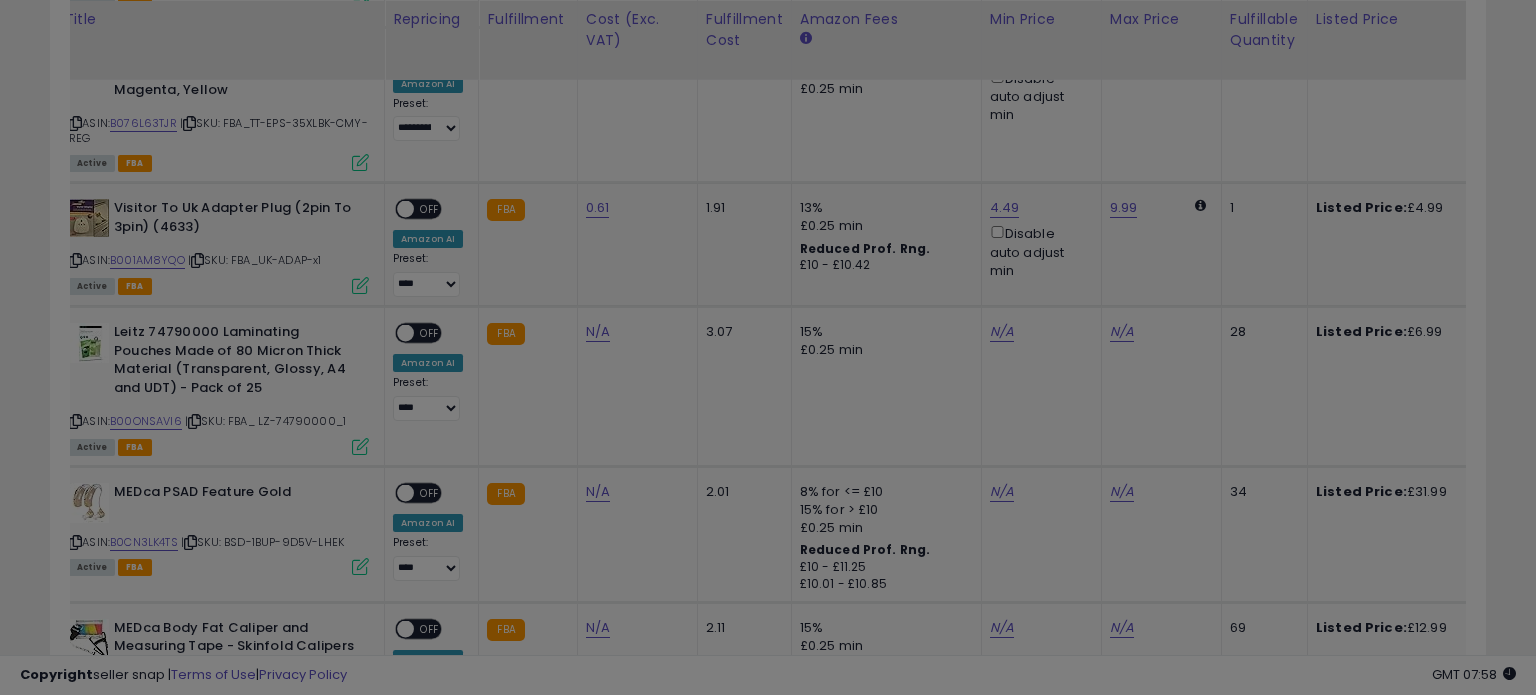 scroll, scrollTop: 999589, scrollLeft: 999168, axis: both 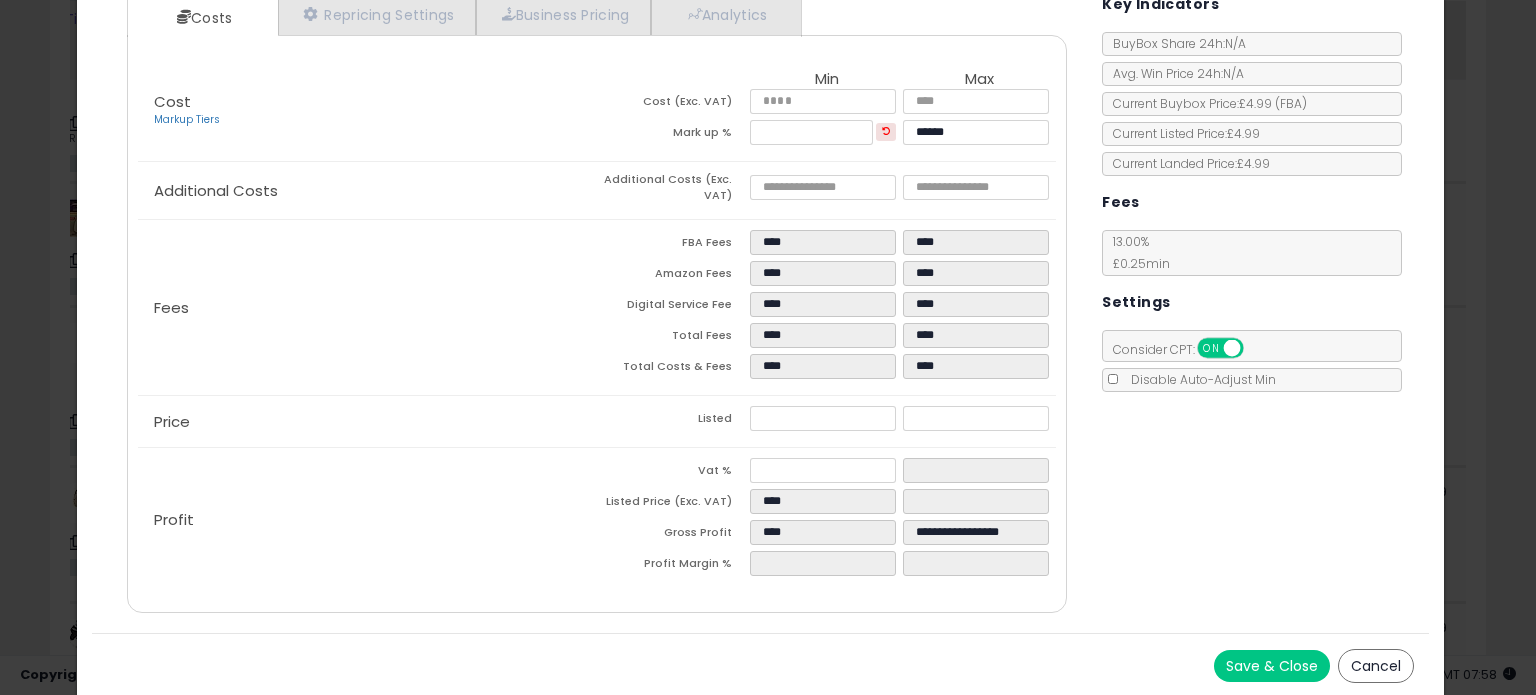 click on "Cancel" at bounding box center [1376, 666] 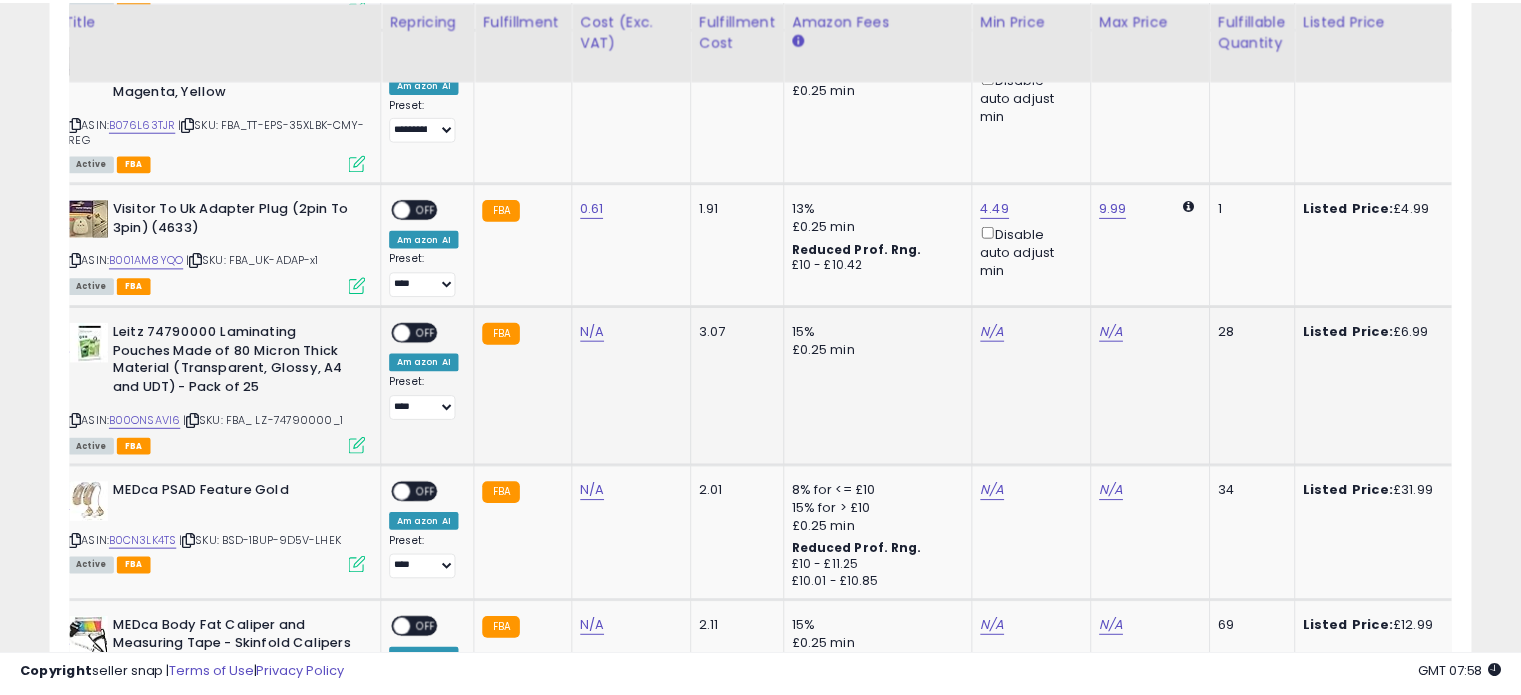 scroll, scrollTop: 409, scrollLeft: 822, axis: both 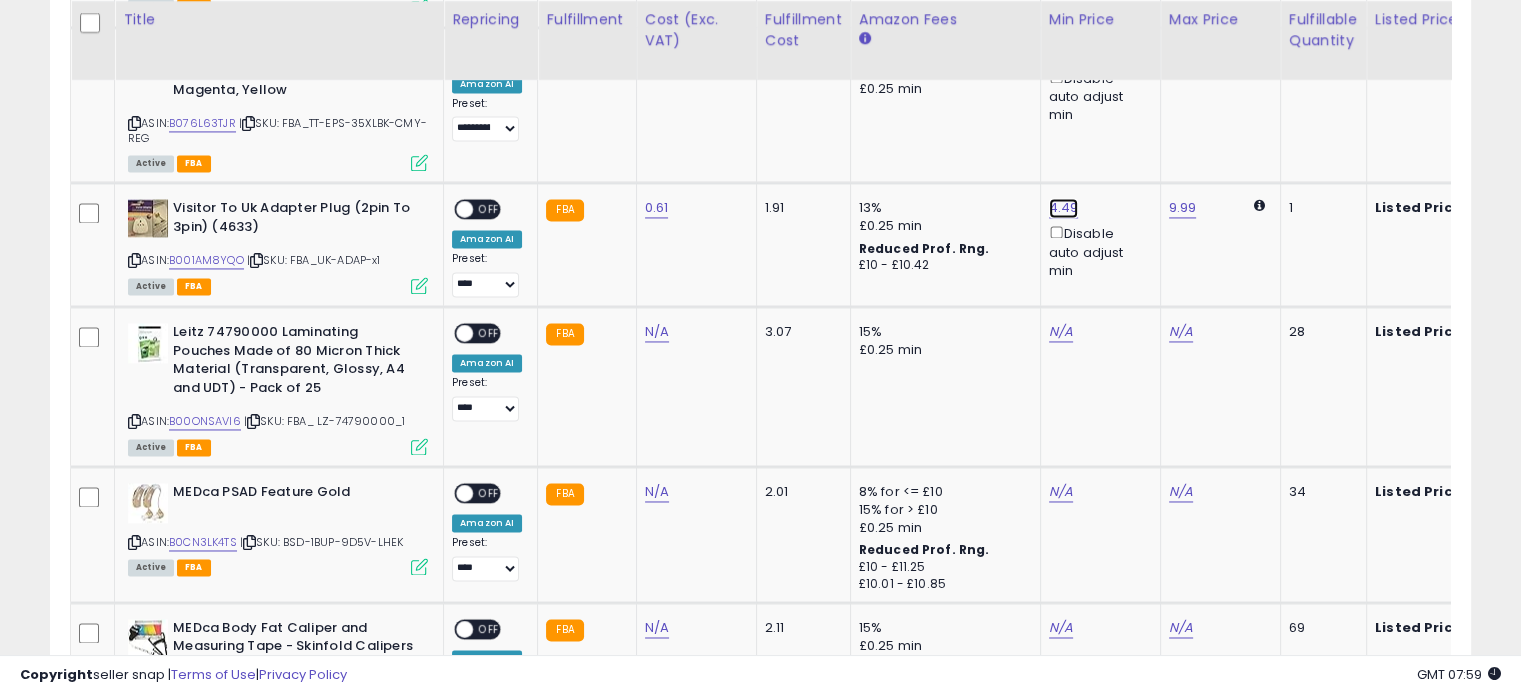 click on "4.49" at bounding box center [1065, -2026] 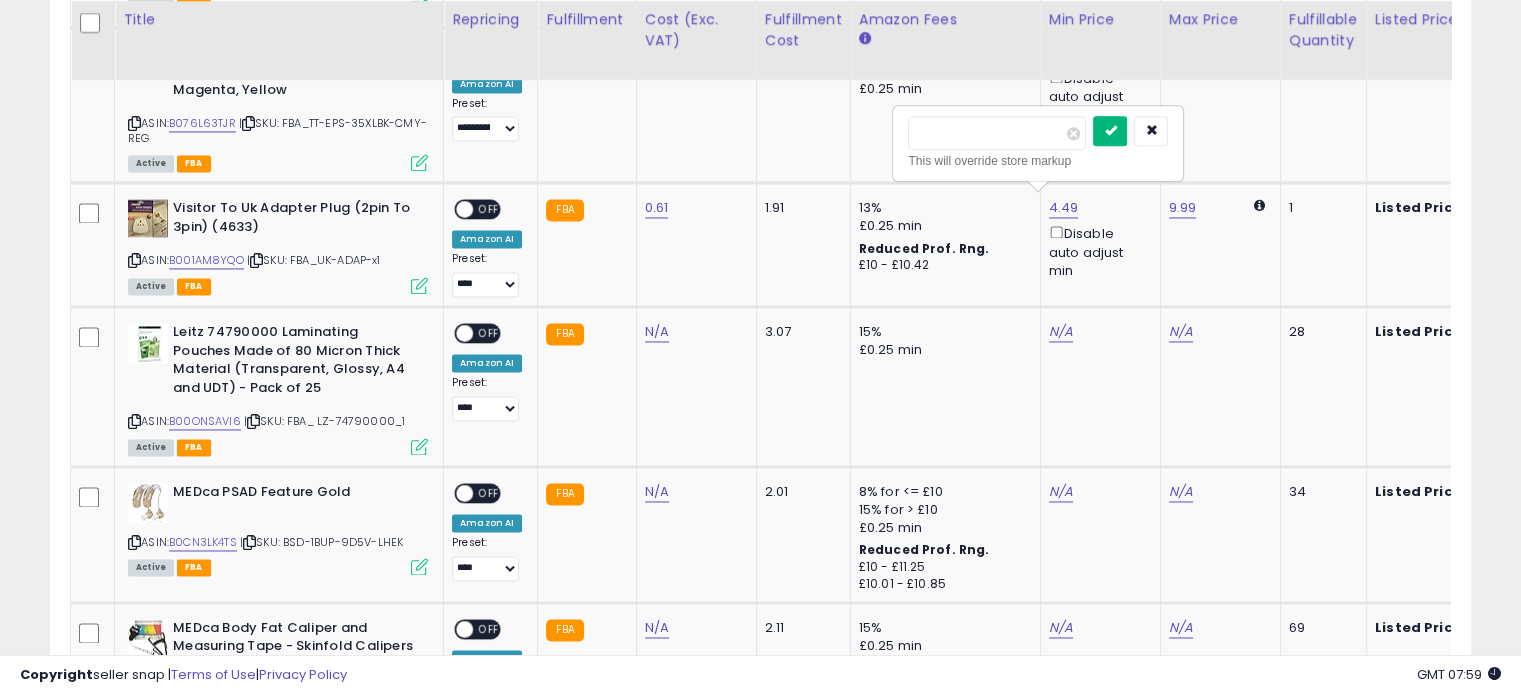 type on "****" 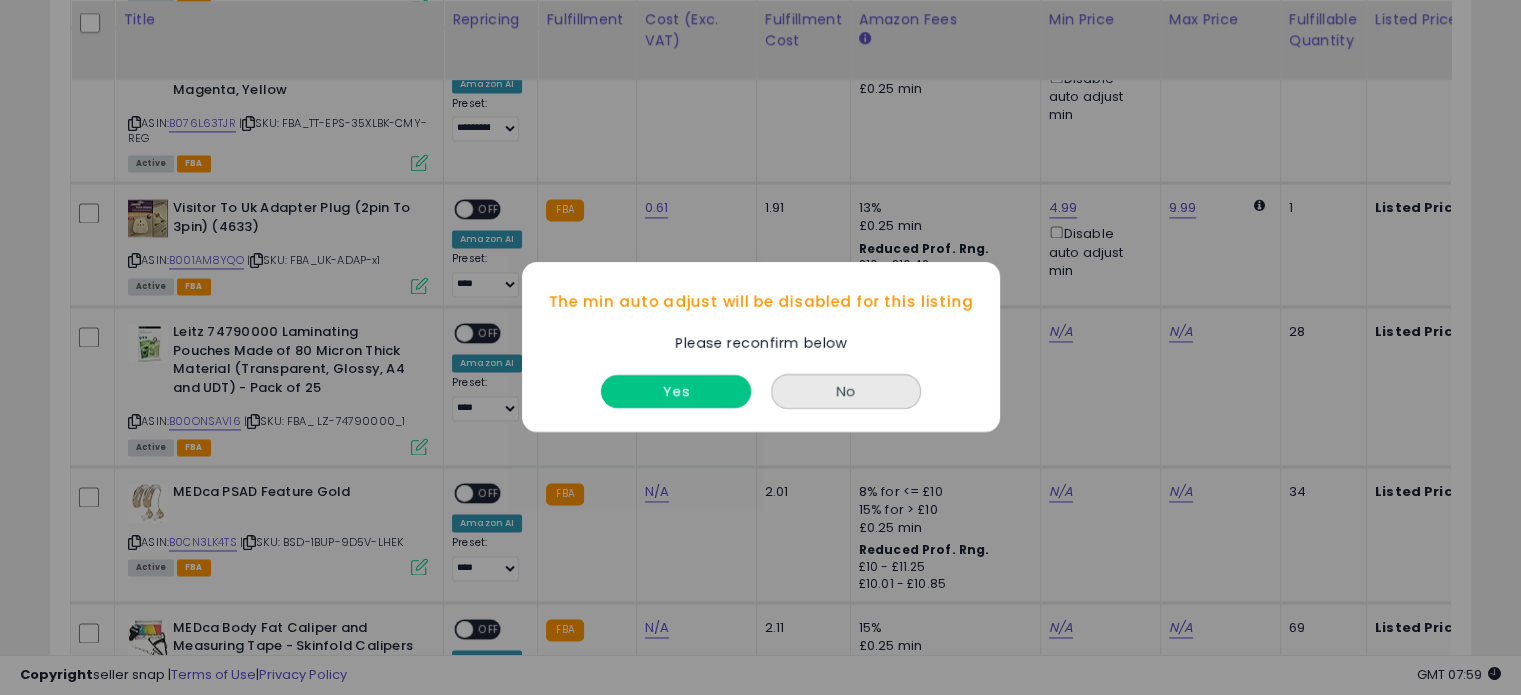 click on "Yes" at bounding box center (676, 392) 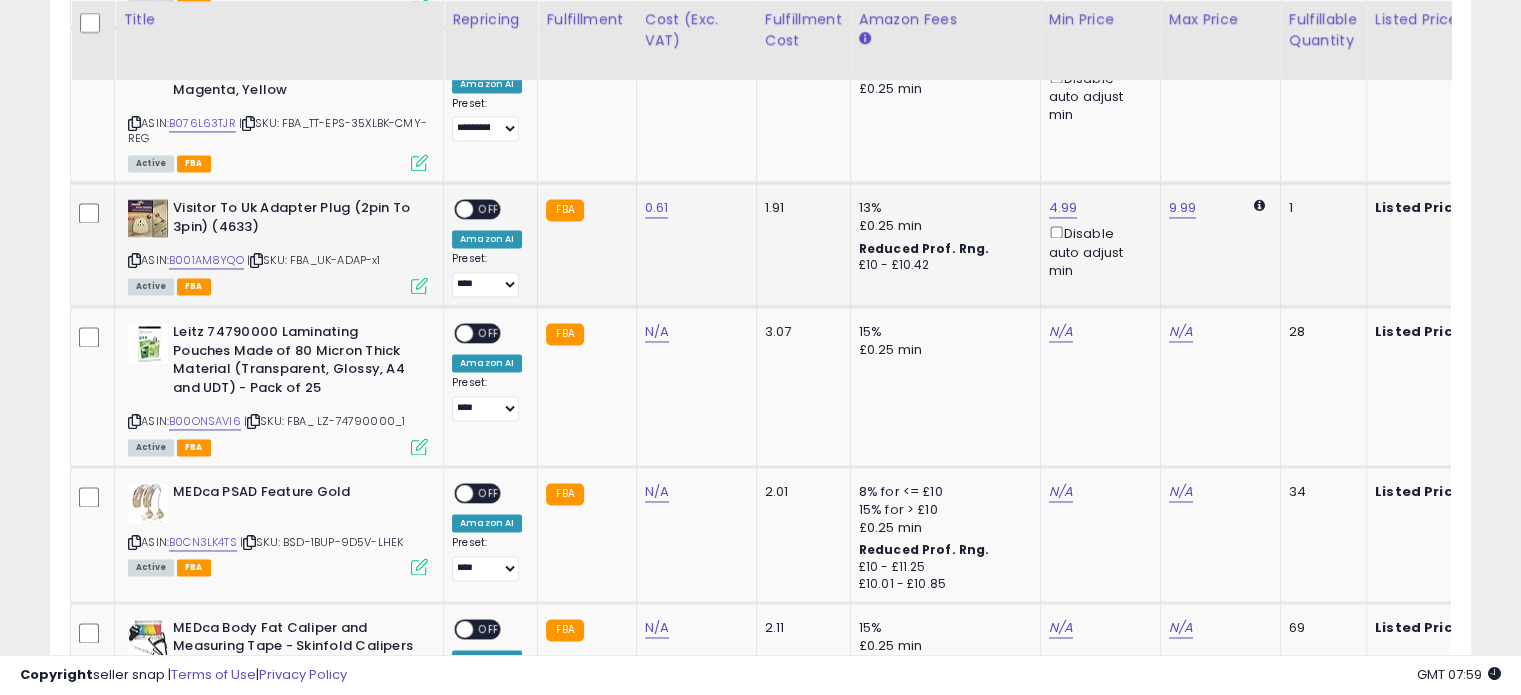 click at bounding box center (464, 209) 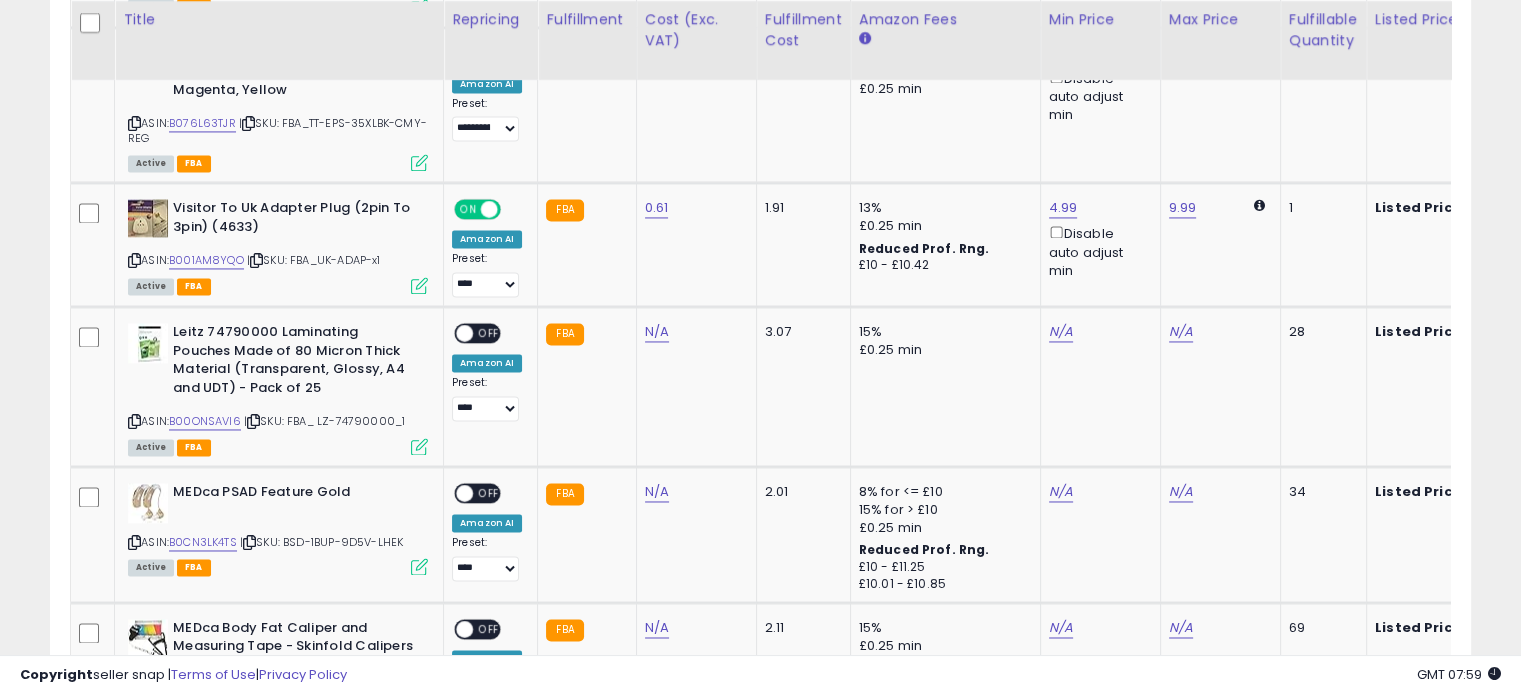 scroll, scrollTop: 0, scrollLeft: 90, axis: horizontal 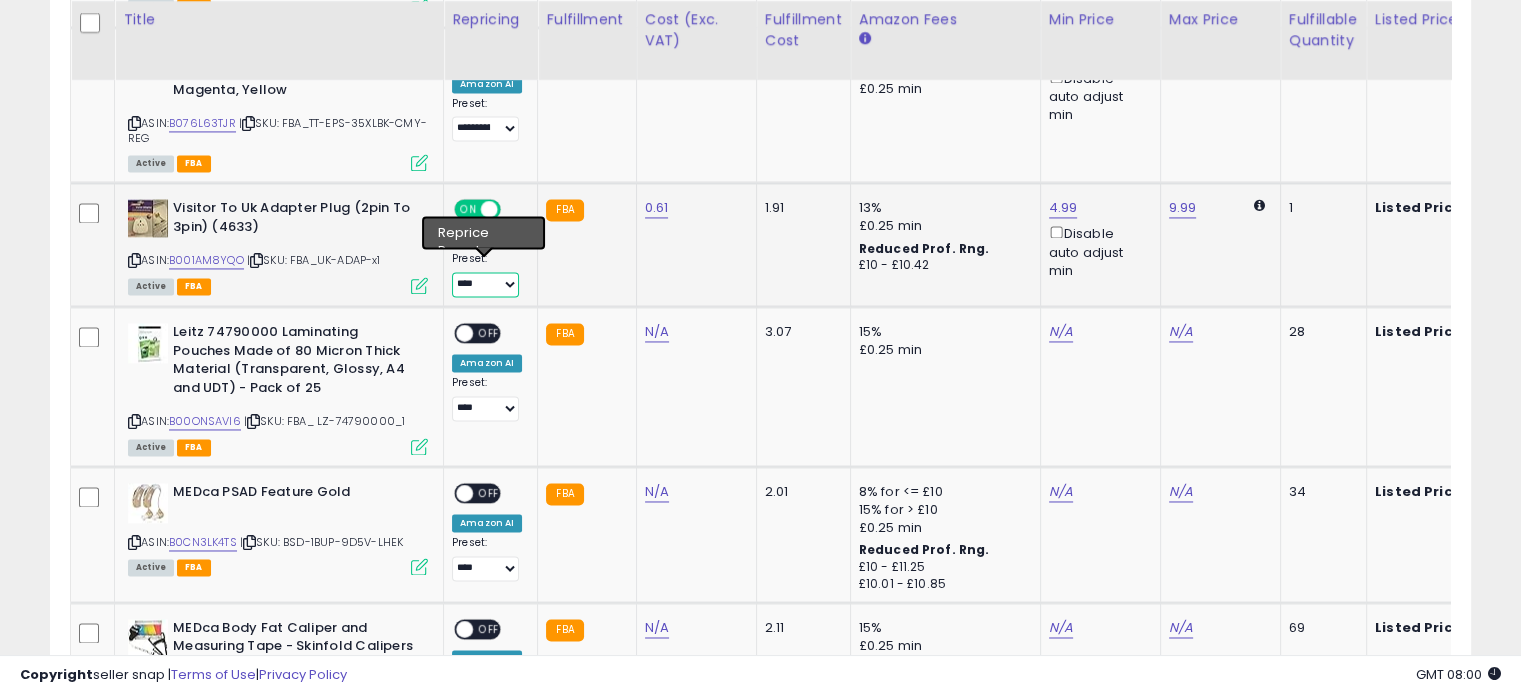 click on "**********" at bounding box center [485, 284] 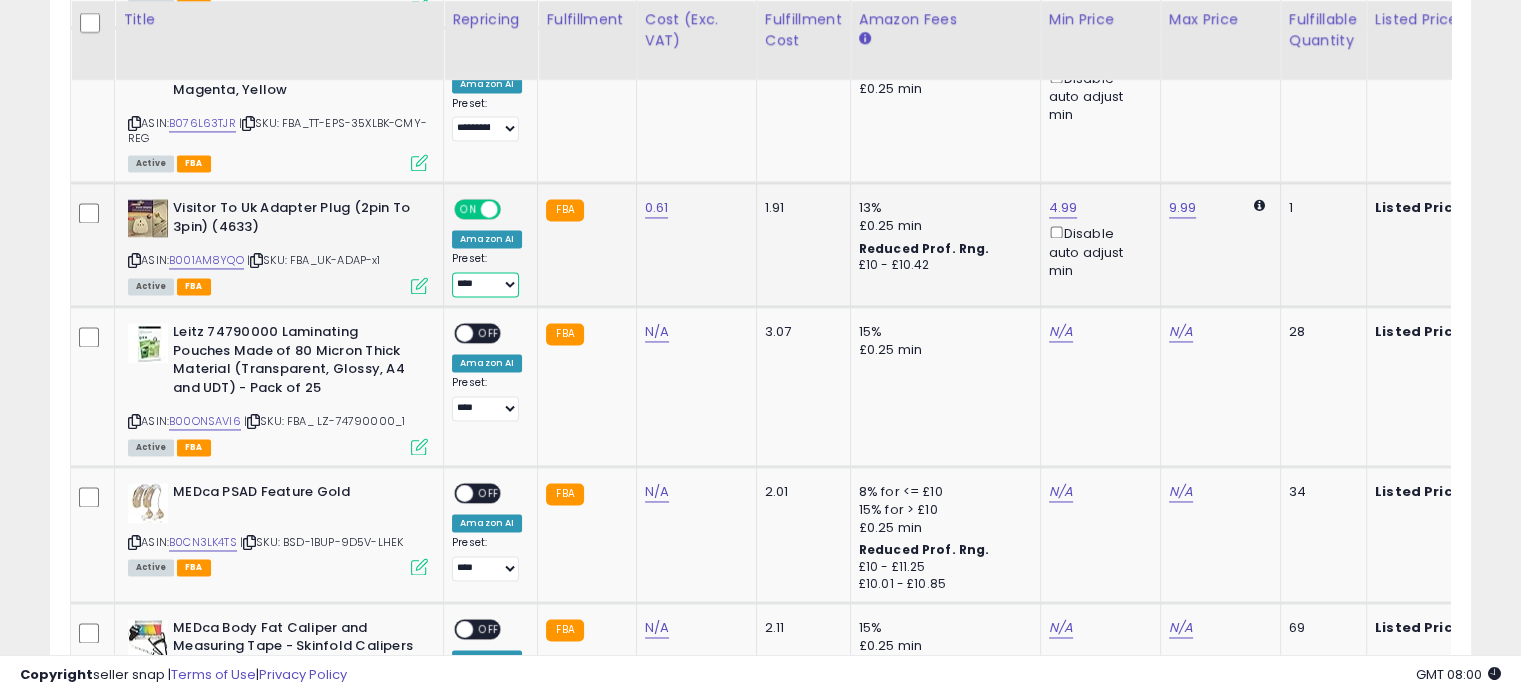 select on "**********" 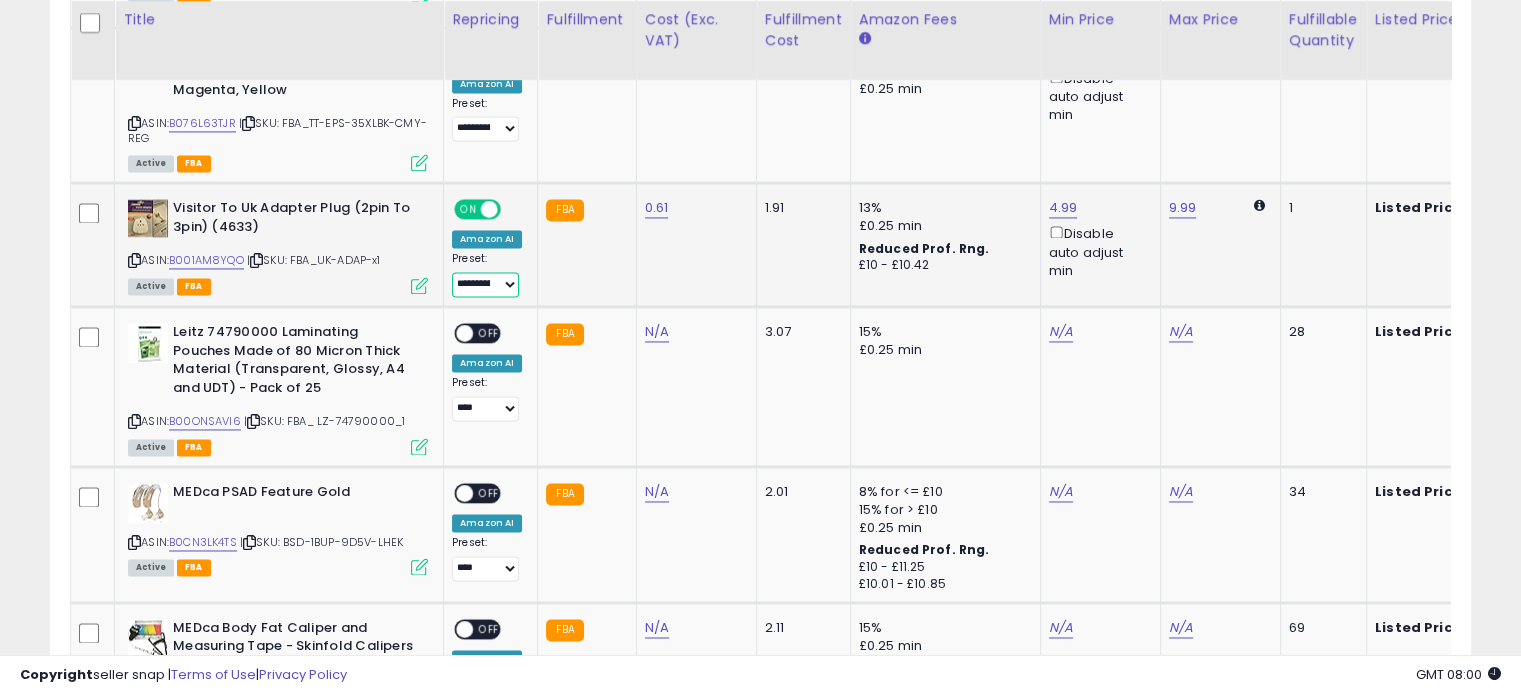 click on "**********" at bounding box center (485, 284) 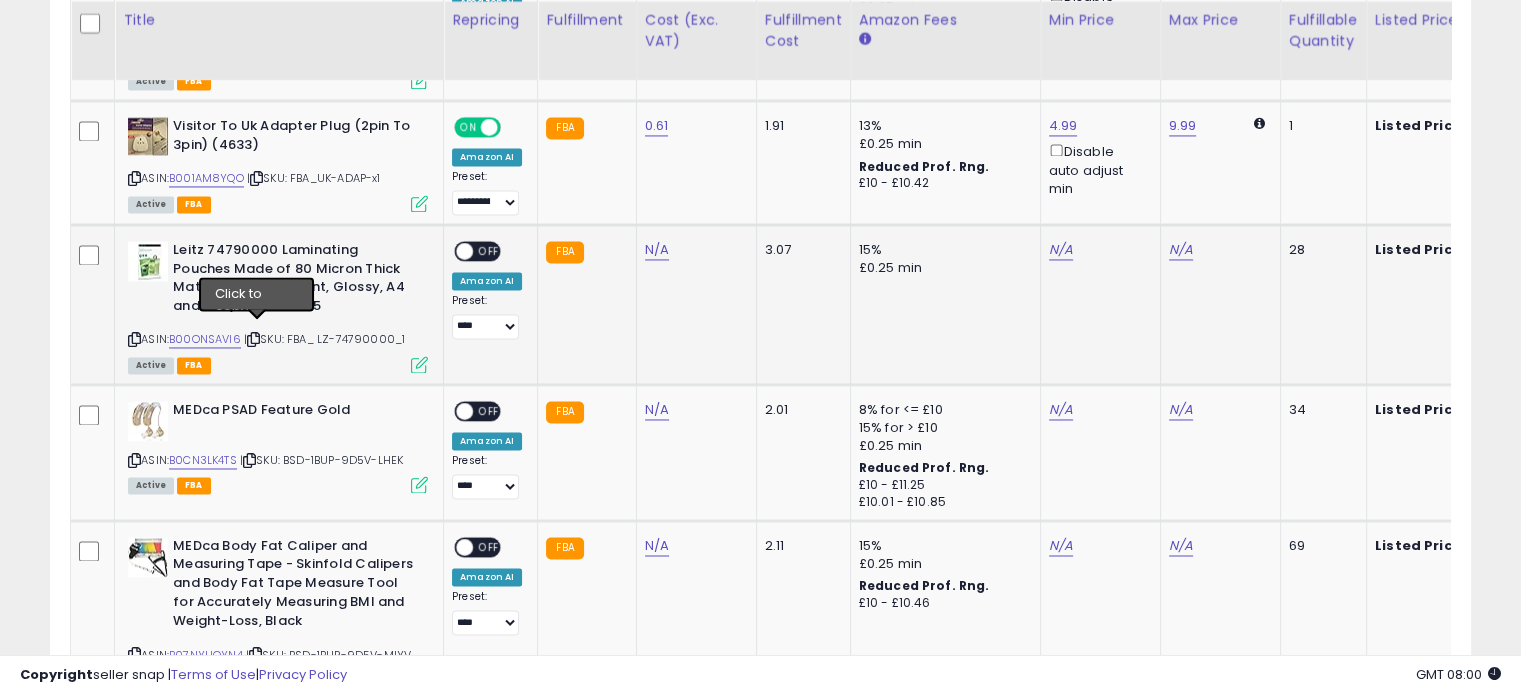 click at bounding box center (253, 339) 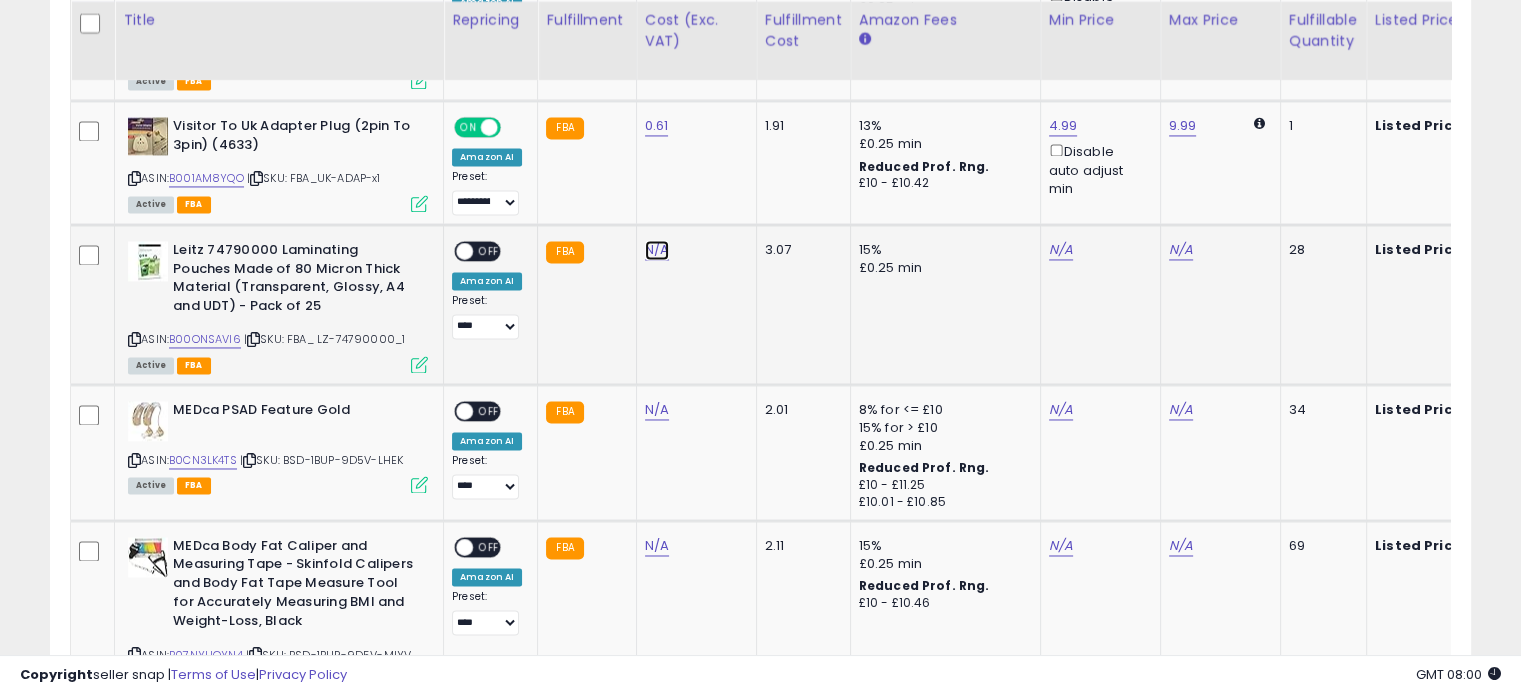 click on "N/A" at bounding box center (657, -2108) 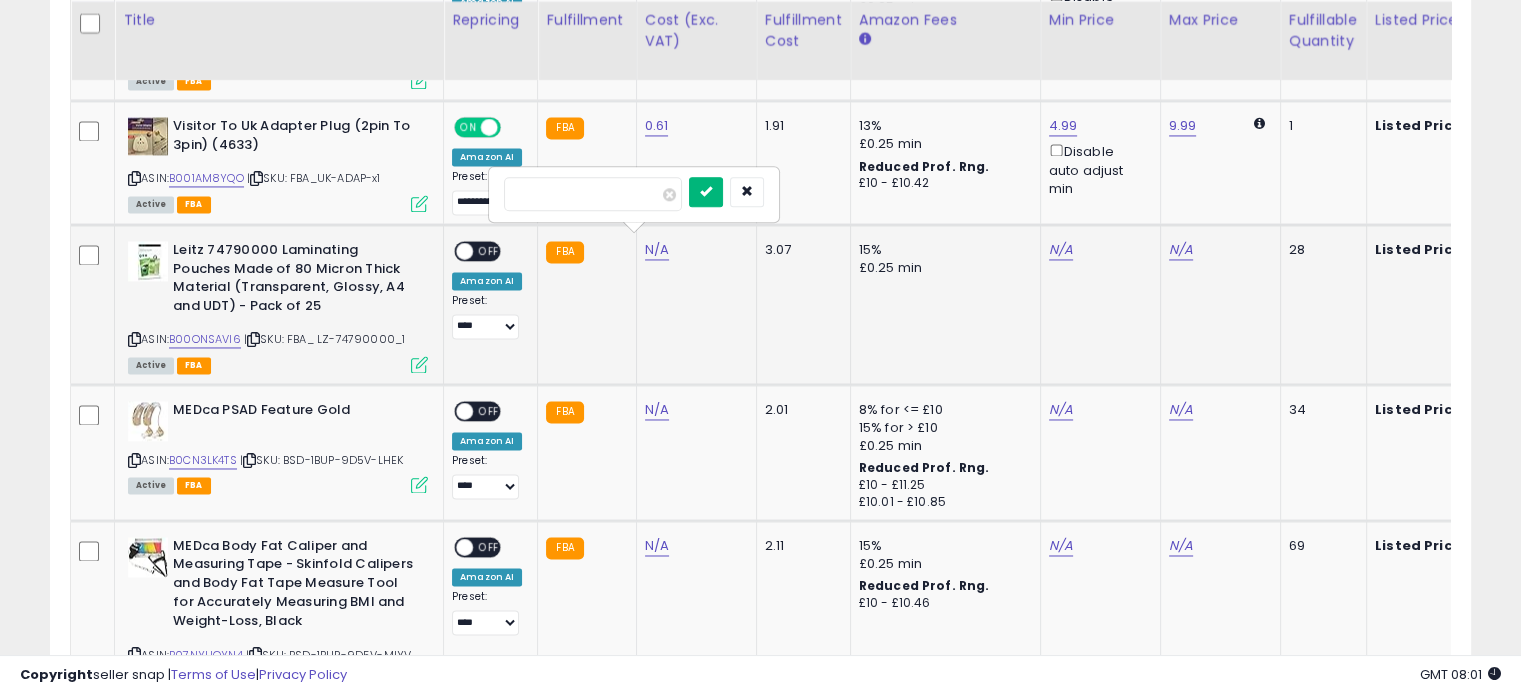type on "****" 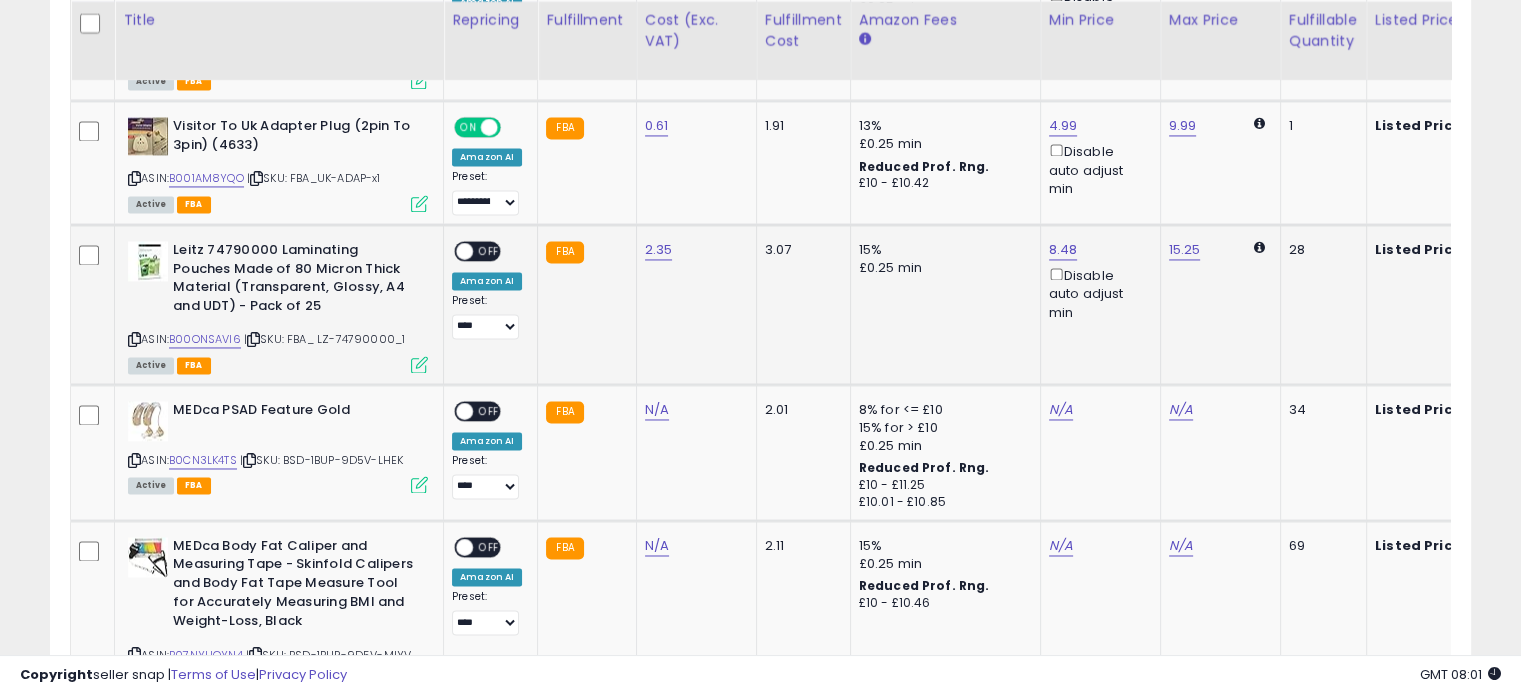scroll, scrollTop: 0, scrollLeft: 40, axis: horizontal 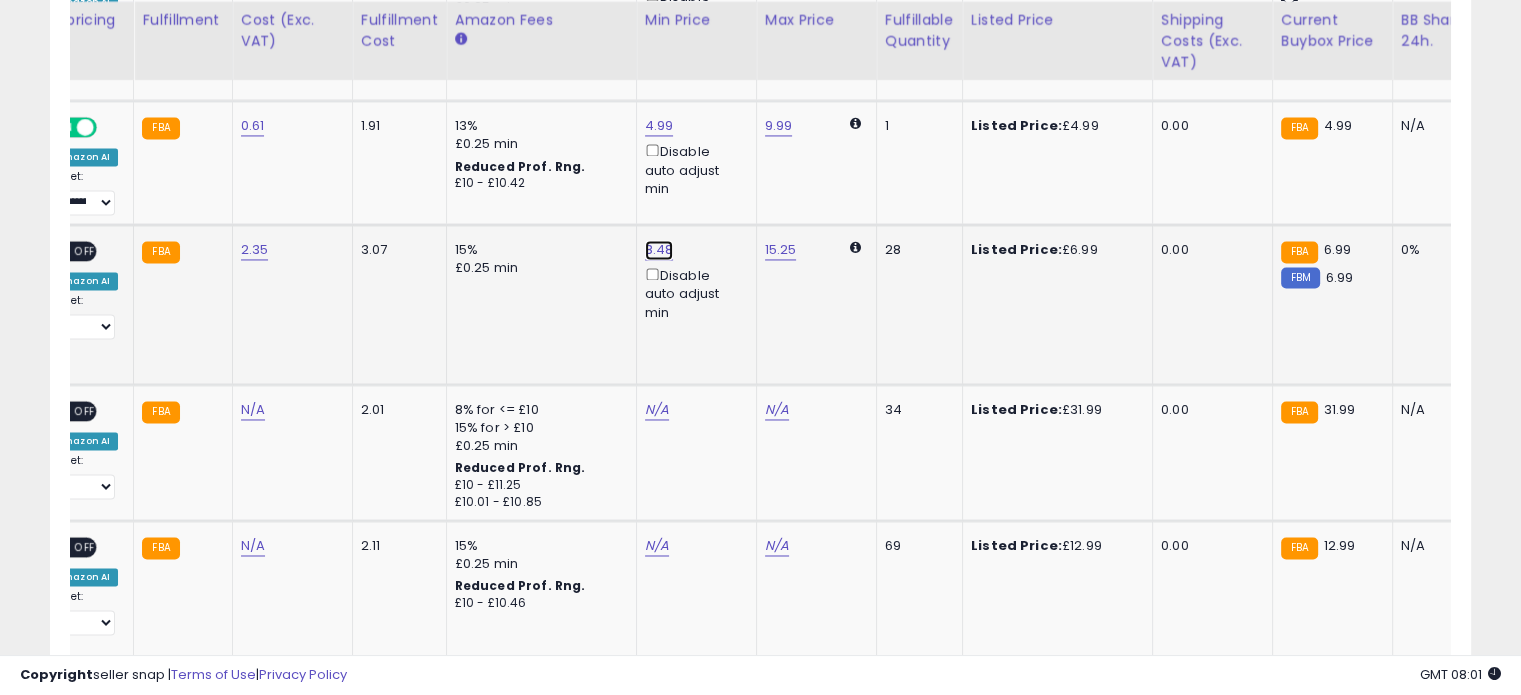 click on "8.48" at bounding box center (661, -2108) 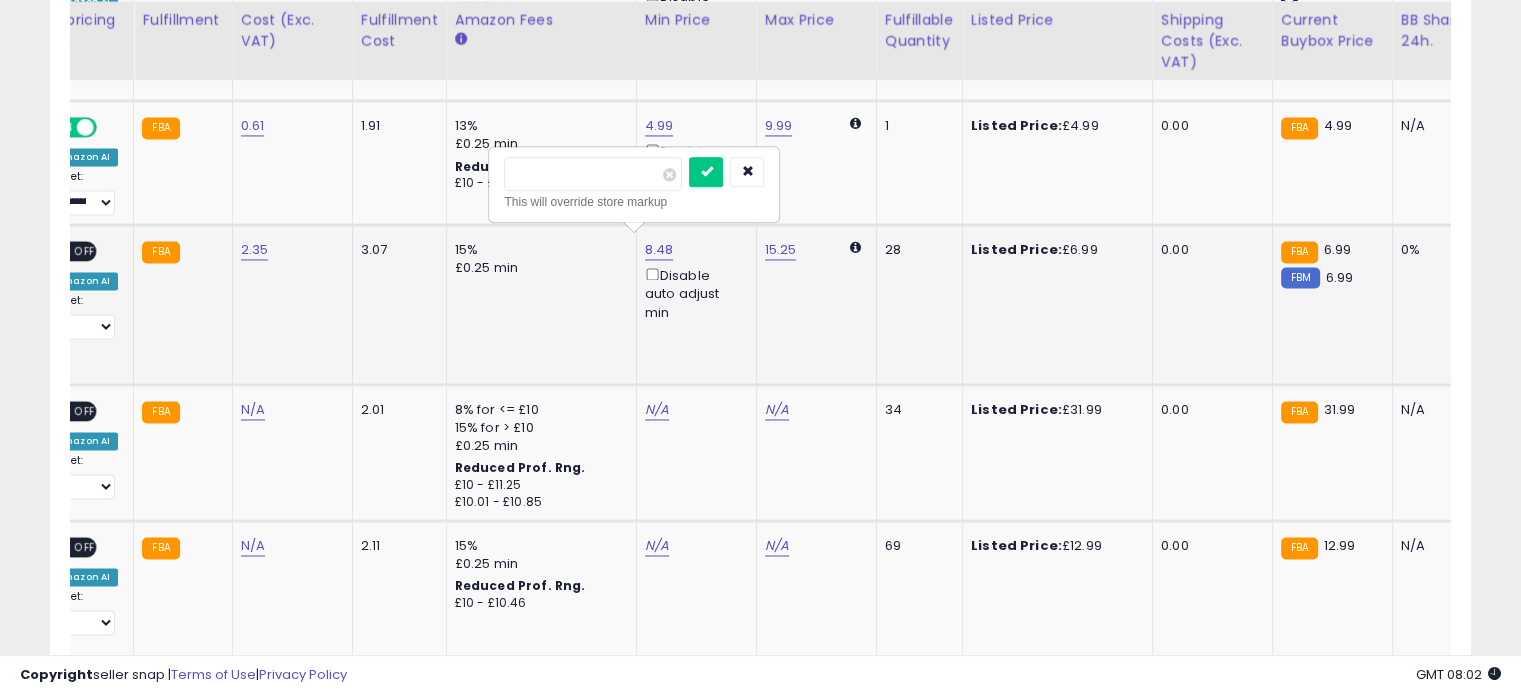 type on "*" 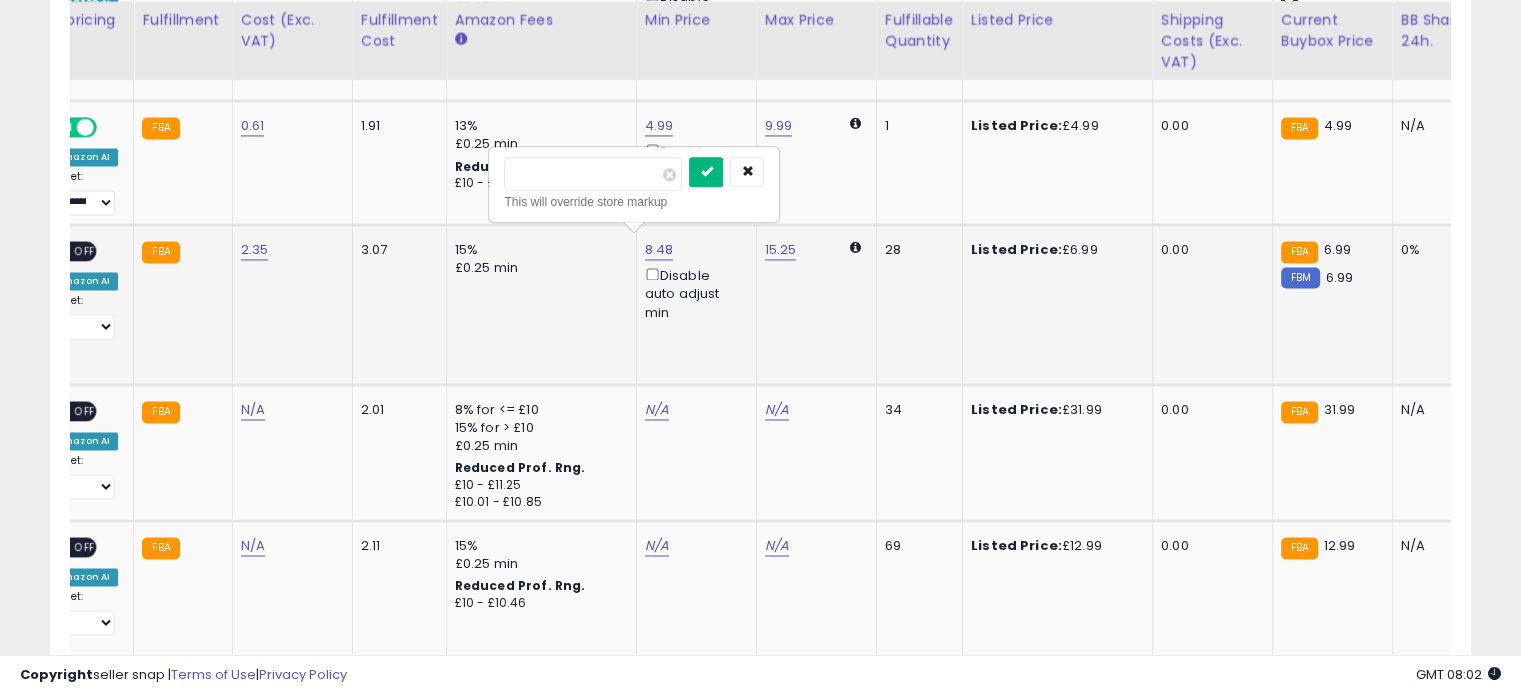 type on "****" 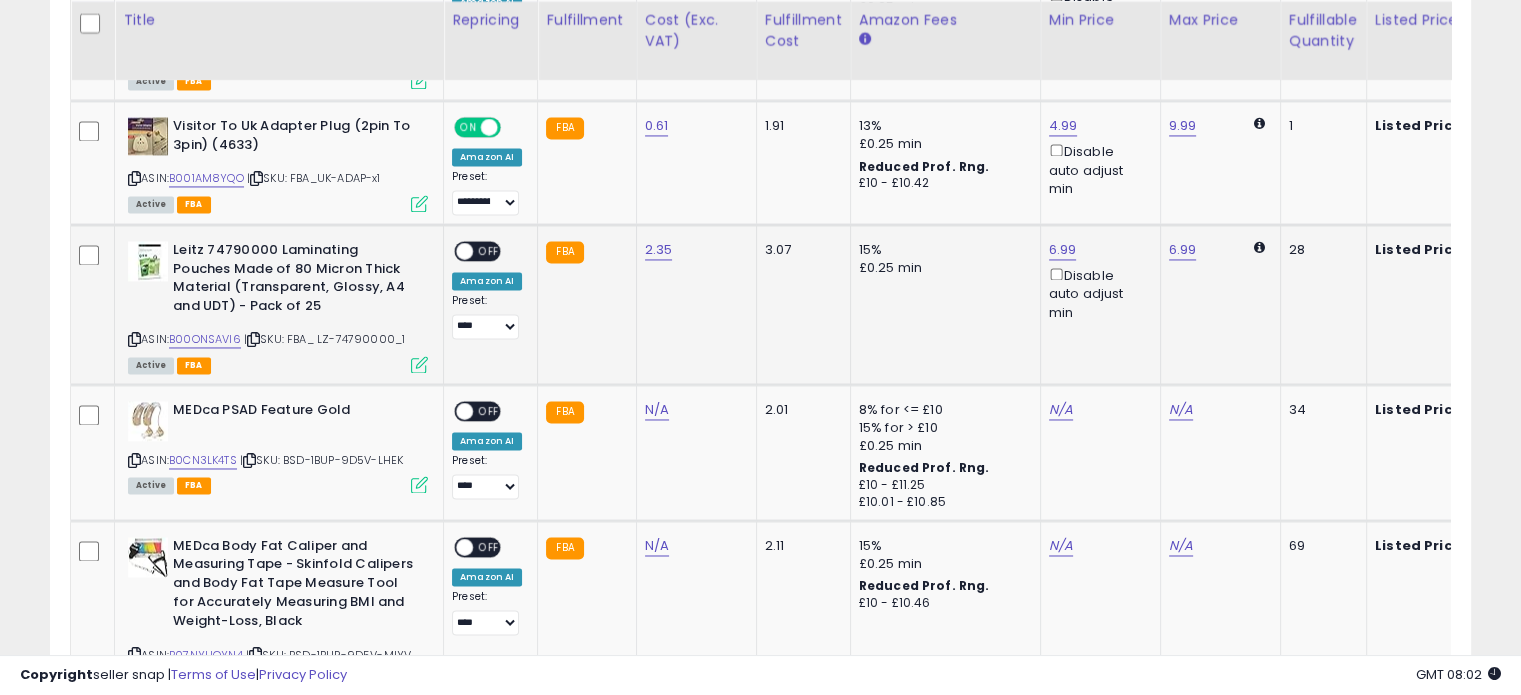 click at bounding box center (419, 364) 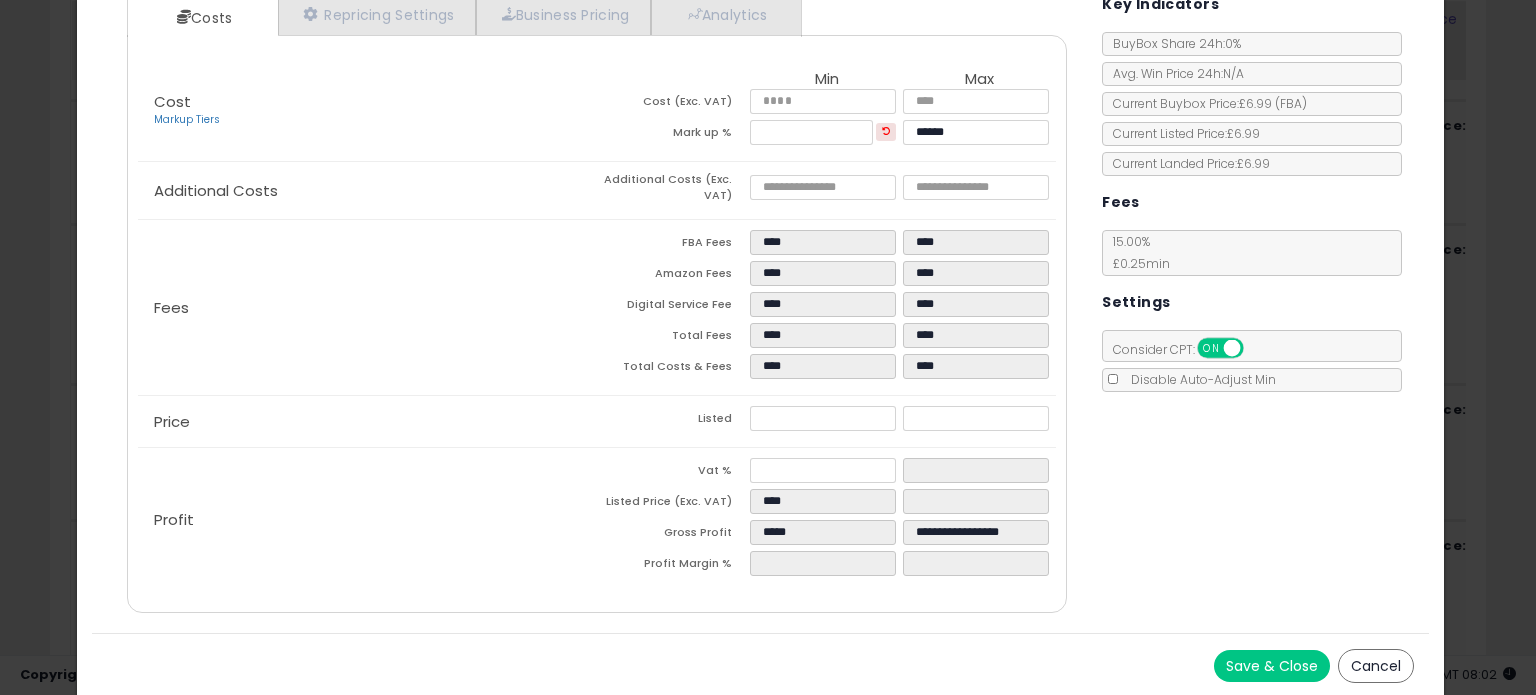 click on "Cancel" at bounding box center (1376, 666) 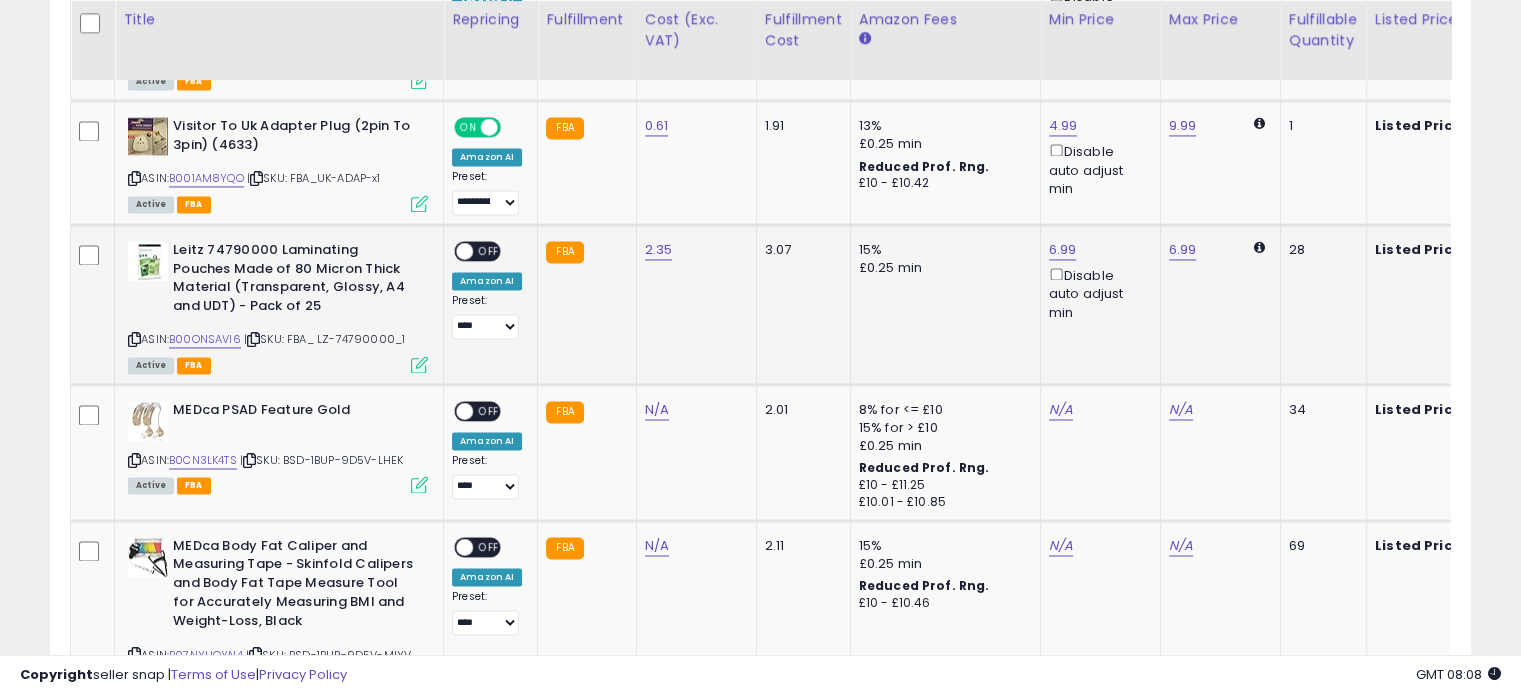 click at bounding box center [419, 364] 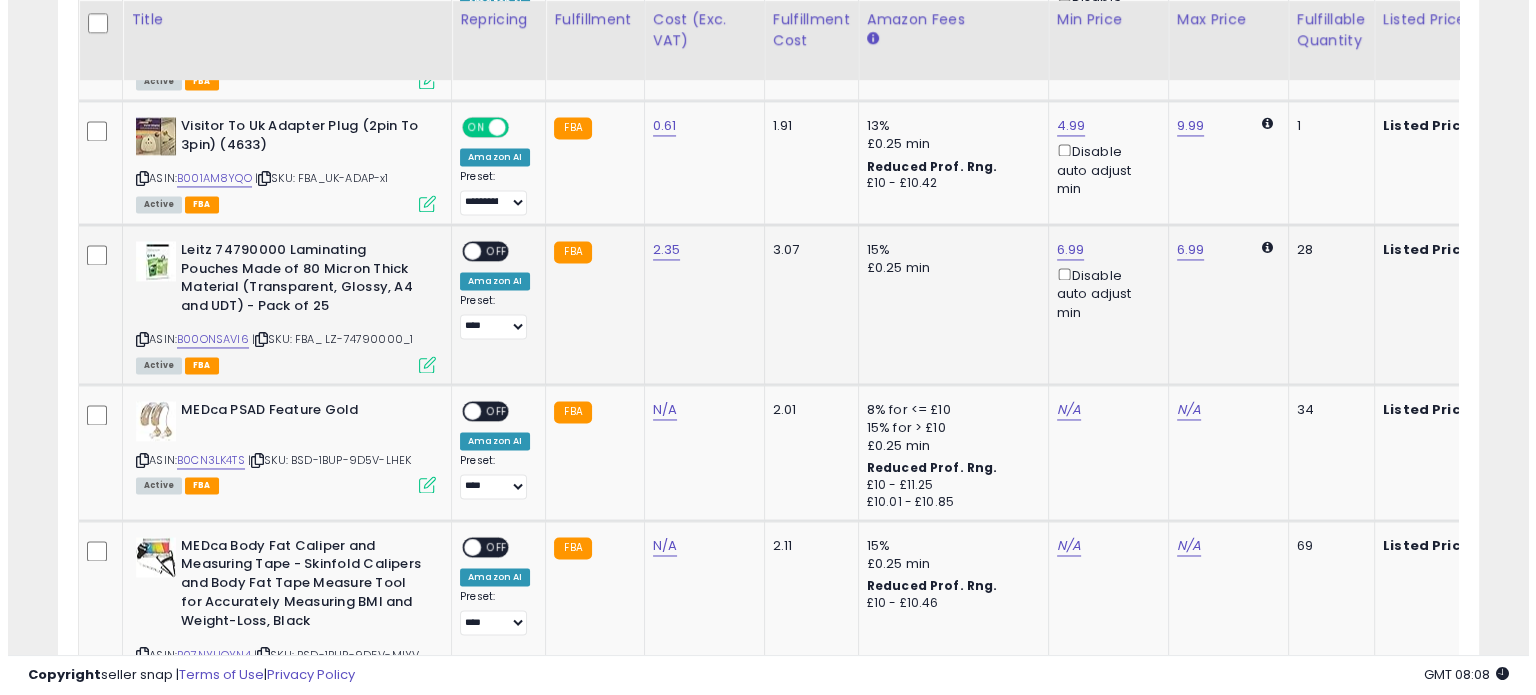 scroll, scrollTop: 999589, scrollLeft: 999168, axis: both 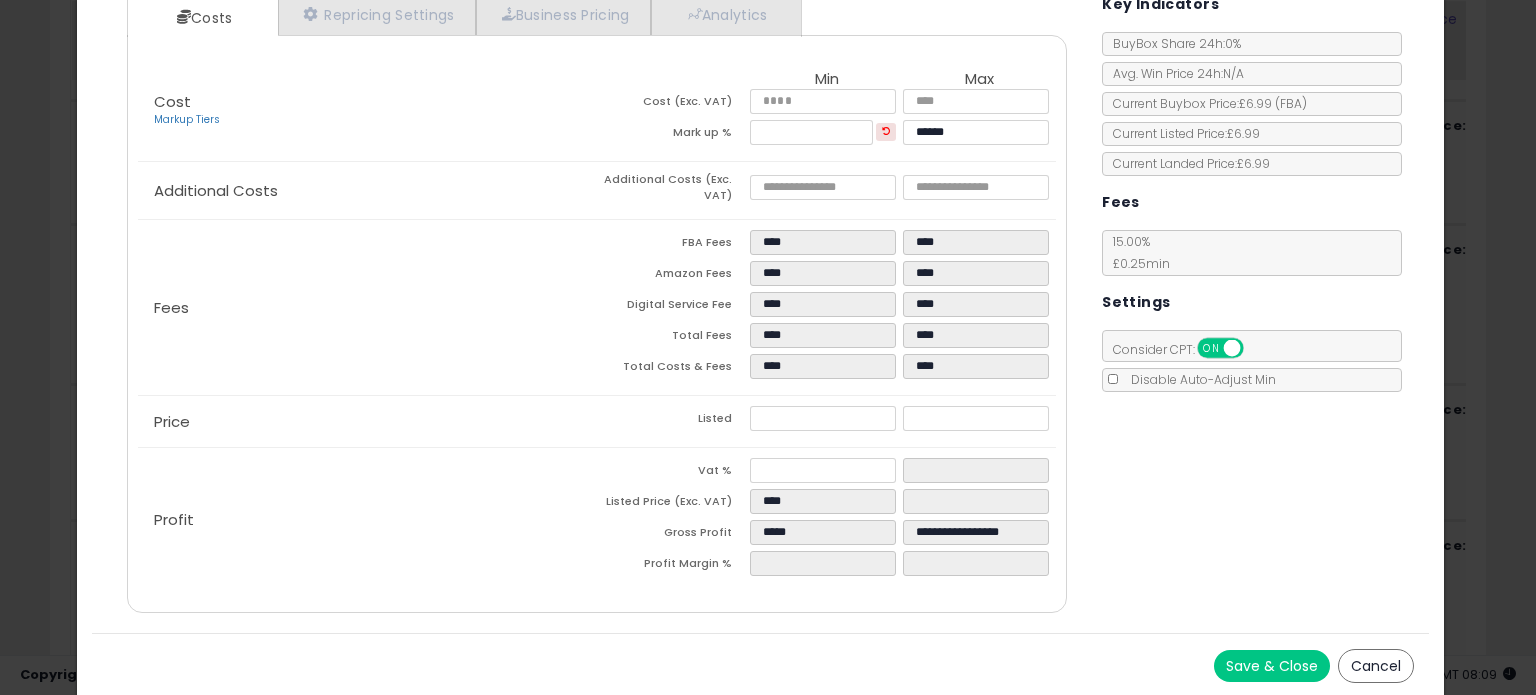 click on "Cancel" at bounding box center [1376, 666] 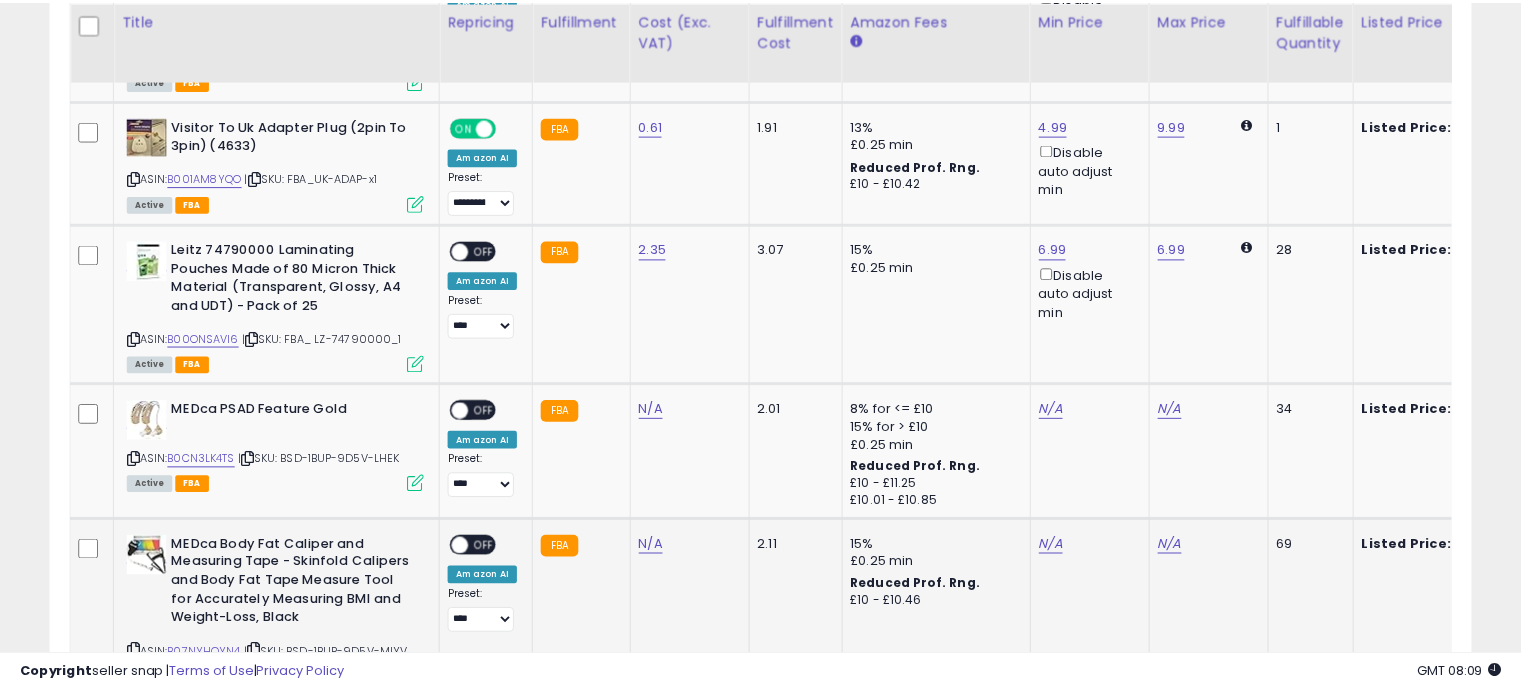 scroll, scrollTop: 409, scrollLeft: 822, axis: both 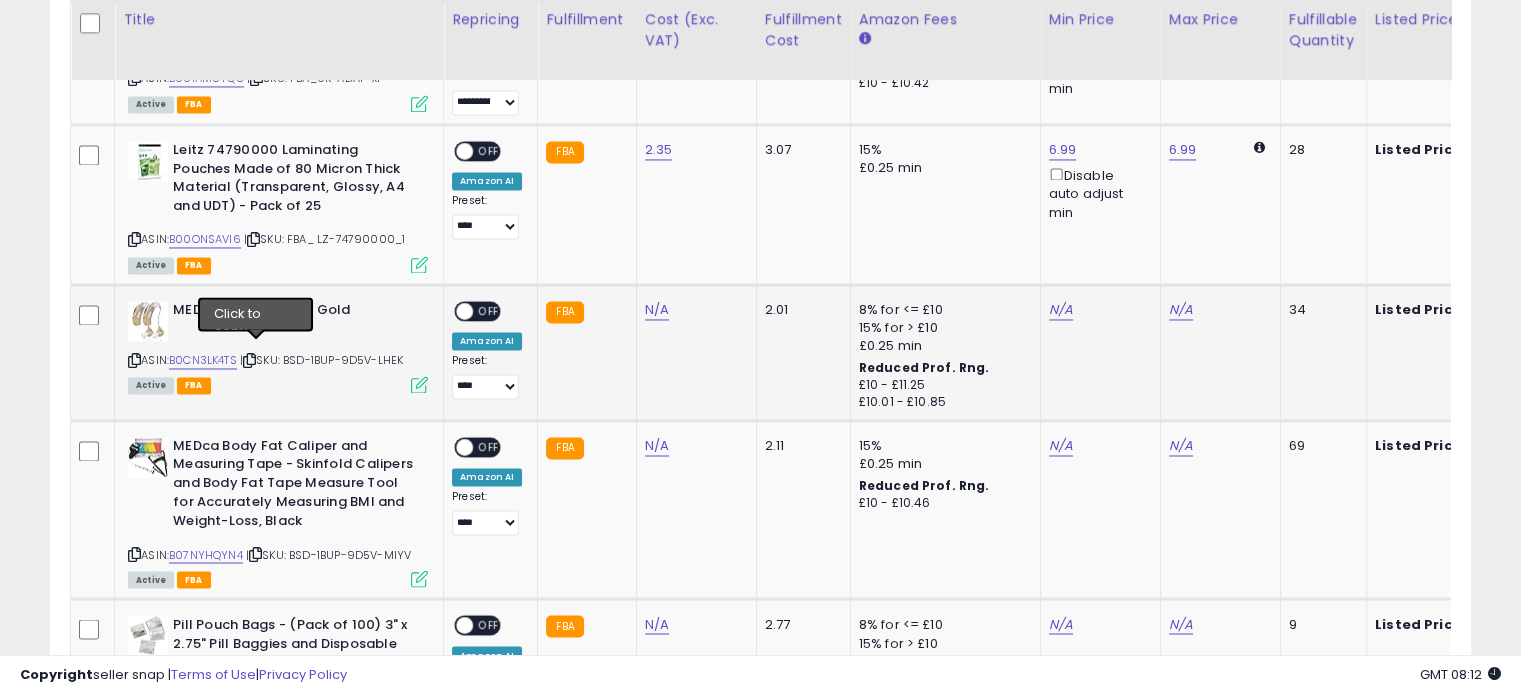 click at bounding box center (249, 360) 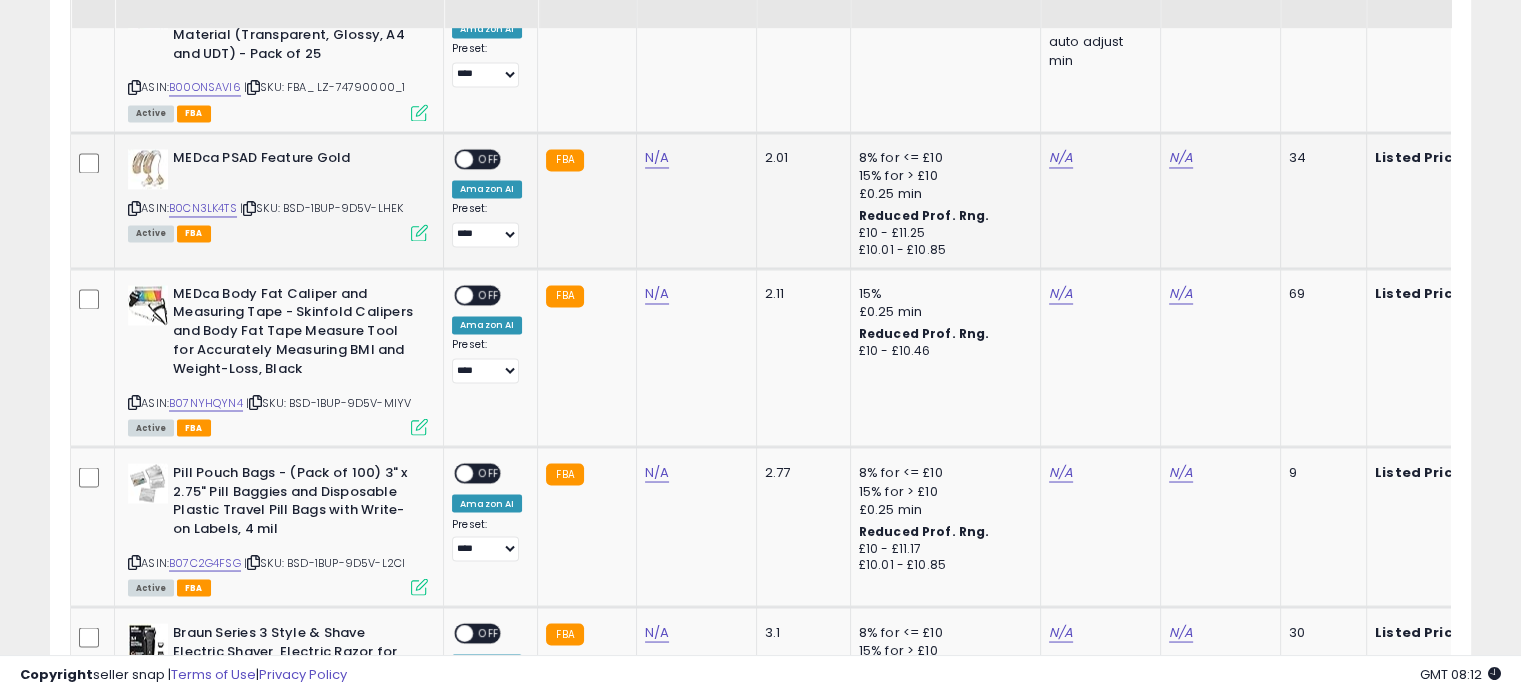 scroll, scrollTop: 3482, scrollLeft: 0, axis: vertical 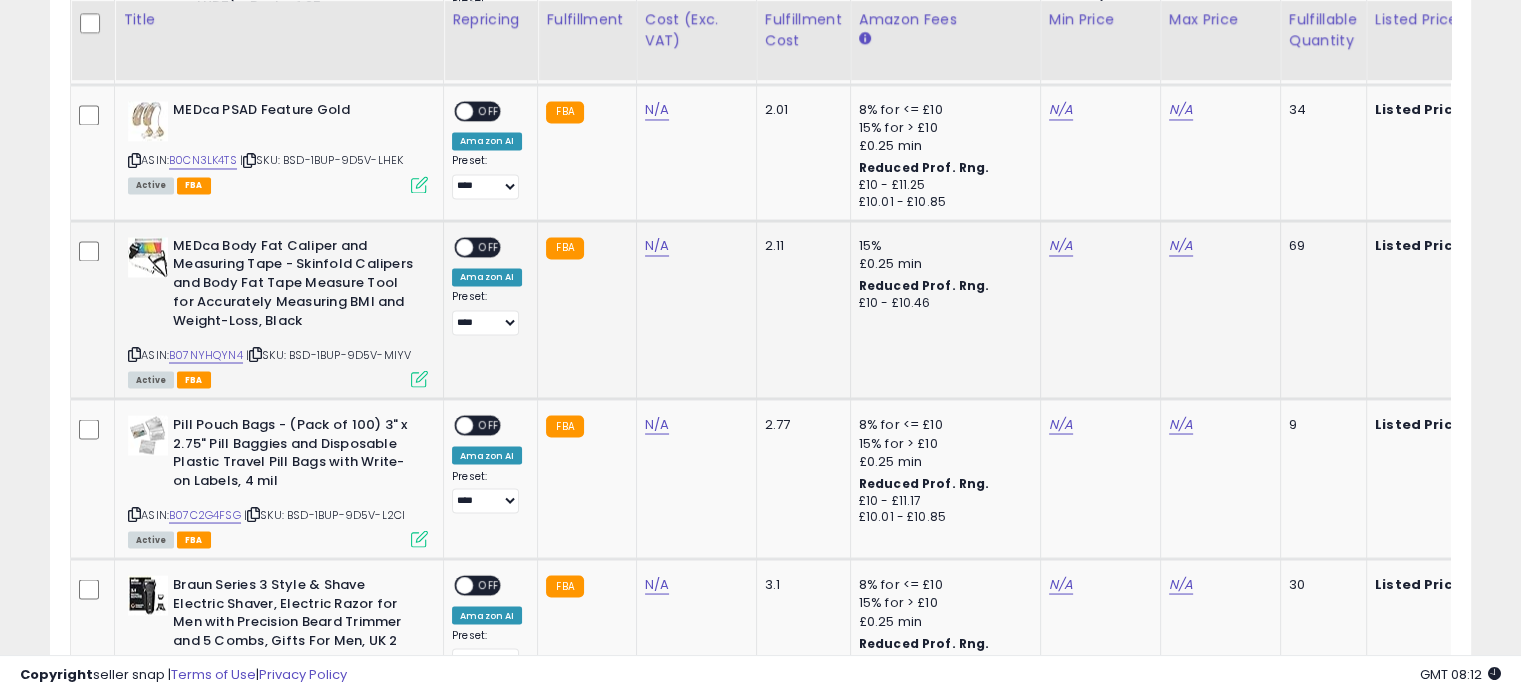 click at bounding box center [255, 353] 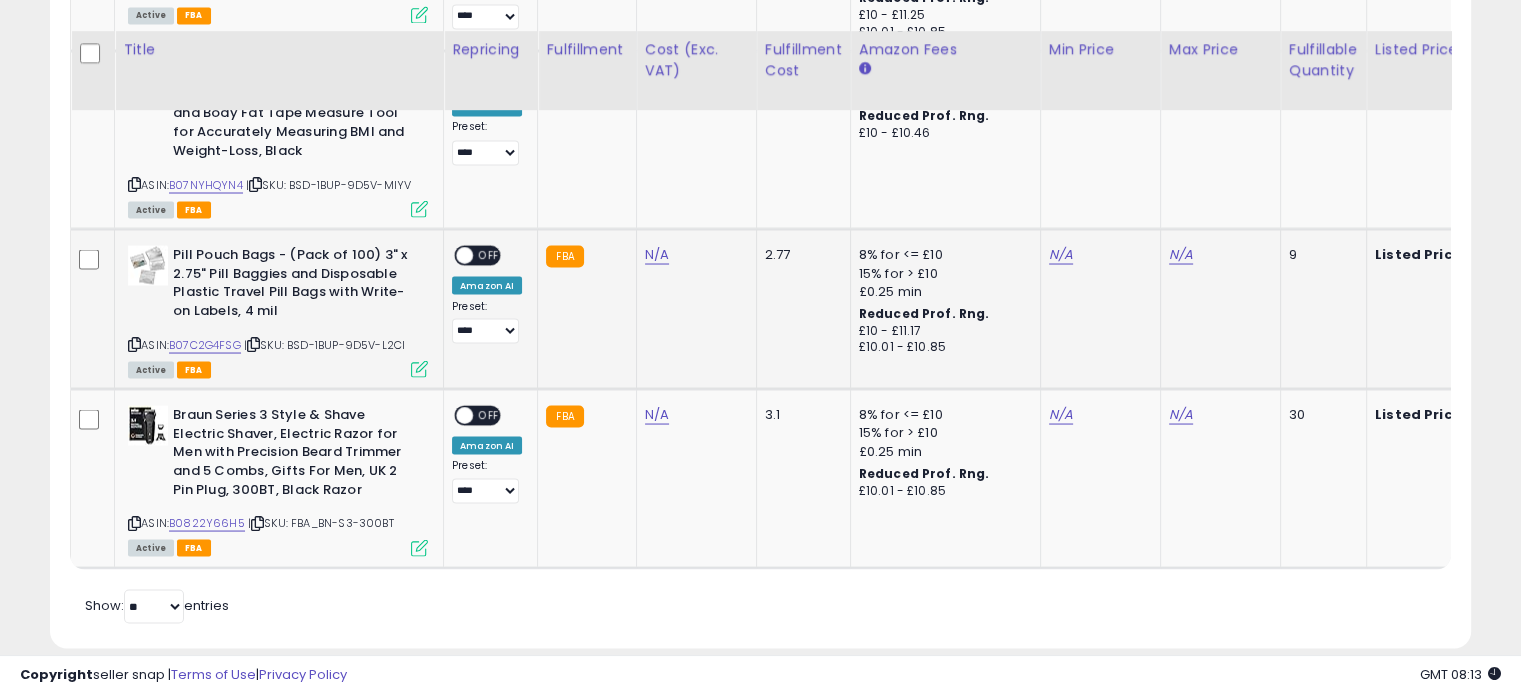 scroll, scrollTop: 3682, scrollLeft: 0, axis: vertical 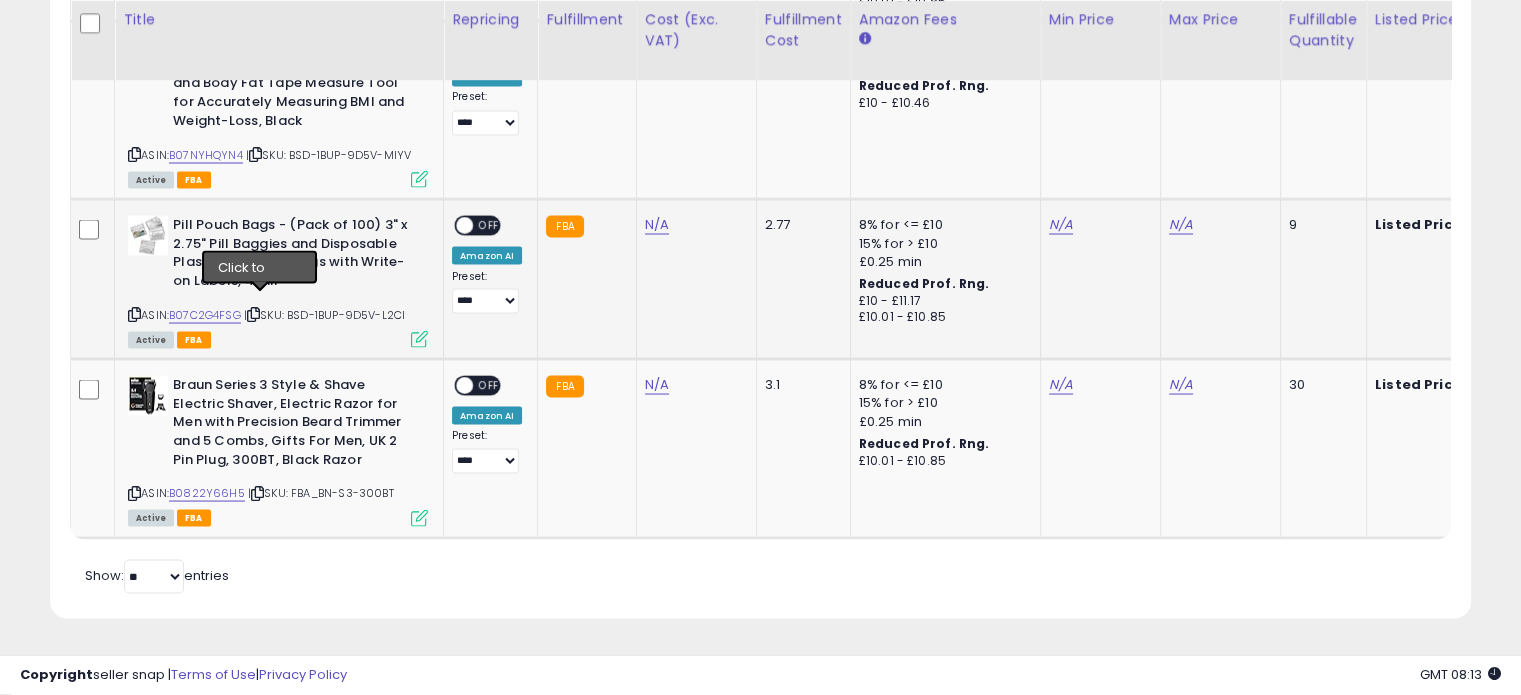 click at bounding box center [253, 313] 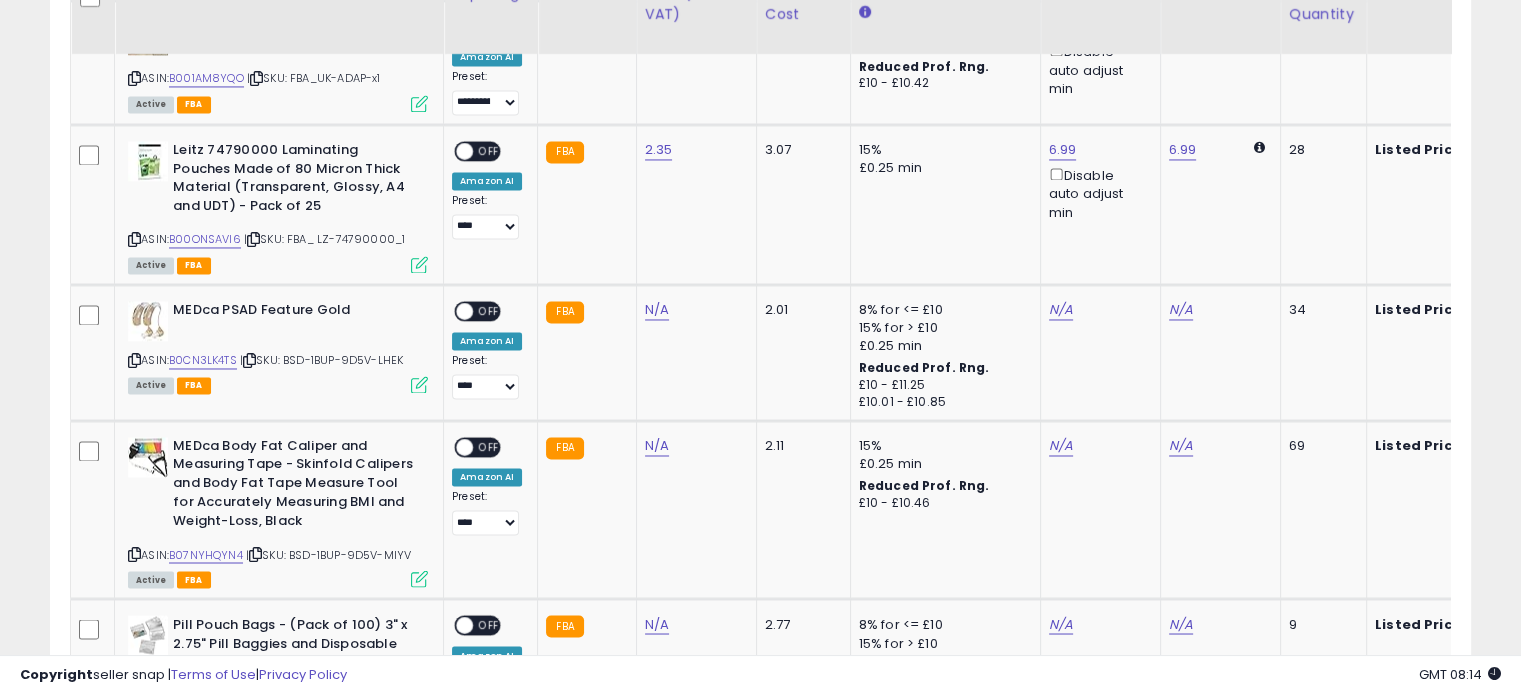 scroll, scrollTop: 3182, scrollLeft: 0, axis: vertical 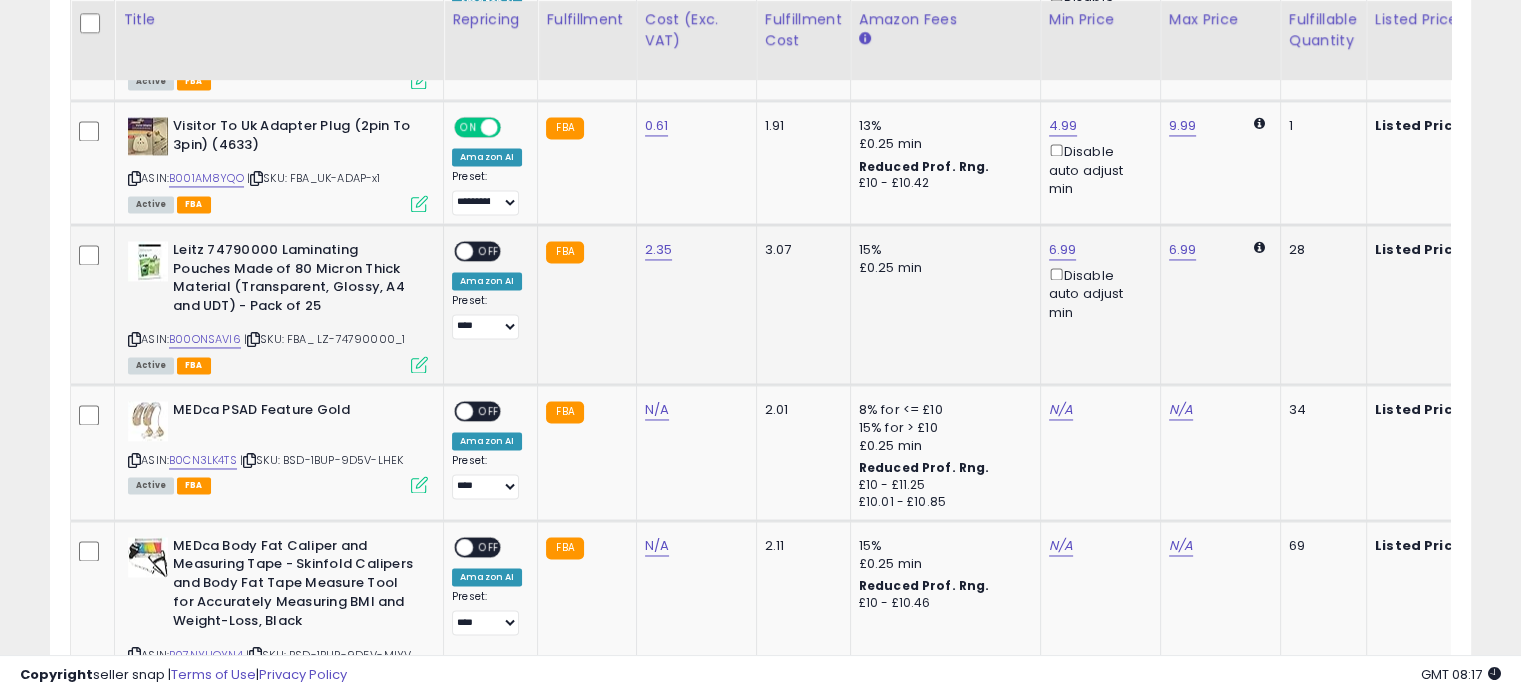click at bounding box center [419, 364] 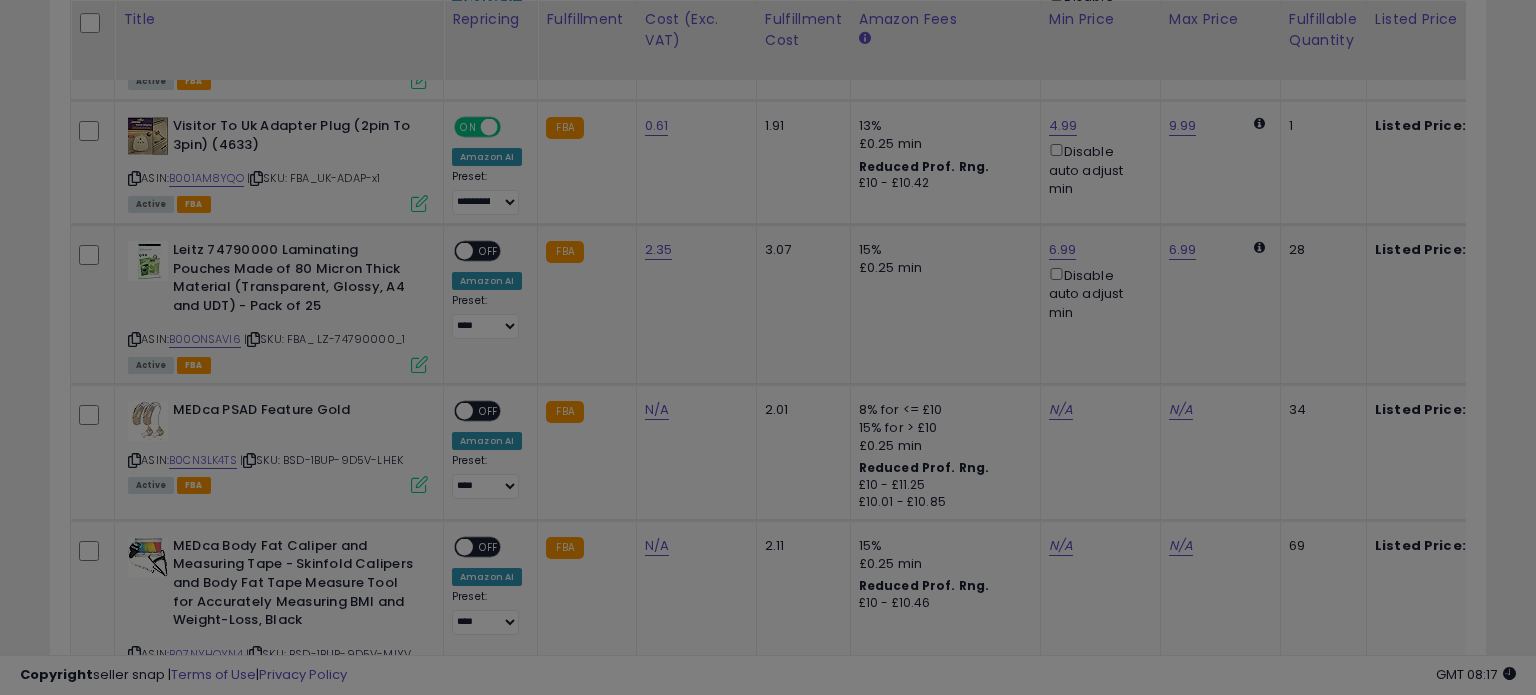 scroll, scrollTop: 999589, scrollLeft: 999168, axis: both 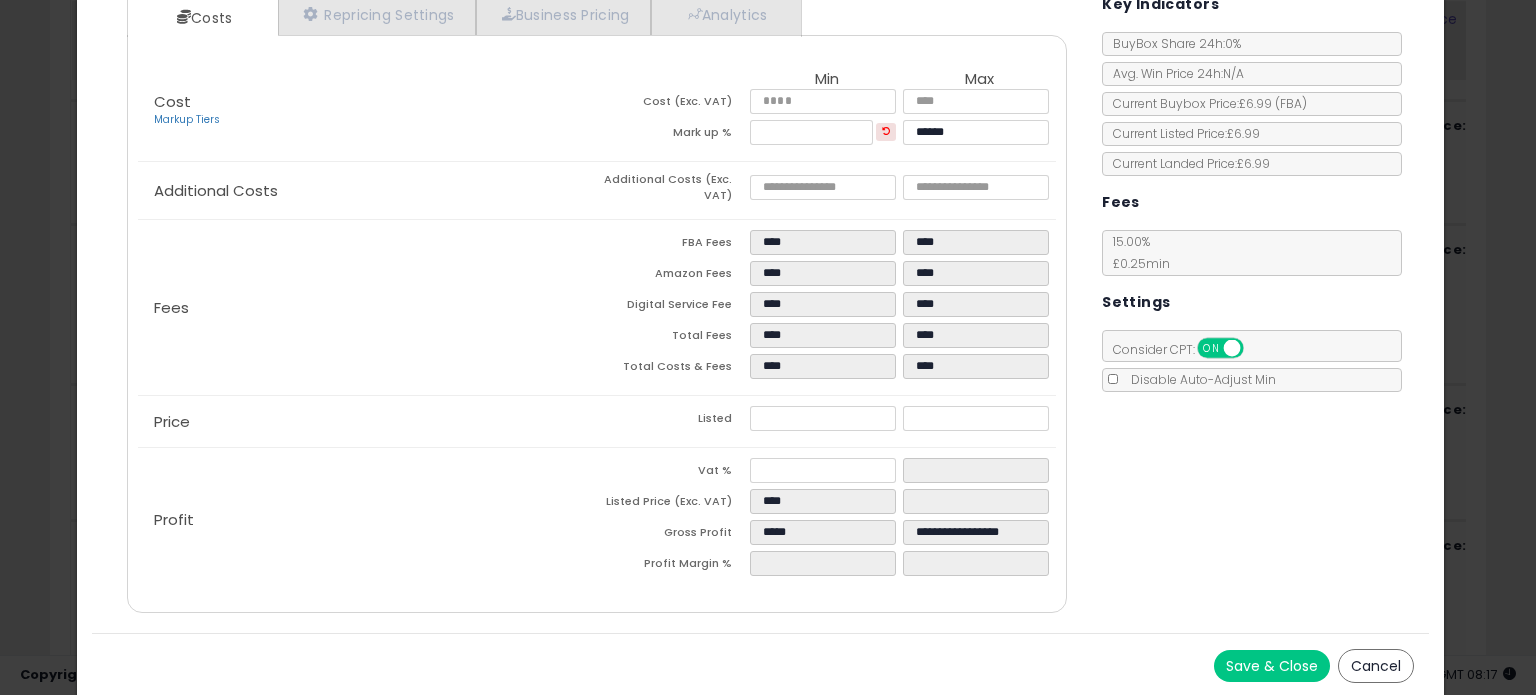 click on "Cancel" at bounding box center (1376, 666) 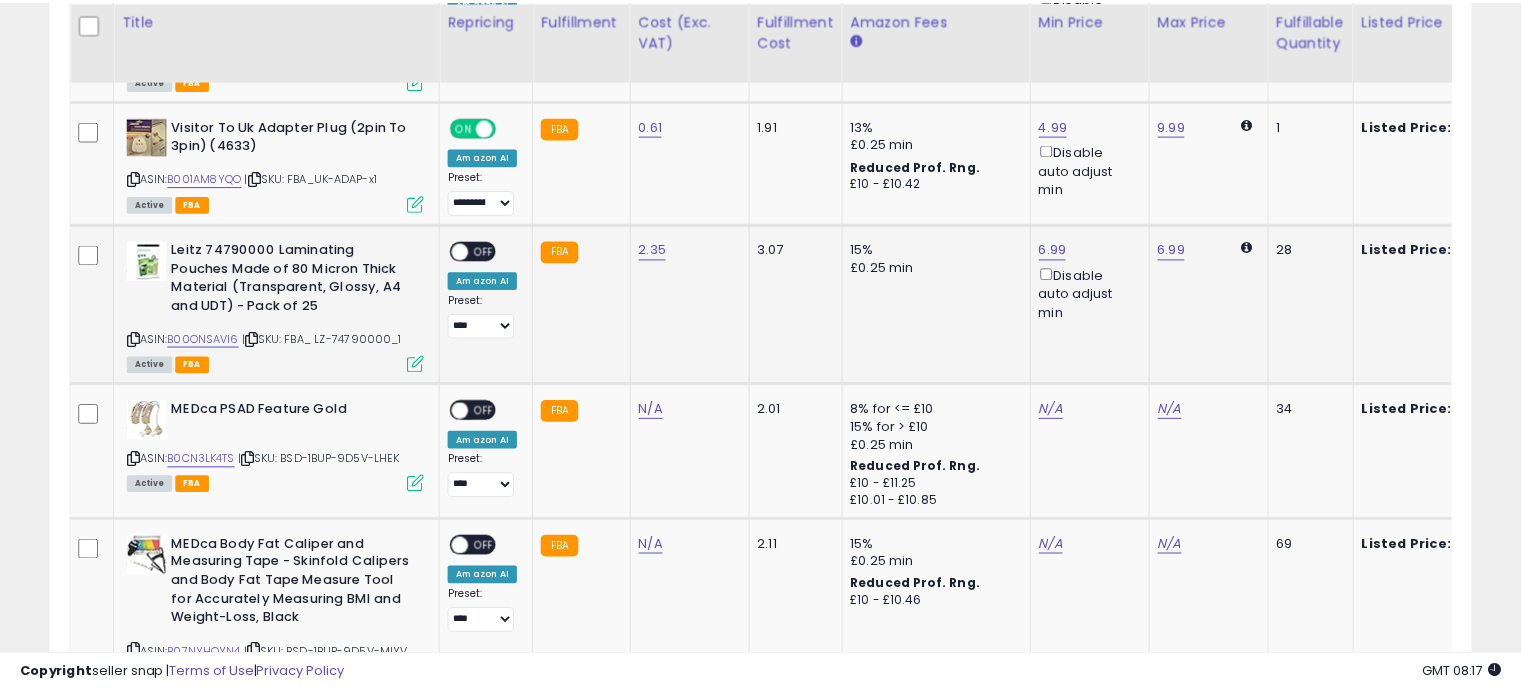 scroll, scrollTop: 409, scrollLeft: 822, axis: both 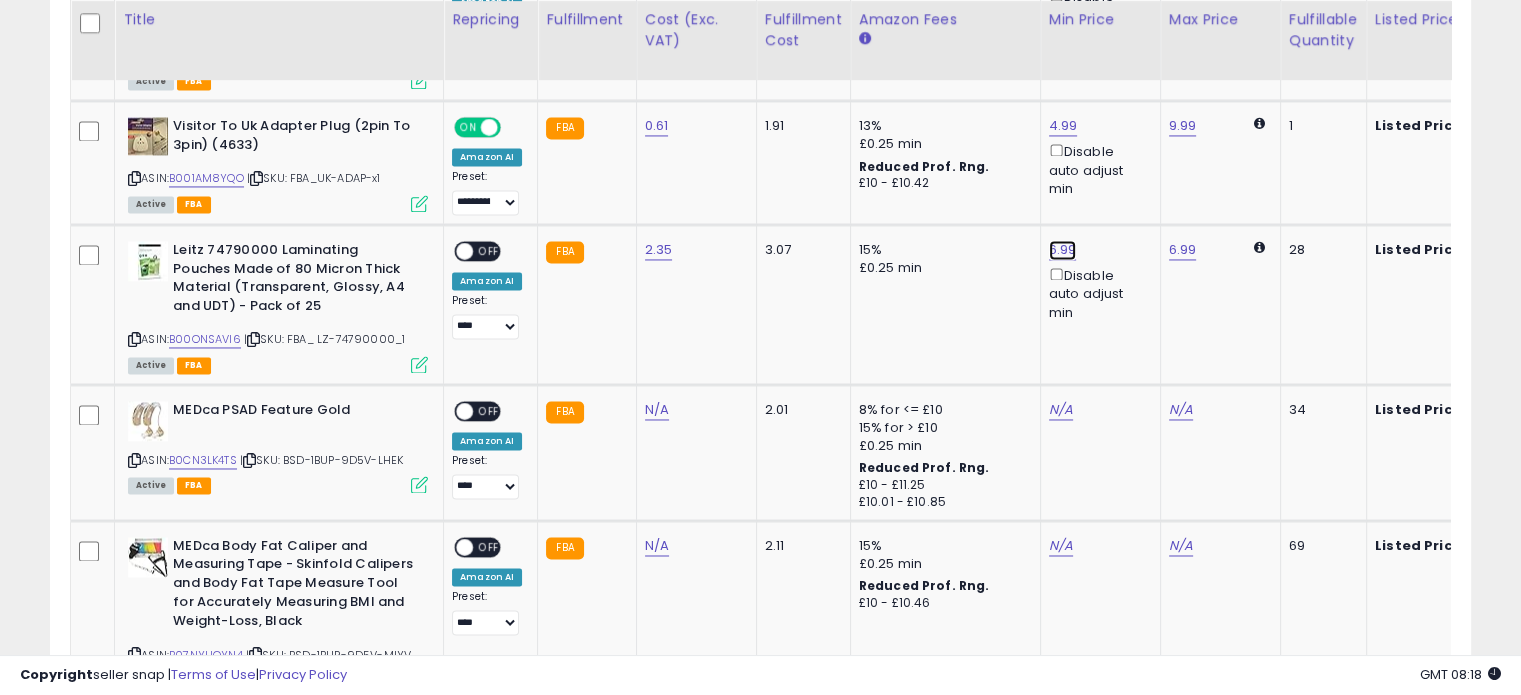 click on "6.99" at bounding box center (1065, -2108) 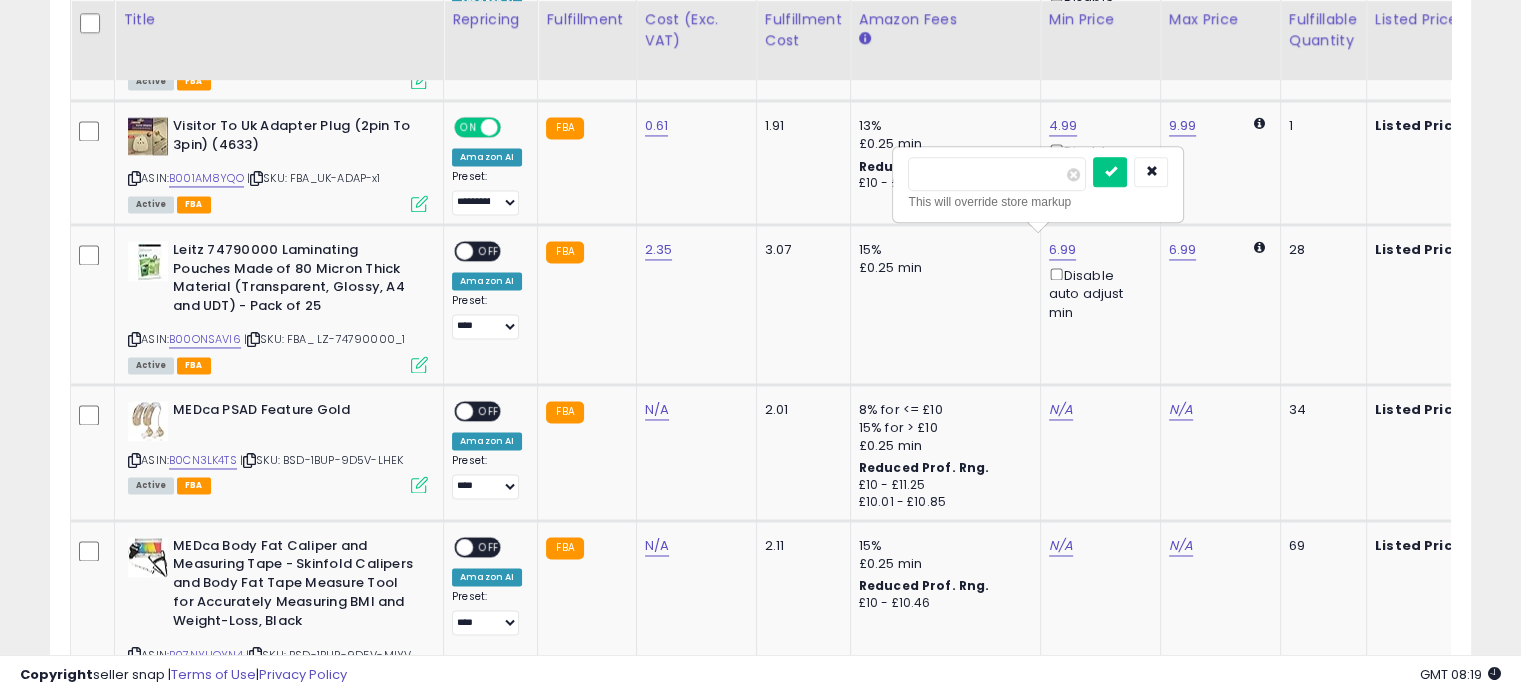 click on "****" at bounding box center [997, 174] 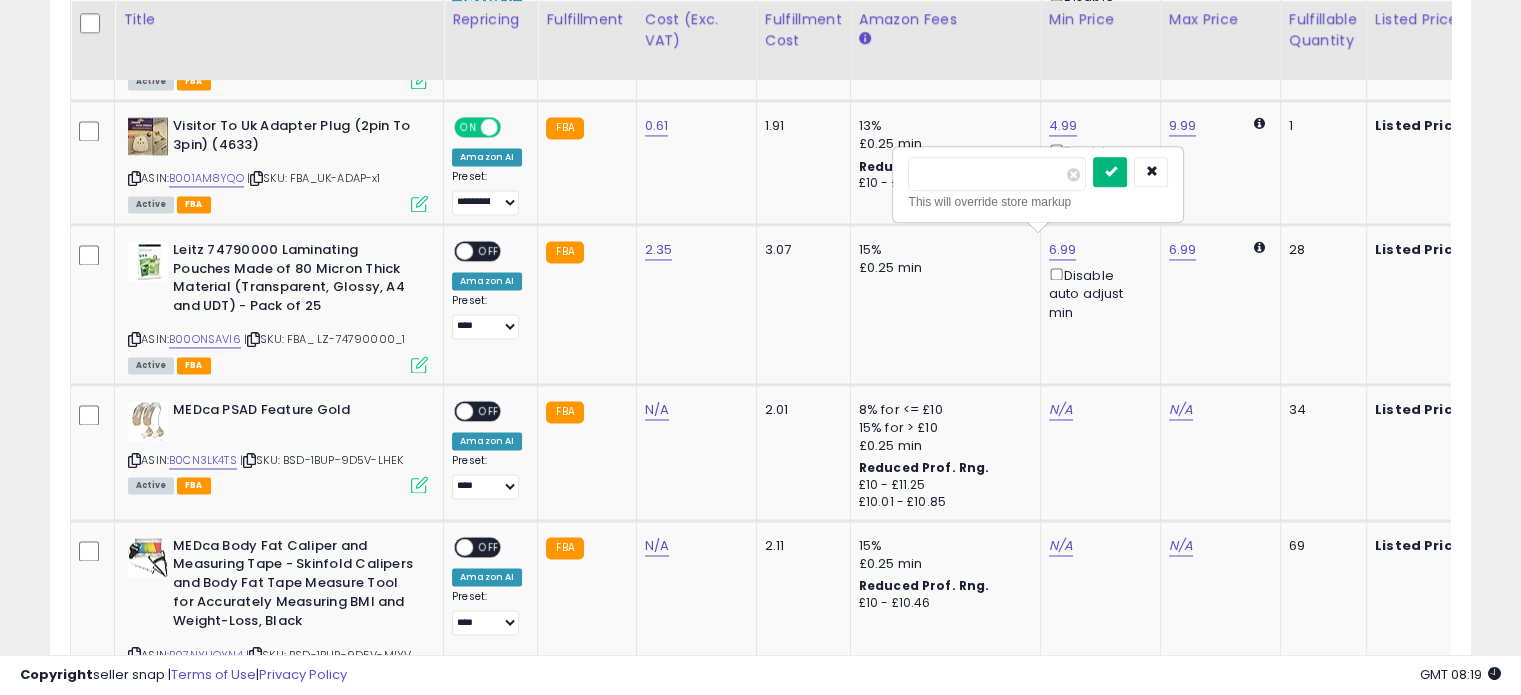 type on "****" 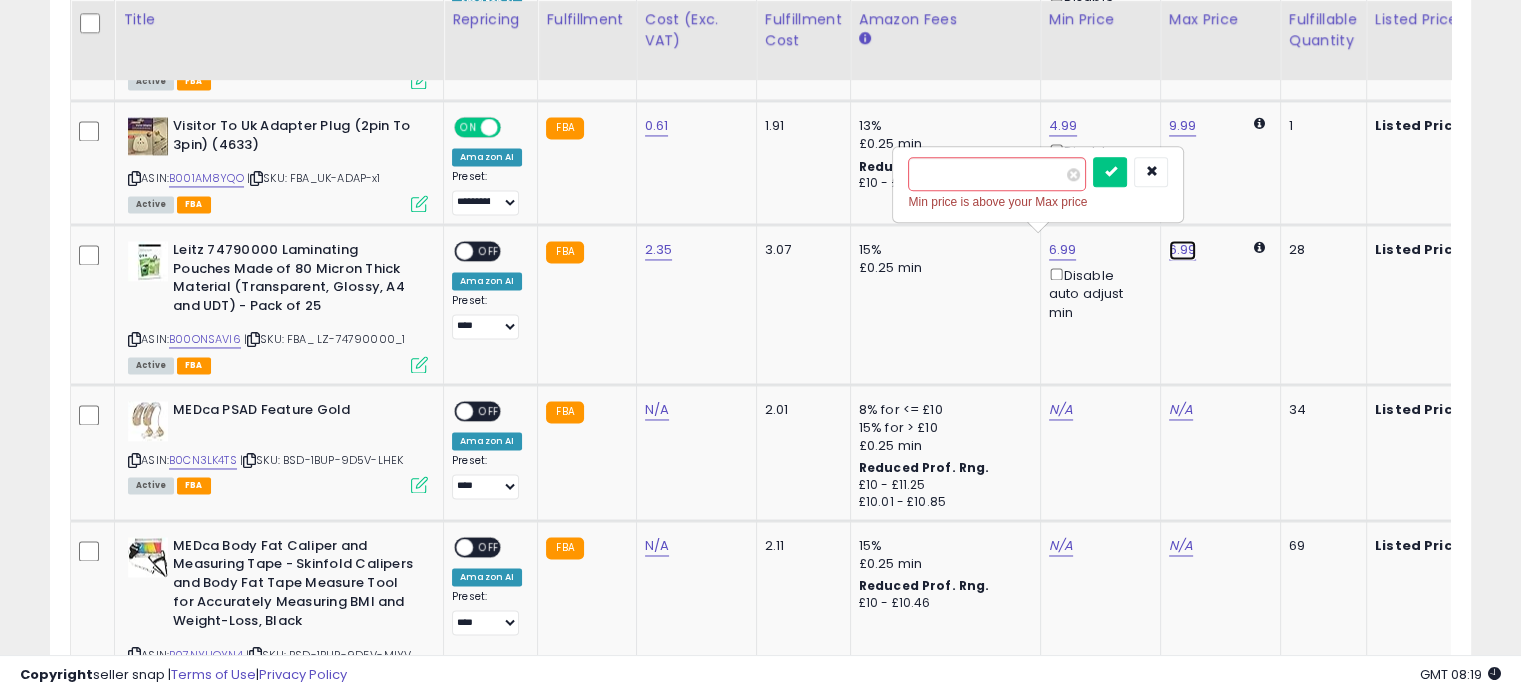 click on "6.99" at bounding box center (1187, -2108) 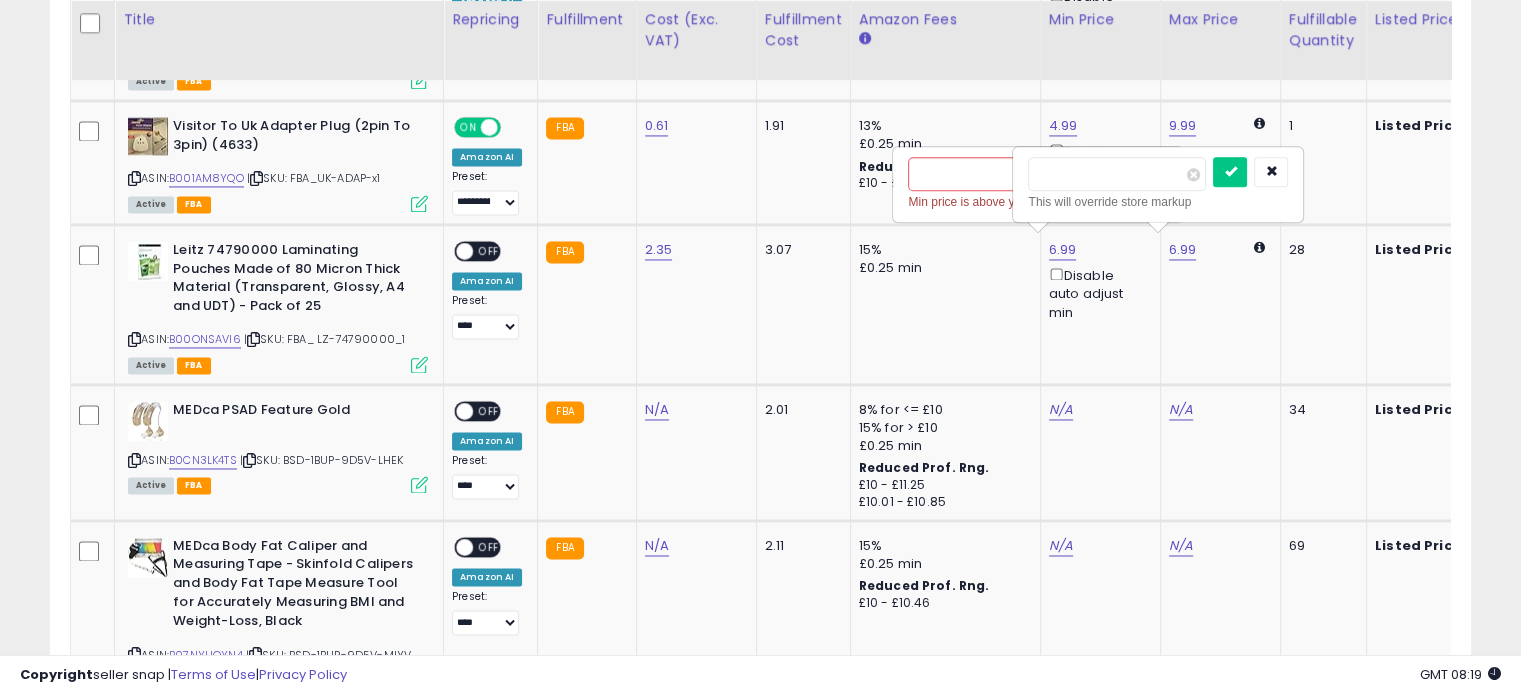 type on "*" 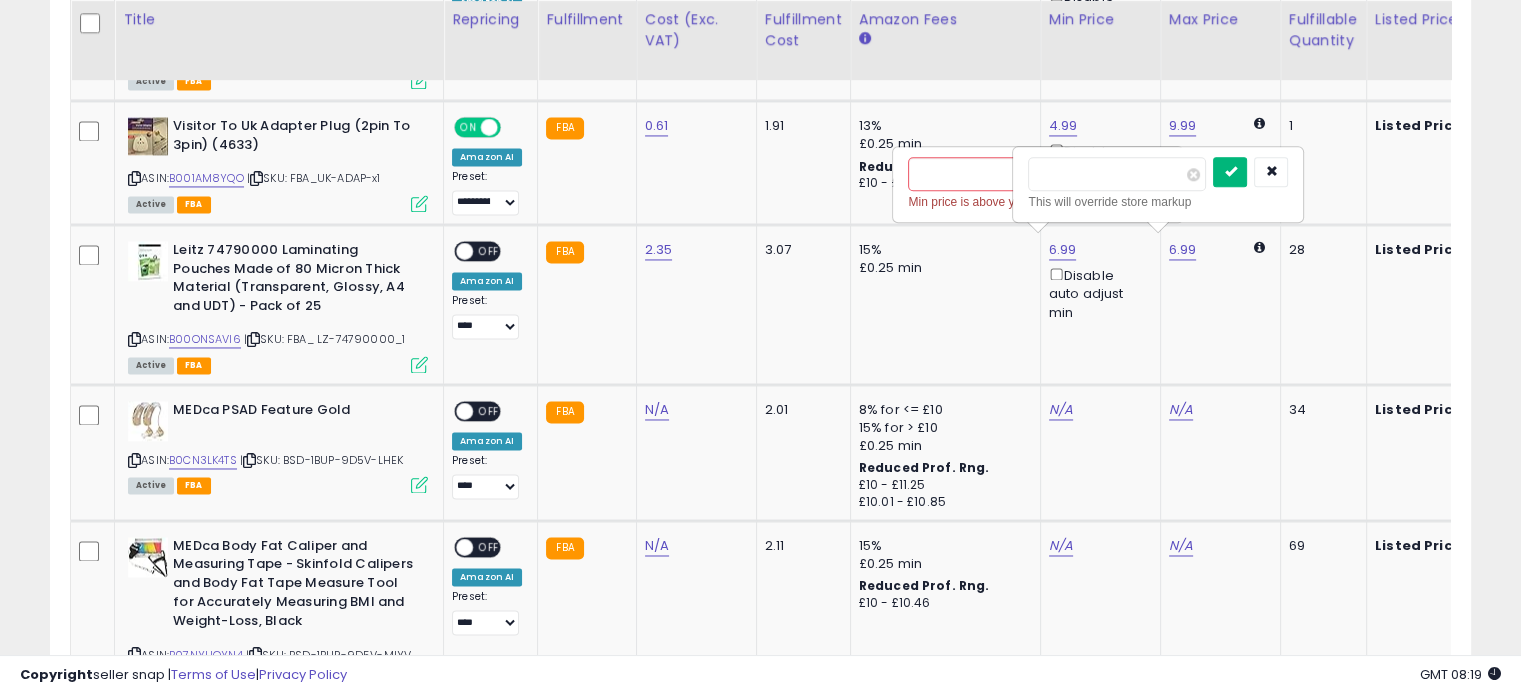 type on "****" 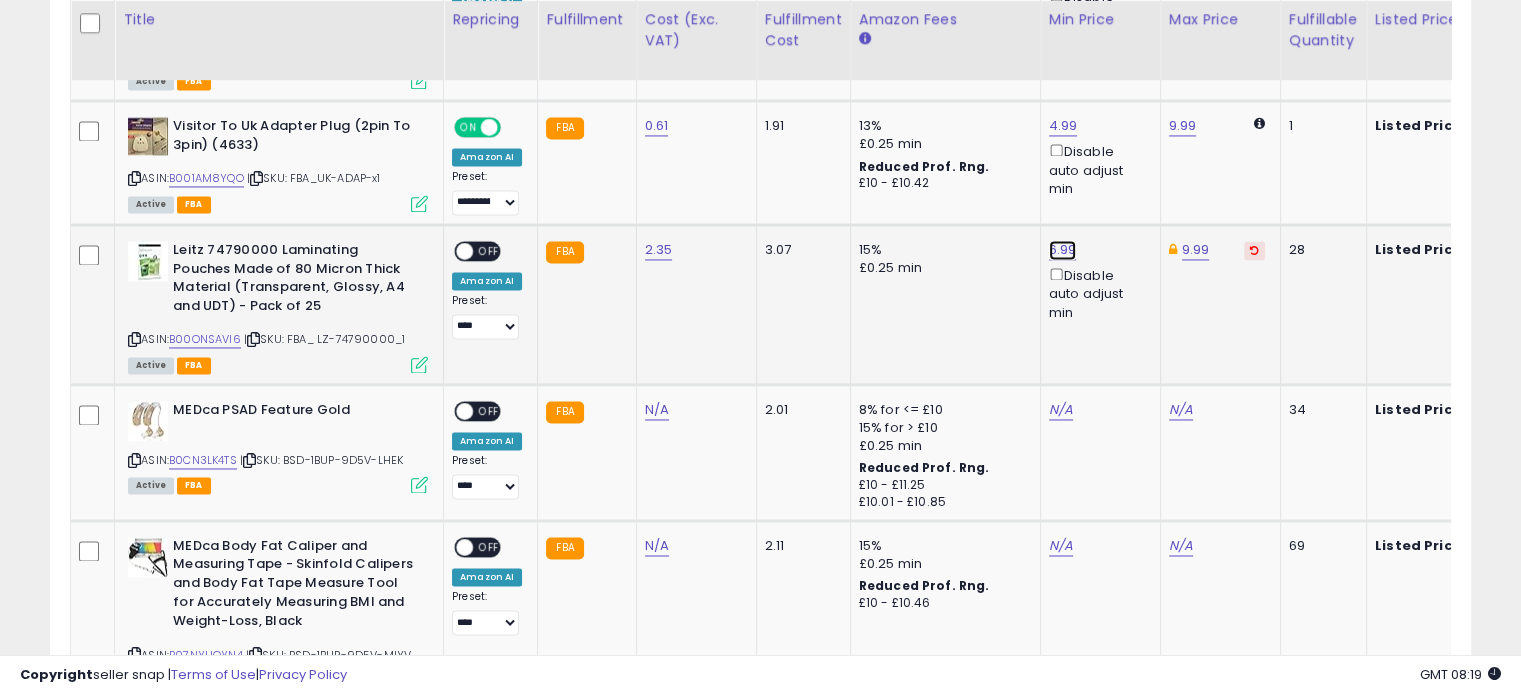 click on "6.99" at bounding box center (1065, -2108) 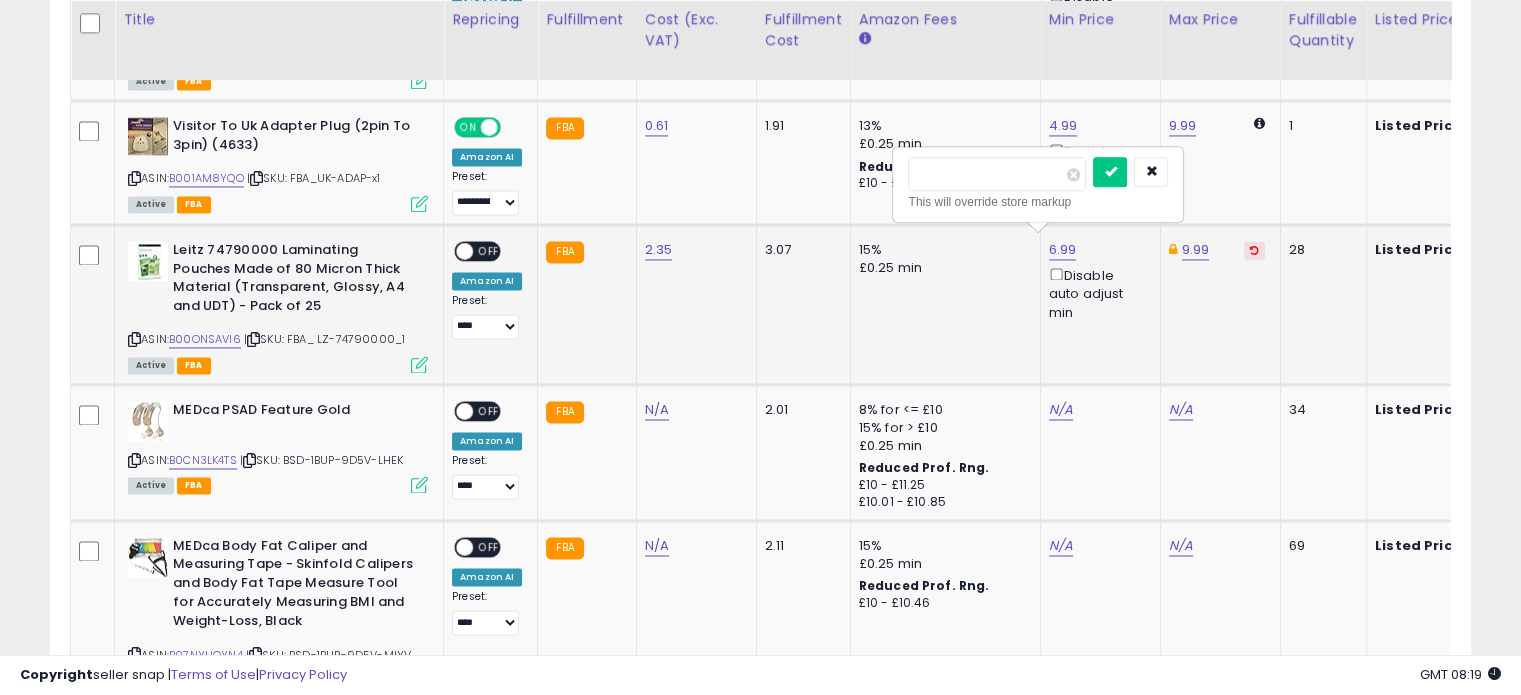 type on "*" 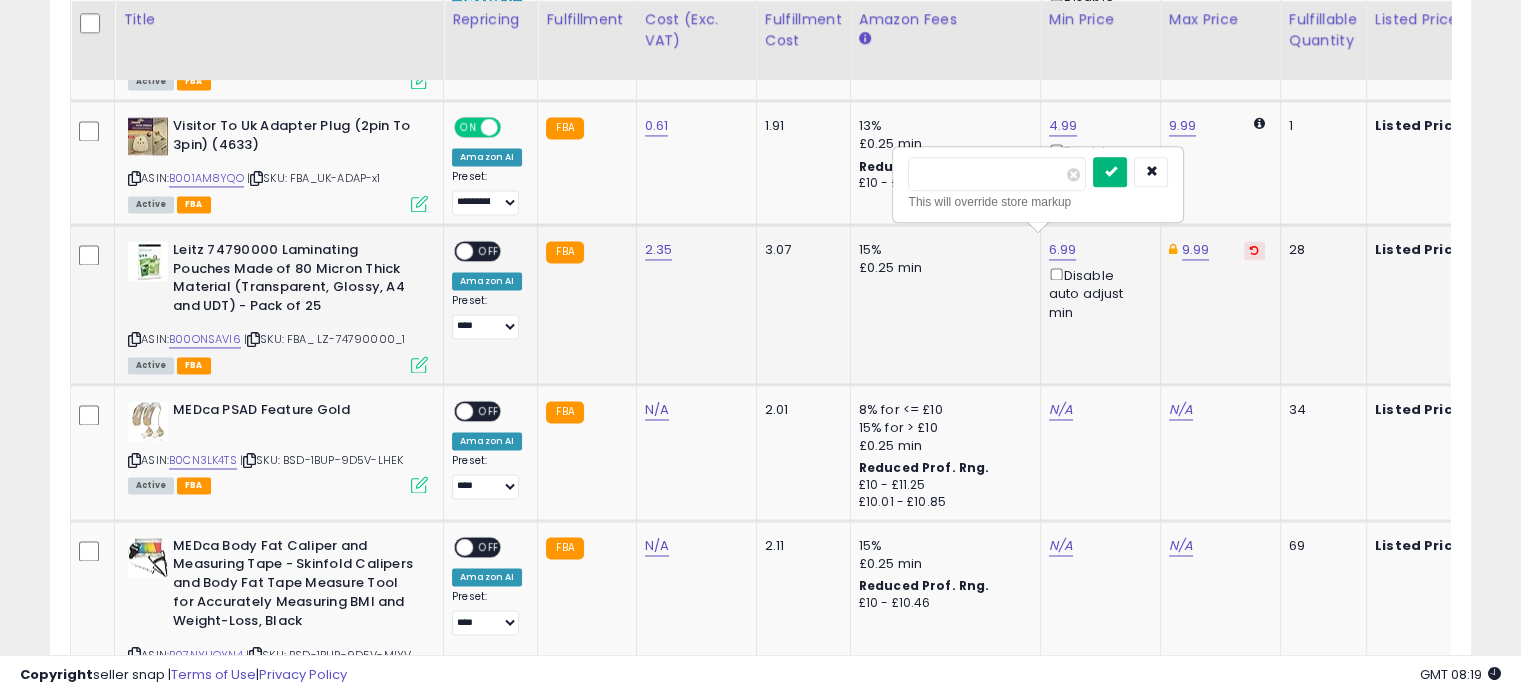 type on "****" 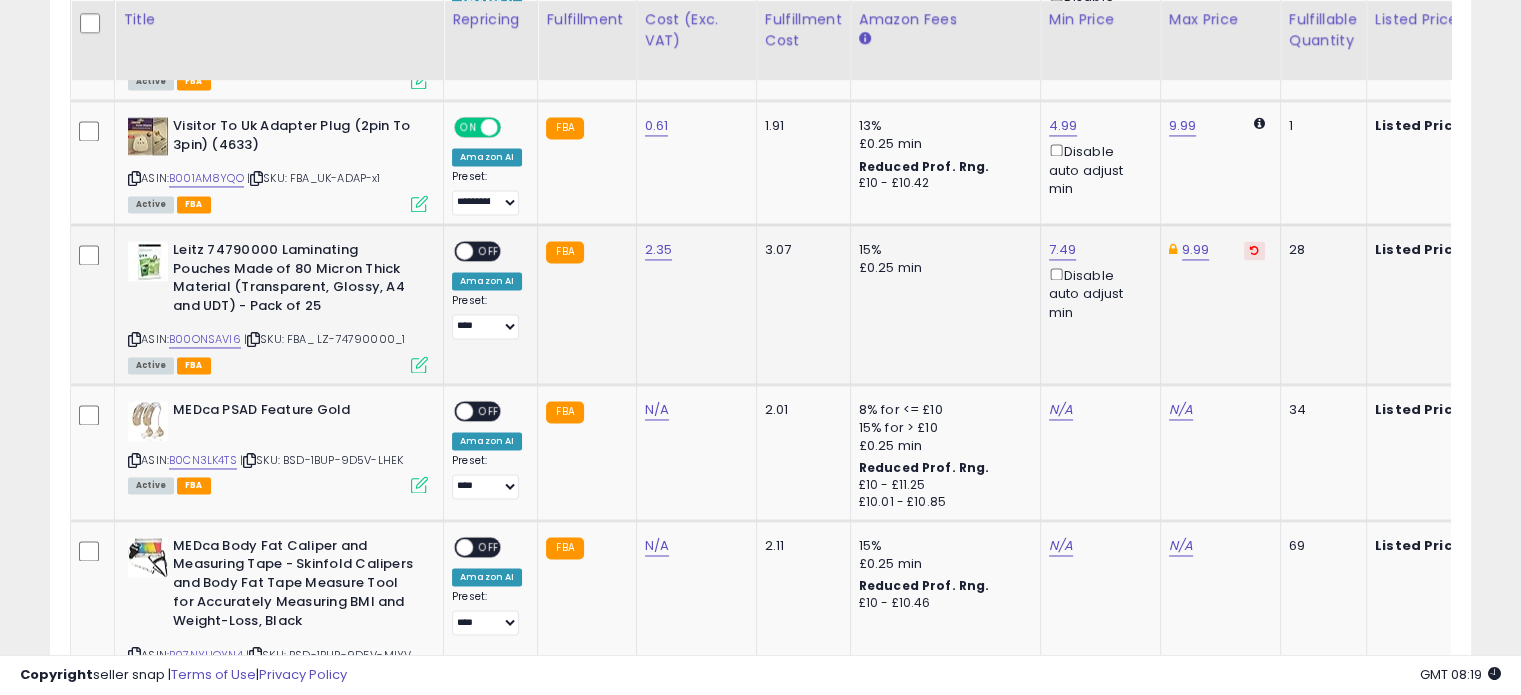 click at bounding box center (419, 364) 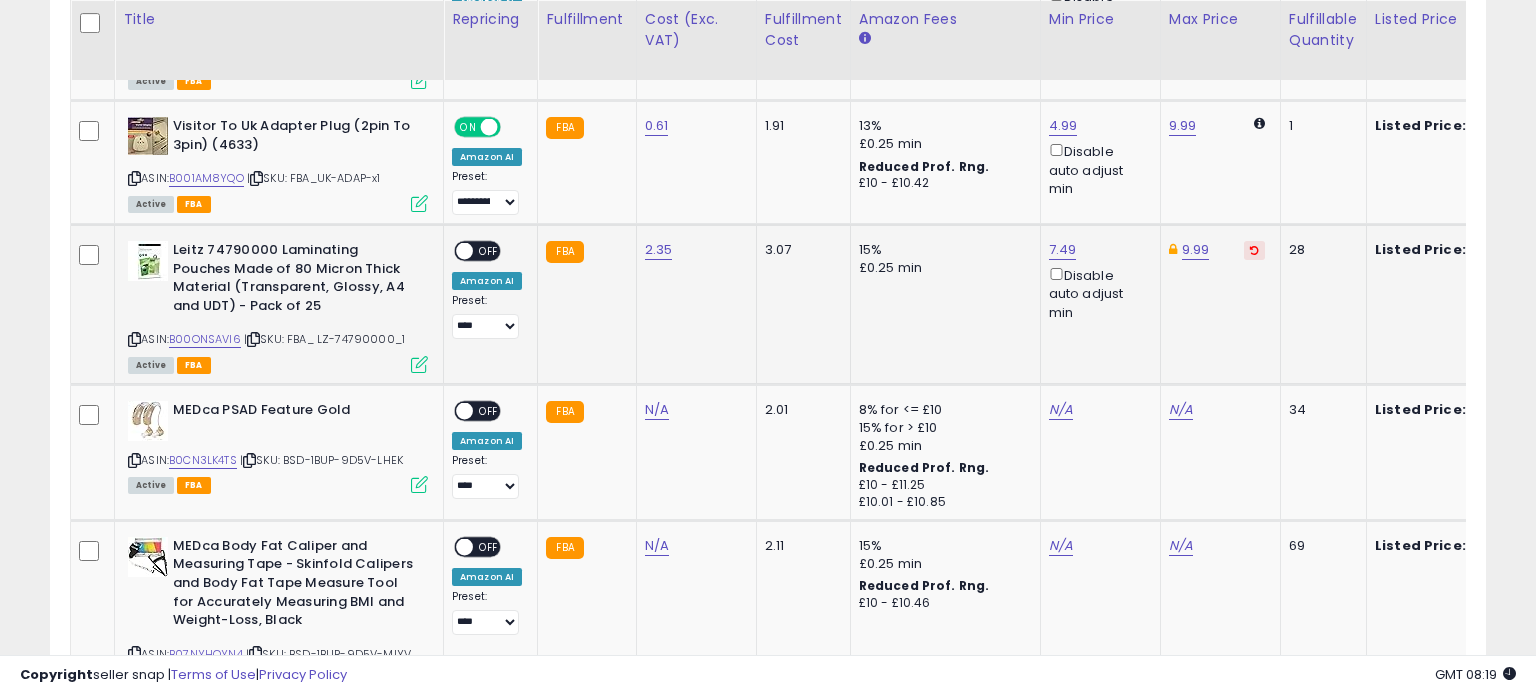 scroll, scrollTop: 999589, scrollLeft: 999168, axis: both 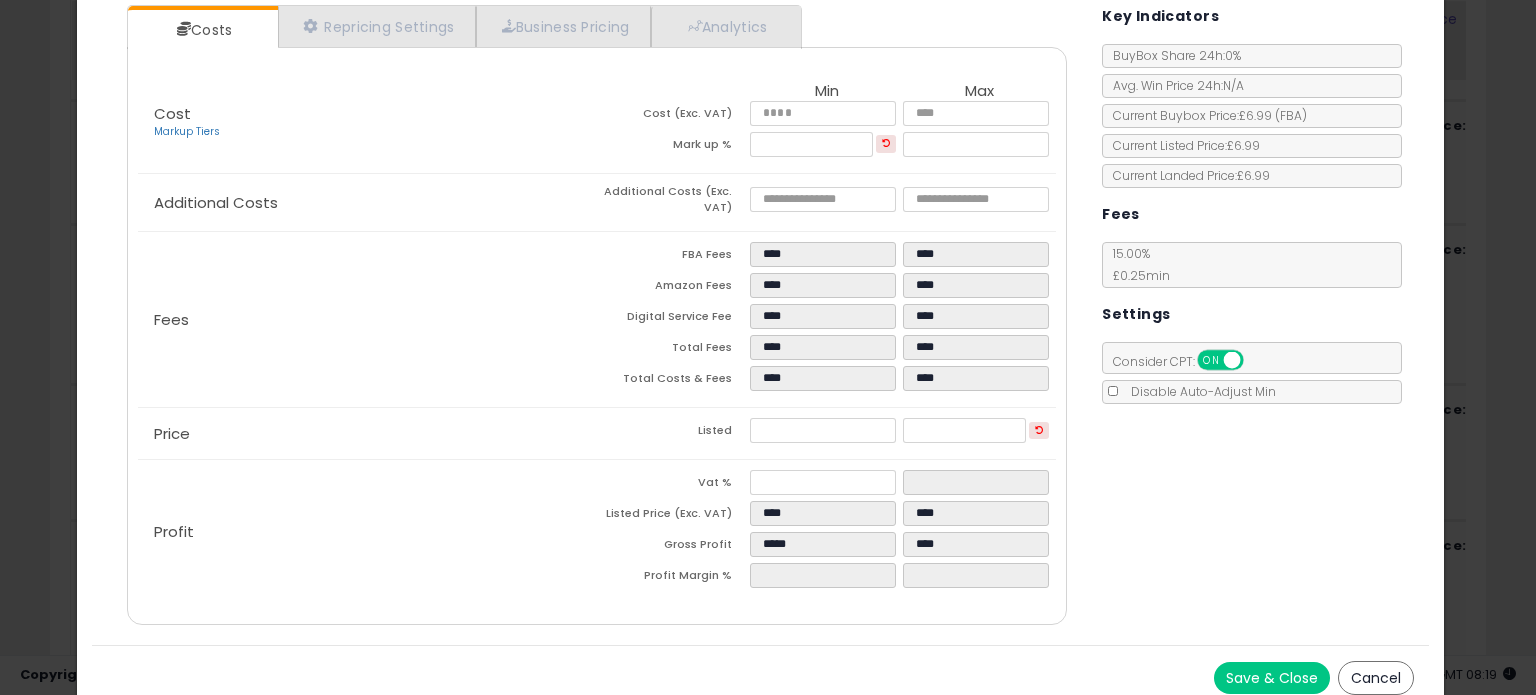 click on "Cancel" at bounding box center [1376, 678] 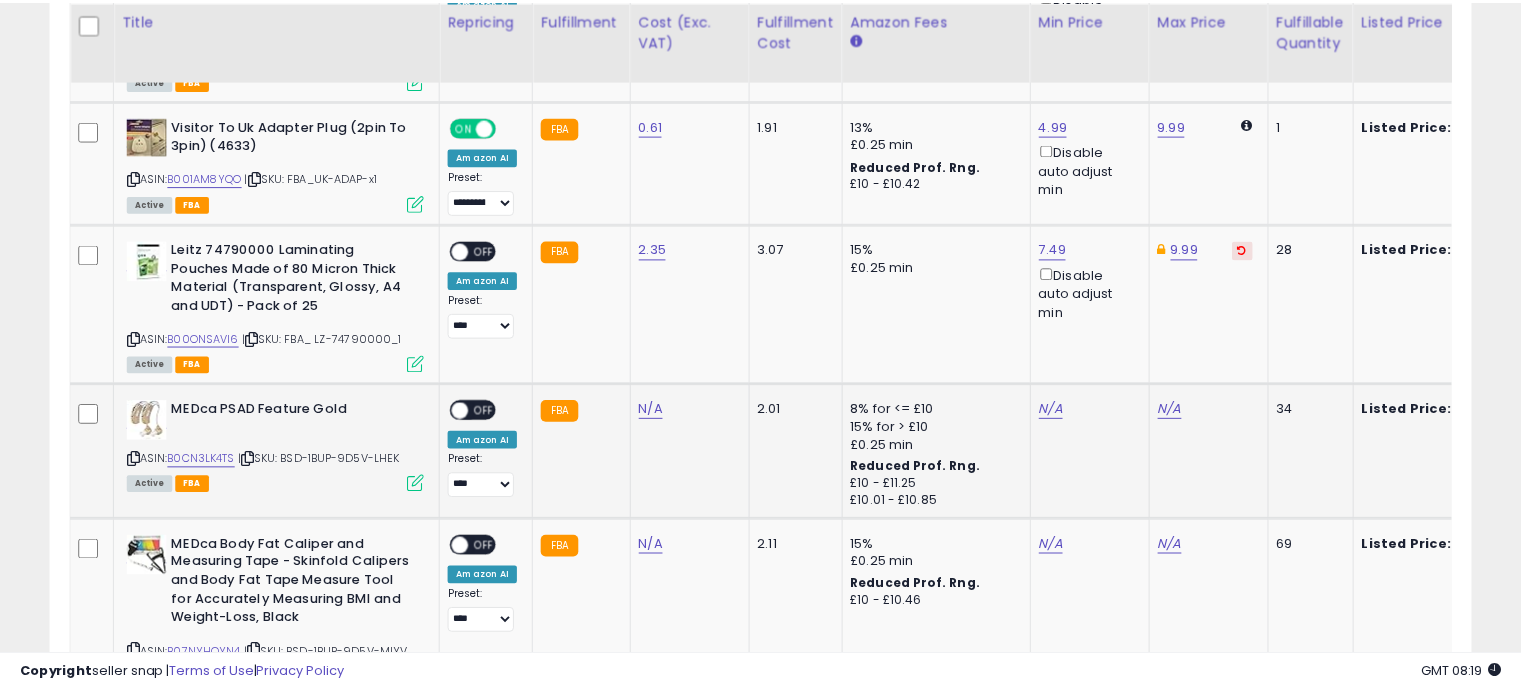 scroll, scrollTop: 409, scrollLeft: 822, axis: both 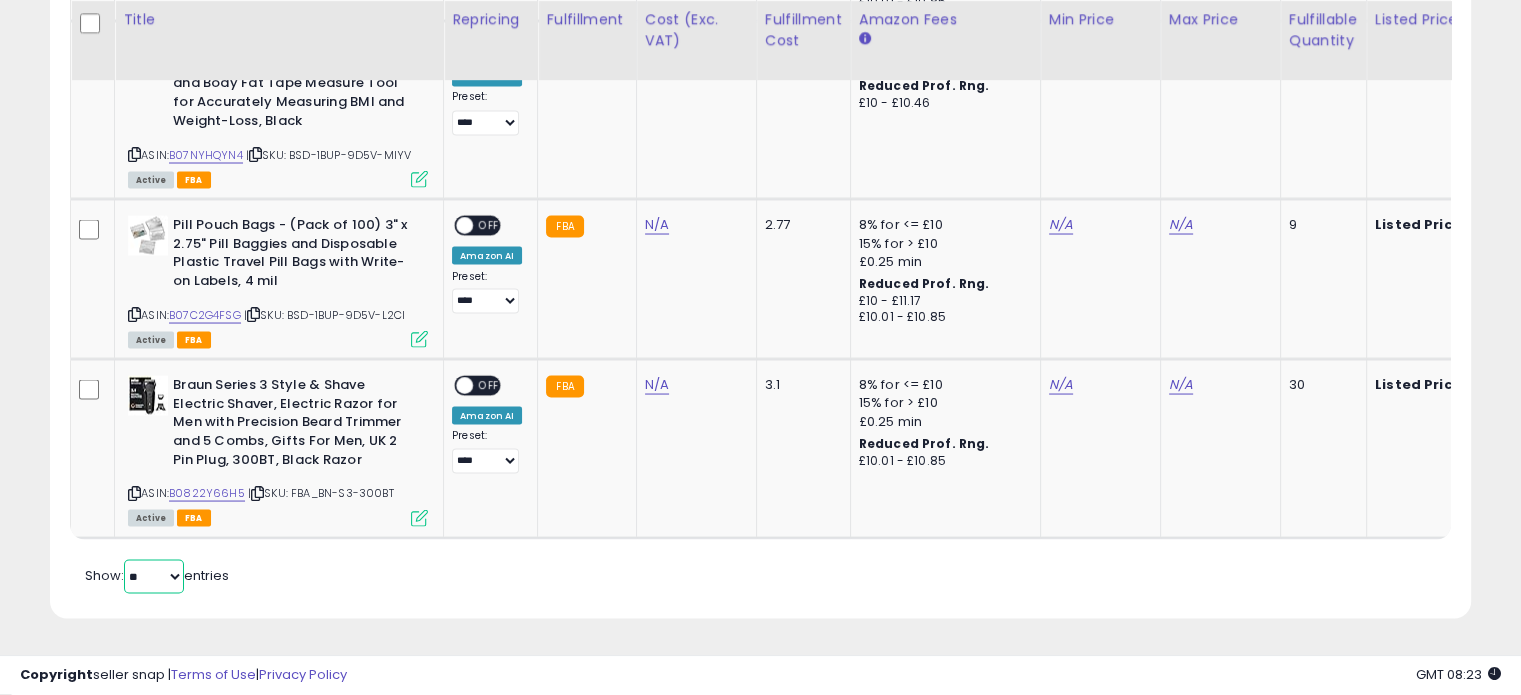 click on "**
**" at bounding box center [154, 576] 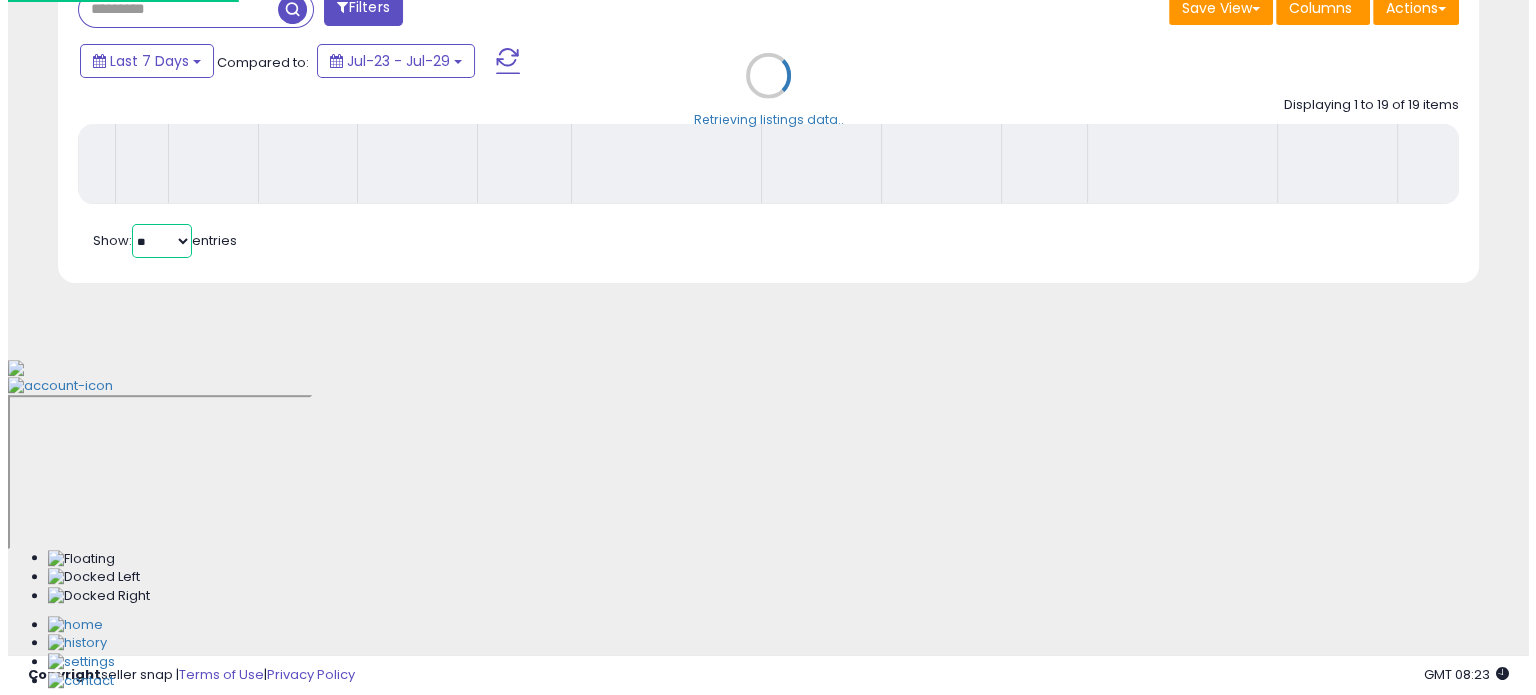 scroll, scrollTop: 524, scrollLeft: 0, axis: vertical 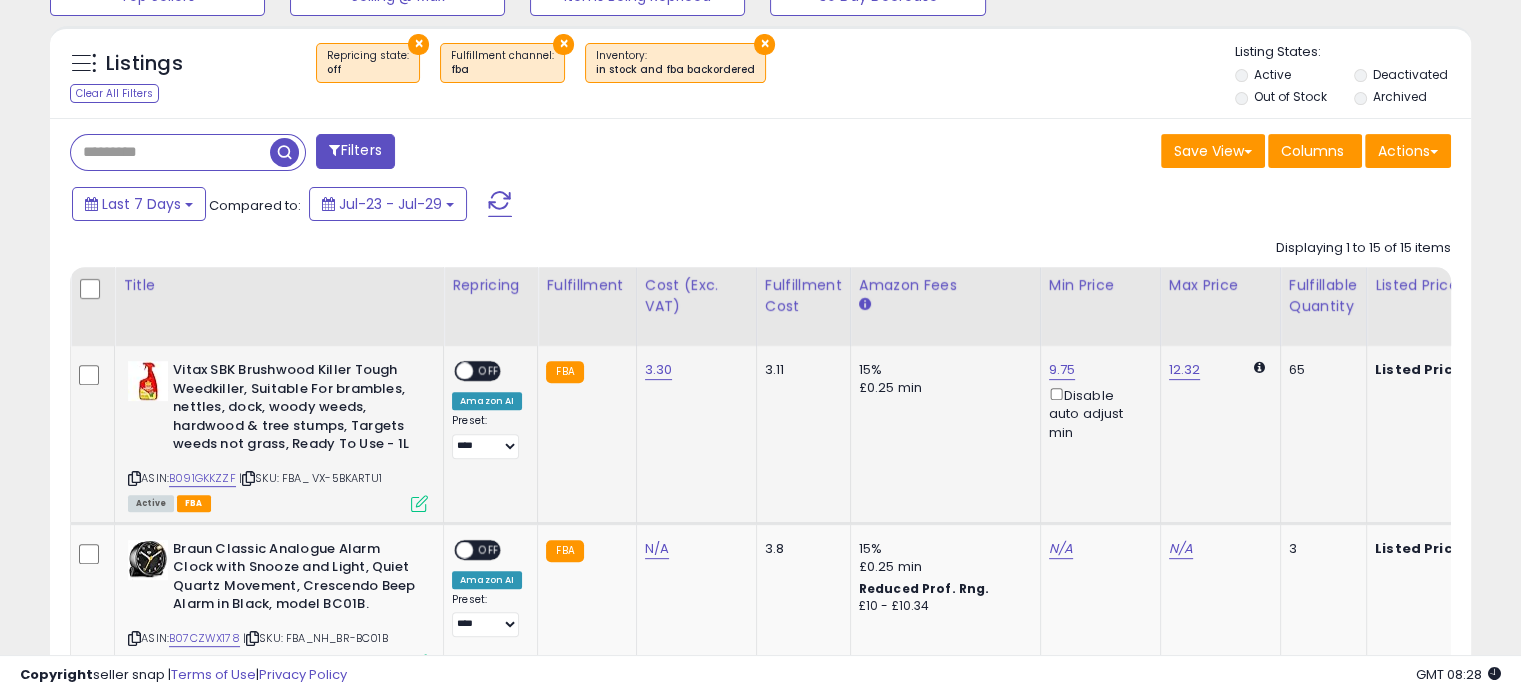 click at bounding box center [419, 503] 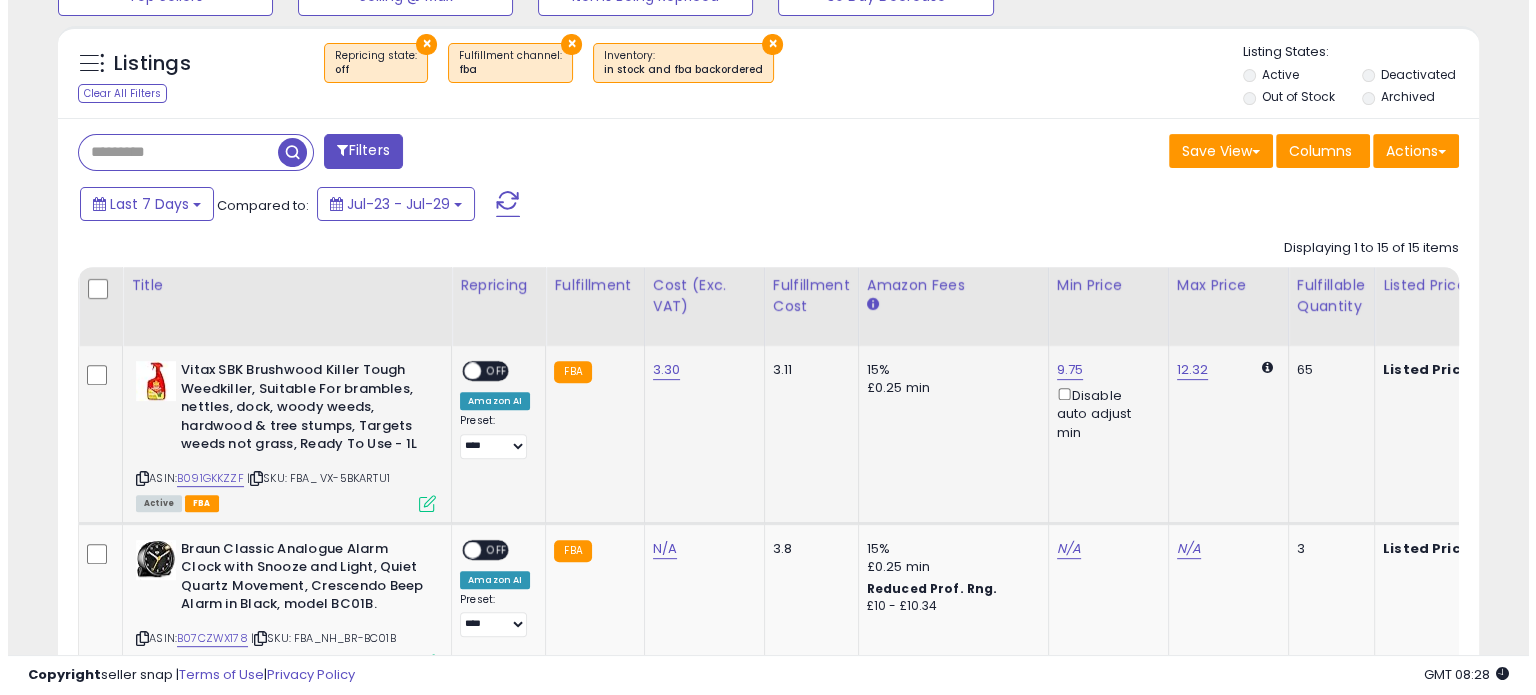 scroll, scrollTop: 999589, scrollLeft: 999168, axis: both 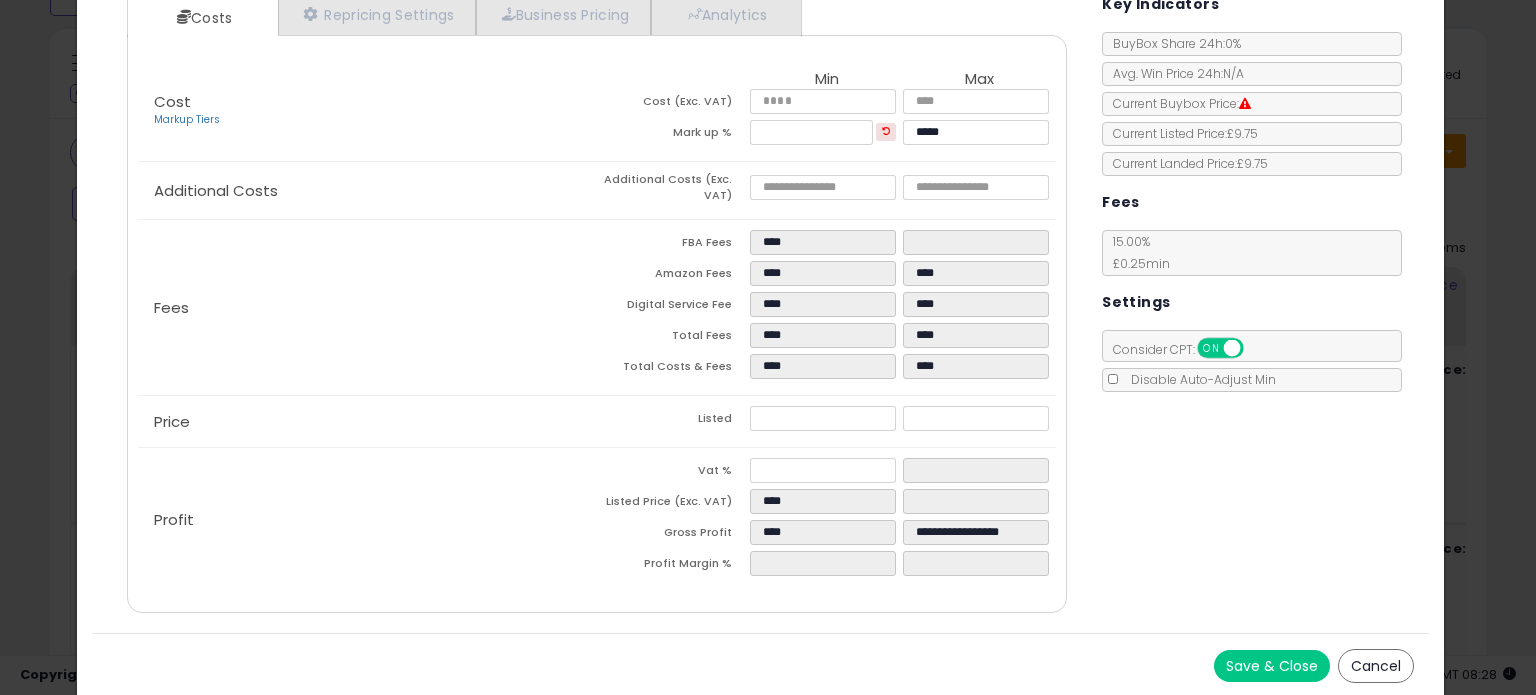 click on "Cancel" at bounding box center (1376, 666) 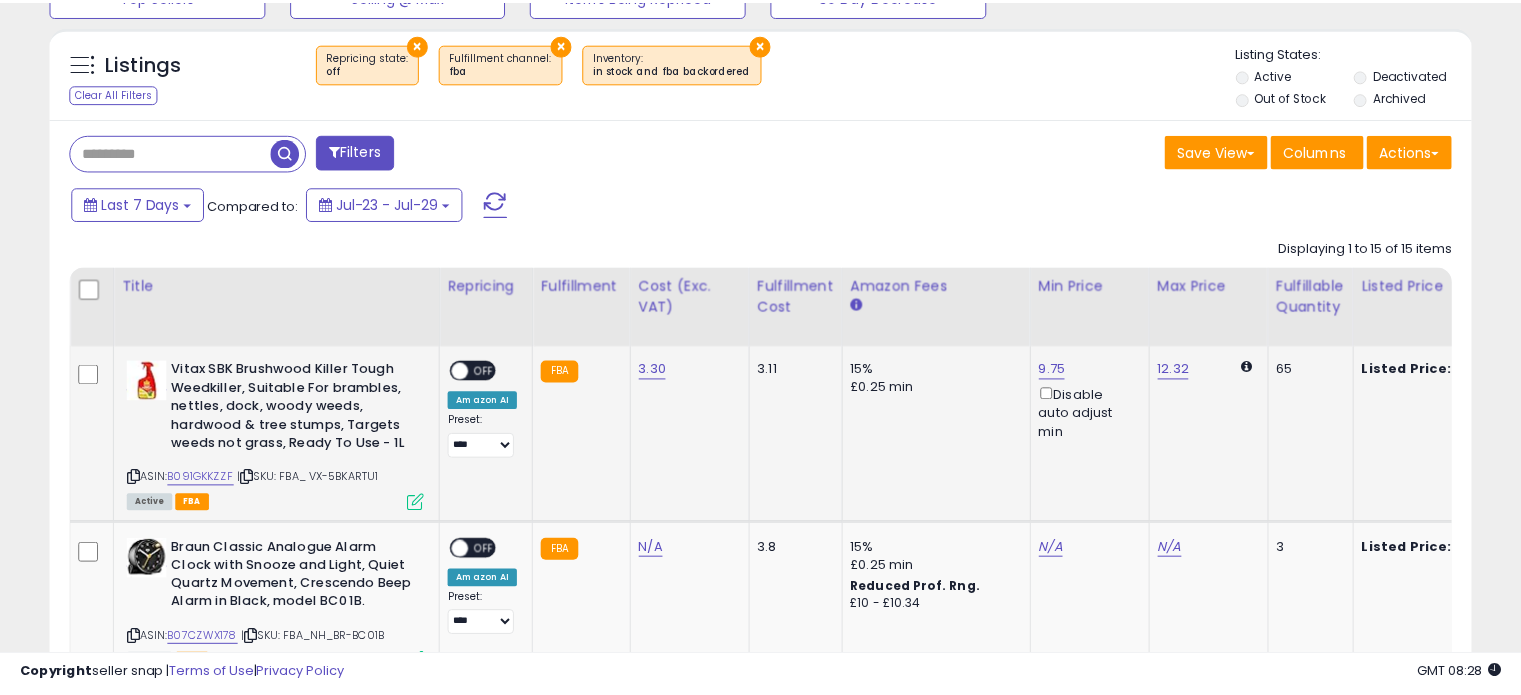 scroll, scrollTop: 409, scrollLeft: 822, axis: both 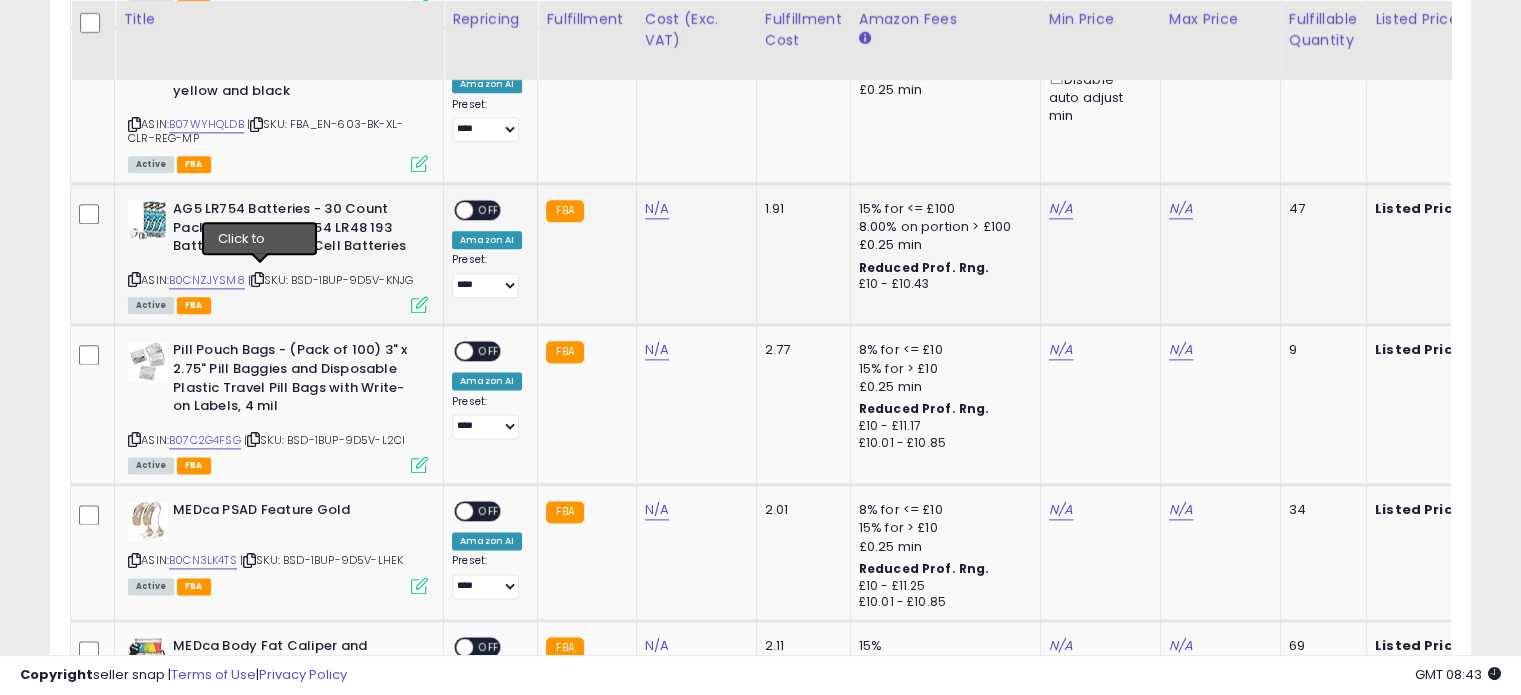 click at bounding box center (257, 279) 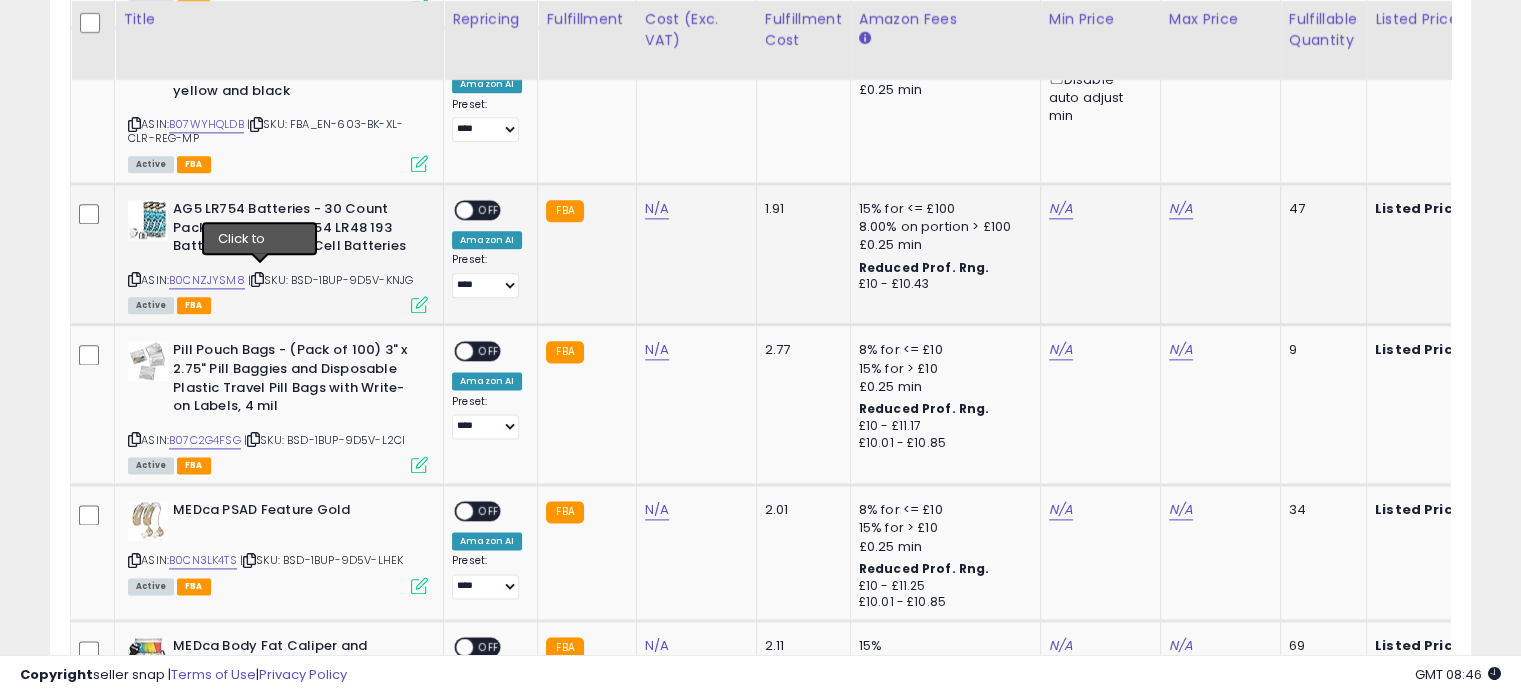 click at bounding box center [257, 279] 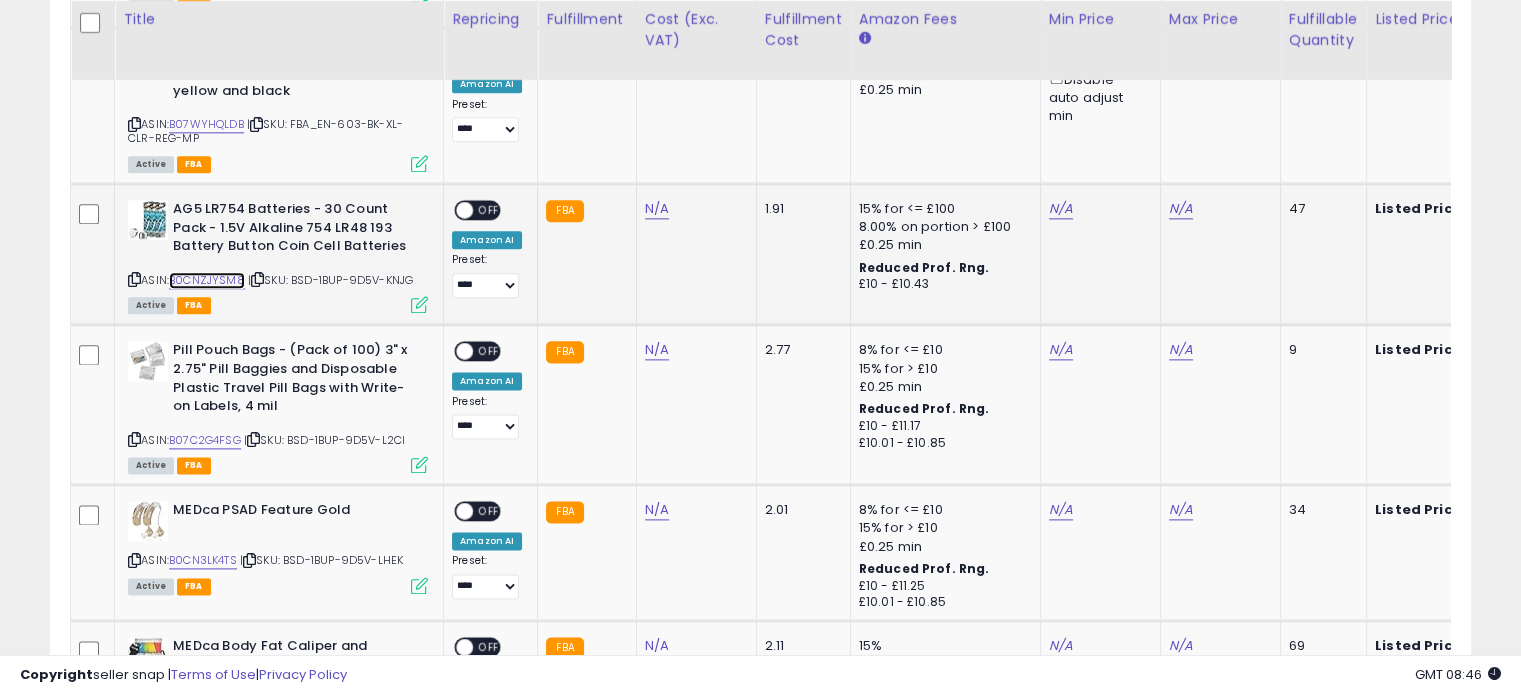 click on "B0CNZJYSM8" at bounding box center [207, 280] 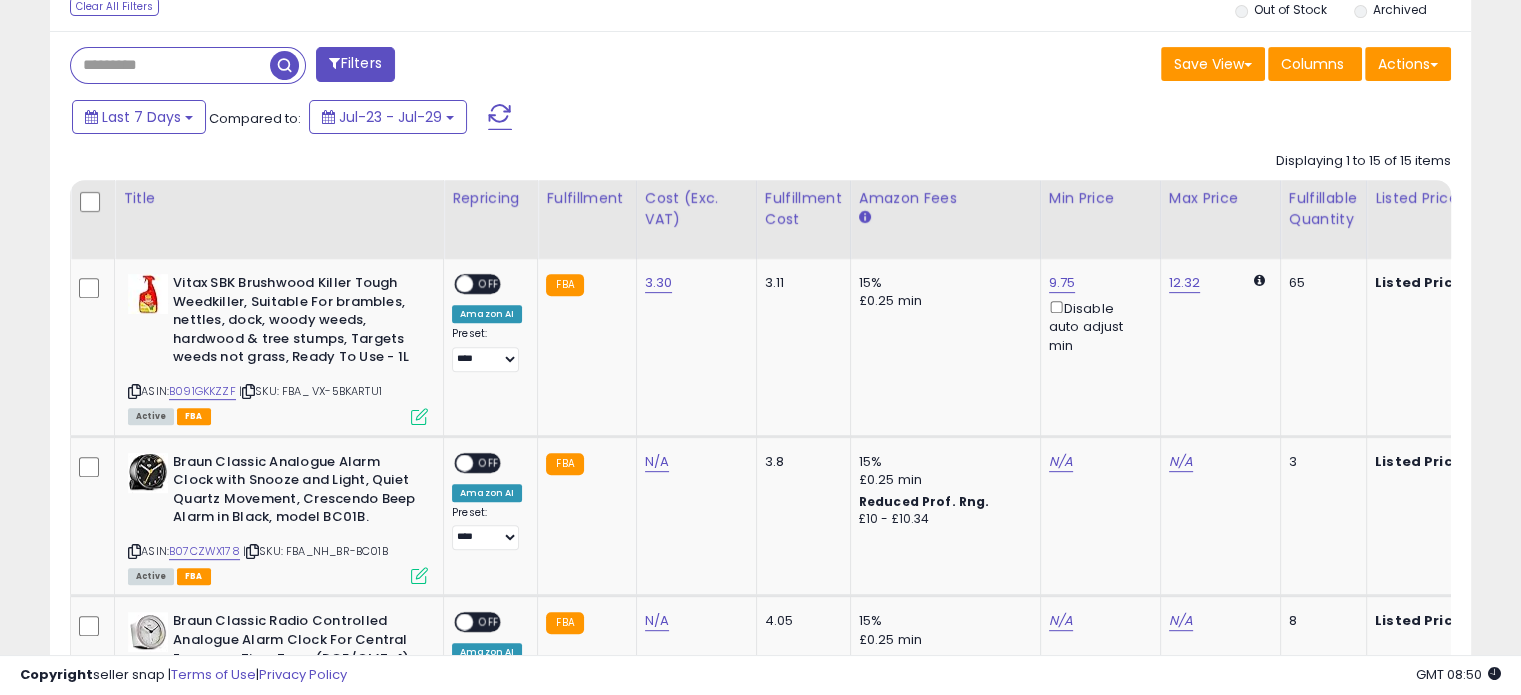 scroll, scrollTop: 900, scrollLeft: 0, axis: vertical 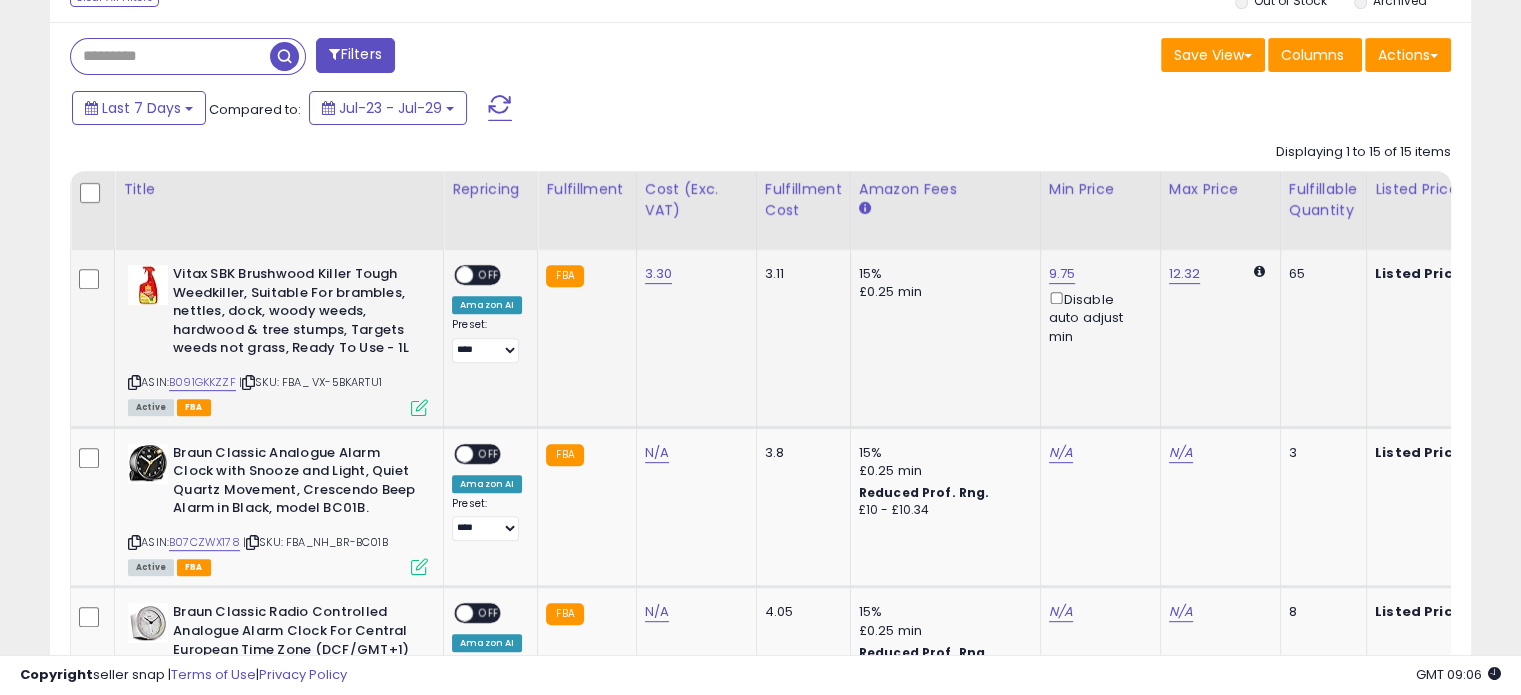 click at bounding box center (419, 407) 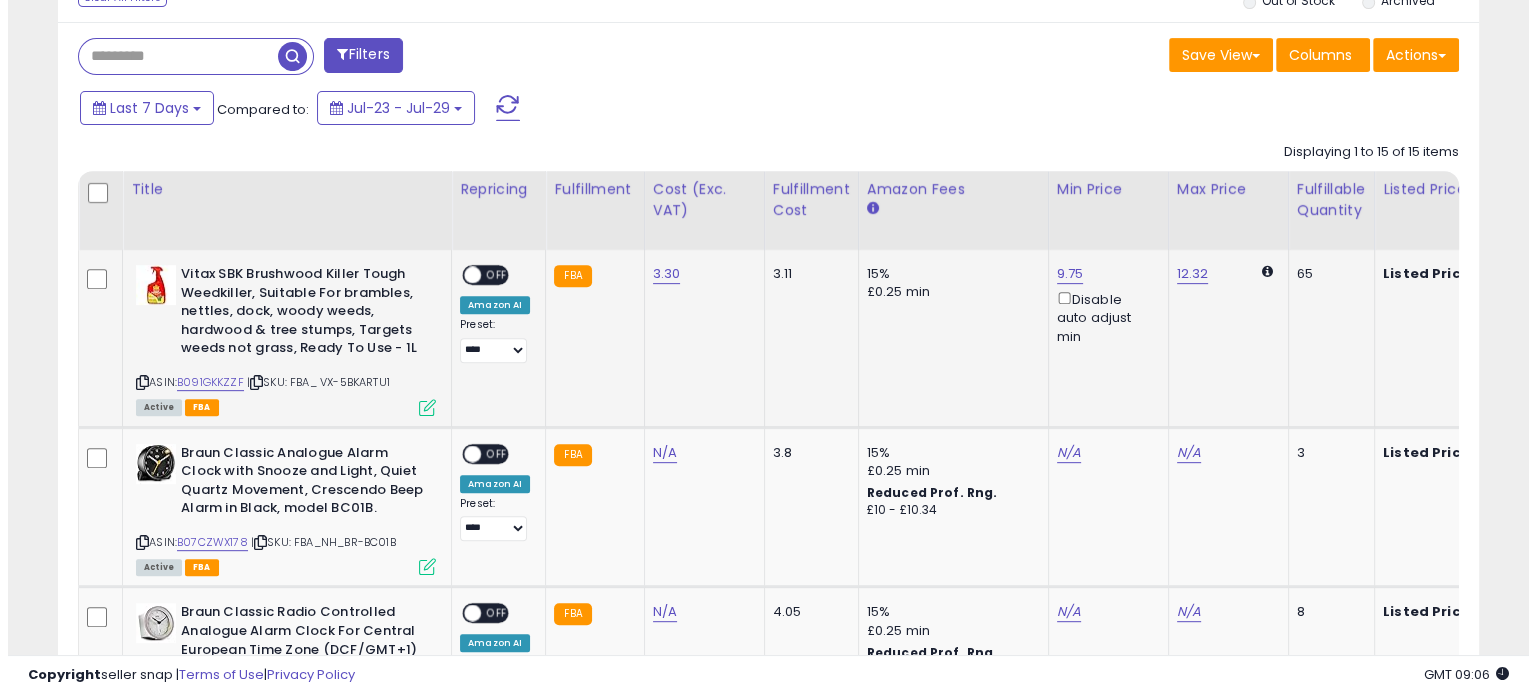 scroll, scrollTop: 999589, scrollLeft: 999168, axis: both 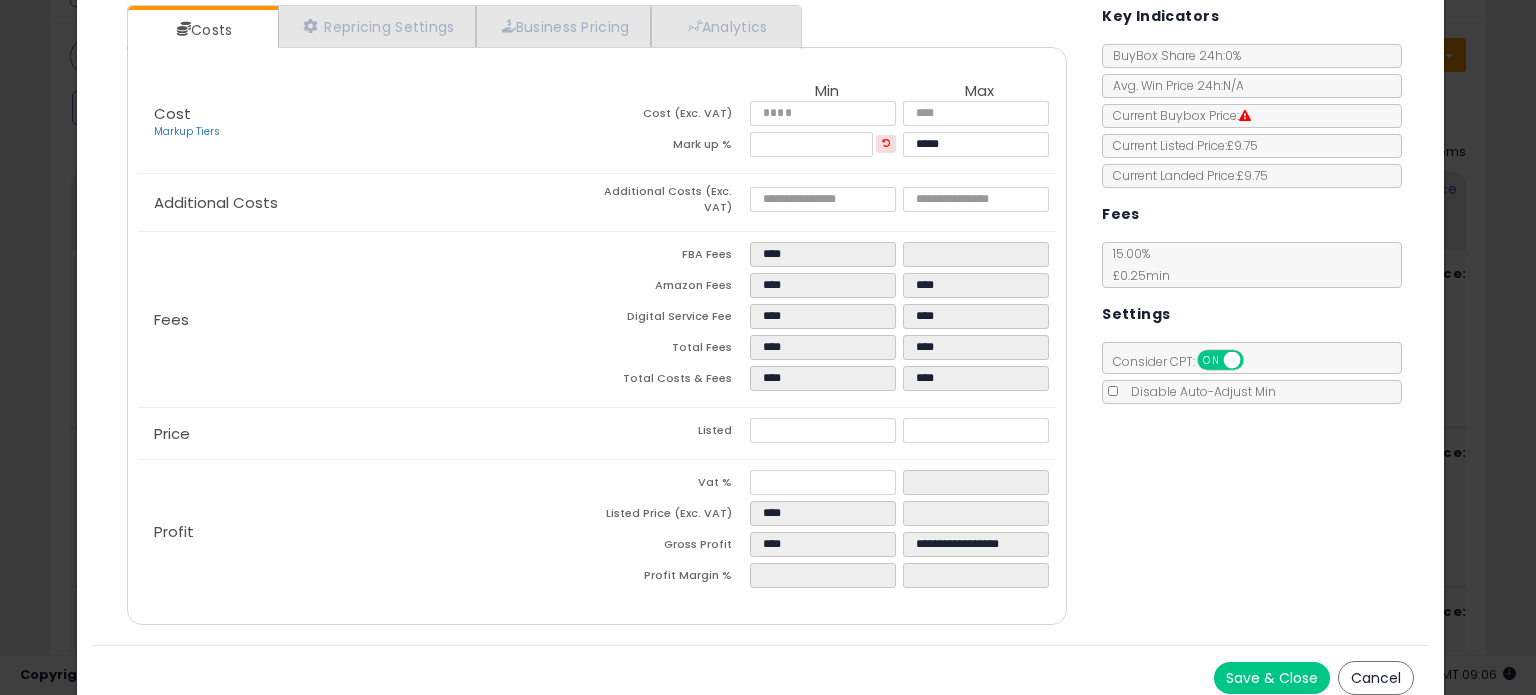 click on "Cancel" at bounding box center (1376, 678) 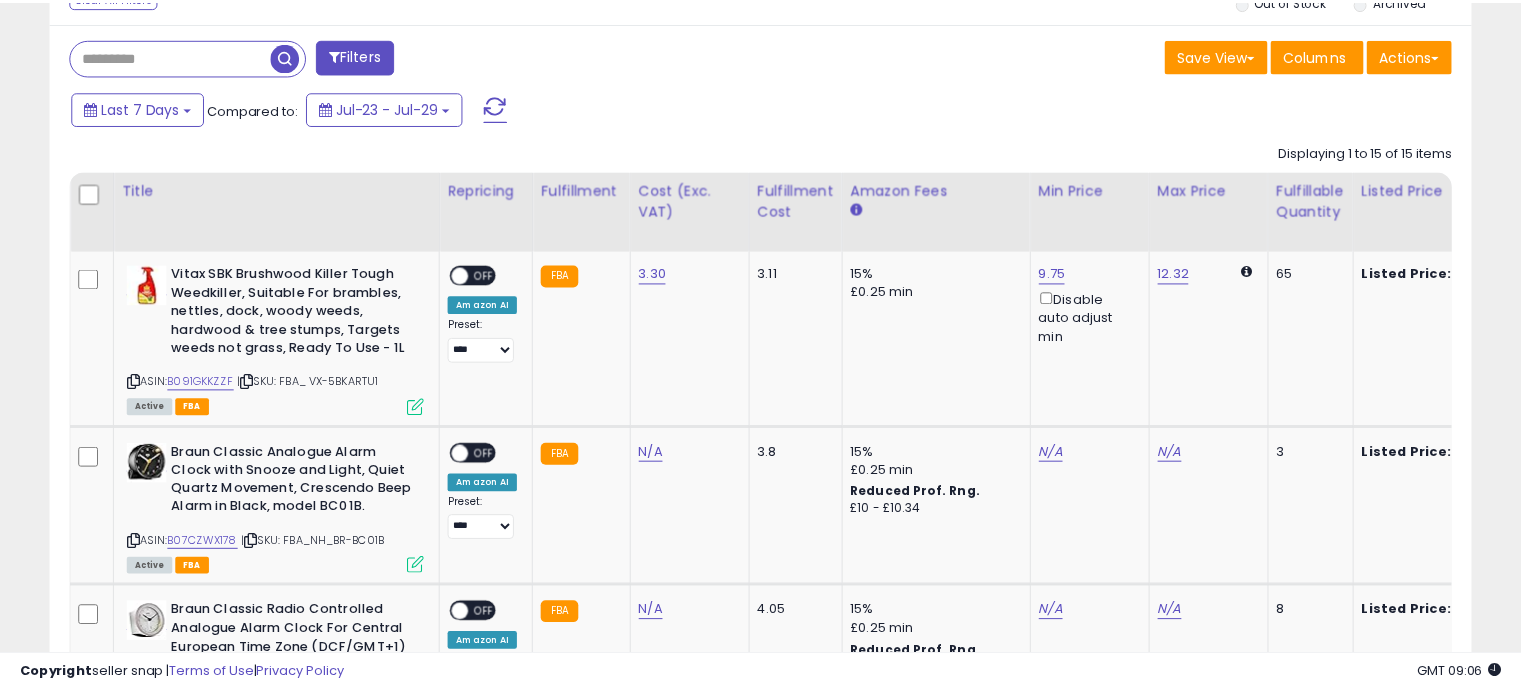 scroll, scrollTop: 409, scrollLeft: 822, axis: both 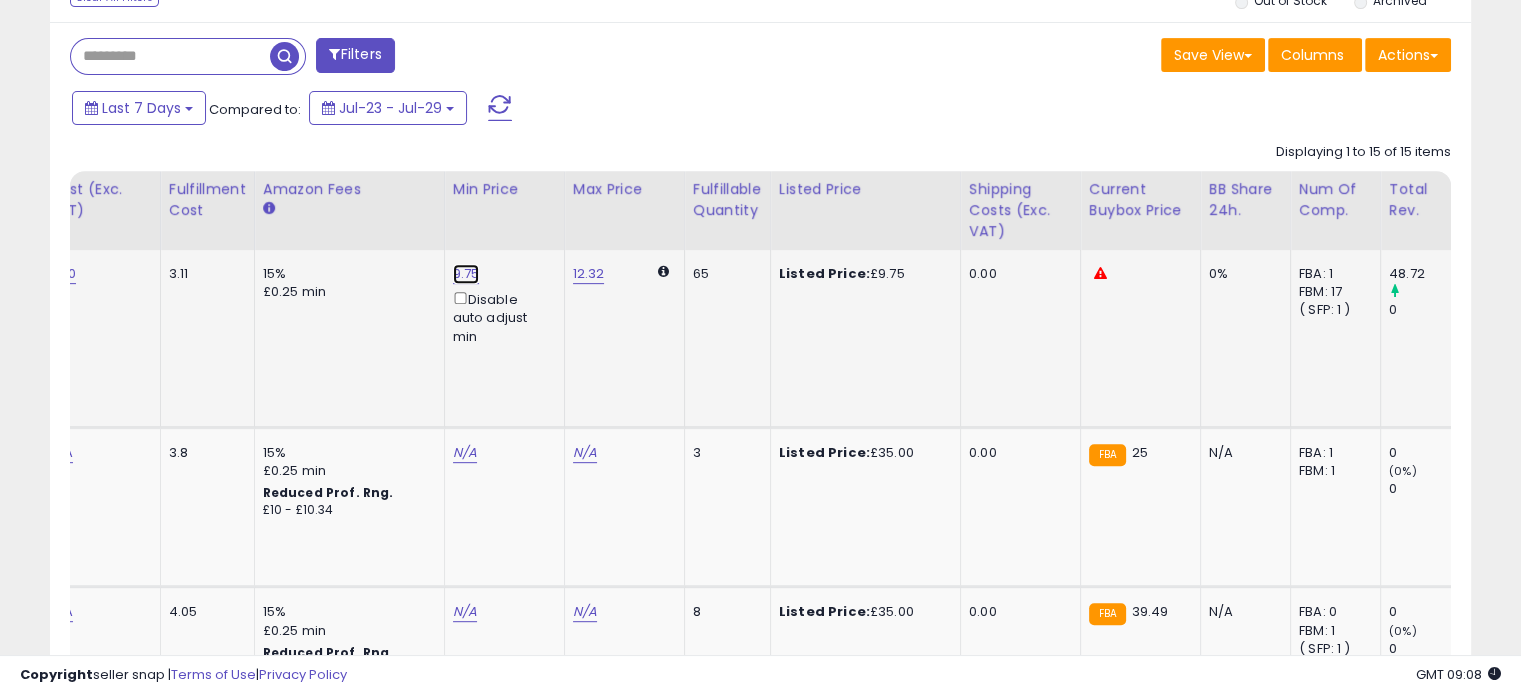 click on "9.75" at bounding box center (466, 274) 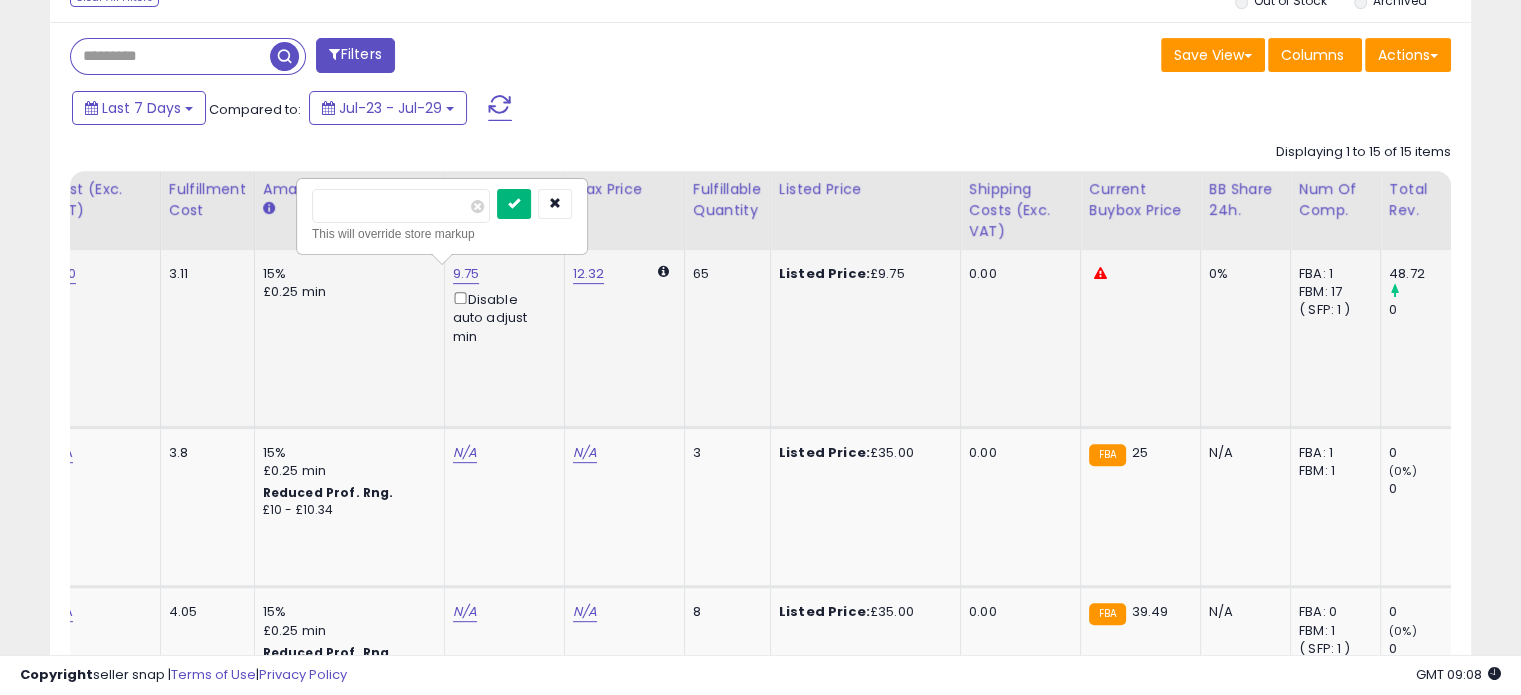 type on "****" 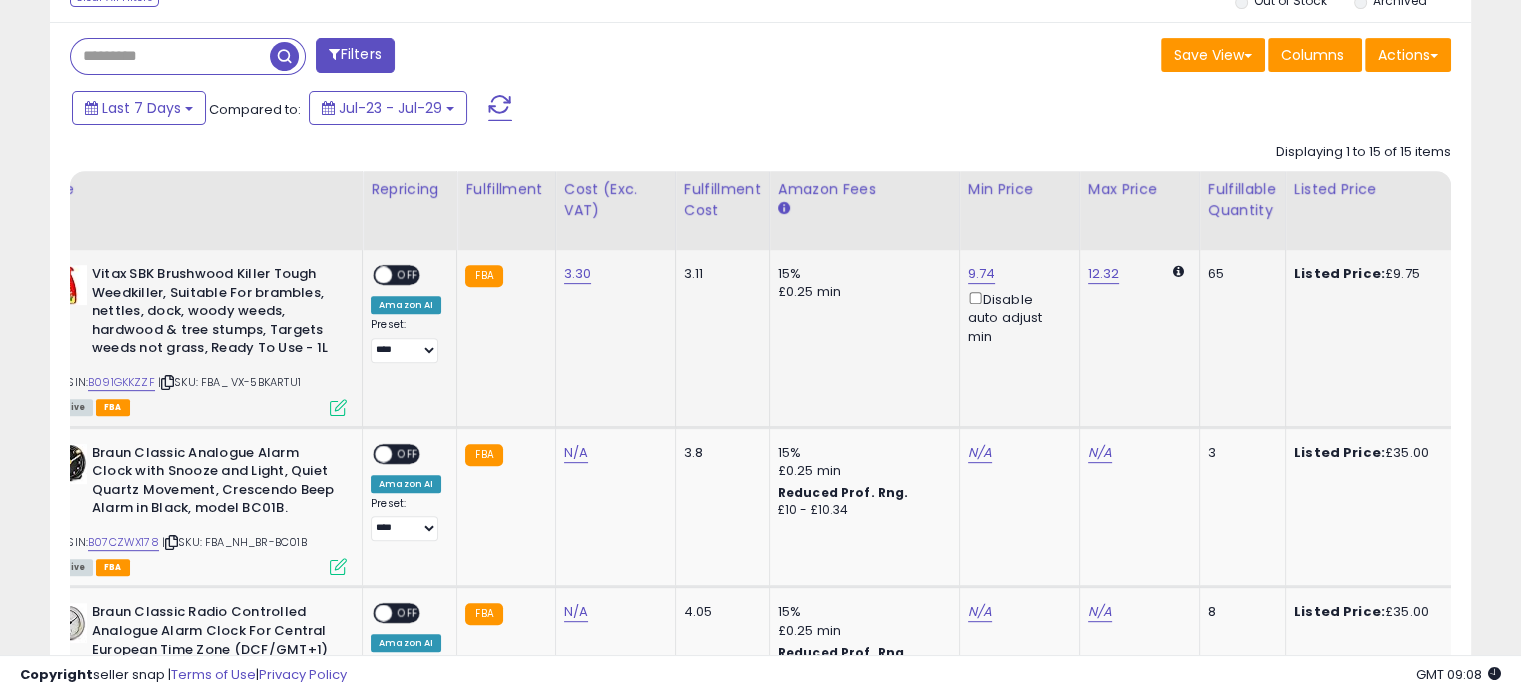 click at bounding box center [338, 407] 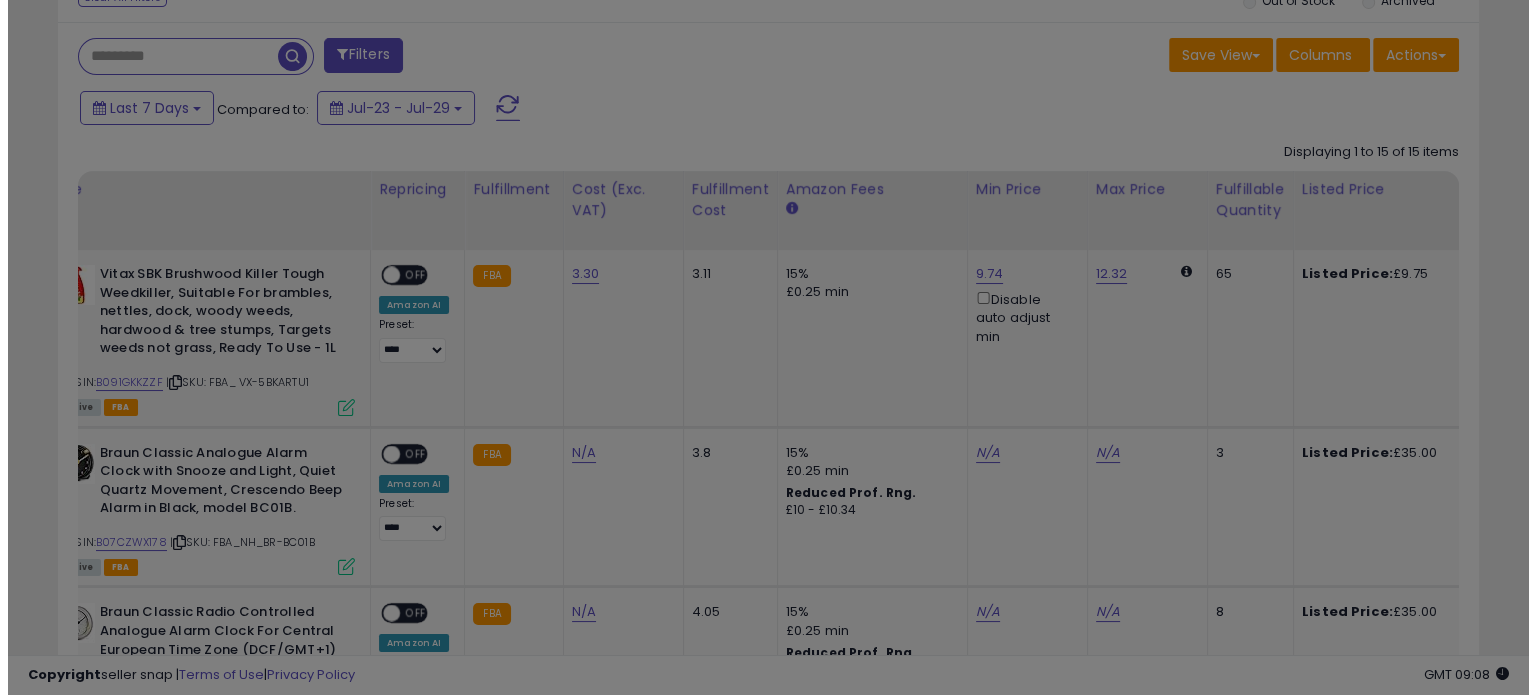 scroll, scrollTop: 999589, scrollLeft: 999168, axis: both 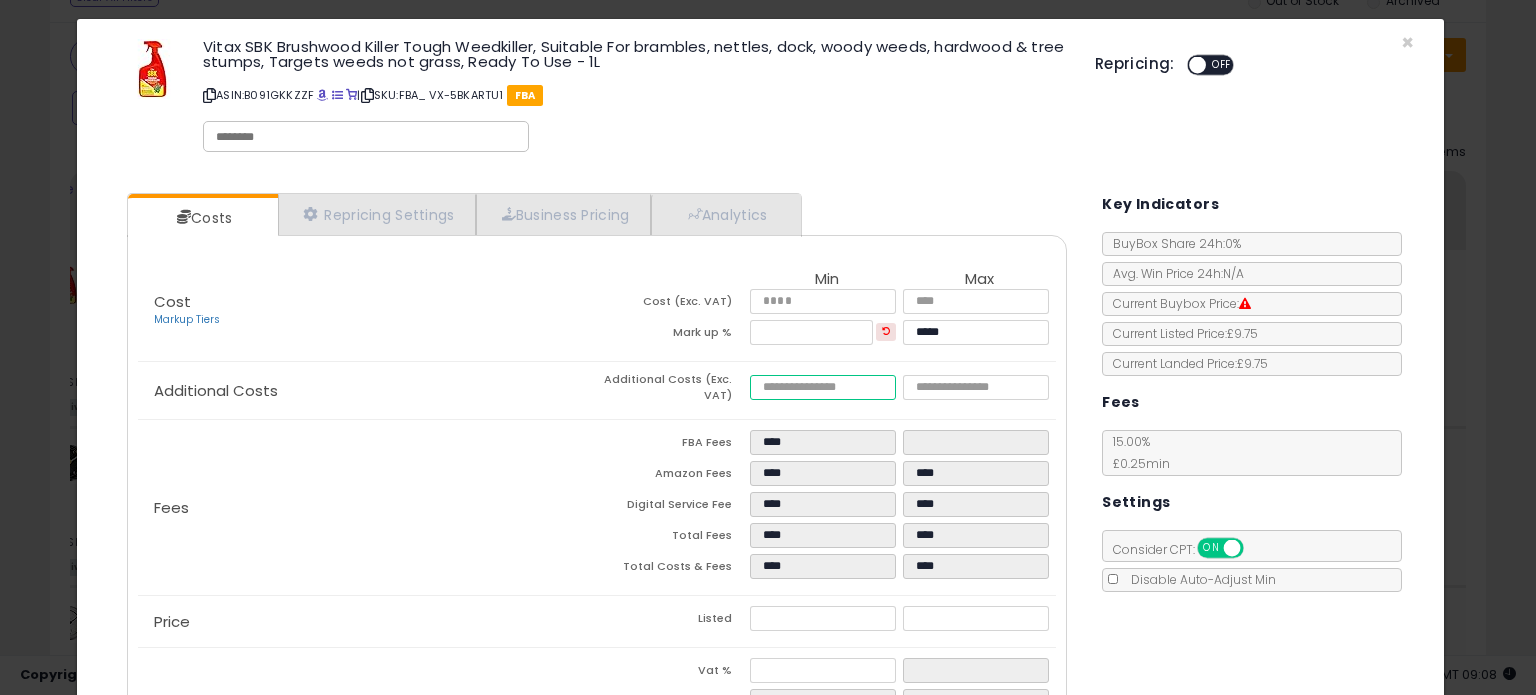 click at bounding box center [822, 387] 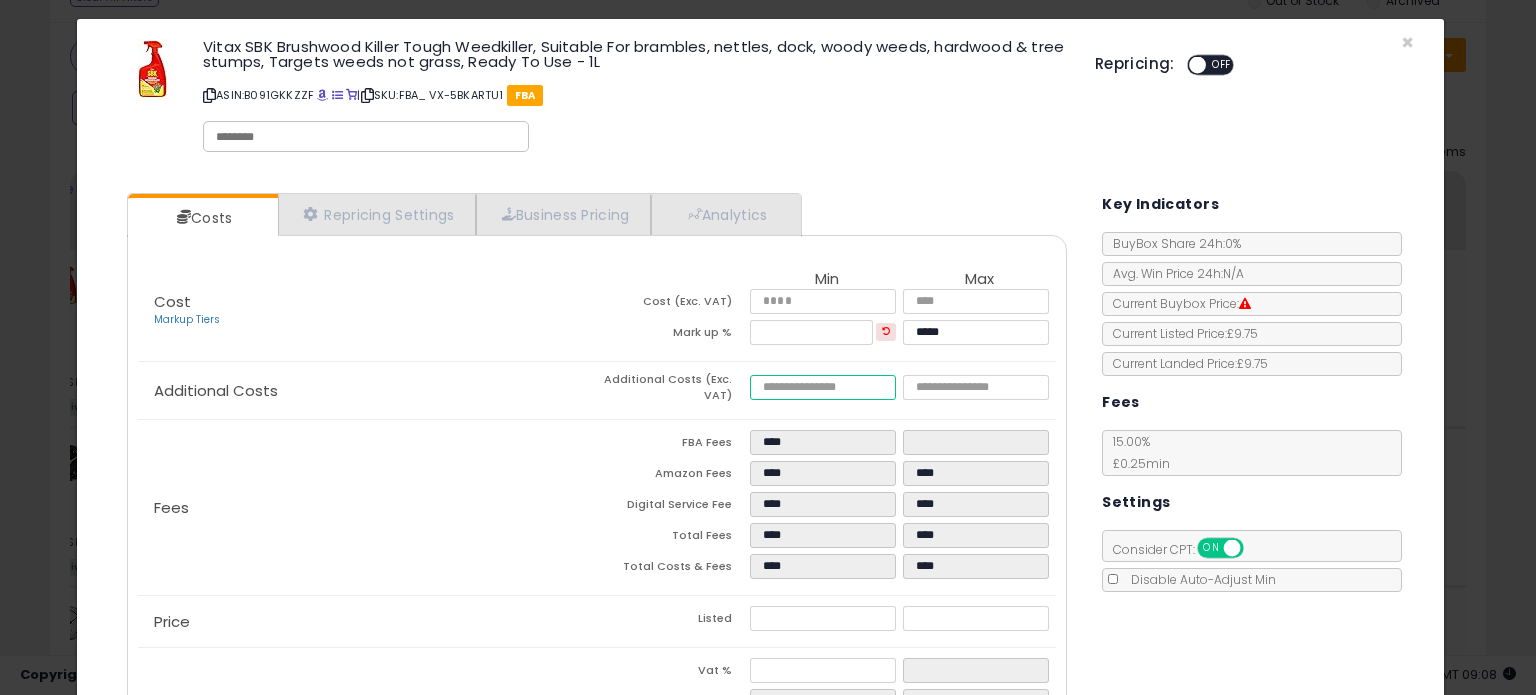 type on "***" 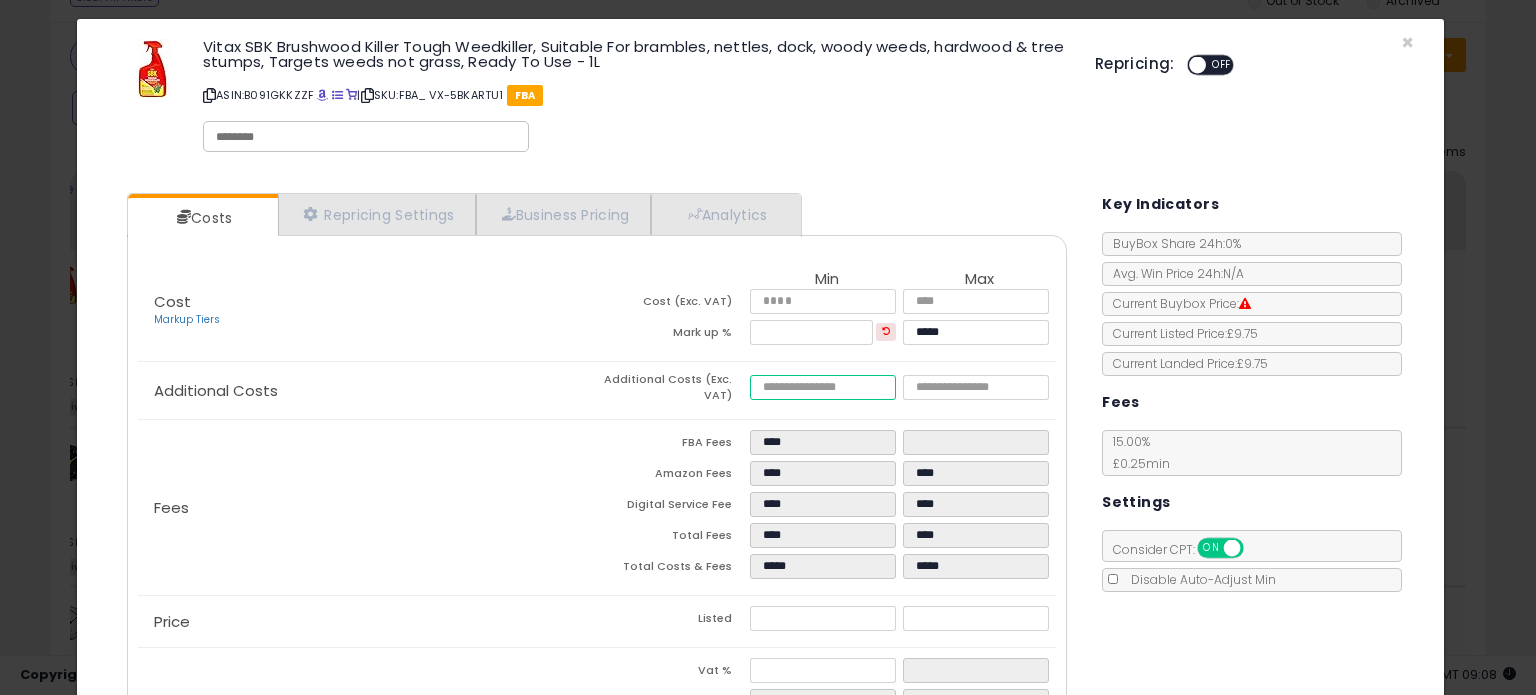 scroll, scrollTop: 212, scrollLeft: 0, axis: vertical 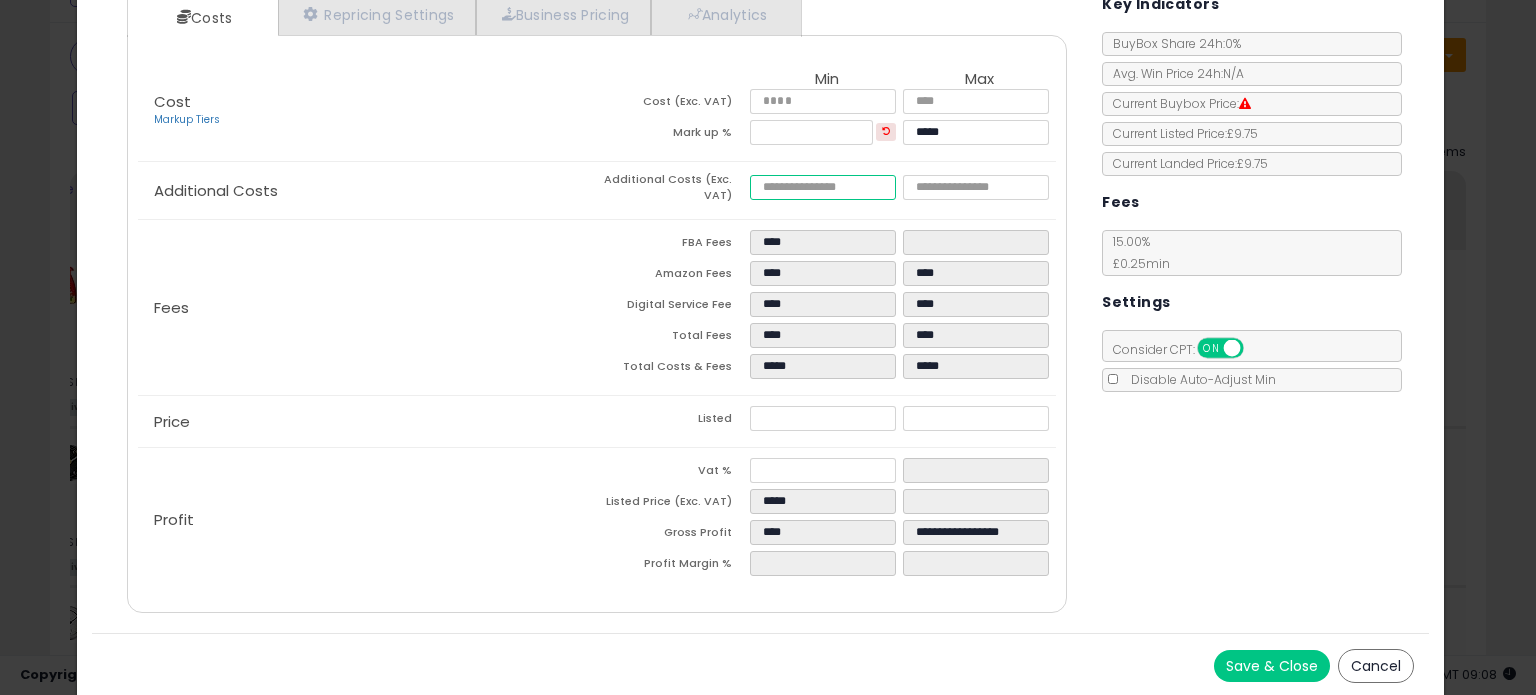 type on "***" 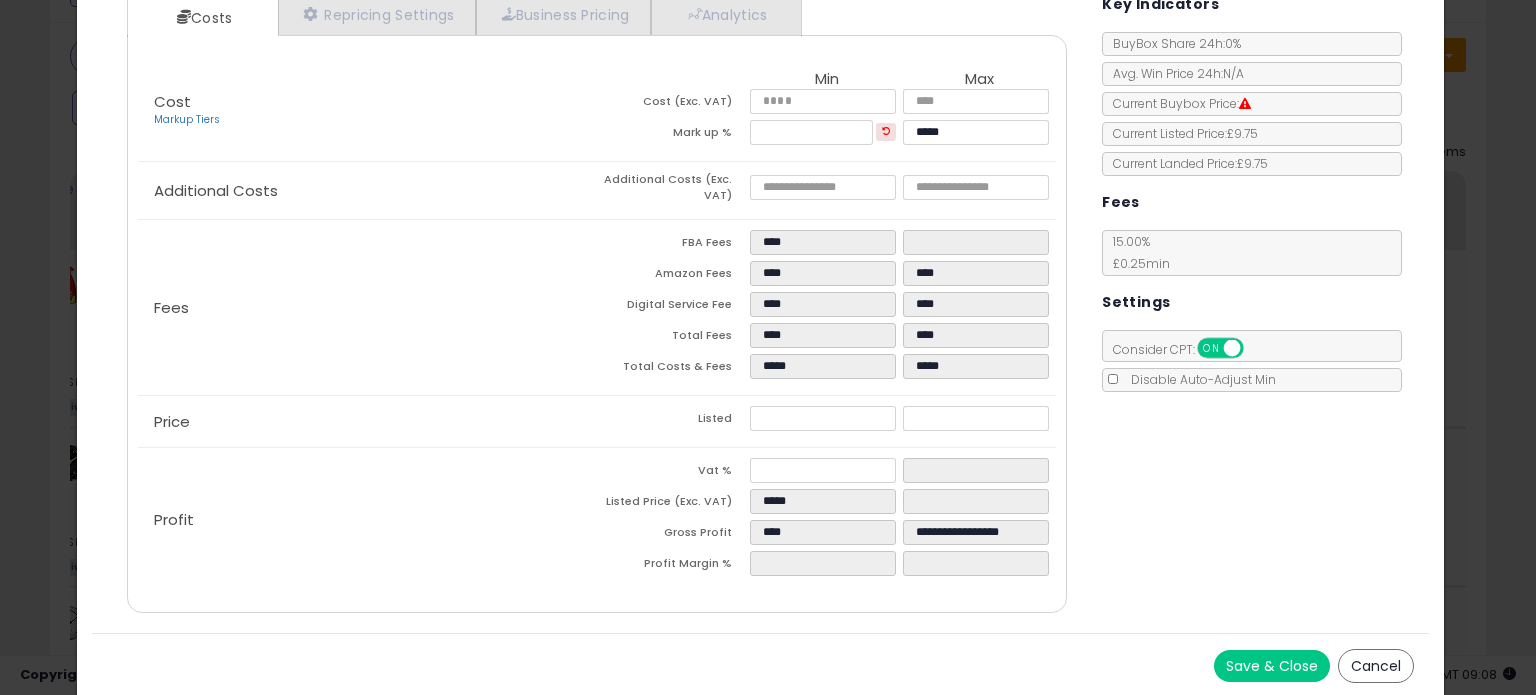 type on "******" 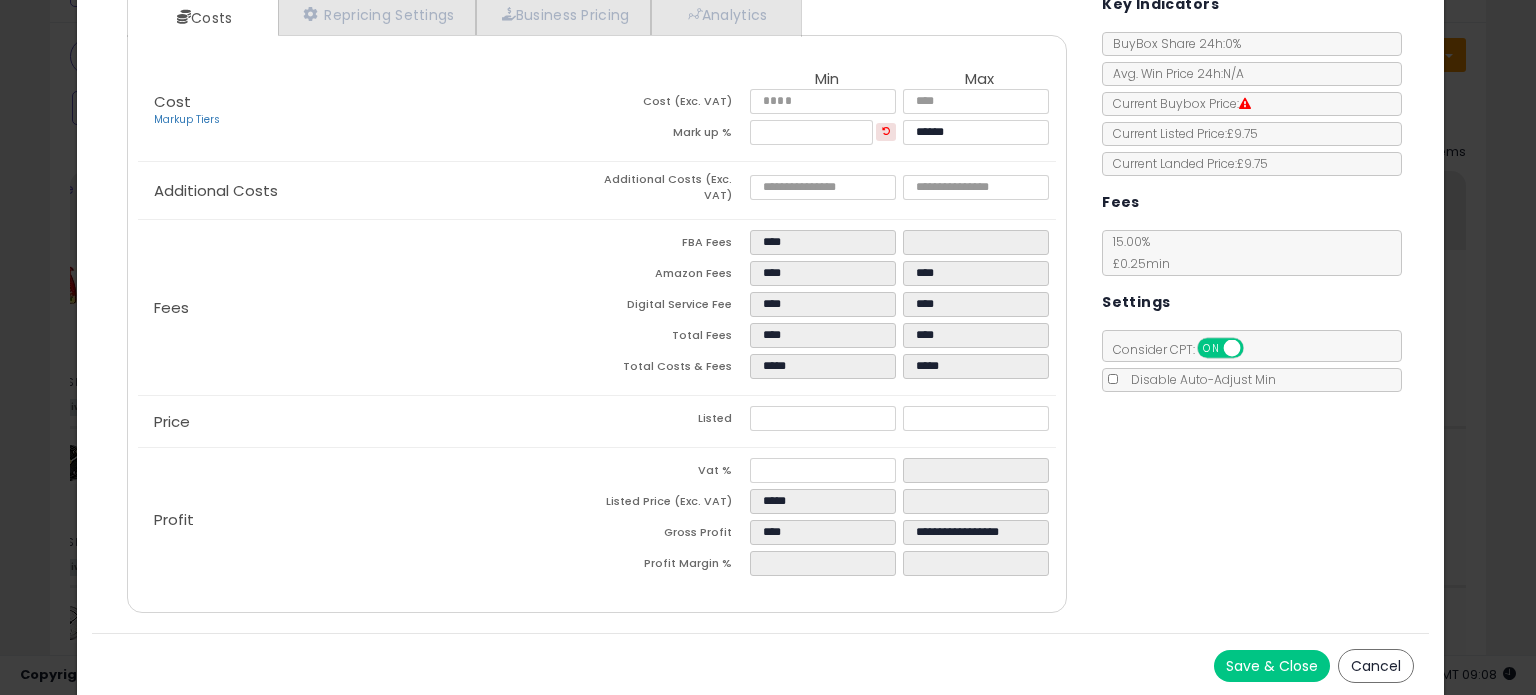 type on "****" 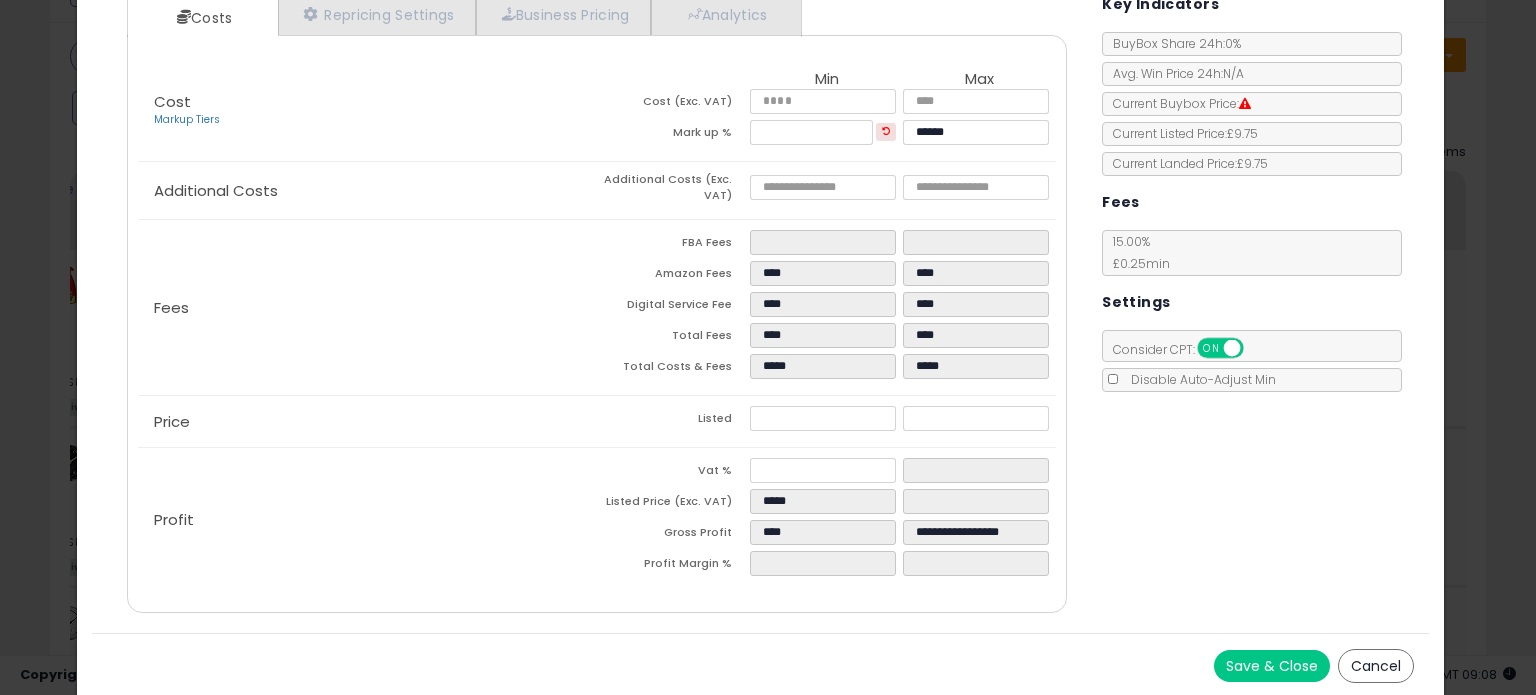 click on "Save & Close" at bounding box center [1272, 666] 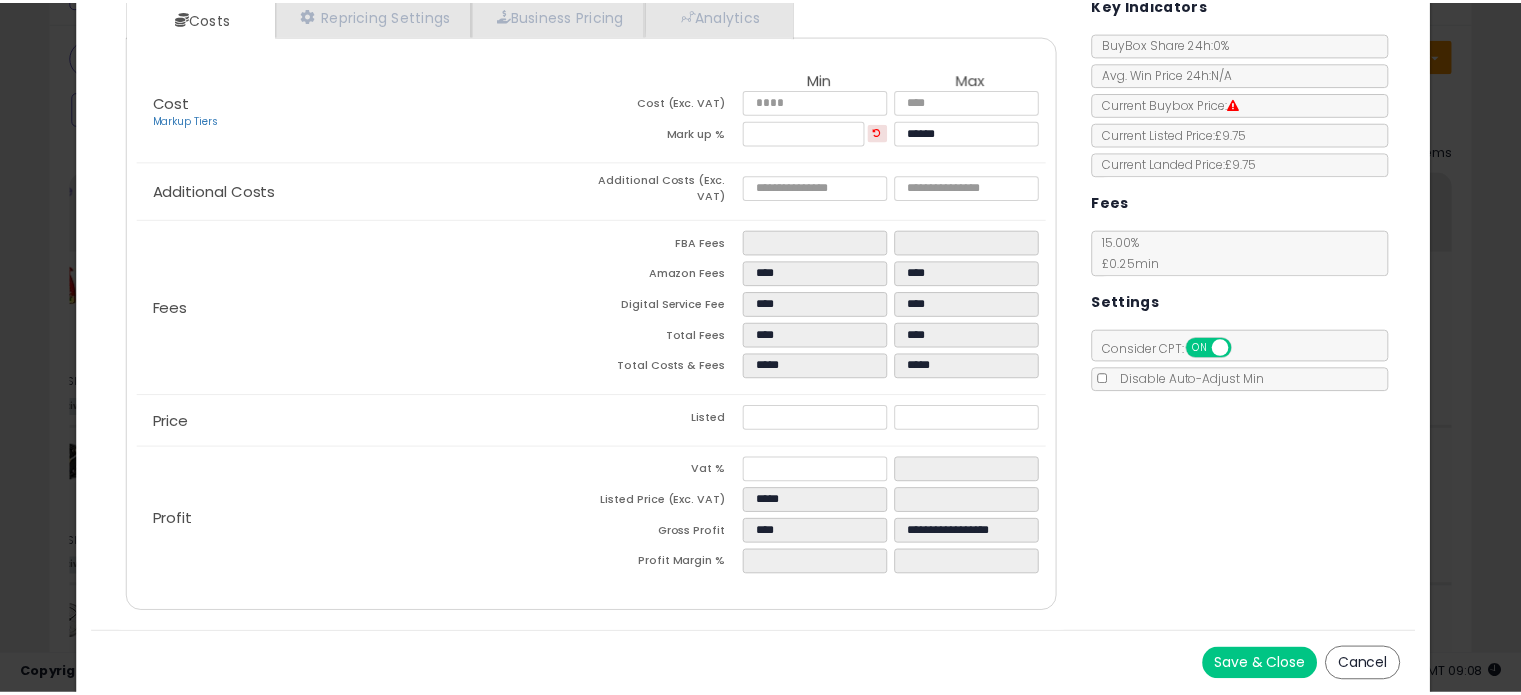 scroll, scrollTop: 0, scrollLeft: 0, axis: both 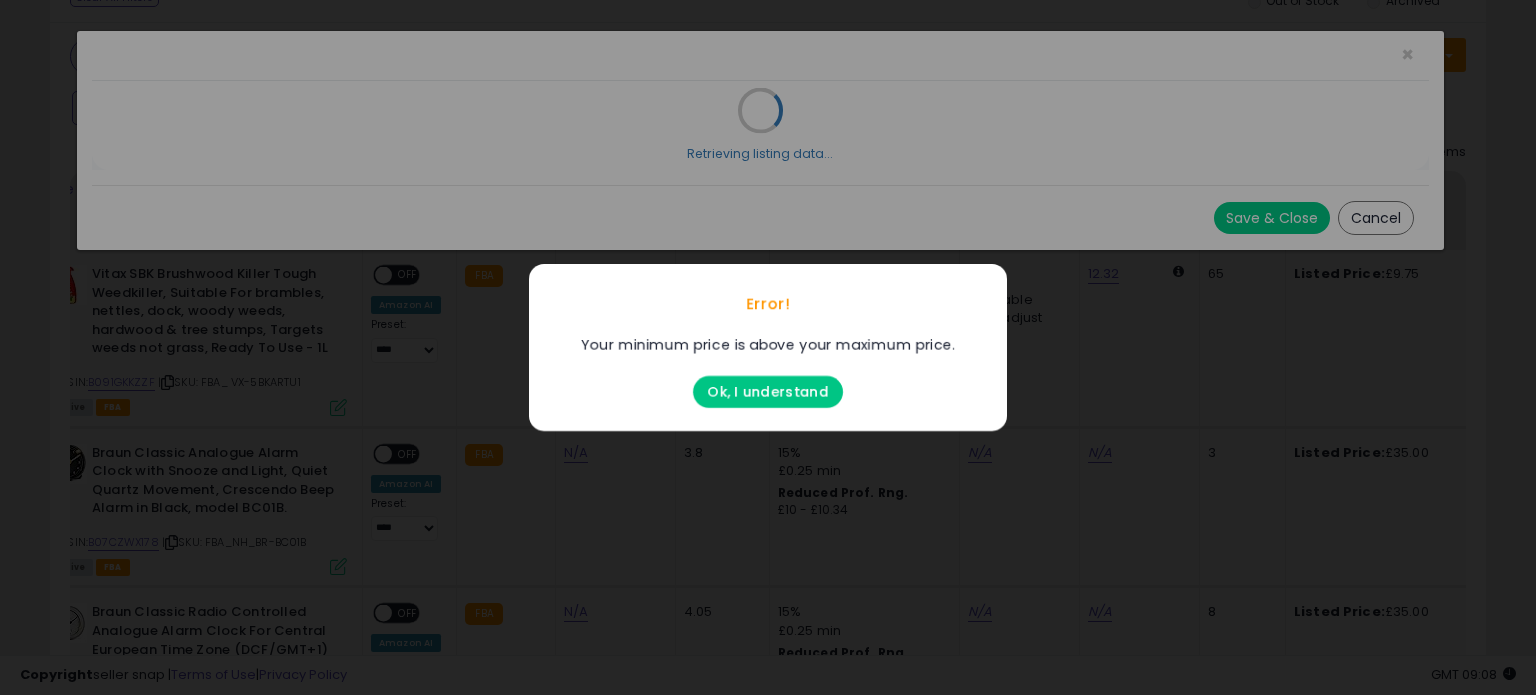 click on "Ok, I understand" at bounding box center (768, 392) 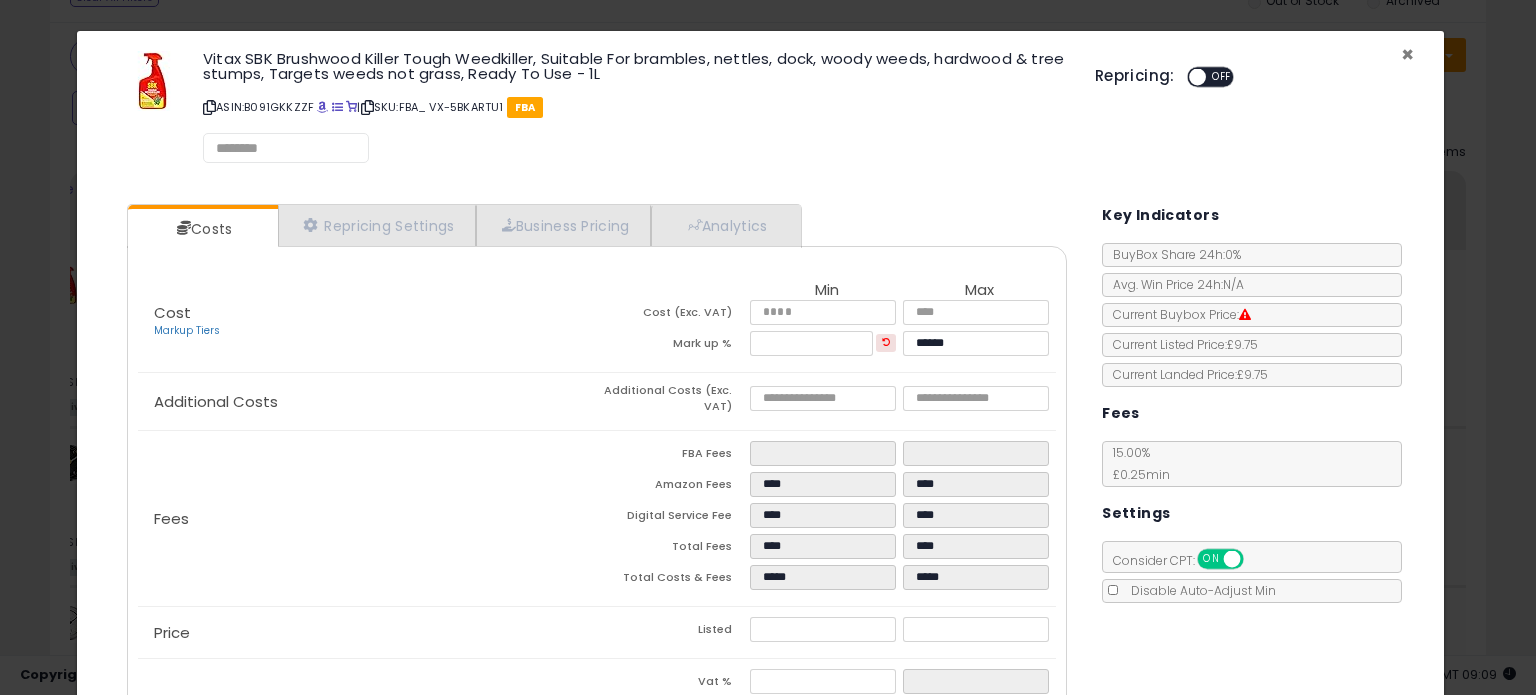 click on "×" at bounding box center [1407, 54] 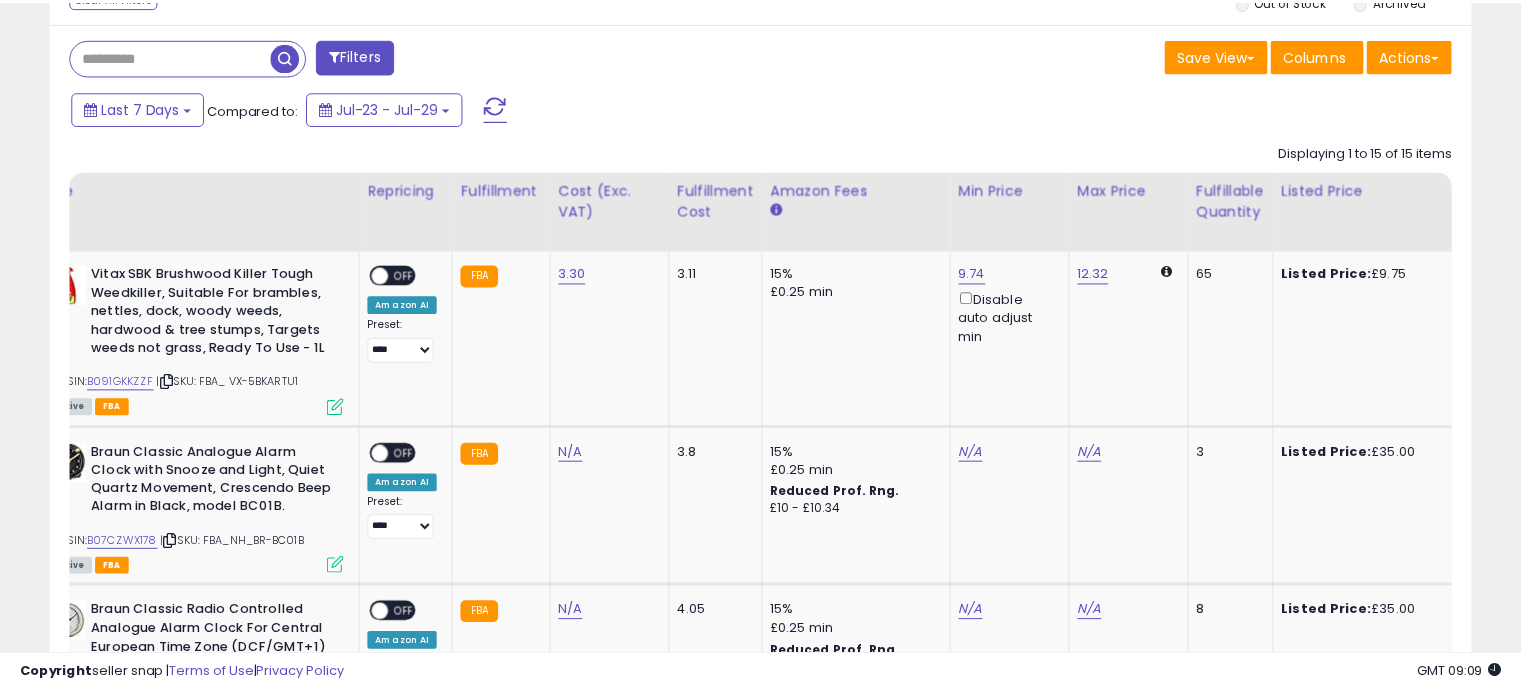 scroll, scrollTop: 409, scrollLeft: 822, axis: both 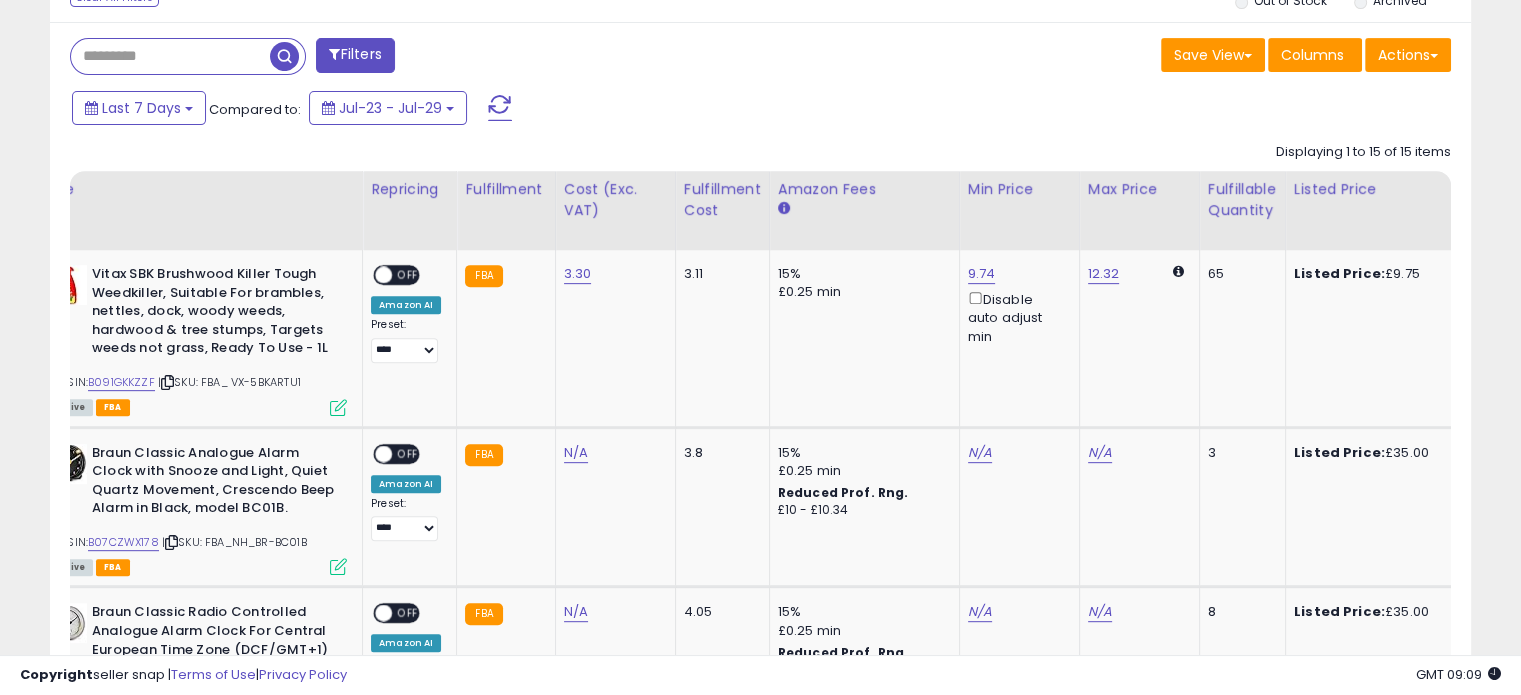 click at bounding box center (338, 407) 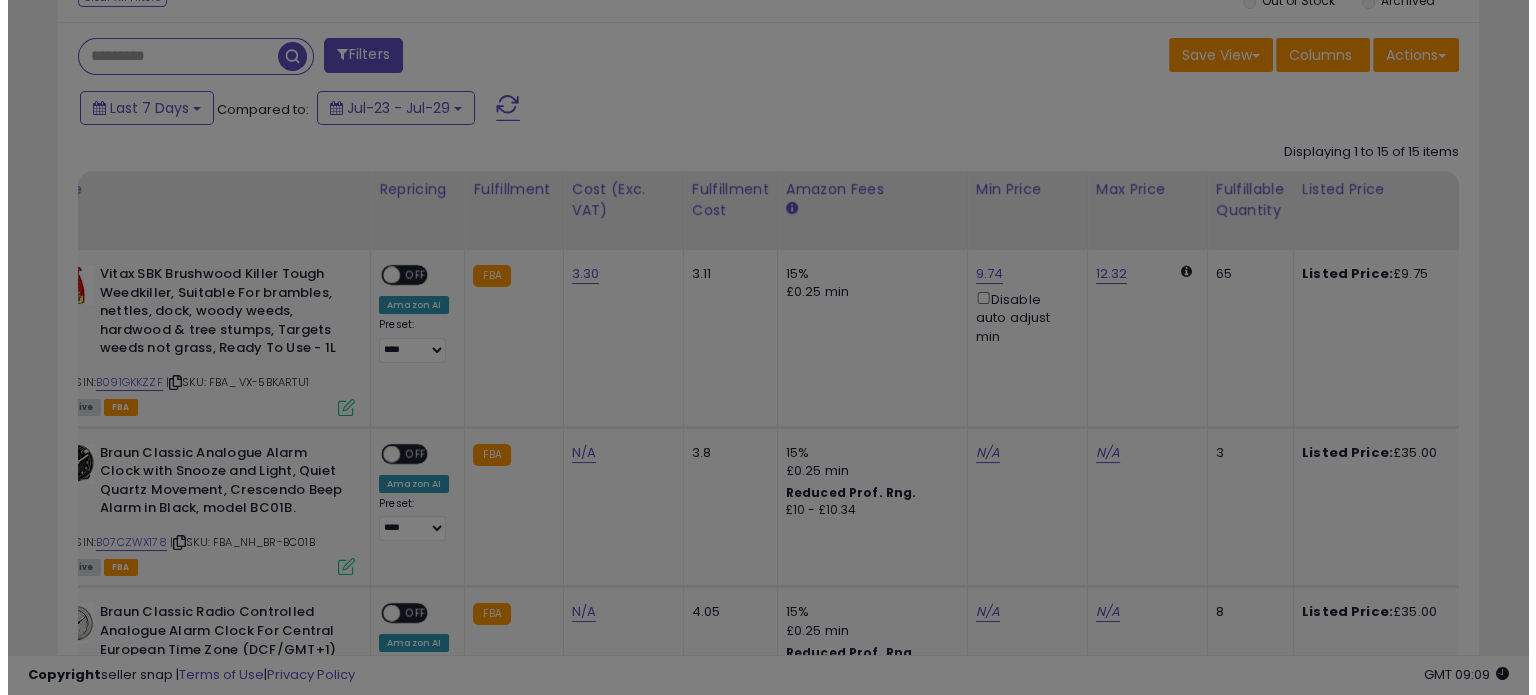 scroll, scrollTop: 999589, scrollLeft: 999168, axis: both 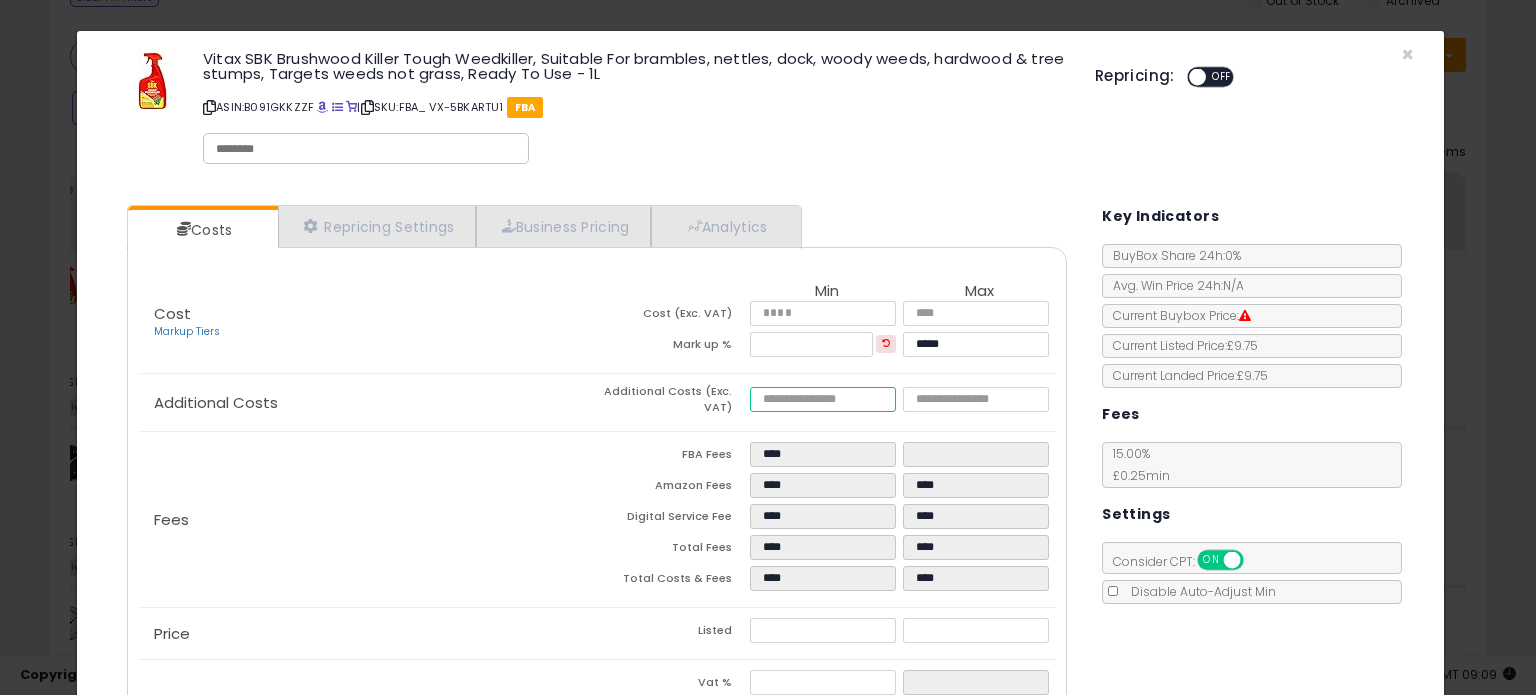 click at bounding box center [822, 399] 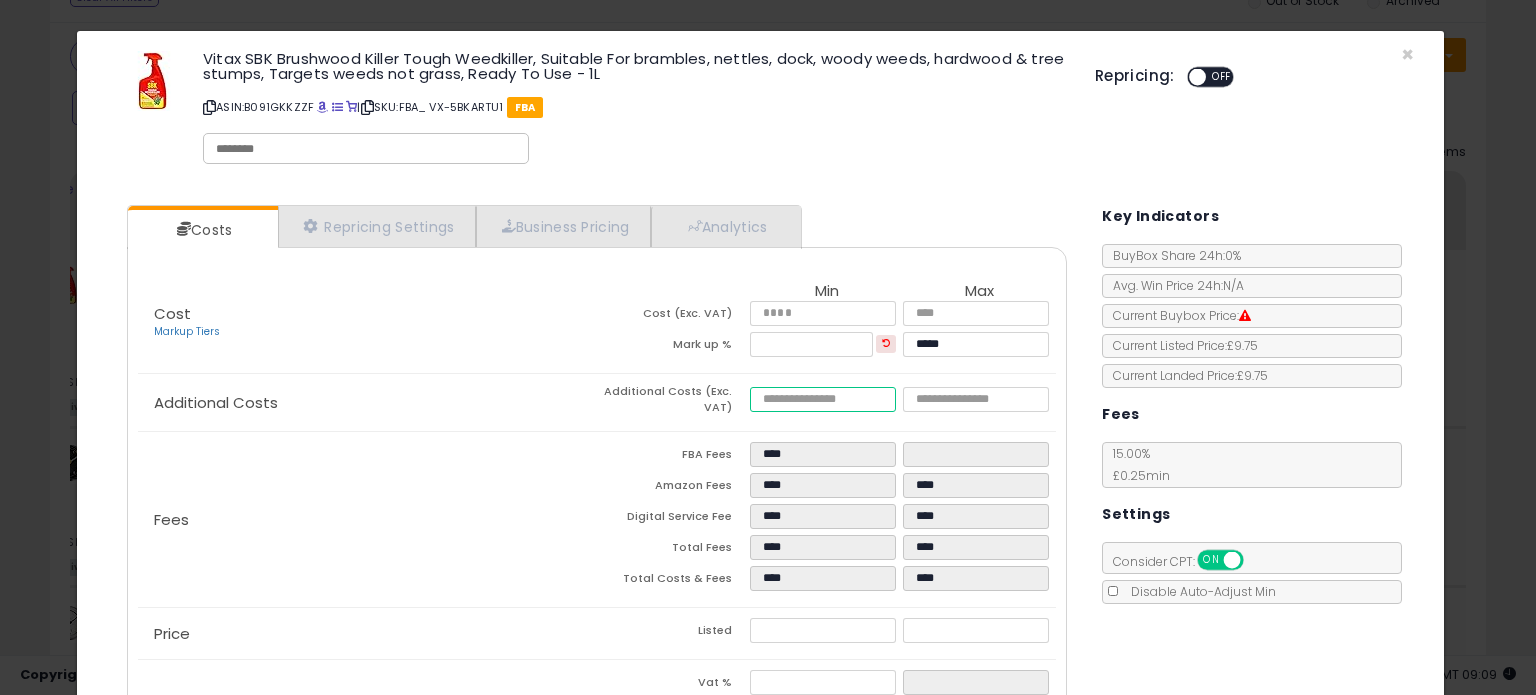 type on "*" 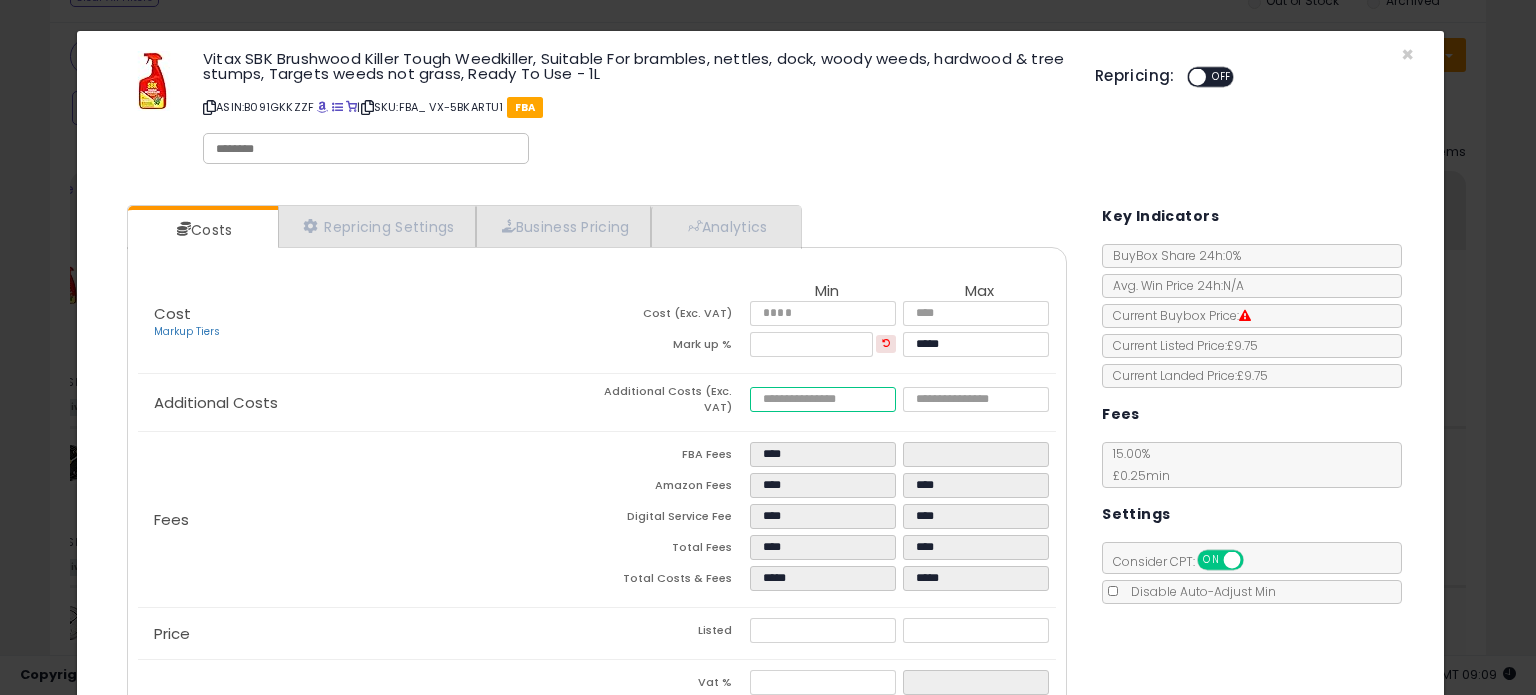 type on "****" 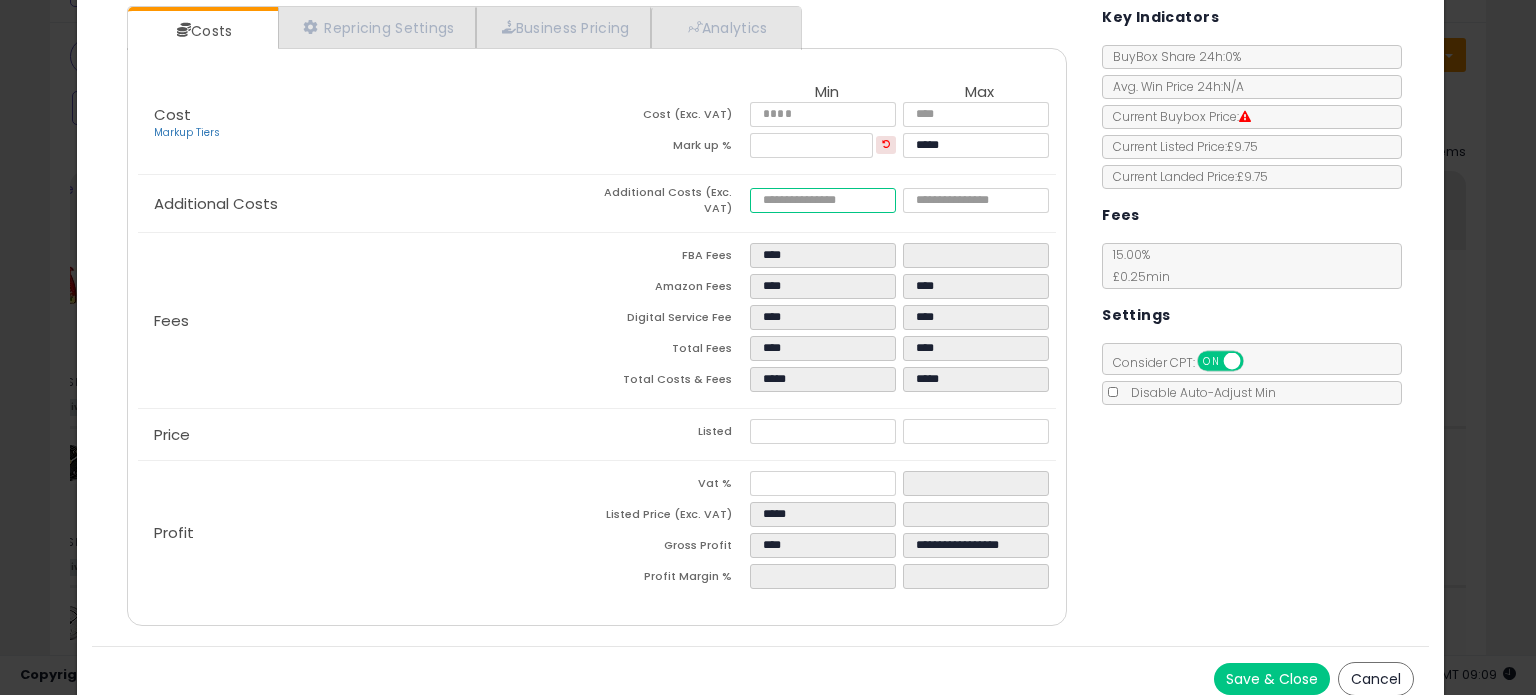 scroll, scrollTop: 212, scrollLeft: 0, axis: vertical 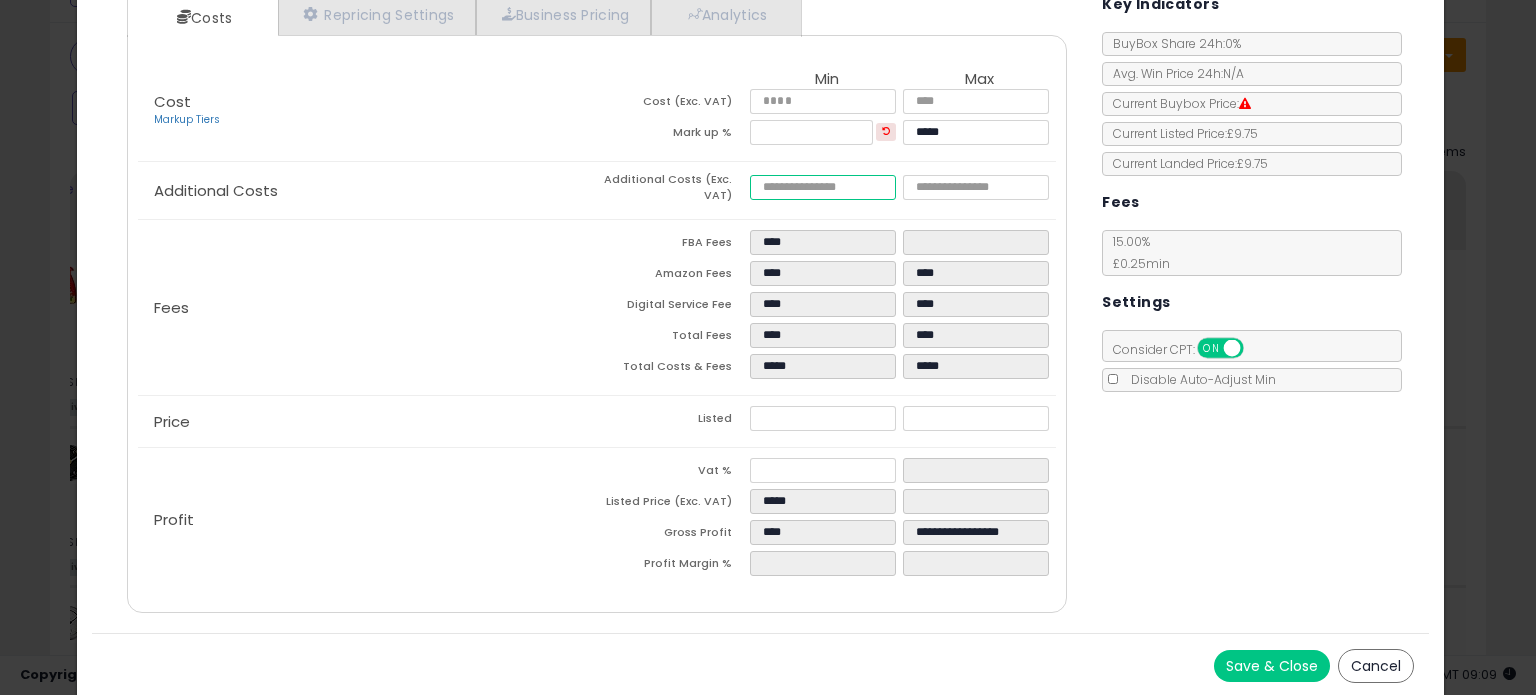 type on "****" 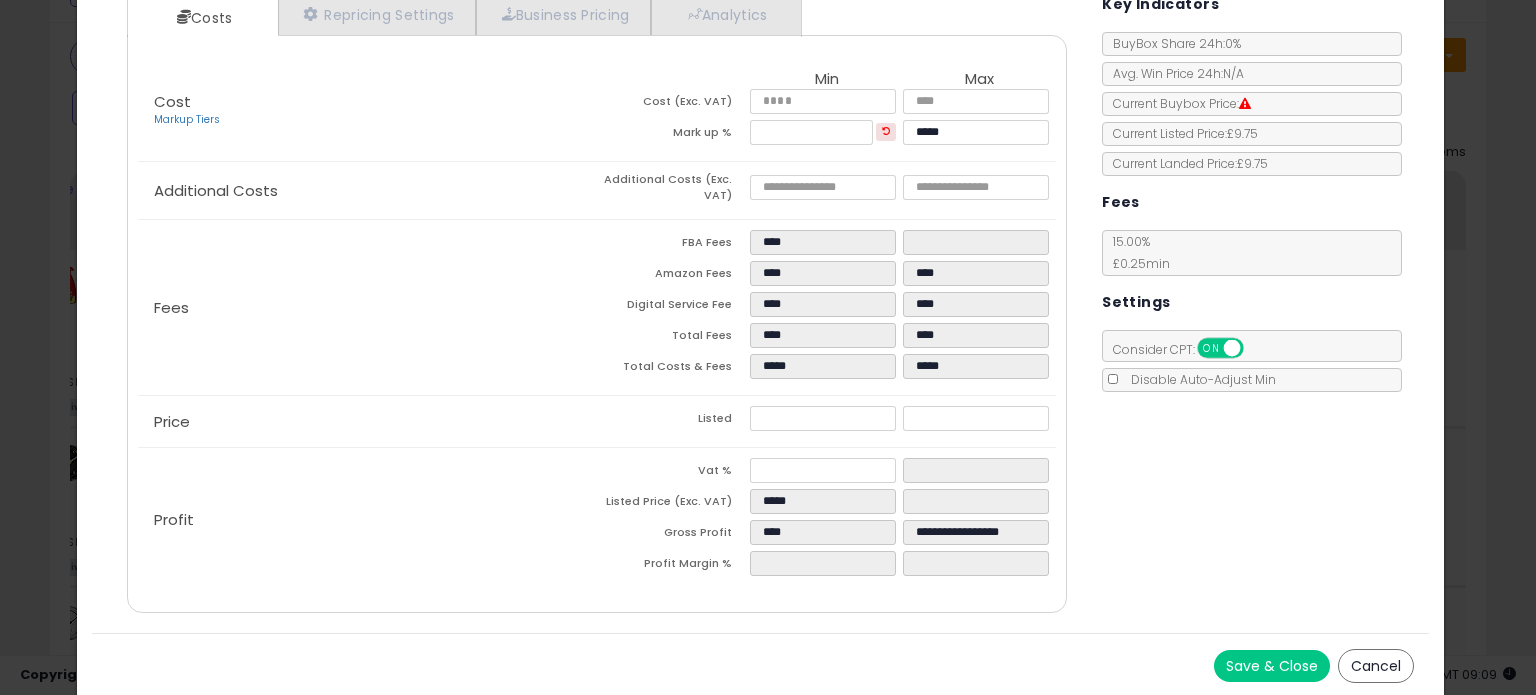 type on "******" 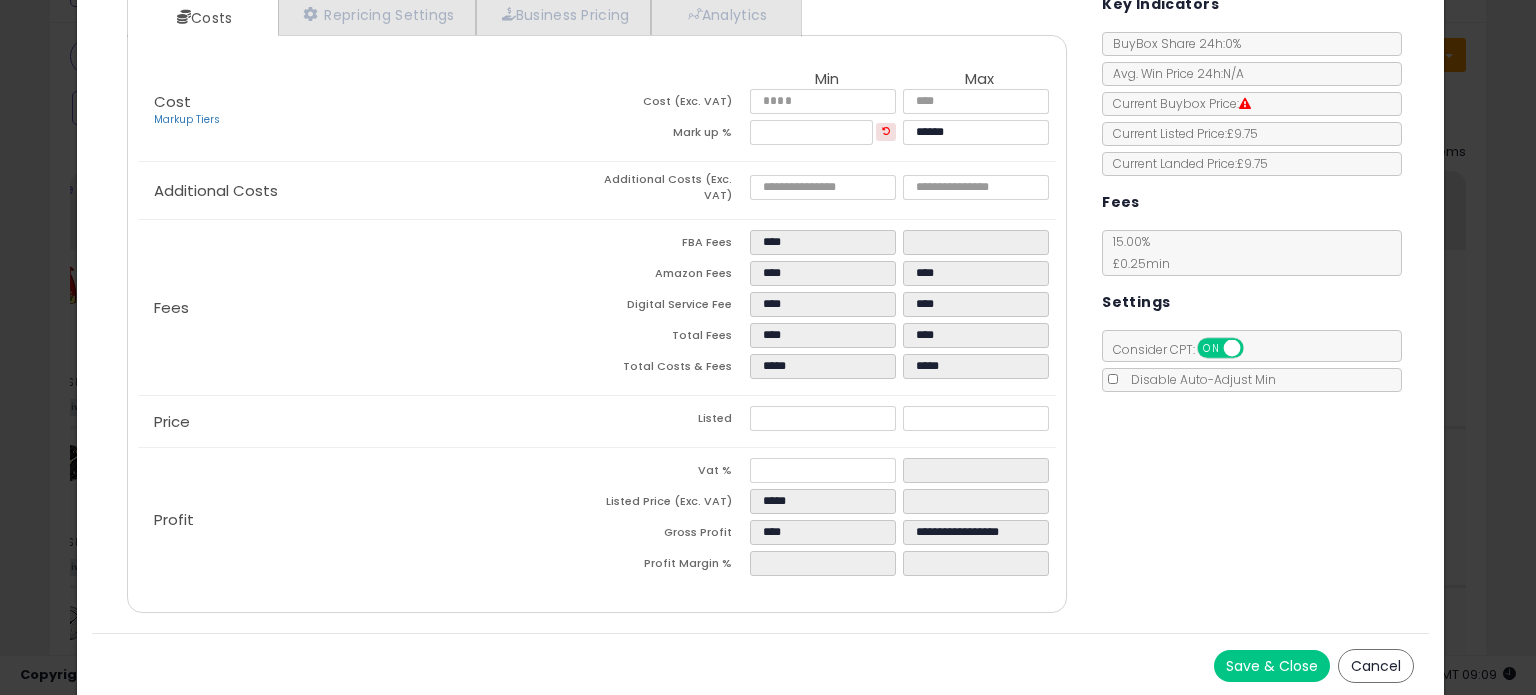 click on "Save & Close" at bounding box center [1272, 666] 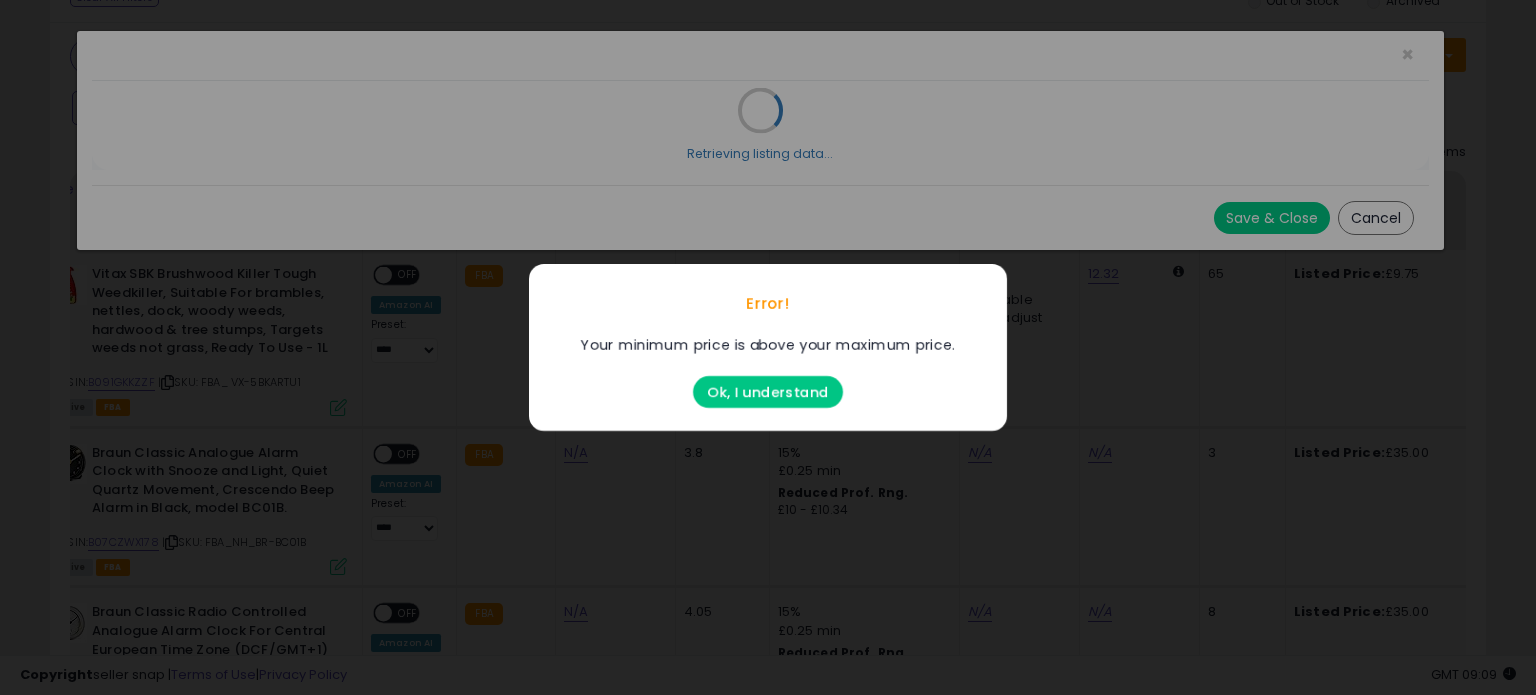 scroll, scrollTop: 0, scrollLeft: 0, axis: both 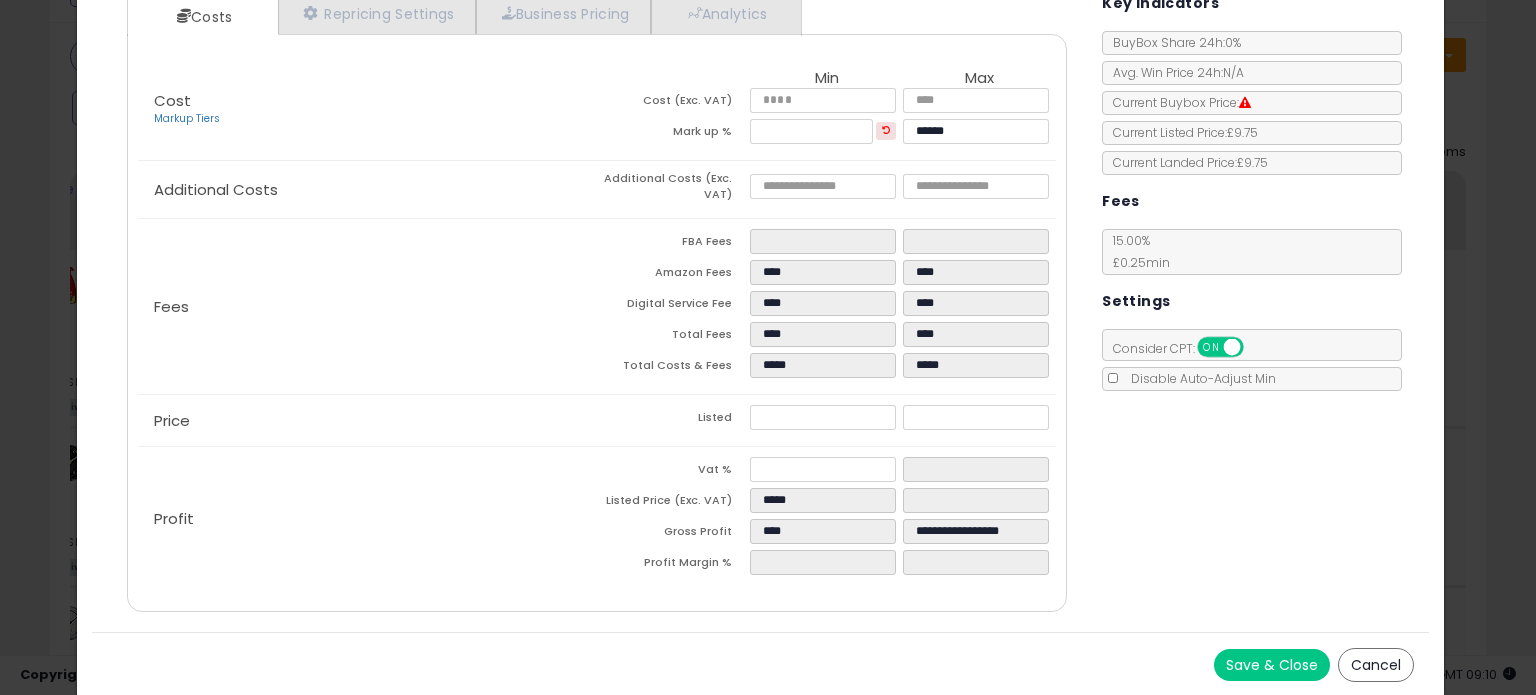 click on "Cancel" at bounding box center (1376, 665) 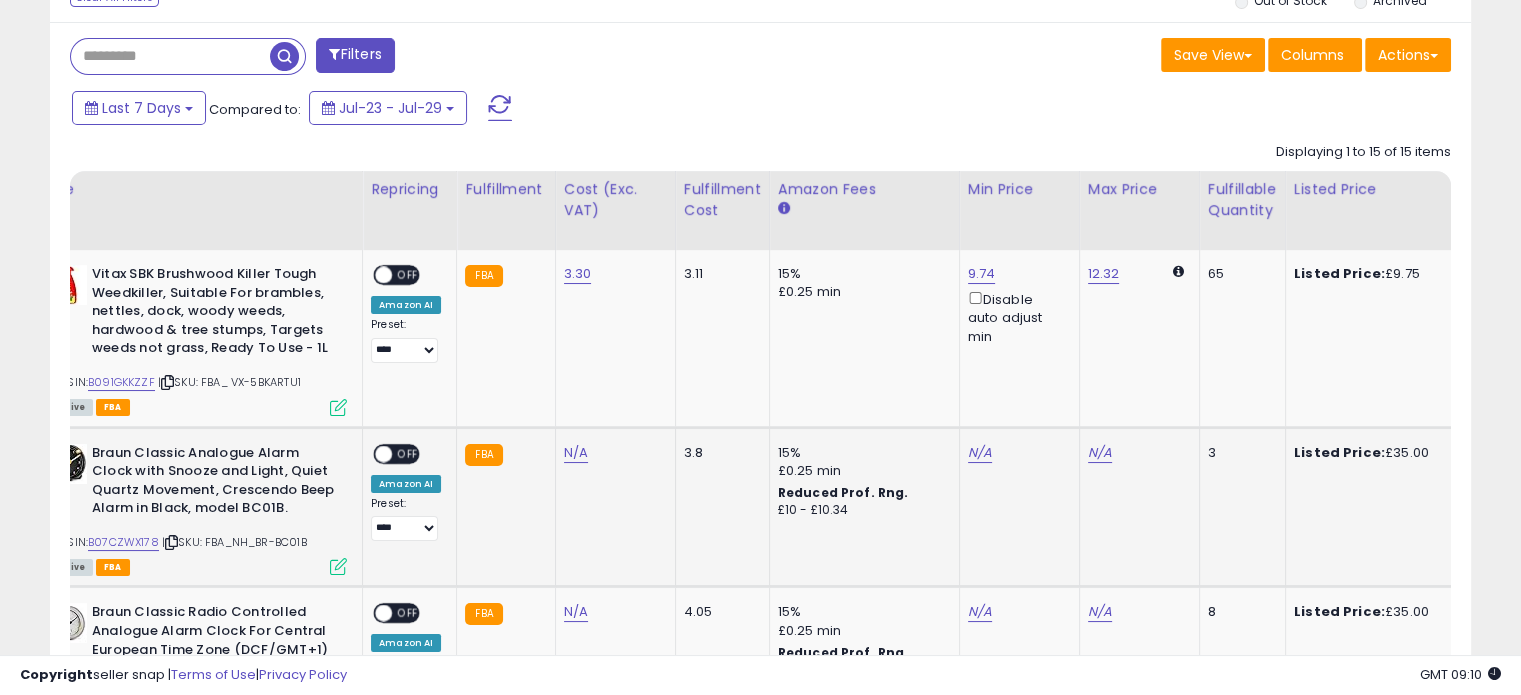 scroll, scrollTop: 409, scrollLeft: 822, axis: both 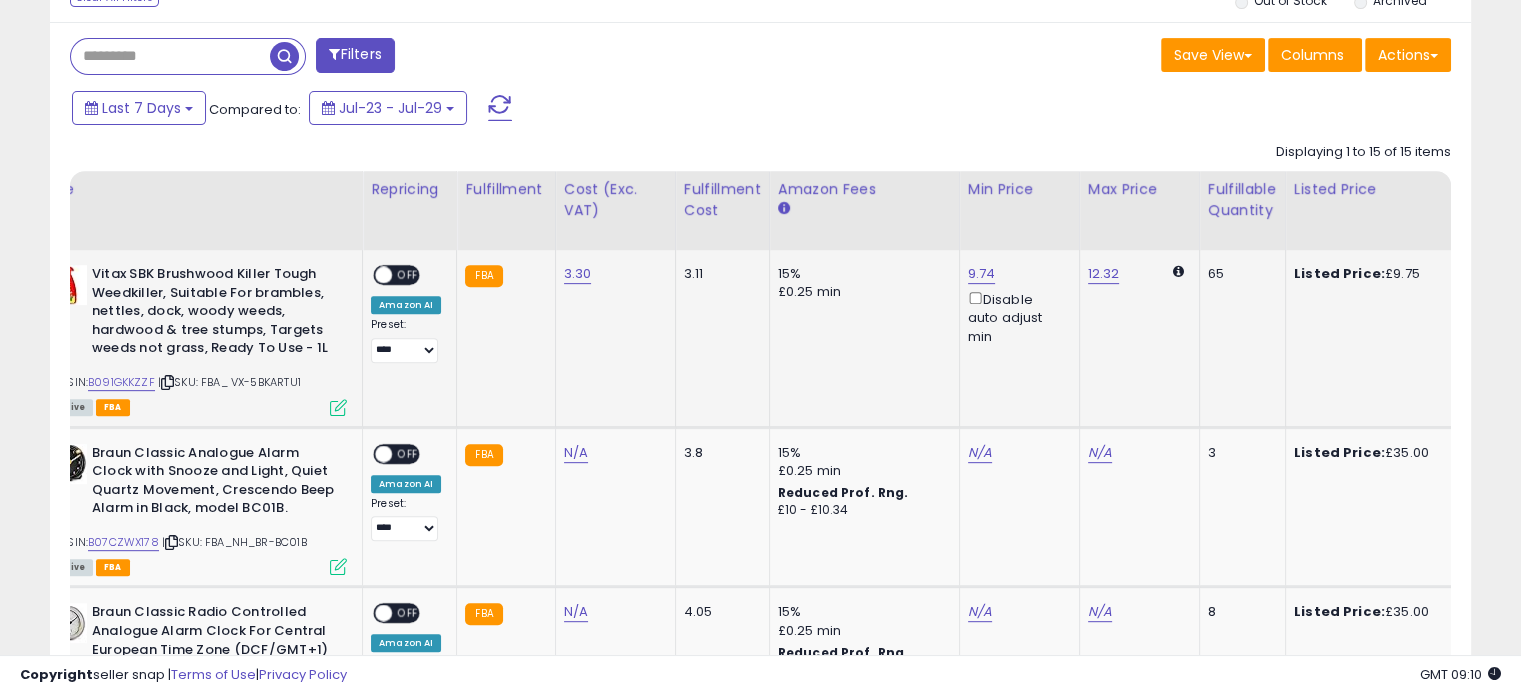 click at bounding box center (338, 407) 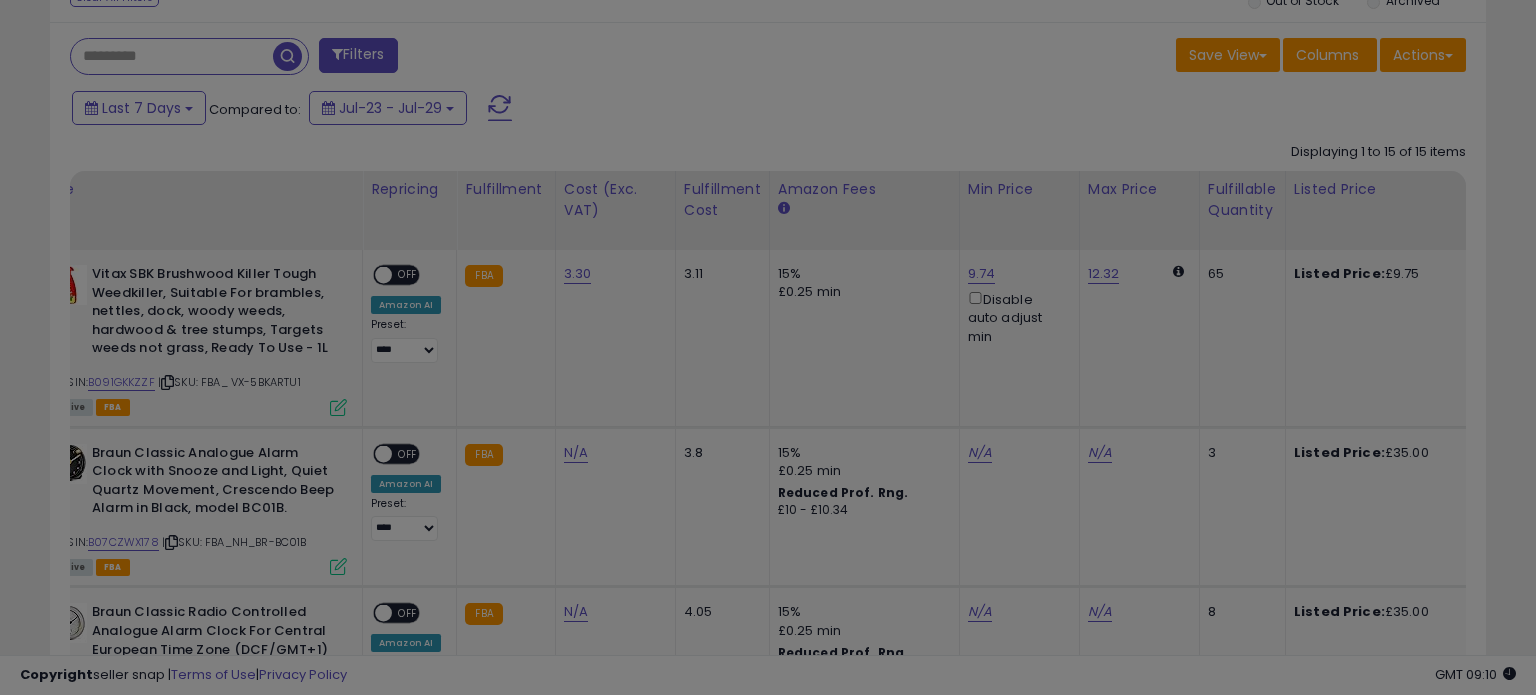 scroll, scrollTop: 999589, scrollLeft: 999168, axis: both 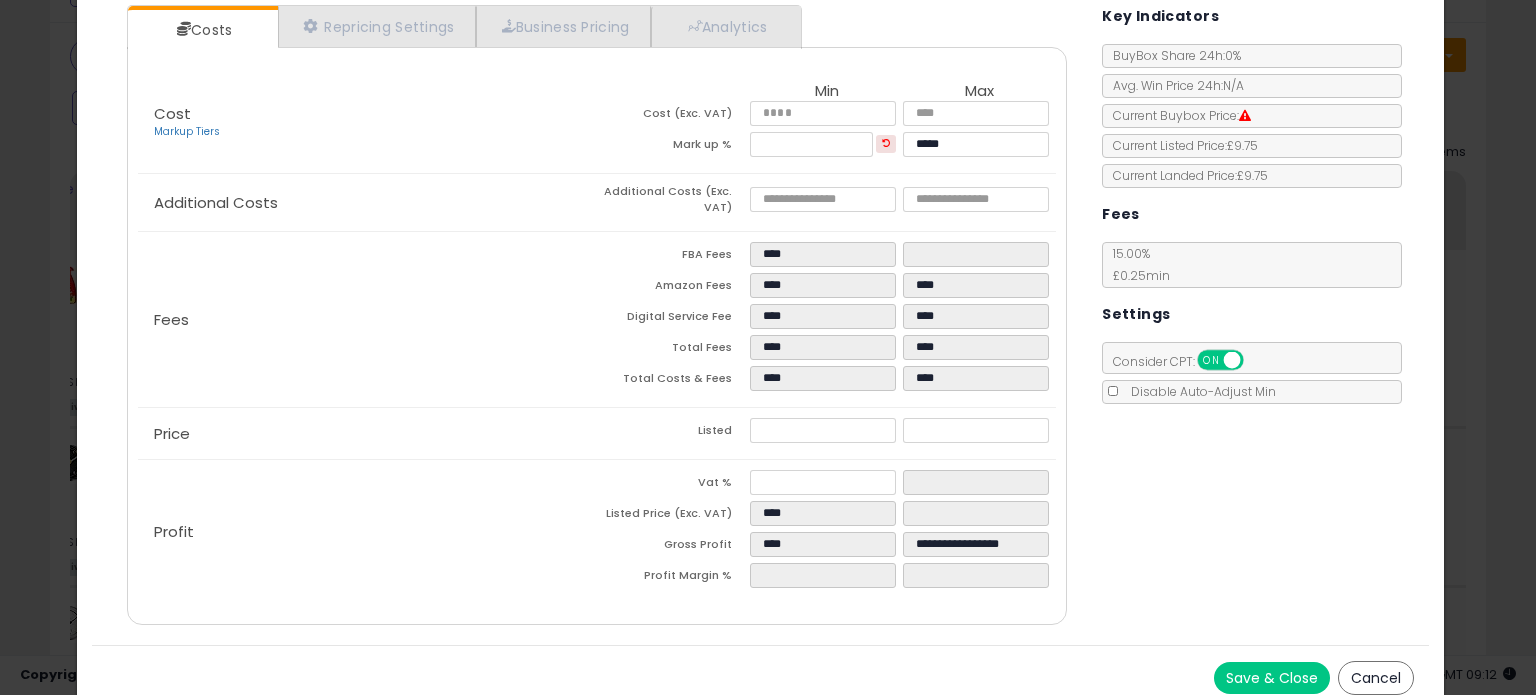 click on "Cancel" at bounding box center [1376, 678] 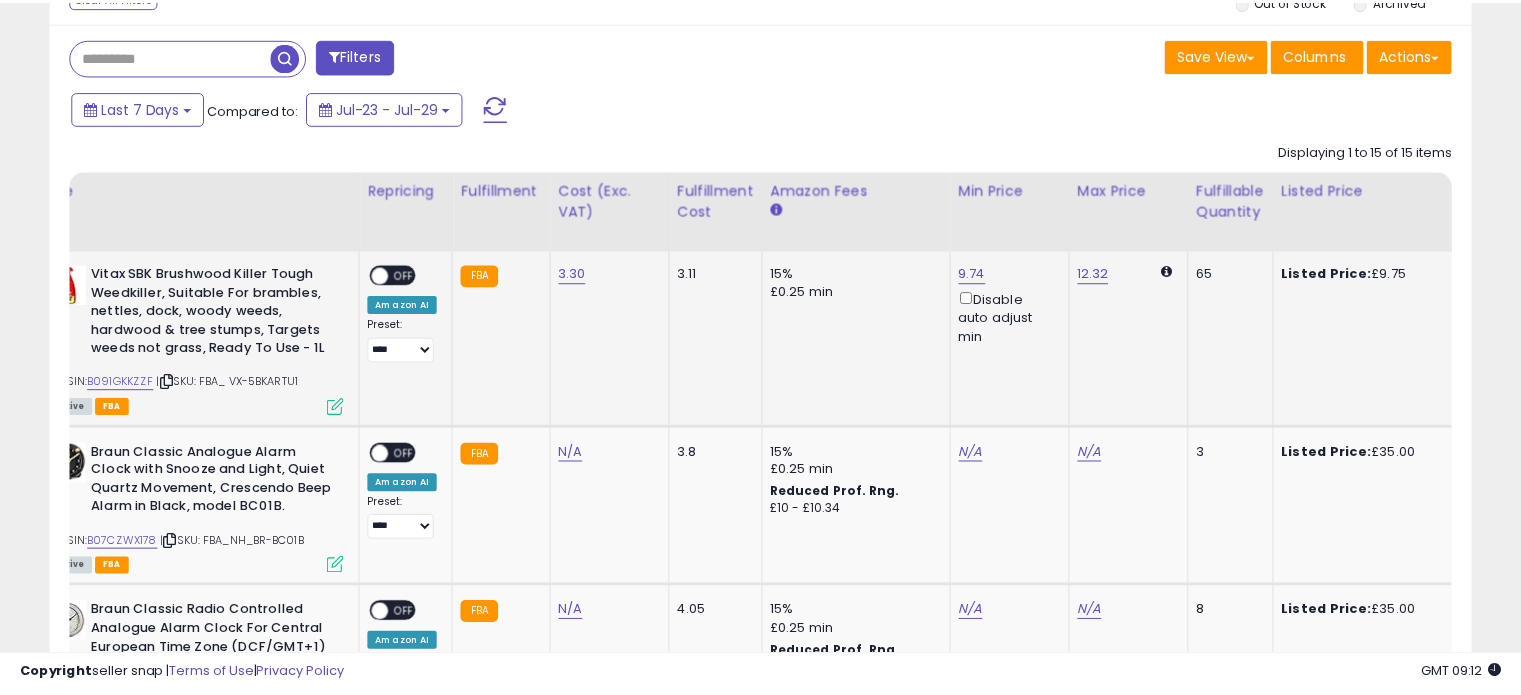 scroll, scrollTop: 409, scrollLeft: 822, axis: both 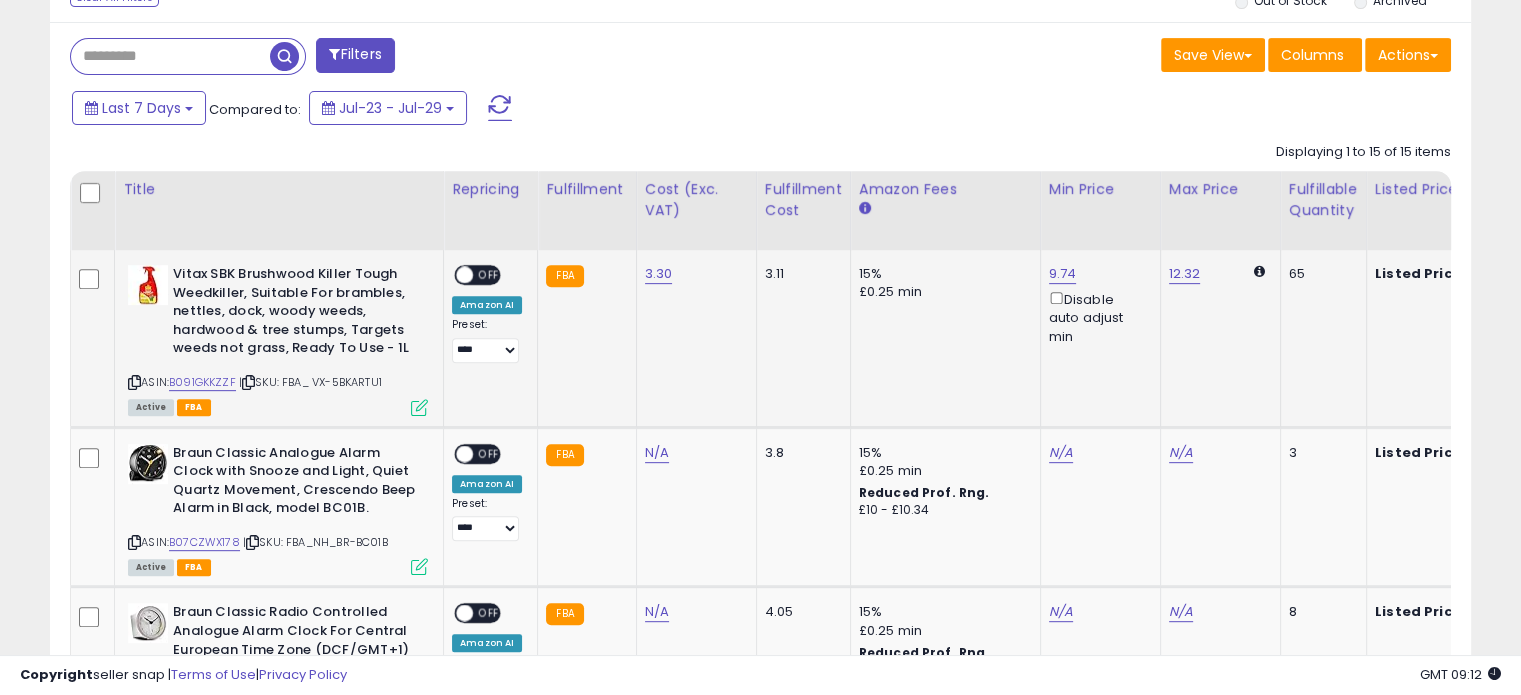 click at bounding box center [419, 407] 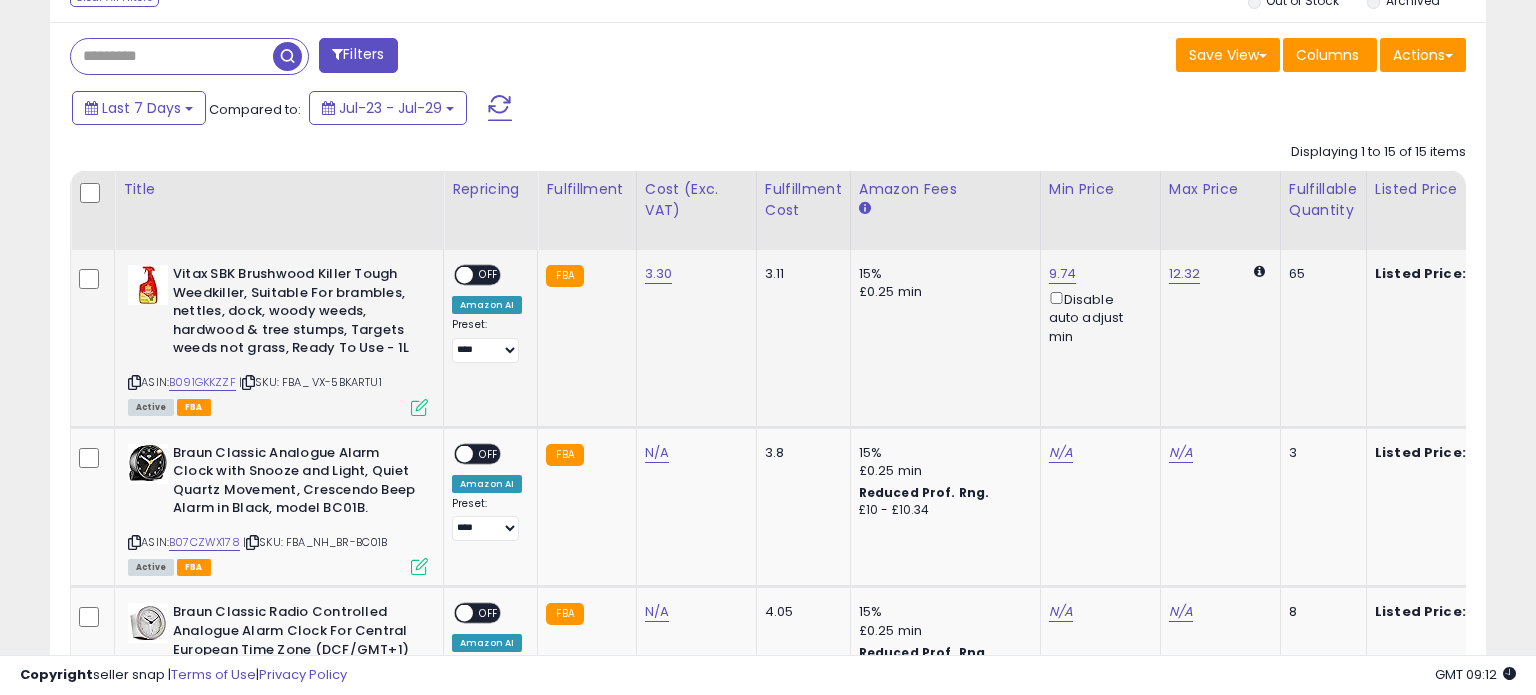 scroll, scrollTop: 999589, scrollLeft: 999168, axis: both 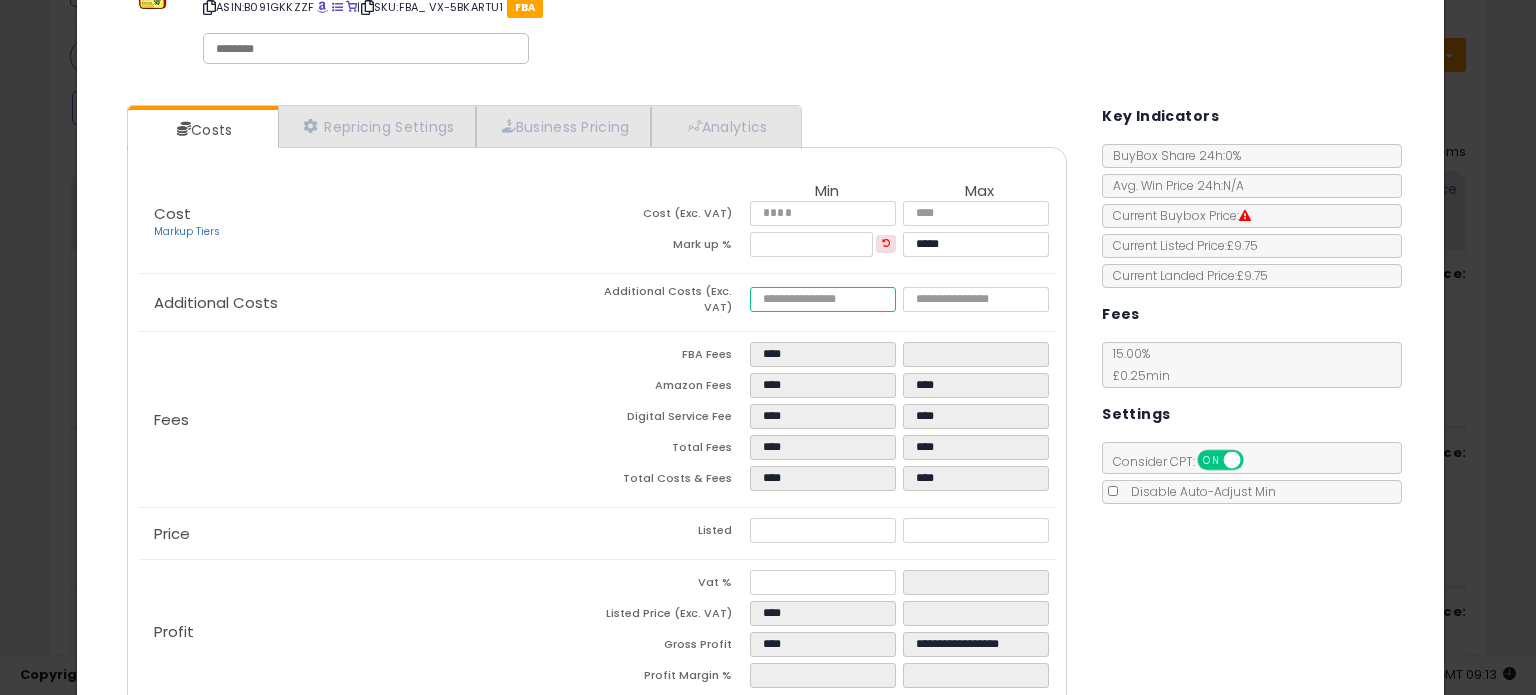 click at bounding box center (822, 299) 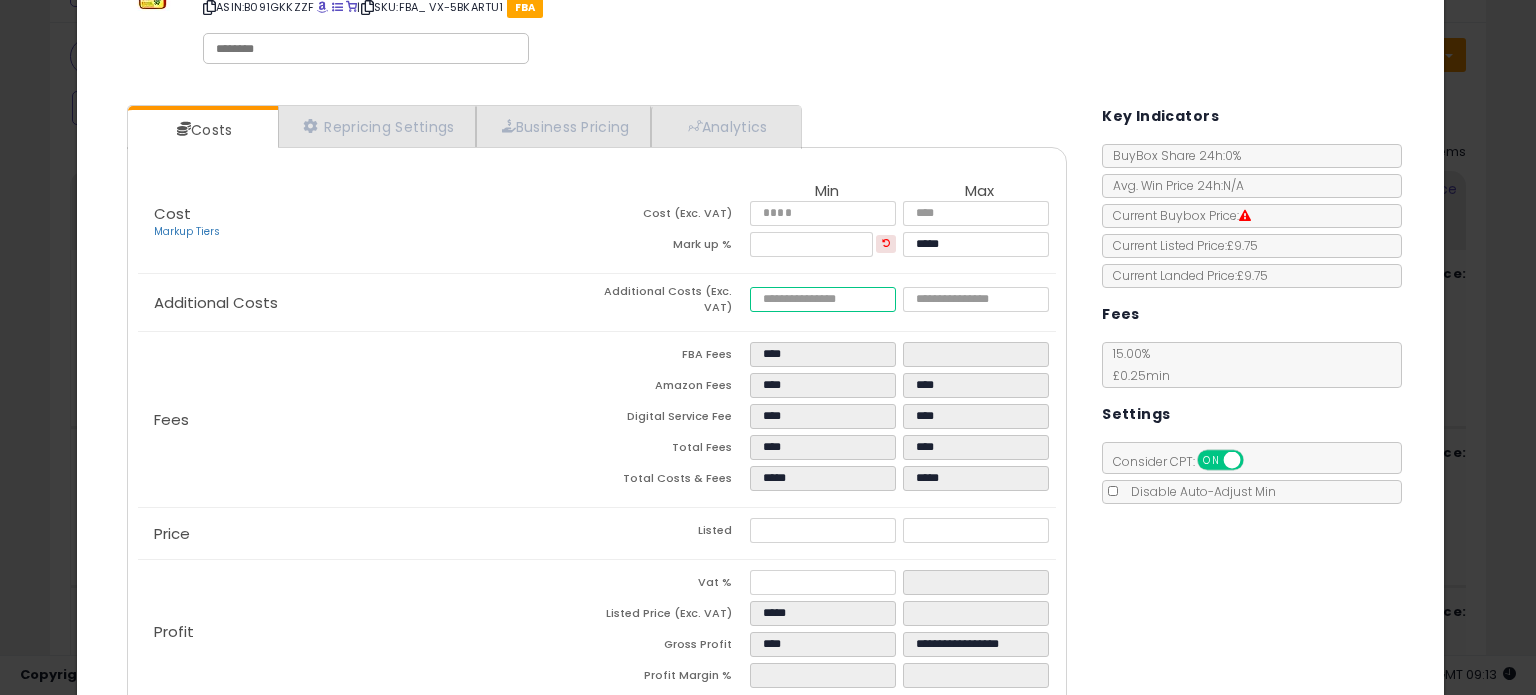 type on "***" 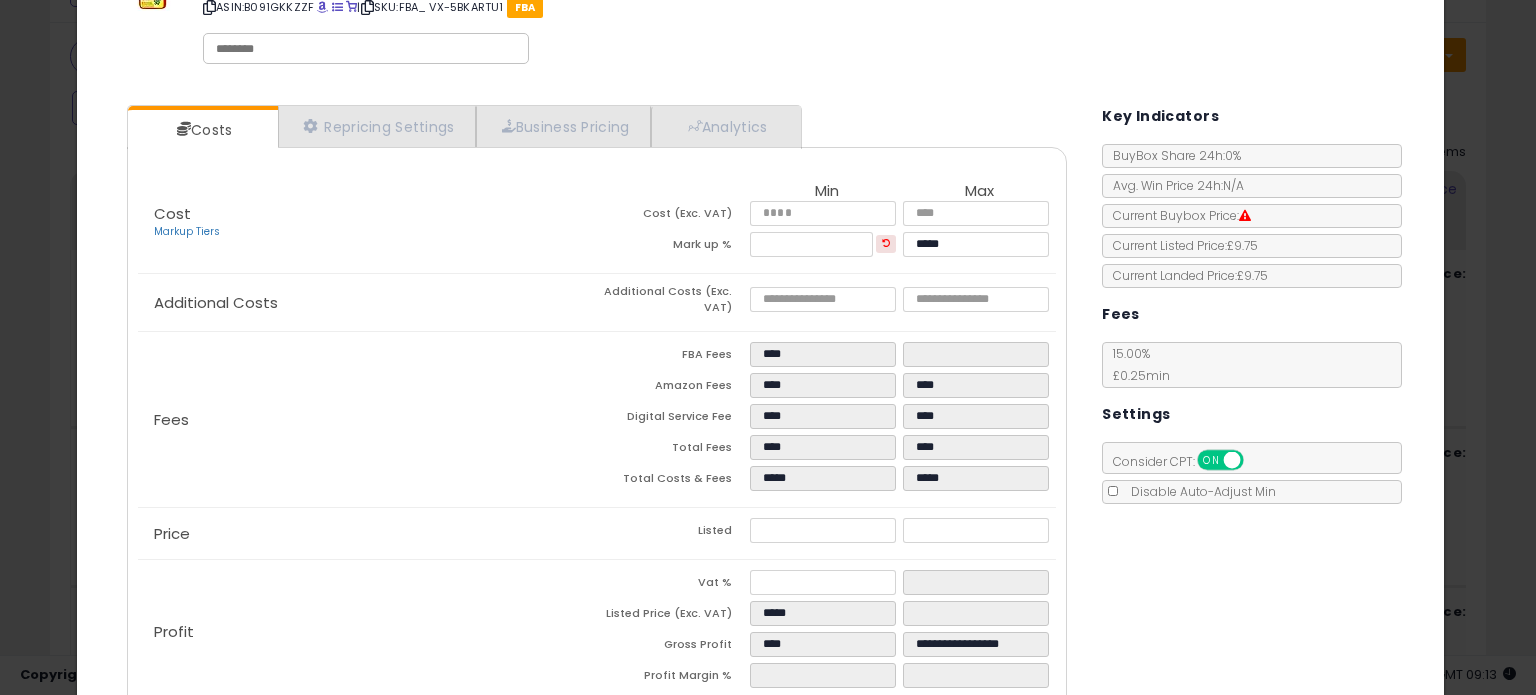 type on "******" 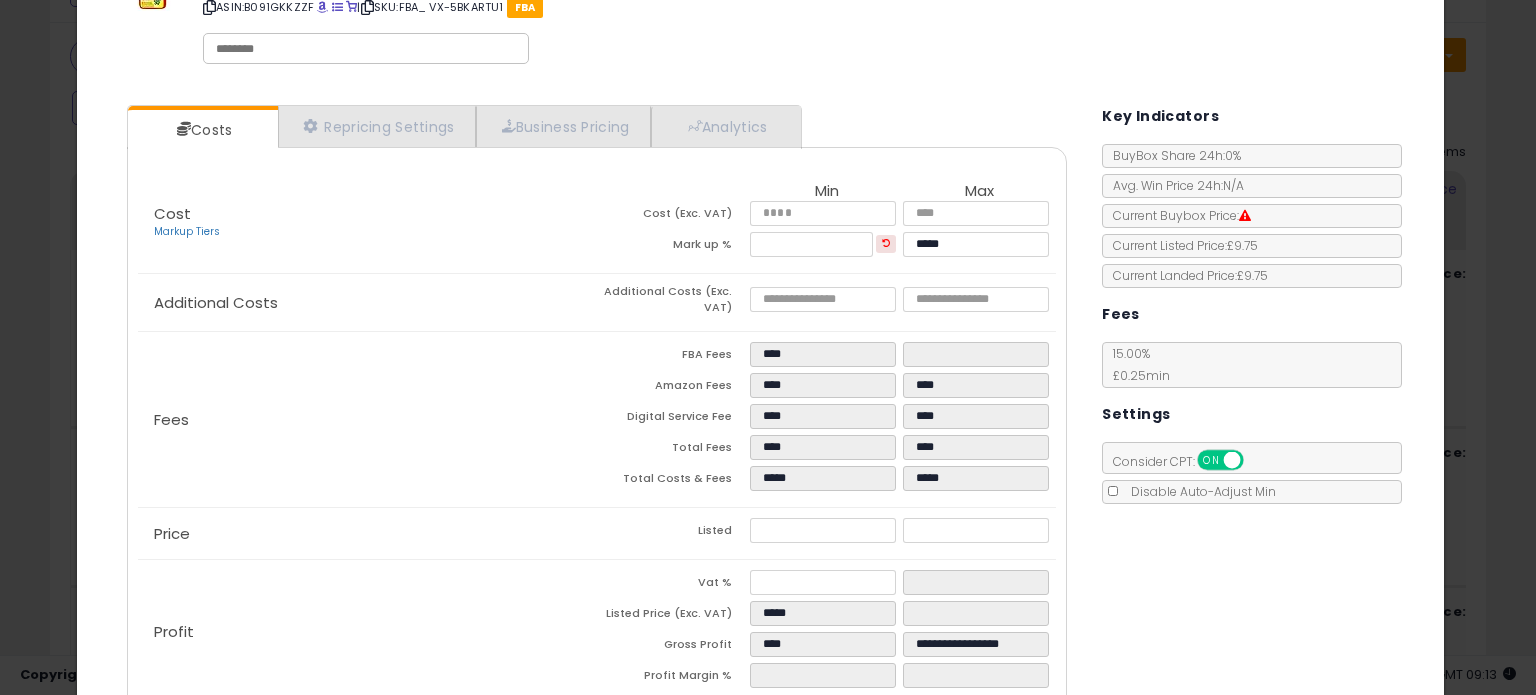 type on "****" 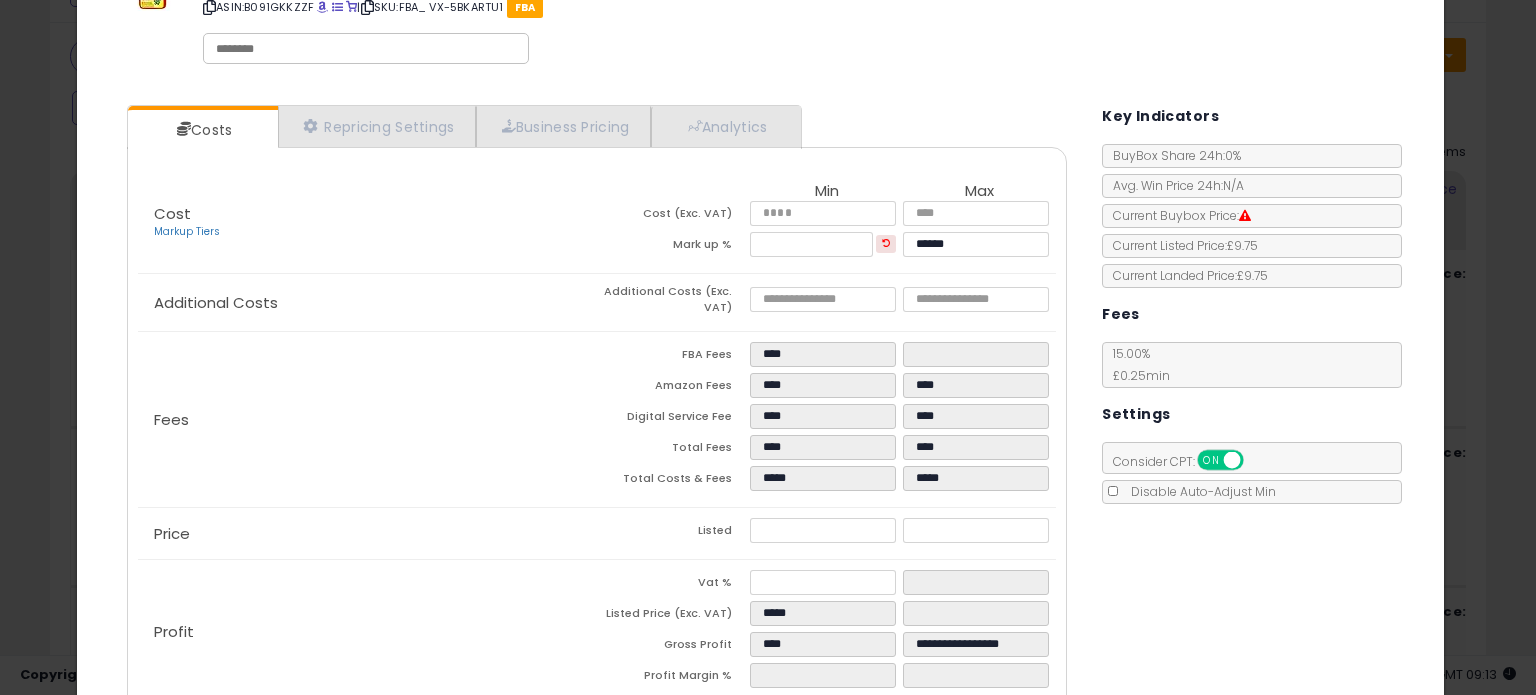 click on "Fees" at bounding box center (367, 420) 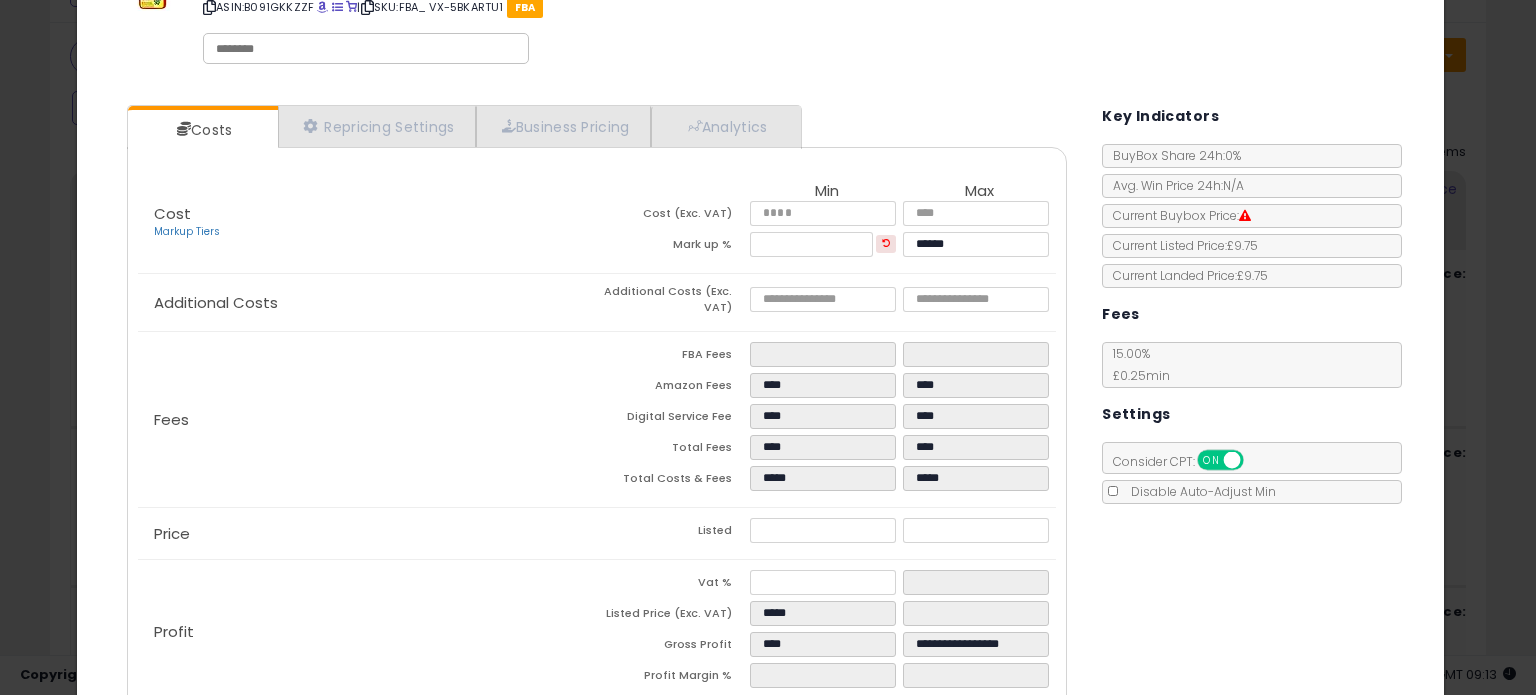 scroll, scrollTop: 200, scrollLeft: 0, axis: vertical 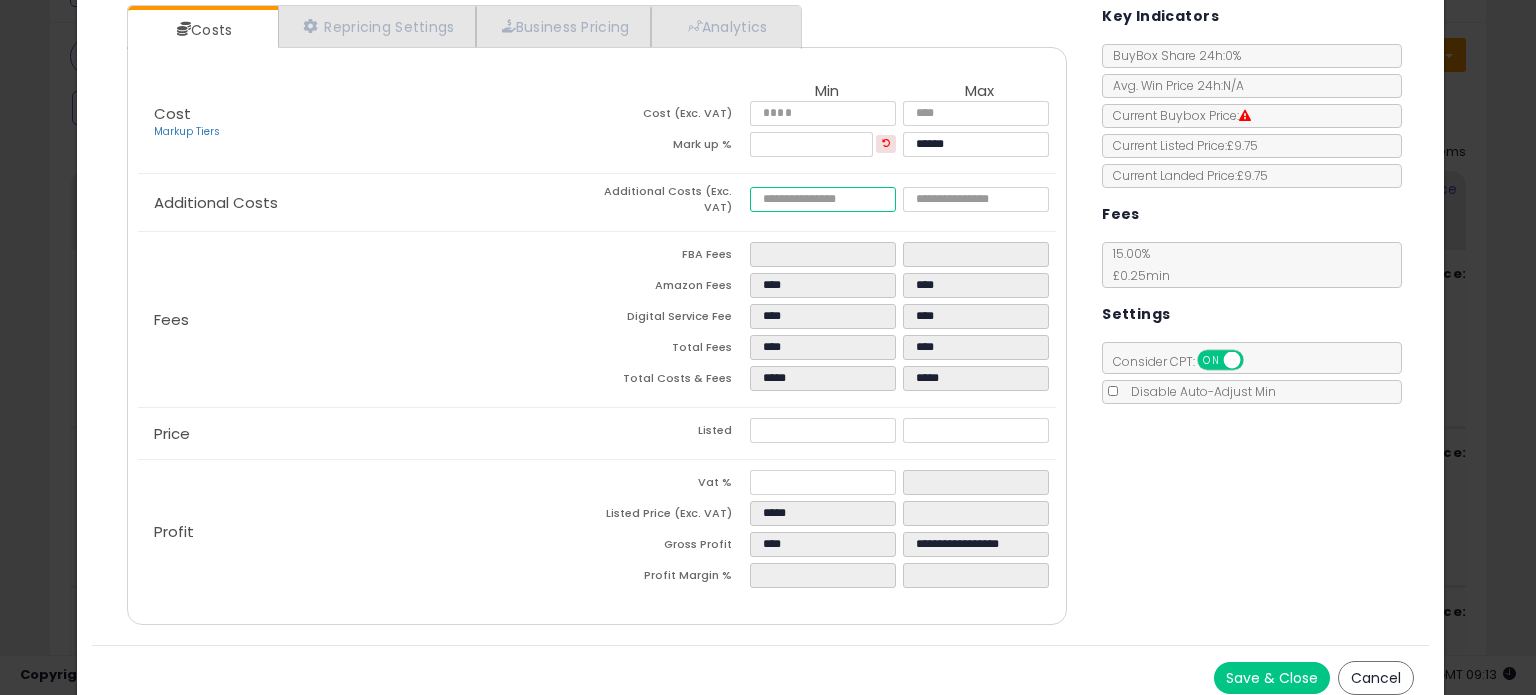 drag, startPoint x: 788, startPoint y: 192, endPoint x: 732, endPoint y: 192, distance: 56 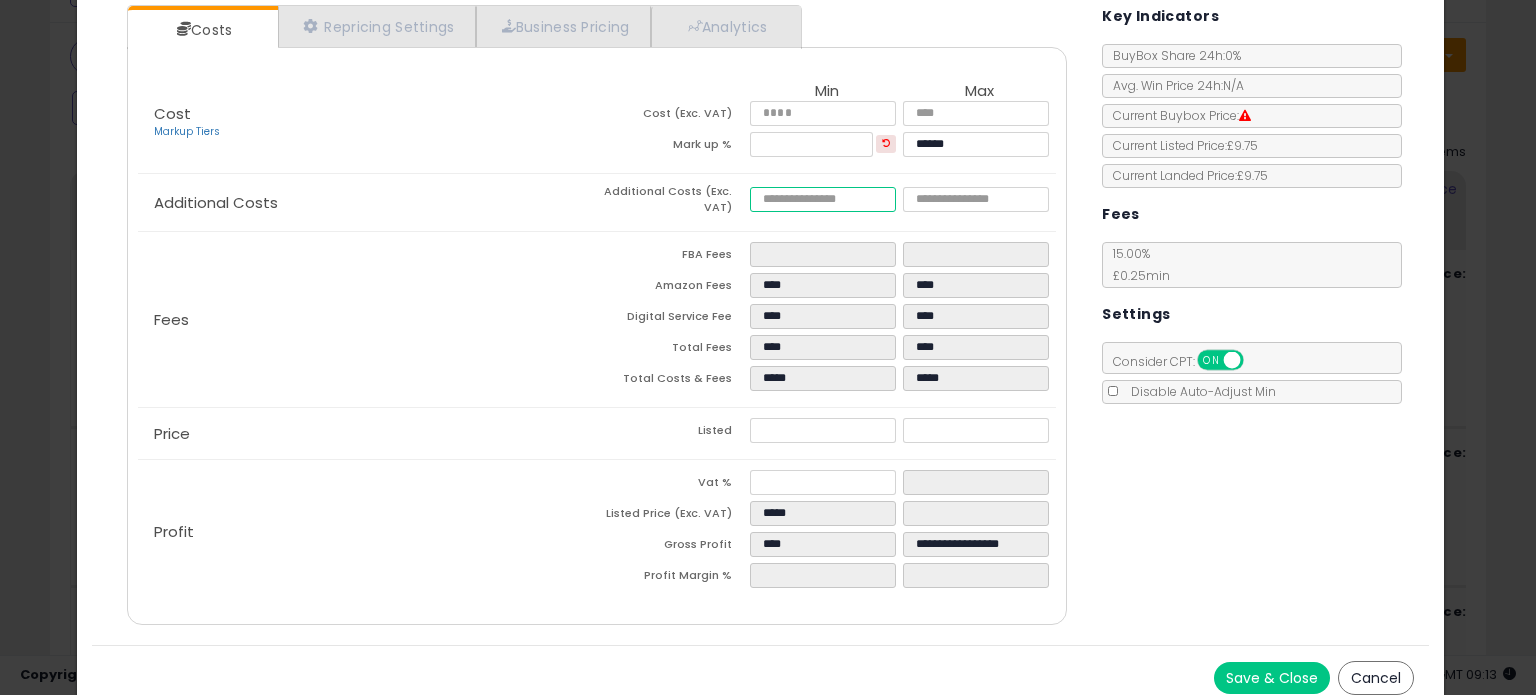 type on "*" 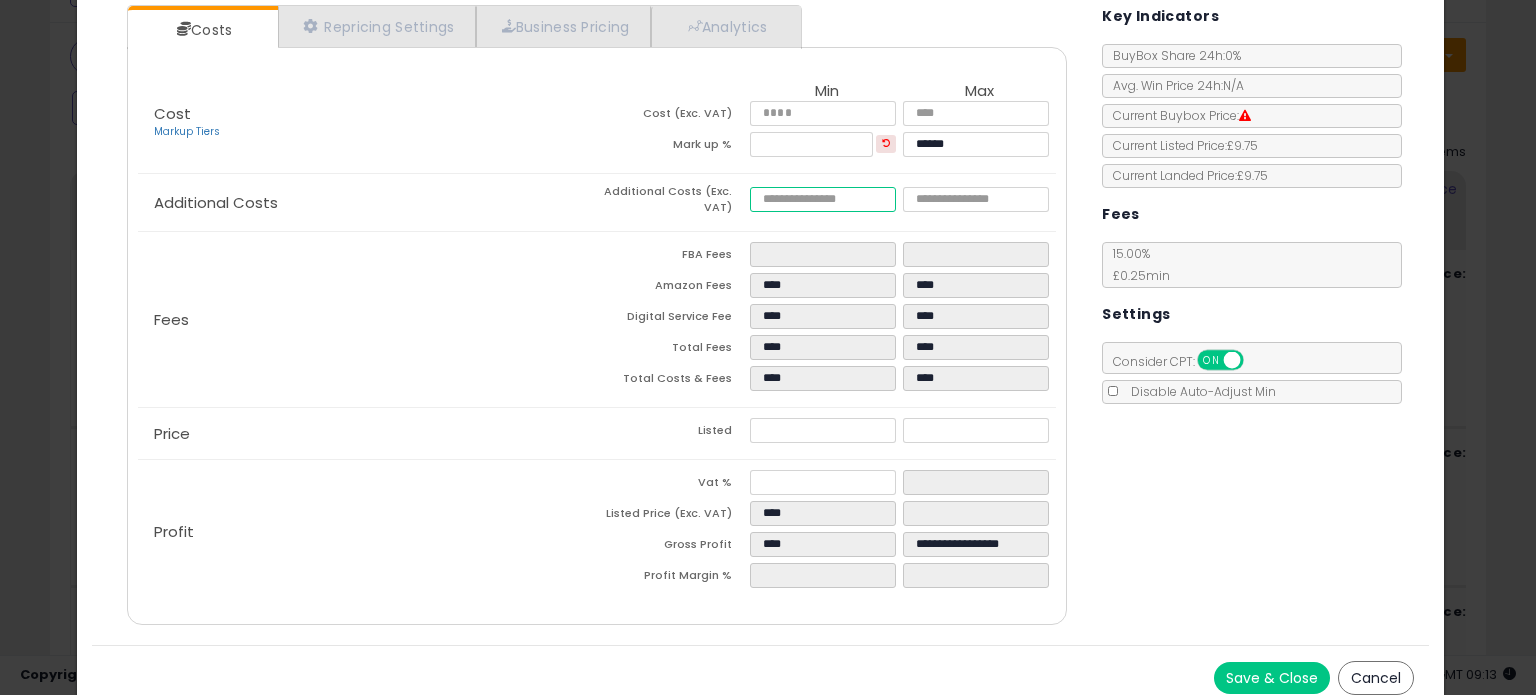 type on "***" 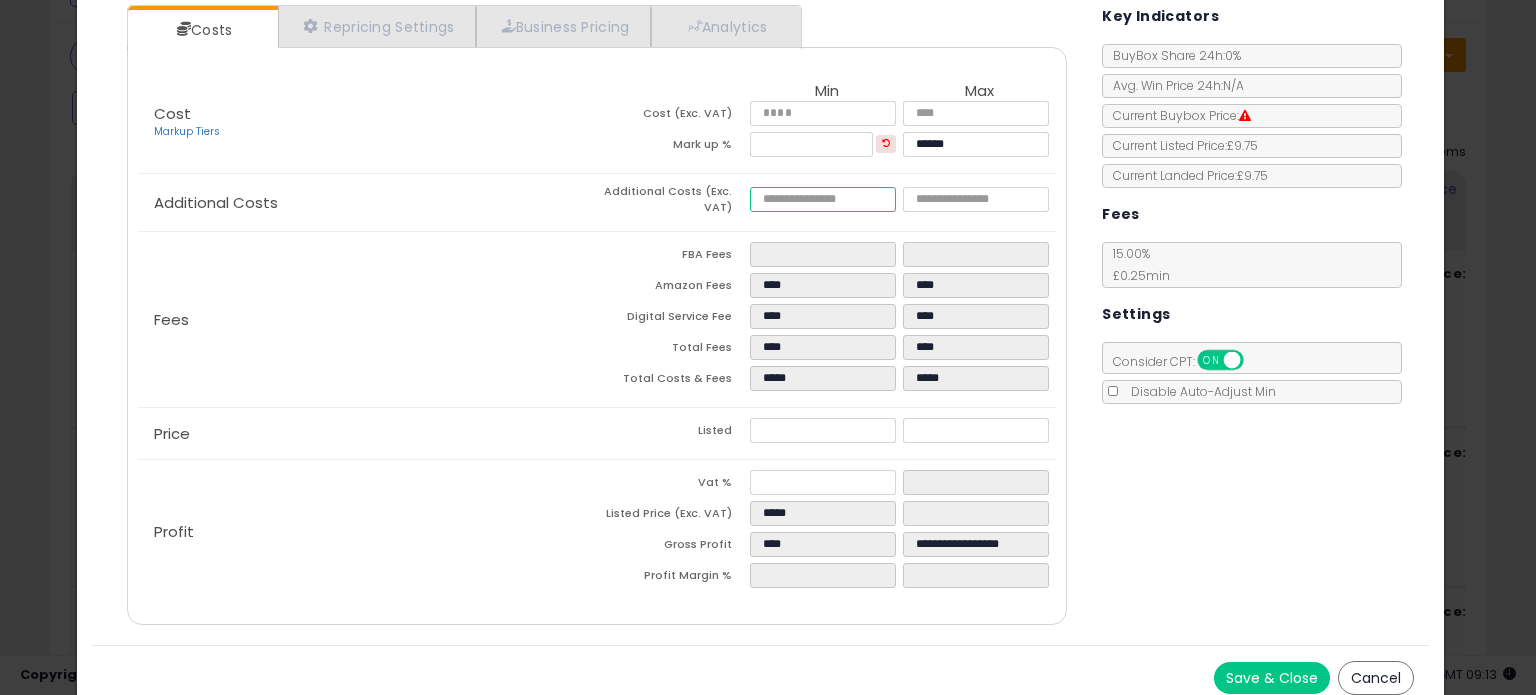 type on "**" 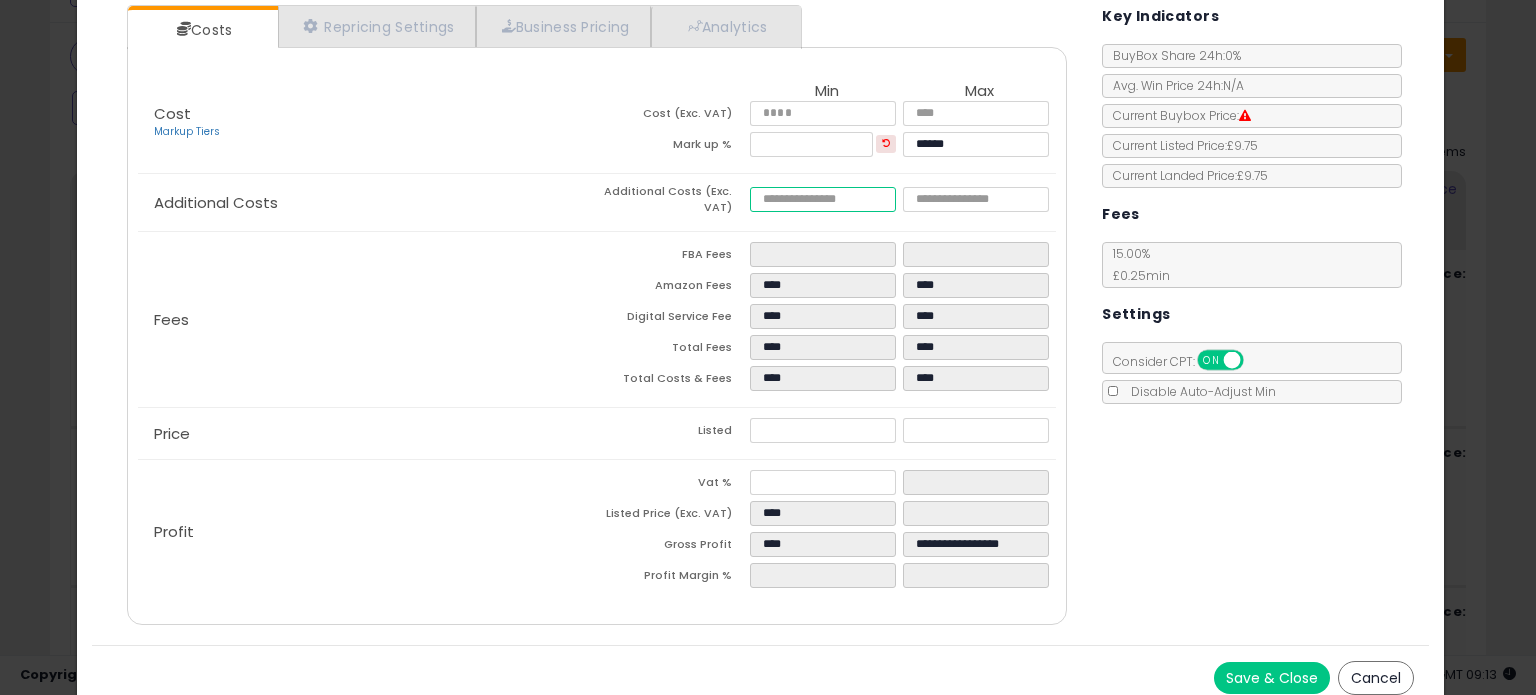 type on "*" 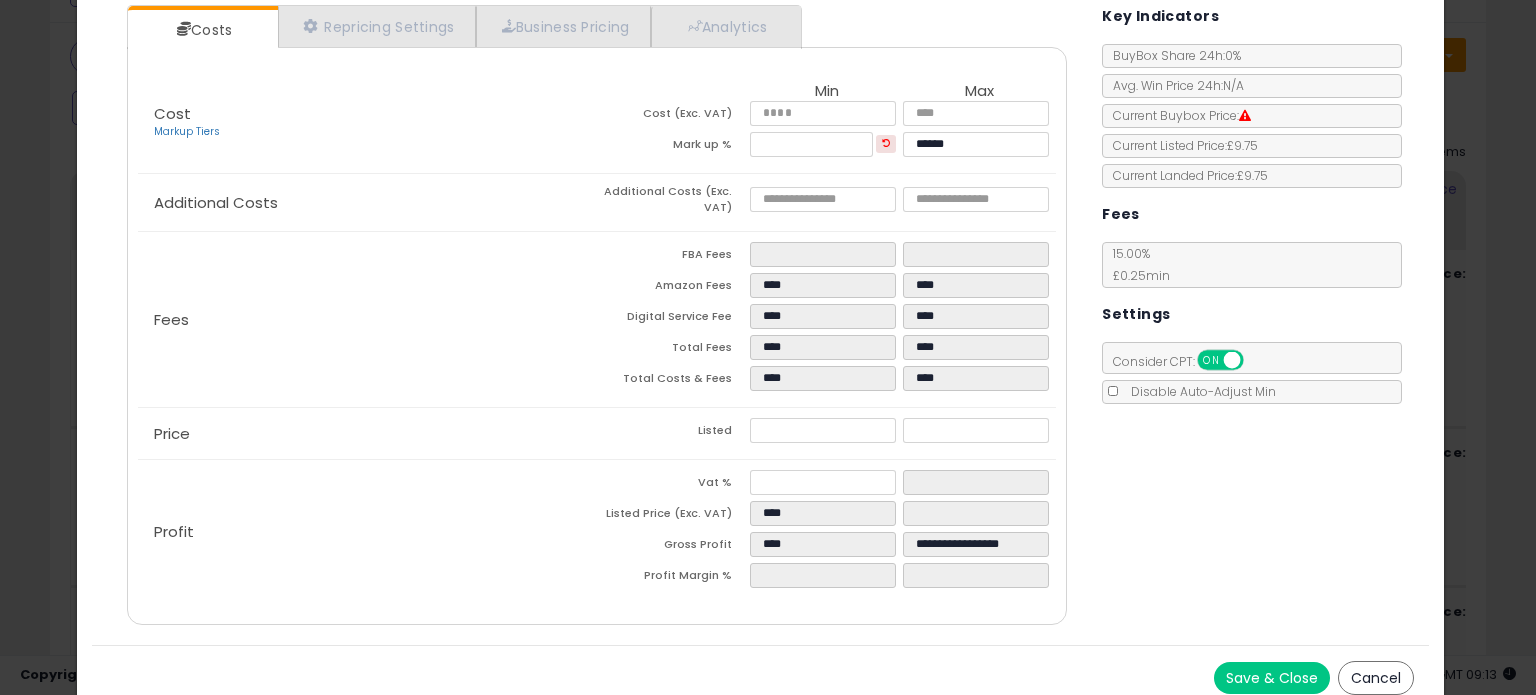 type on "*****" 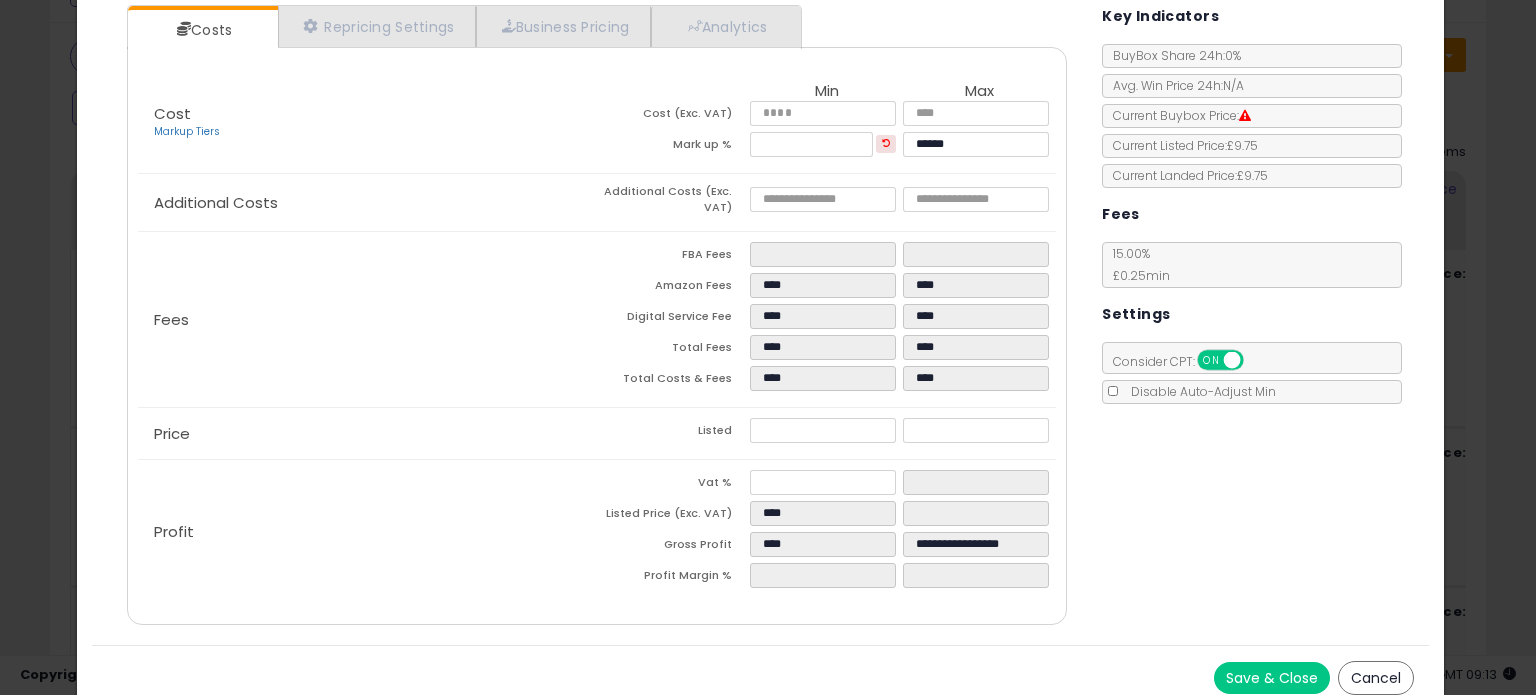 type on "****" 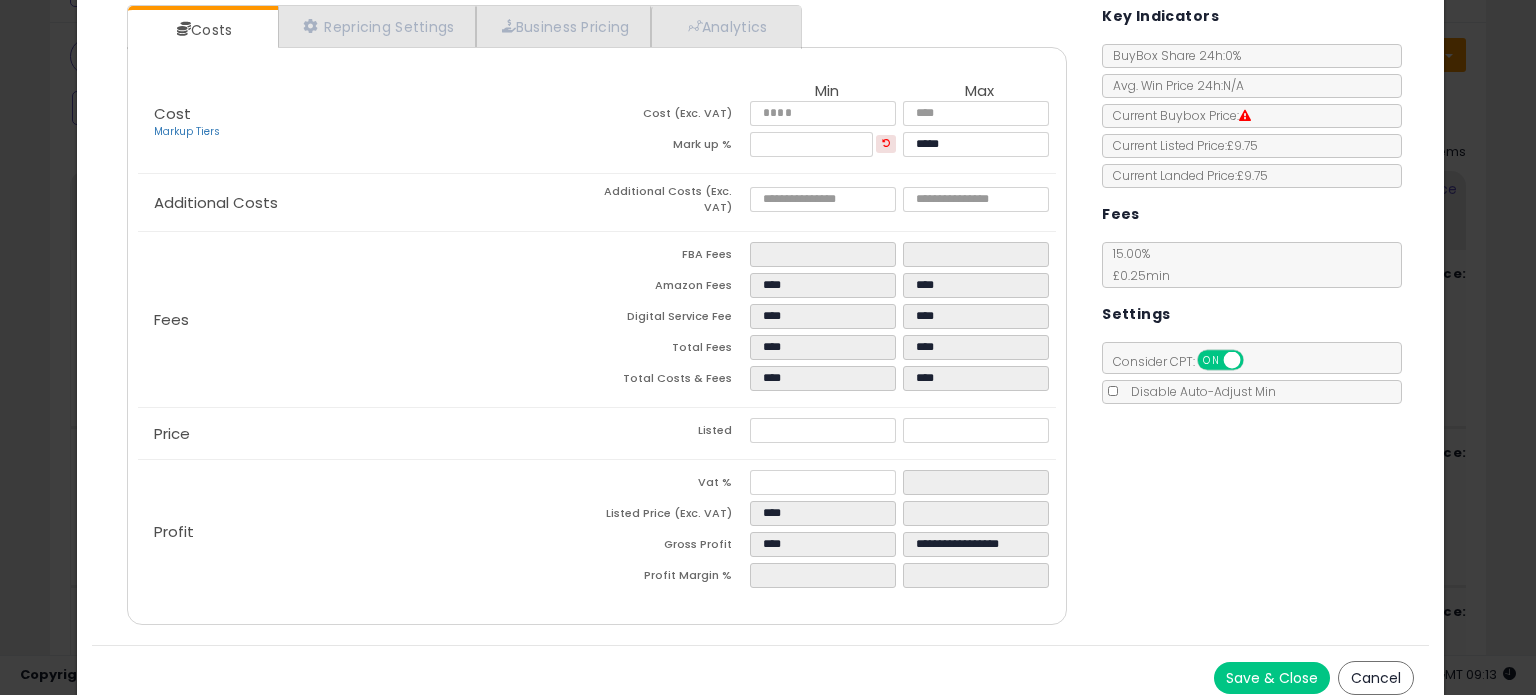 click on "Fees
FBA Fees
****
****
Amazon Fees
****
****
Digital Service Fee
****
****
Total Fees
****
****
Total Costs & Fees
****
****" 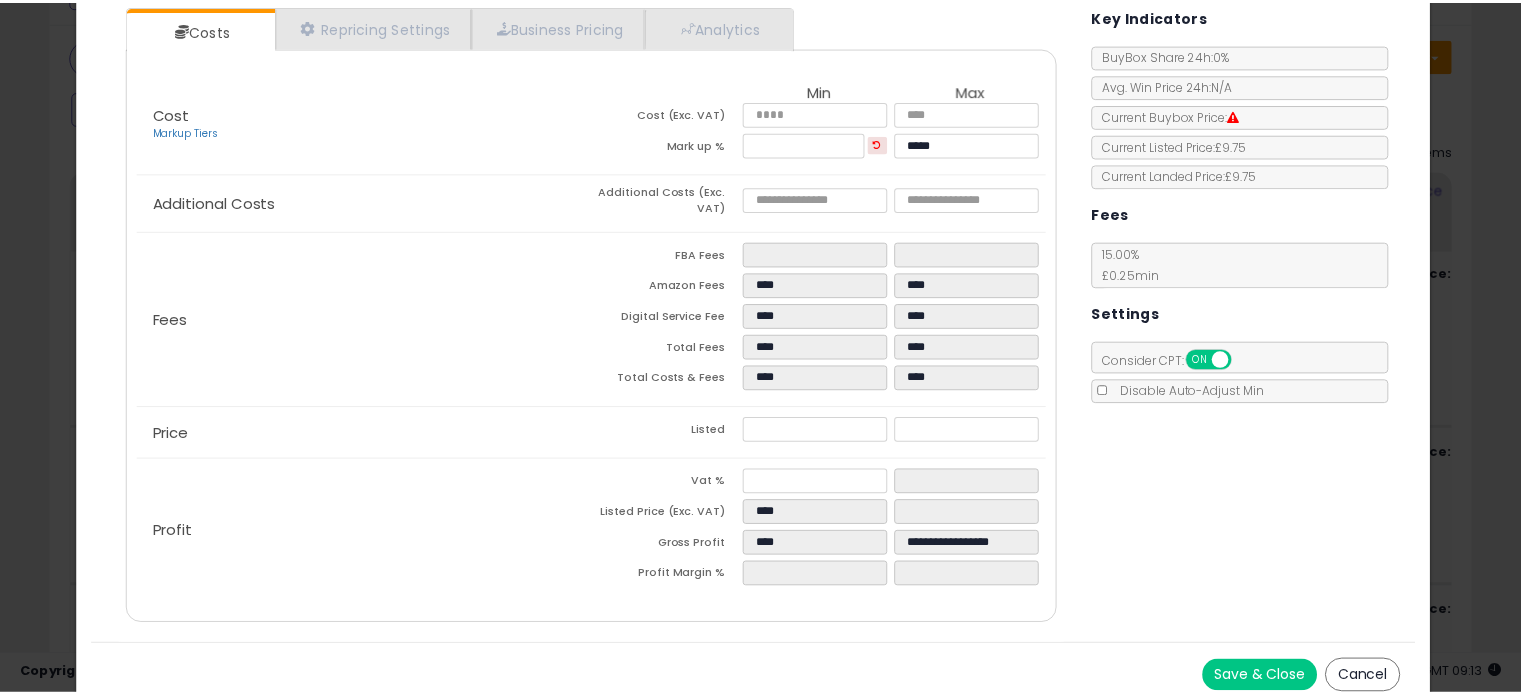 scroll, scrollTop: 0, scrollLeft: 0, axis: both 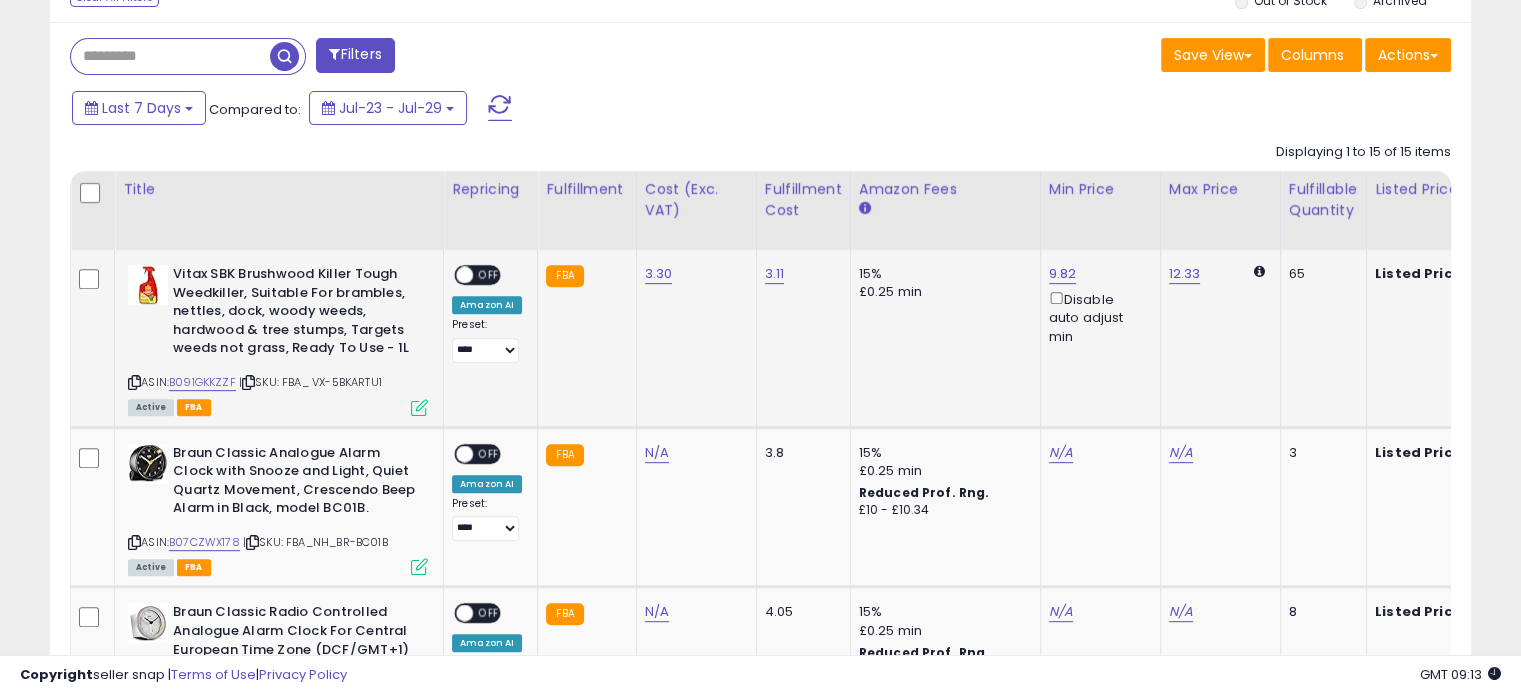click at bounding box center (419, 407) 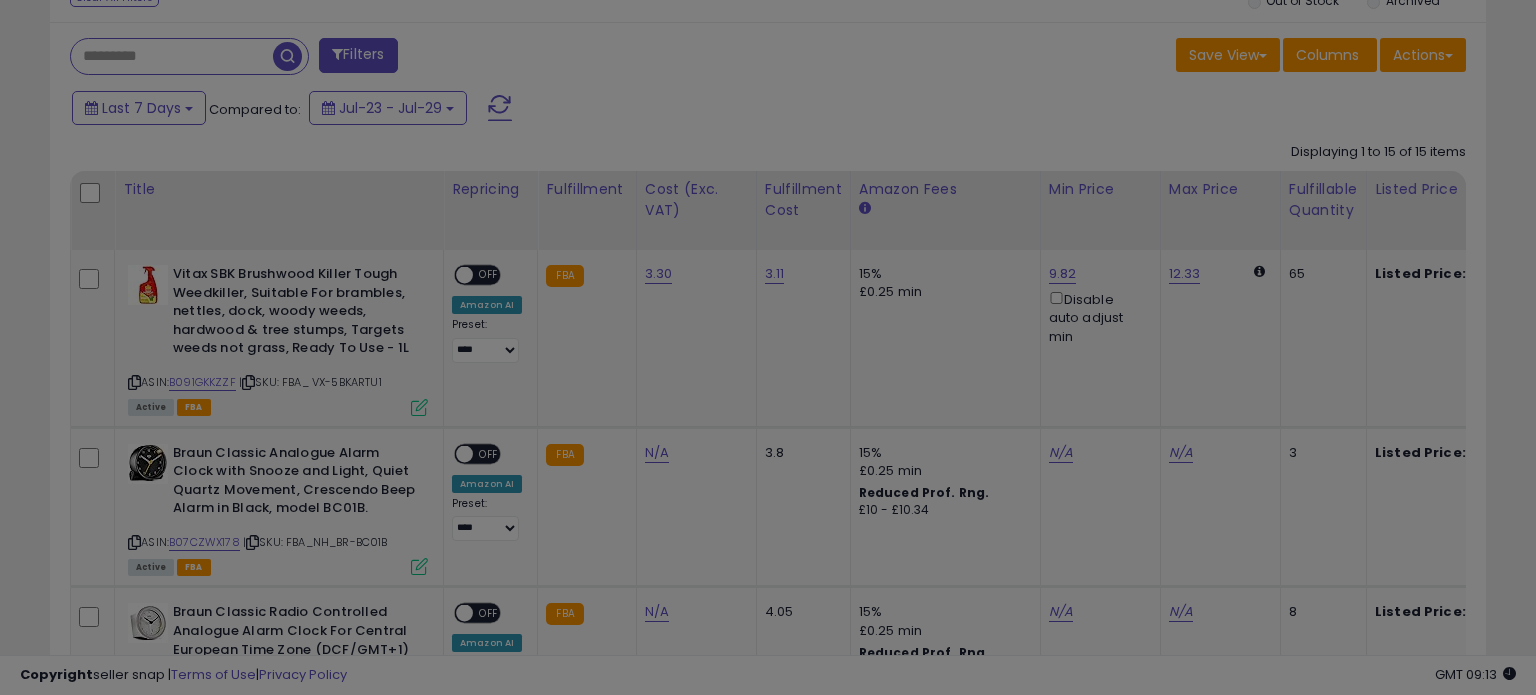 scroll, scrollTop: 999589, scrollLeft: 999168, axis: both 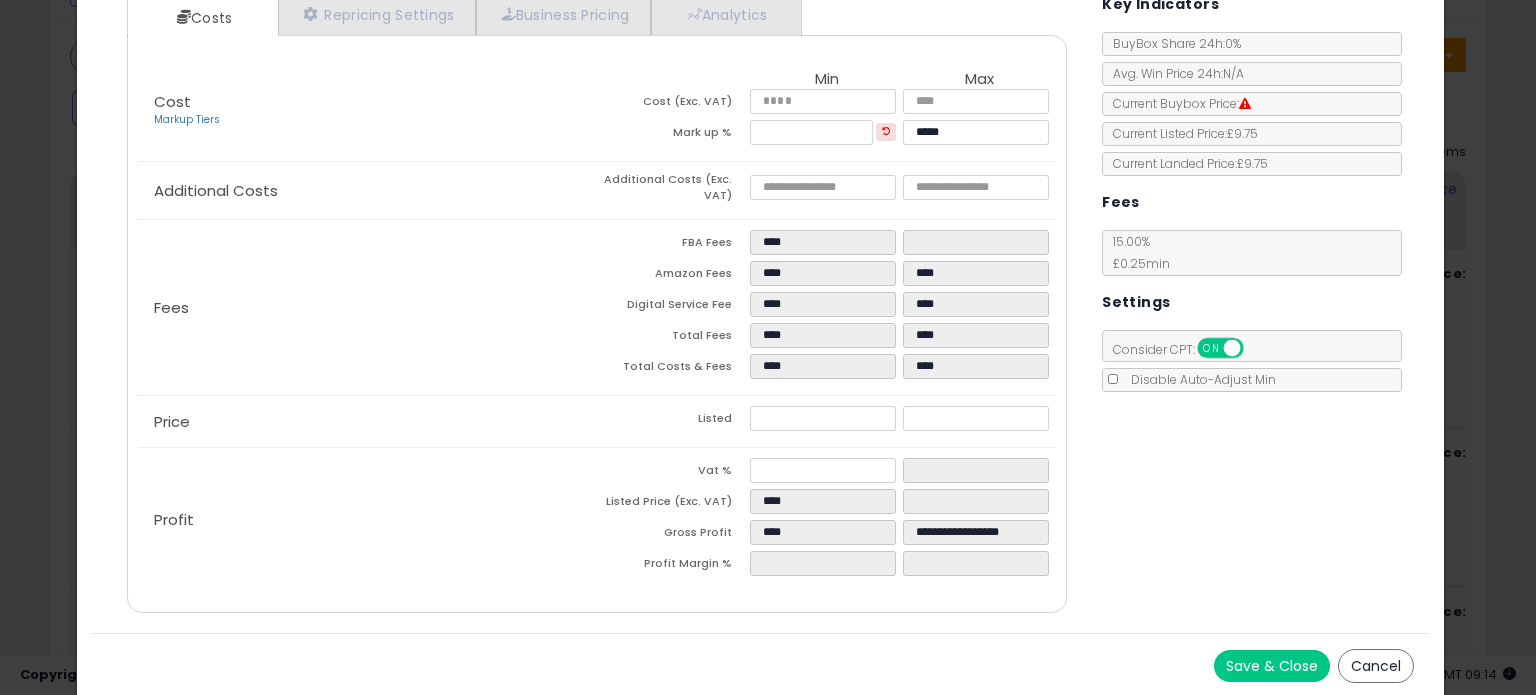click on "Cancel" at bounding box center (1376, 666) 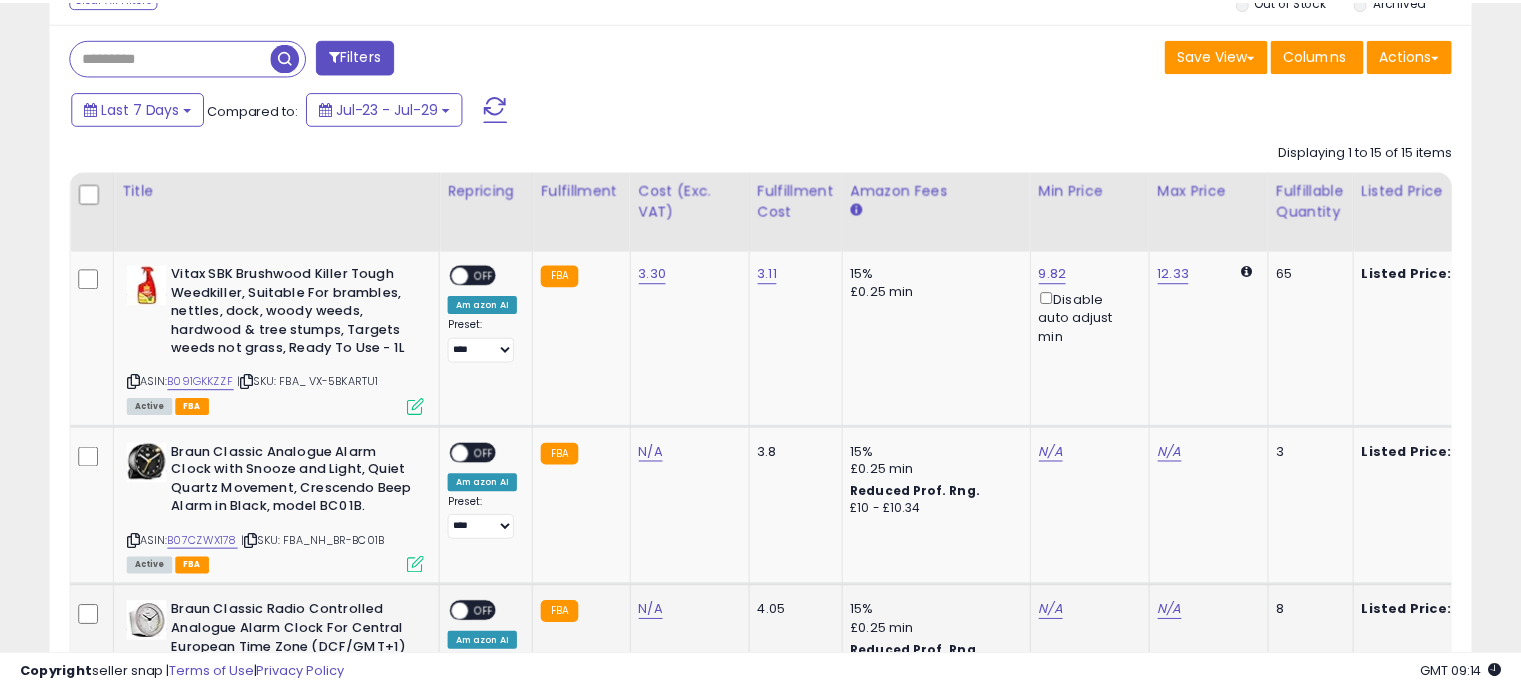 scroll, scrollTop: 409, scrollLeft: 822, axis: both 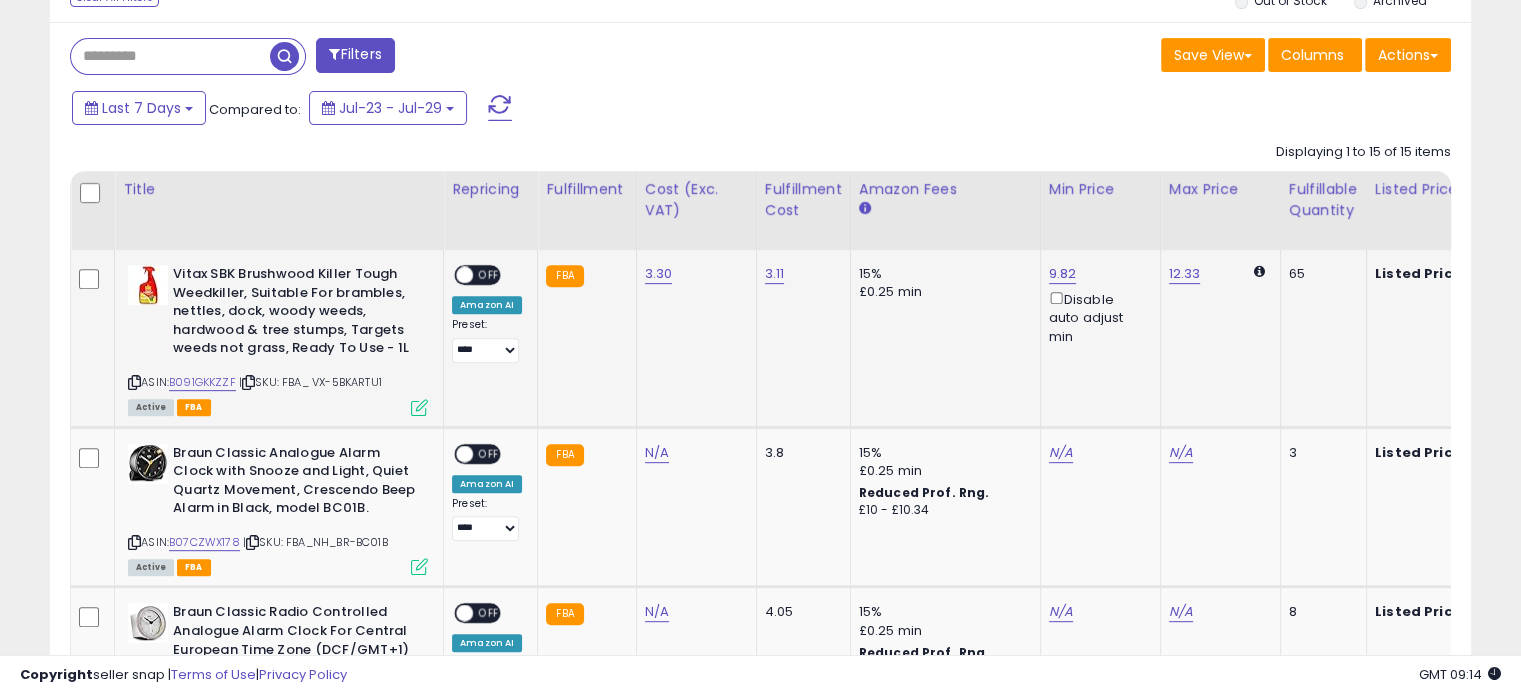 click at bounding box center (419, 407) 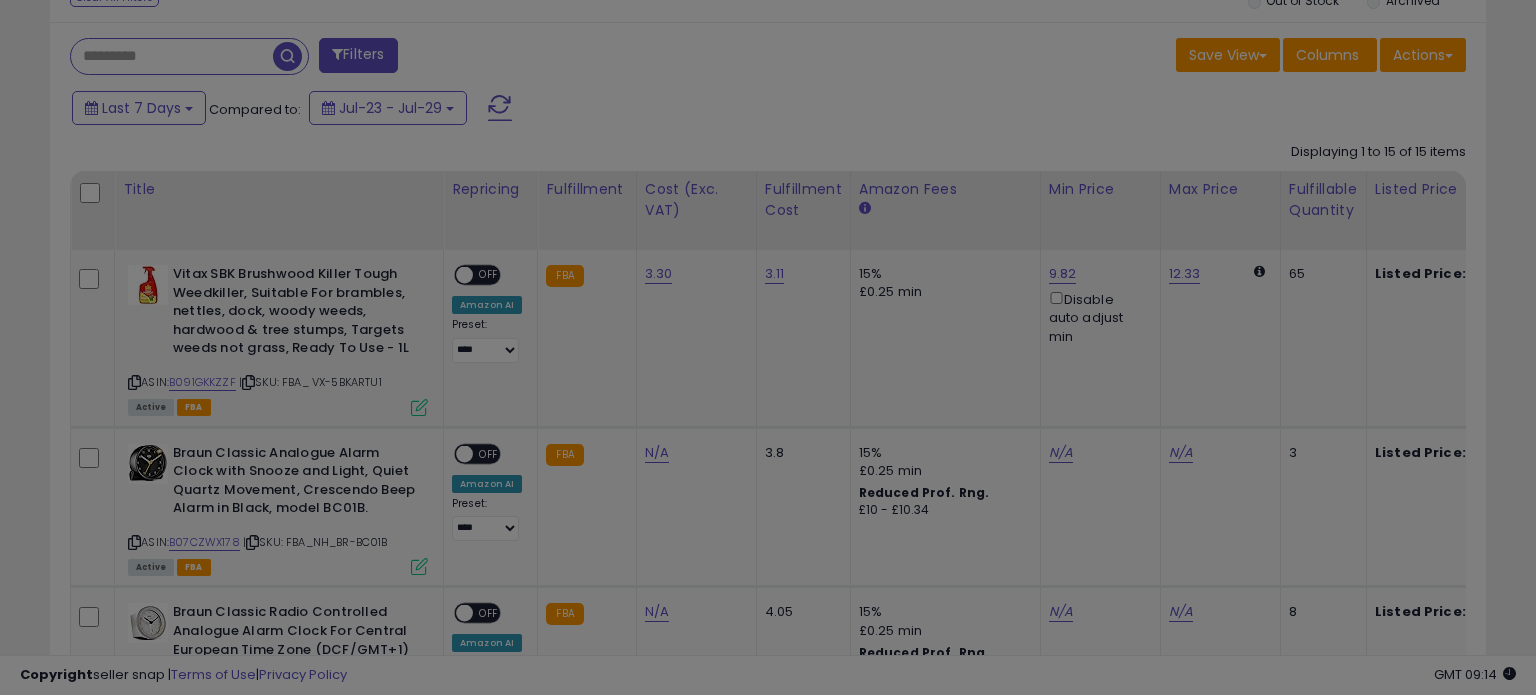 scroll, scrollTop: 999589, scrollLeft: 999168, axis: both 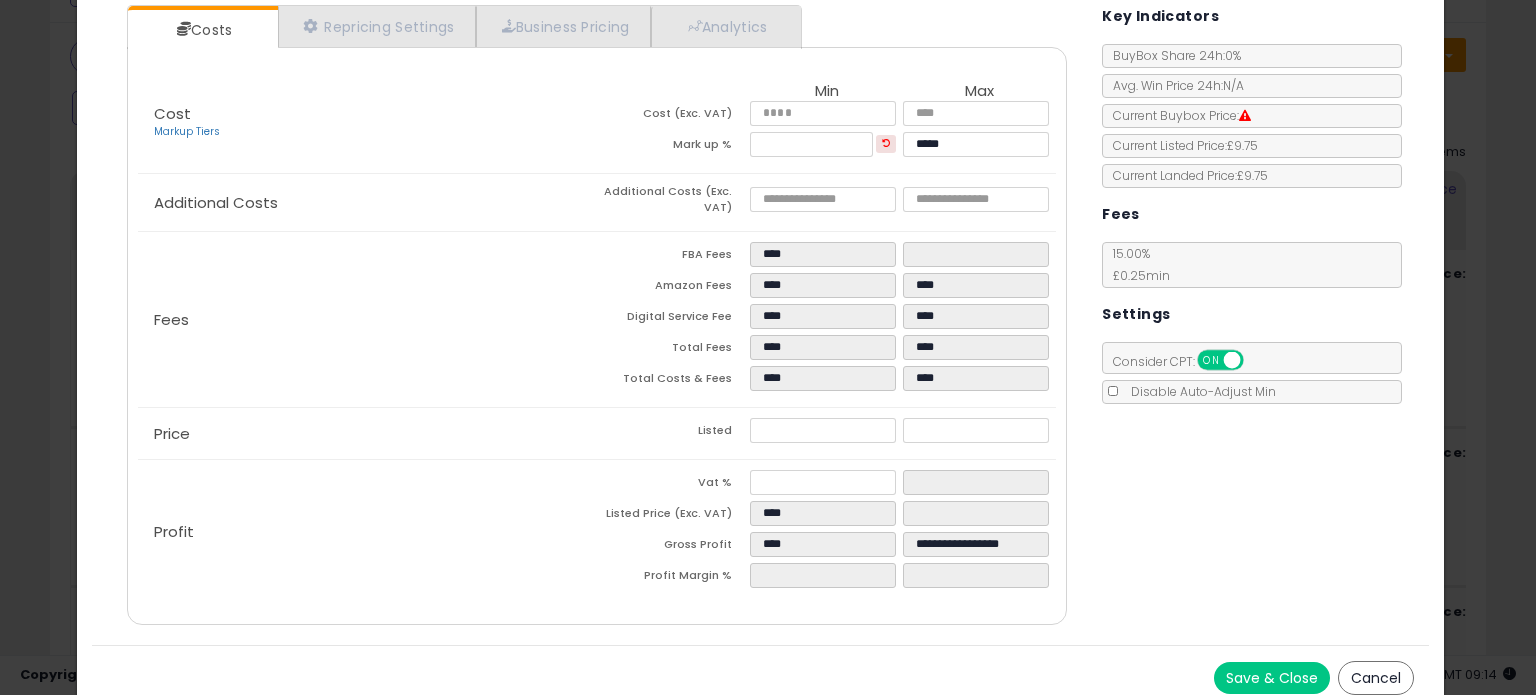 click on "Cancel" at bounding box center [1376, 678] 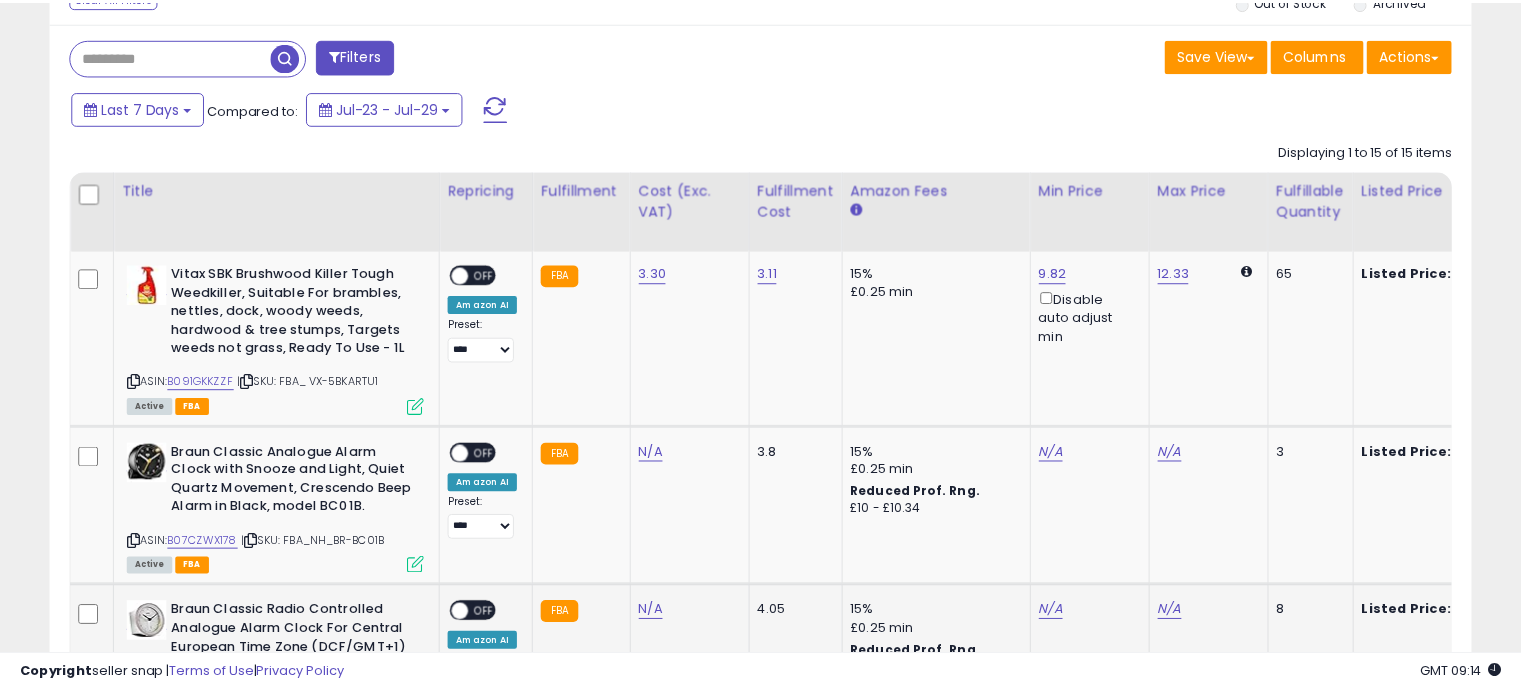 scroll, scrollTop: 409, scrollLeft: 822, axis: both 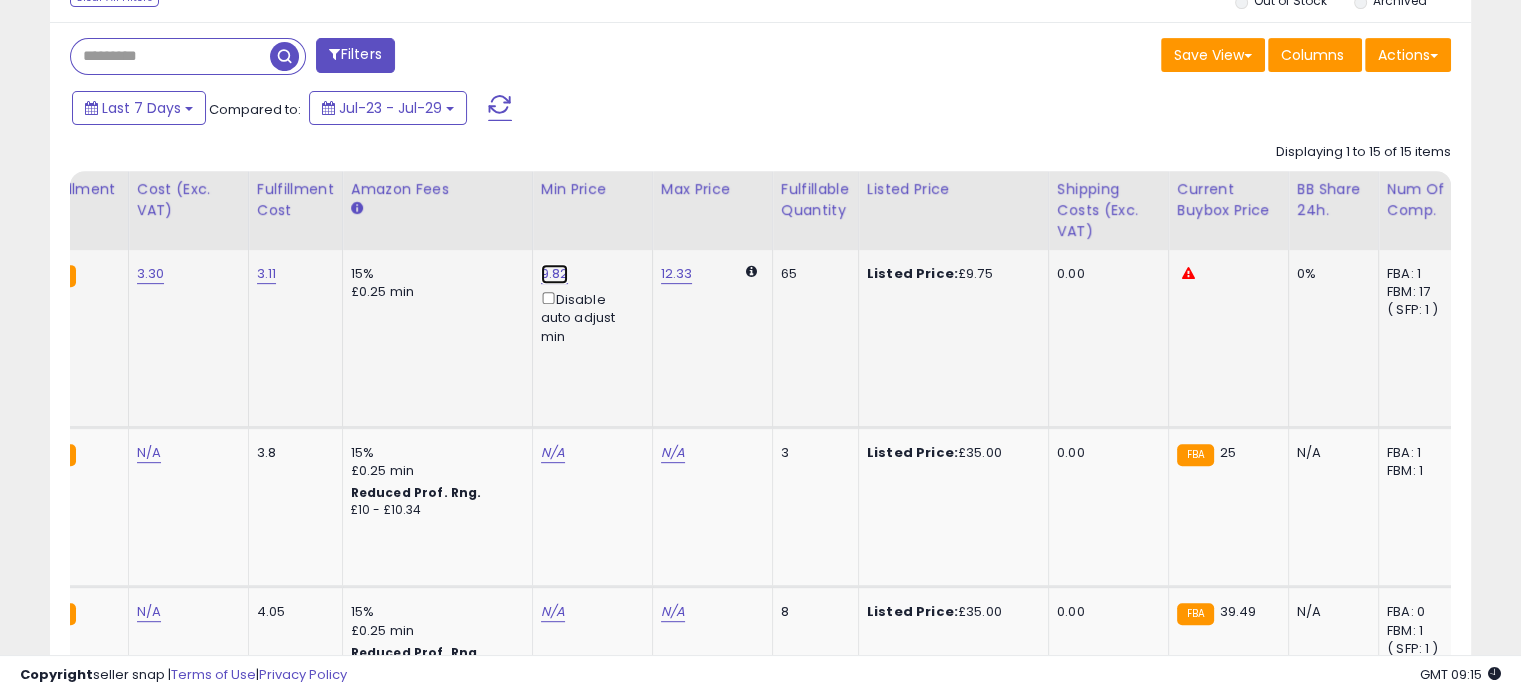 click on "9.82" at bounding box center [555, 274] 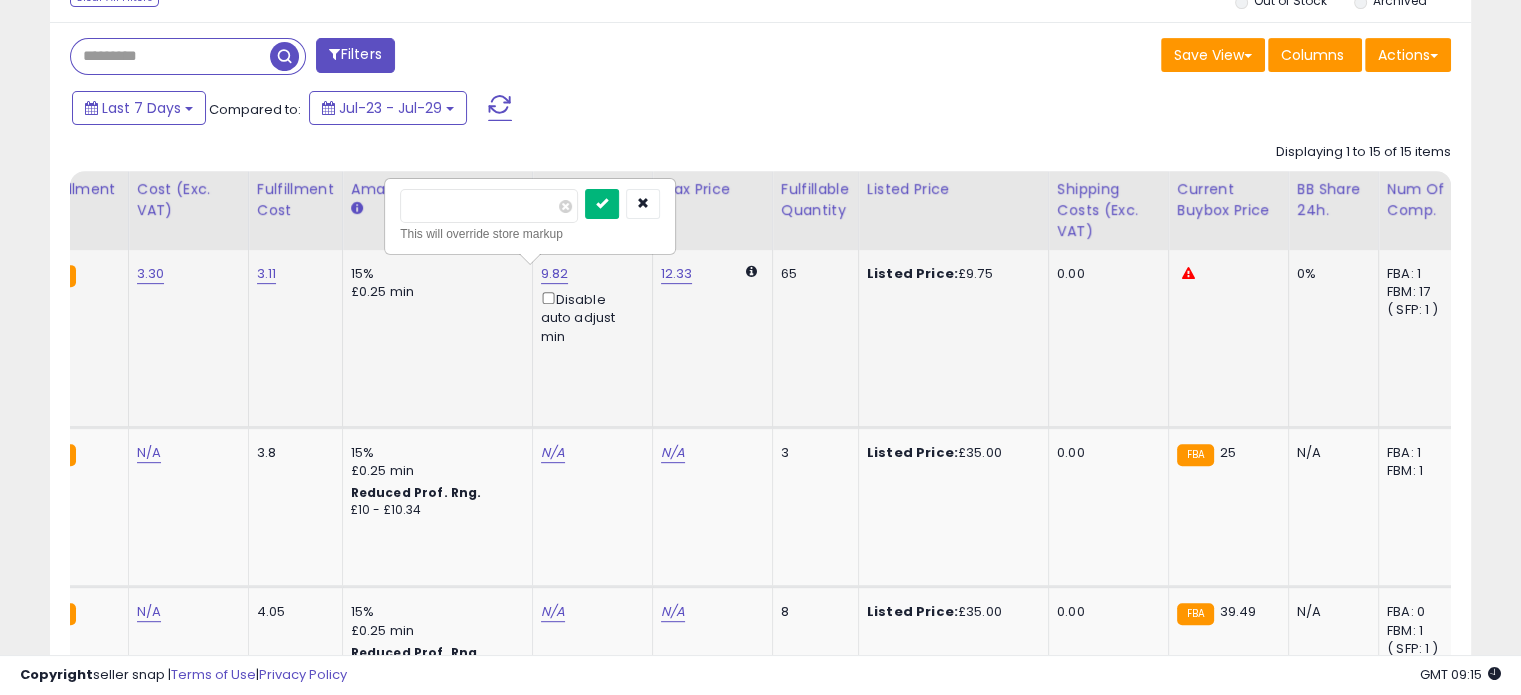 type on "****" 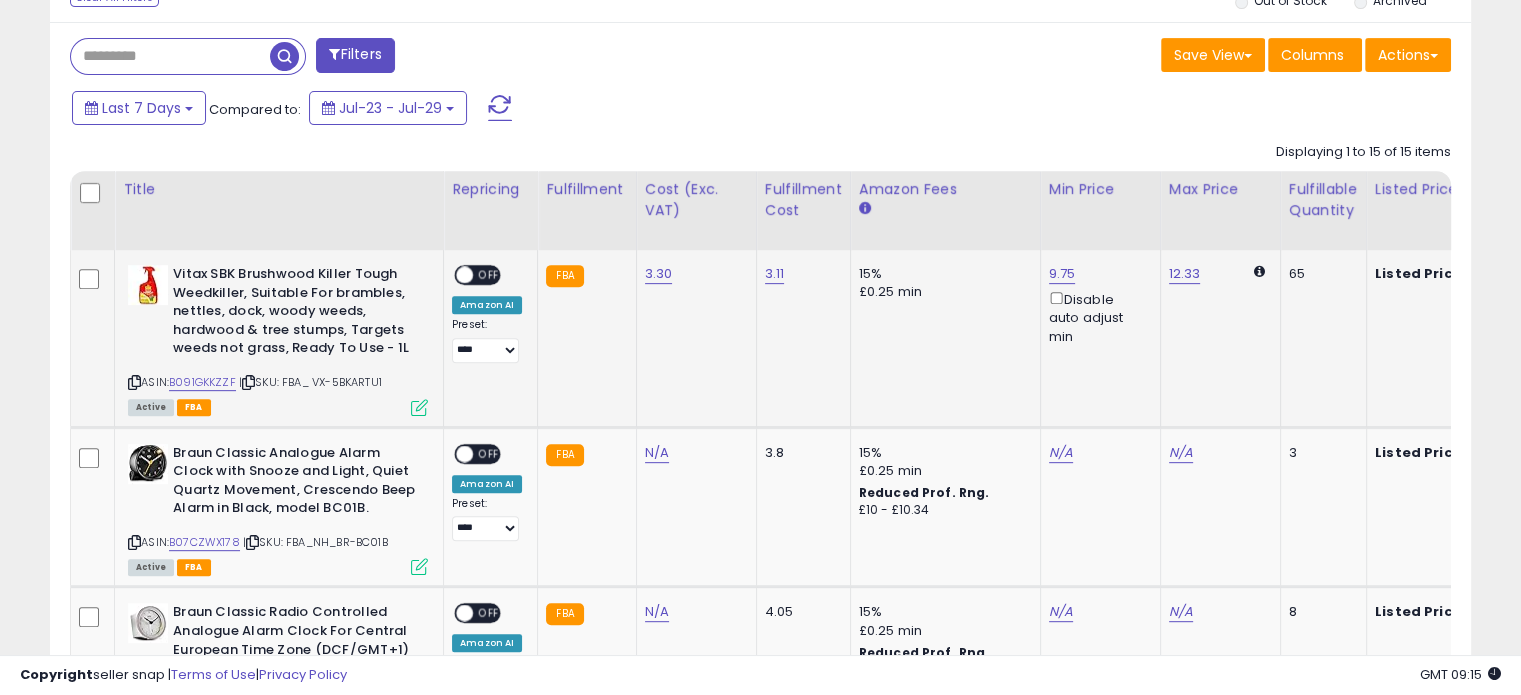 click at bounding box center (419, 407) 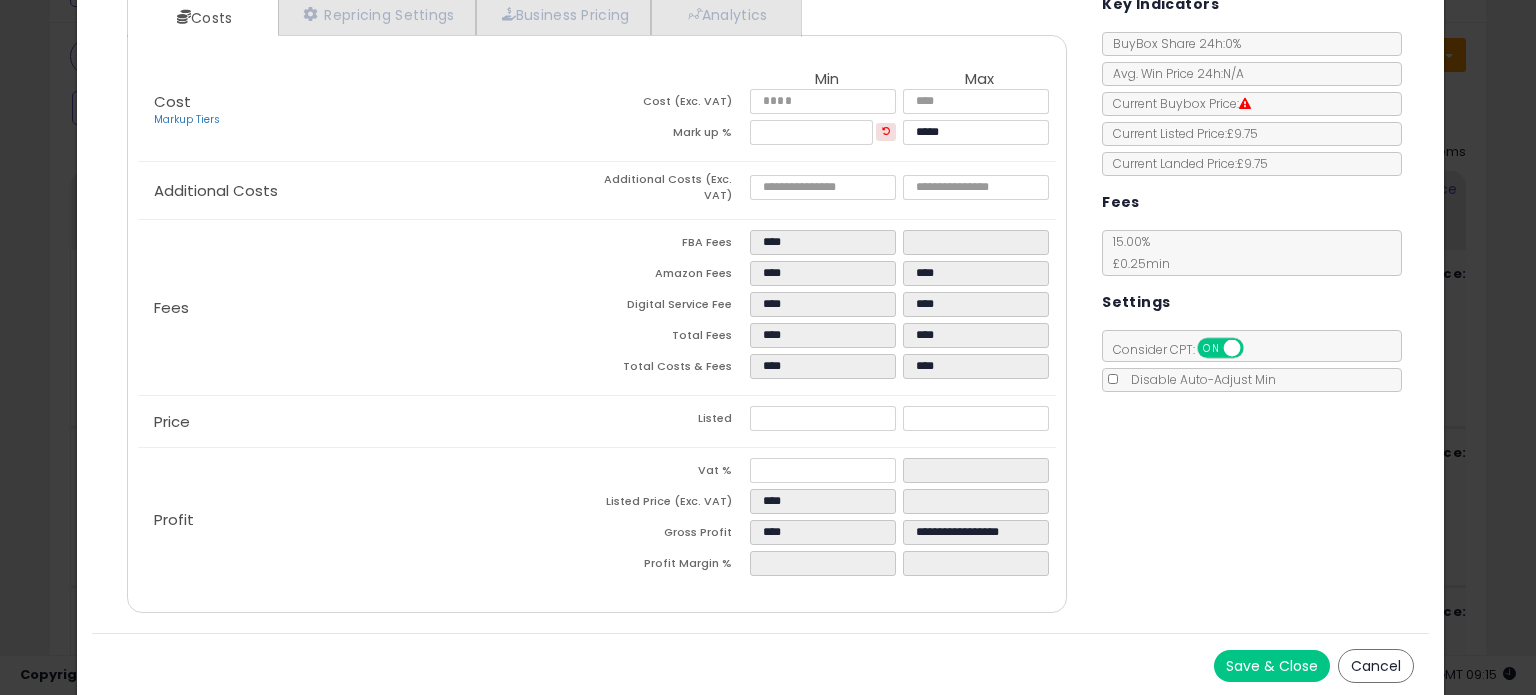 click on "Cancel" at bounding box center (1376, 666) 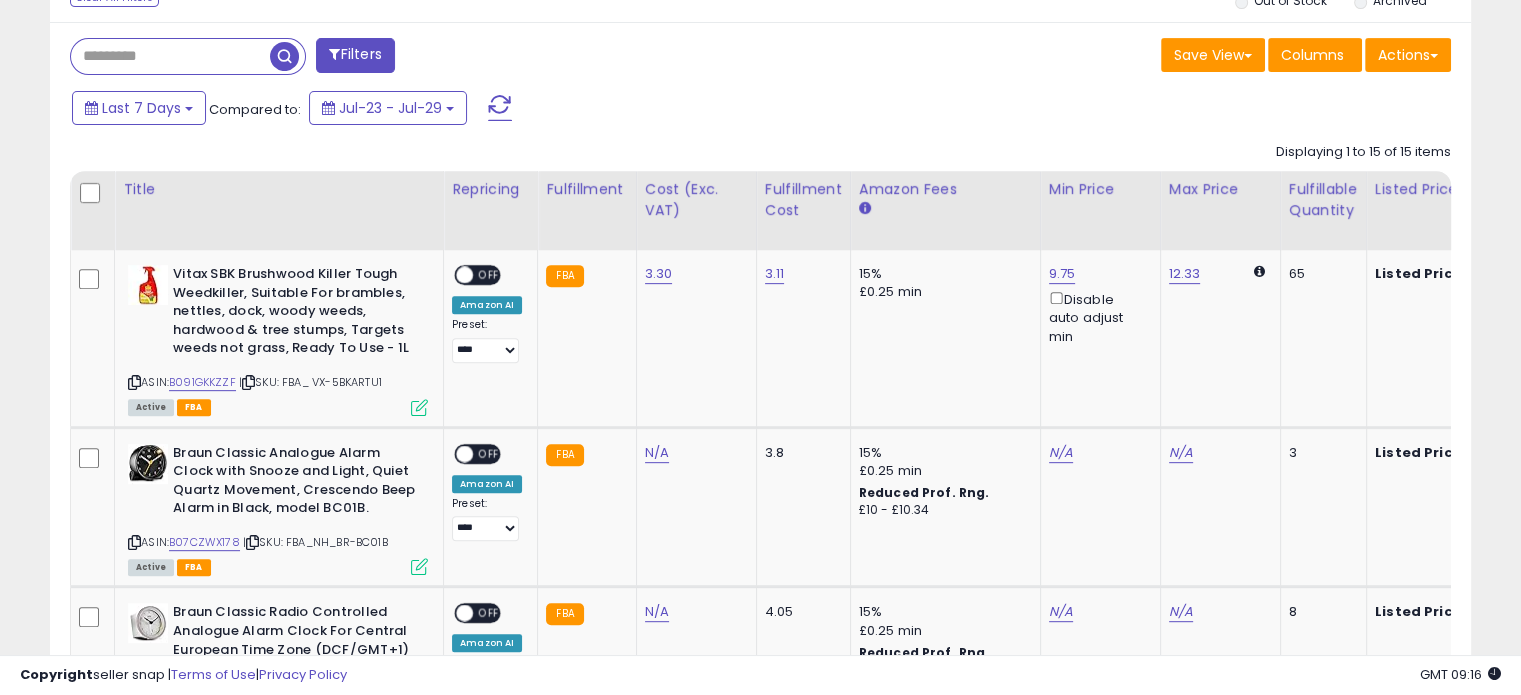 scroll, scrollTop: 0, scrollLeft: 182, axis: horizontal 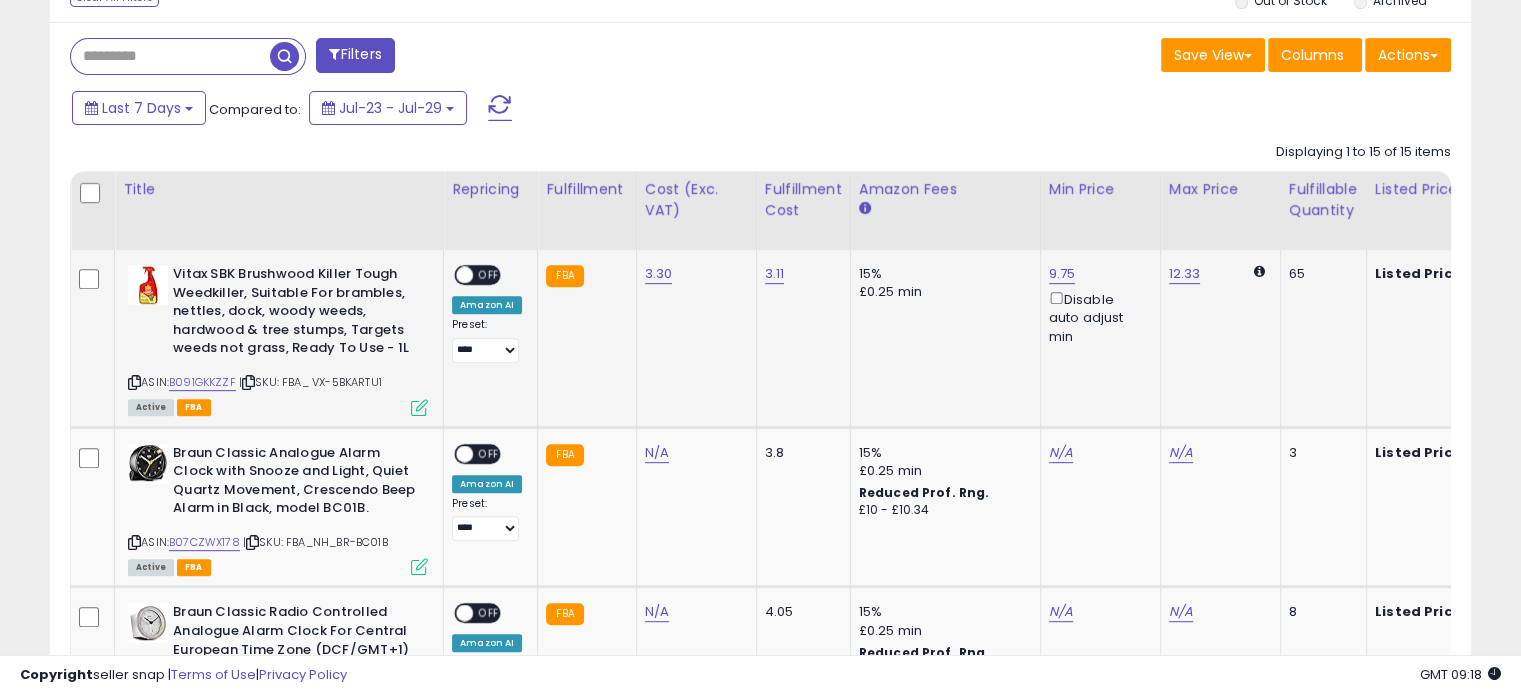 click at bounding box center [464, 275] 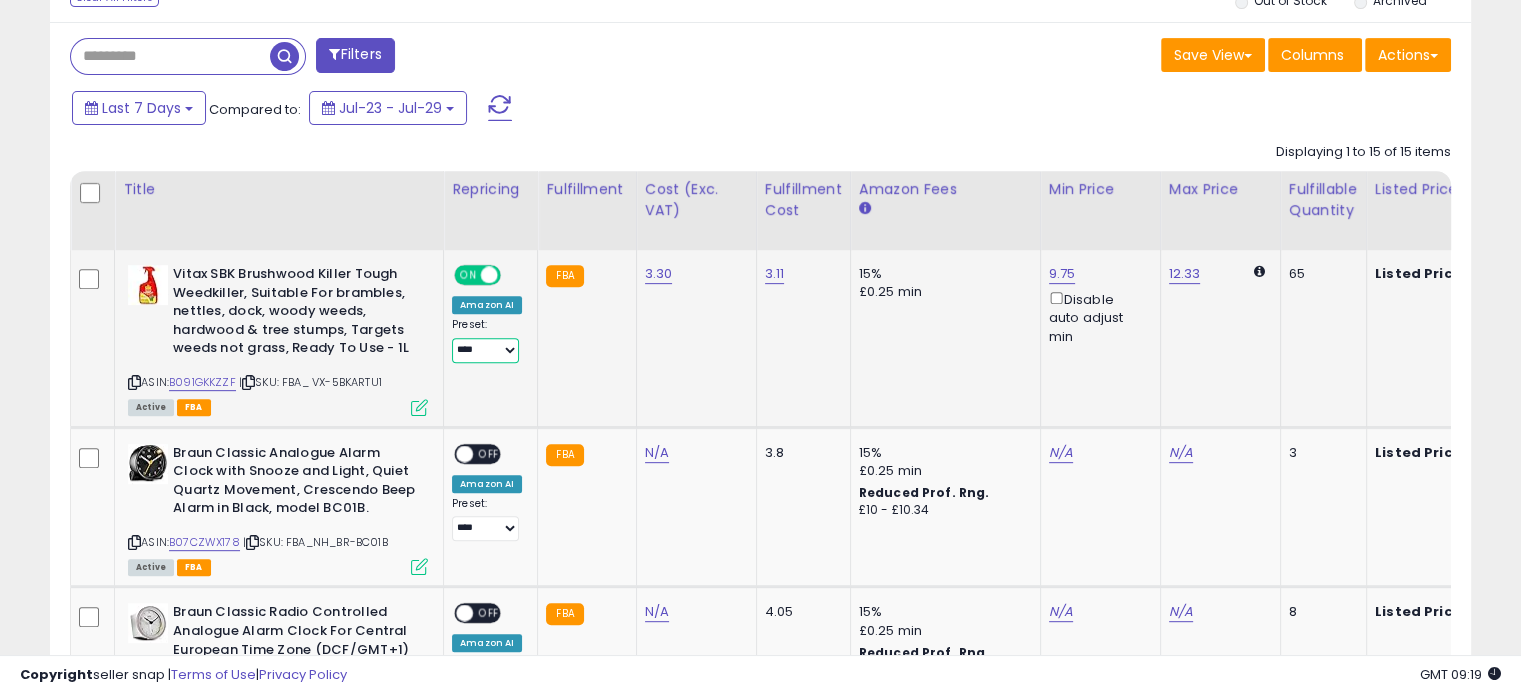 click on "**********" at bounding box center [485, 350] 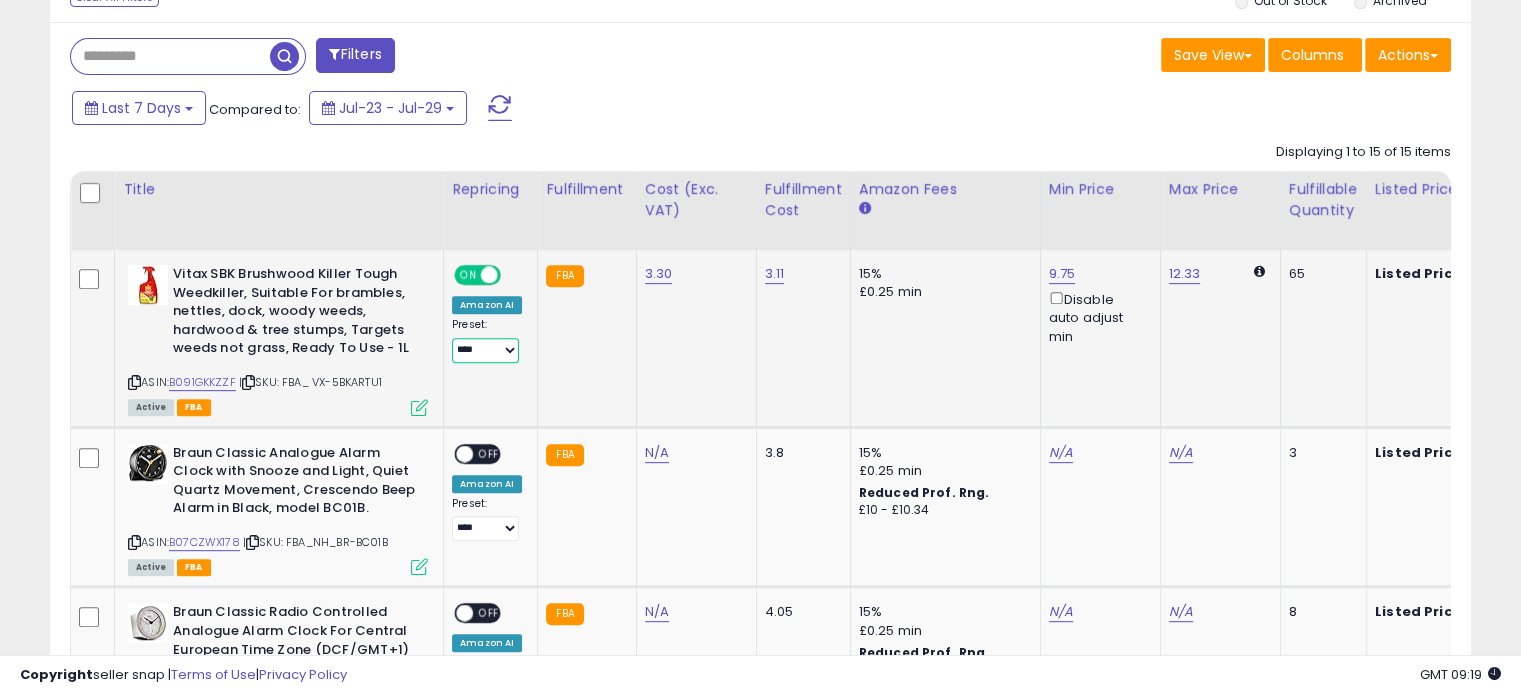select on "**********" 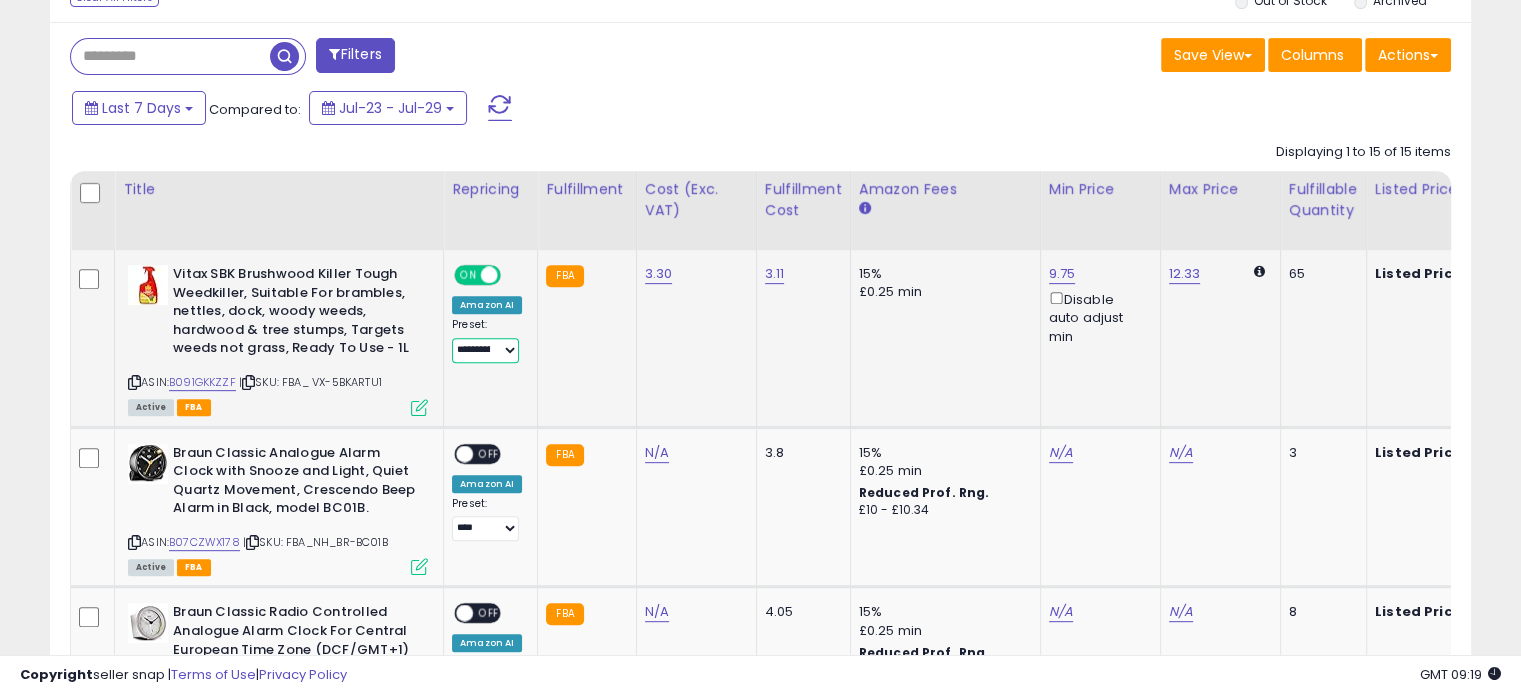 click on "**********" at bounding box center (485, 350) 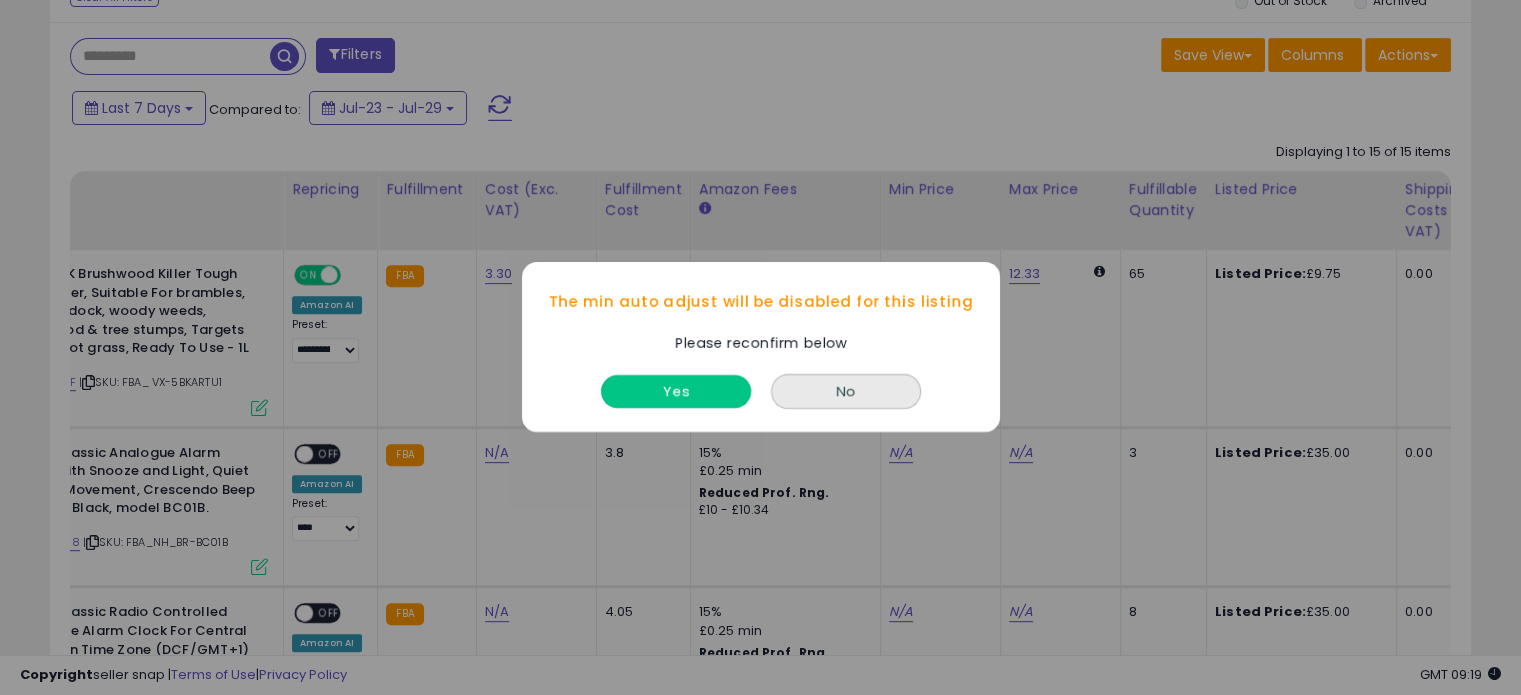 click on "Yes" at bounding box center [676, 392] 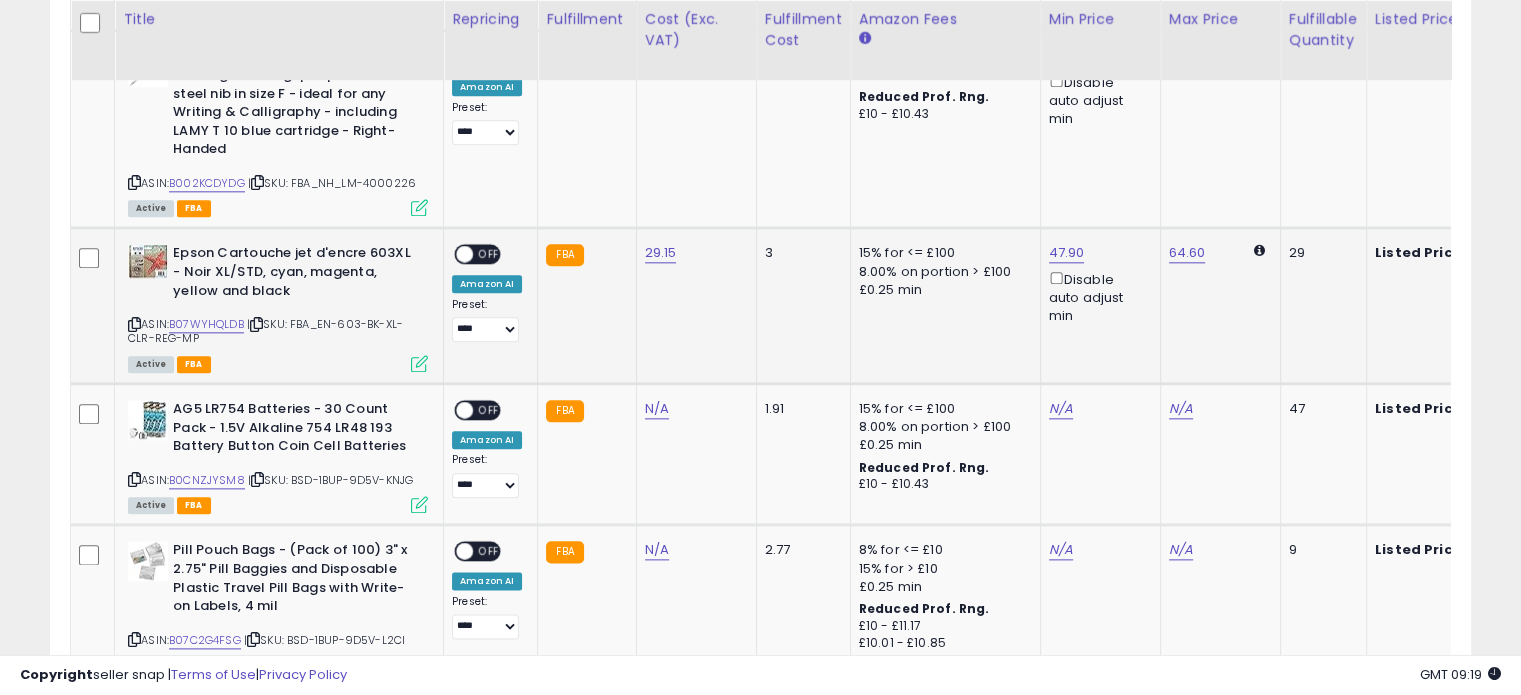 click at bounding box center [419, 363] 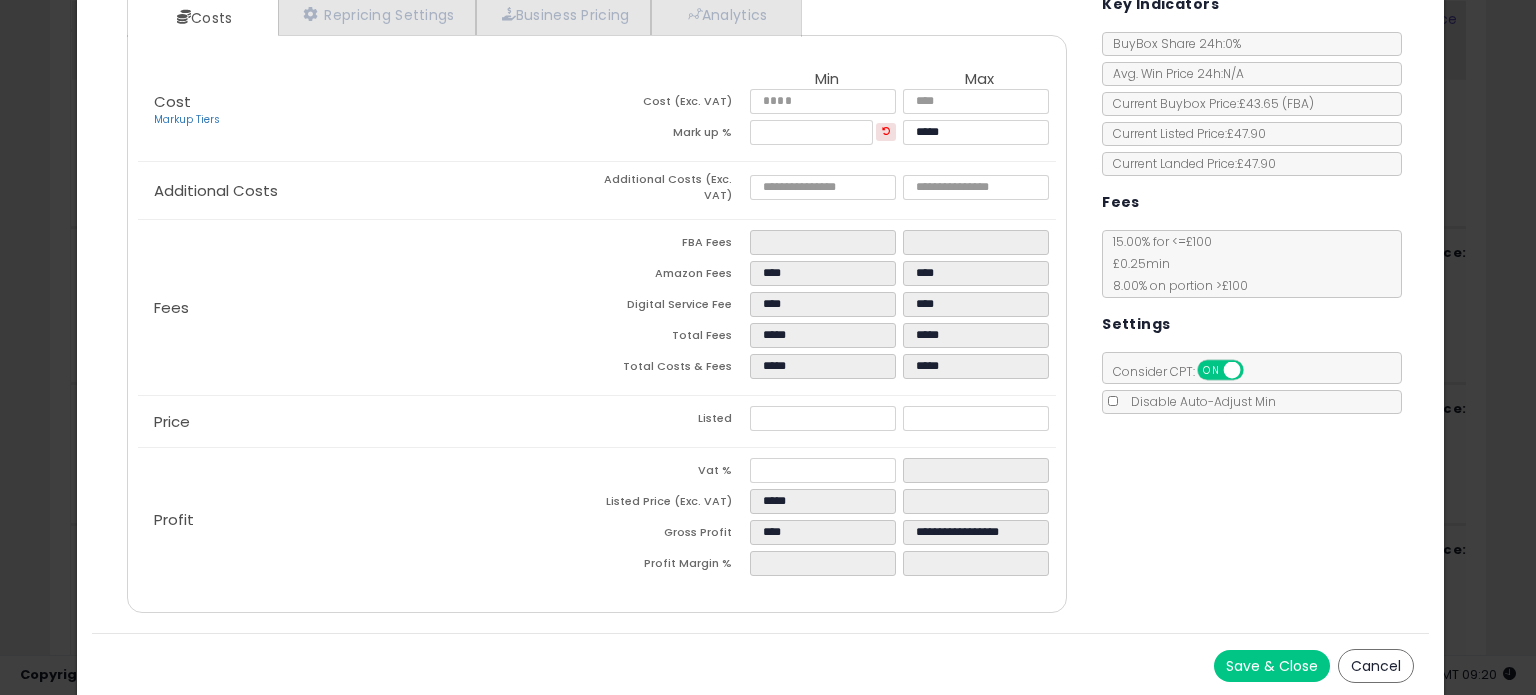 click on "Cancel" at bounding box center [1376, 666] 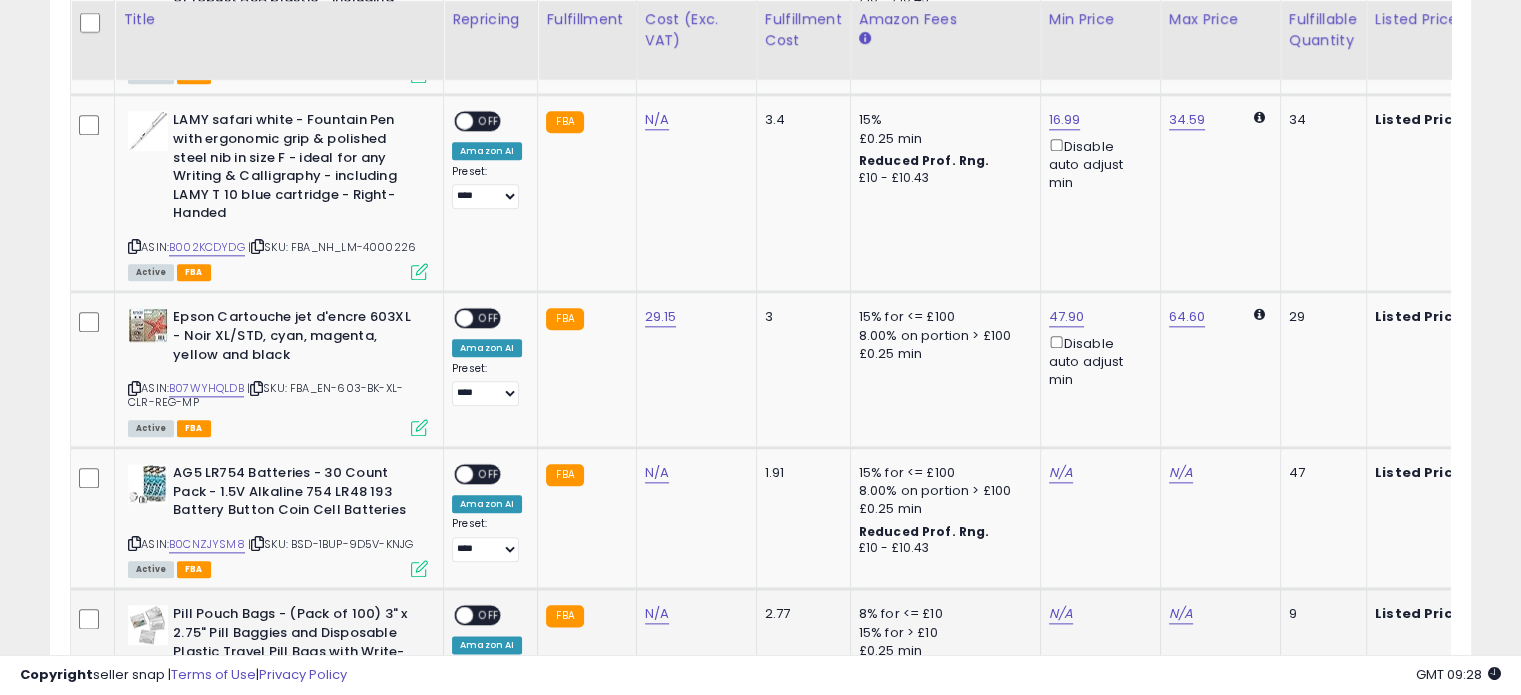 scroll, scrollTop: 2204, scrollLeft: 0, axis: vertical 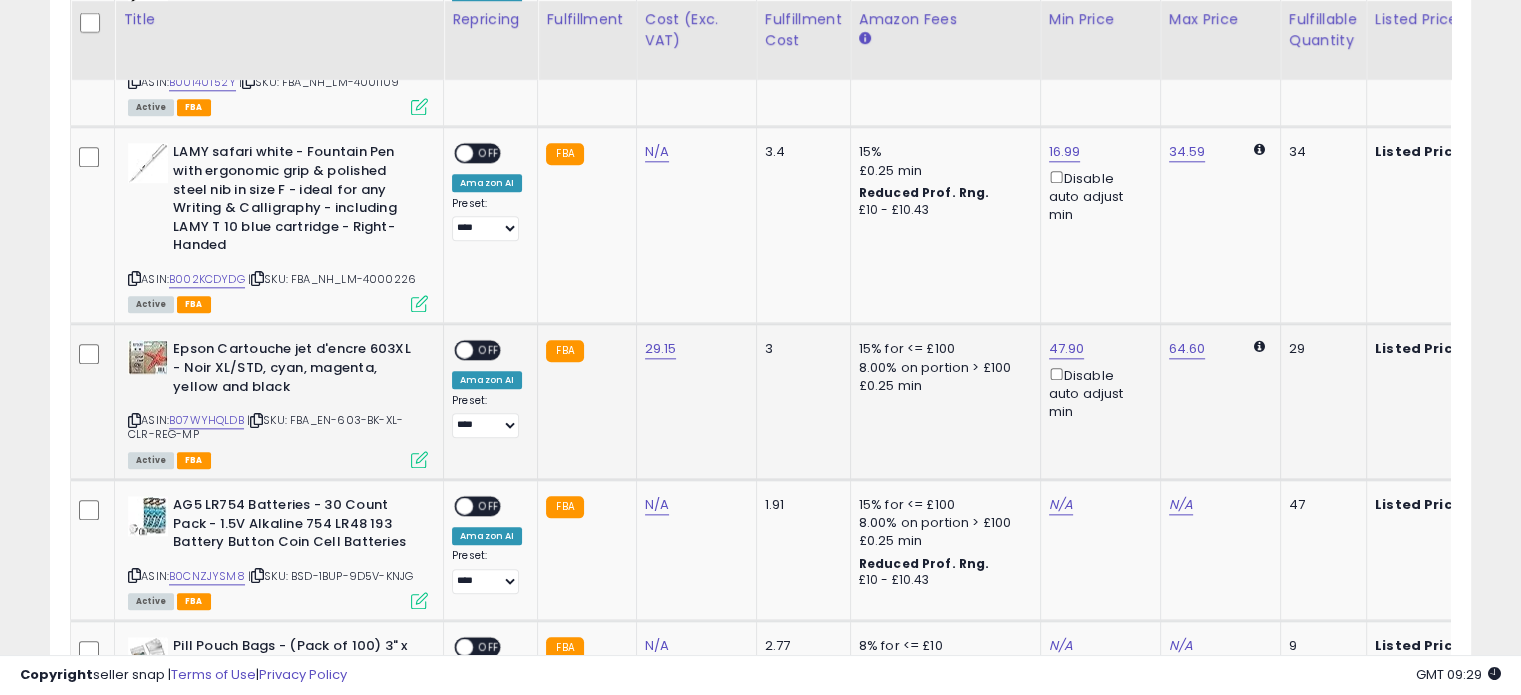 click at bounding box center [419, 459] 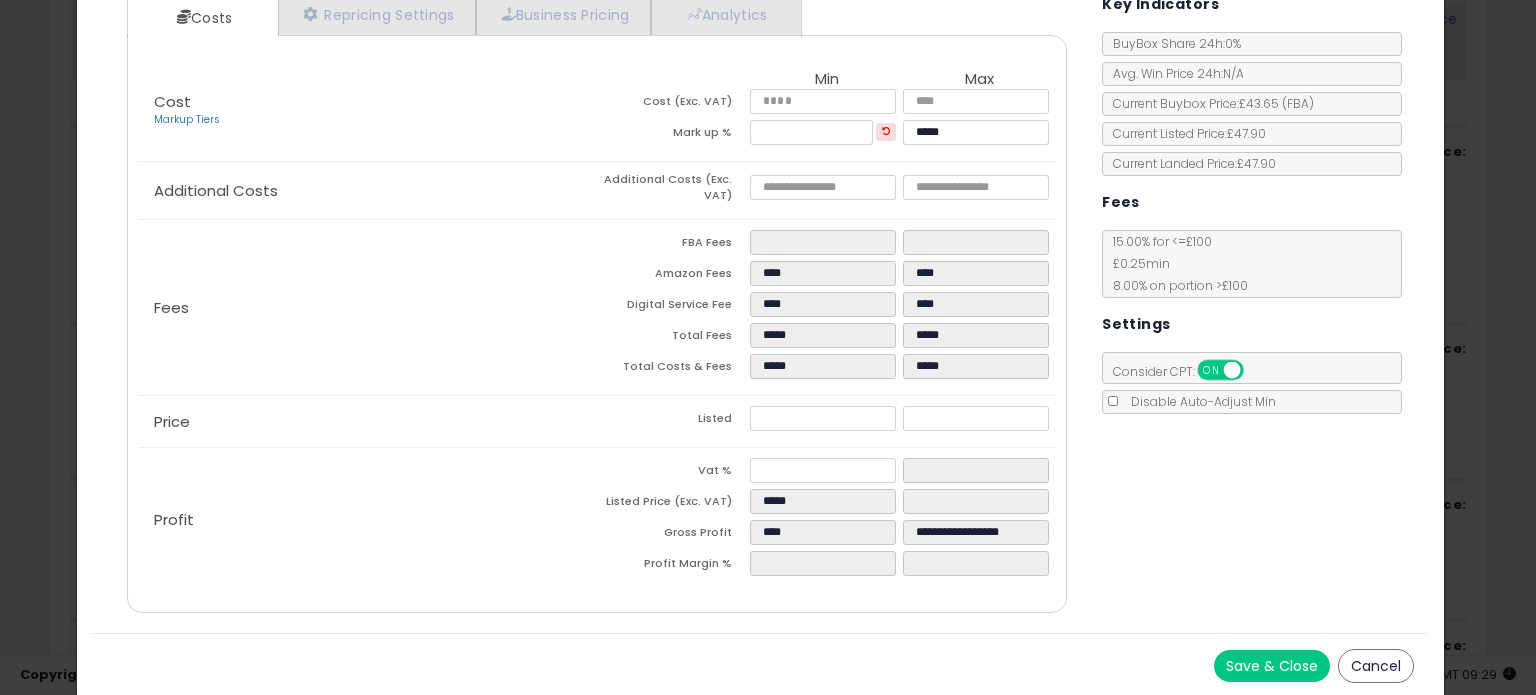click on "Cancel" at bounding box center (1376, 666) 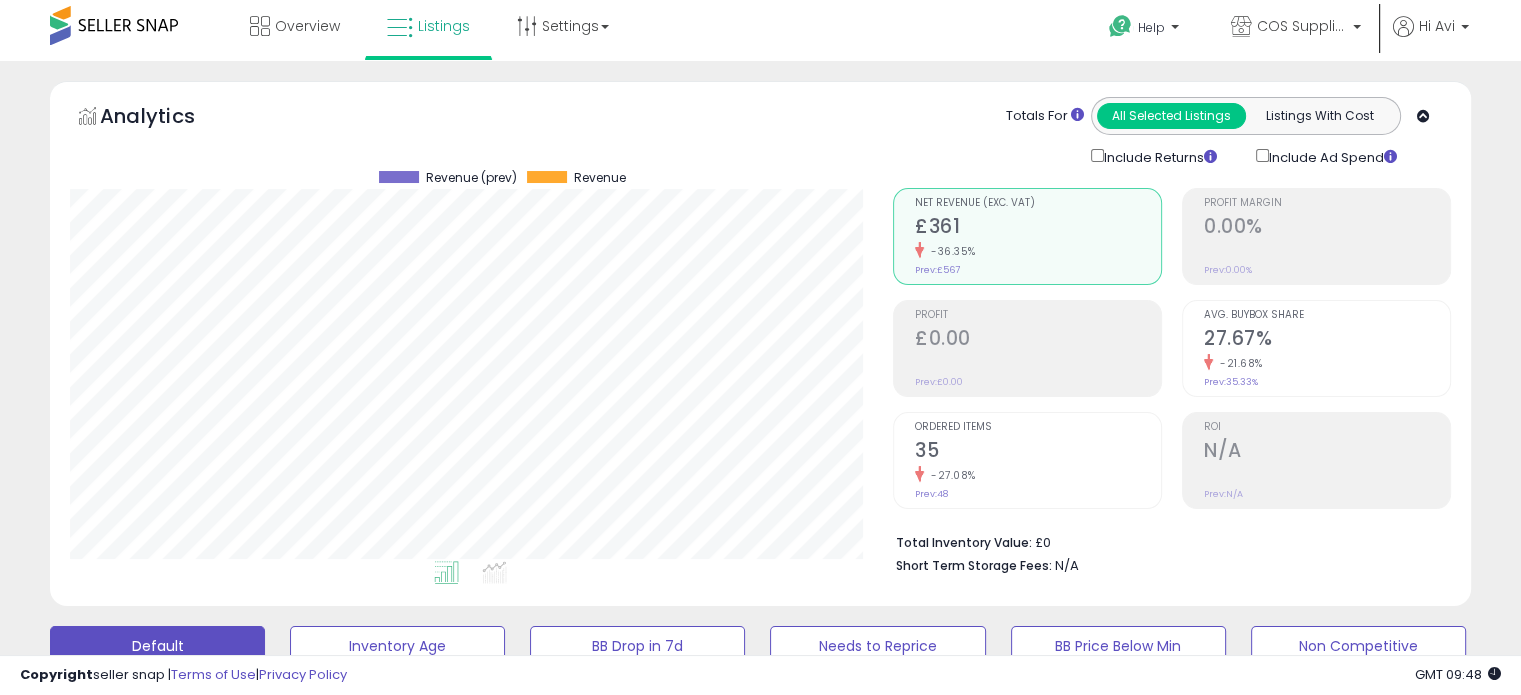 scroll, scrollTop: 0, scrollLeft: 0, axis: both 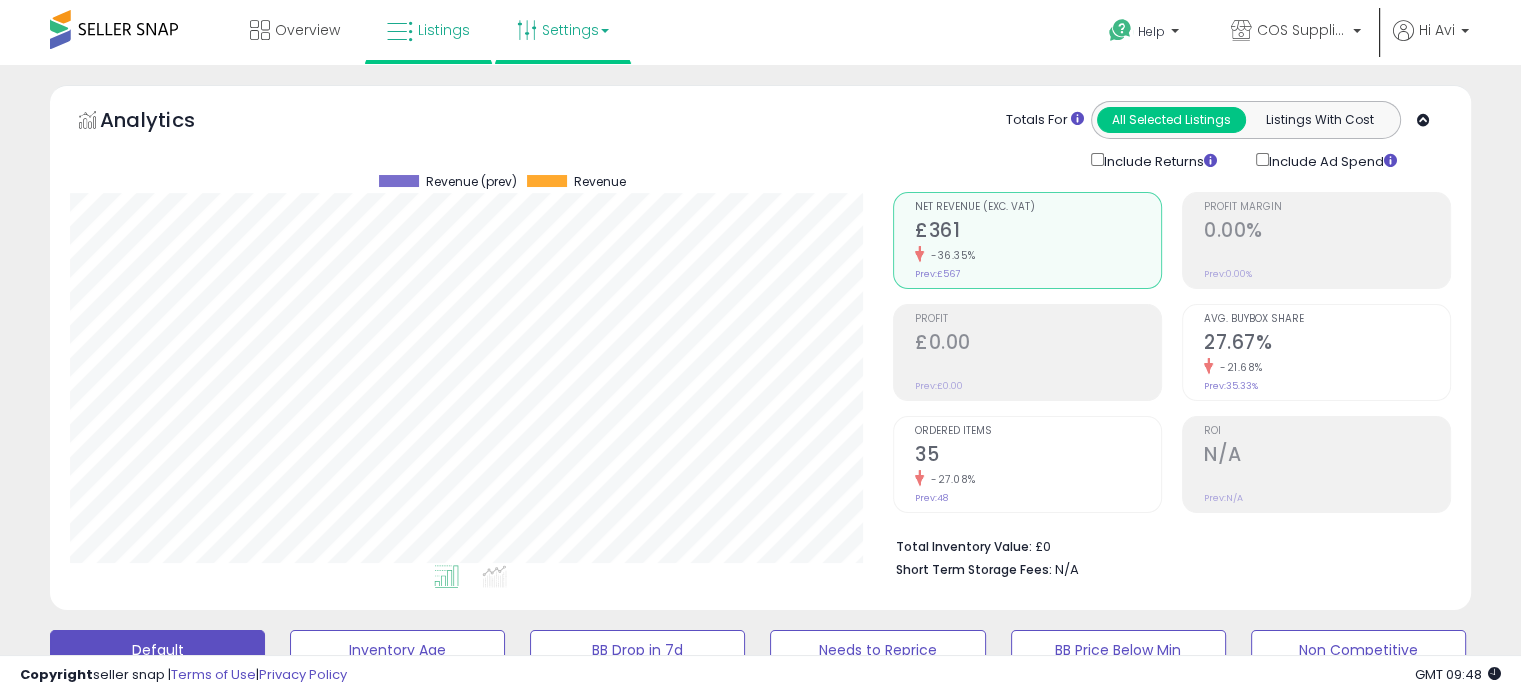 click on "Settings" at bounding box center (563, 30) 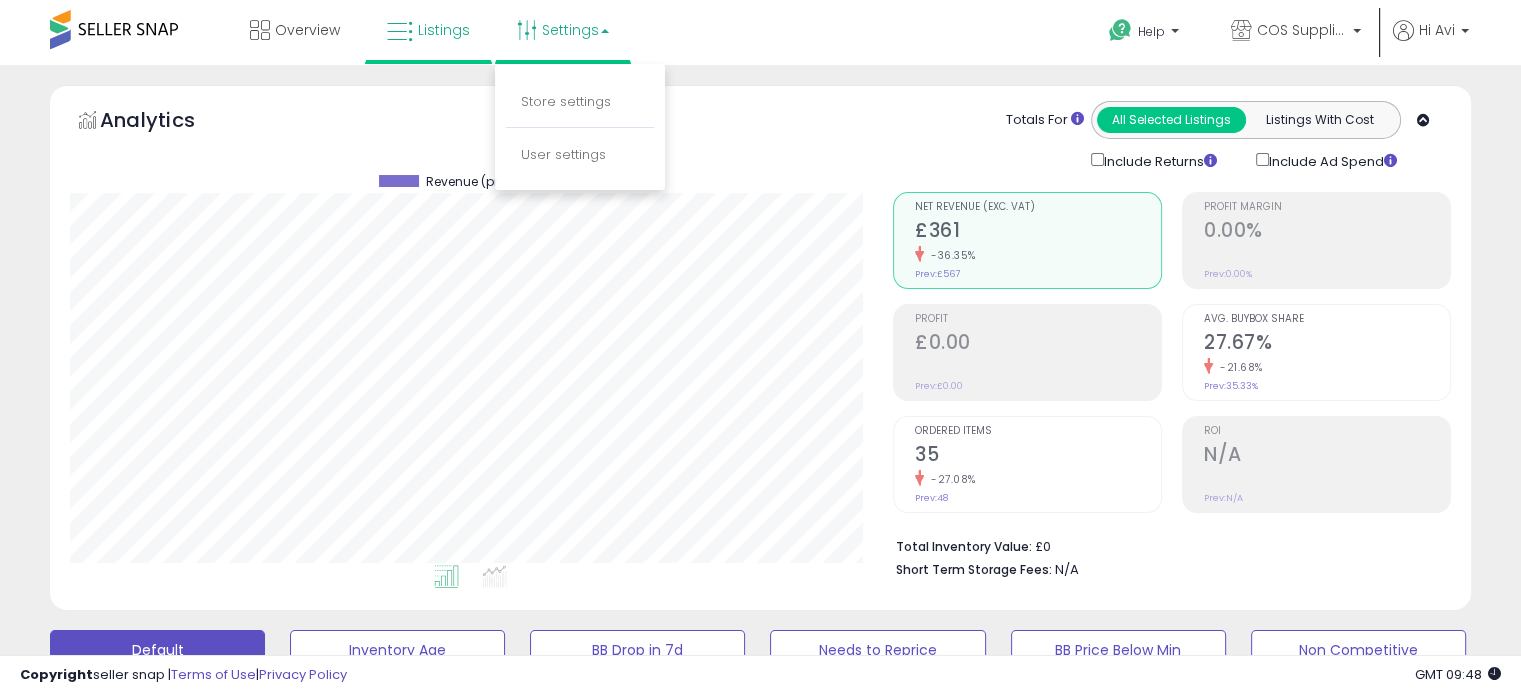 click on "Store
settings" at bounding box center (580, 103) 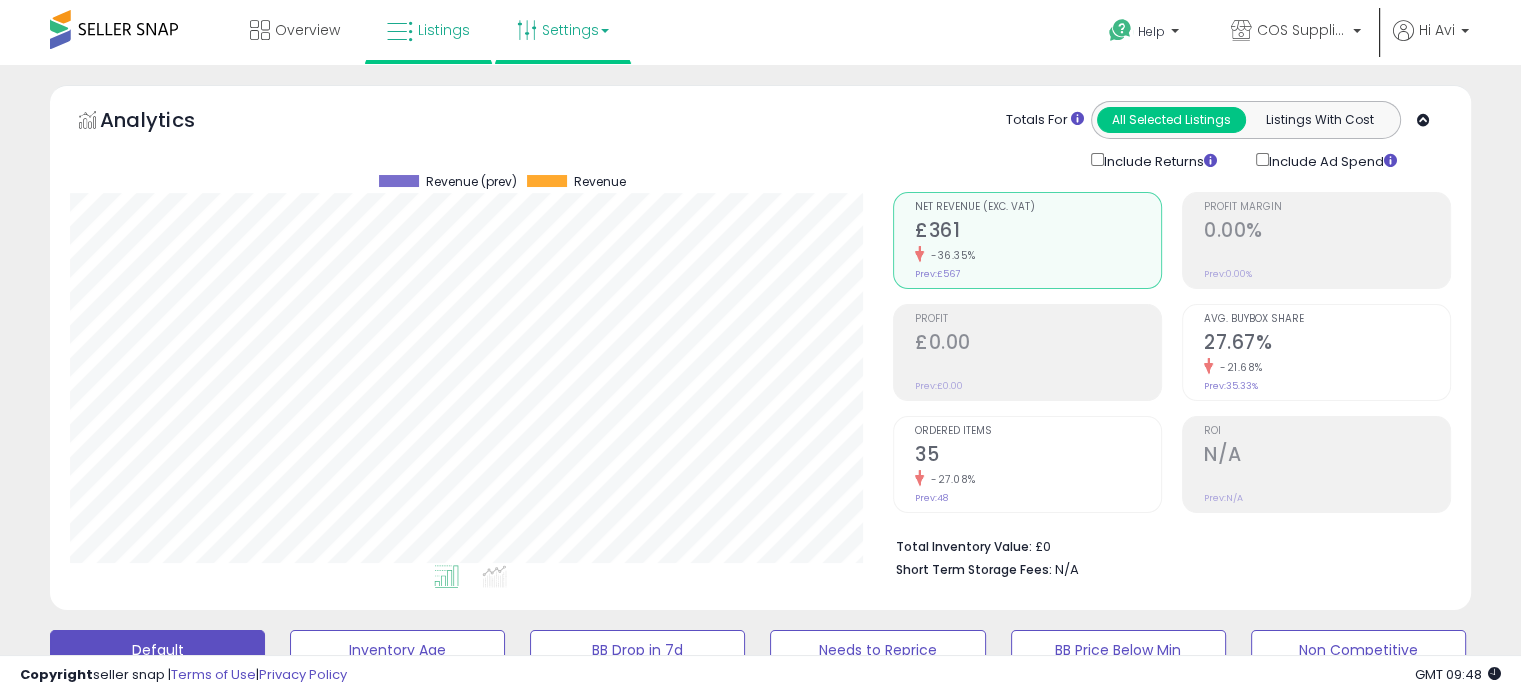 click on "Settings" at bounding box center [563, 30] 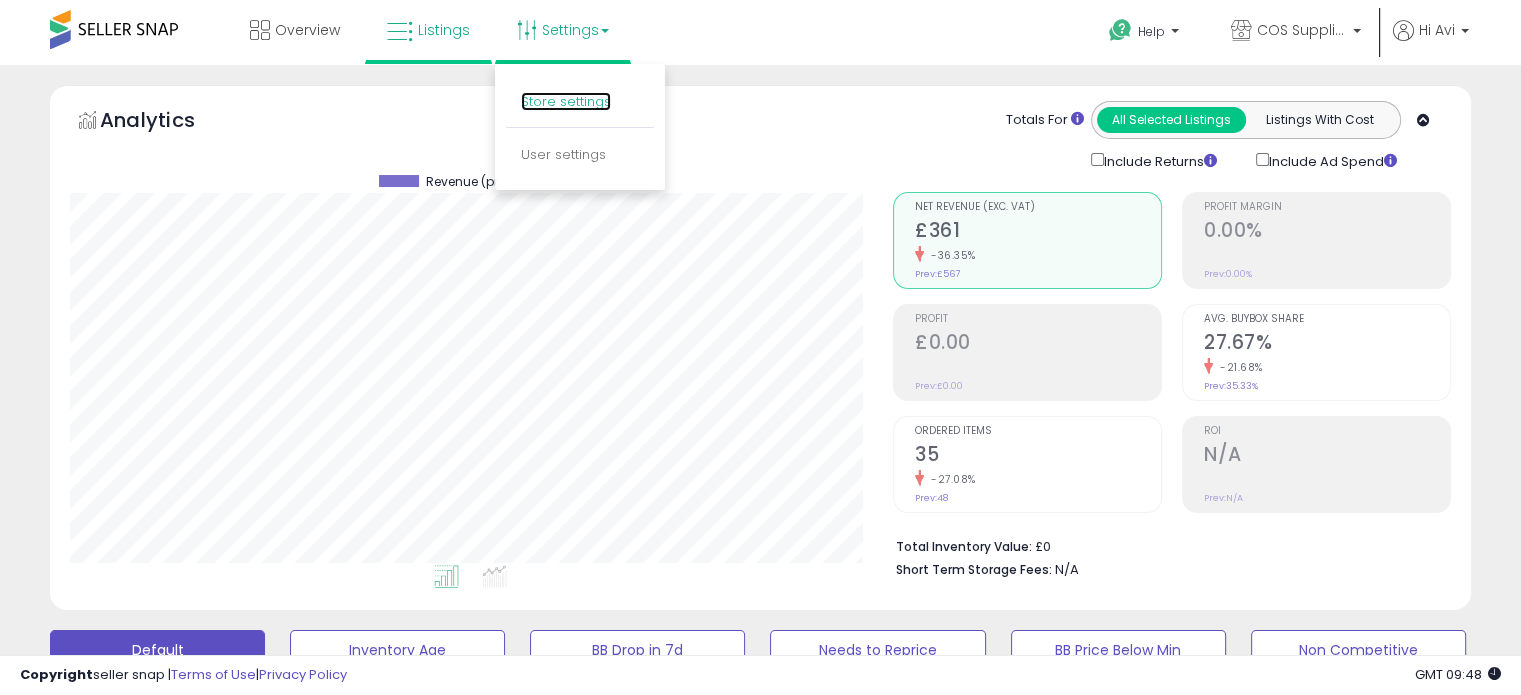 click on "Store
settings" at bounding box center (566, 101) 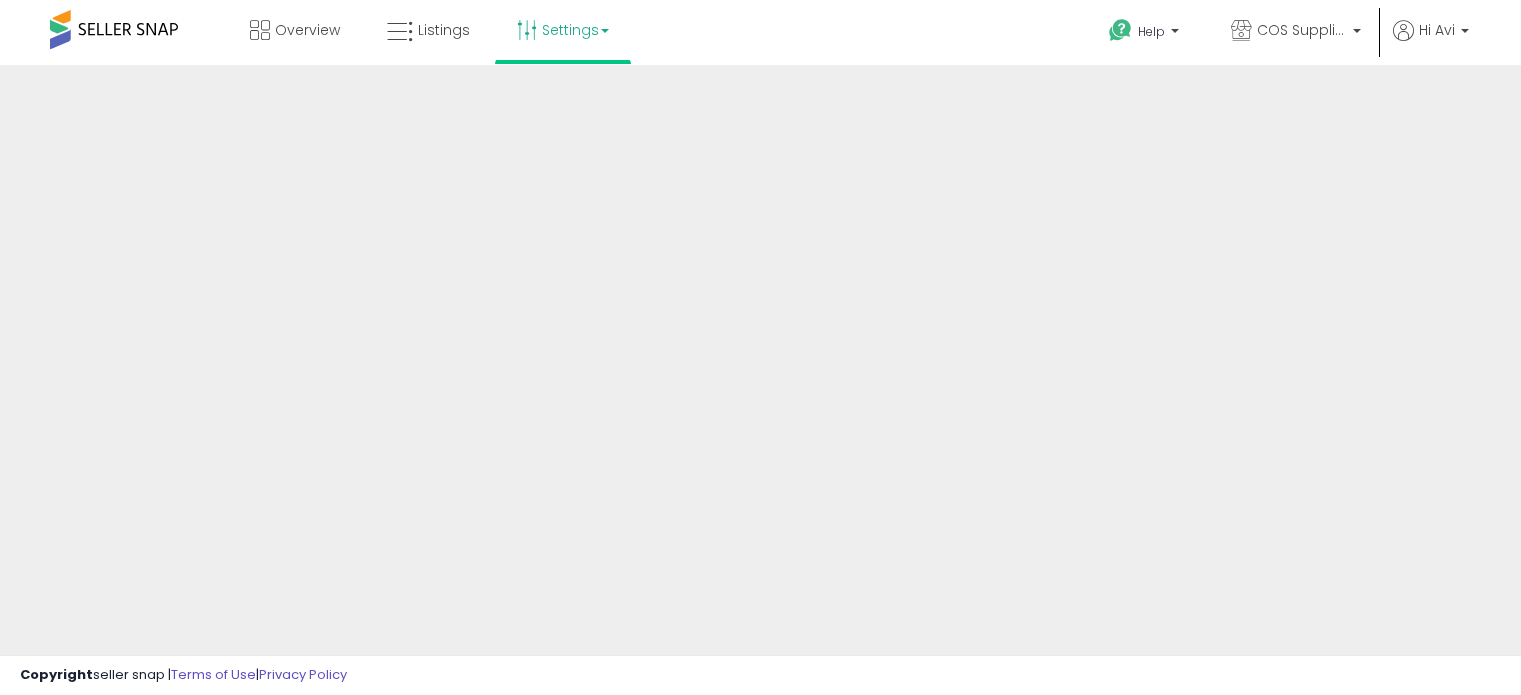 scroll, scrollTop: 0, scrollLeft: 0, axis: both 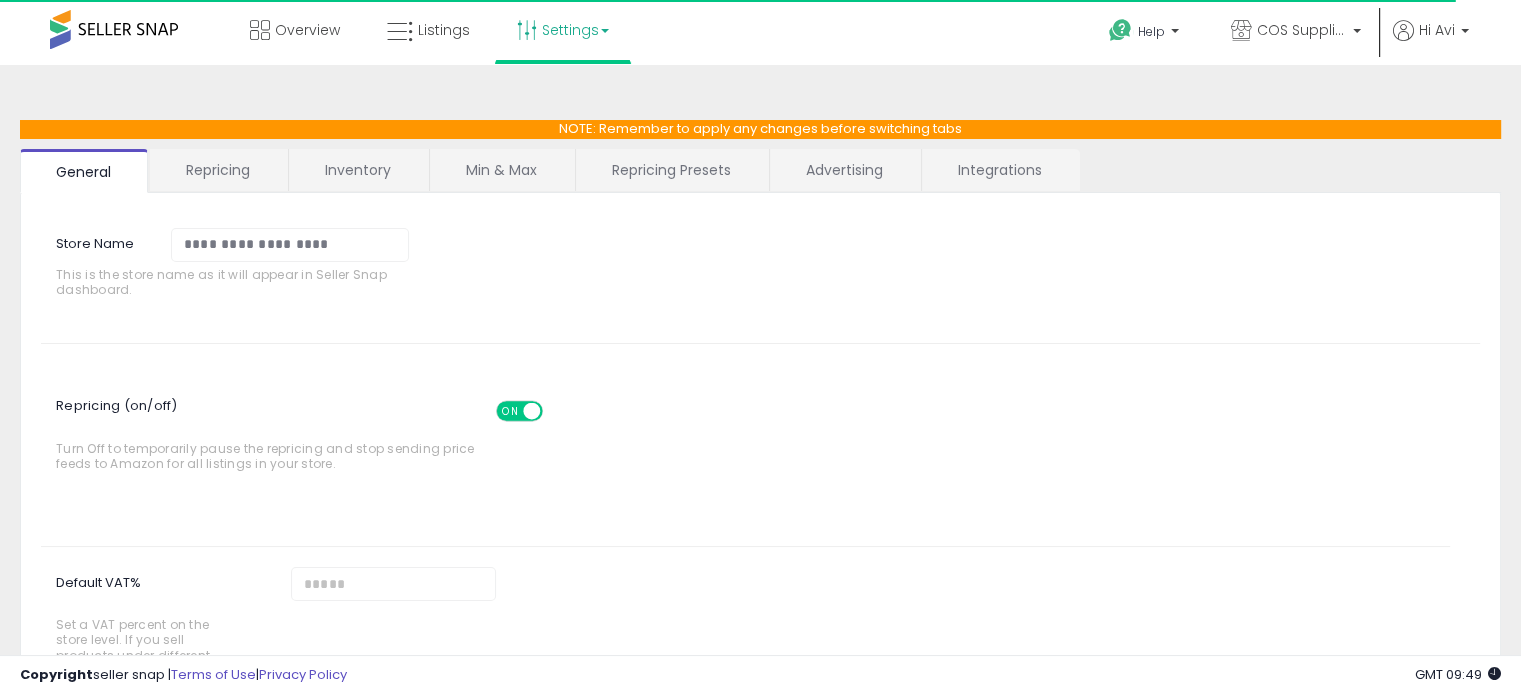 click on "Min & Max" at bounding box center (501, 170) 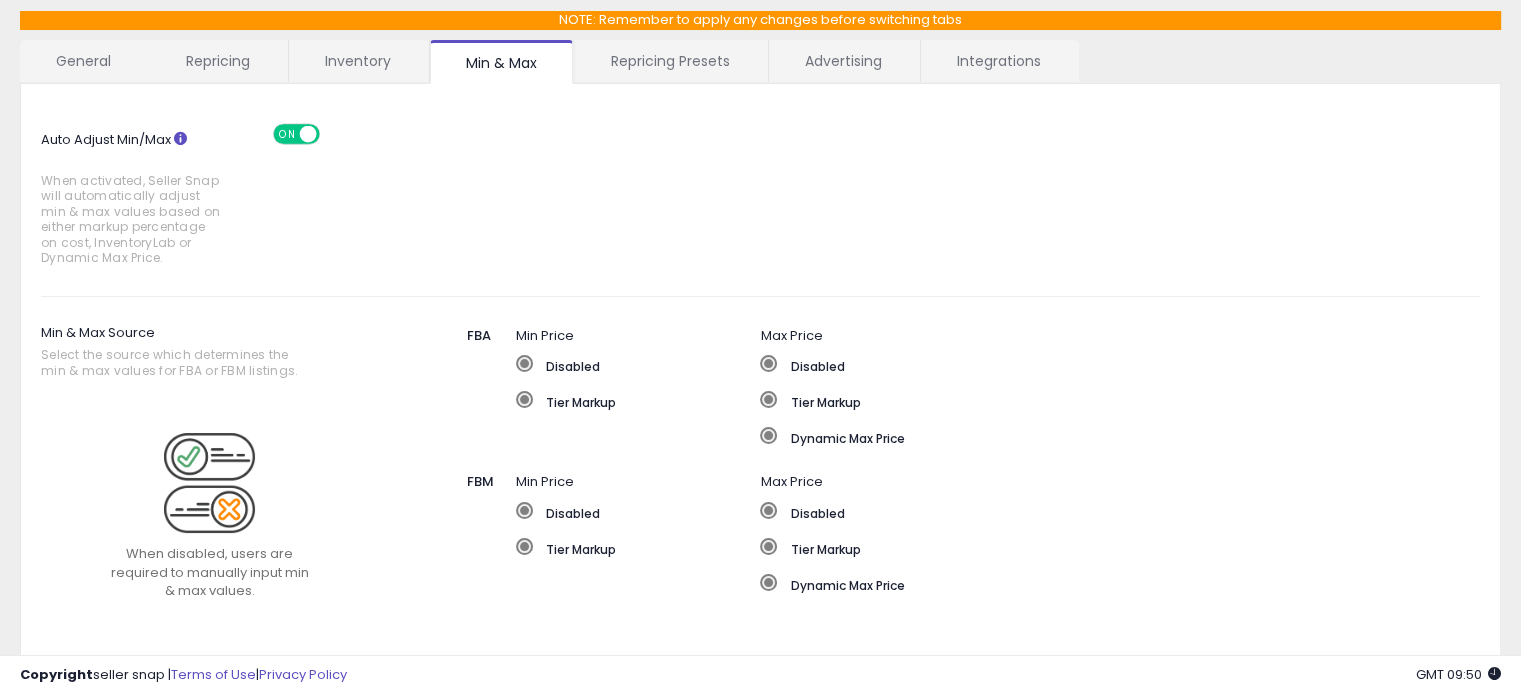 scroll, scrollTop: 0, scrollLeft: 0, axis: both 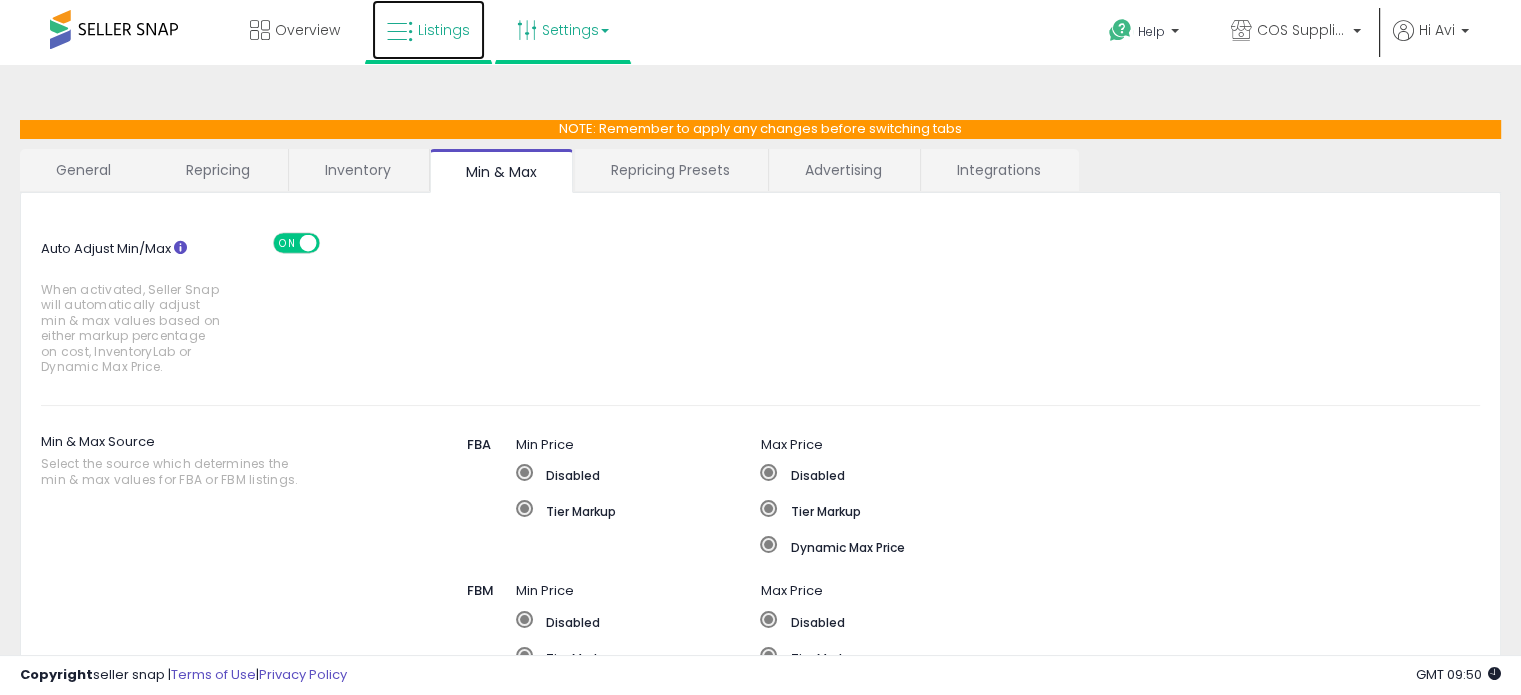 click at bounding box center (400, 32) 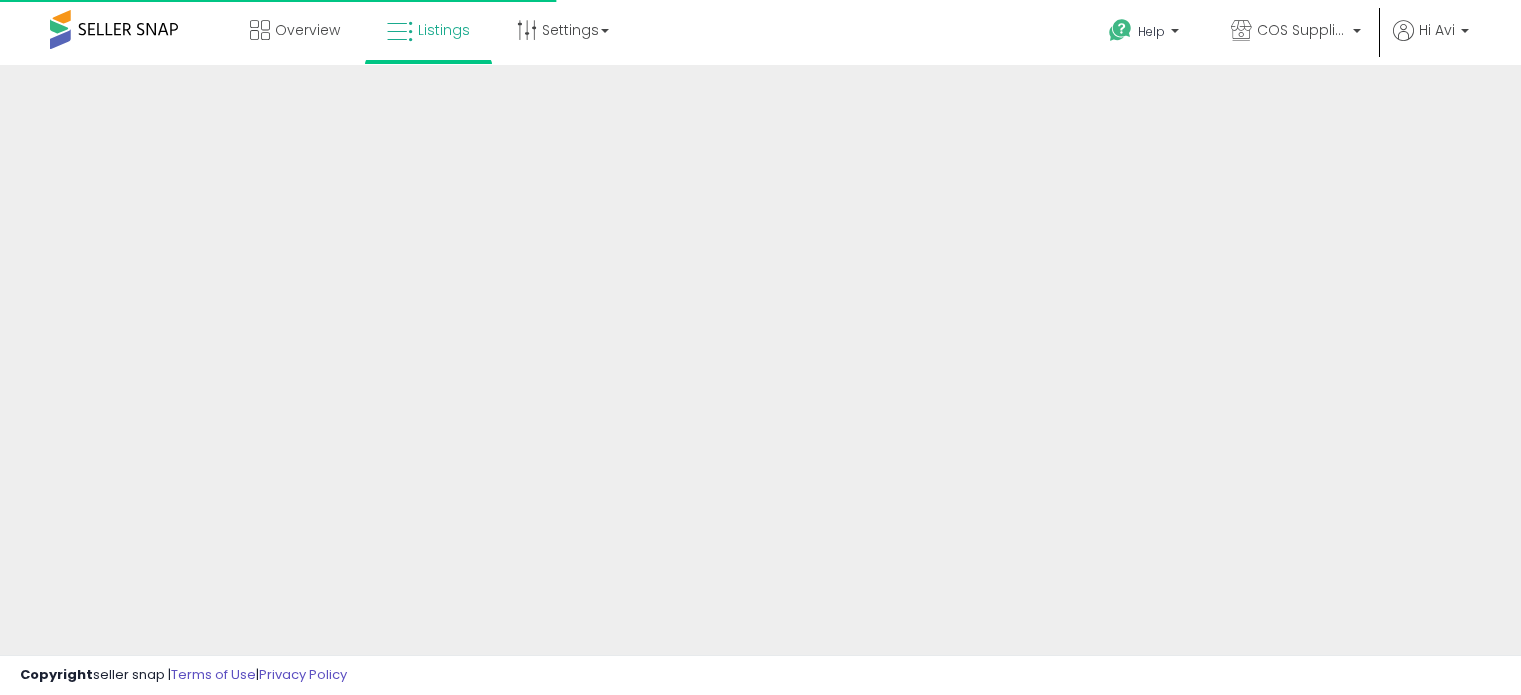 scroll, scrollTop: 0, scrollLeft: 0, axis: both 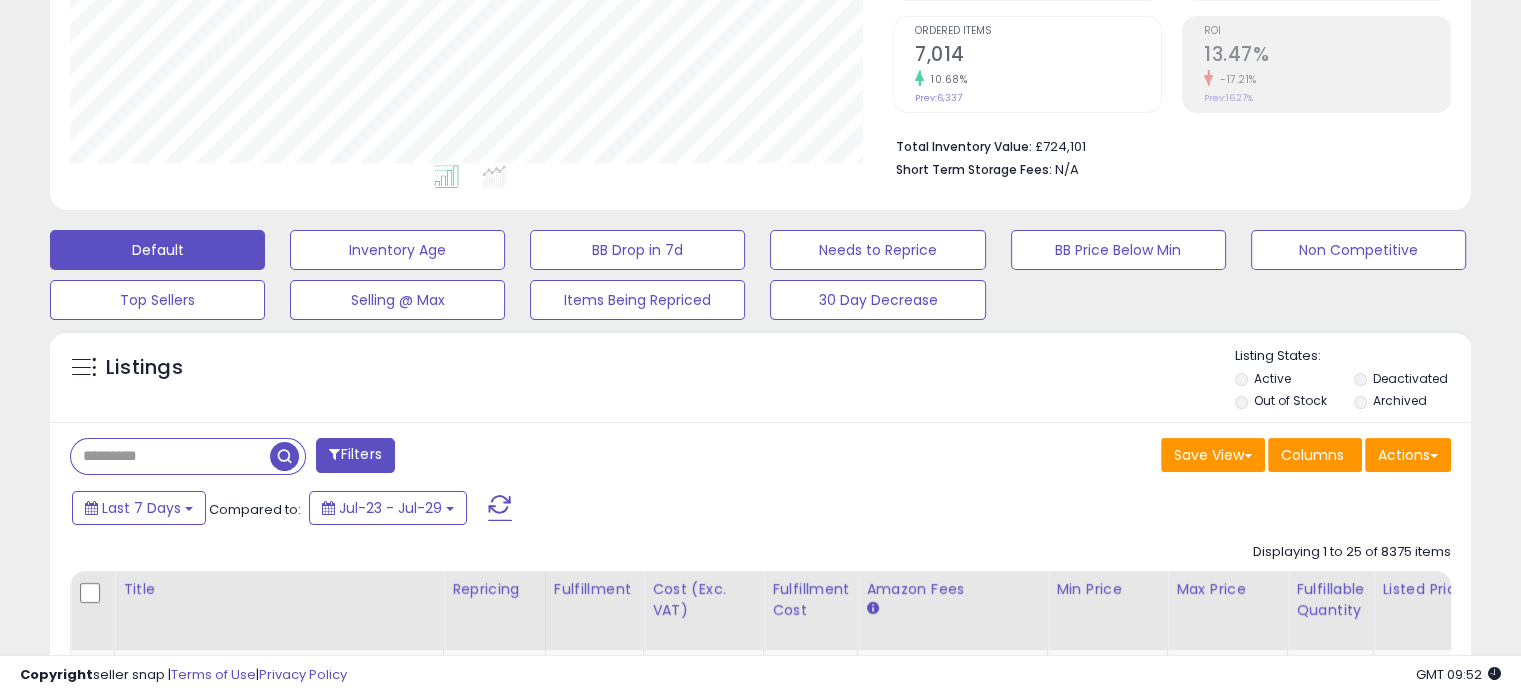 click on "Filters" at bounding box center [355, 455] 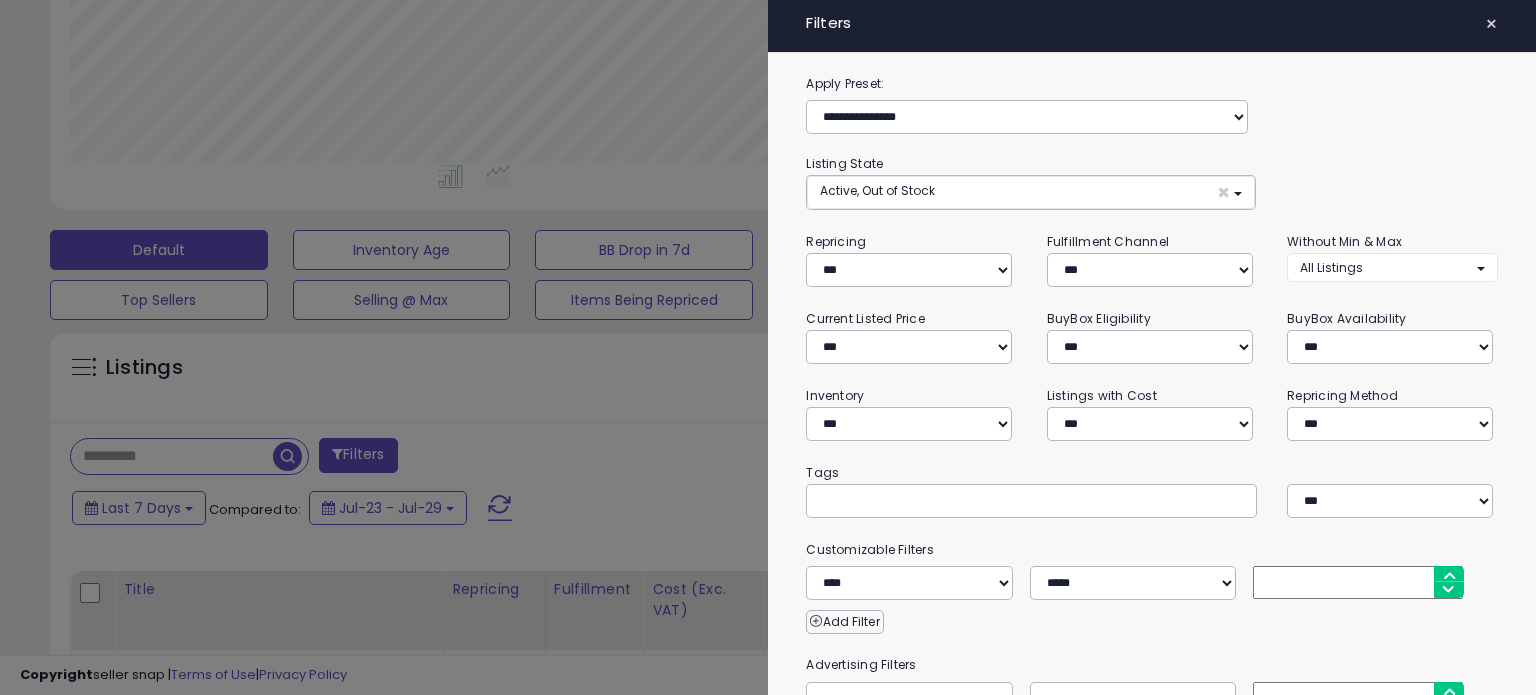 scroll, scrollTop: 999589, scrollLeft: 999168, axis: both 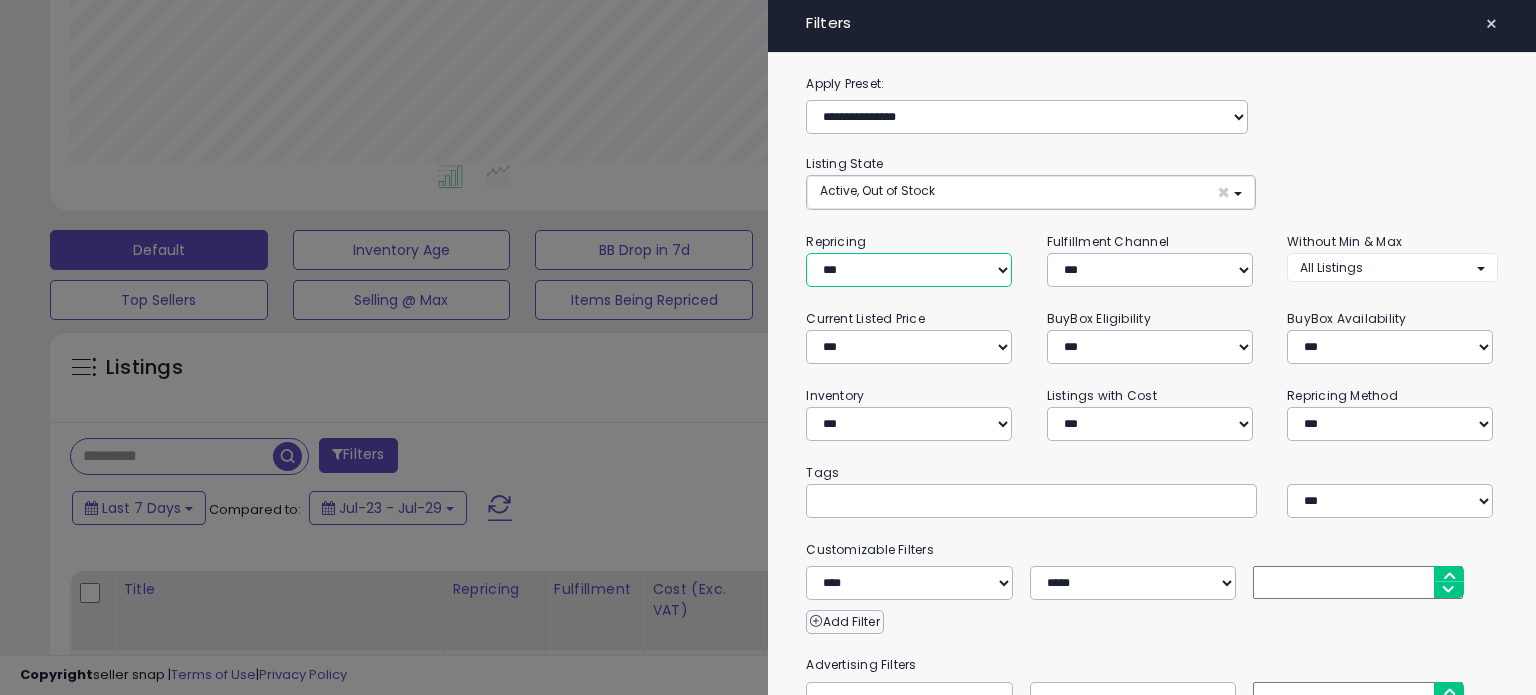 click on "**********" at bounding box center [909, 270] 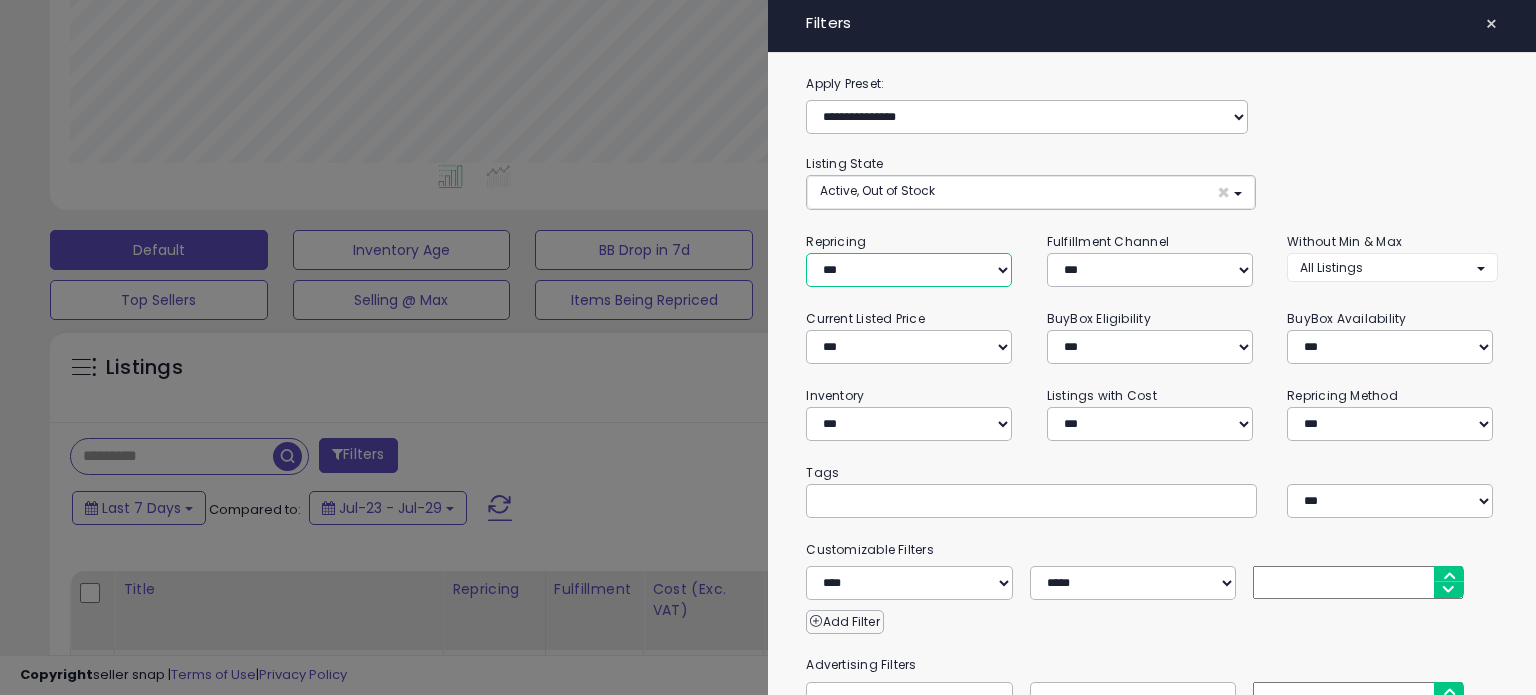 select on "***" 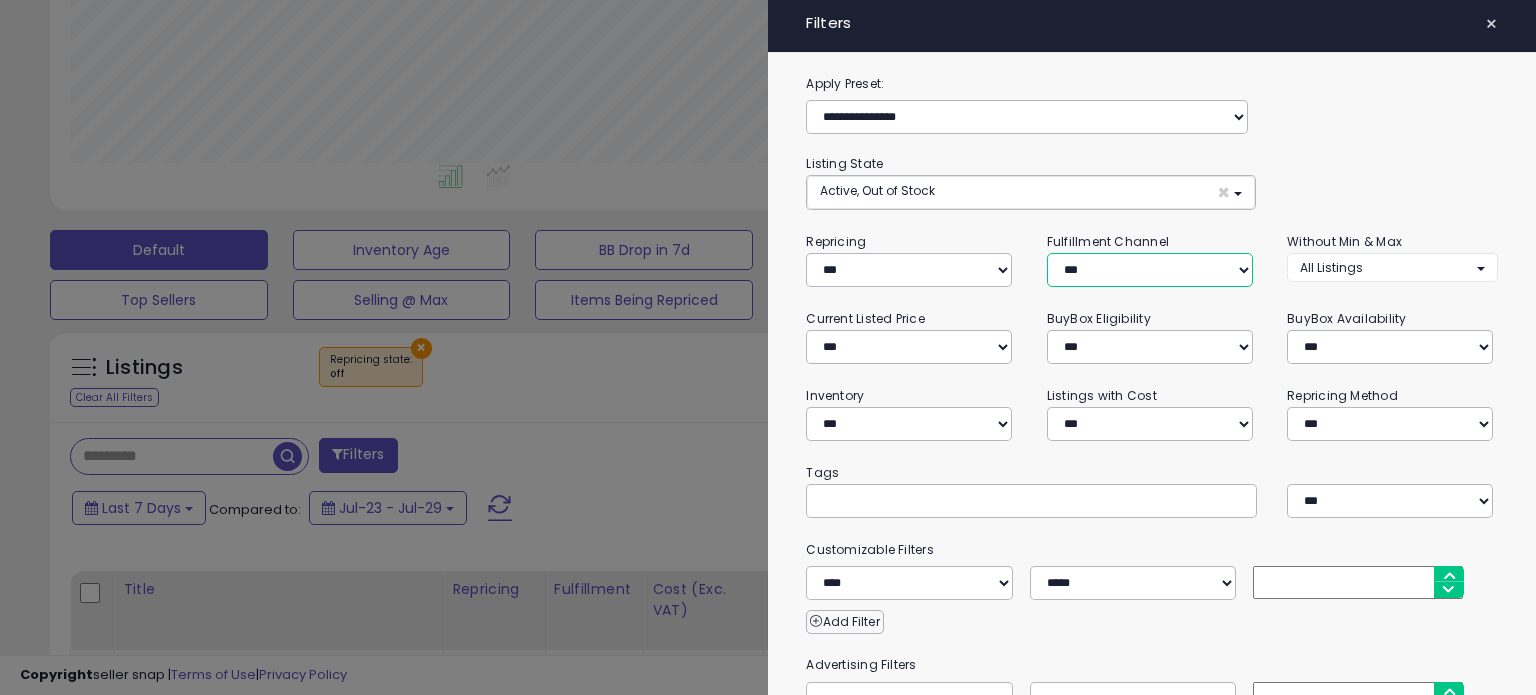 click on "***
***
***
***" at bounding box center [1150, 270] 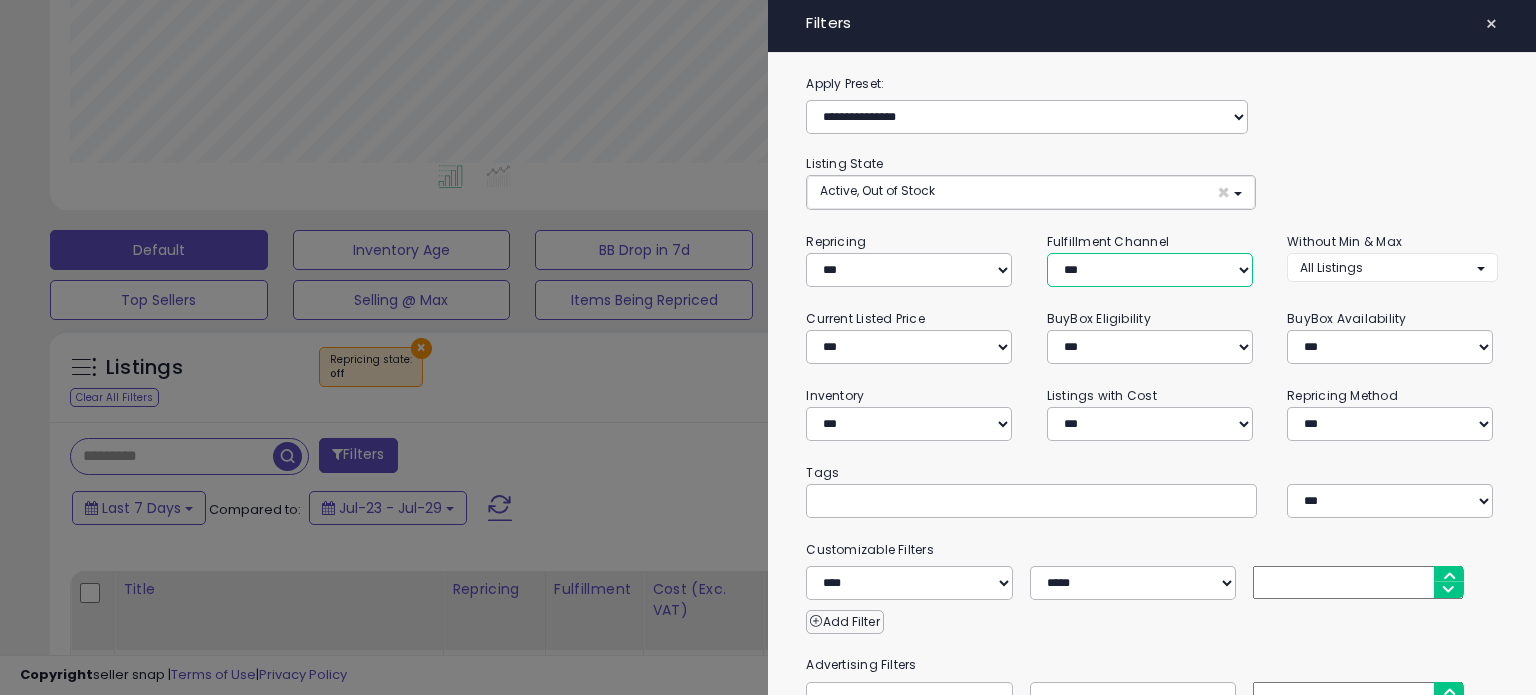 select on "***" 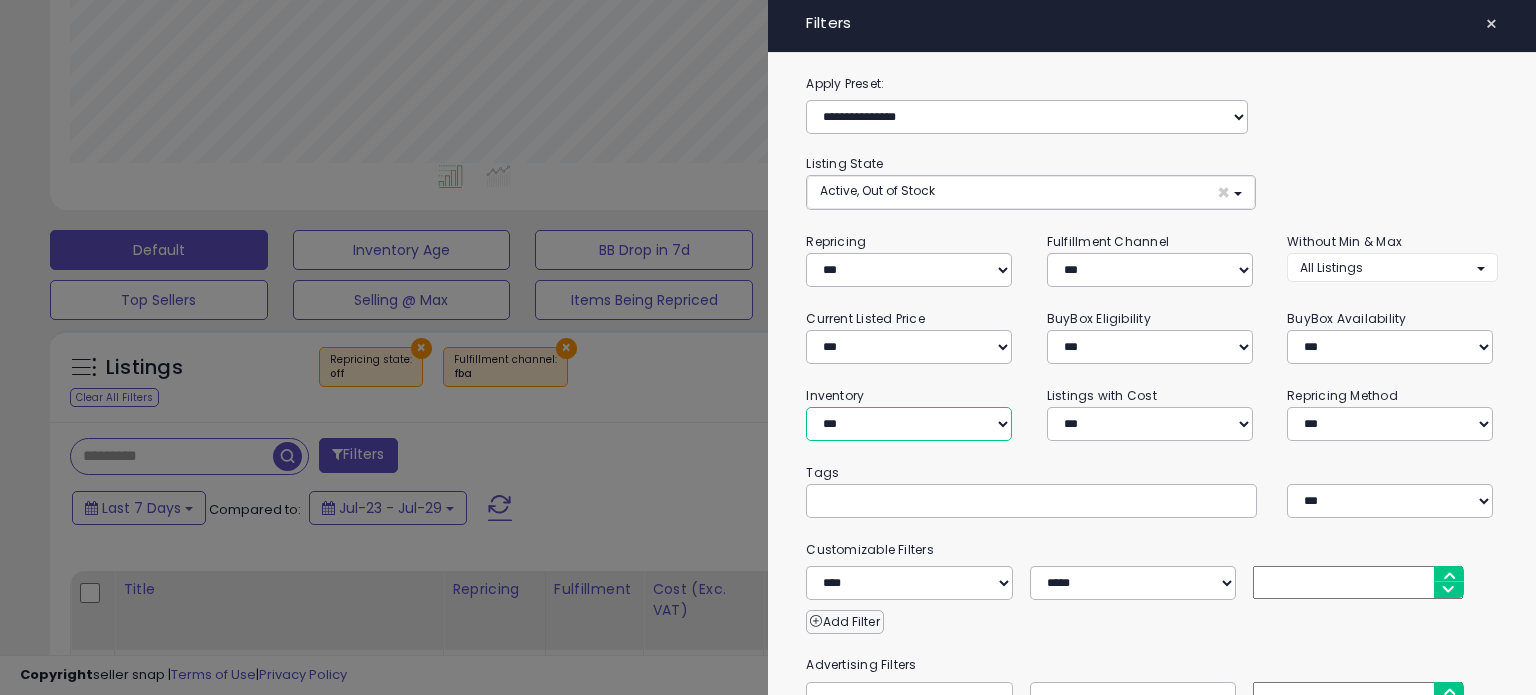 click on "**********" at bounding box center (909, 424) 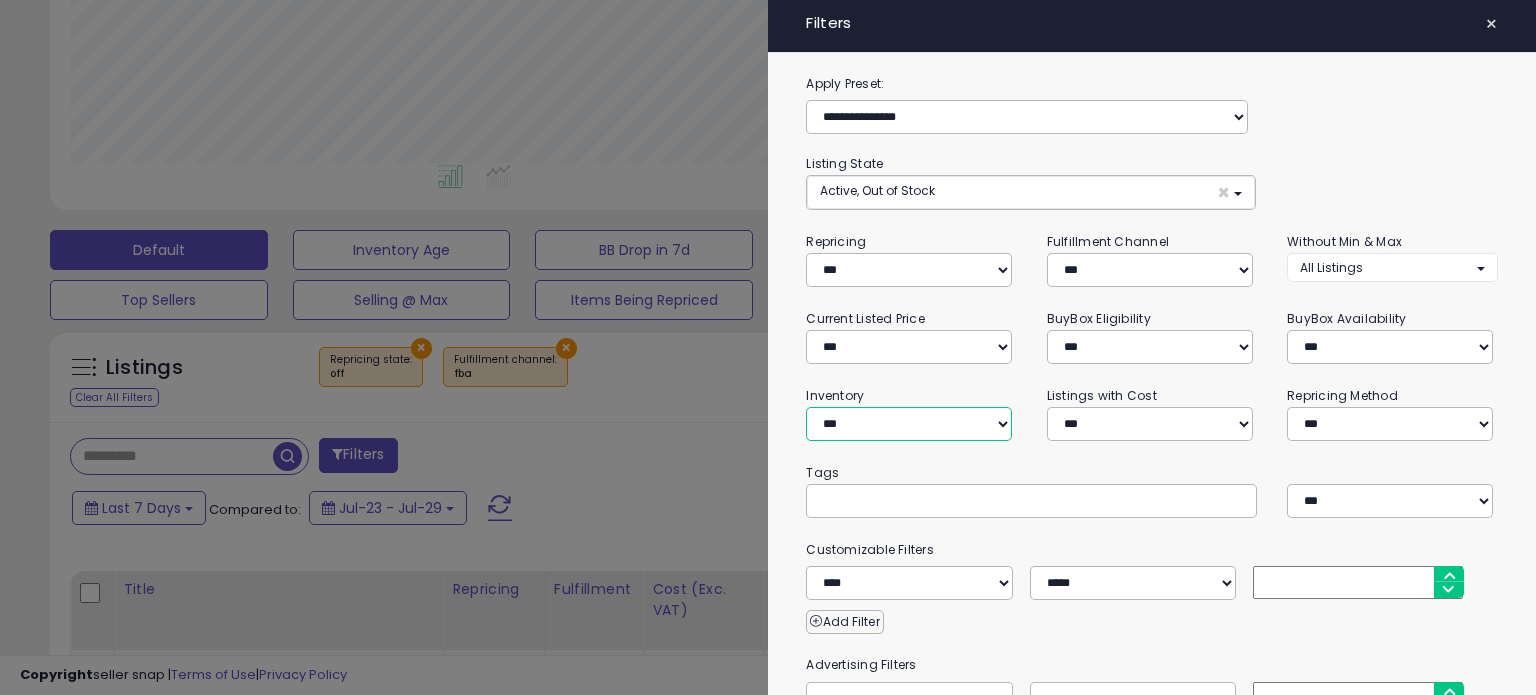 select on "**********" 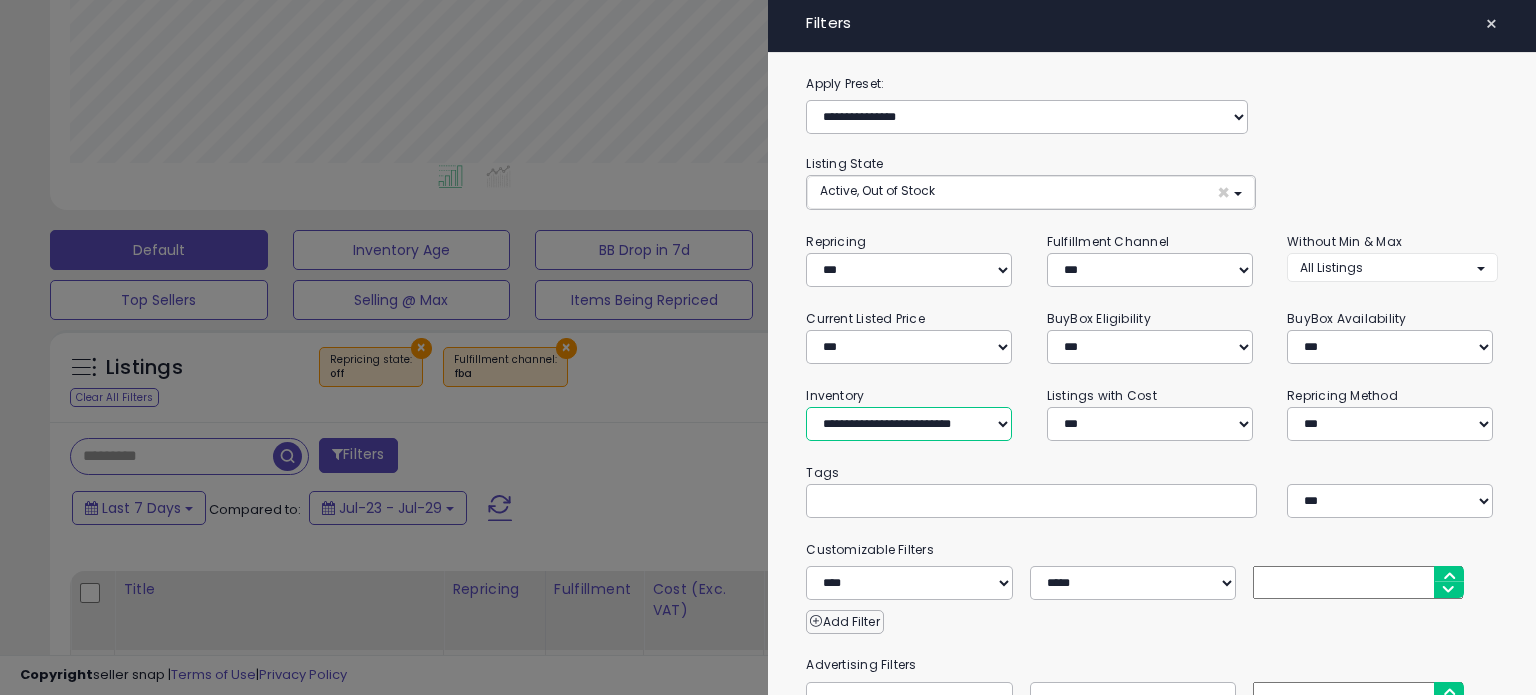 click on "**********" at bounding box center (909, 424) 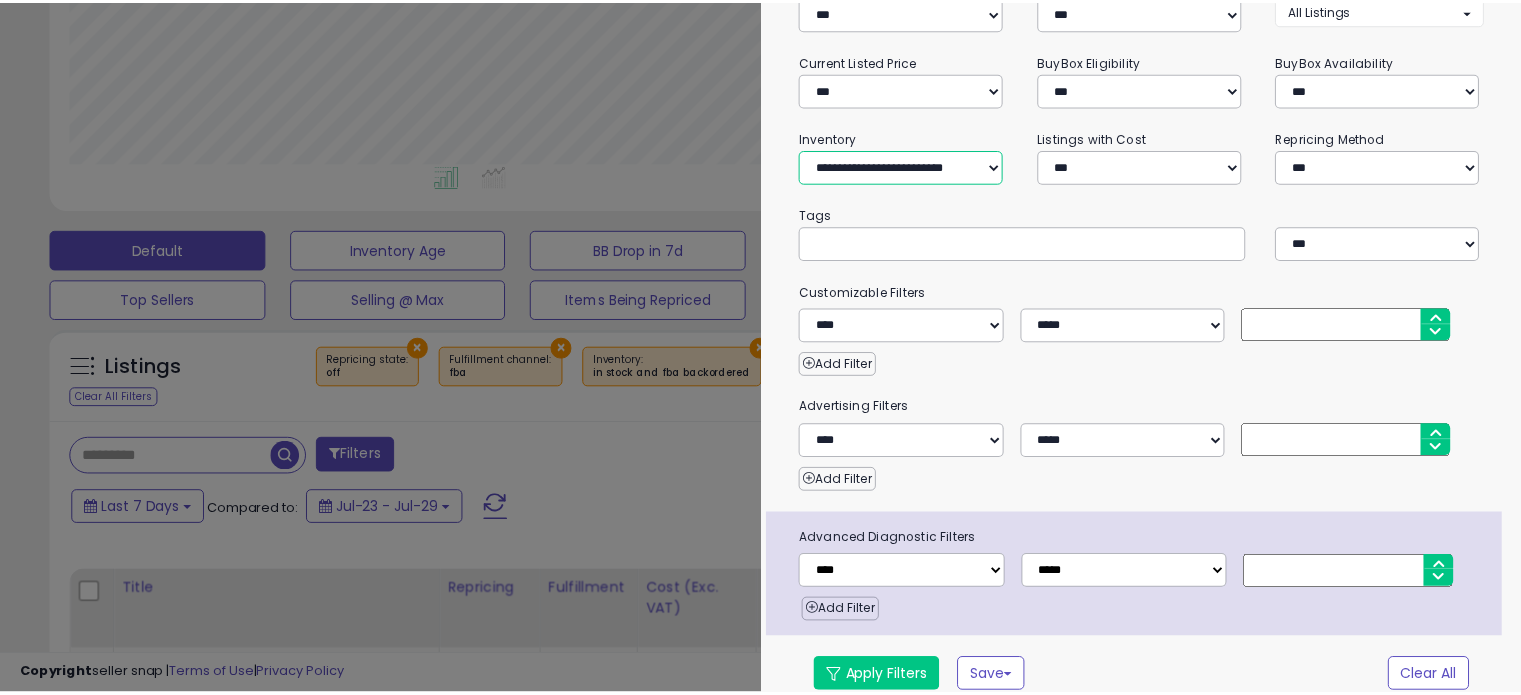 scroll, scrollTop: 269, scrollLeft: 0, axis: vertical 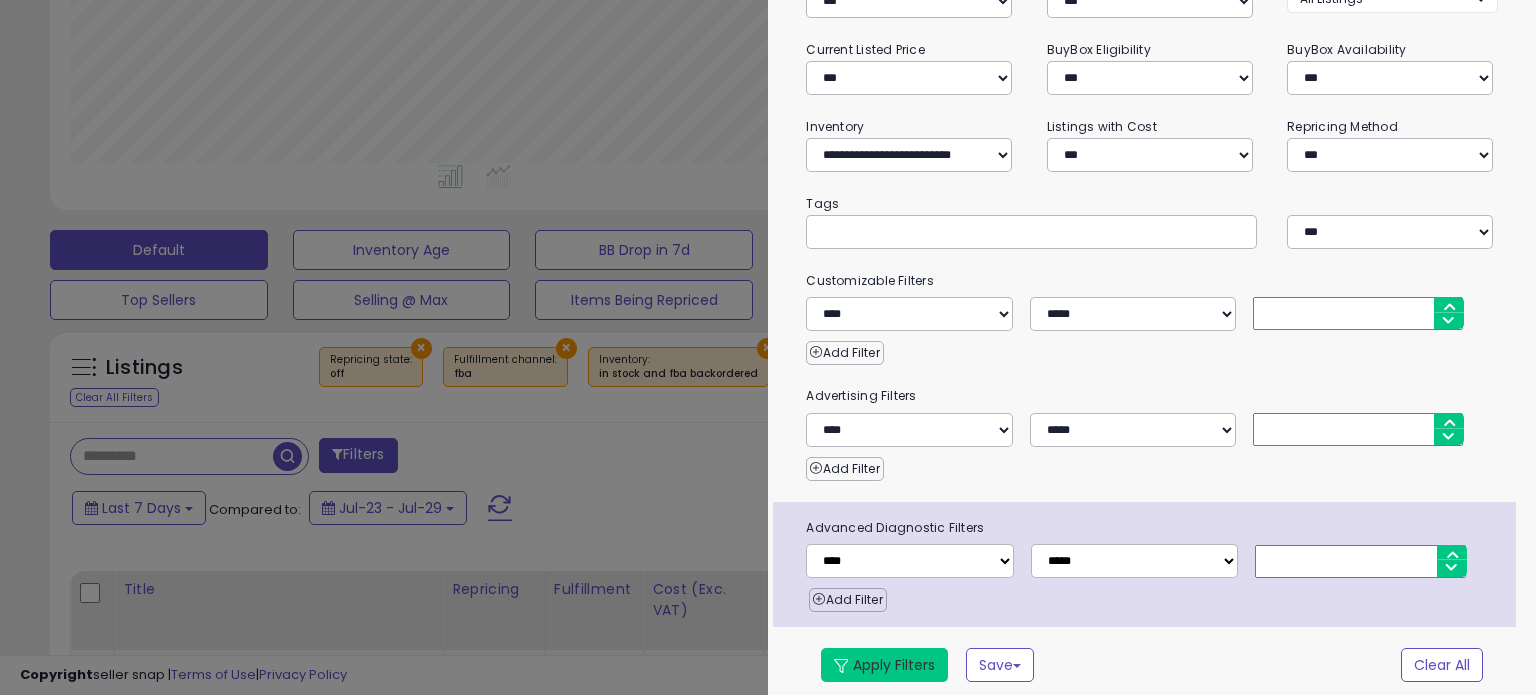 click on "Apply Filters" at bounding box center (884, 665) 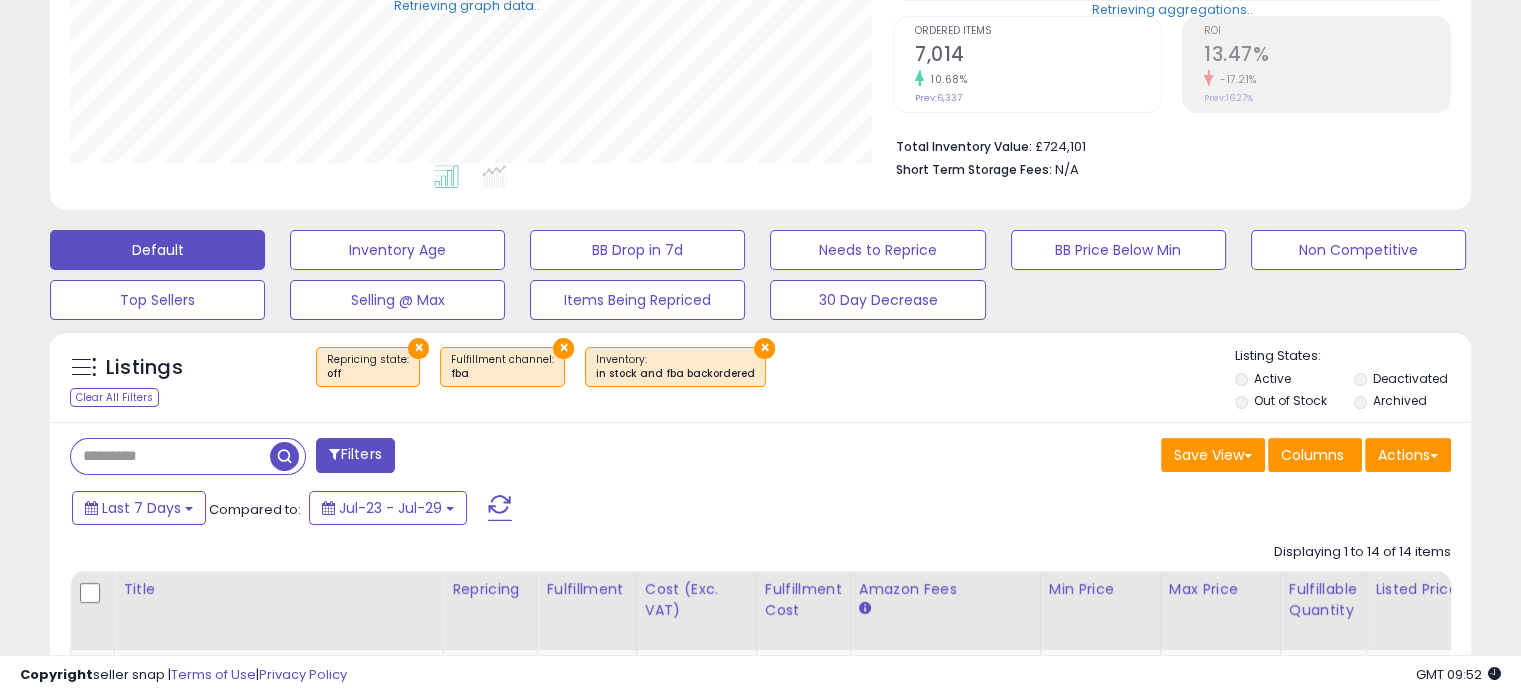 scroll, scrollTop: 409, scrollLeft: 822, axis: both 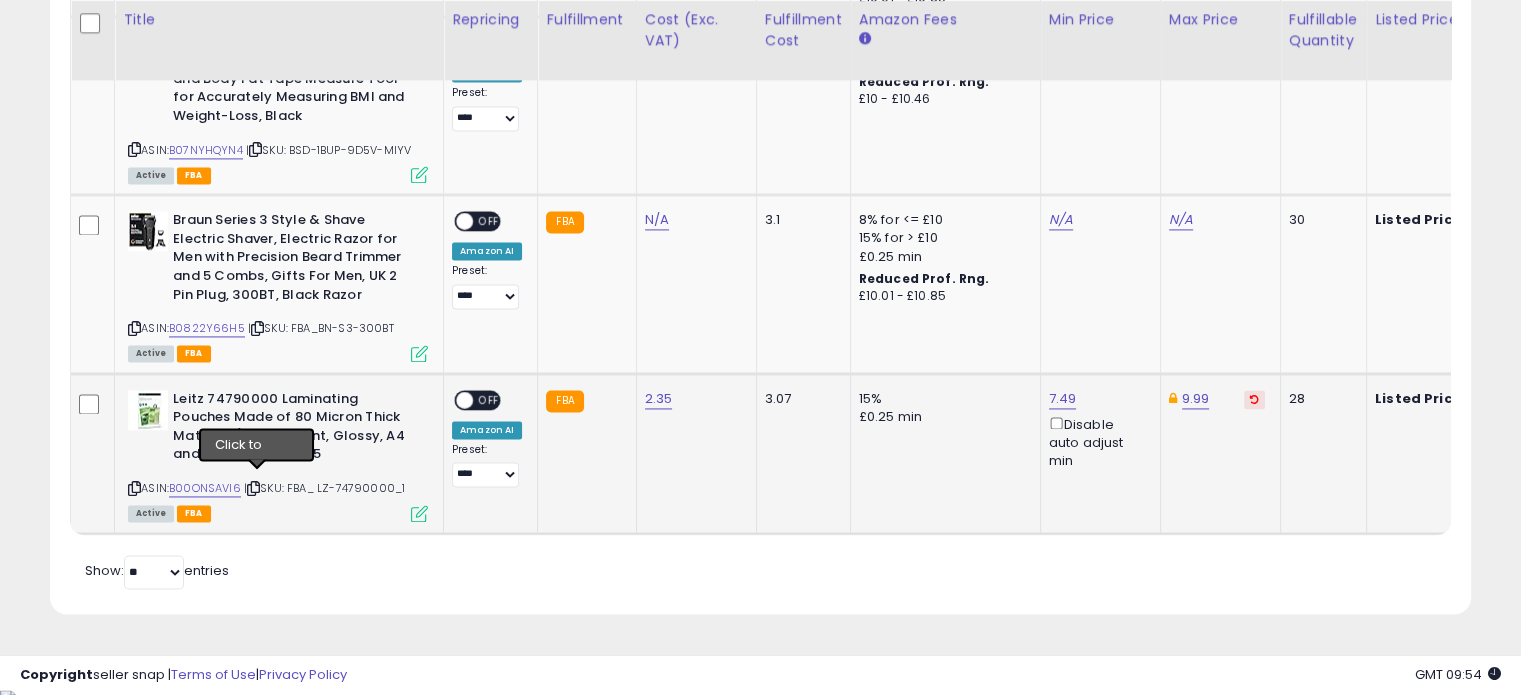 click at bounding box center [253, 488] 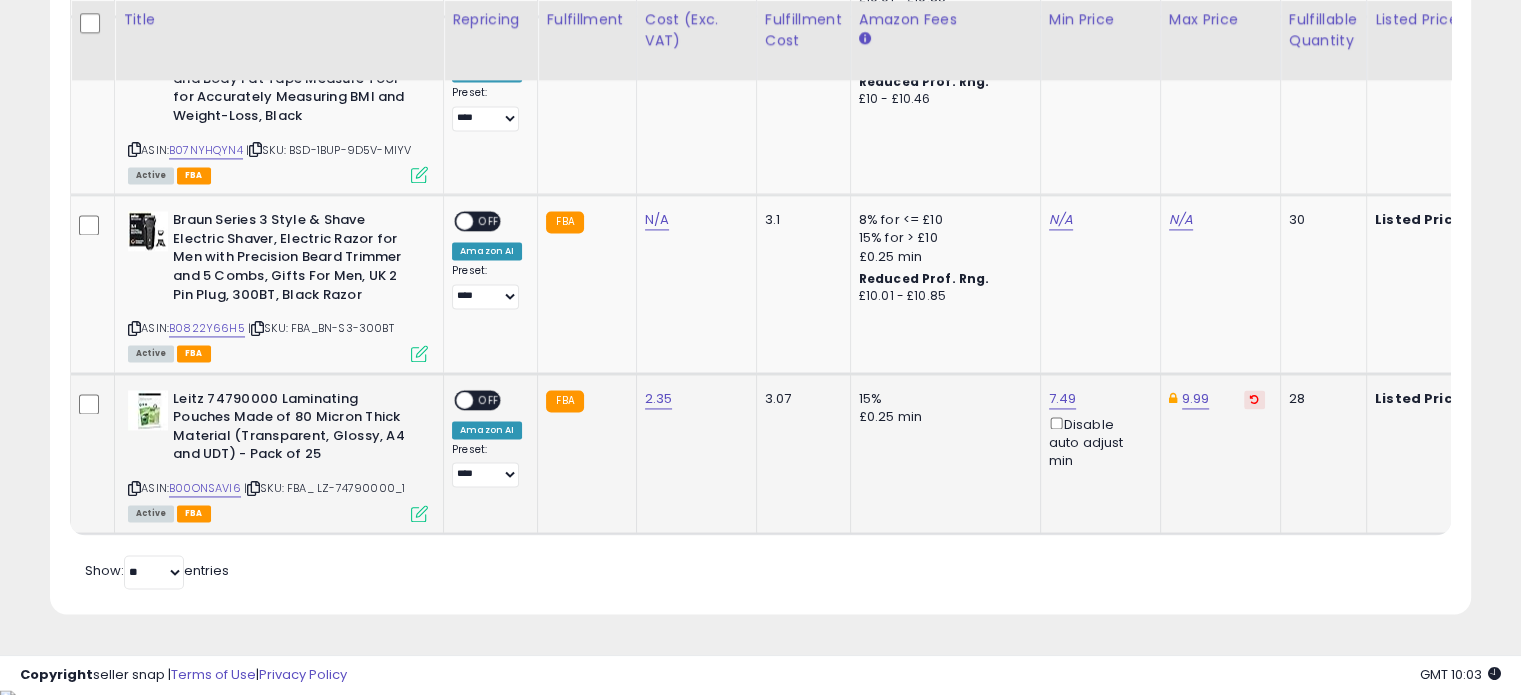 click at bounding box center (419, 513) 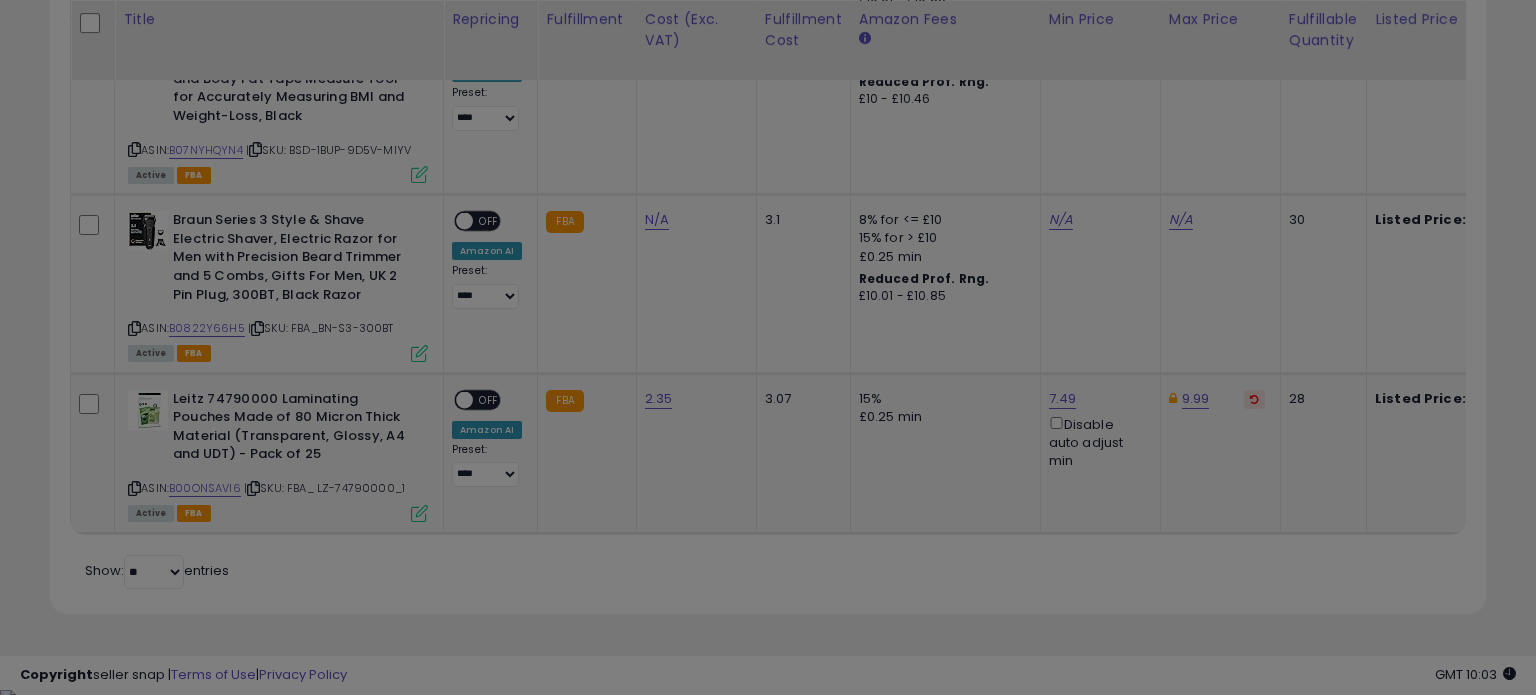 scroll, scrollTop: 999589, scrollLeft: 999168, axis: both 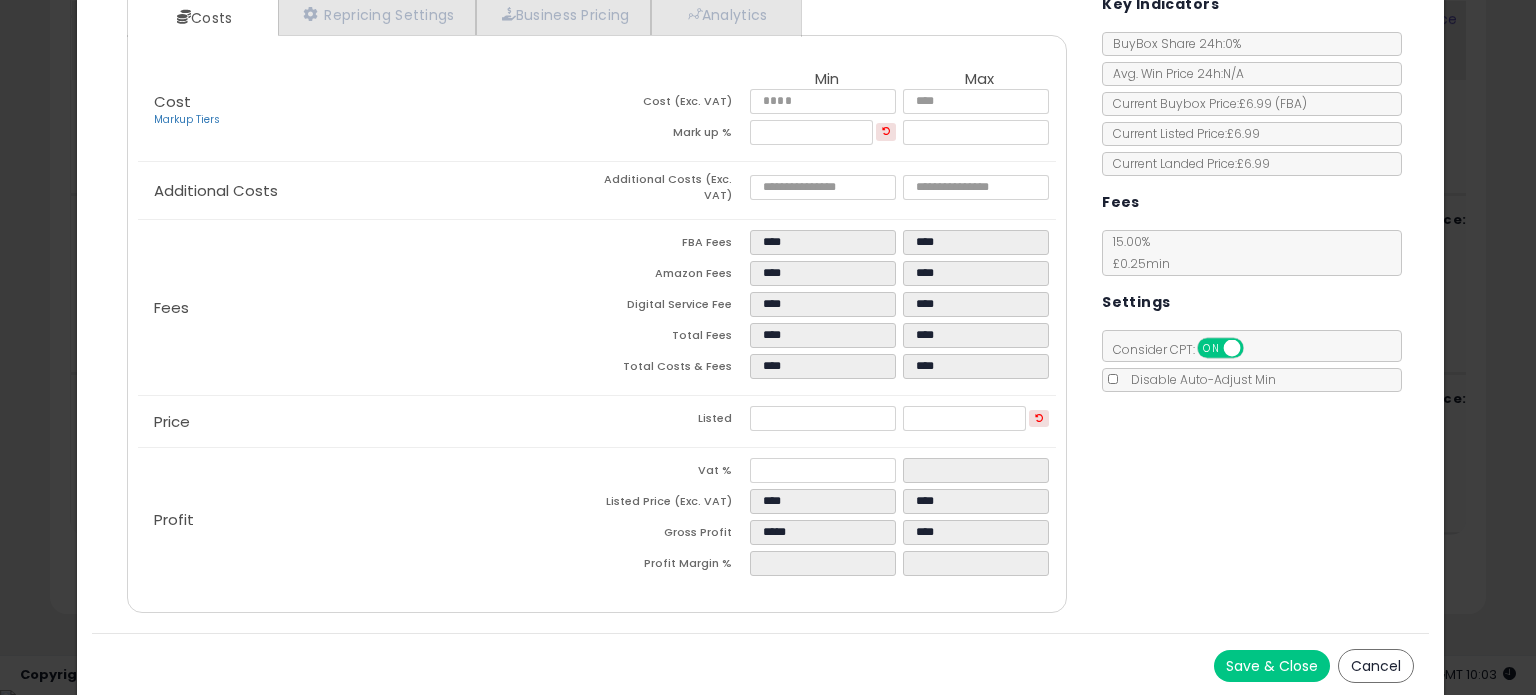 click on "Cancel" at bounding box center [1376, 666] 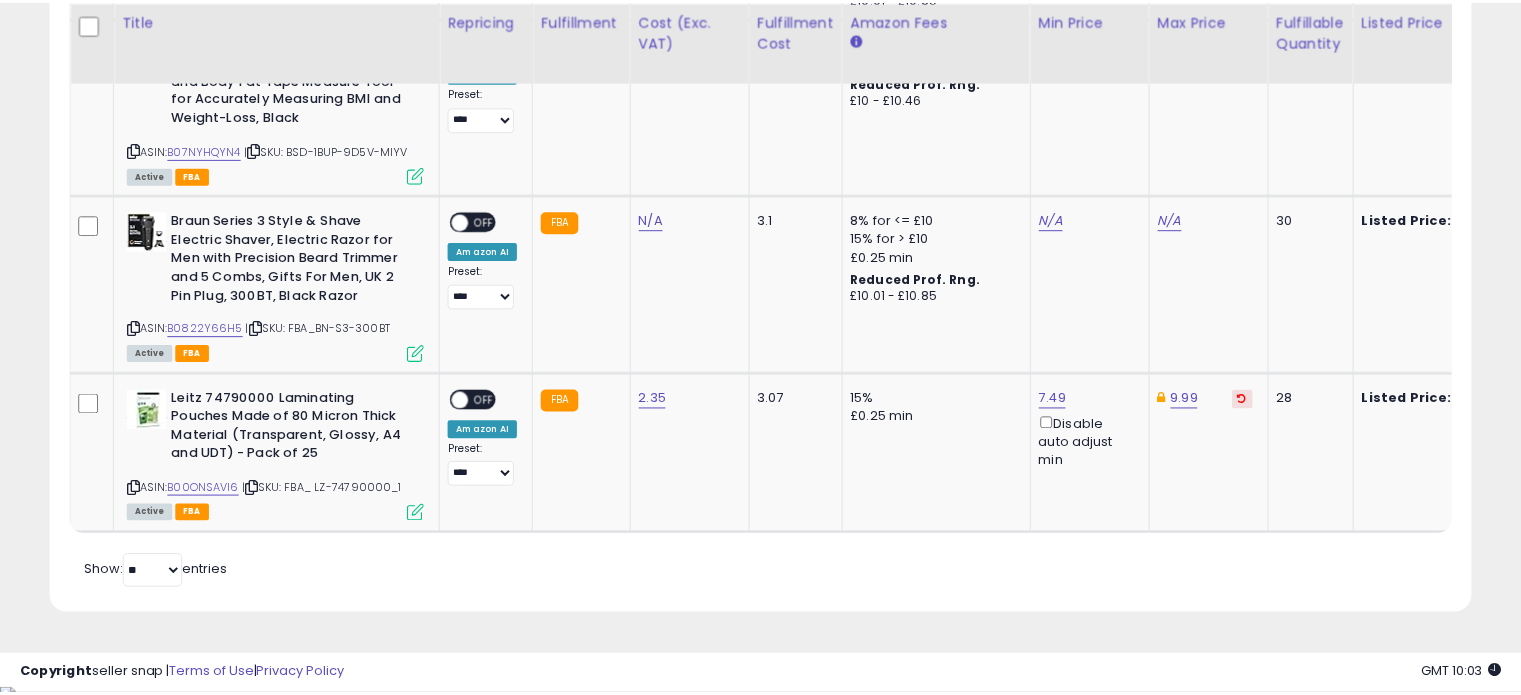 scroll, scrollTop: 409, scrollLeft: 822, axis: both 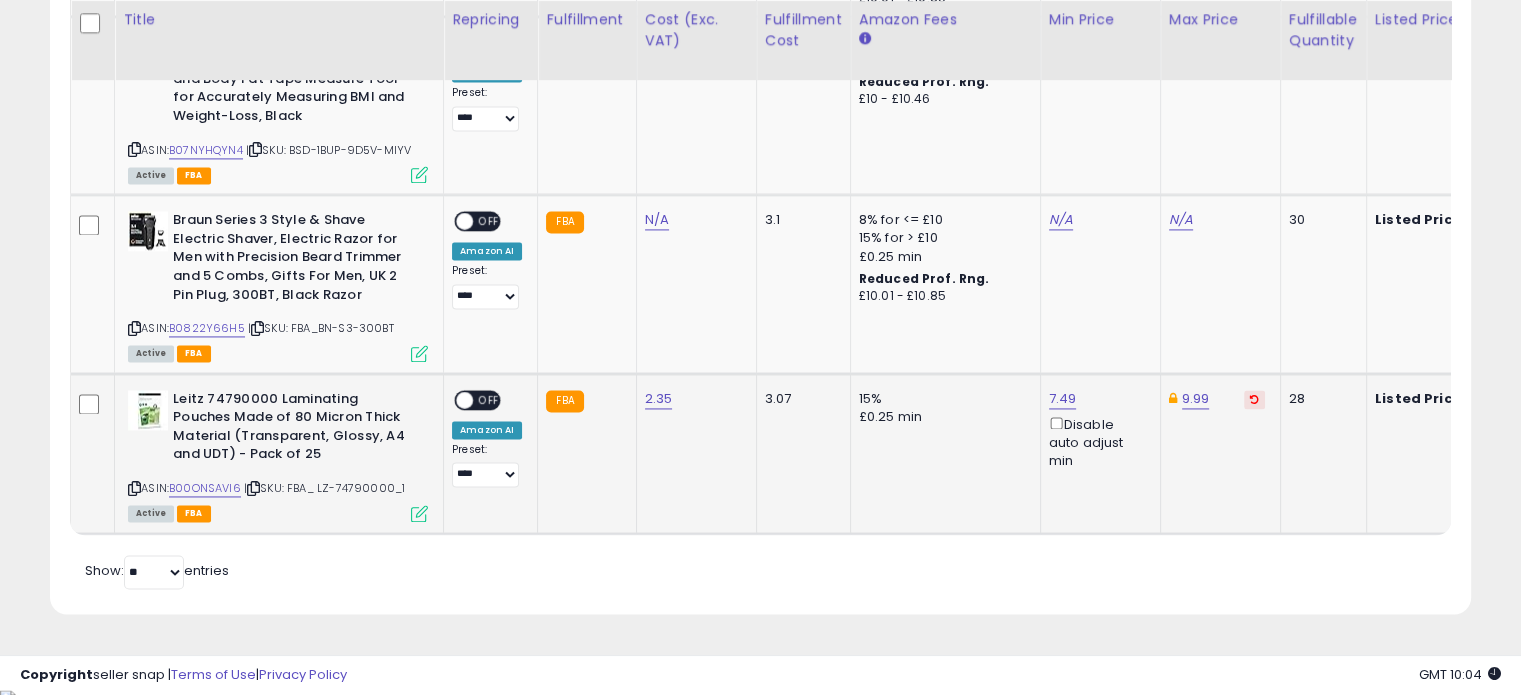 click at bounding box center (419, 513) 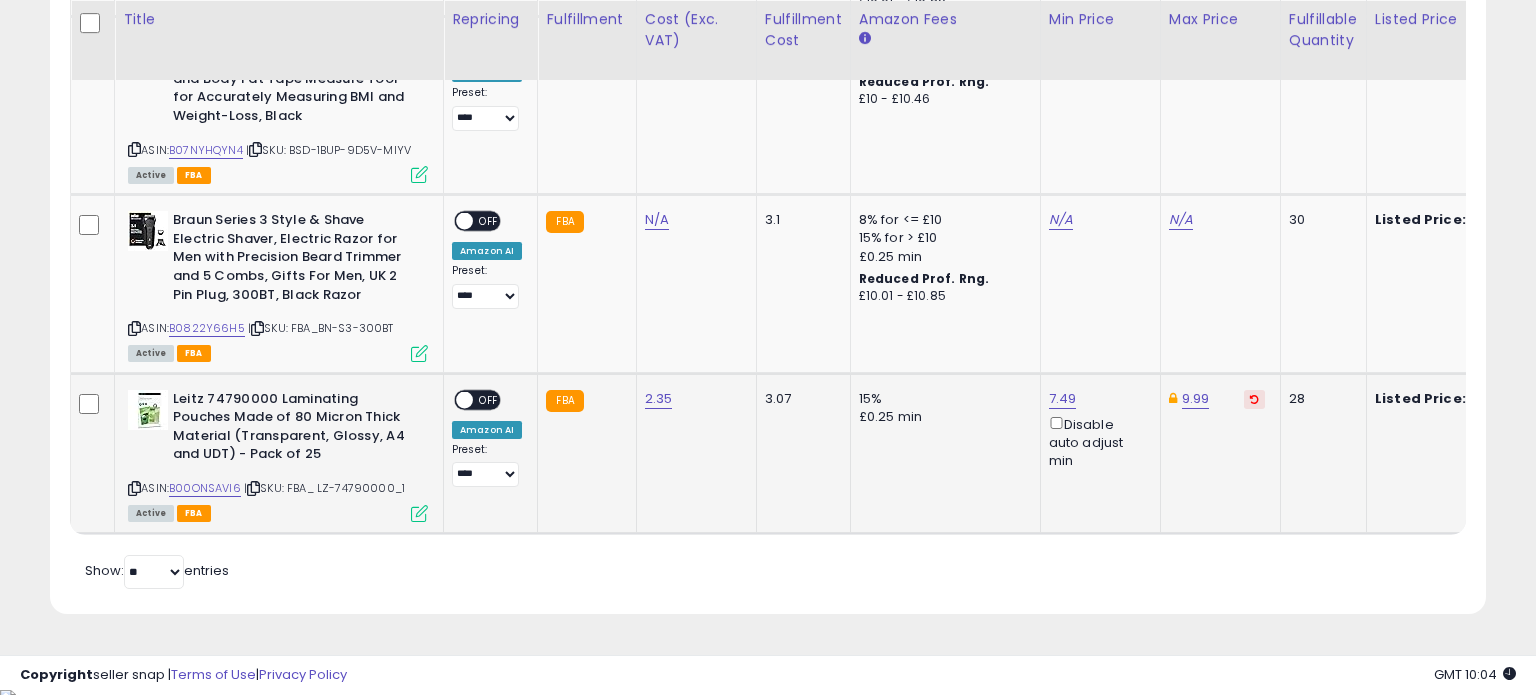scroll, scrollTop: 999589, scrollLeft: 999168, axis: both 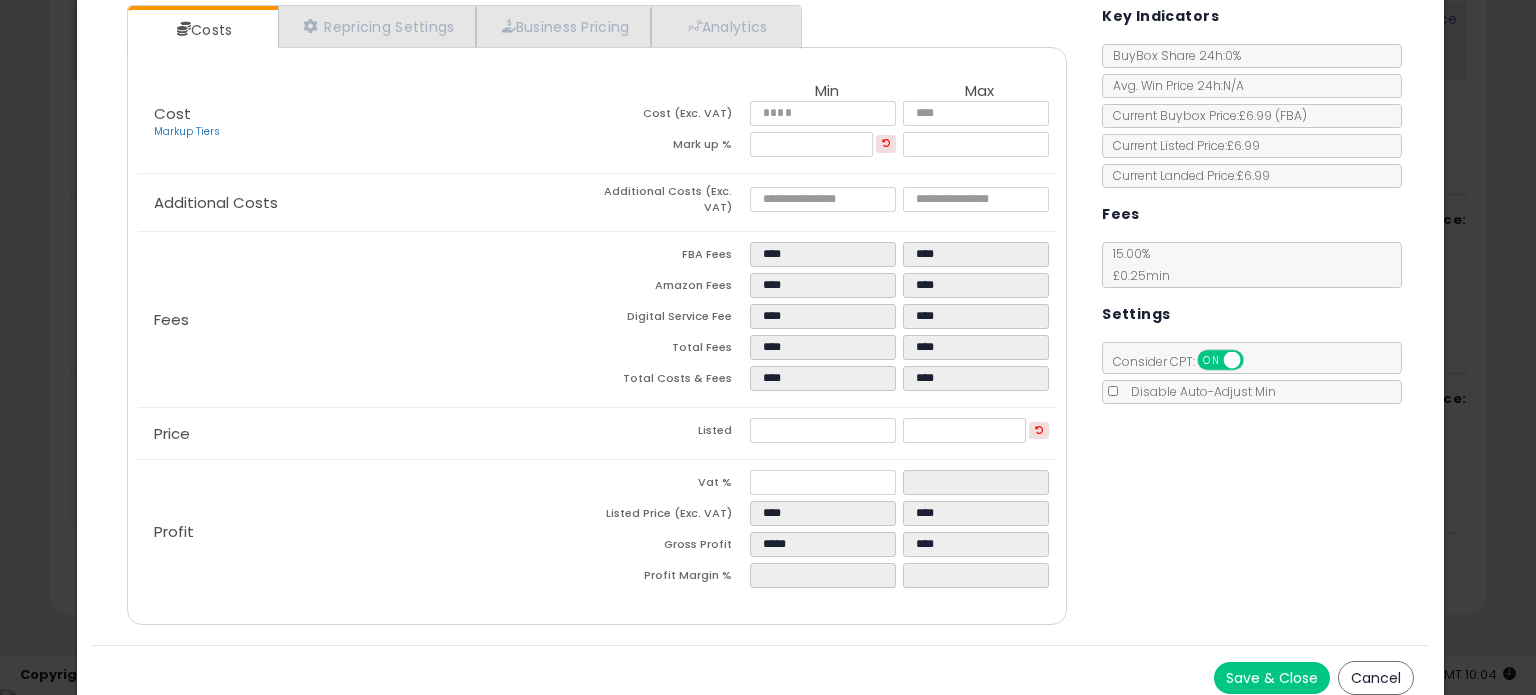 click on "Cancel" at bounding box center (1376, 678) 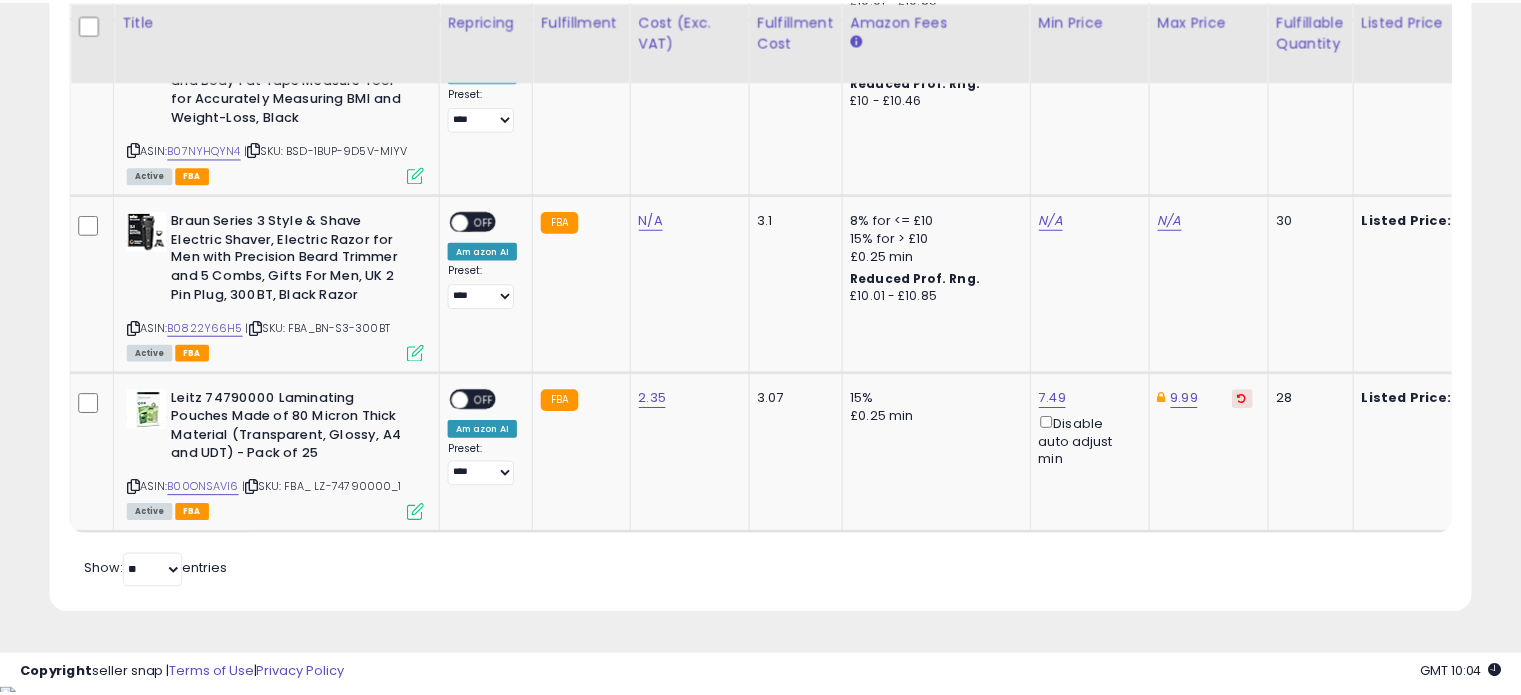 scroll, scrollTop: 409, scrollLeft: 822, axis: both 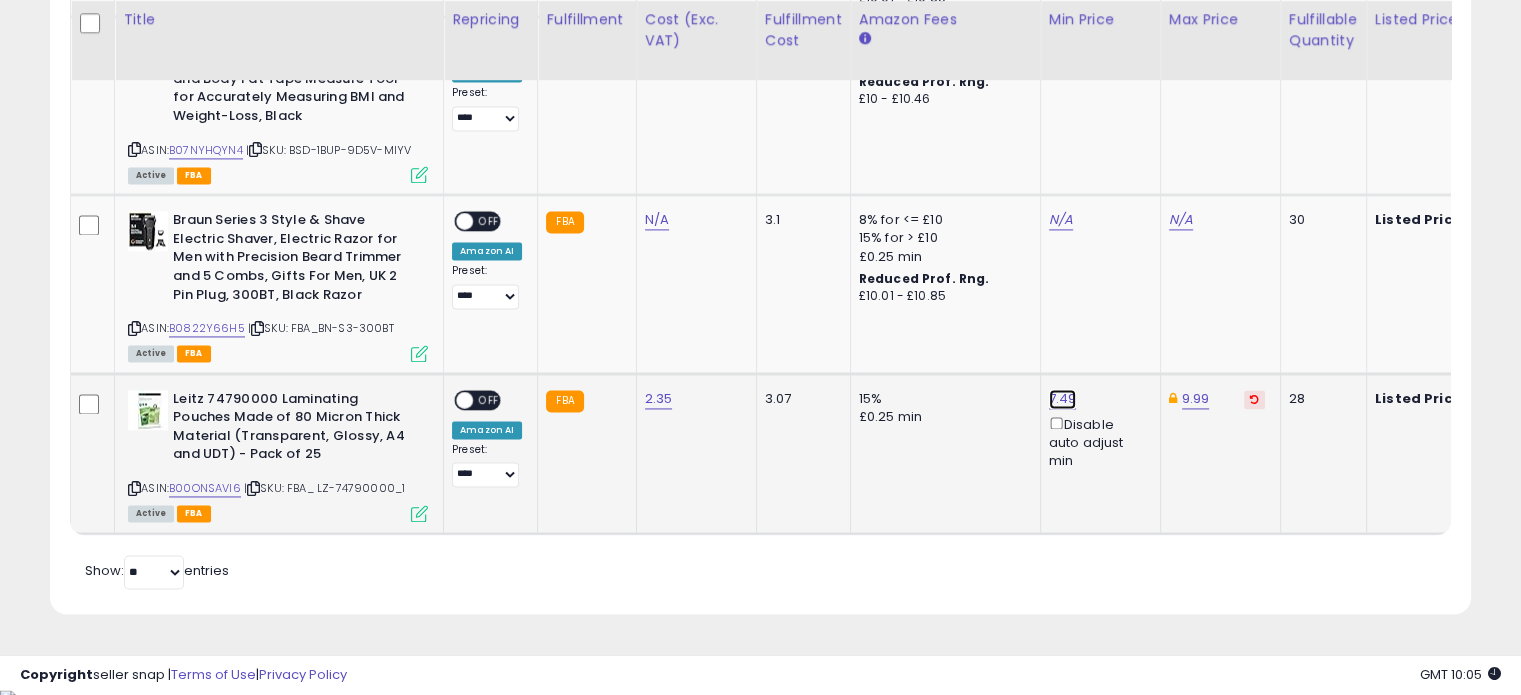 click on "7.49" at bounding box center [1061, -1852] 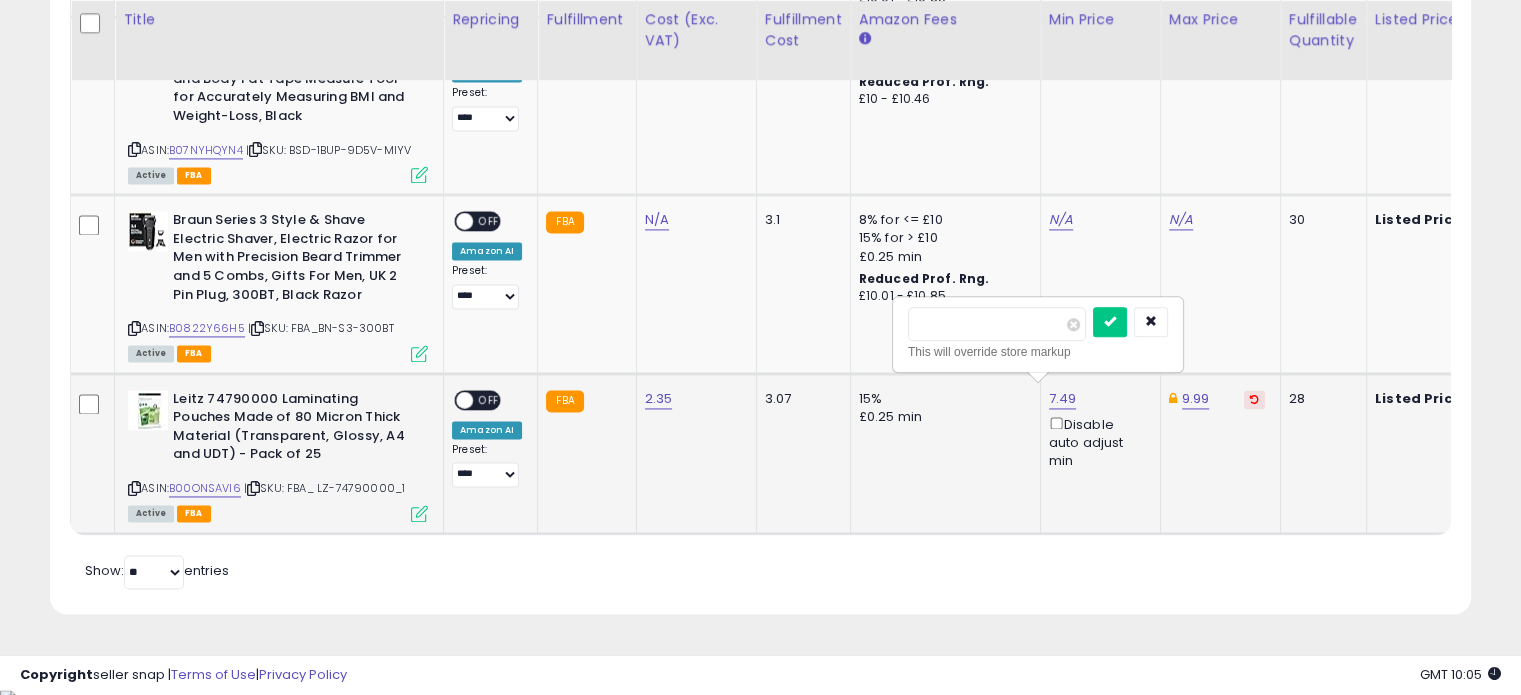 type on "*" 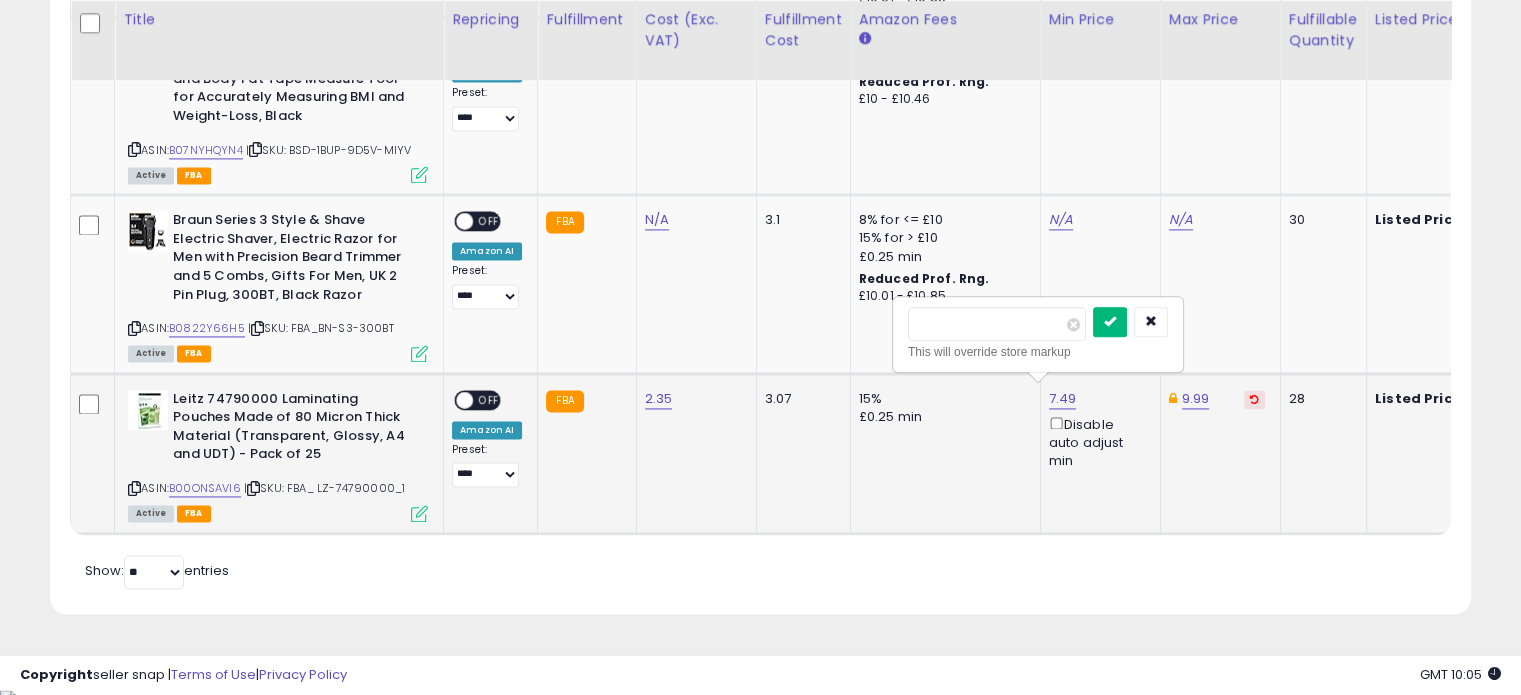 type on "****" 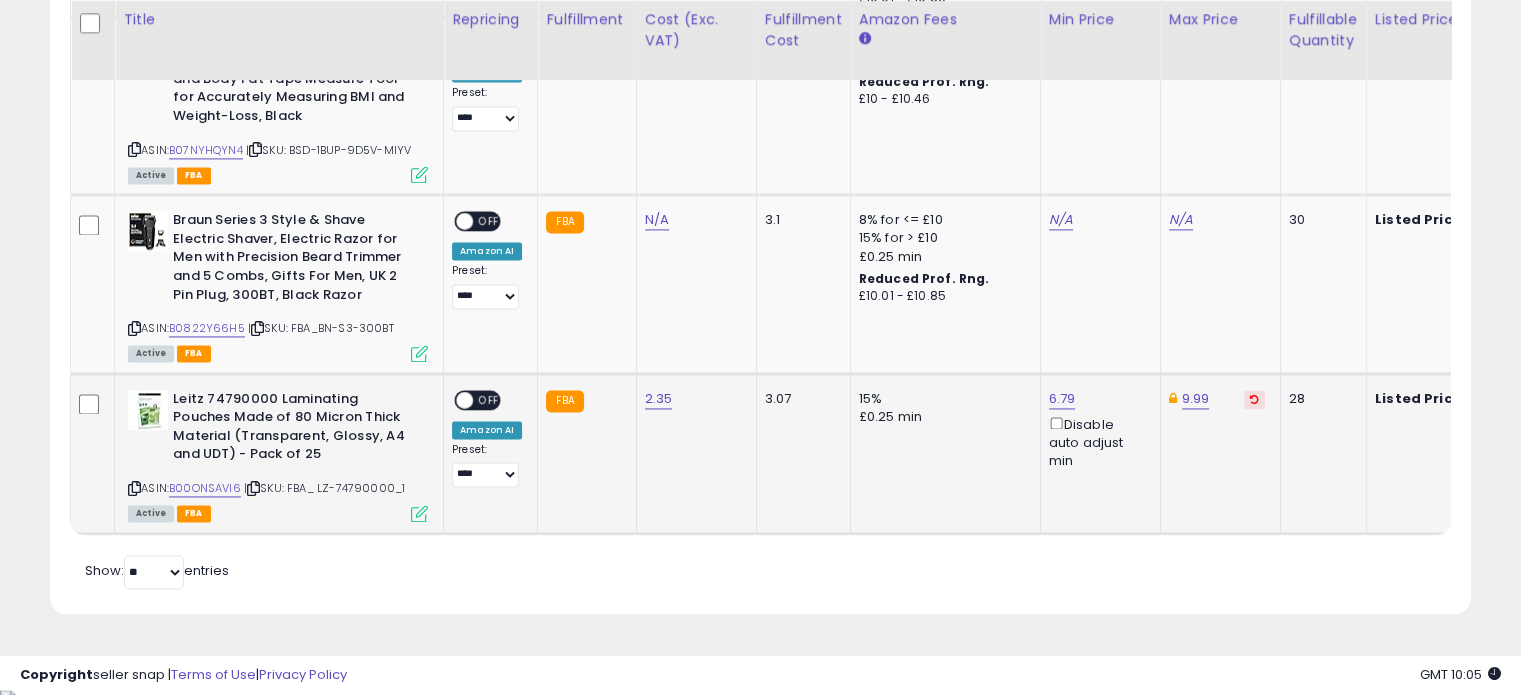 click at bounding box center [419, 513] 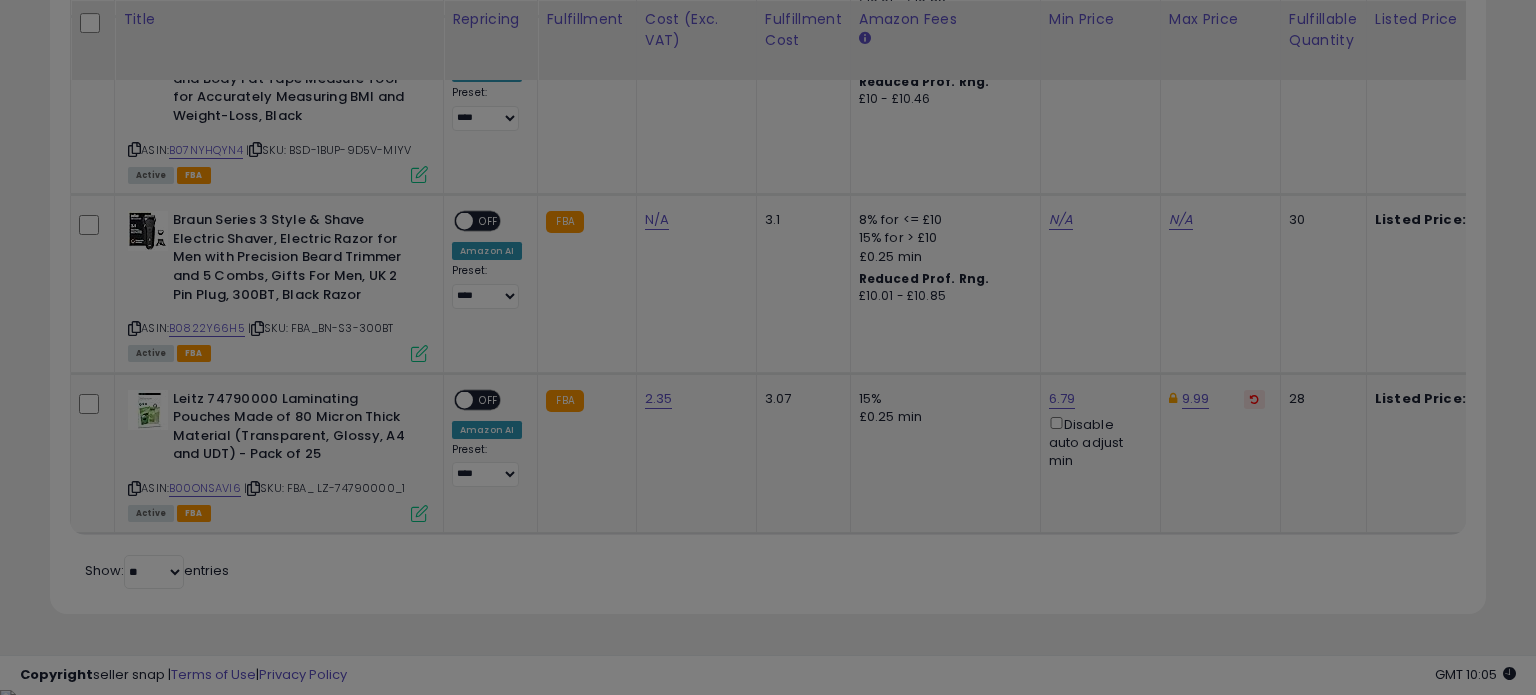 scroll, scrollTop: 999589, scrollLeft: 999168, axis: both 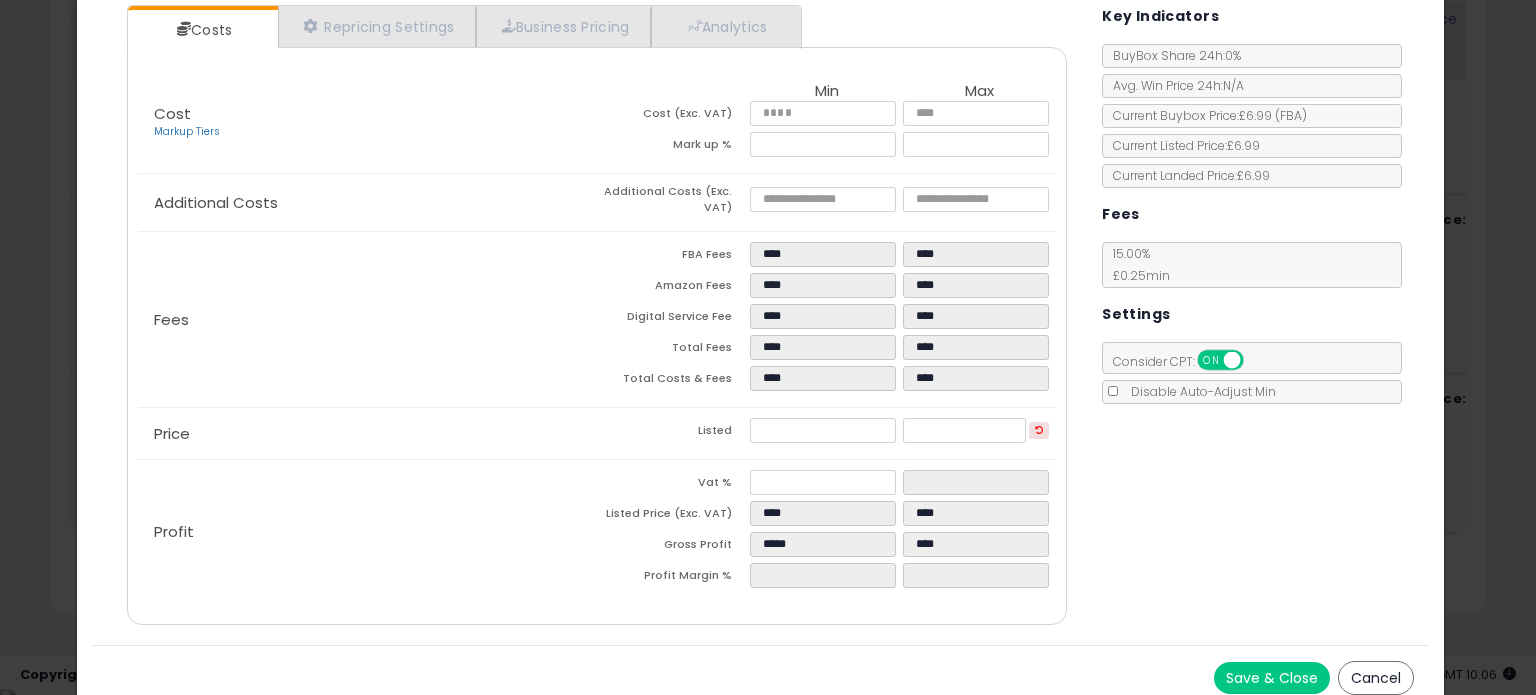 click on "Cancel" at bounding box center (1376, 678) 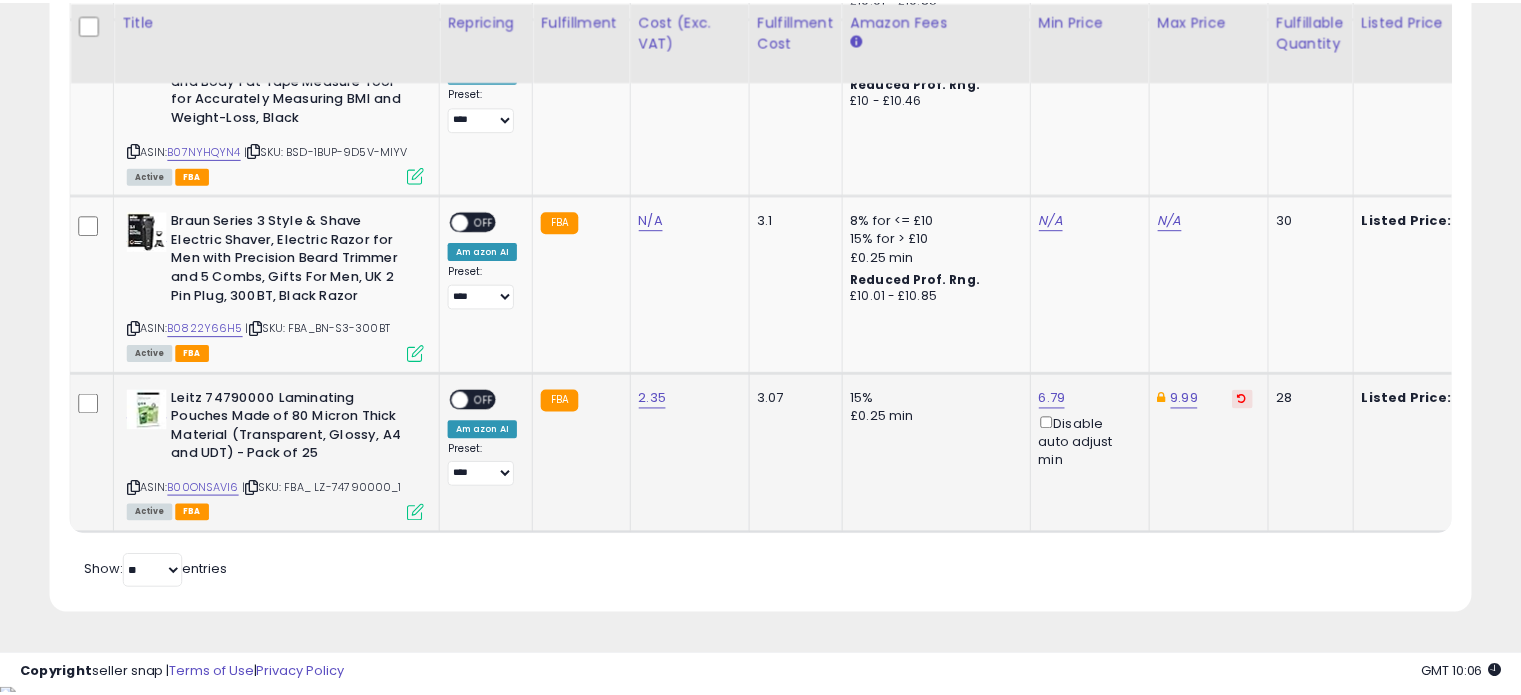 scroll, scrollTop: 409, scrollLeft: 822, axis: both 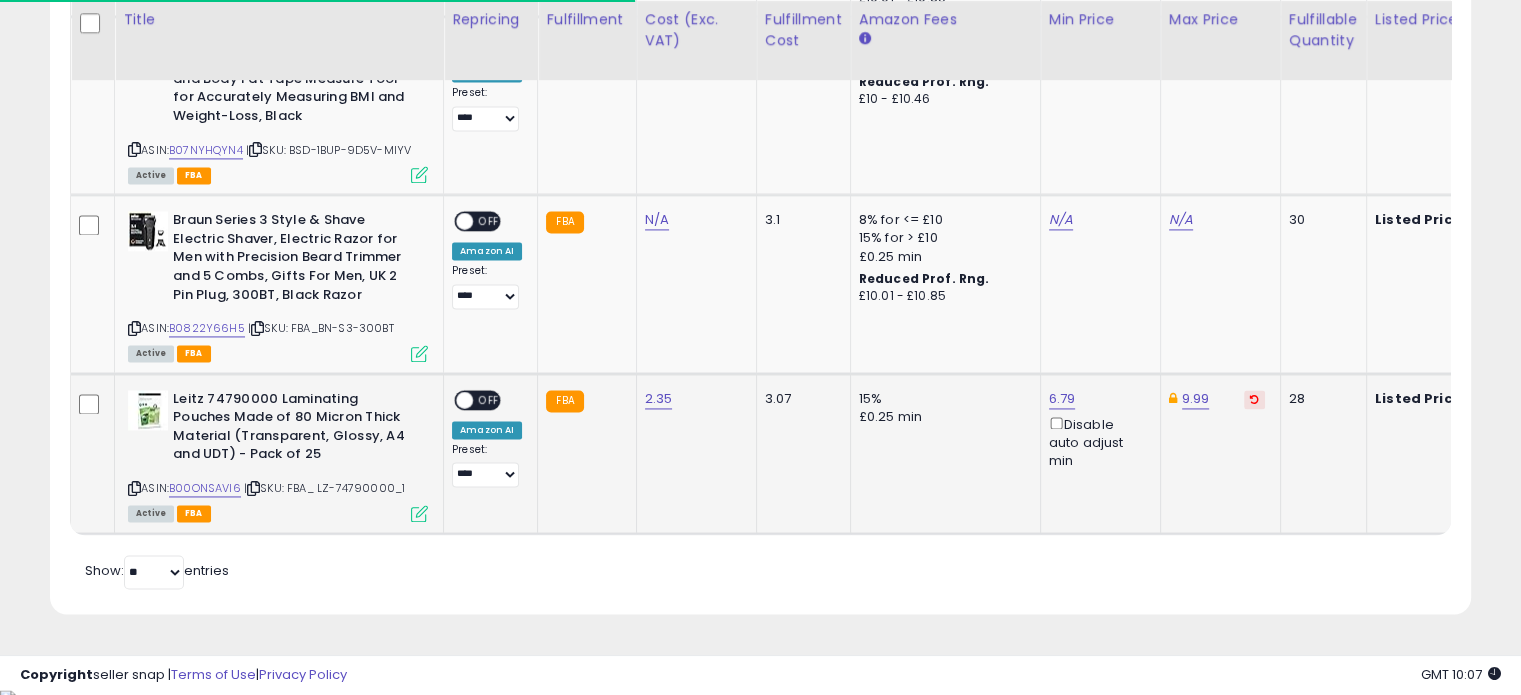 click at bounding box center (464, 399) 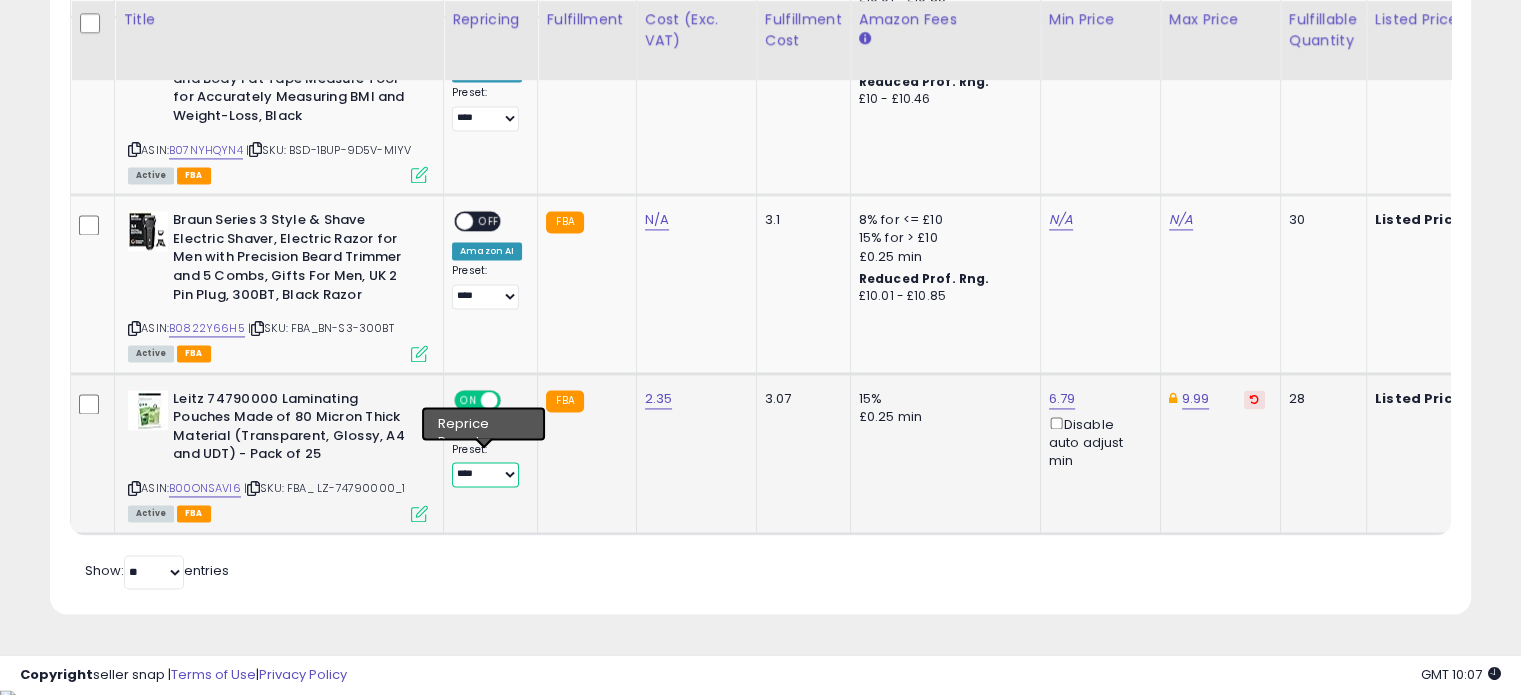 click on "**********" at bounding box center (485, 474) 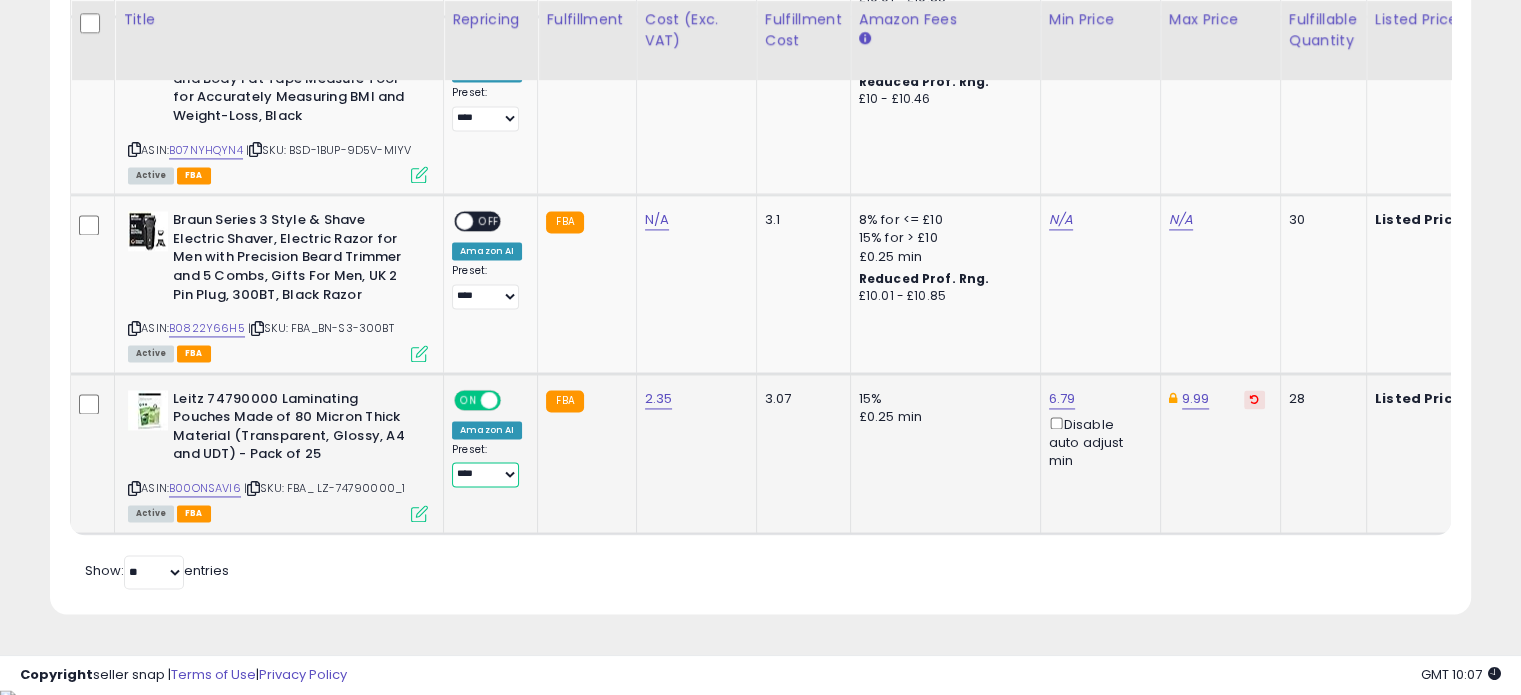 select on "**********" 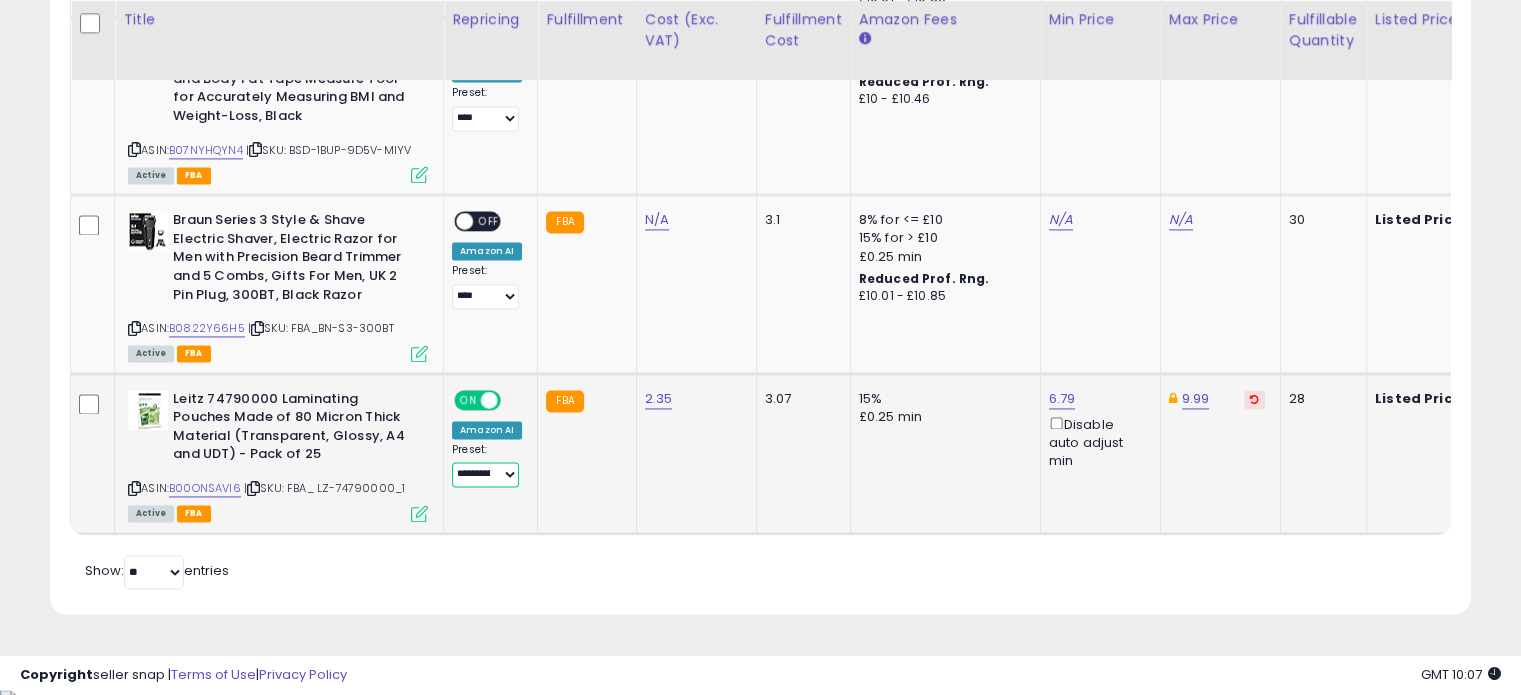 click on "**********" at bounding box center (485, 474) 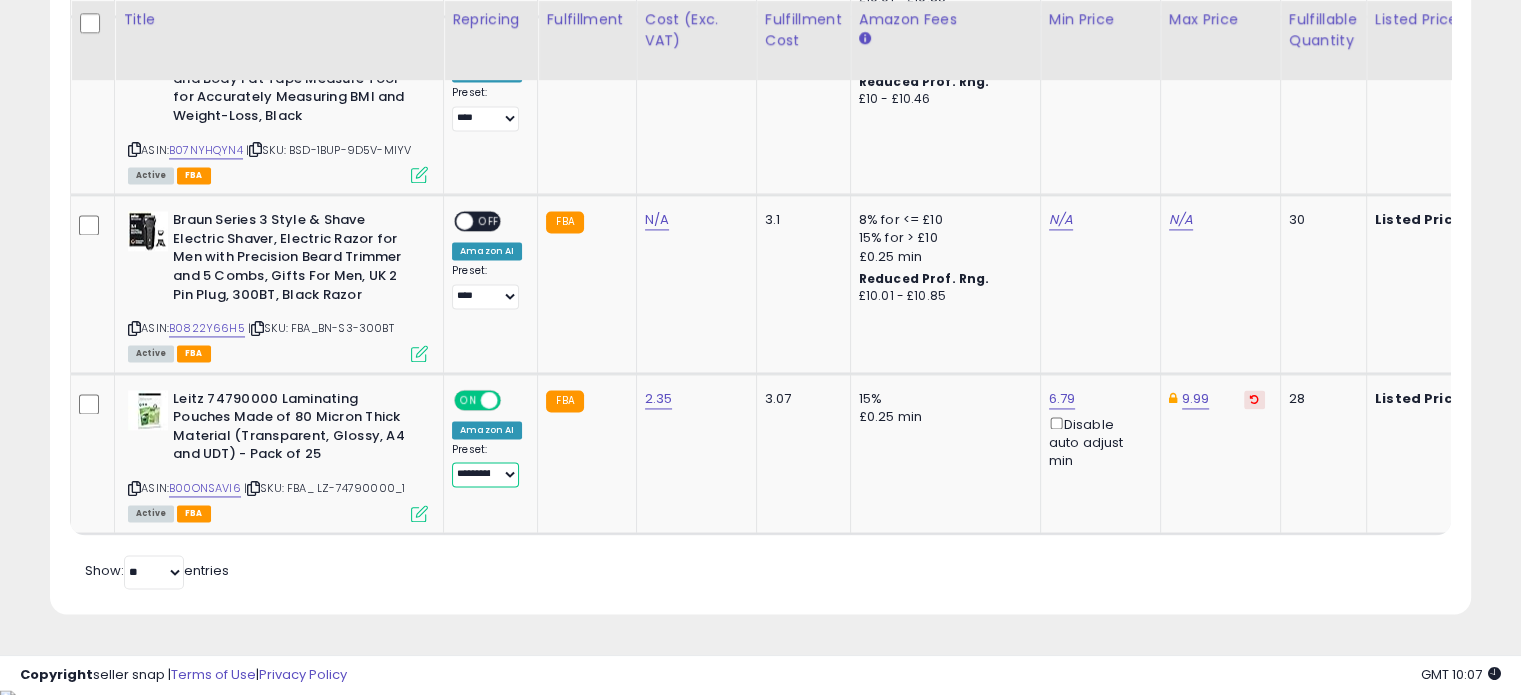 scroll, scrollTop: 0, scrollLeft: 640, axis: horizontal 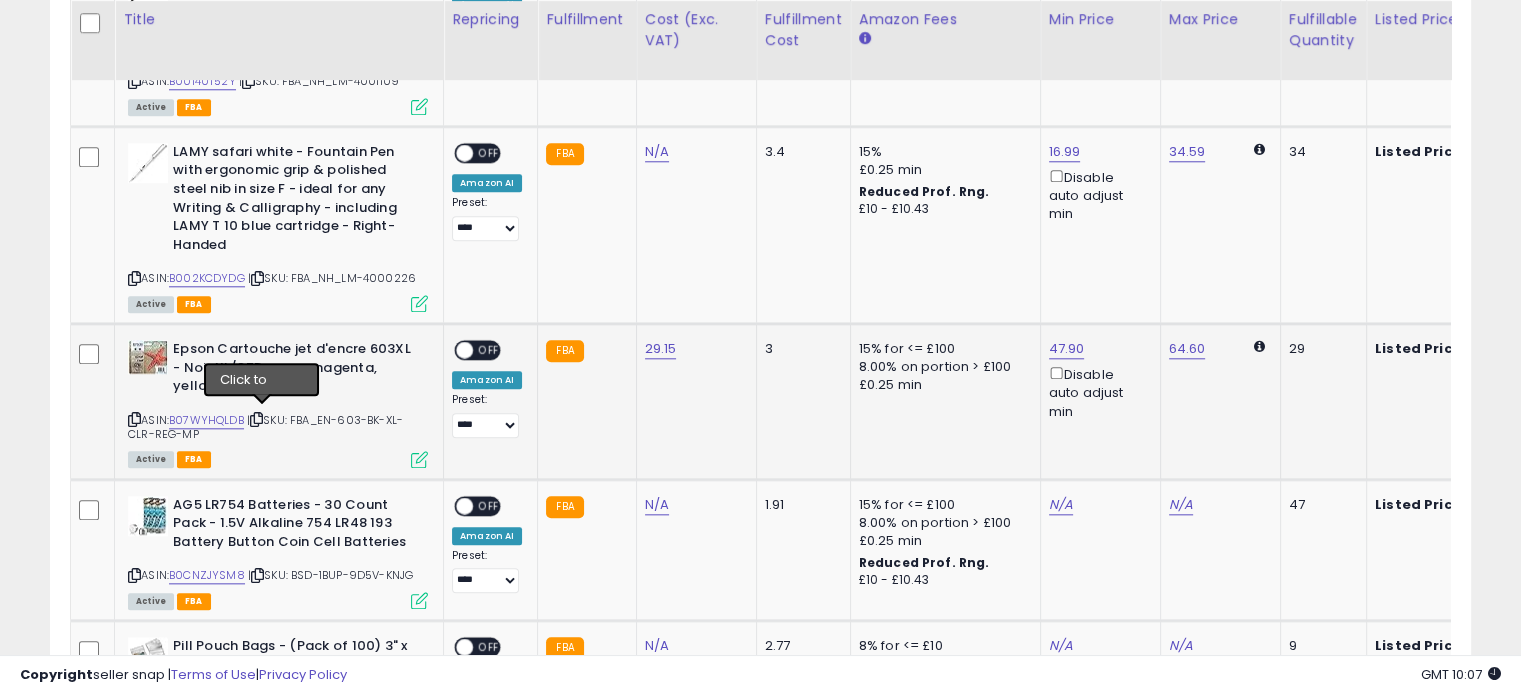 click at bounding box center (256, 419) 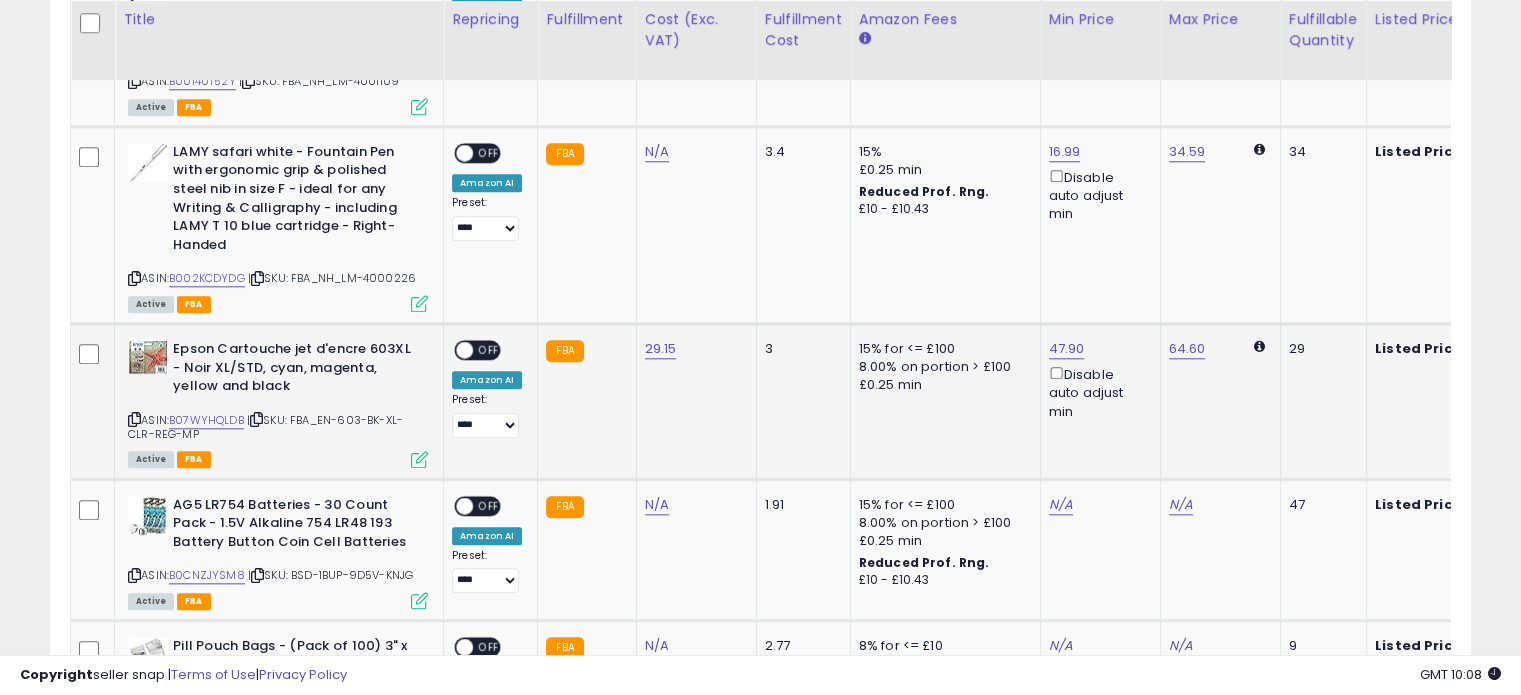 click at bounding box center (419, 459) 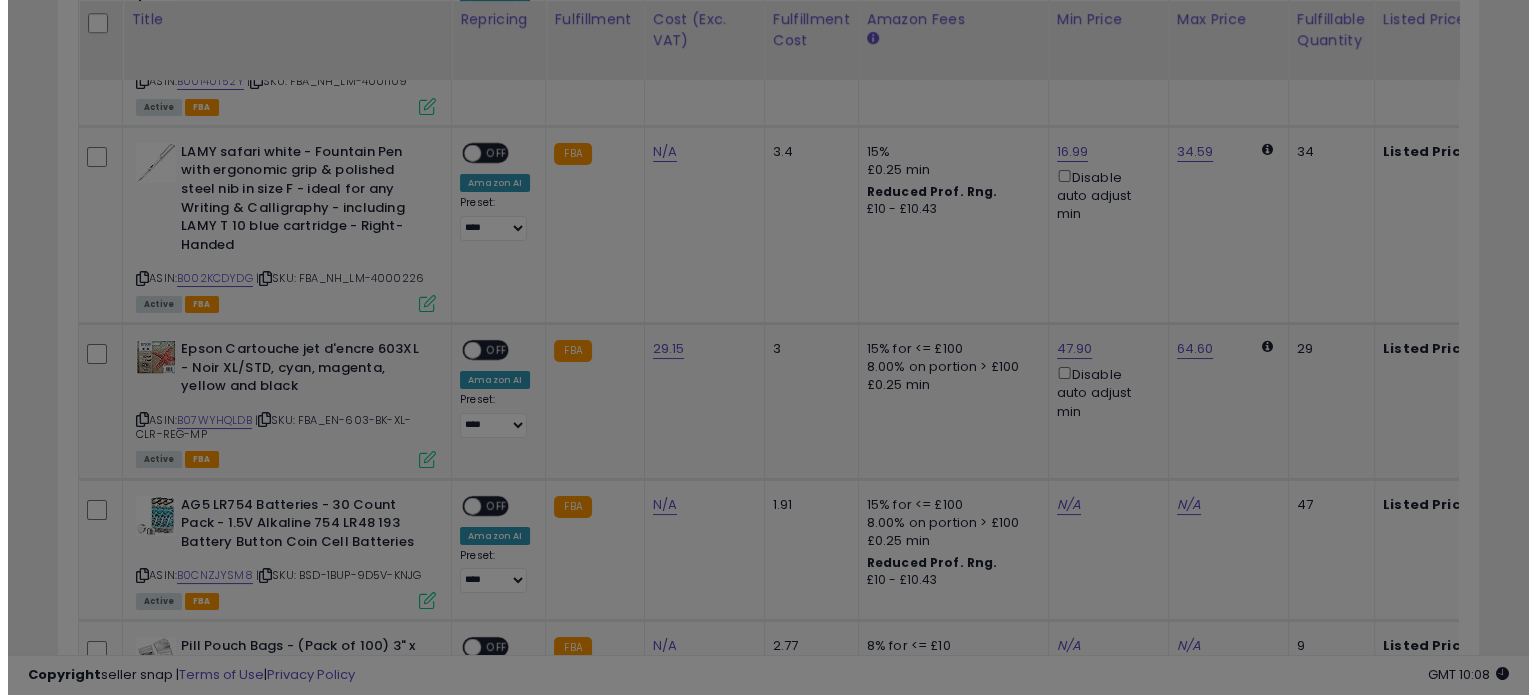scroll, scrollTop: 999589, scrollLeft: 999168, axis: both 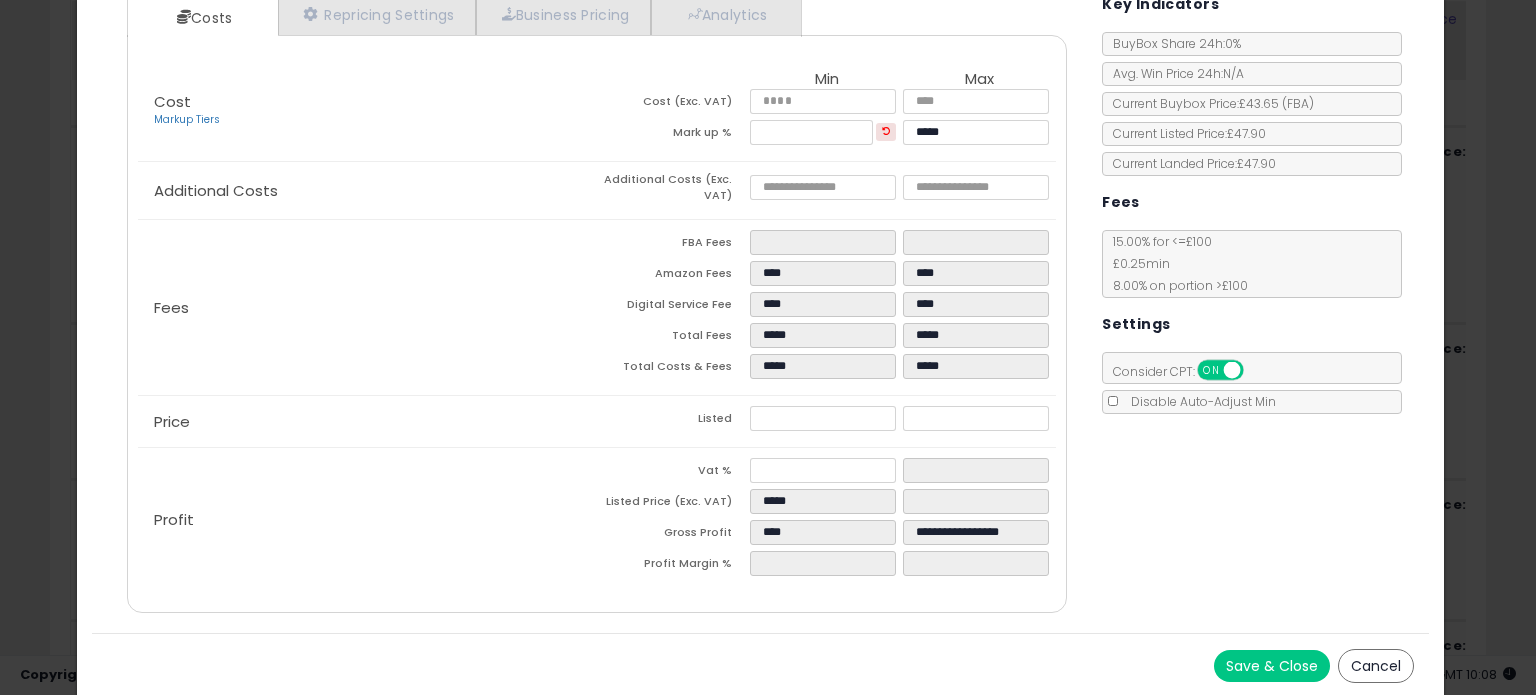 click on "Cancel" at bounding box center [1376, 666] 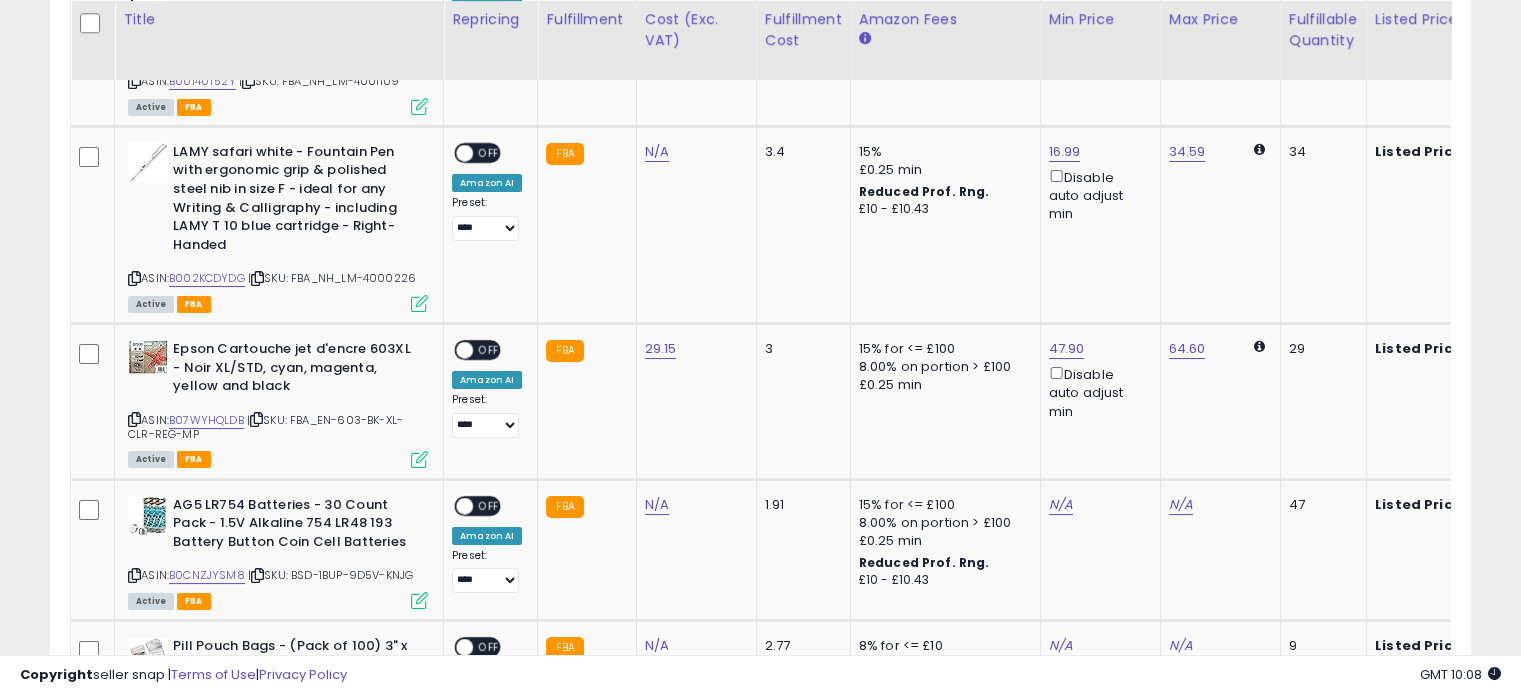 scroll, scrollTop: 409, scrollLeft: 822, axis: both 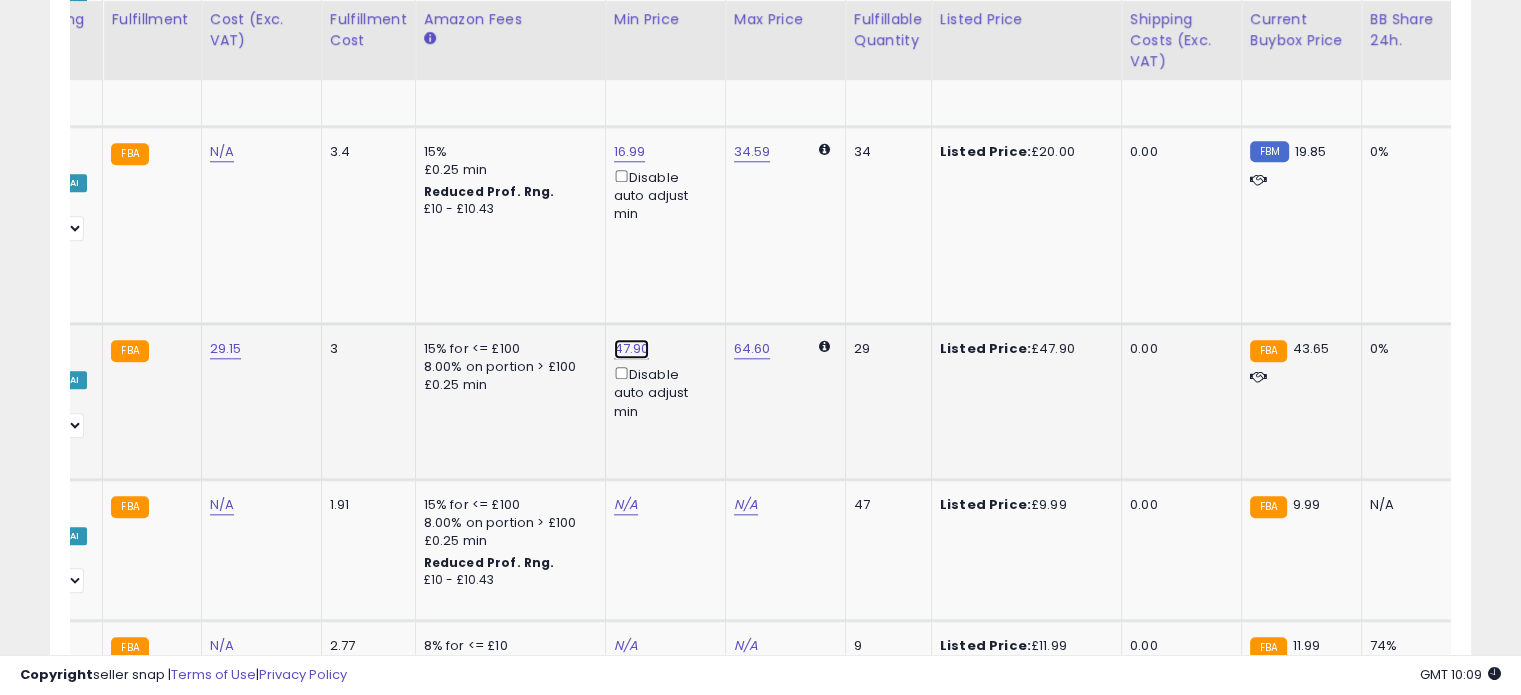 click on "47.90" at bounding box center [626, -952] 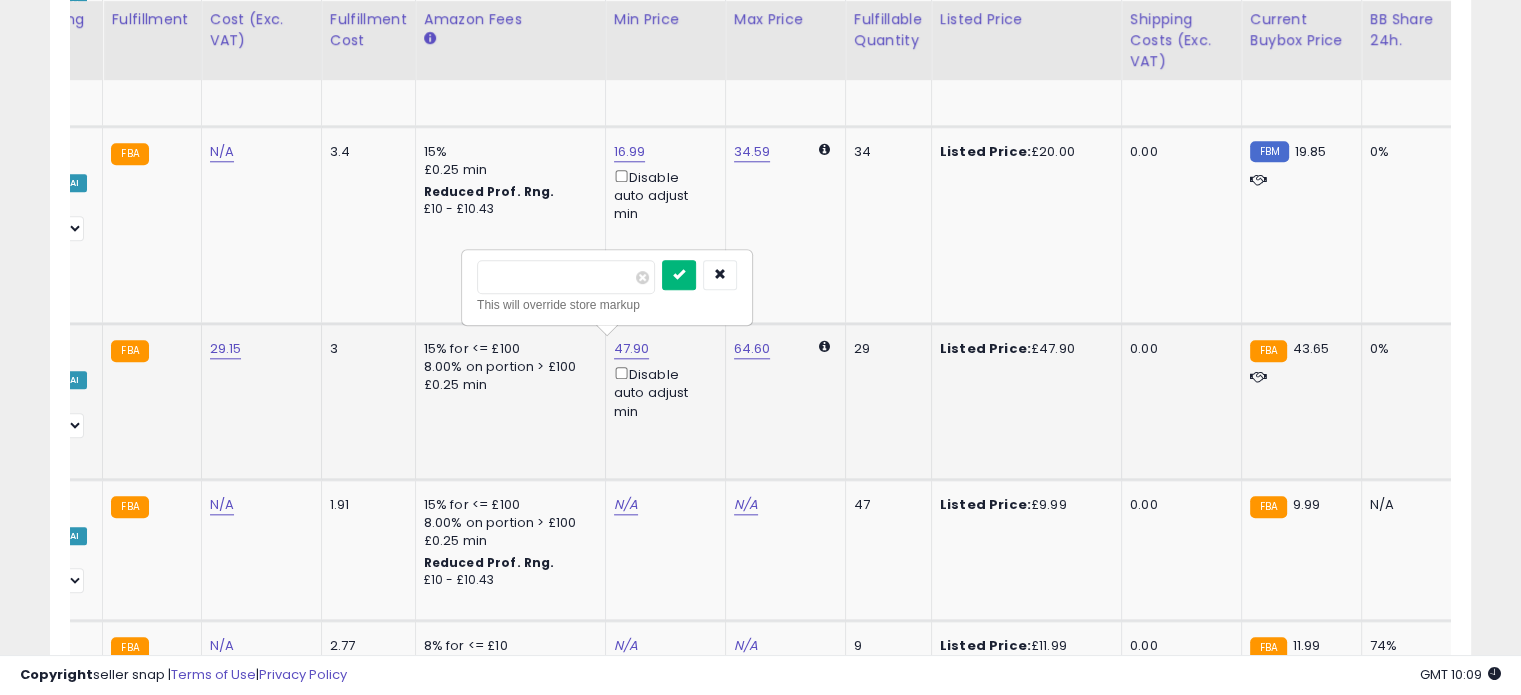 type on "*****" 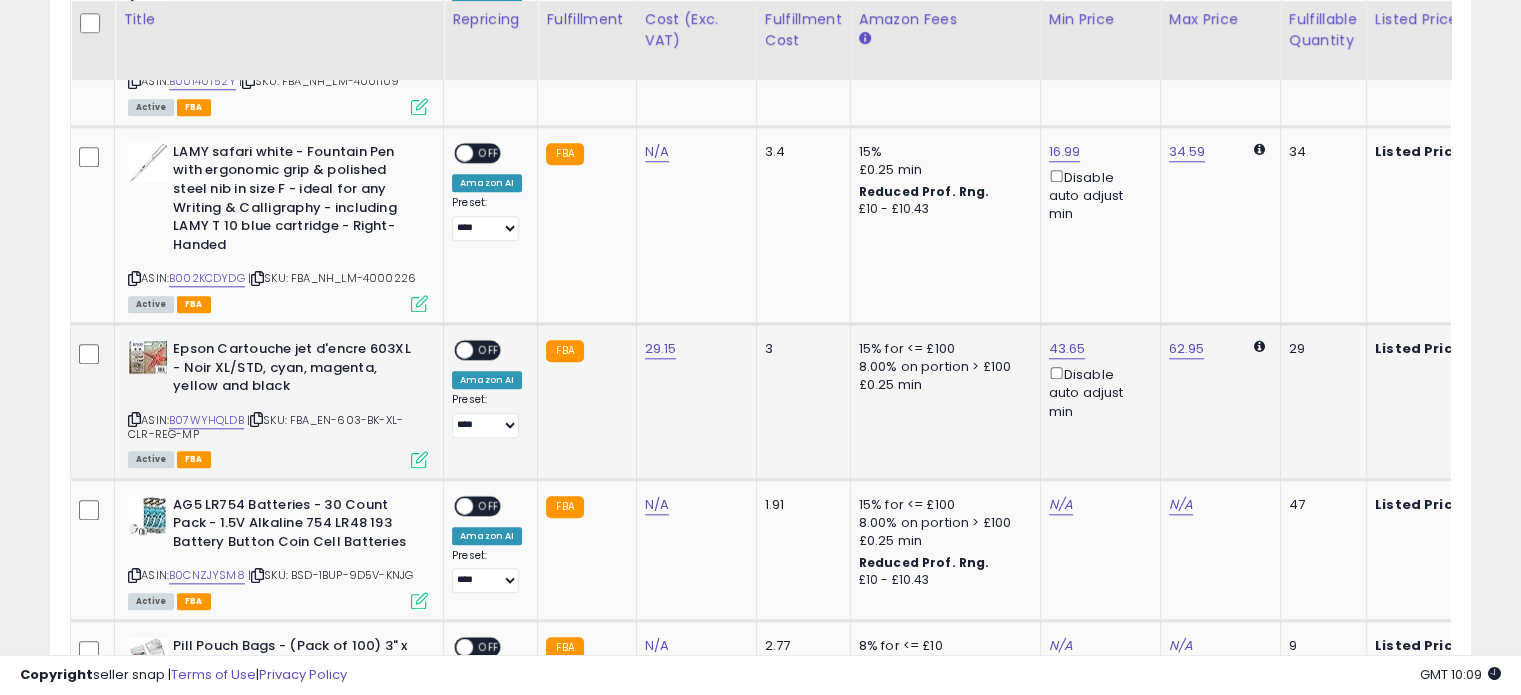 click at bounding box center [419, 459] 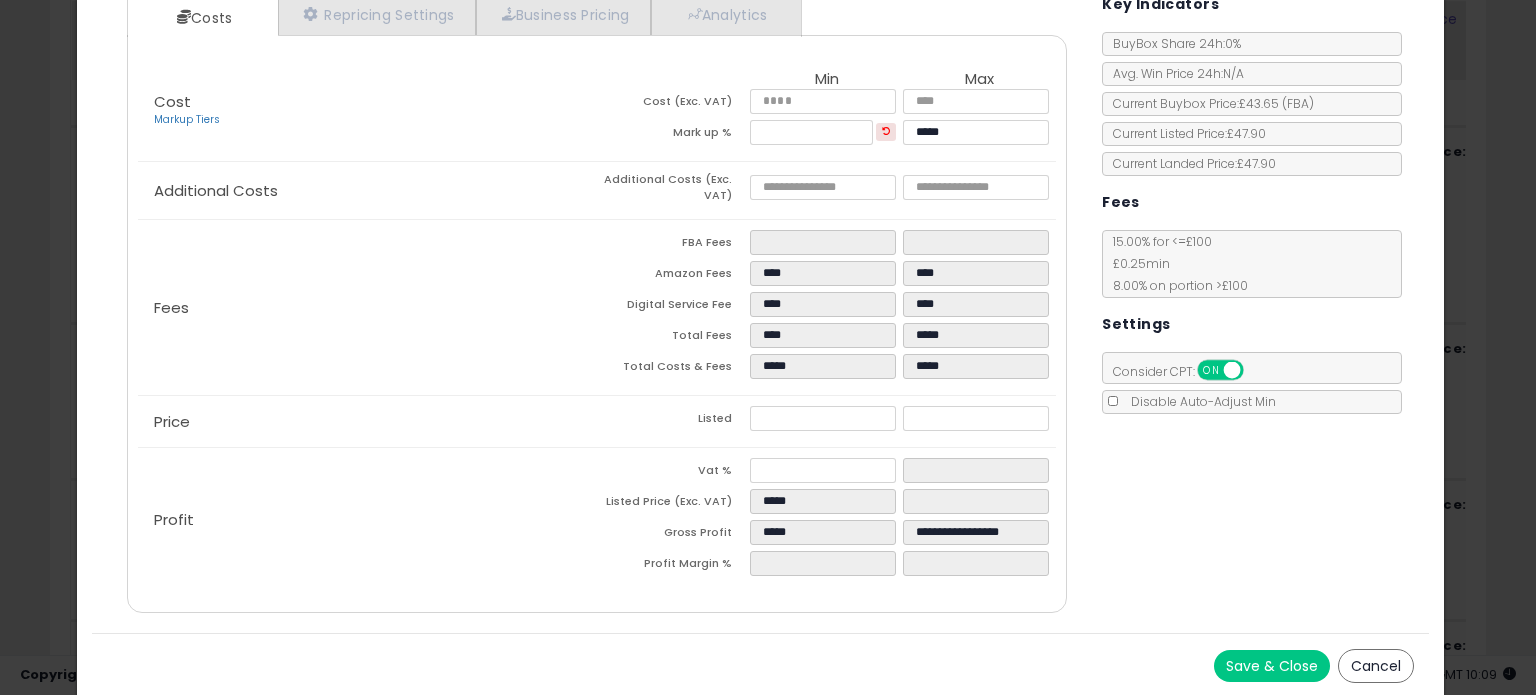 click on "Cancel" at bounding box center [1376, 666] 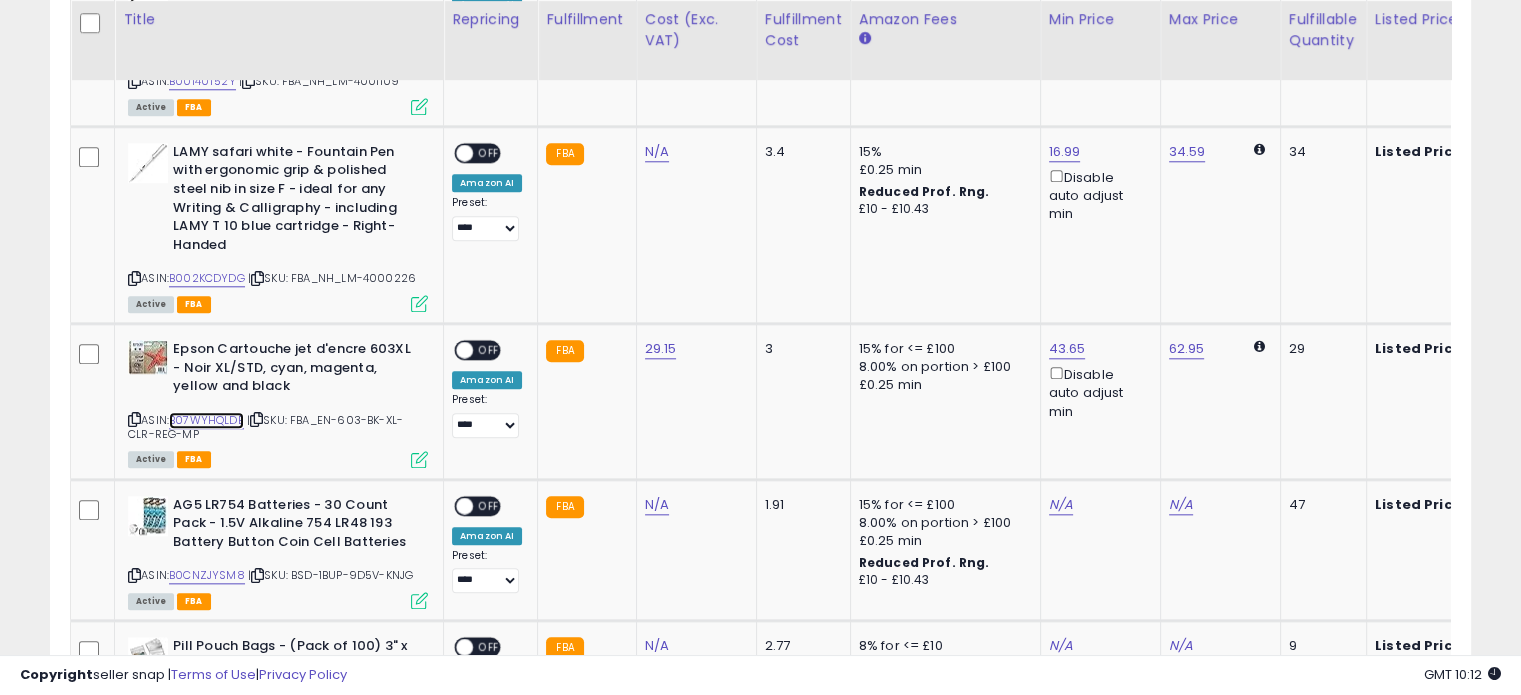 scroll, scrollTop: 0, scrollLeft: 139, axis: horizontal 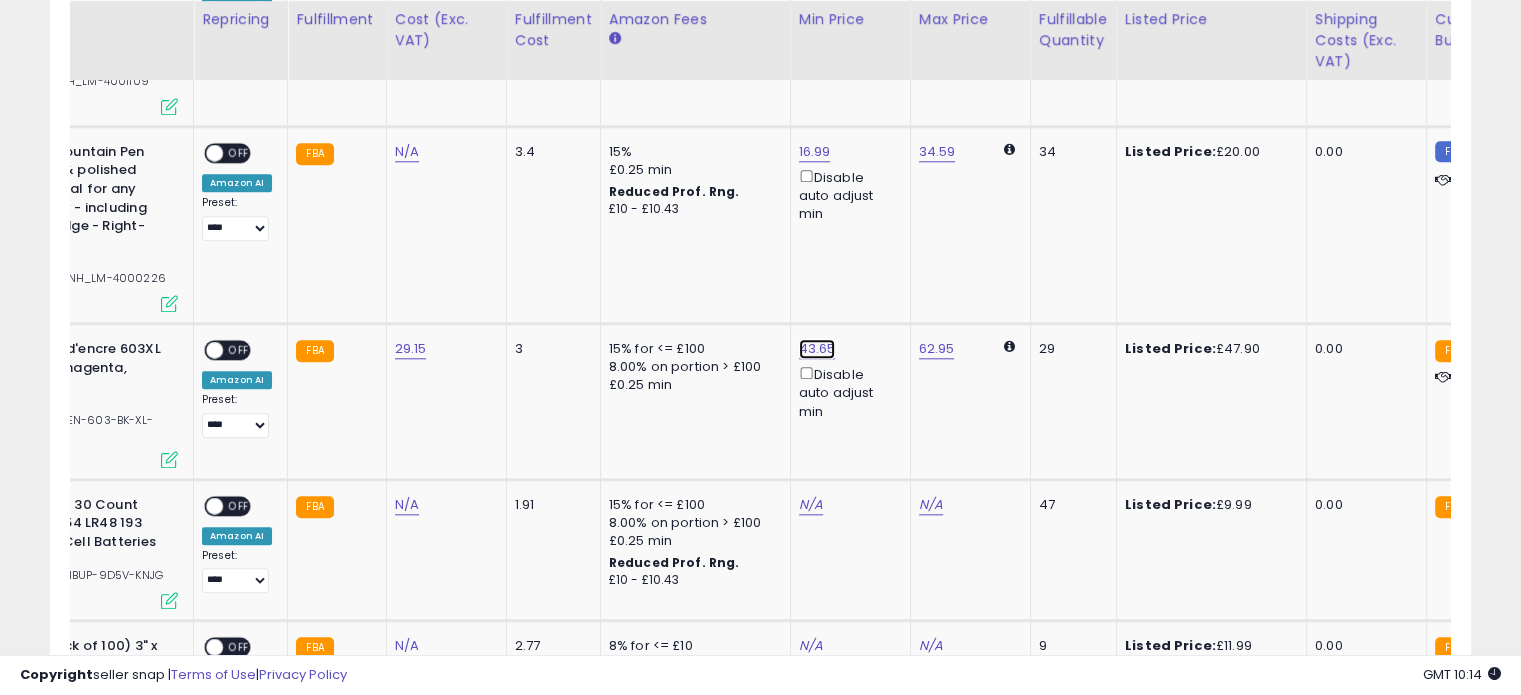 click on "43.65" at bounding box center (811, -952) 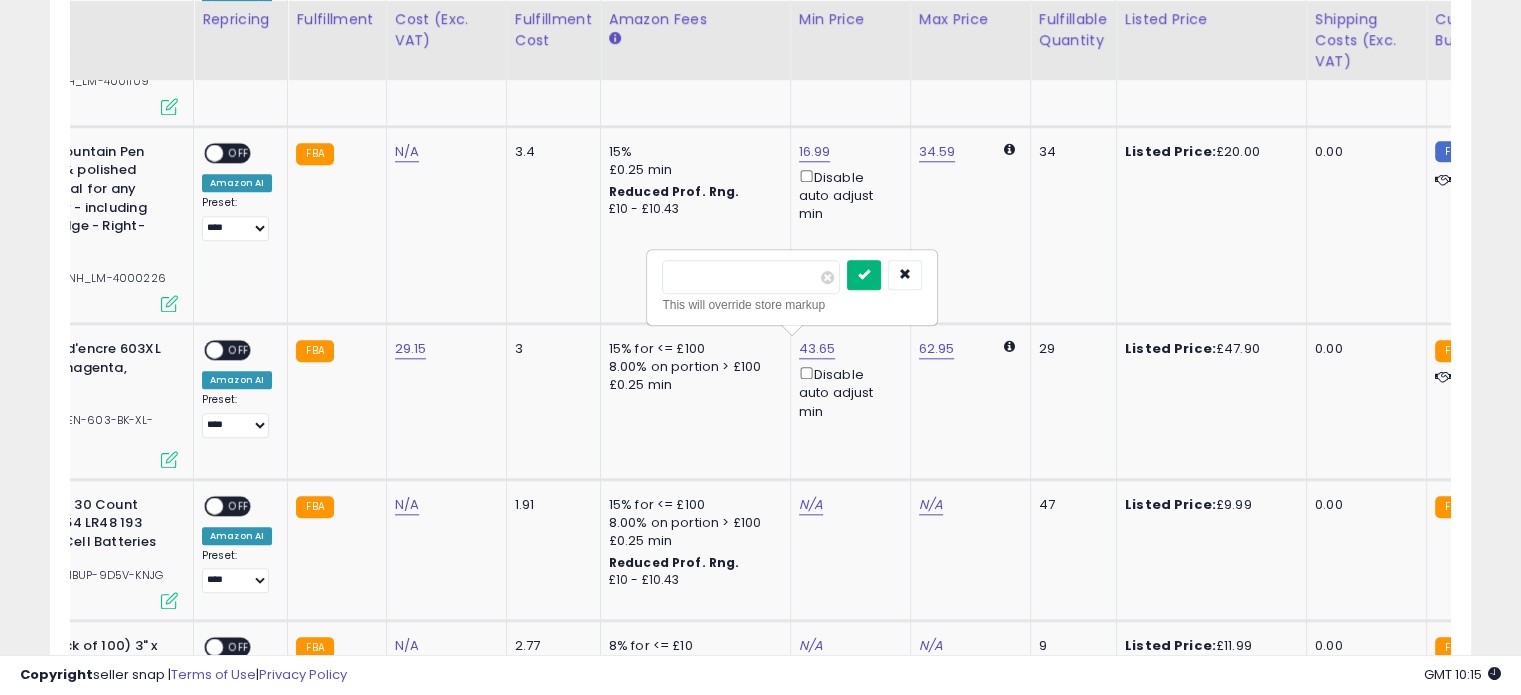 type on "*****" 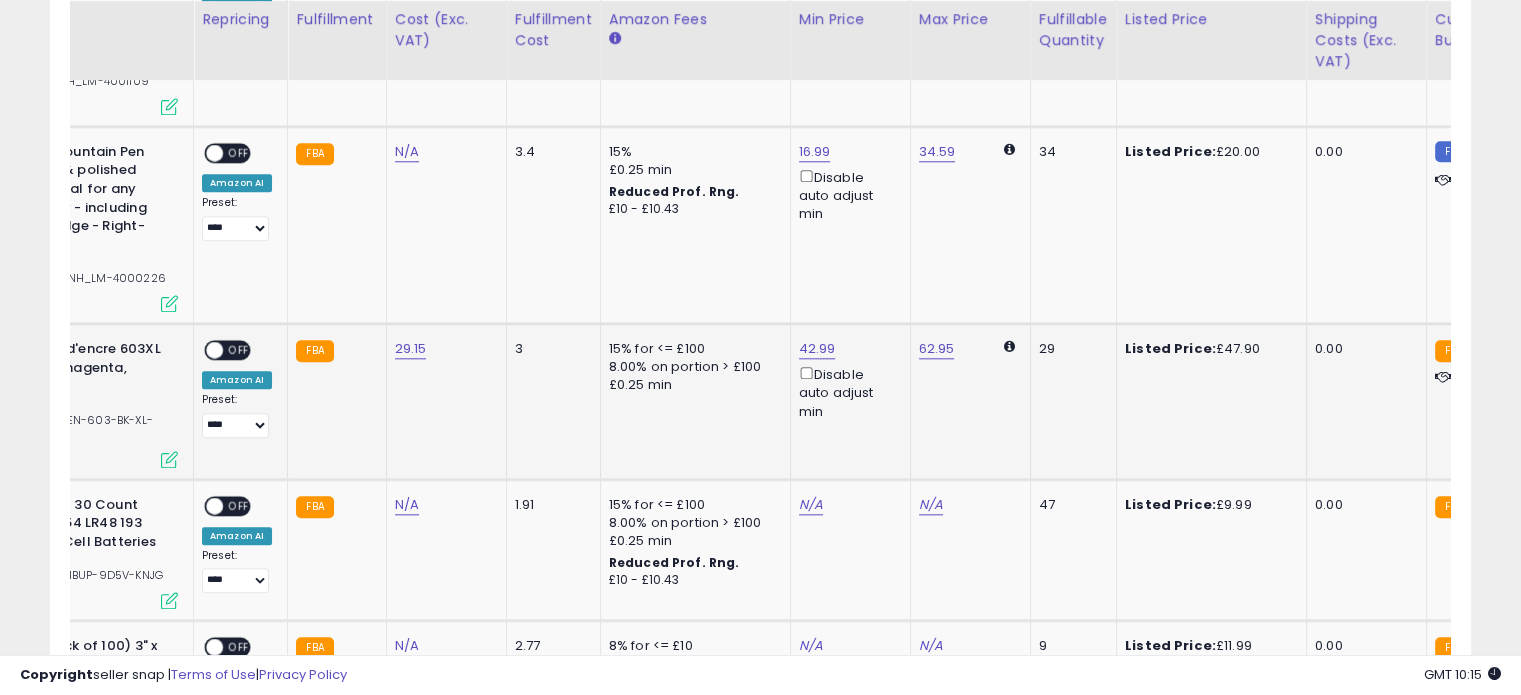 click at bounding box center (169, 459) 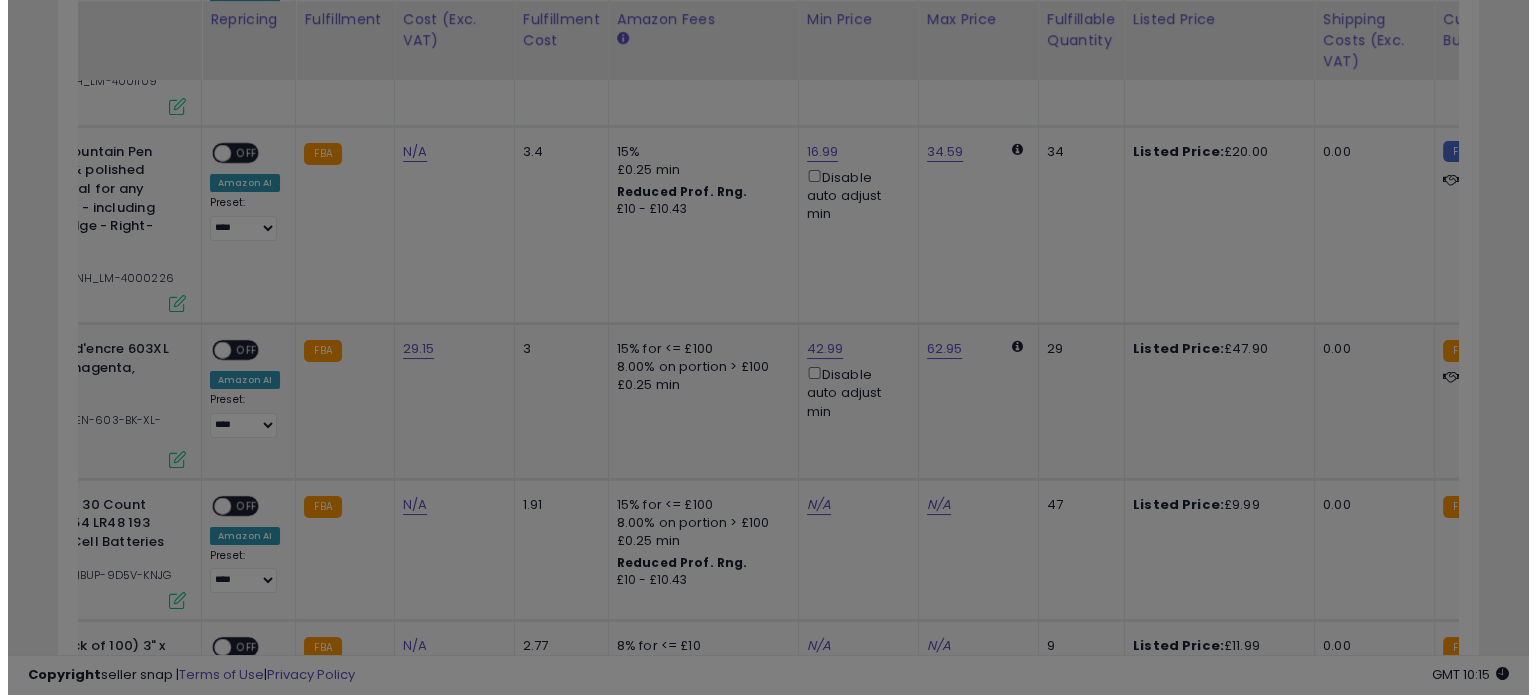 scroll, scrollTop: 999589, scrollLeft: 999168, axis: both 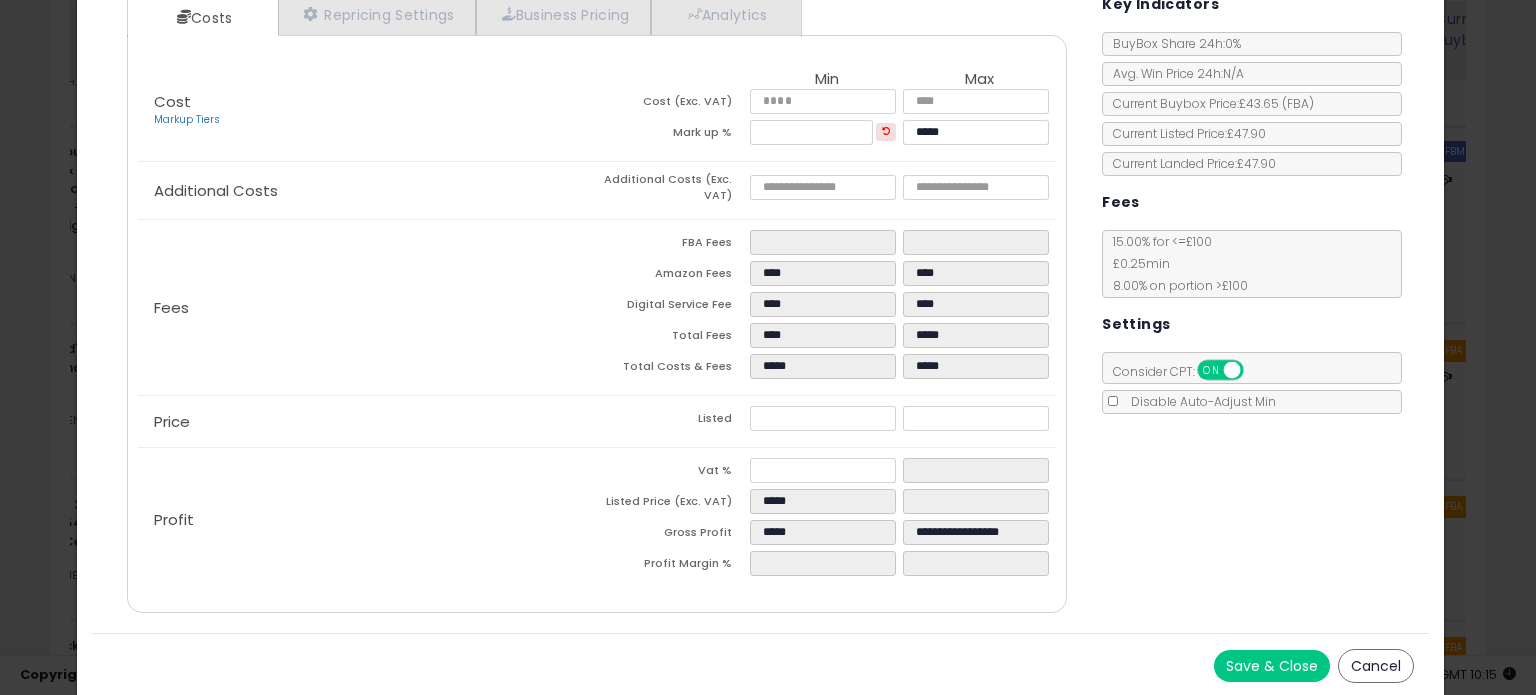 click on "Cancel" at bounding box center [1376, 666] 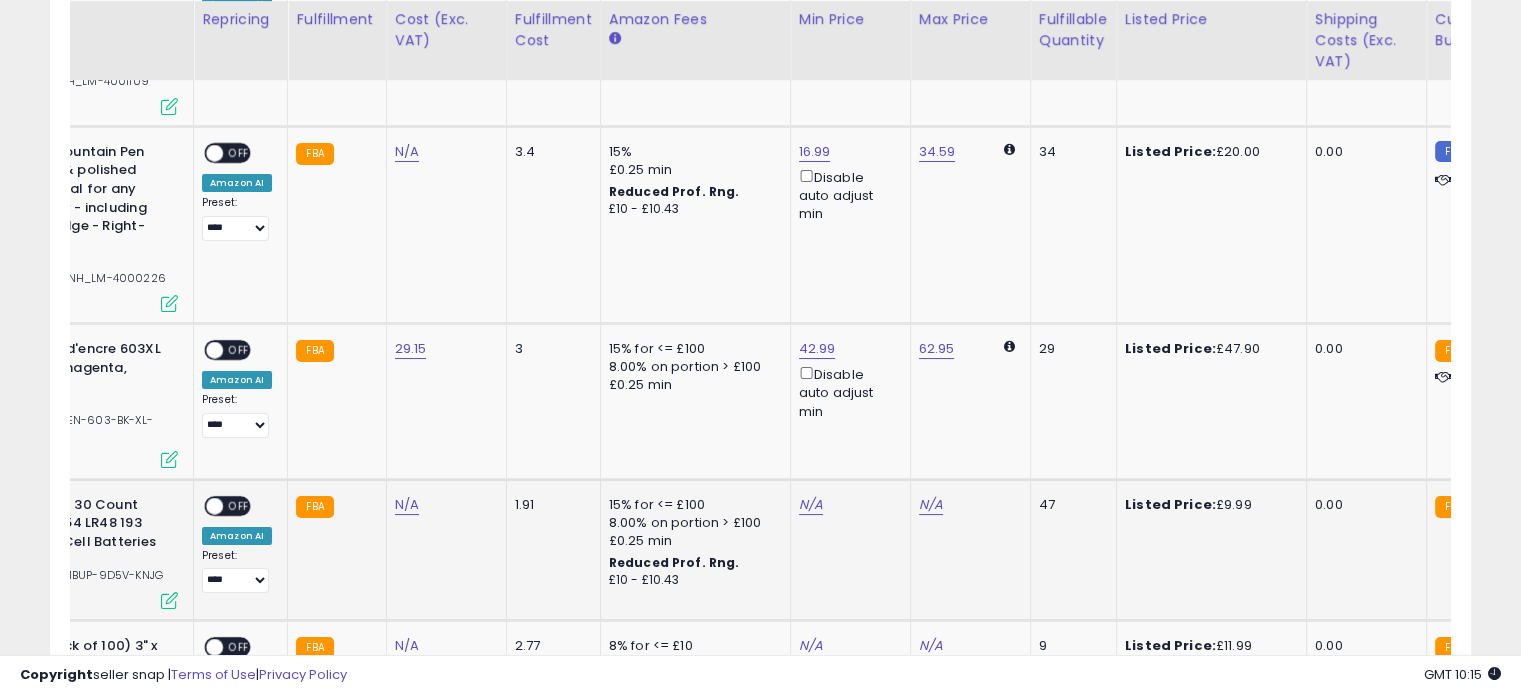 scroll, scrollTop: 409, scrollLeft: 822, axis: both 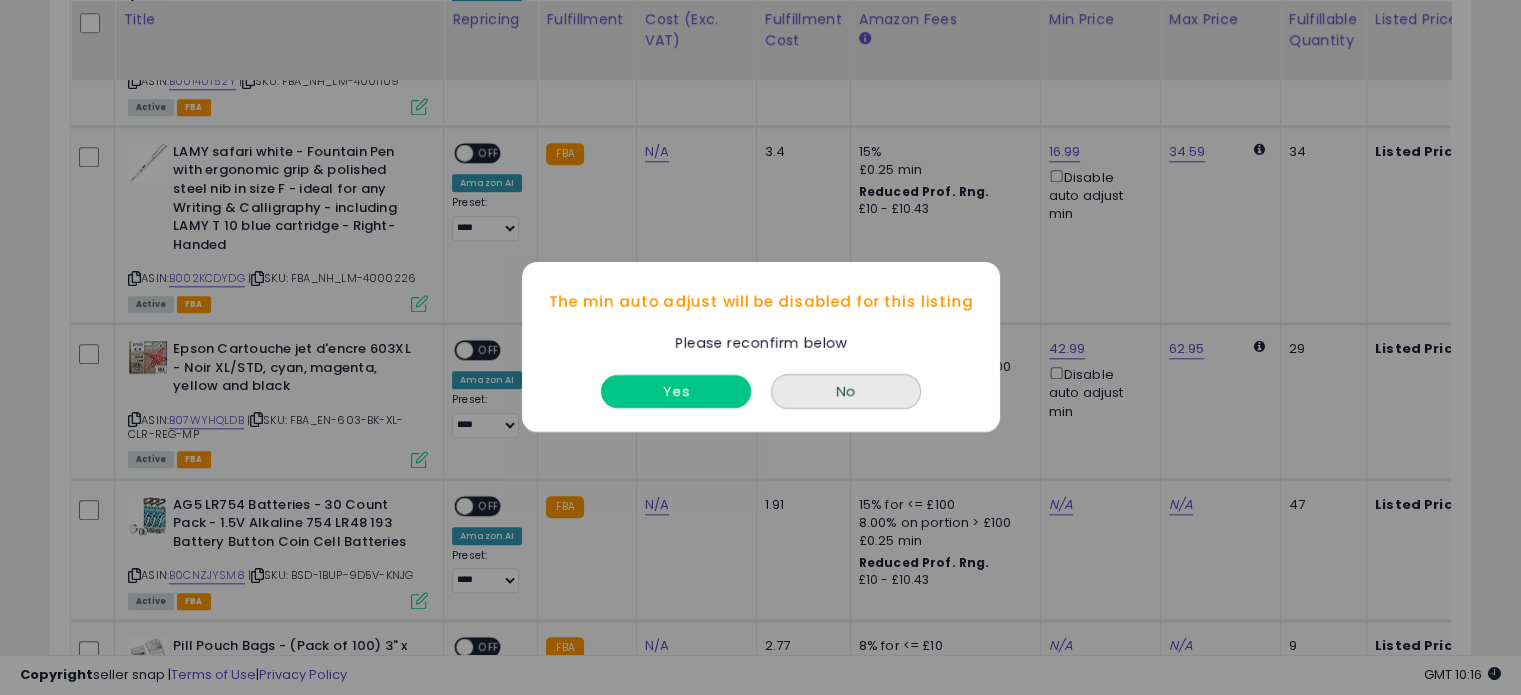 click on "Yes" at bounding box center [676, 392] 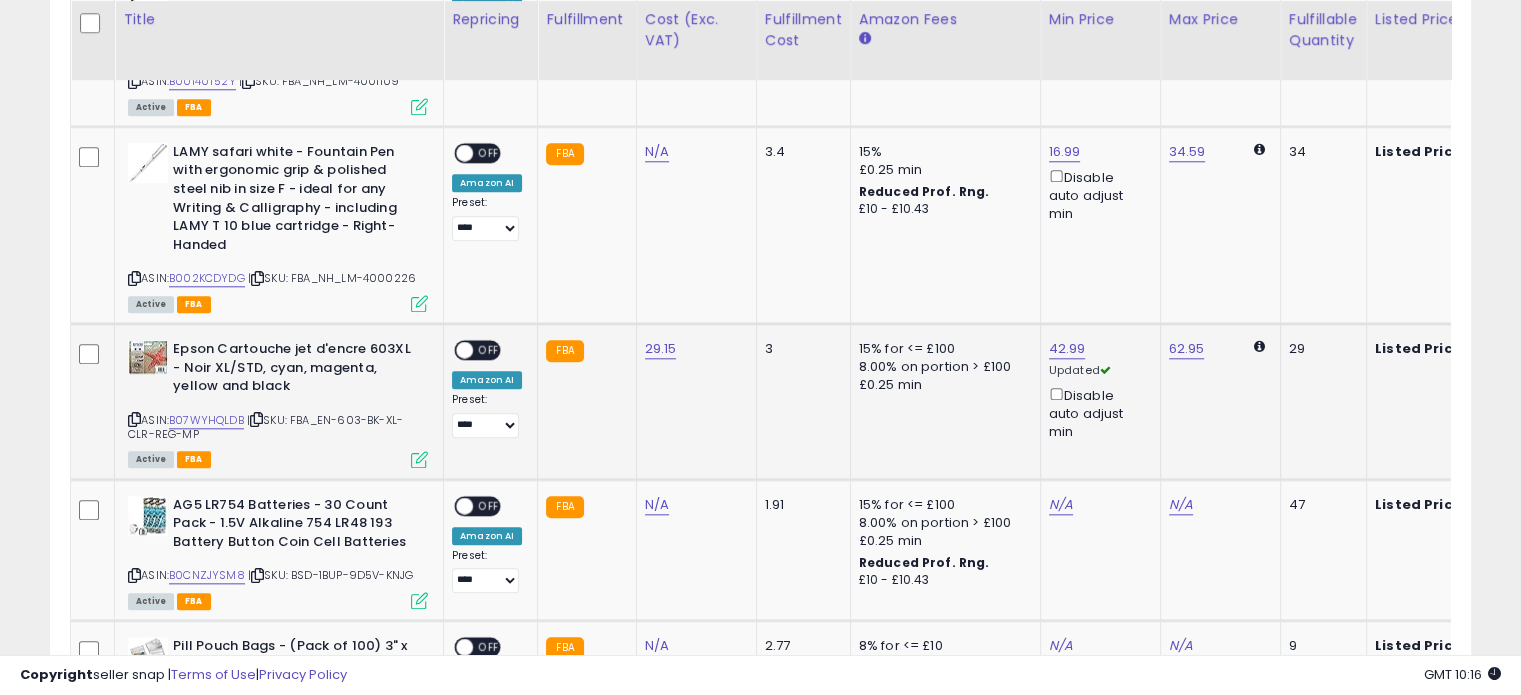 click at bounding box center [464, 350] 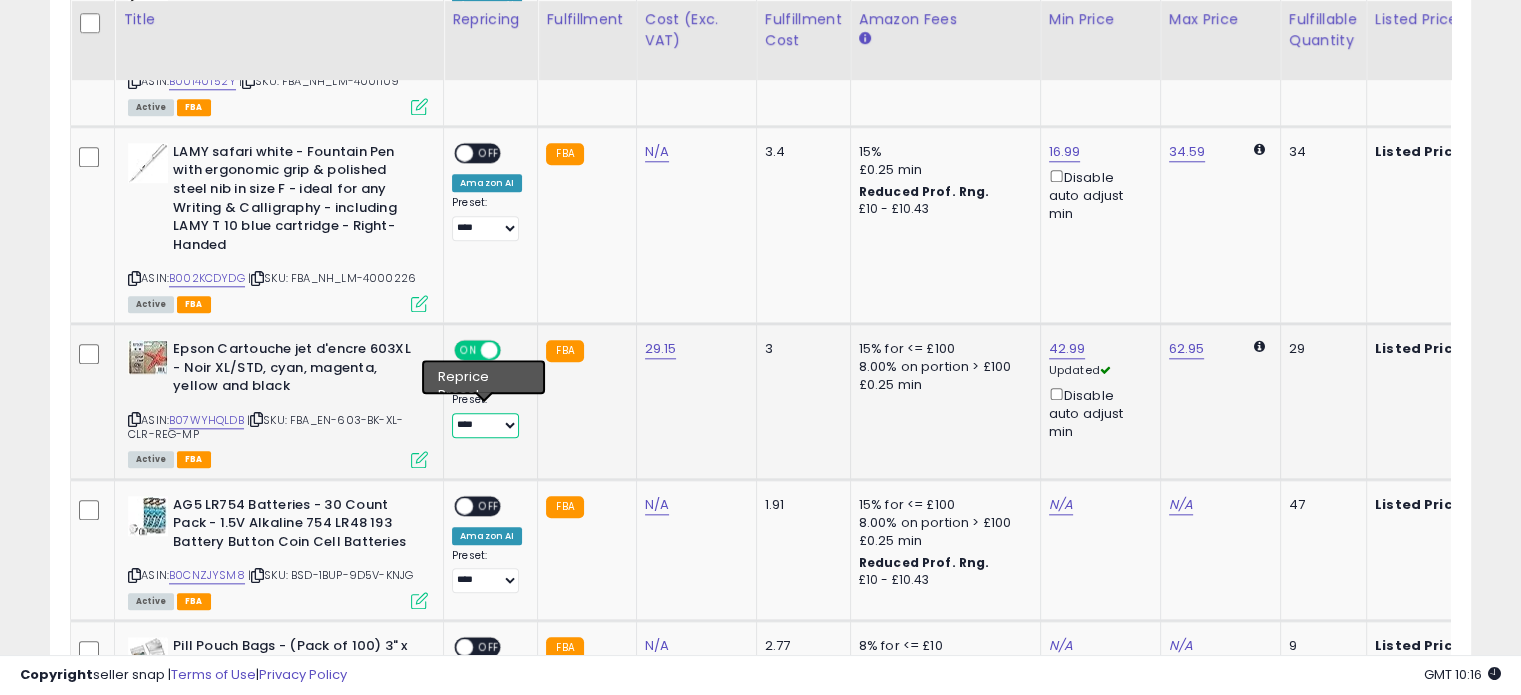 click on "**********" at bounding box center (485, 425) 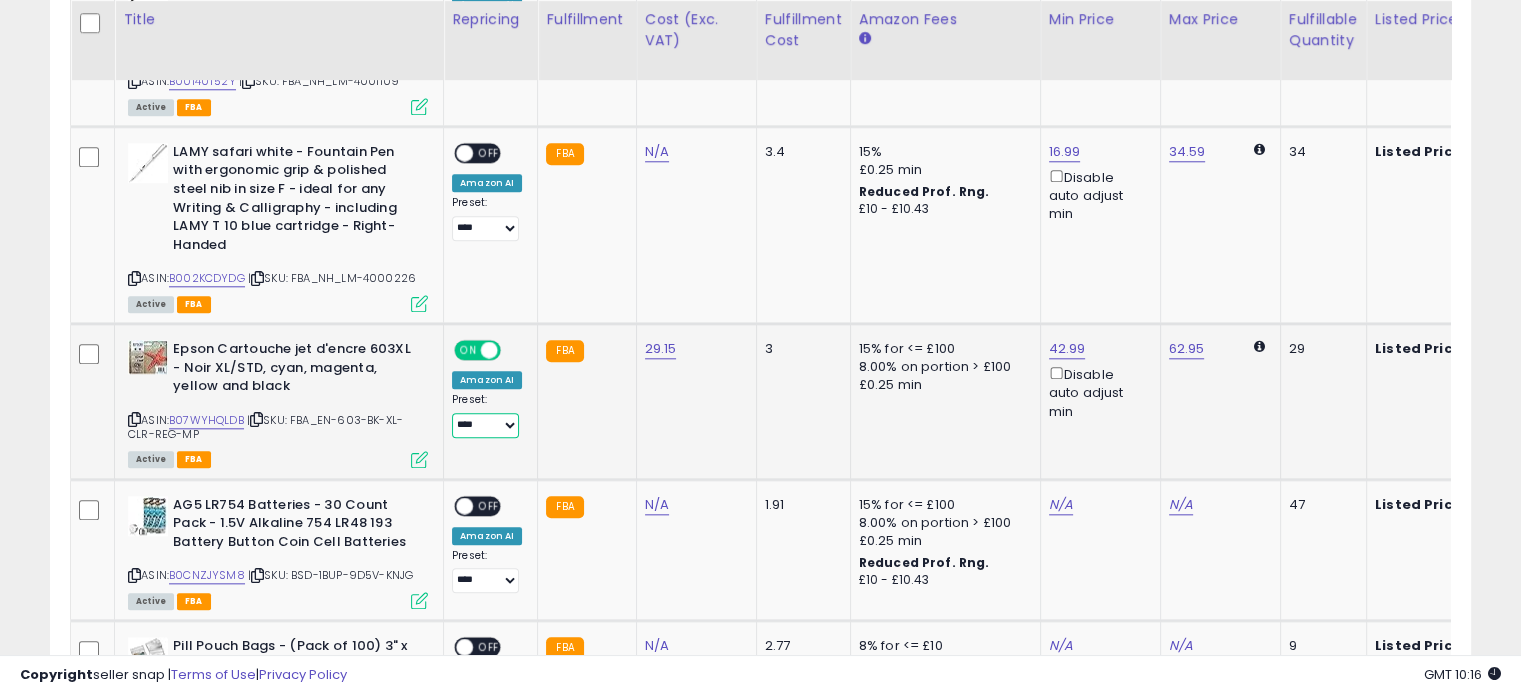 select on "**********" 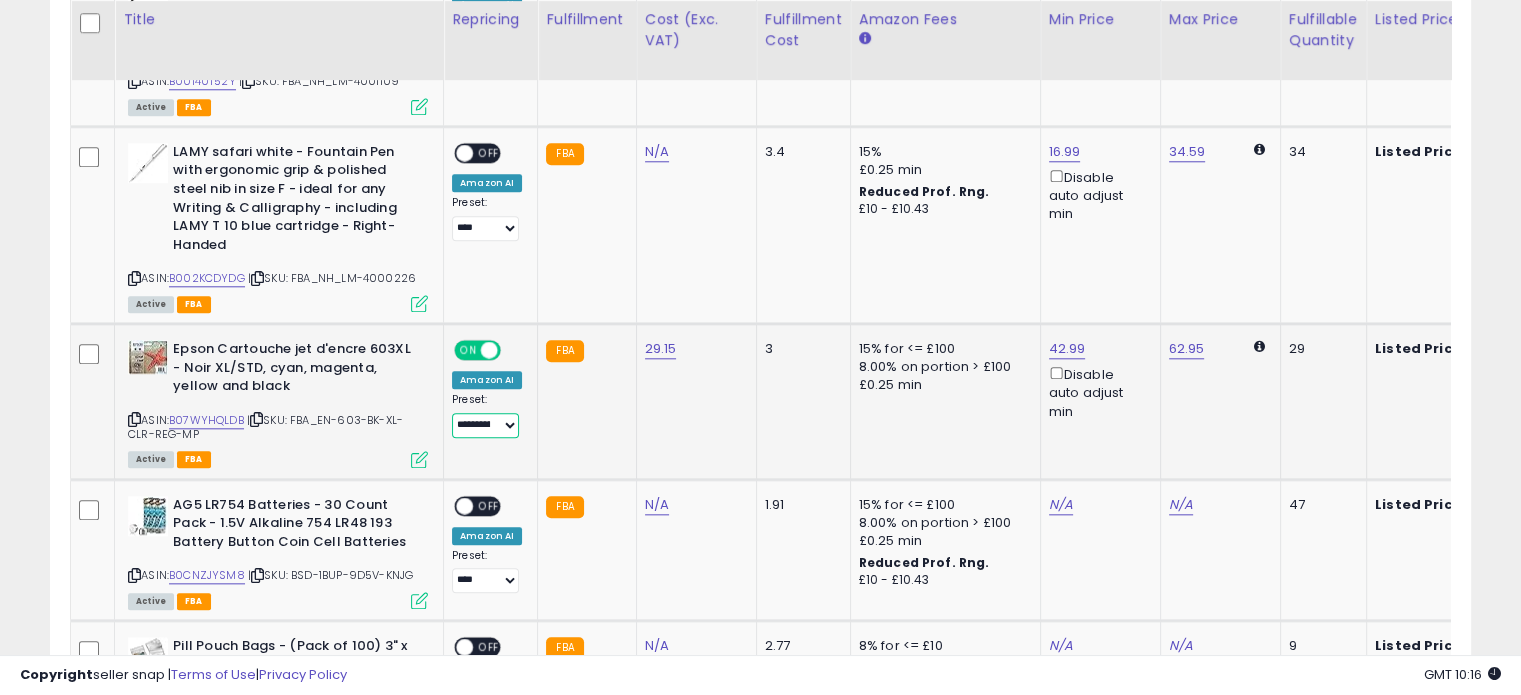 click on "**********" at bounding box center [485, 425] 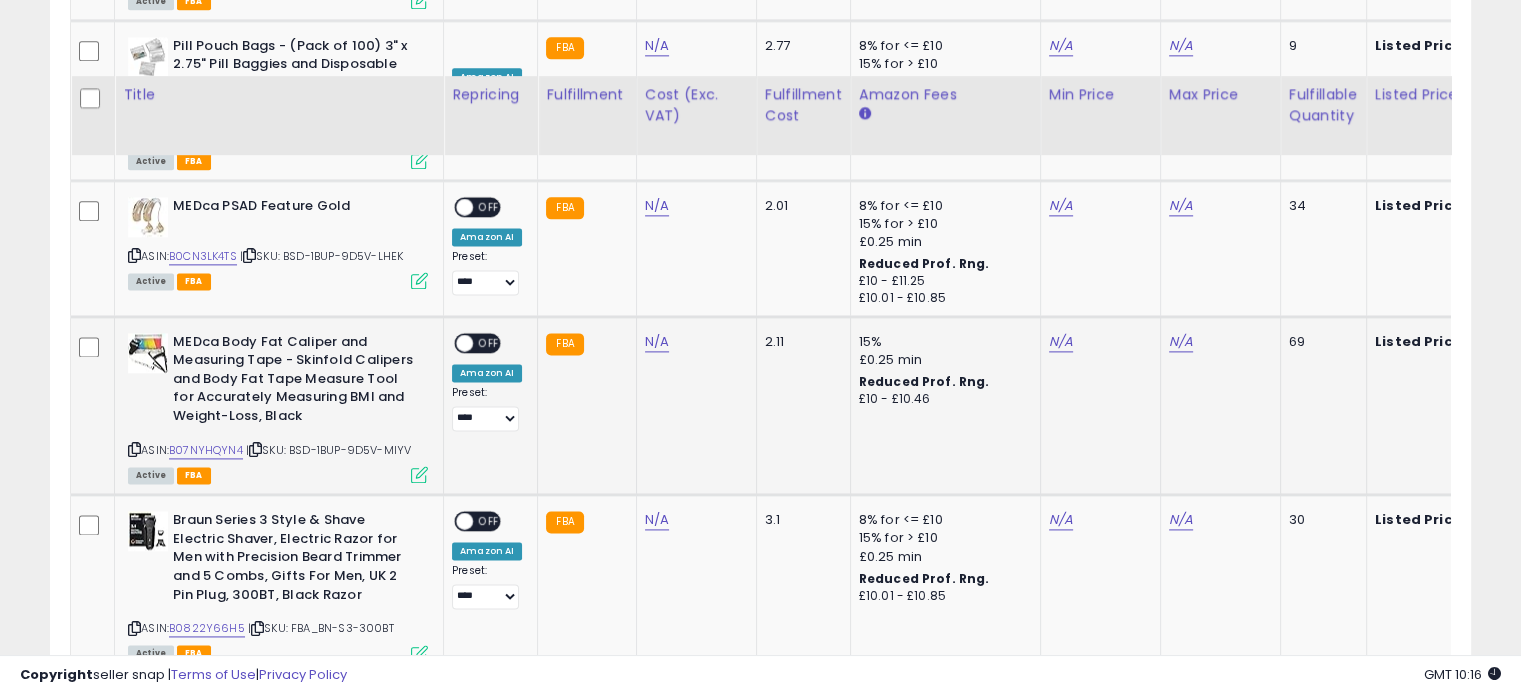 scroll, scrollTop: 2826, scrollLeft: 0, axis: vertical 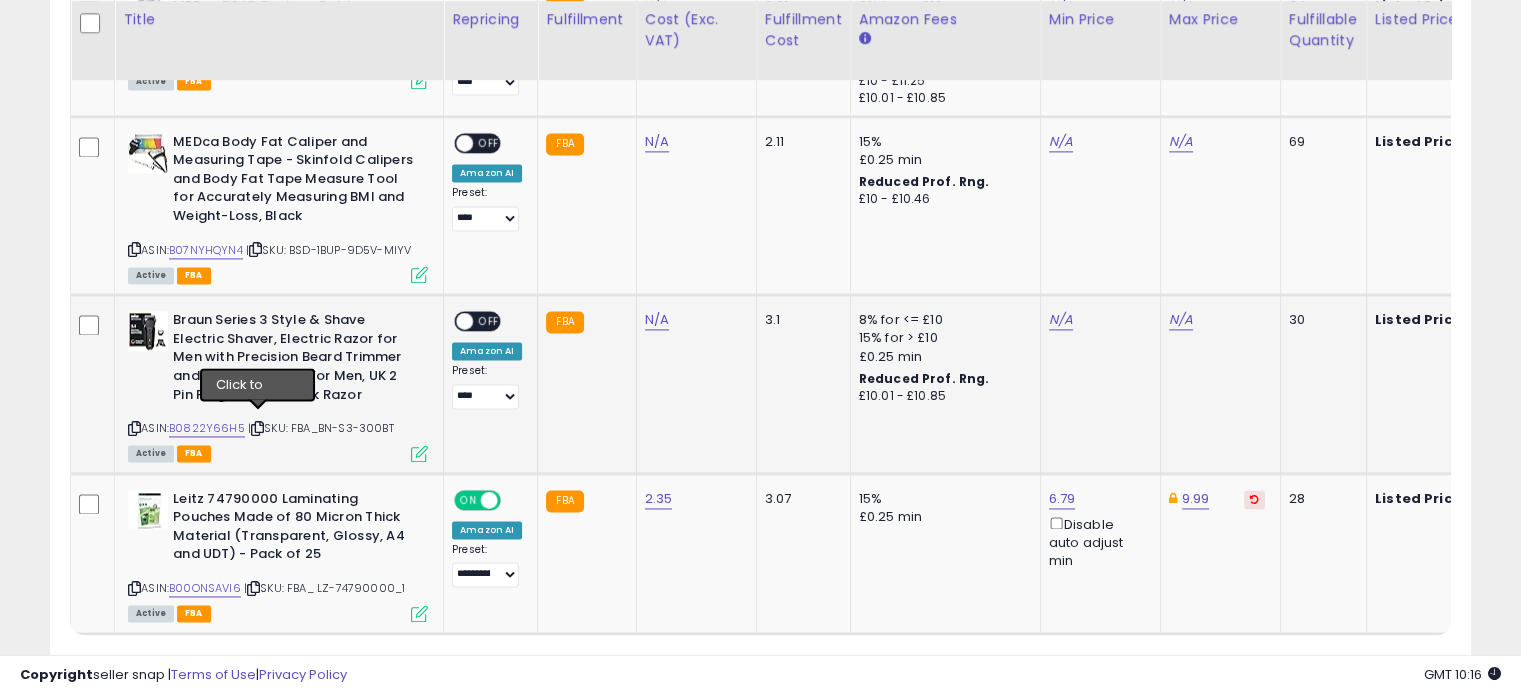 click at bounding box center (257, 428) 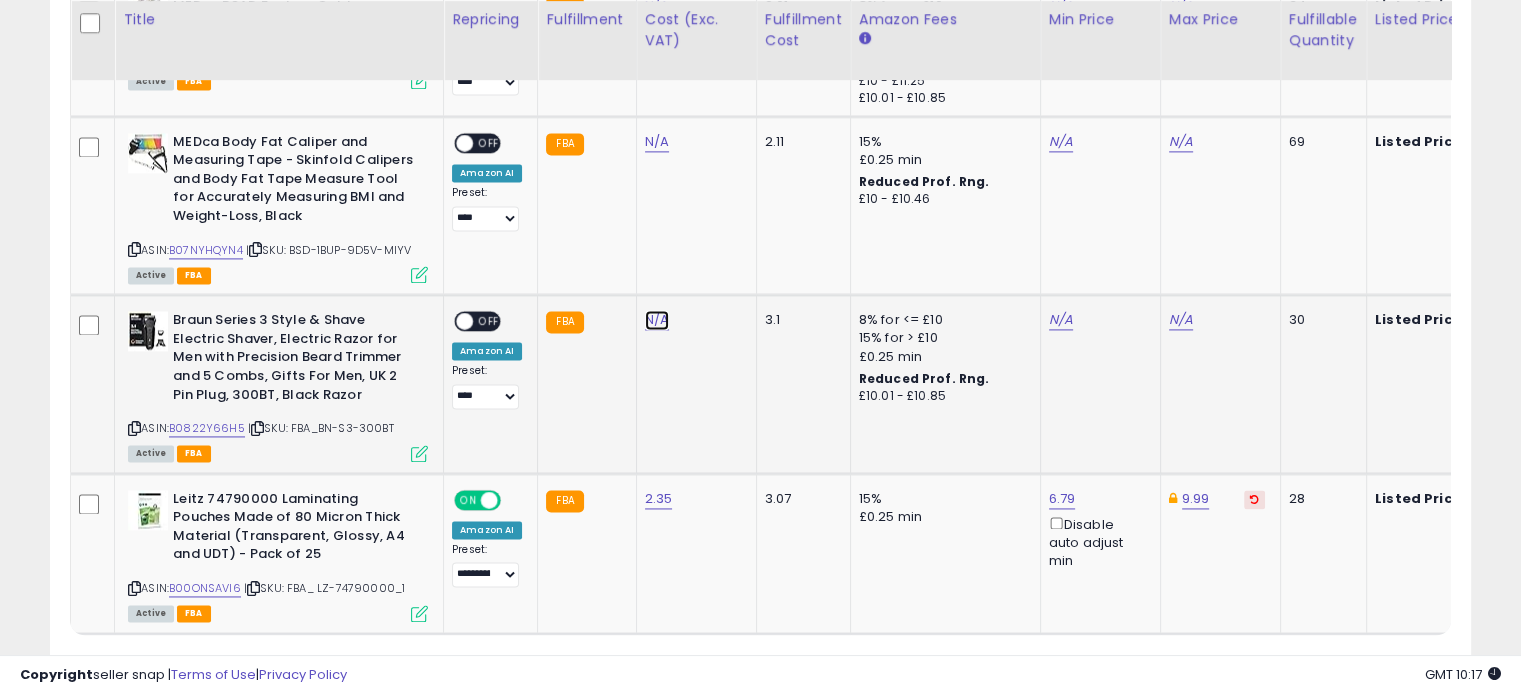 click on "N/A" at bounding box center (657, -1752) 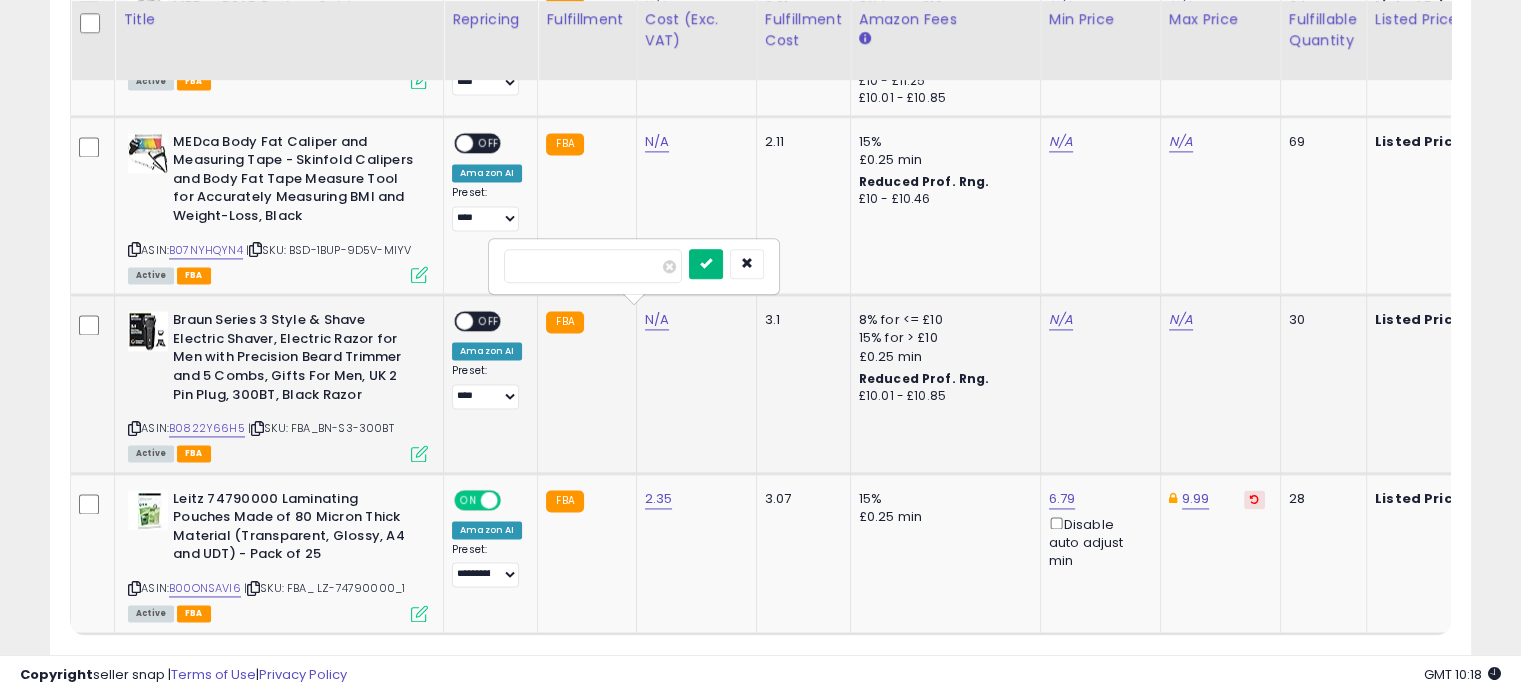 type on "*****" 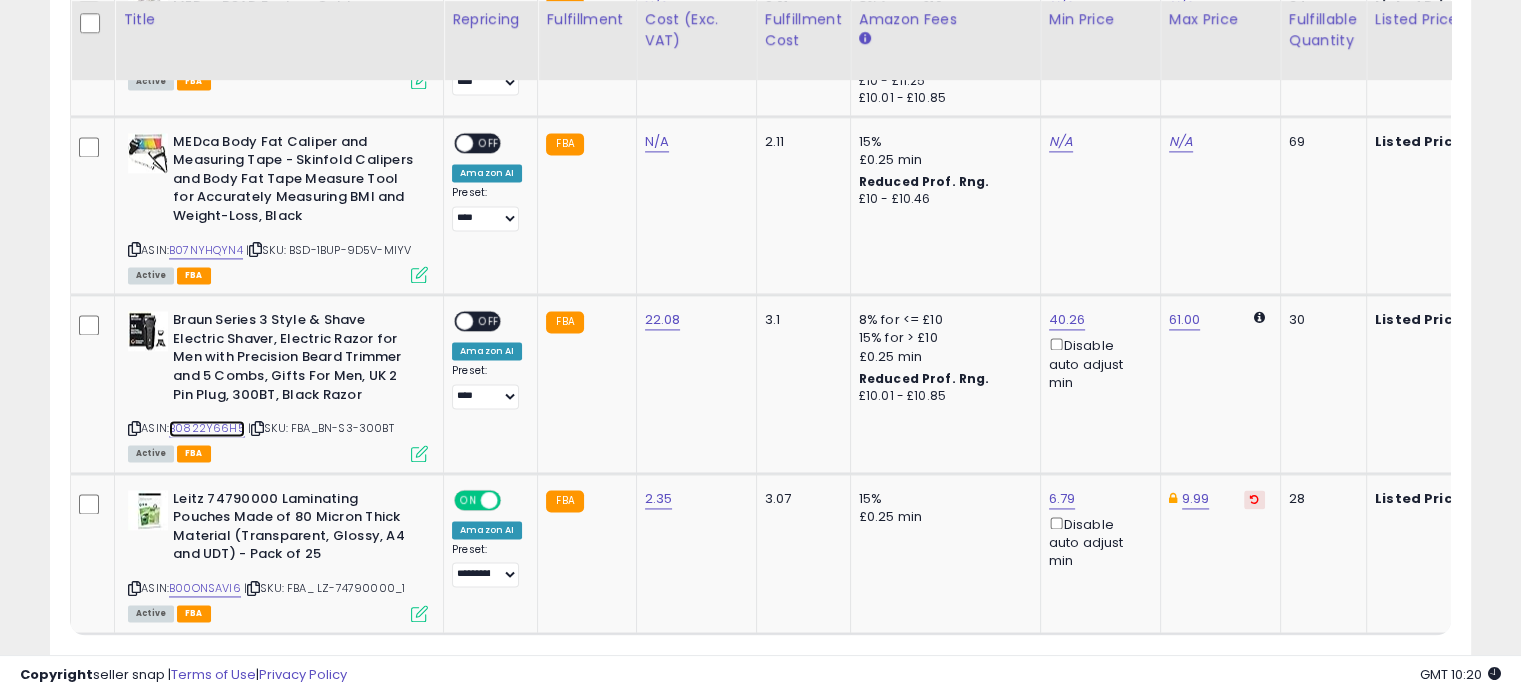 scroll, scrollTop: 0, scrollLeft: 26, axis: horizontal 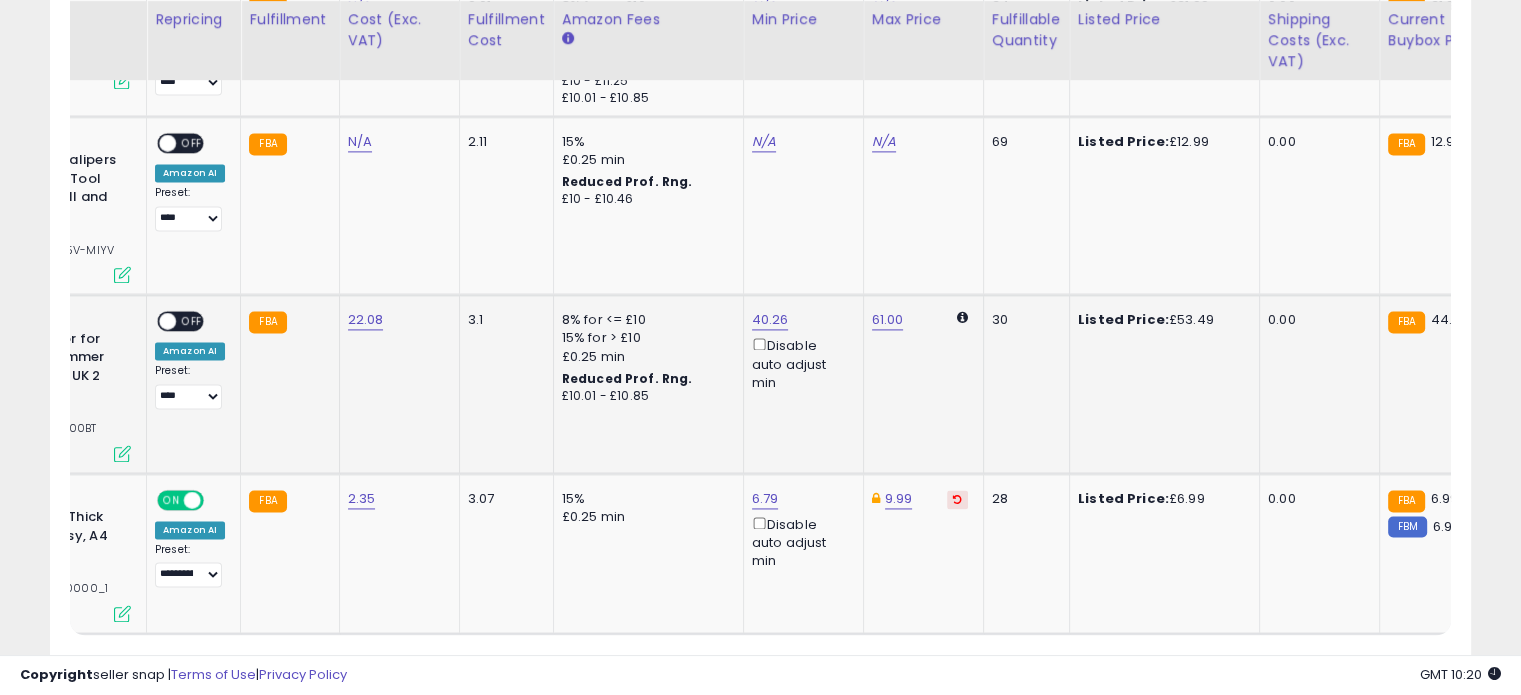 click at bounding box center [122, 453] 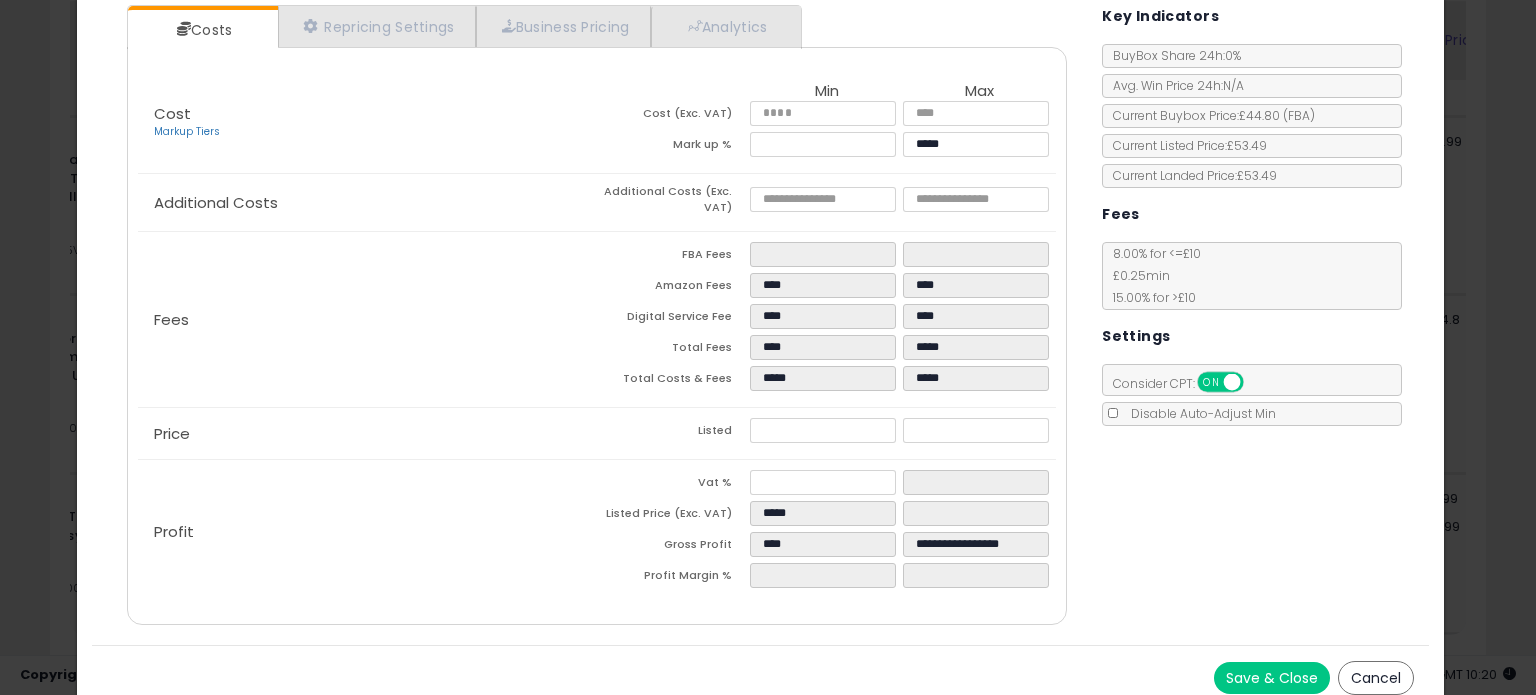click on "Cancel" at bounding box center (1376, 678) 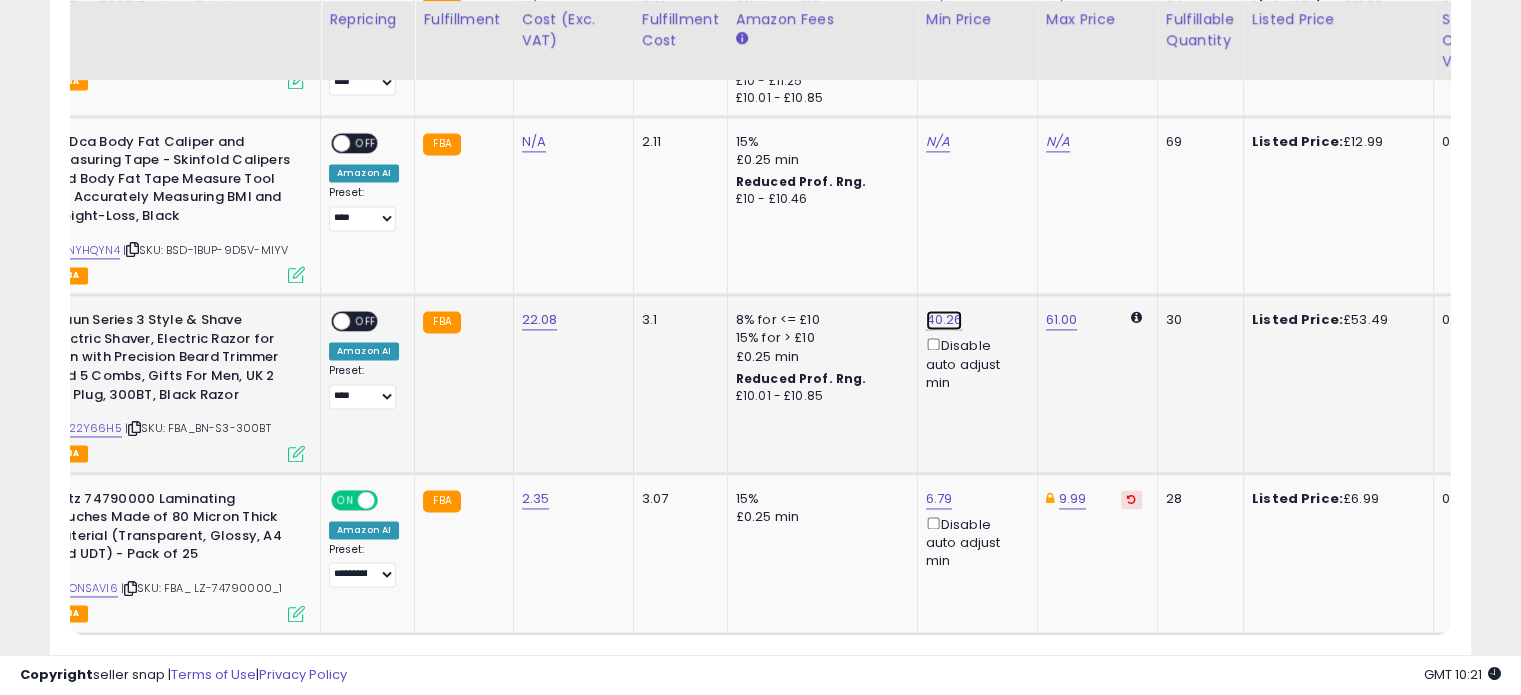 click on "40.26" at bounding box center (938, -1752) 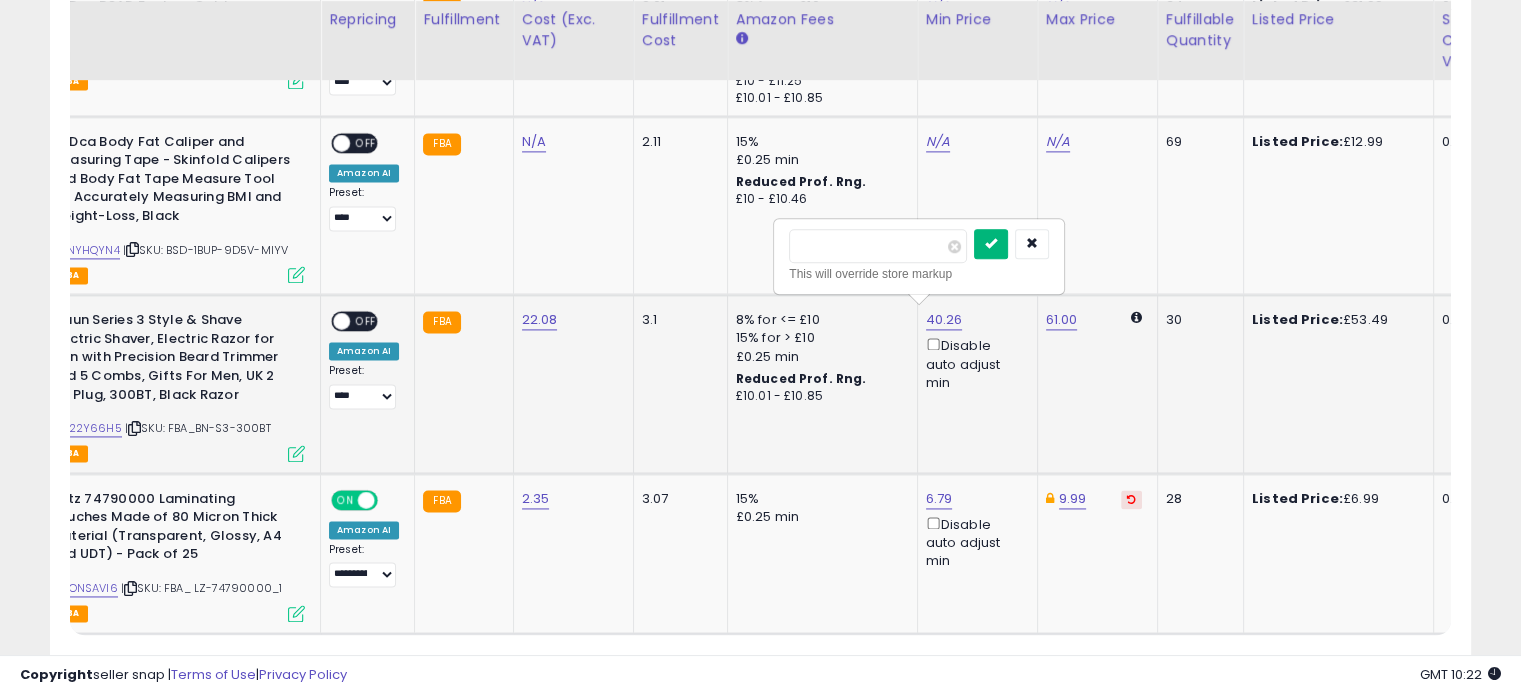 type on "*****" 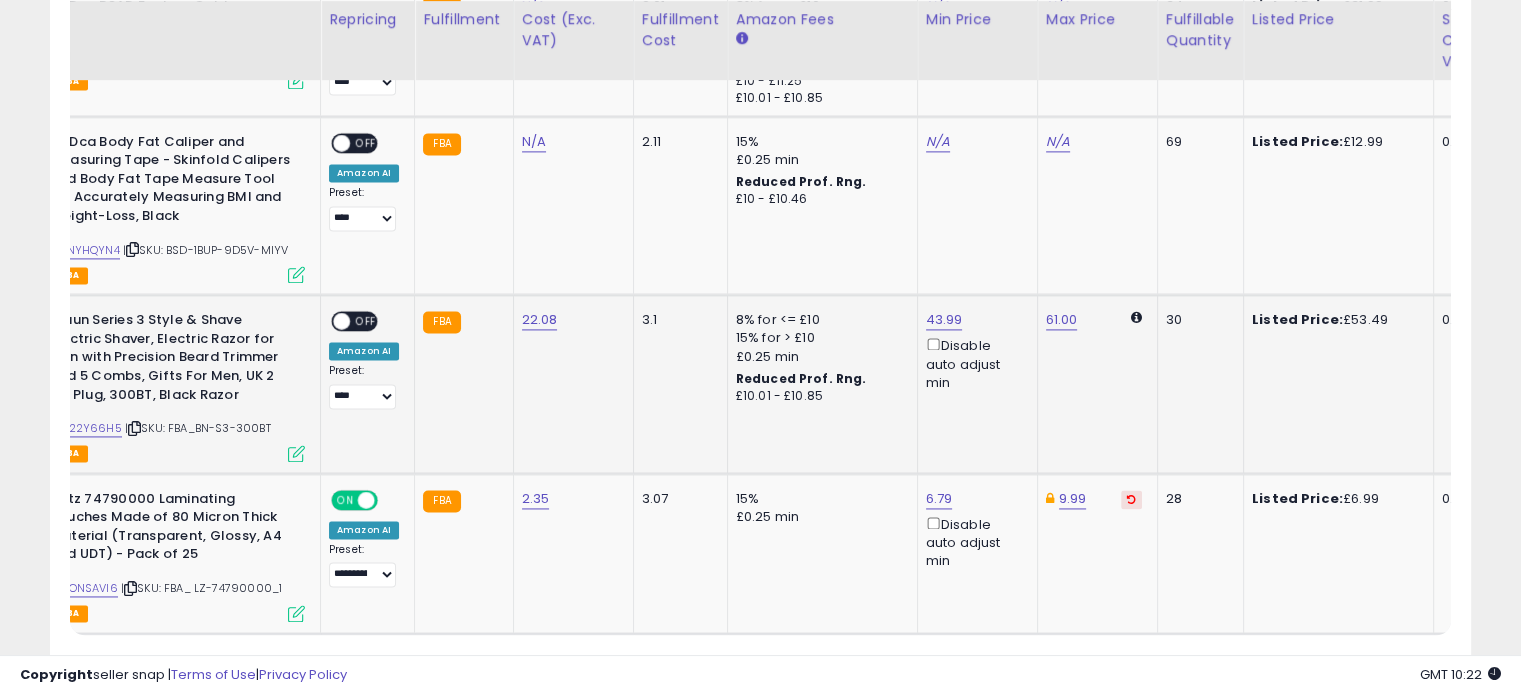 click at bounding box center (296, 453) 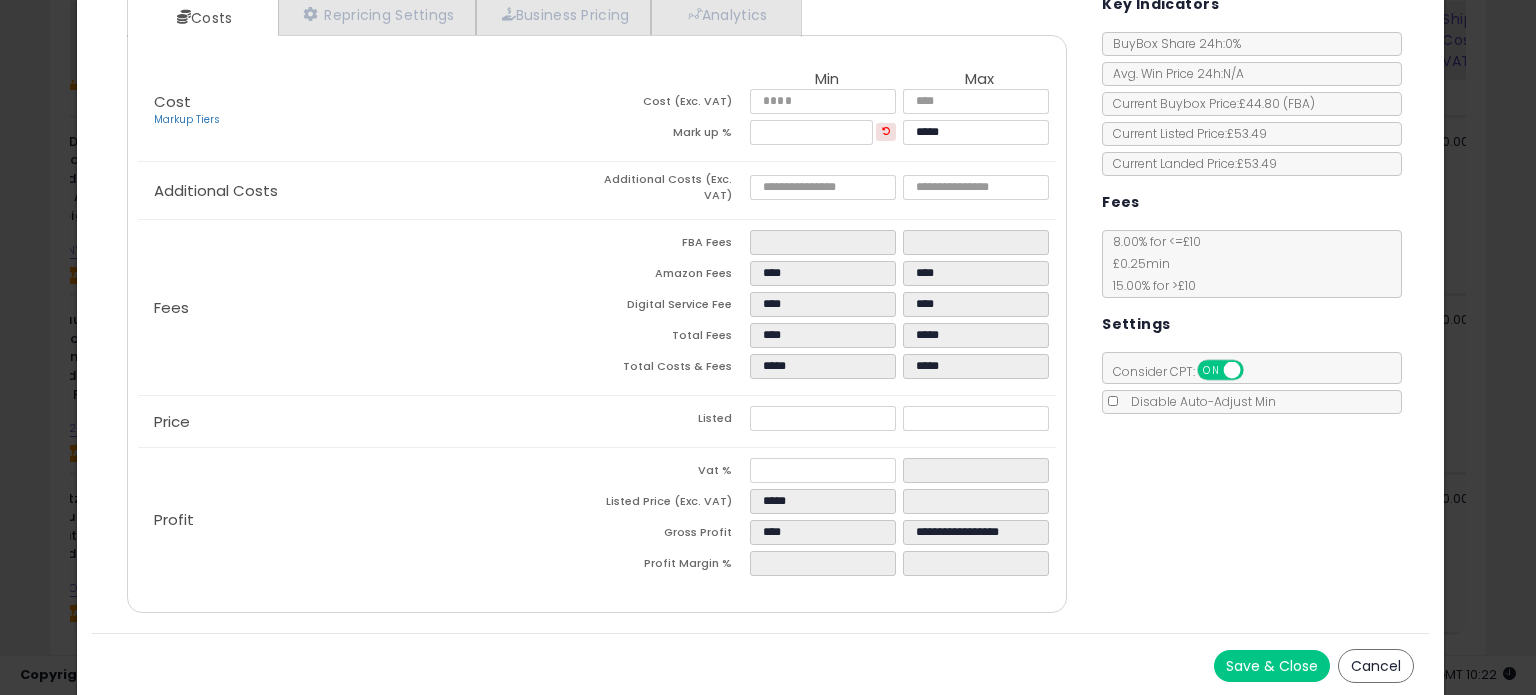 click on "Cancel" at bounding box center (1376, 666) 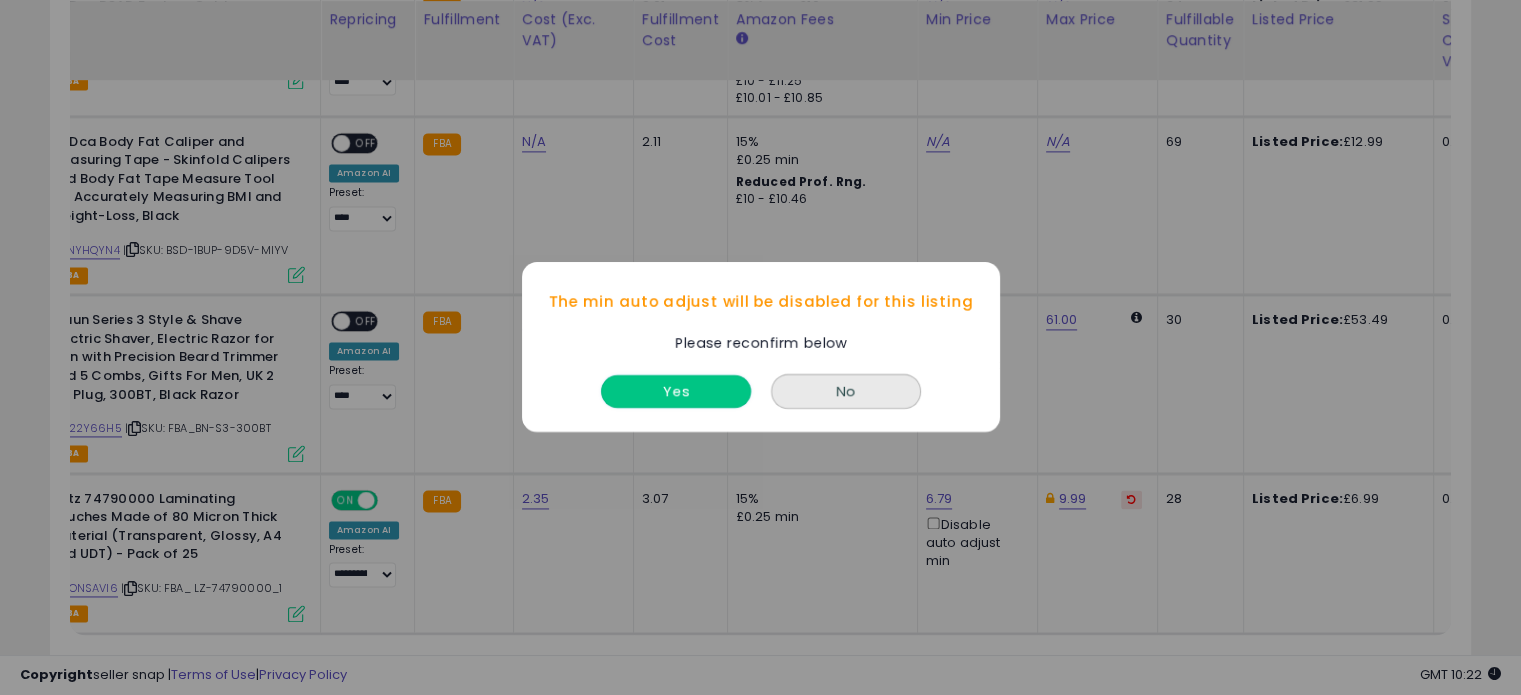click on "Yes" at bounding box center [676, 392] 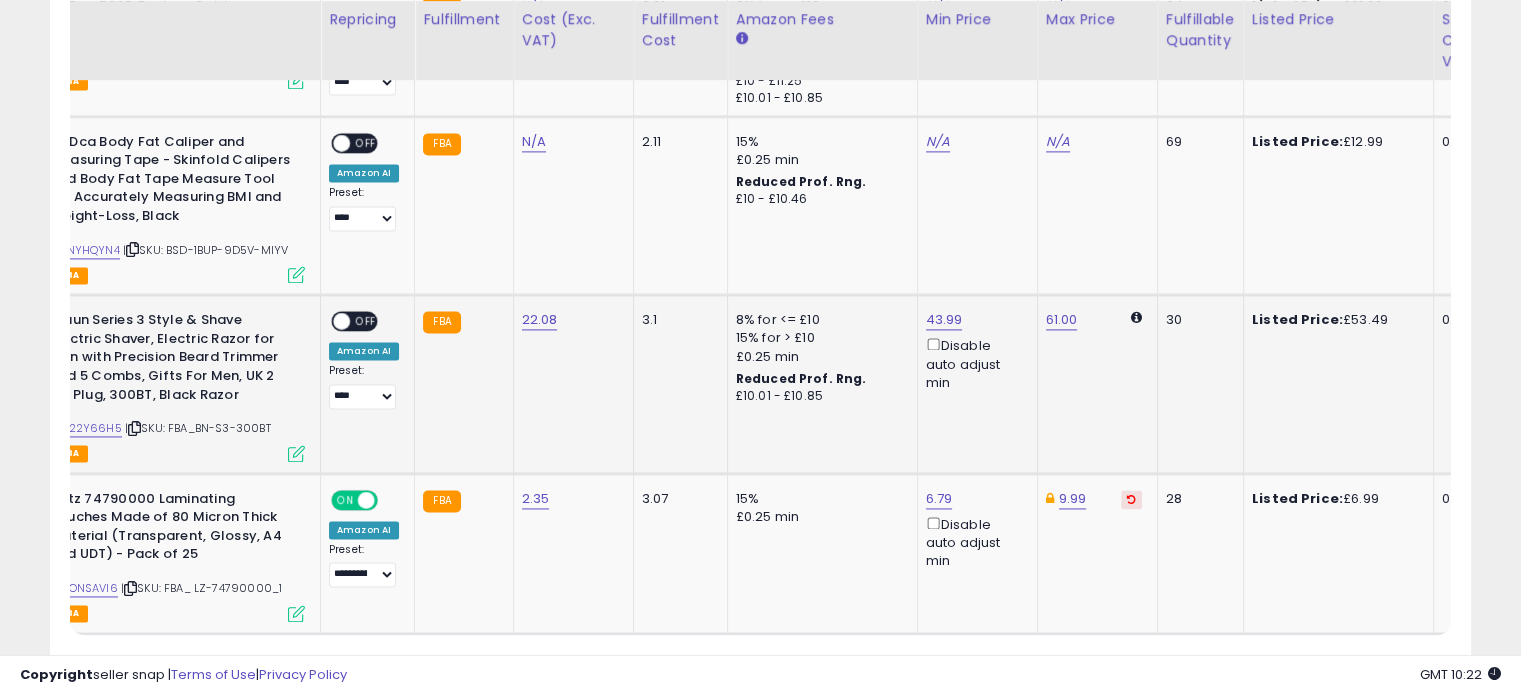 click at bounding box center (341, 321) 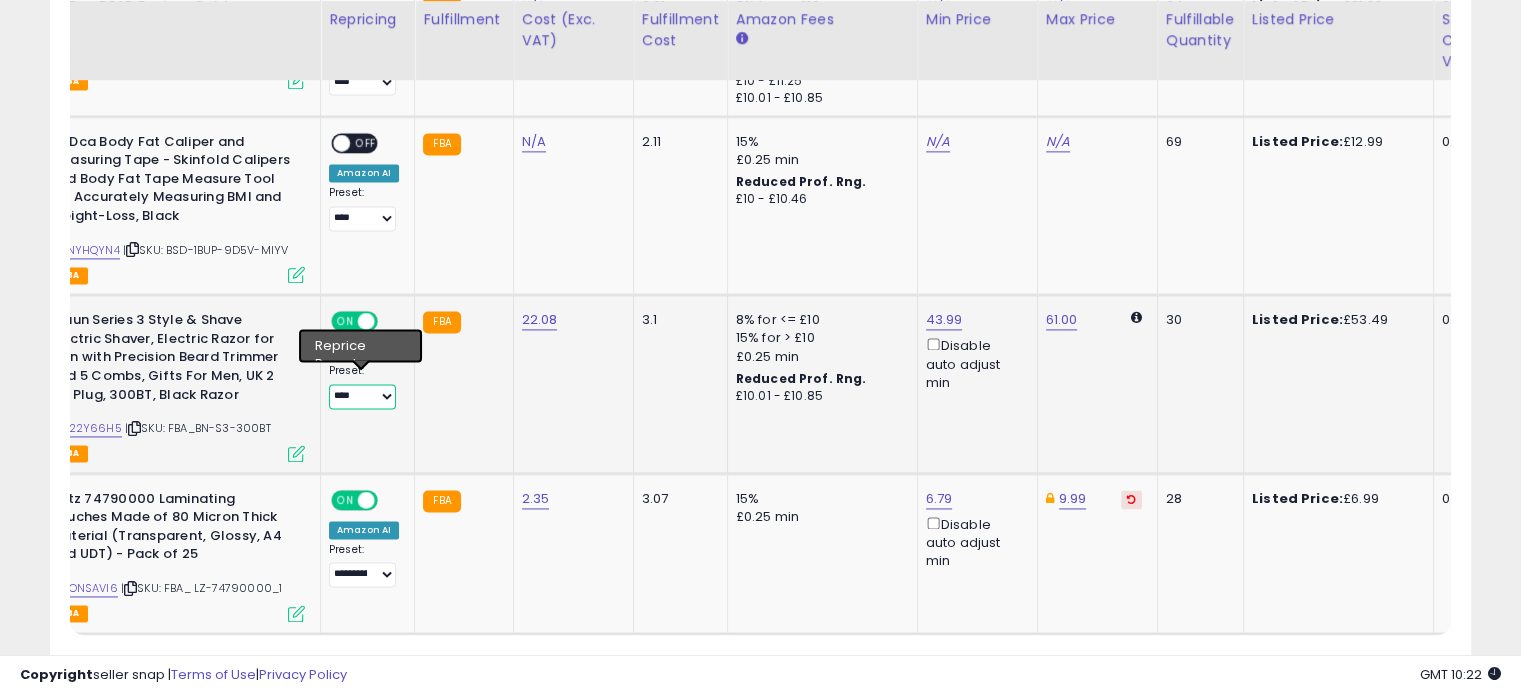 click on "**********" at bounding box center (362, 396) 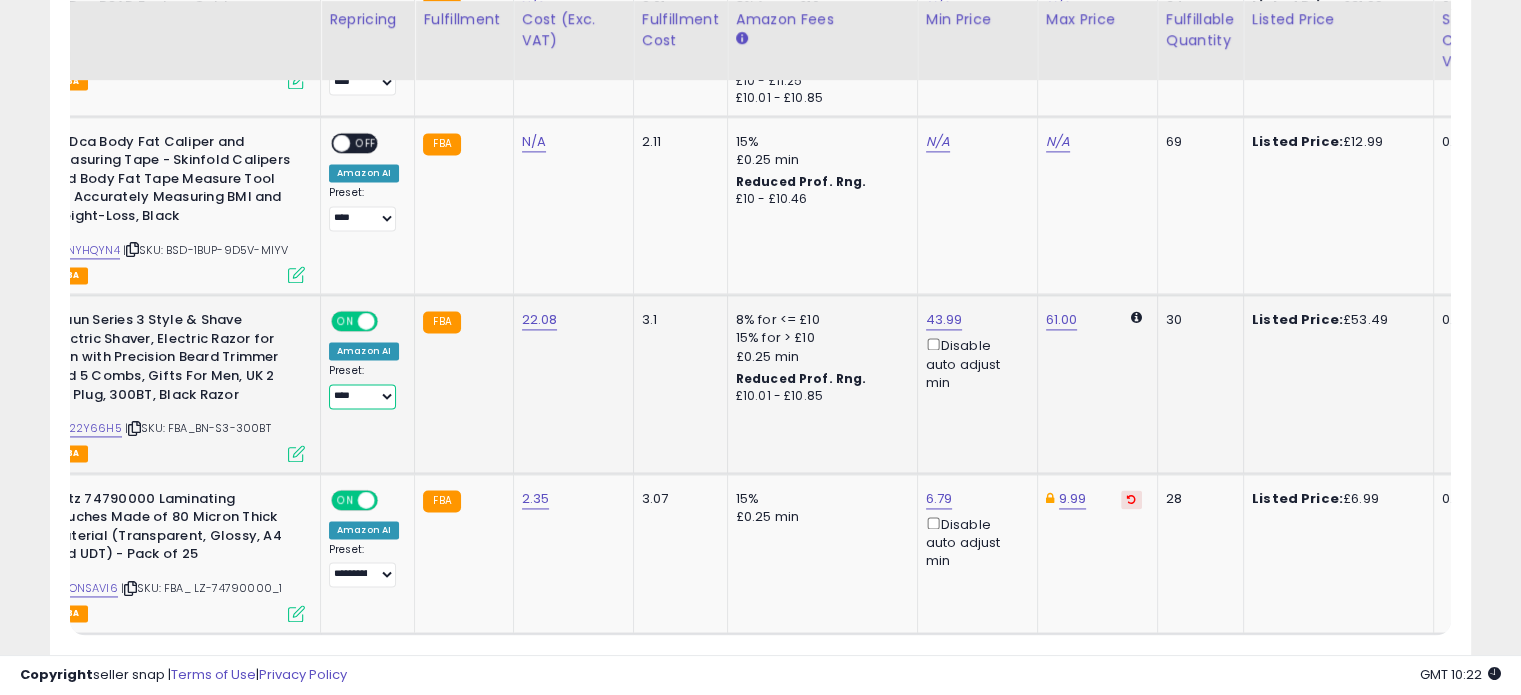 select on "**********" 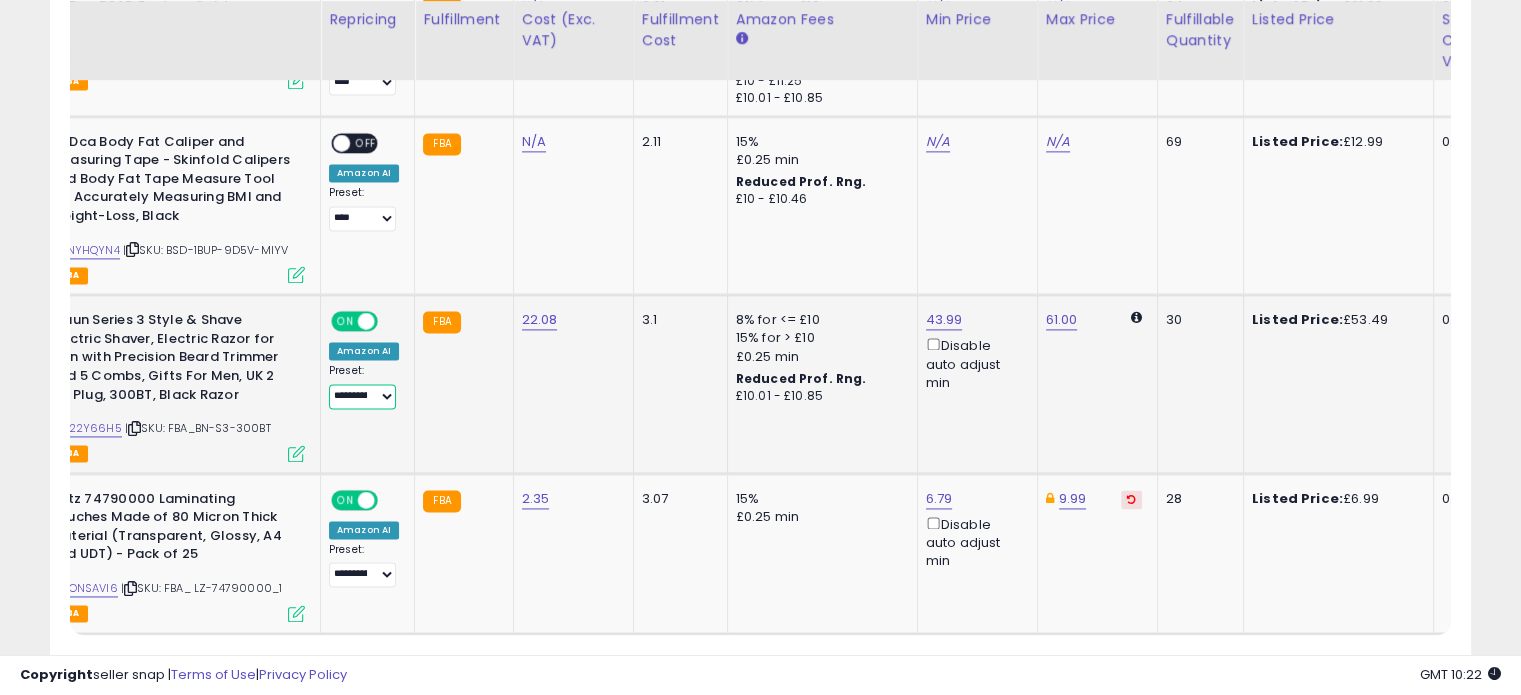 click on "**********" at bounding box center (362, 396) 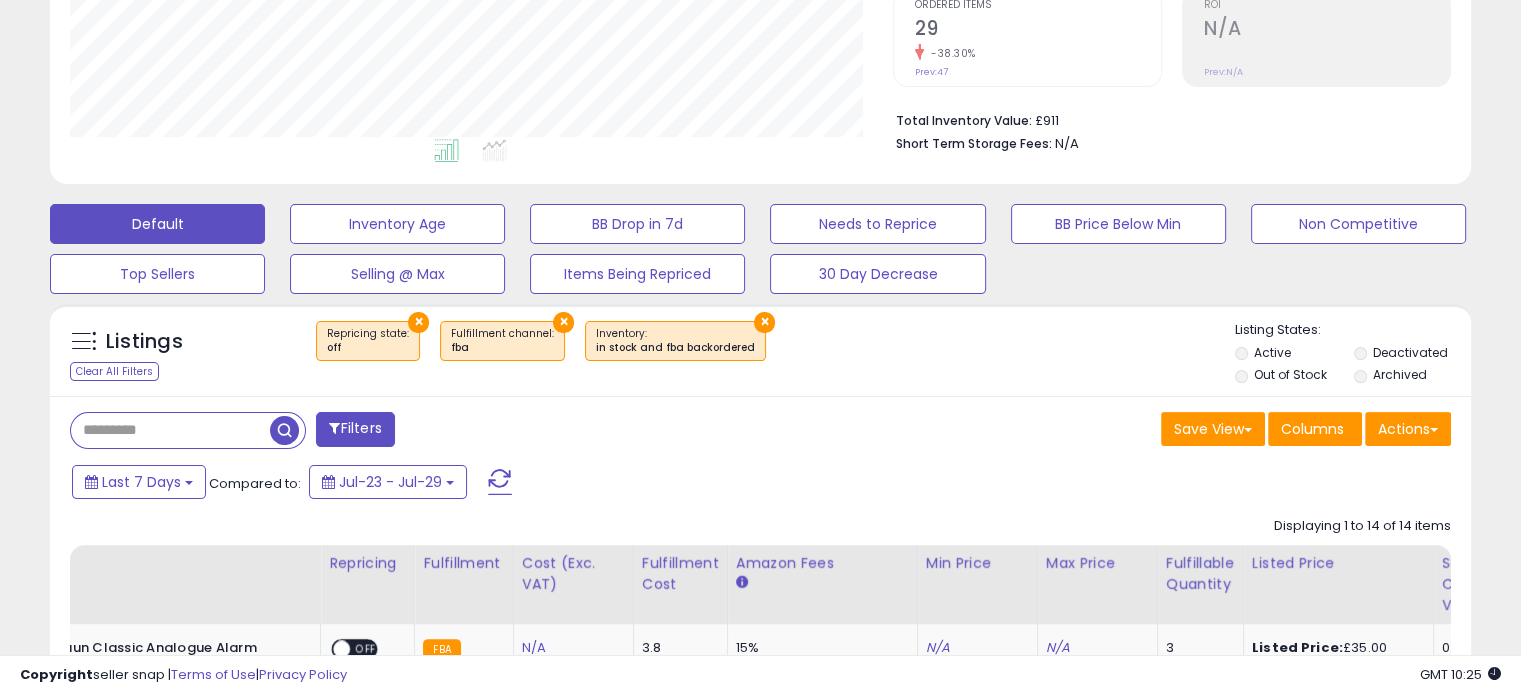 scroll, scrollTop: 0, scrollLeft: 0, axis: both 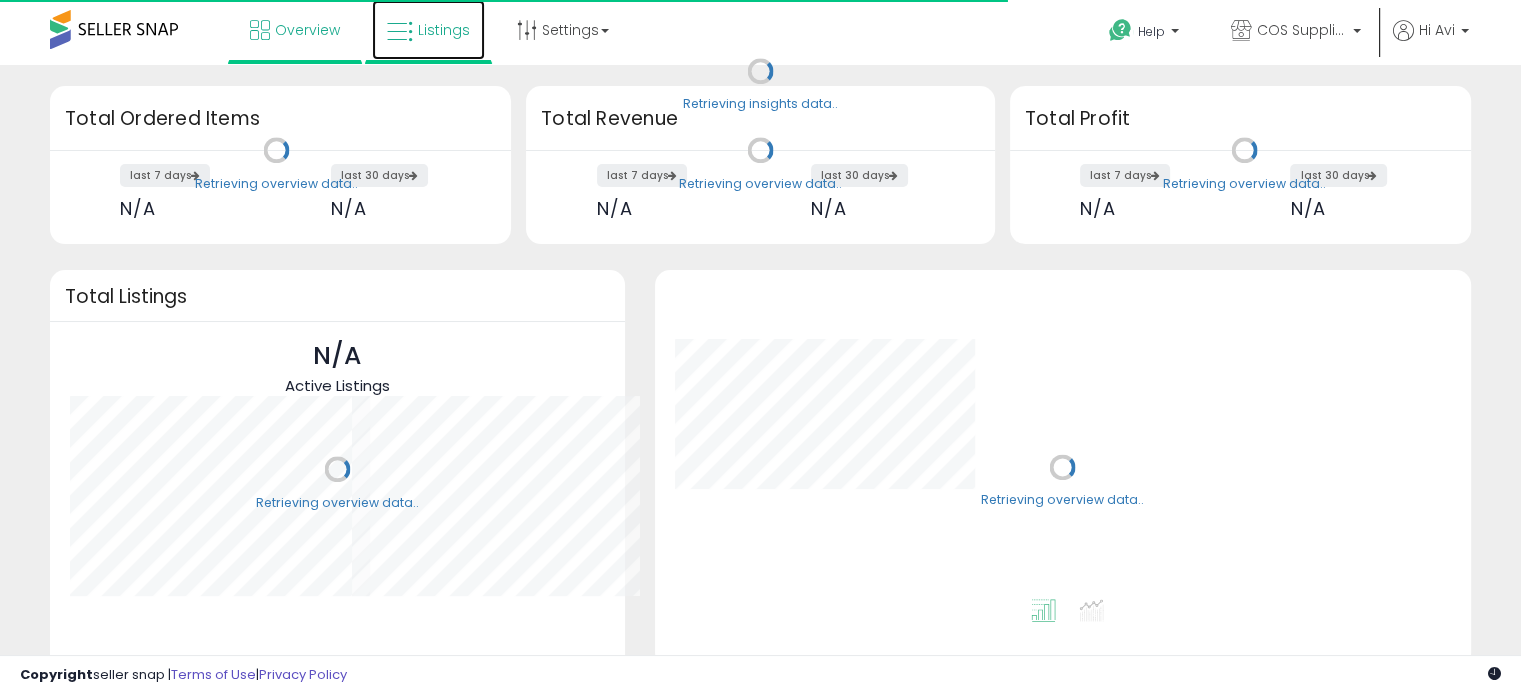 click on "Listings" at bounding box center (428, 30) 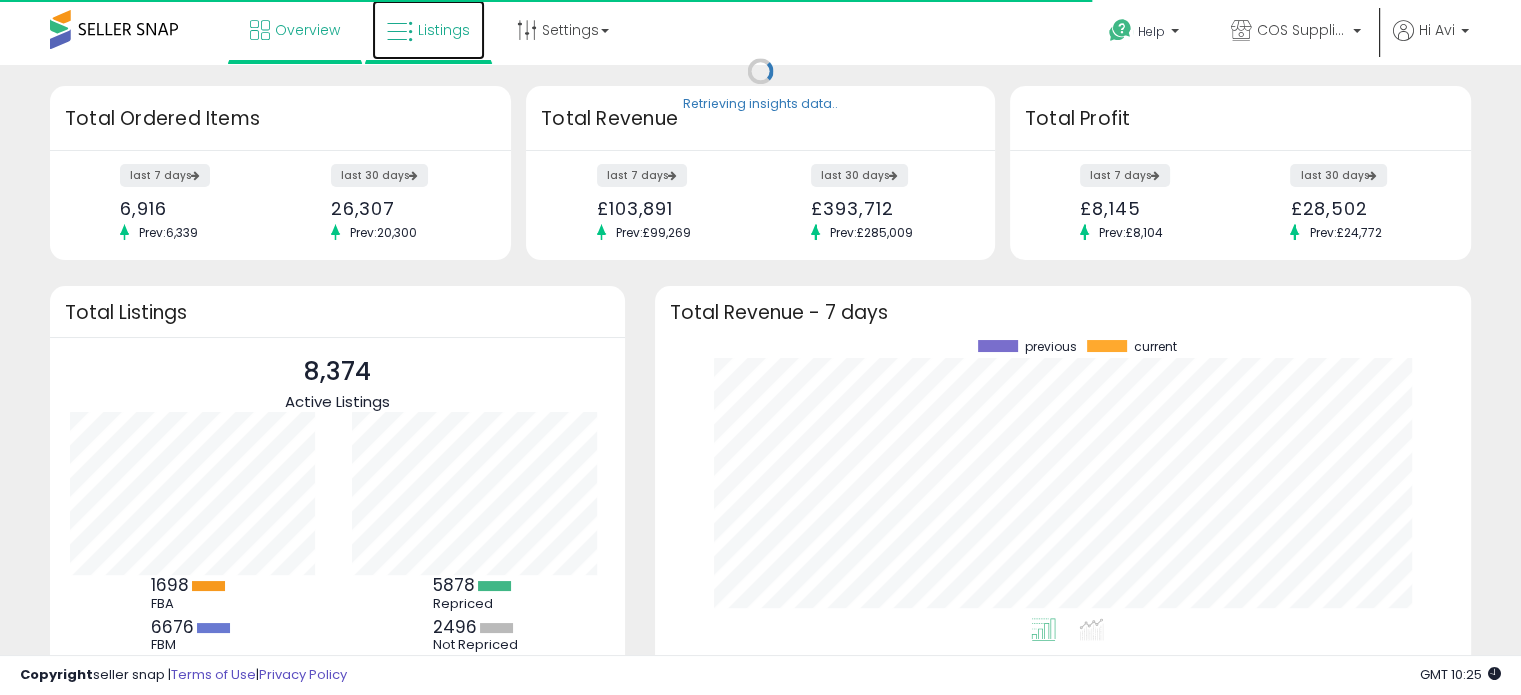 scroll, scrollTop: 999800, scrollLeft: 999725, axis: both 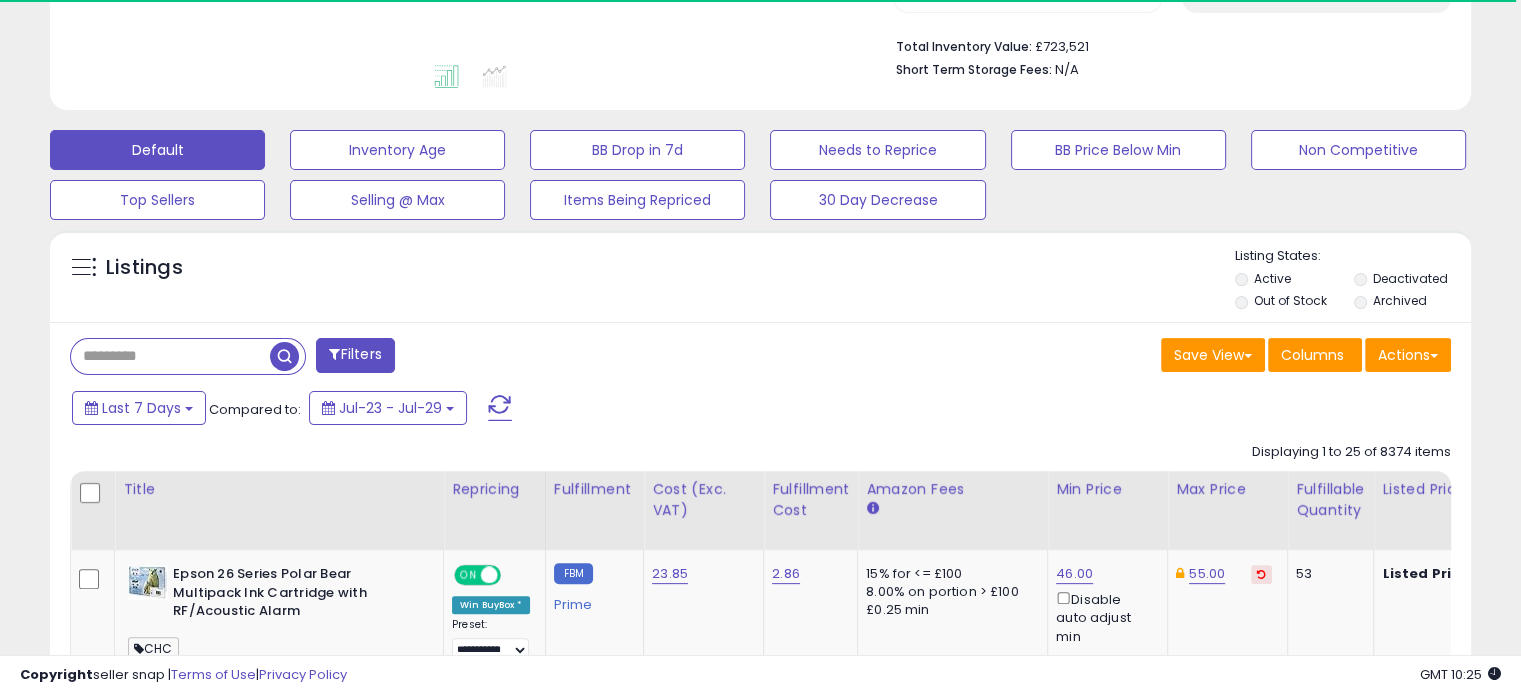 click on "Filters" at bounding box center [355, 355] 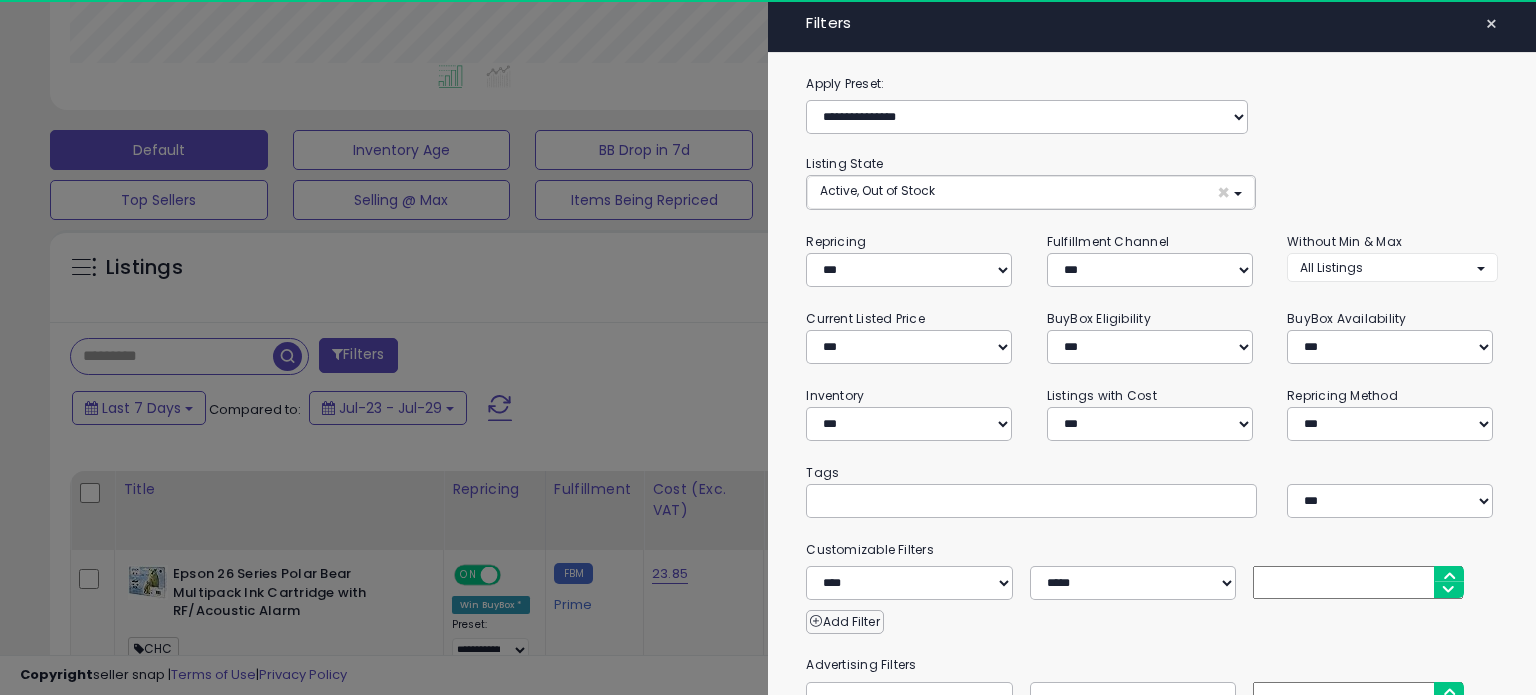 scroll, scrollTop: 999589, scrollLeft: 999168, axis: both 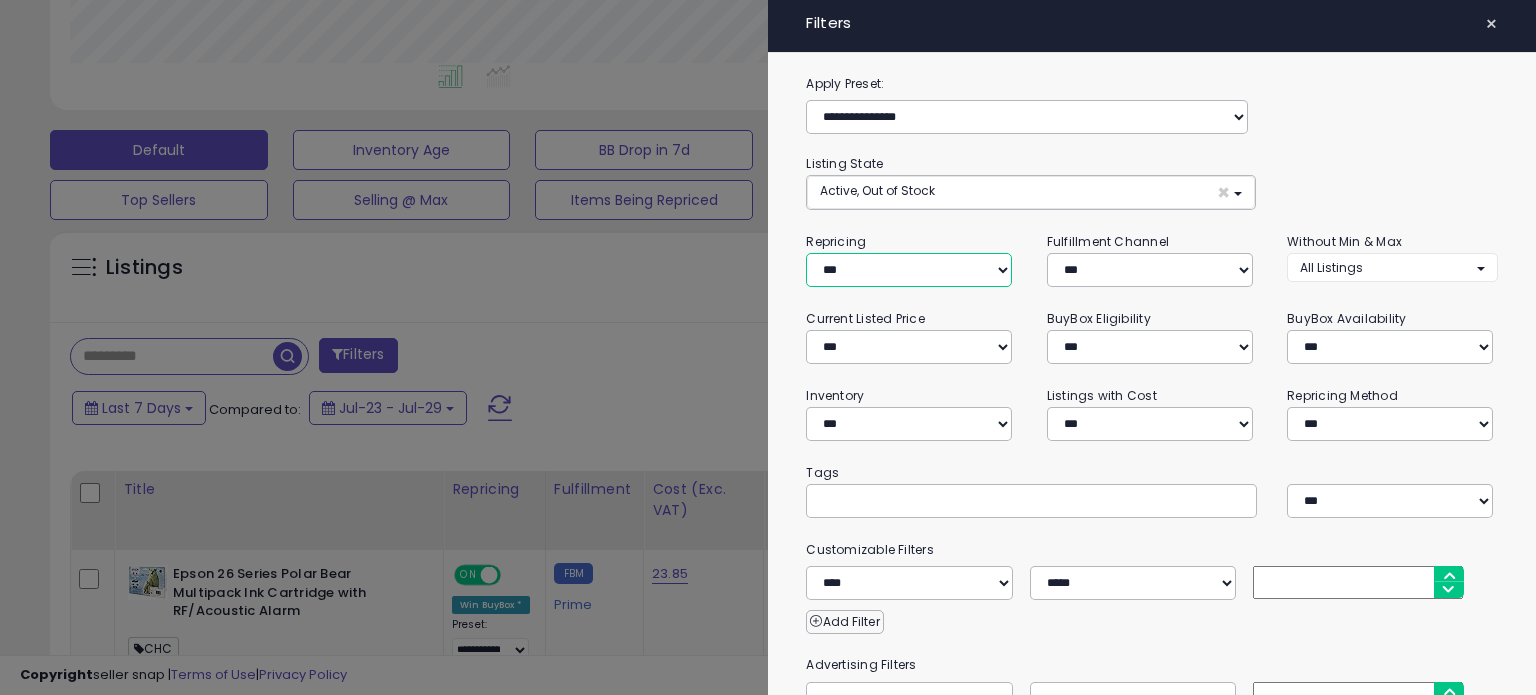 click on "**********" at bounding box center [909, 270] 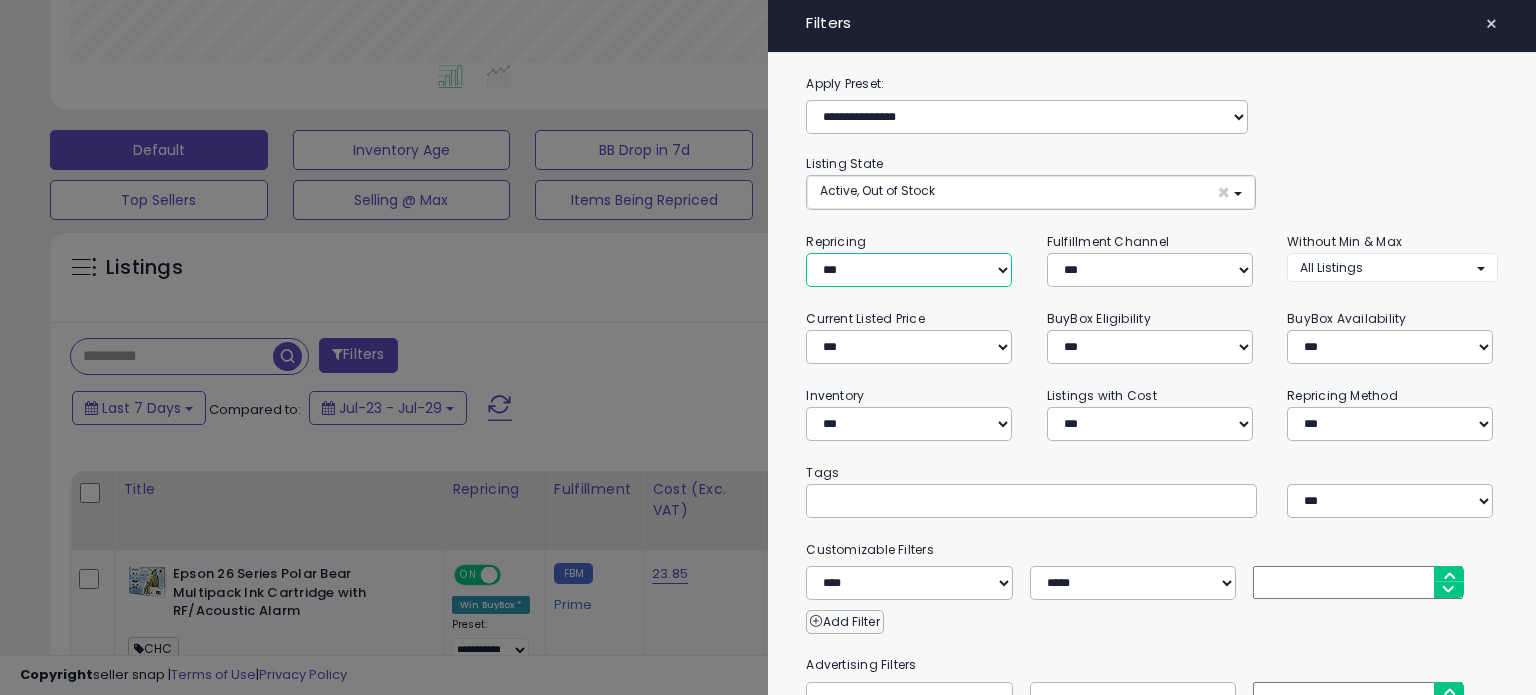 select on "***" 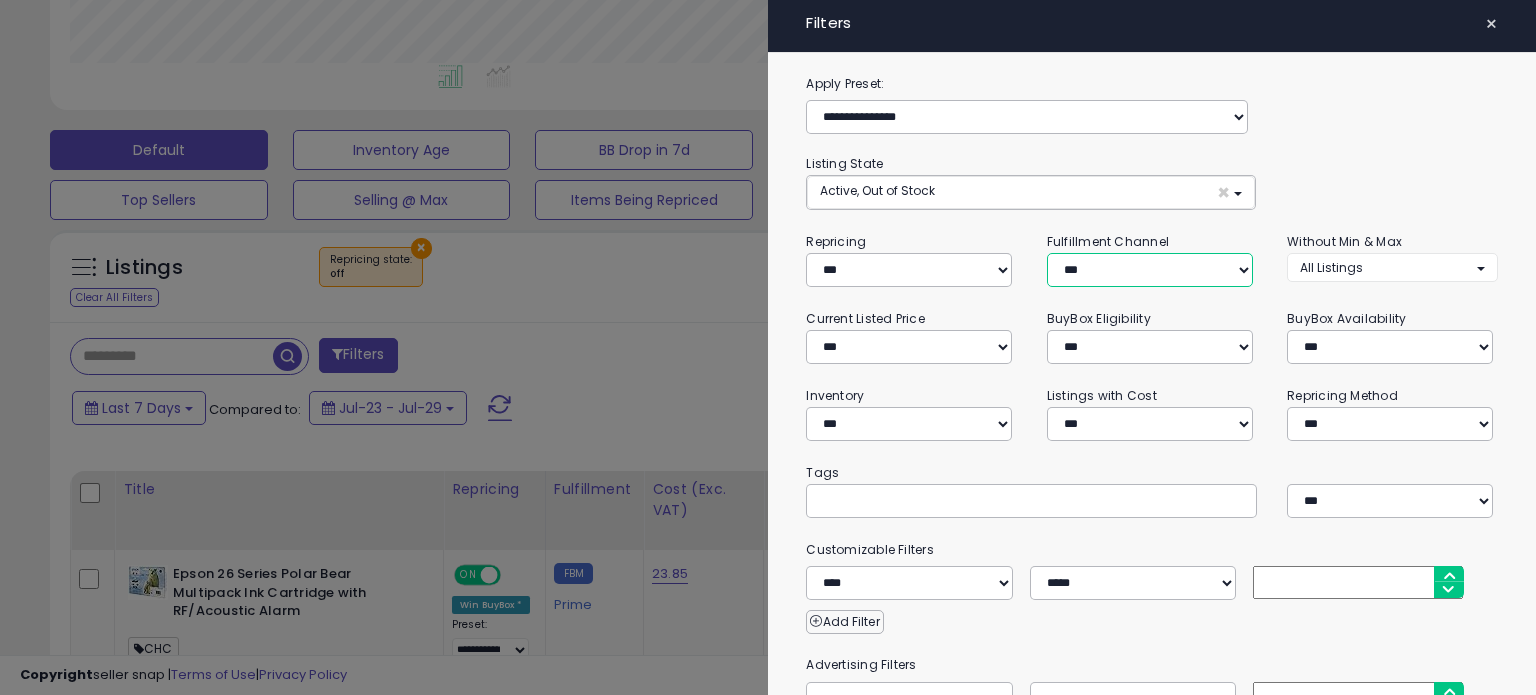 click on "***
***
***
***" at bounding box center [1150, 270] 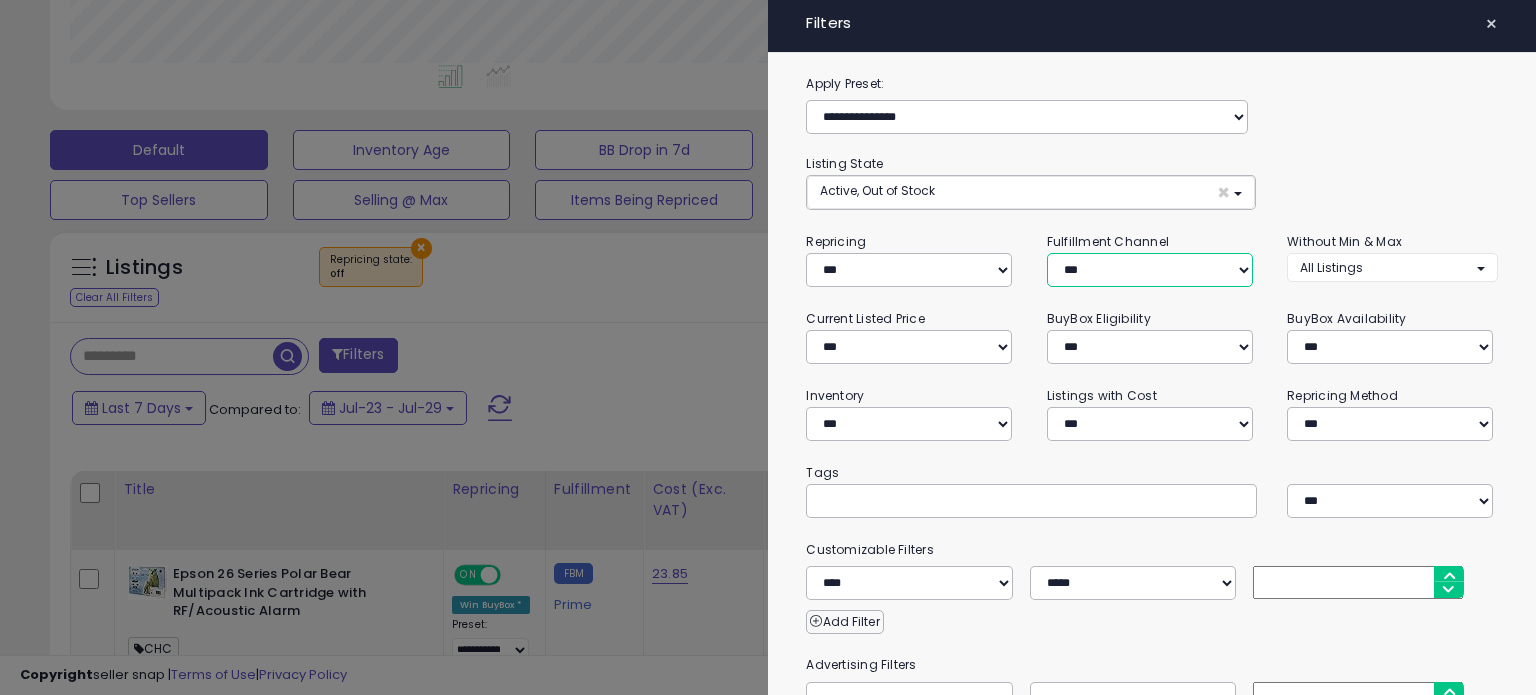 select on "***" 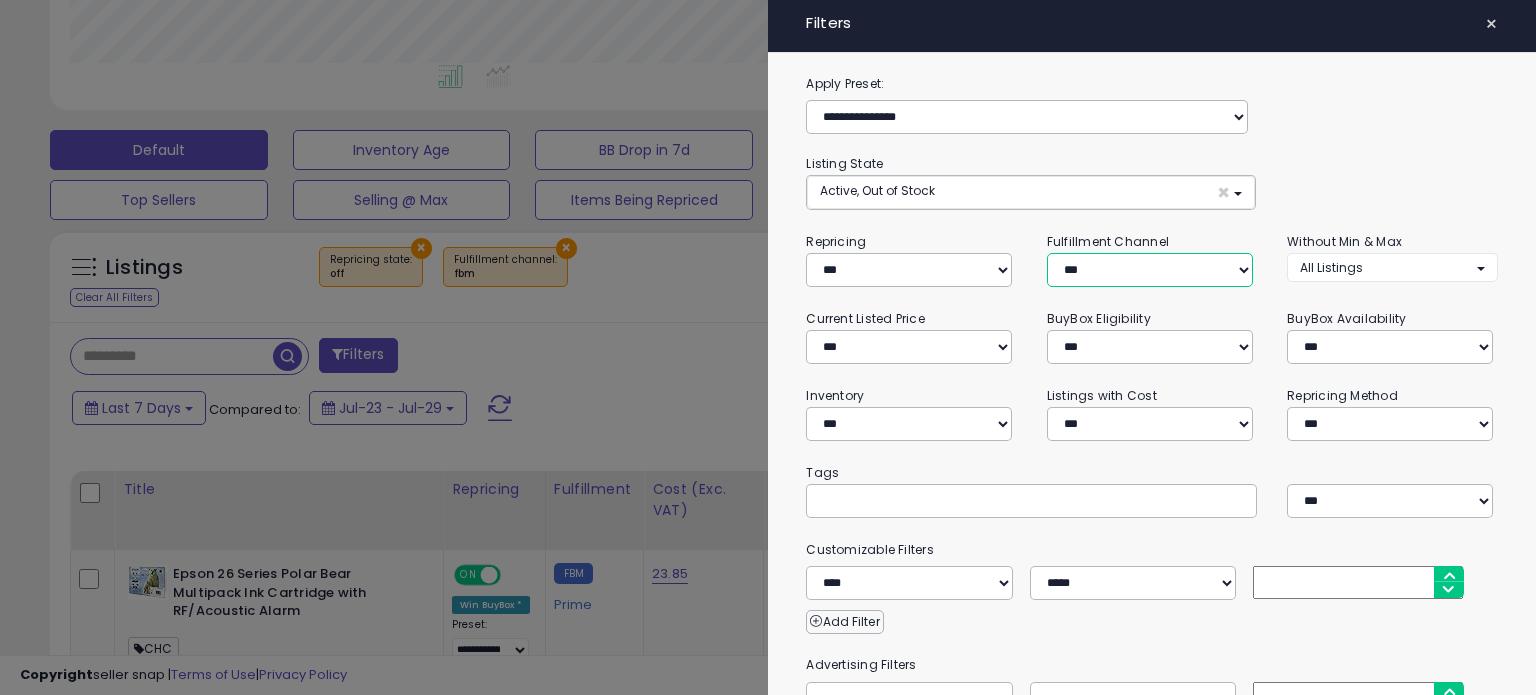 click on "***
***
***
***" at bounding box center [1150, 270] 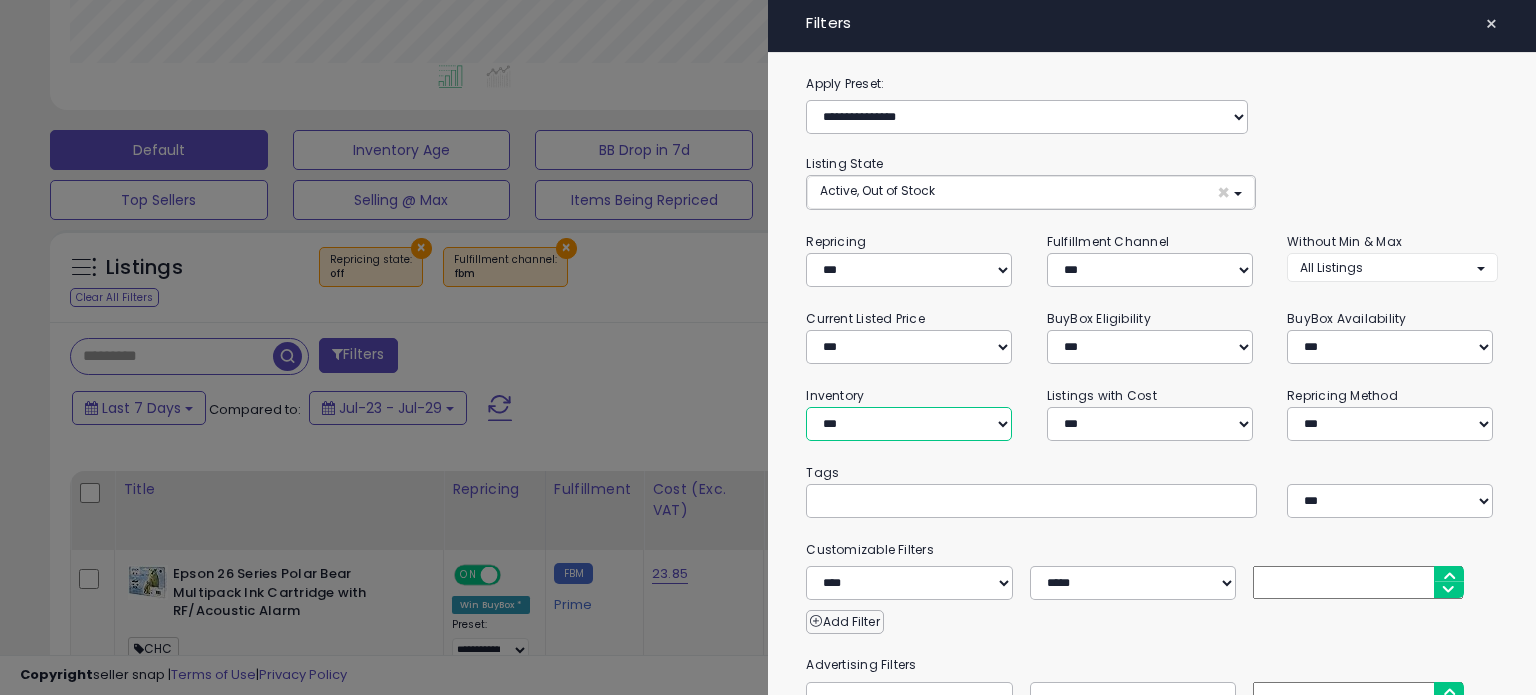 click on "**********" at bounding box center (909, 424) 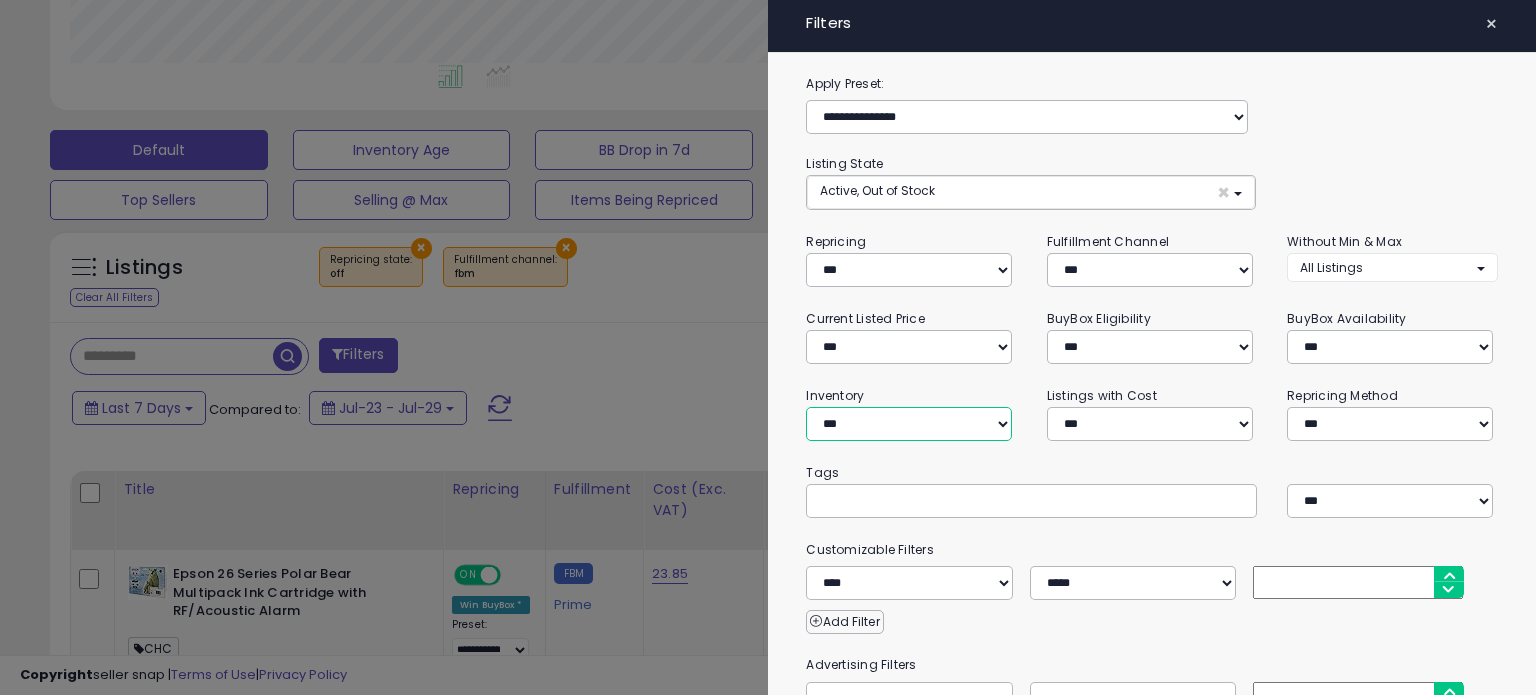 select on "**********" 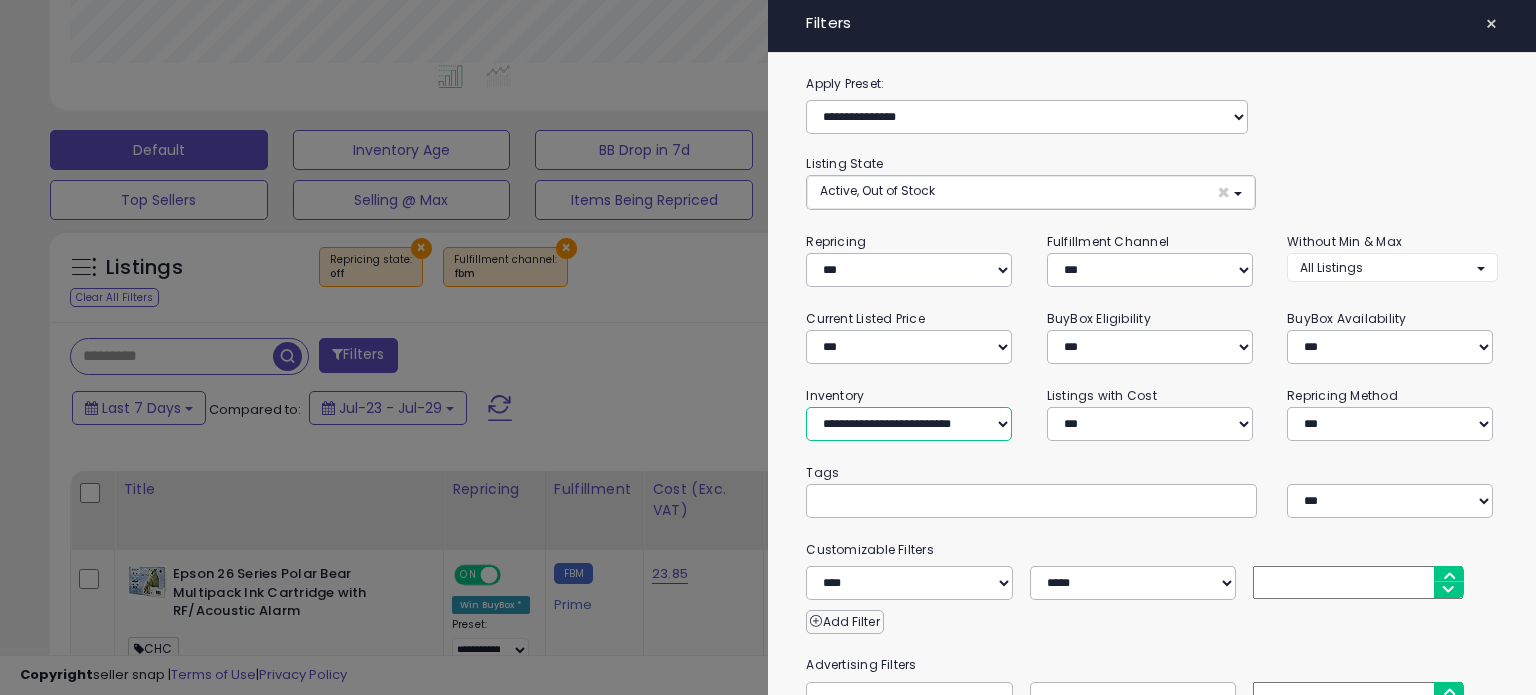 click on "**********" at bounding box center (909, 424) 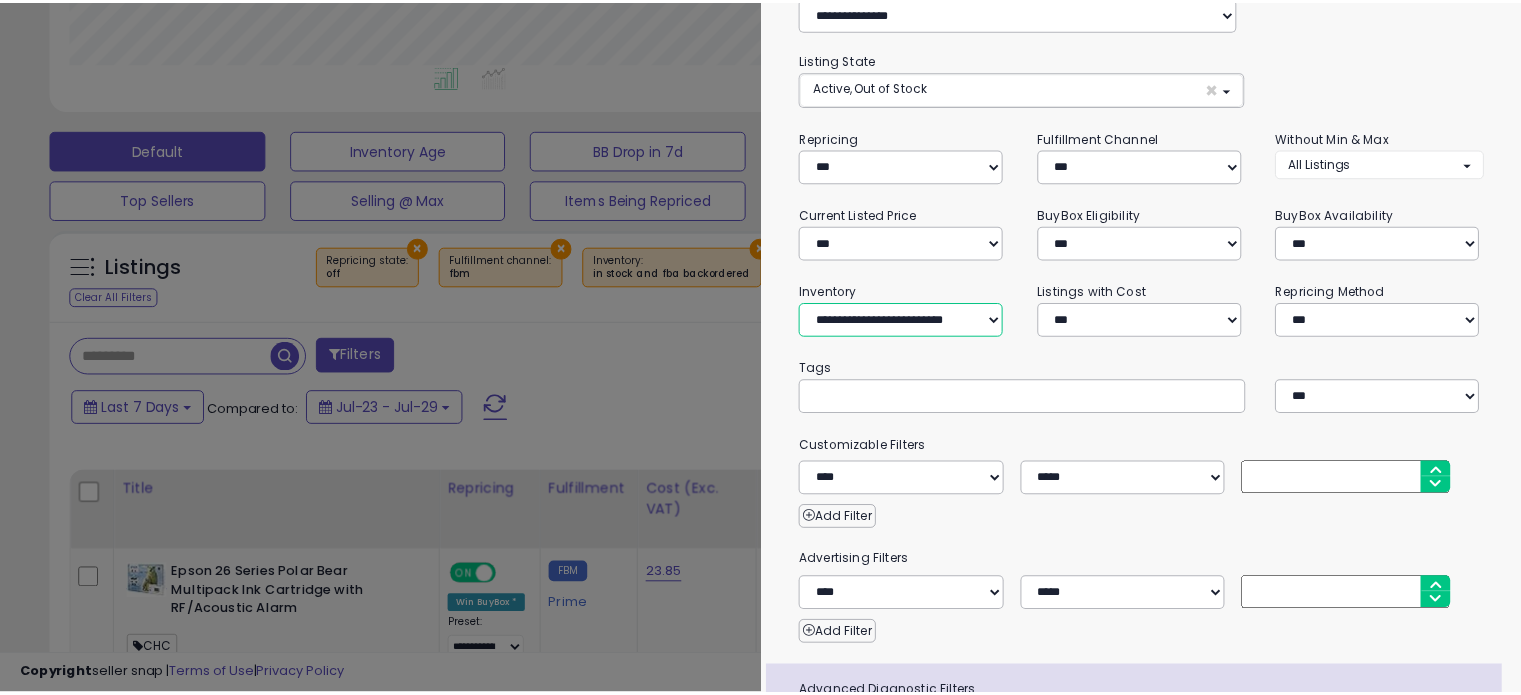 scroll, scrollTop: 269, scrollLeft: 0, axis: vertical 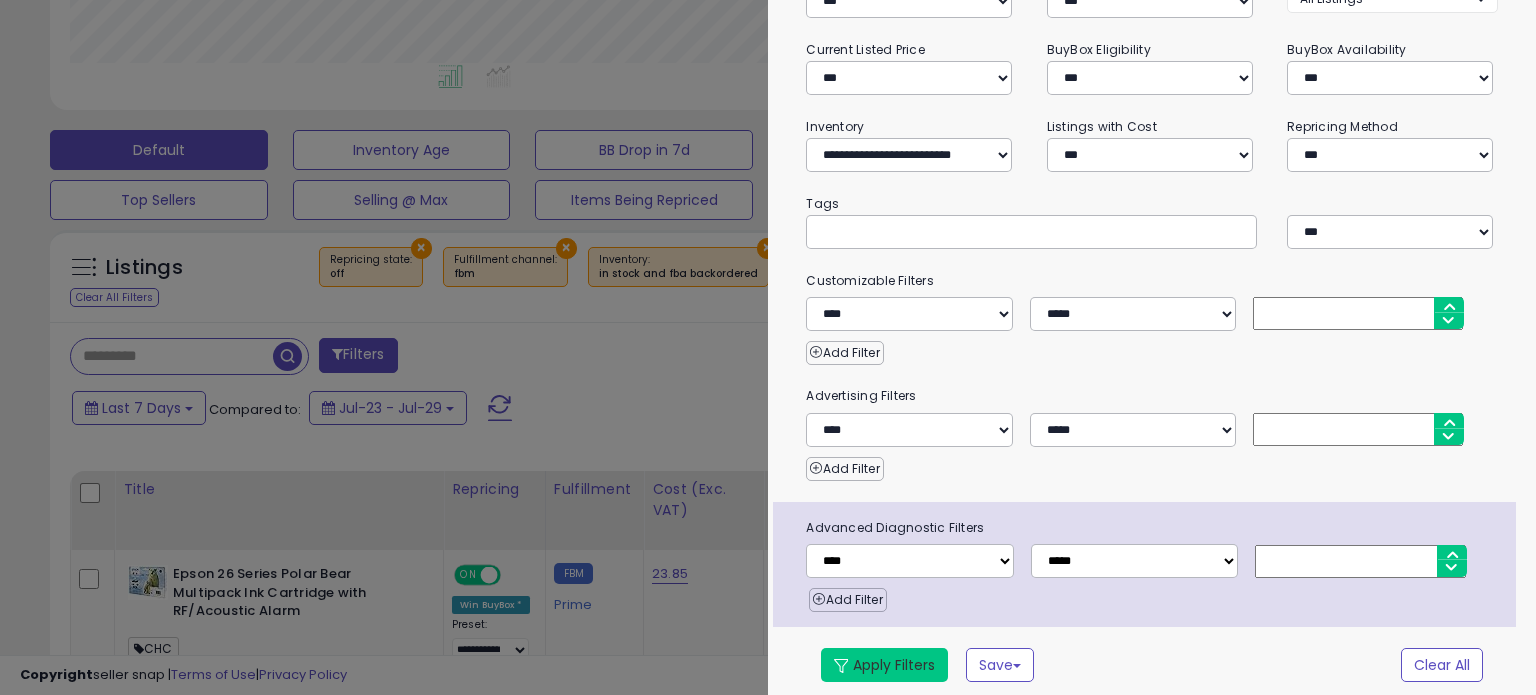 click on "Apply Filters" at bounding box center [884, 665] 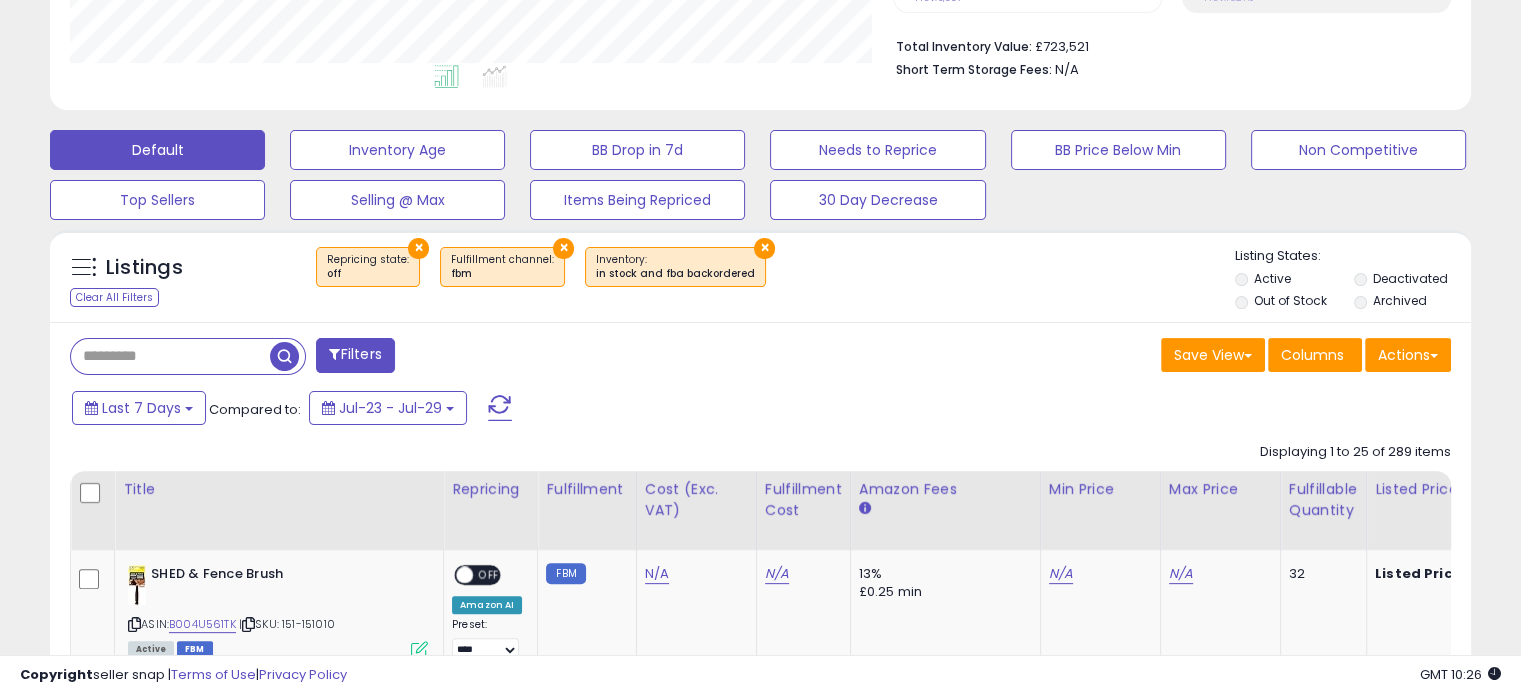 scroll, scrollTop: 409, scrollLeft: 822, axis: both 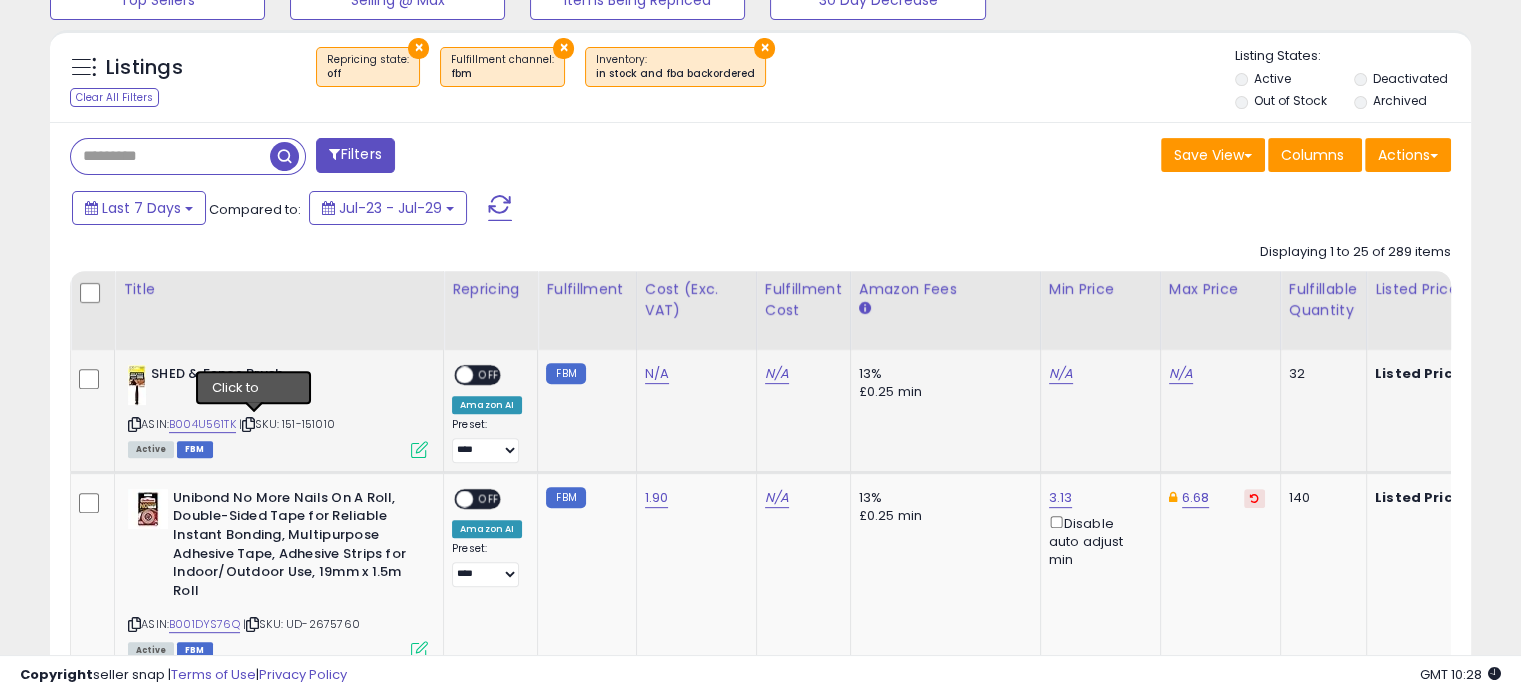 click at bounding box center (248, 424) 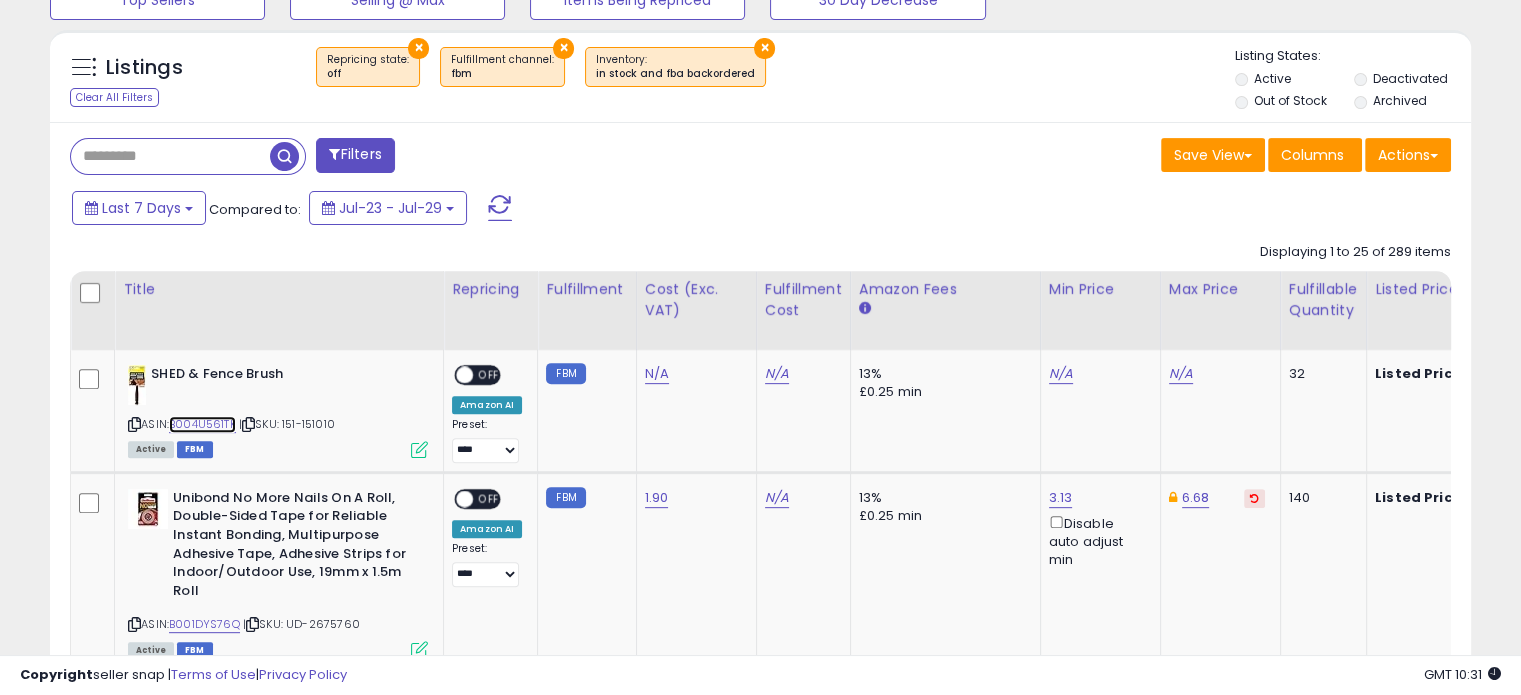 scroll, scrollTop: 0, scrollLeft: 112, axis: horizontal 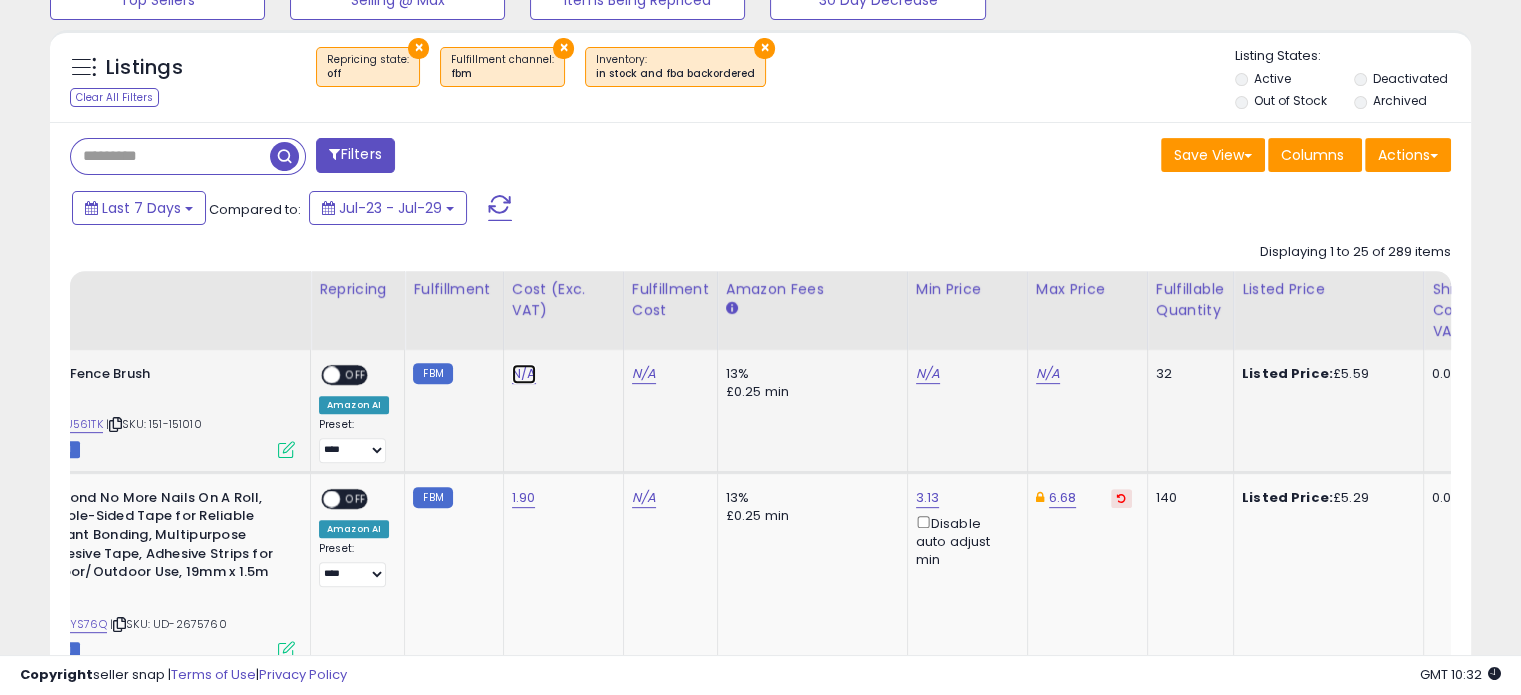 click on "N/A" at bounding box center (524, 374) 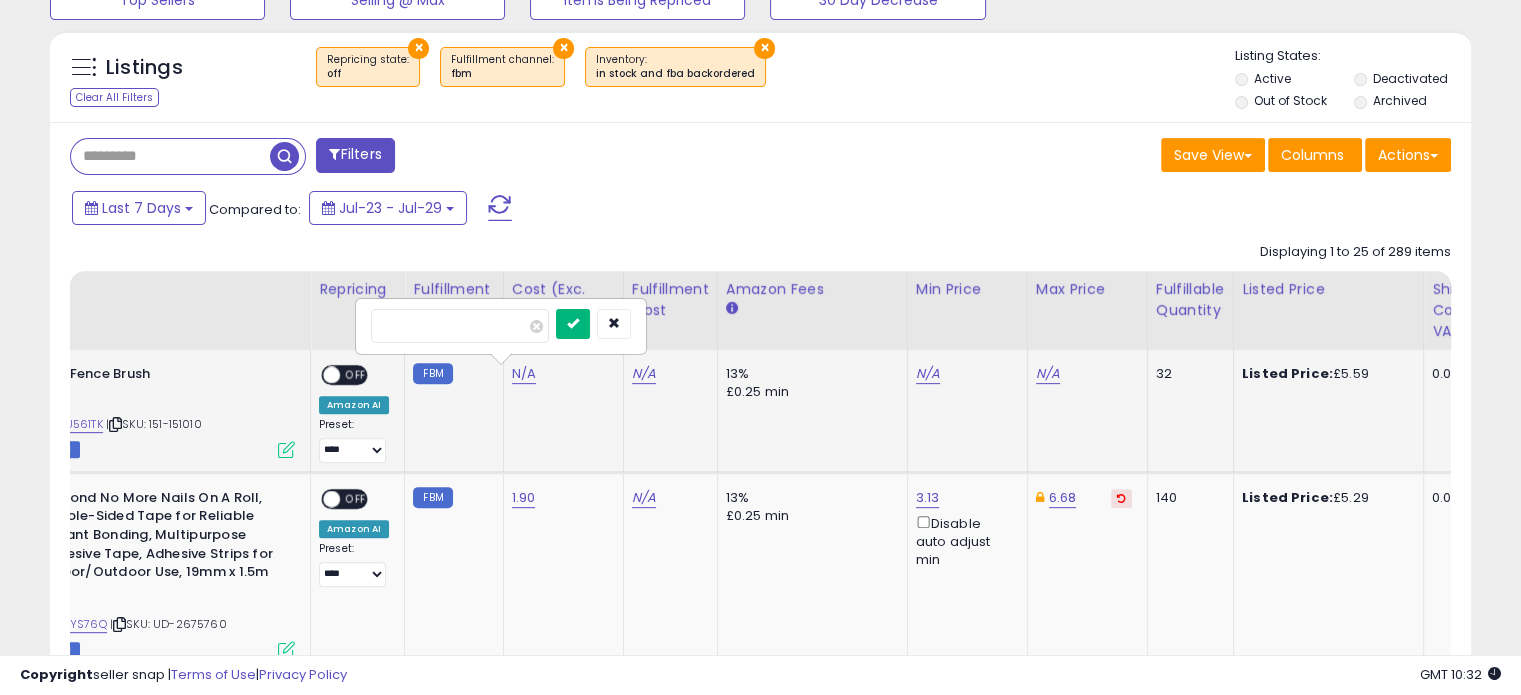type on "***" 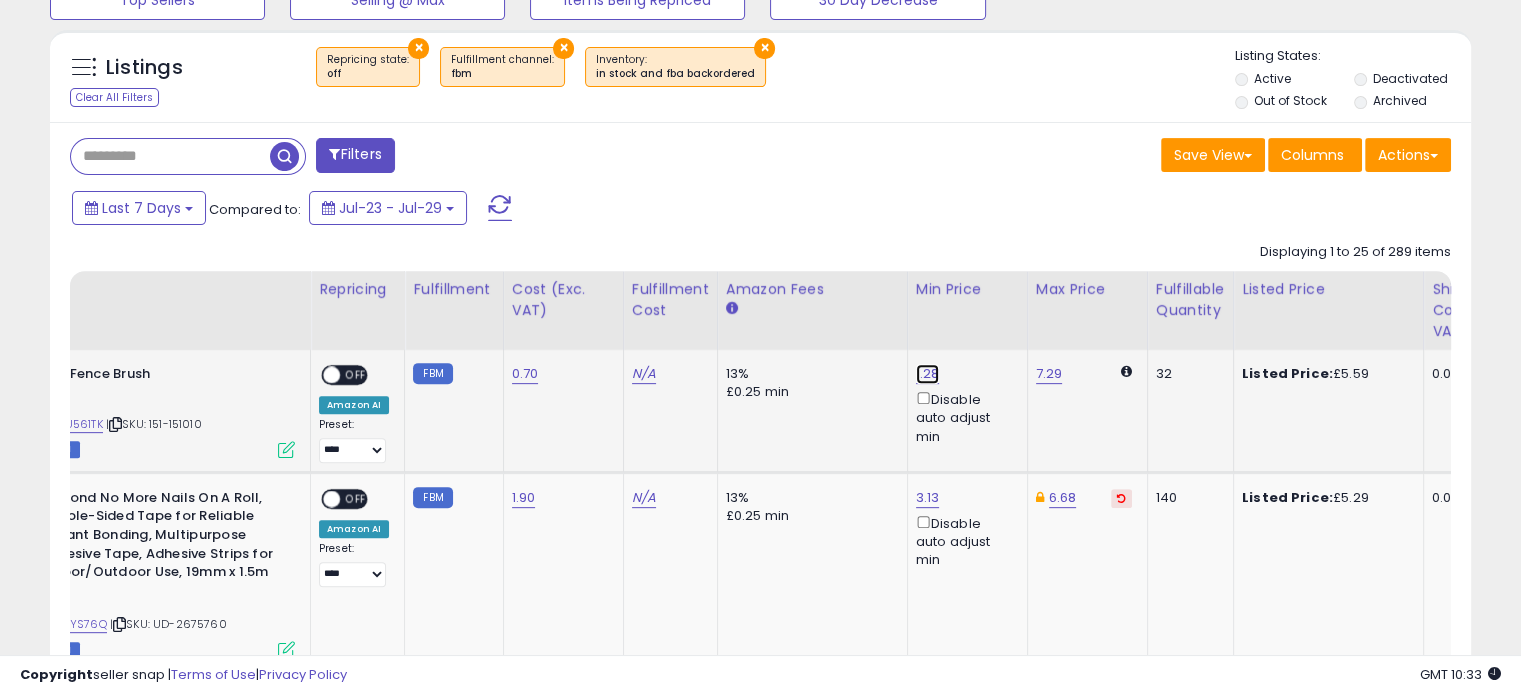 click on "1.28" at bounding box center [928, 374] 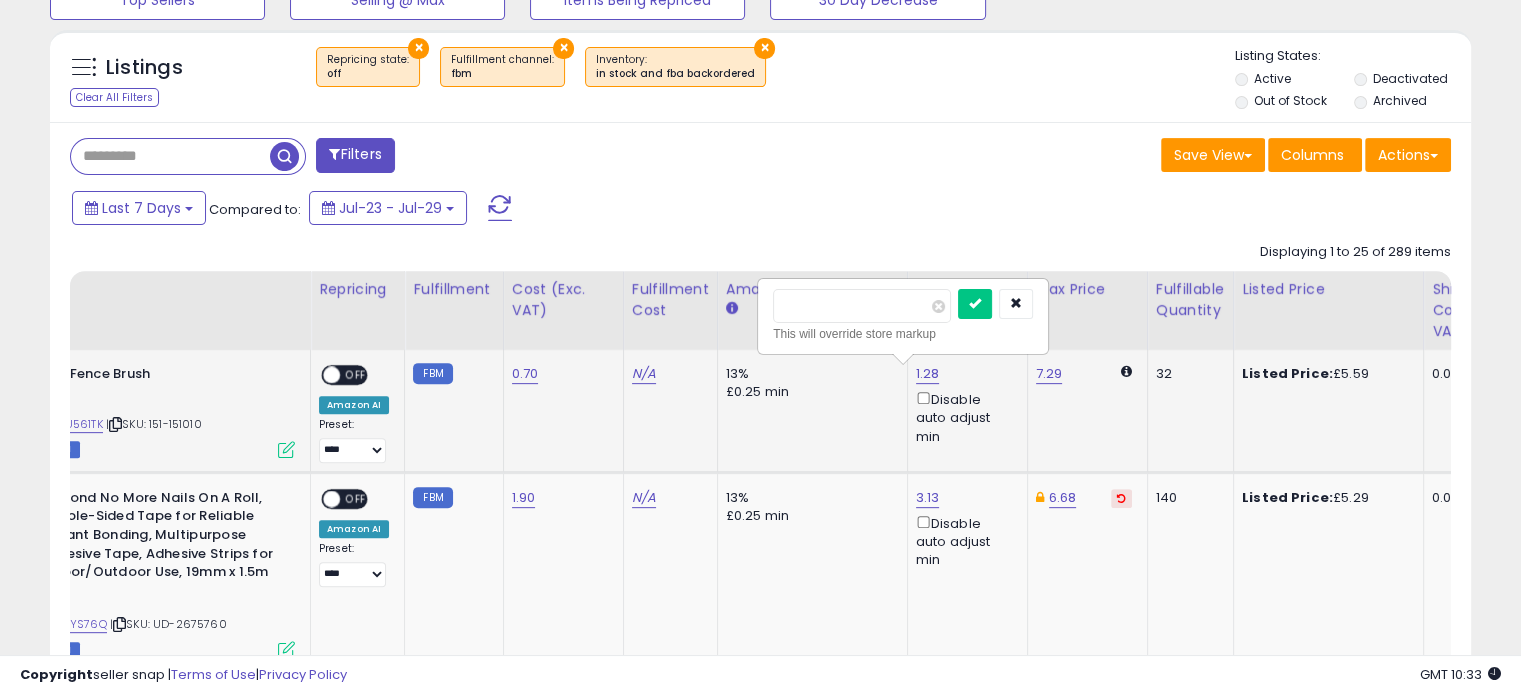 type on "*" 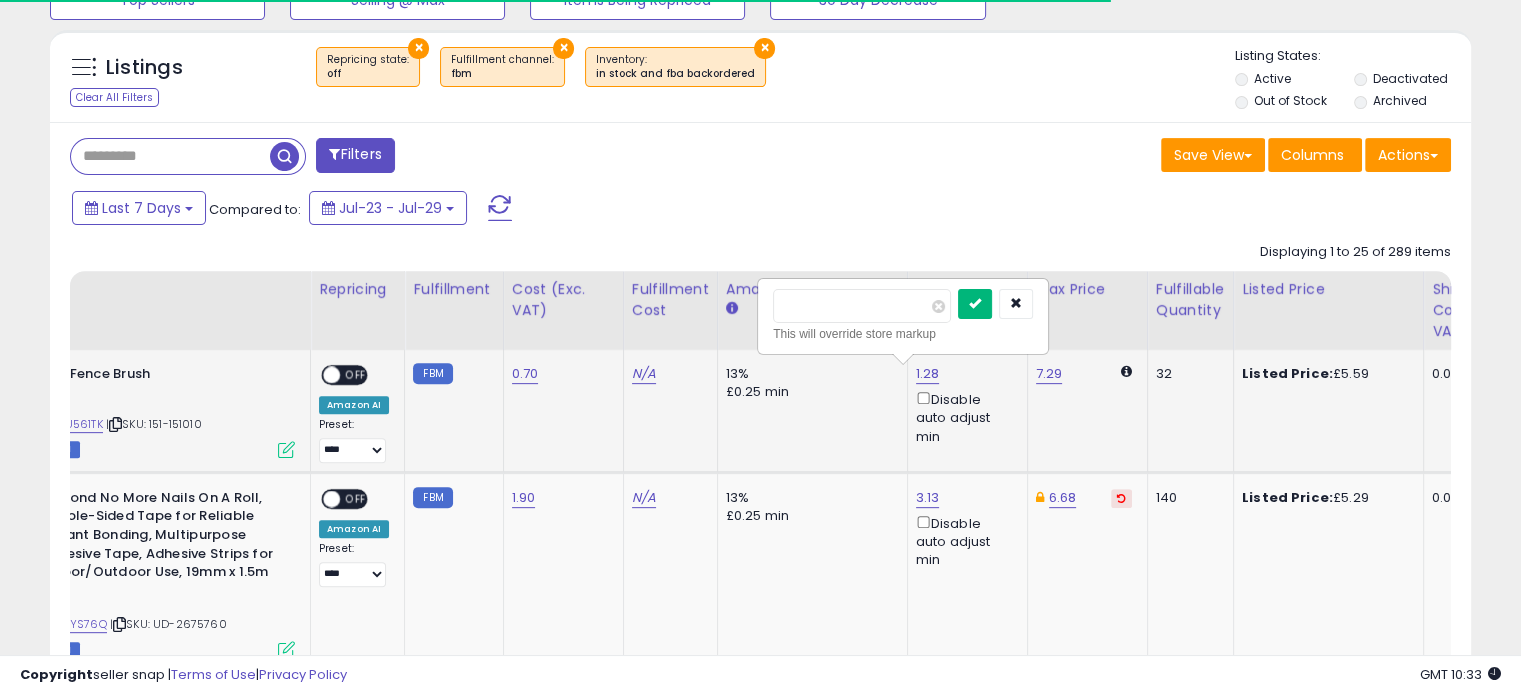 type on "****" 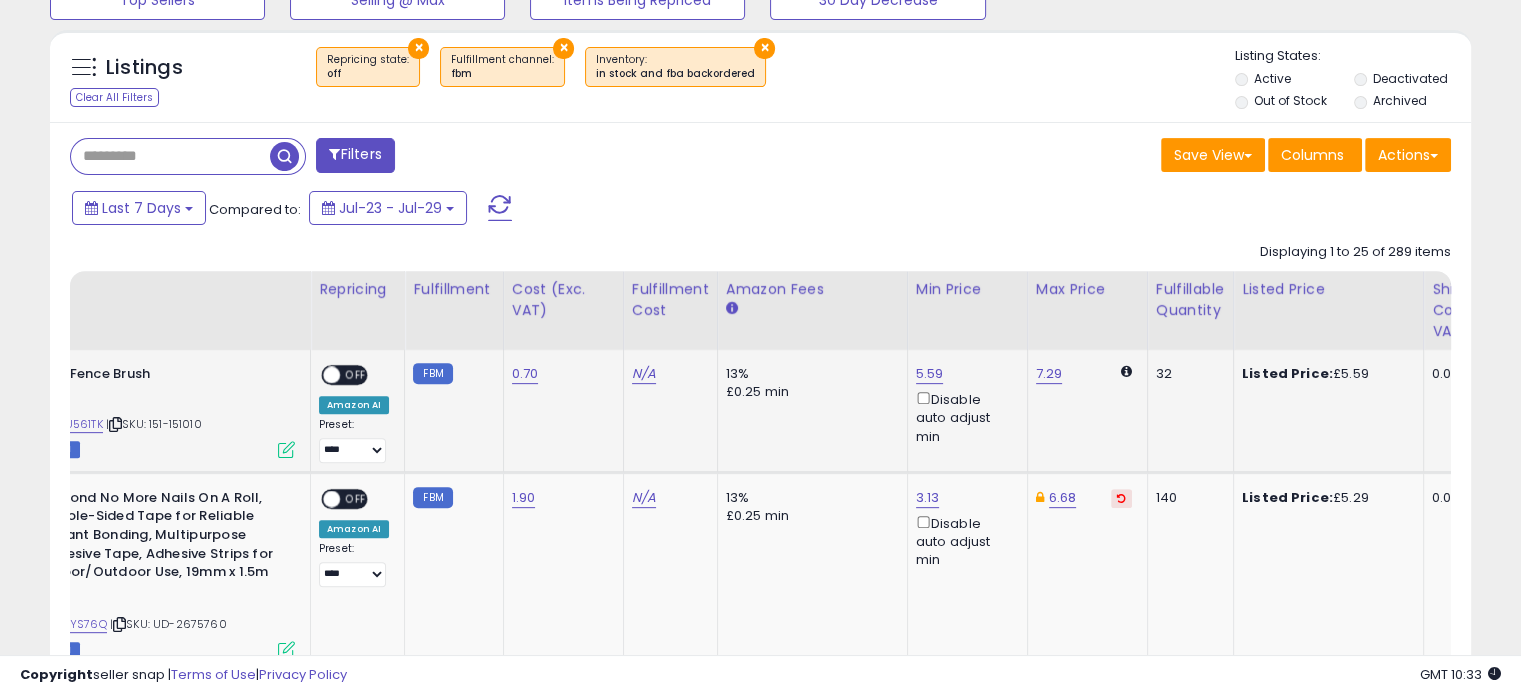 click at bounding box center [286, 449] 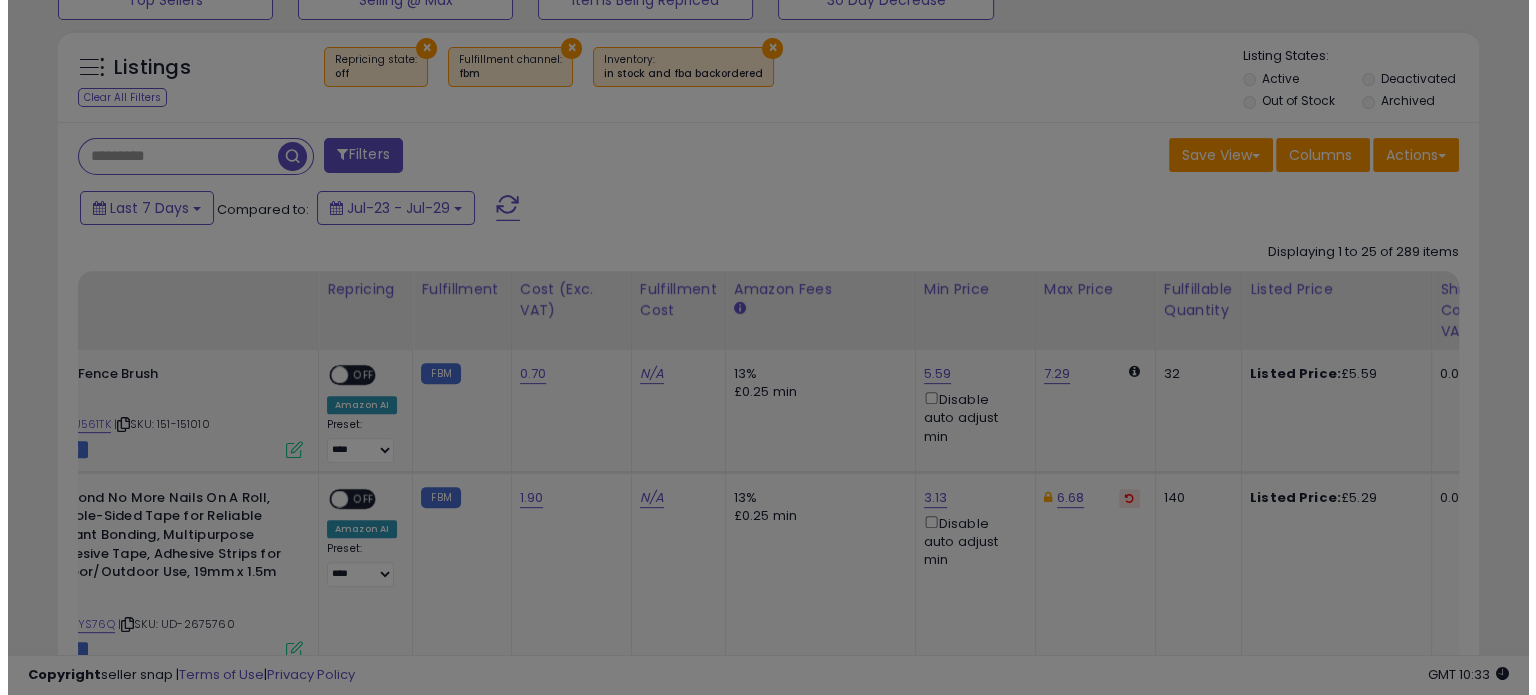 scroll, scrollTop: 999589, scrollLeft: 999168, axis: both 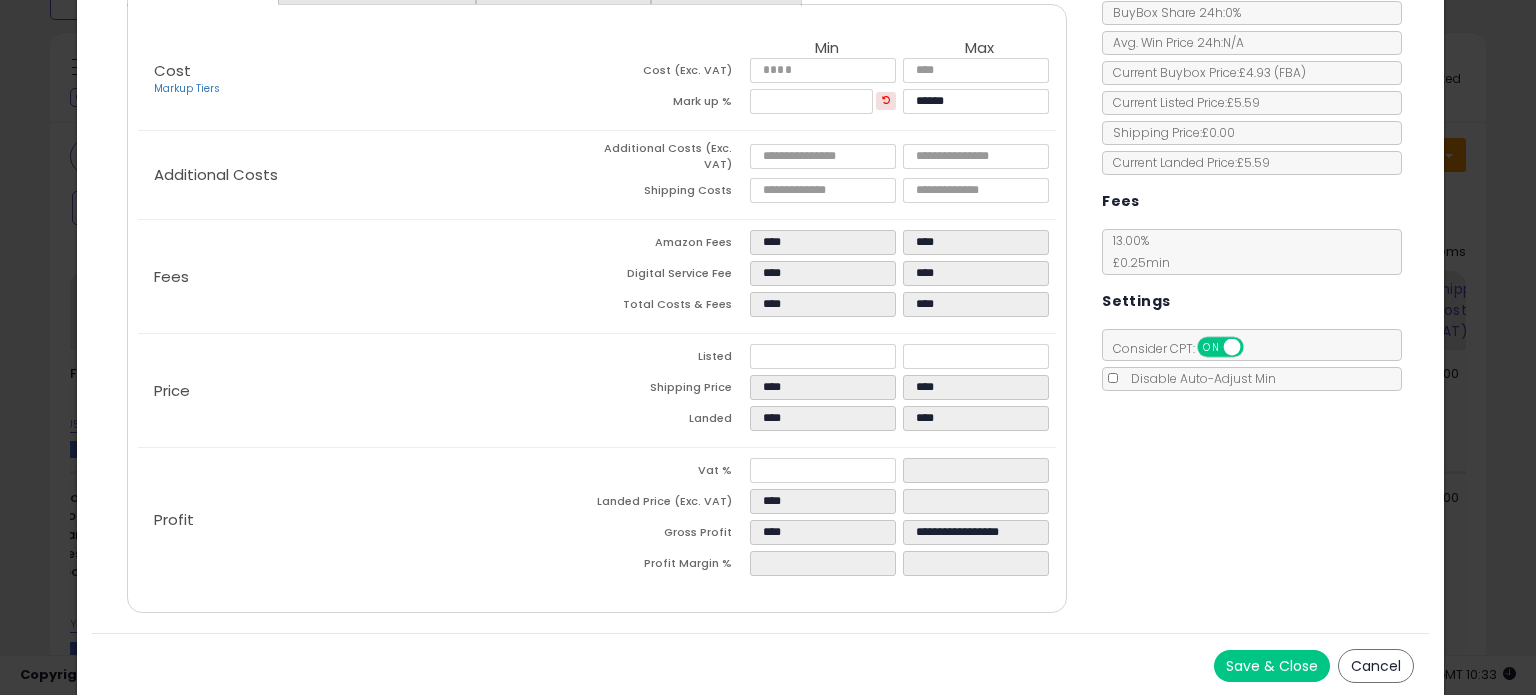 click on "Cancel" at bounding box center (1376, 666) 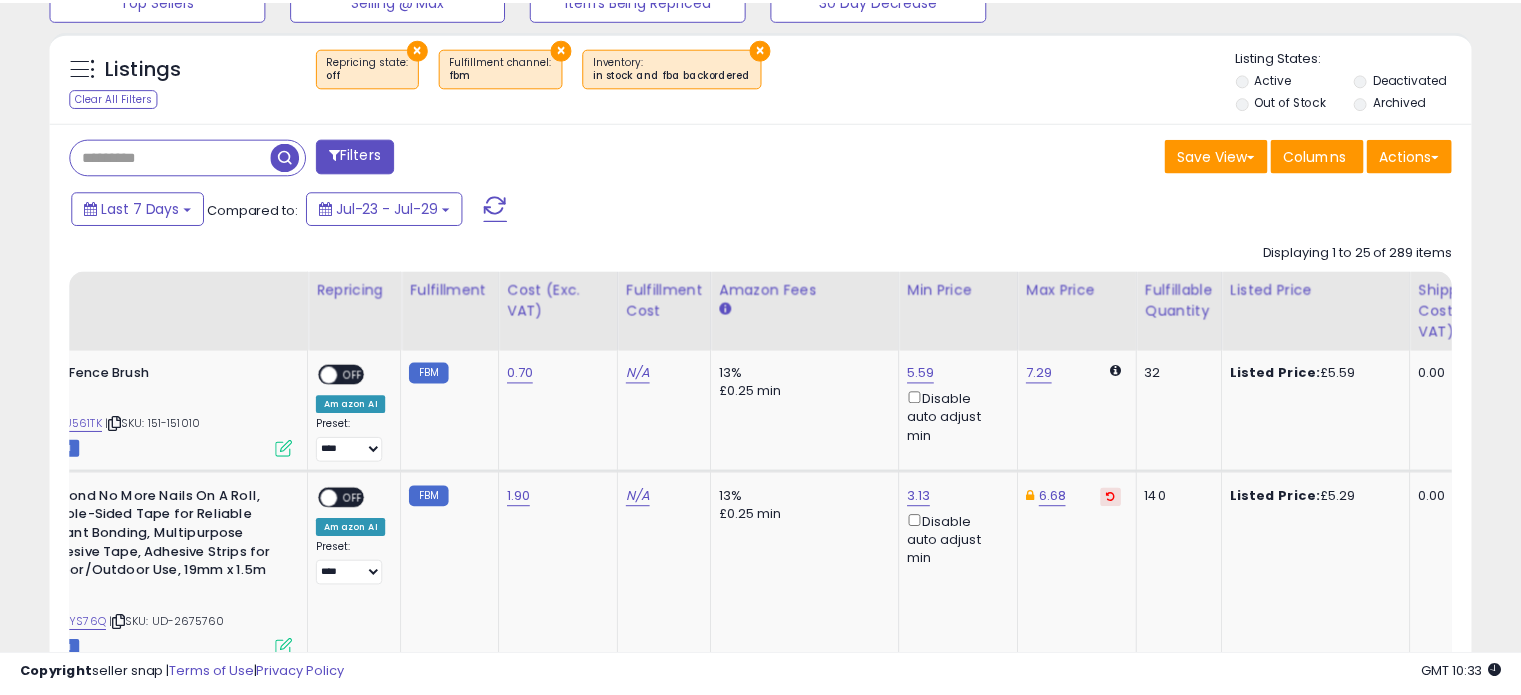 scroll, scrollTop: 409, scrollLeft: 822, axis: both 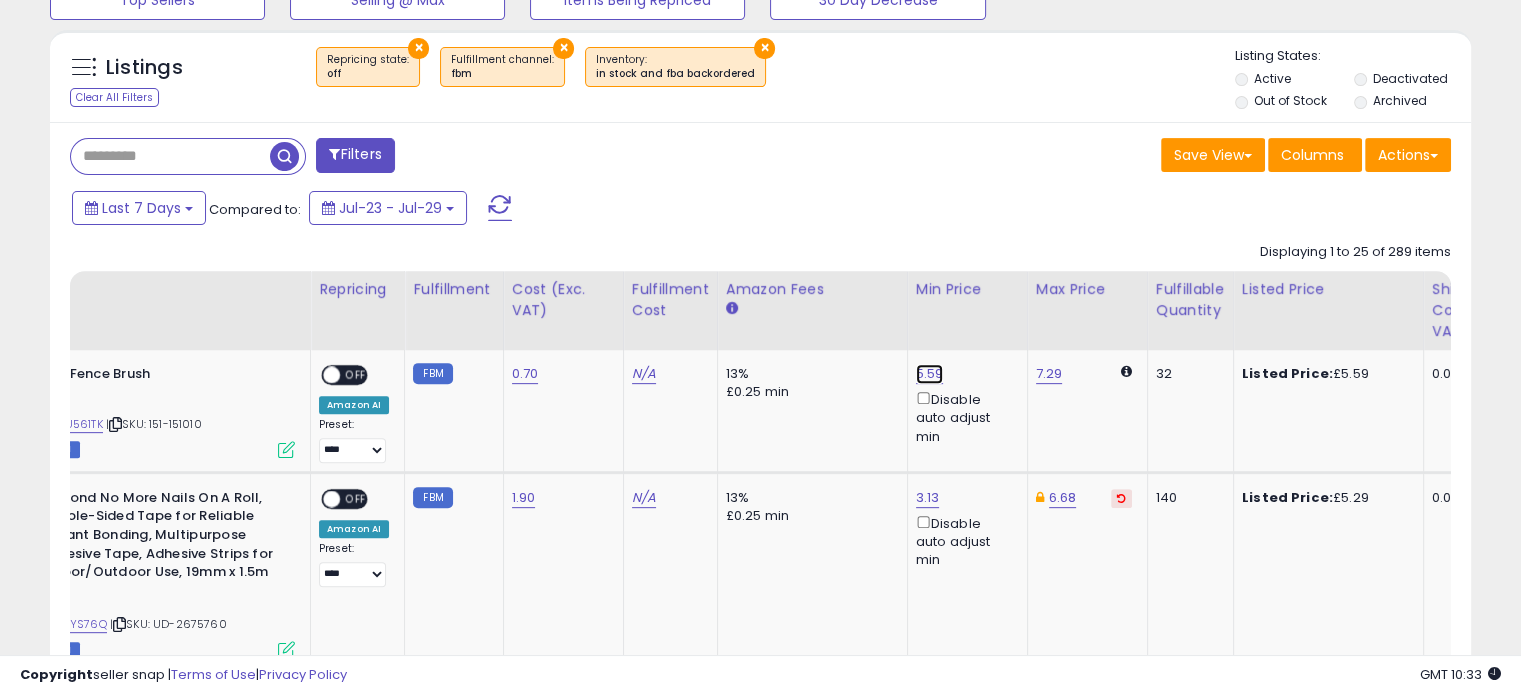 click on "5.59" at bounding box center [930, 374] 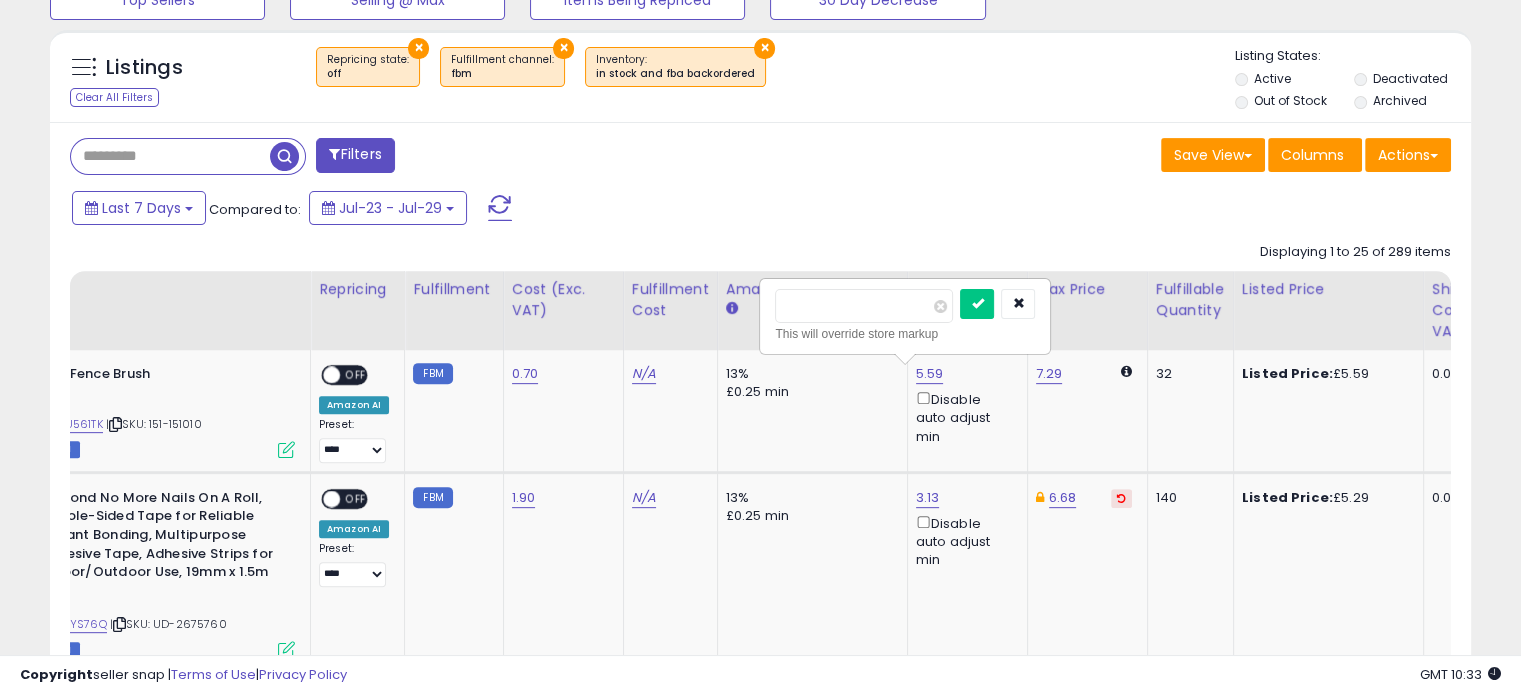 type on "*" 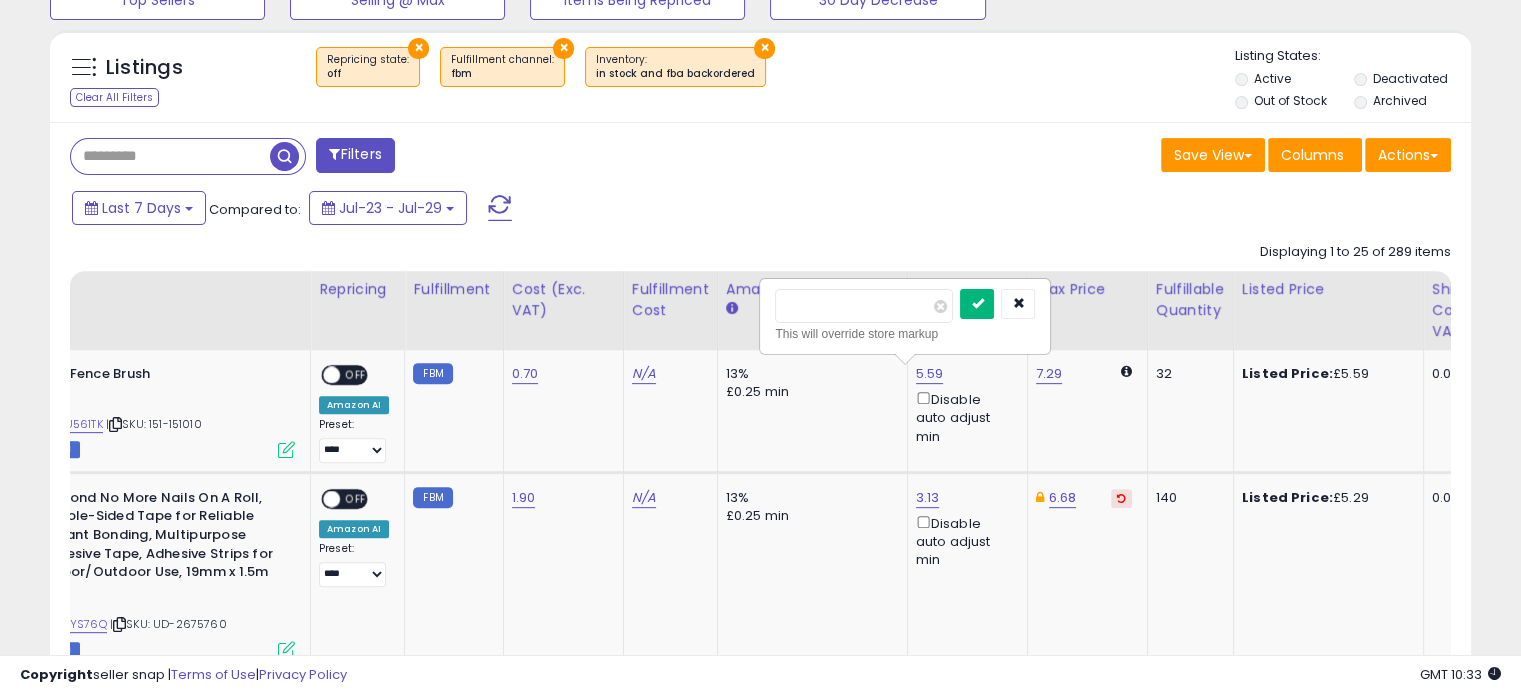 type on "****" 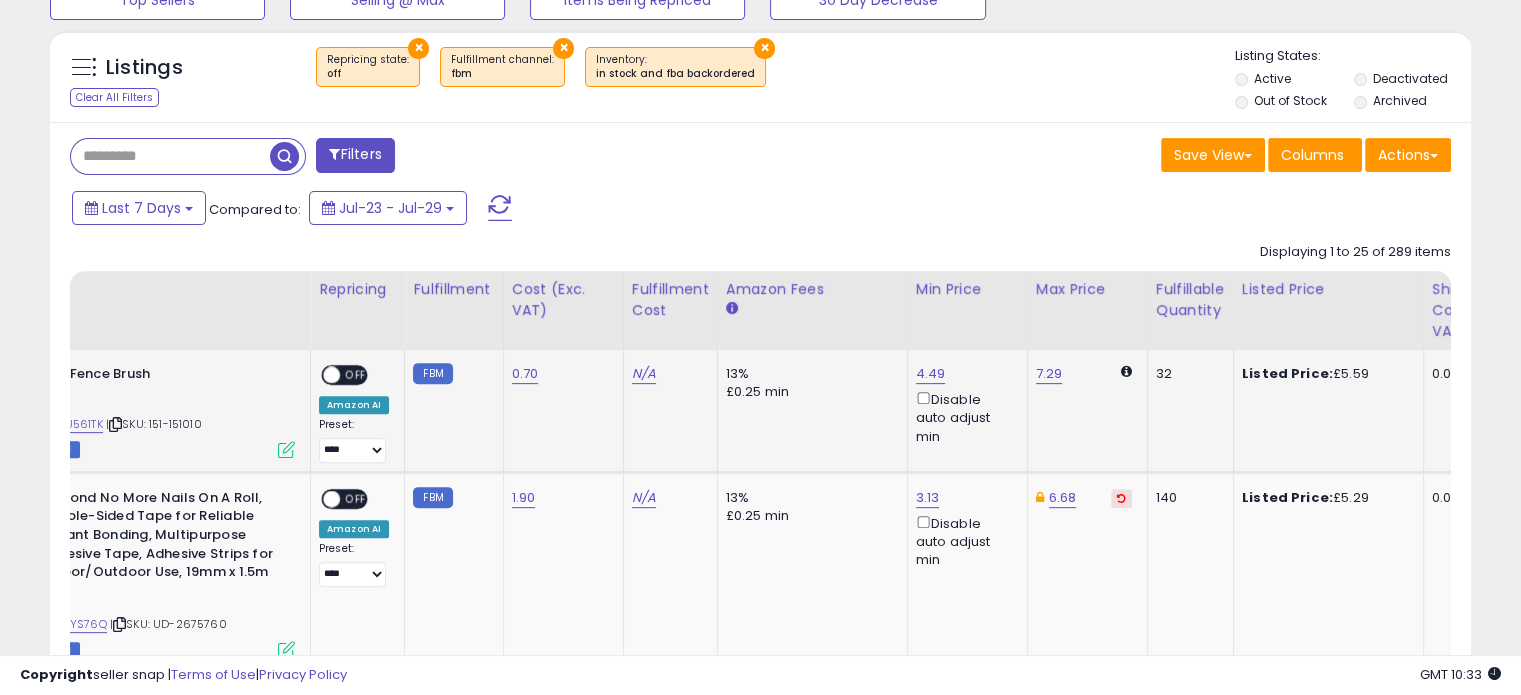 click at bounding box center (286, 449) 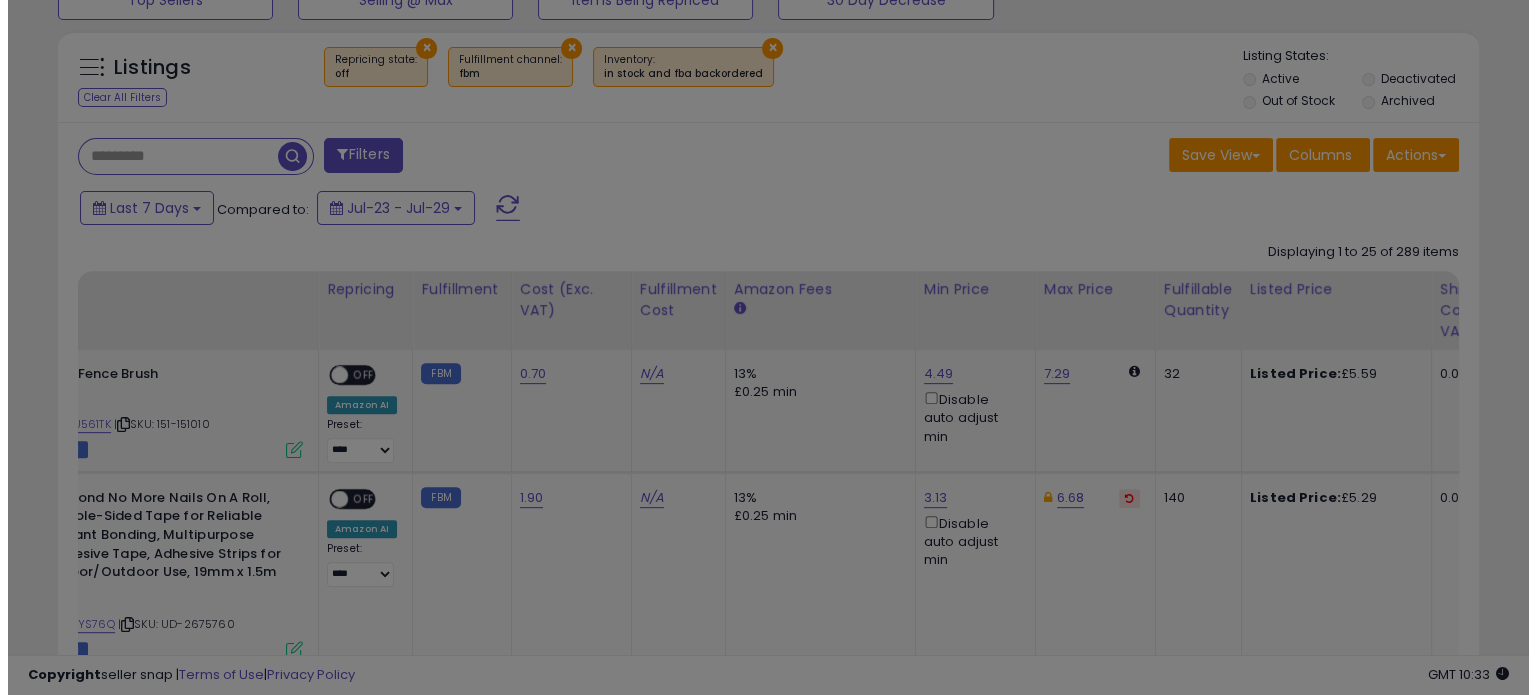 scroll, scrollTop: 999589, scrollLeft: 999168, axis: both 